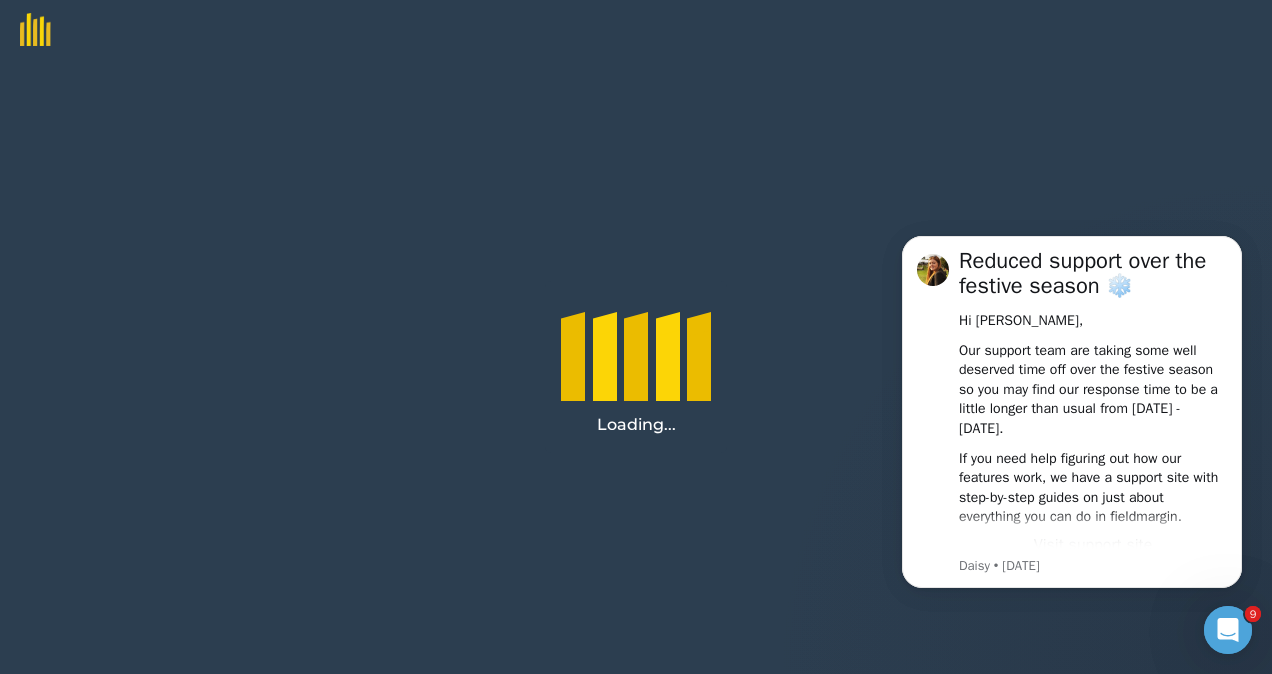 scroll, scrollTop: 0, scrollLeft: 0, axis: both 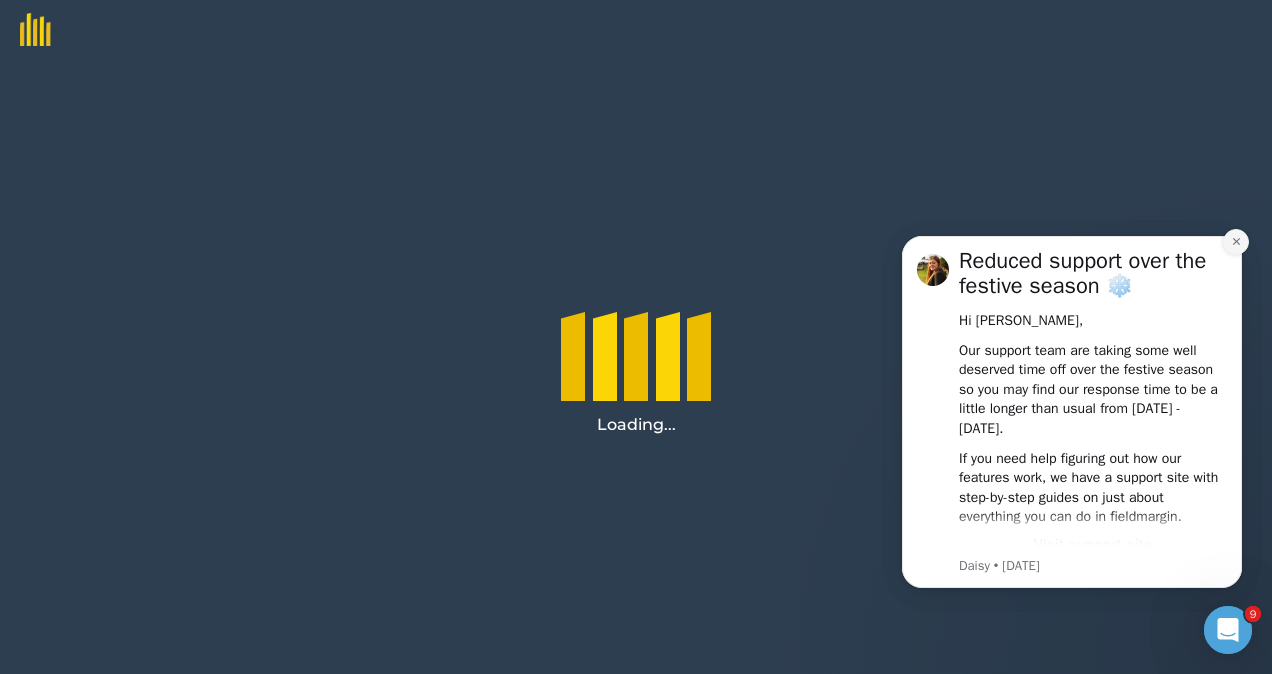 click 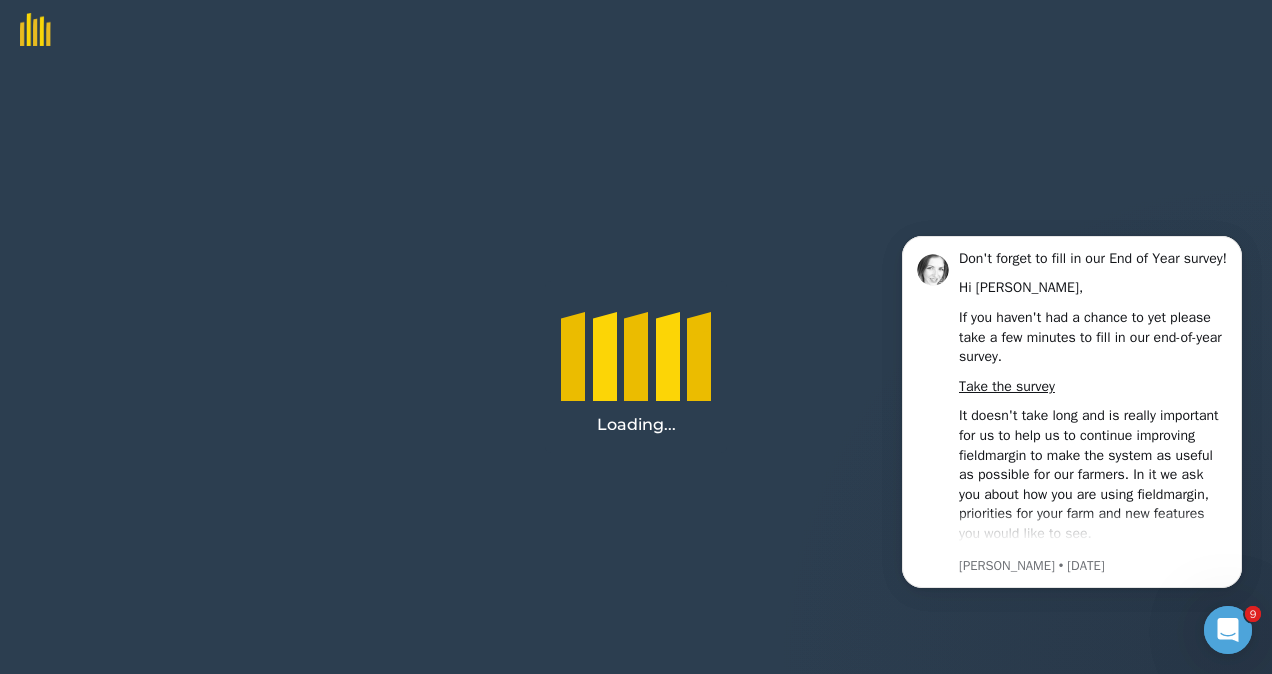 click 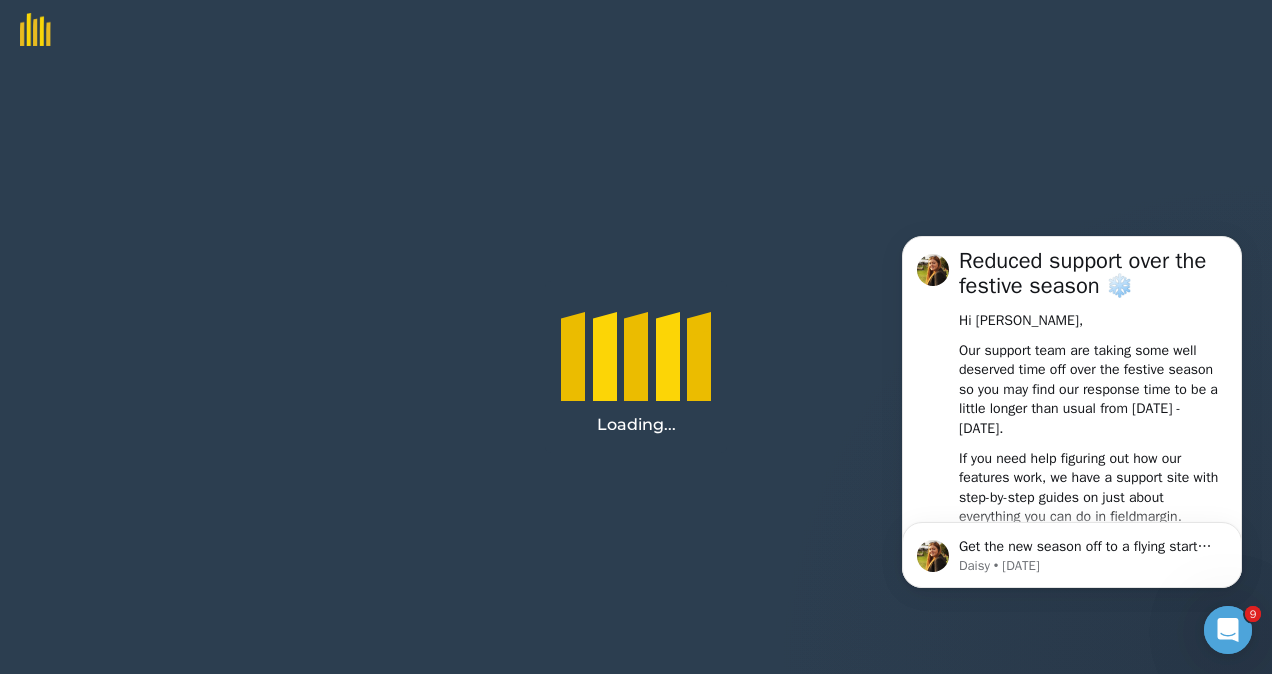 click 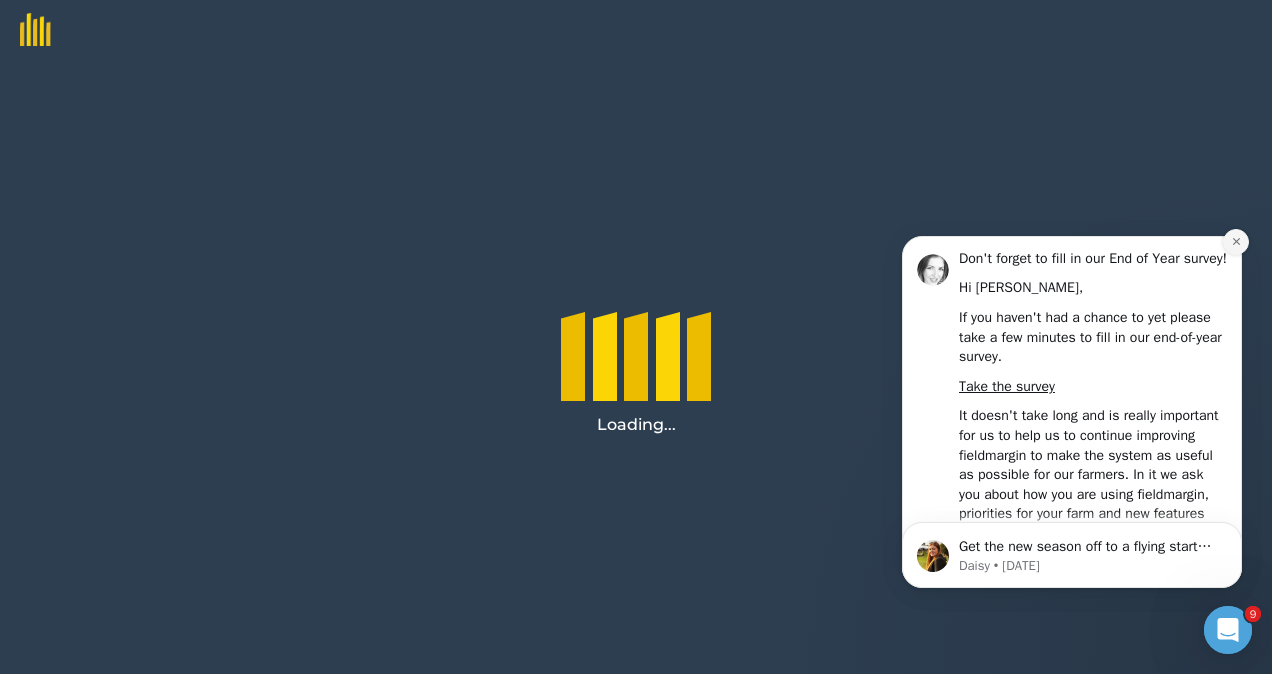 click 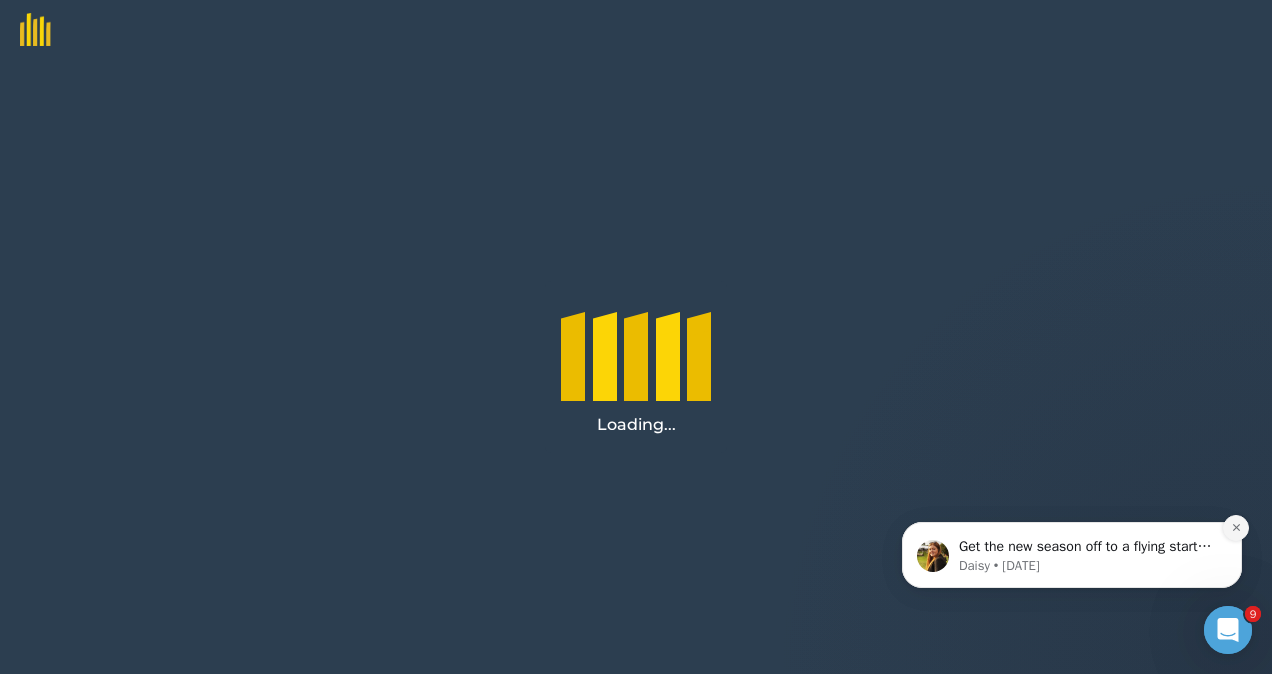 click 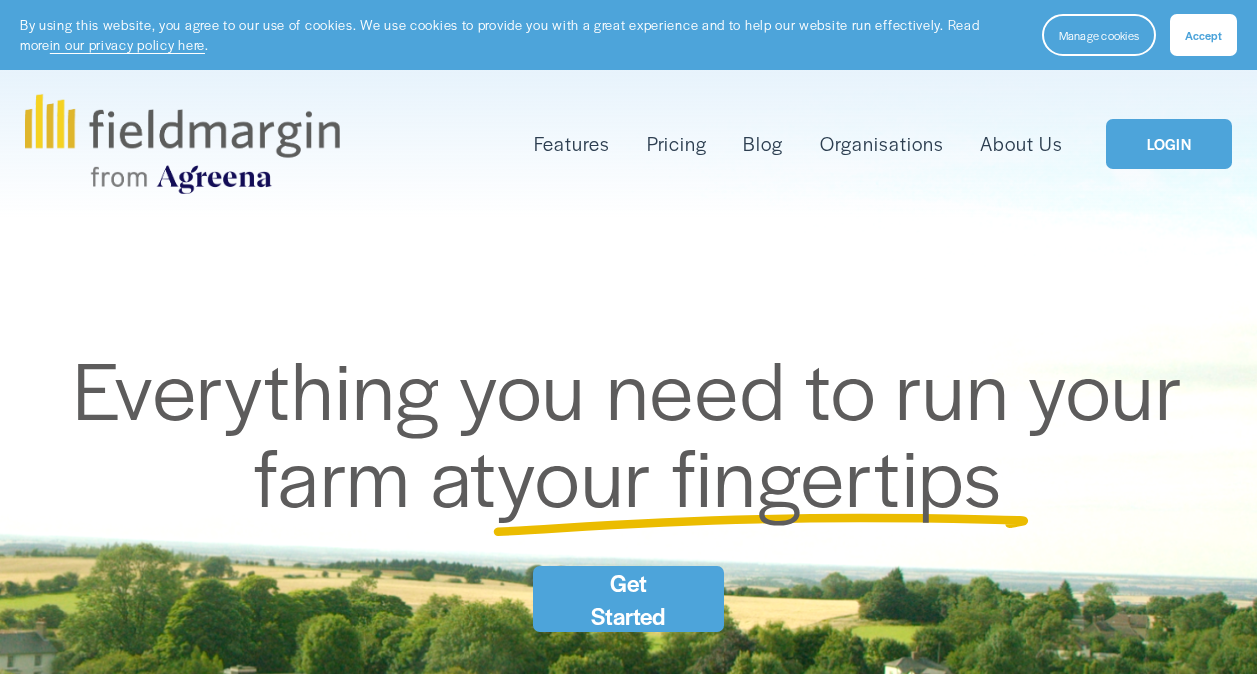 scroll, scrollTop: 0, scrollLeft: 0, axis: both 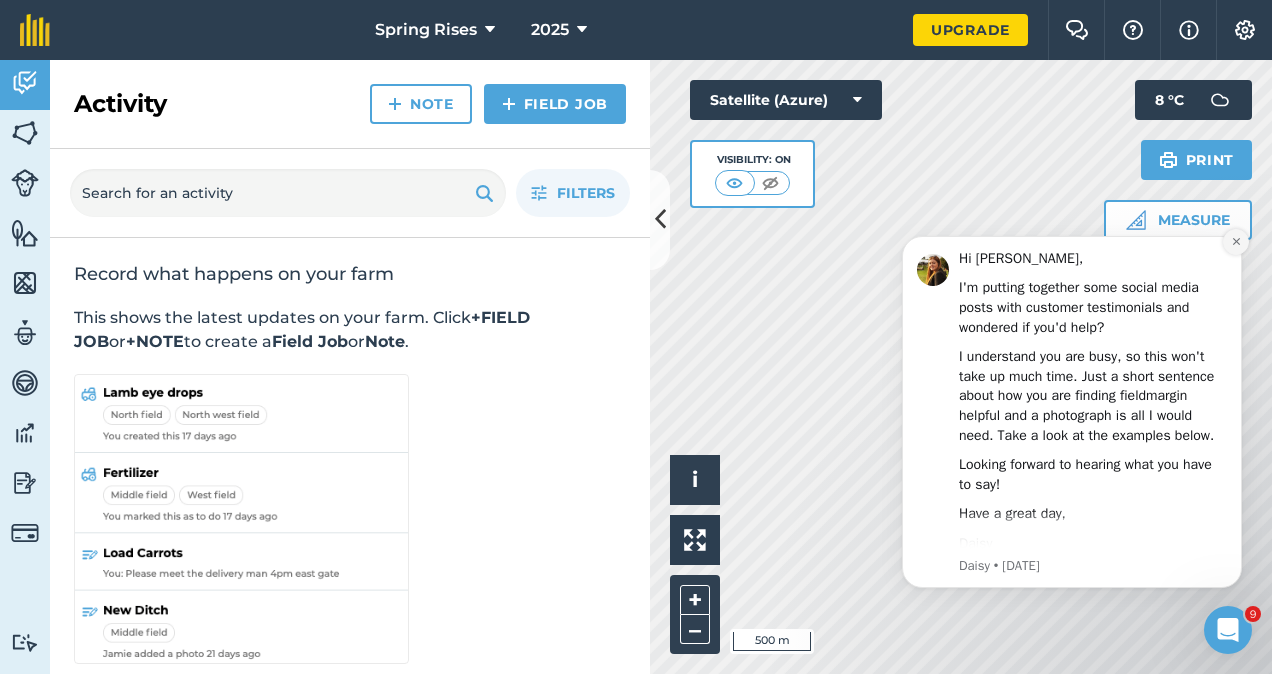 click 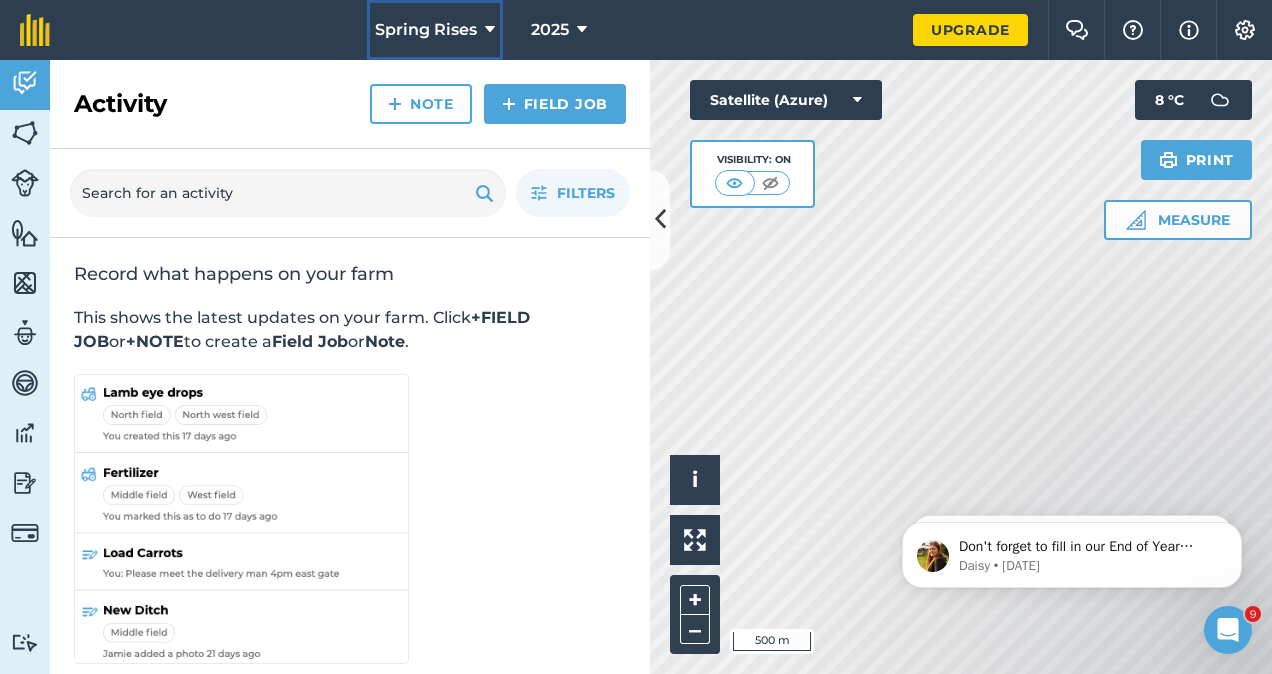 click on "Spring Rises" at bounding box center [435, 30] 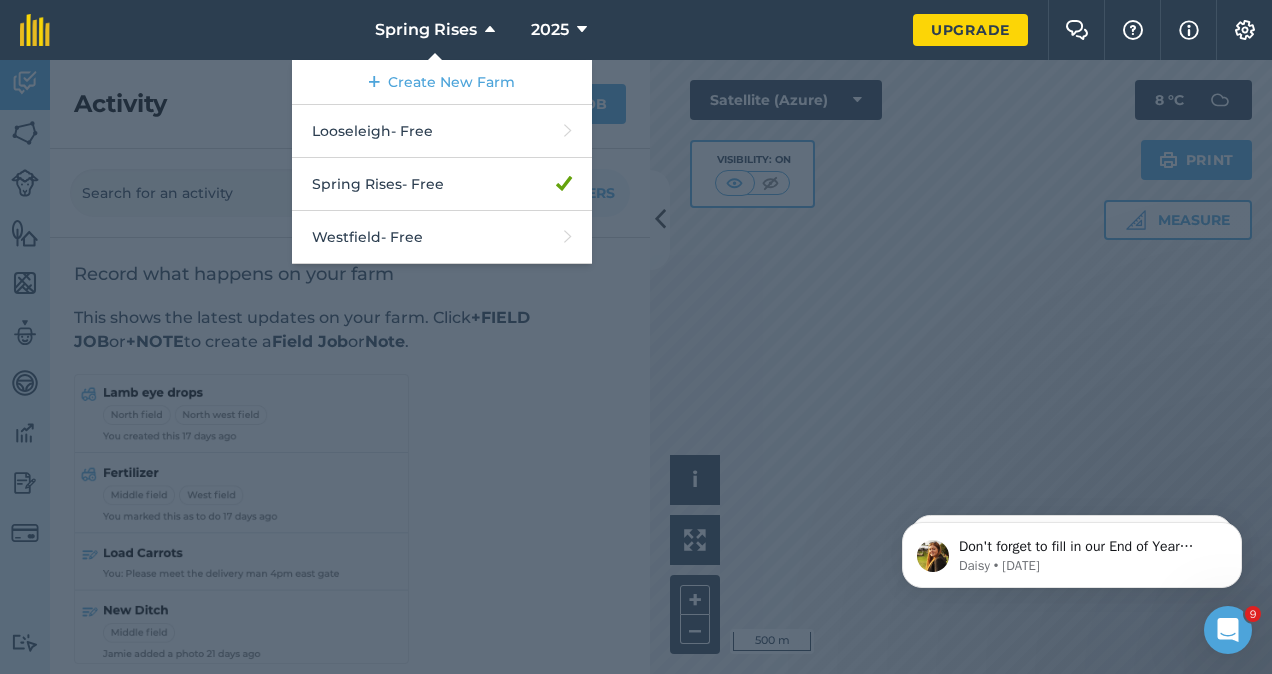 click at bounding box center (636, 367) 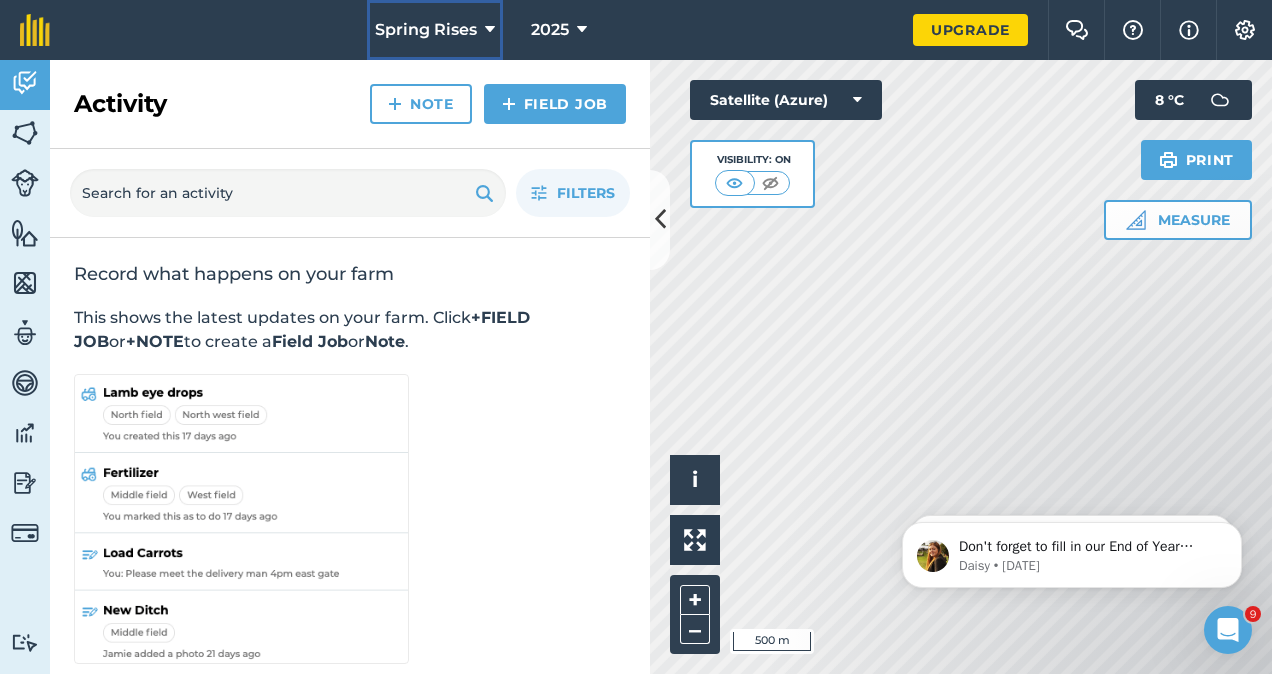 click on "Spring Rises" at bounding box center (435, 30) 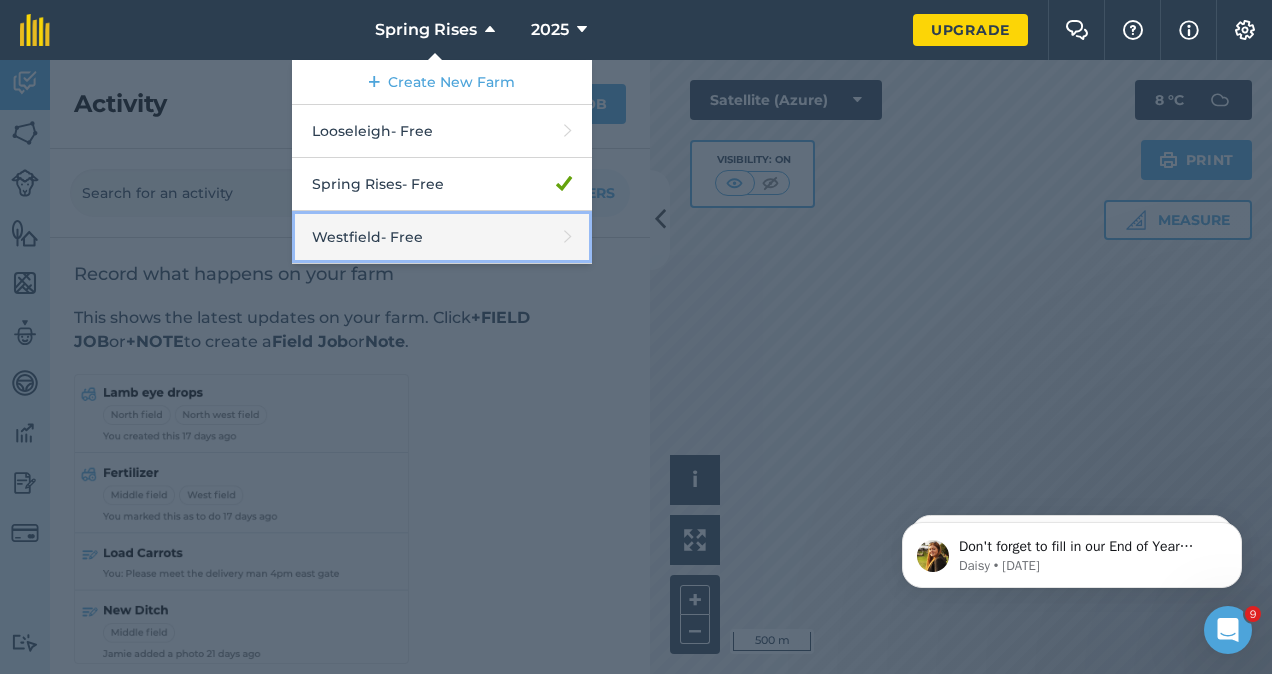 click on "Westfield  - Free" at bounding box center (442, 237) 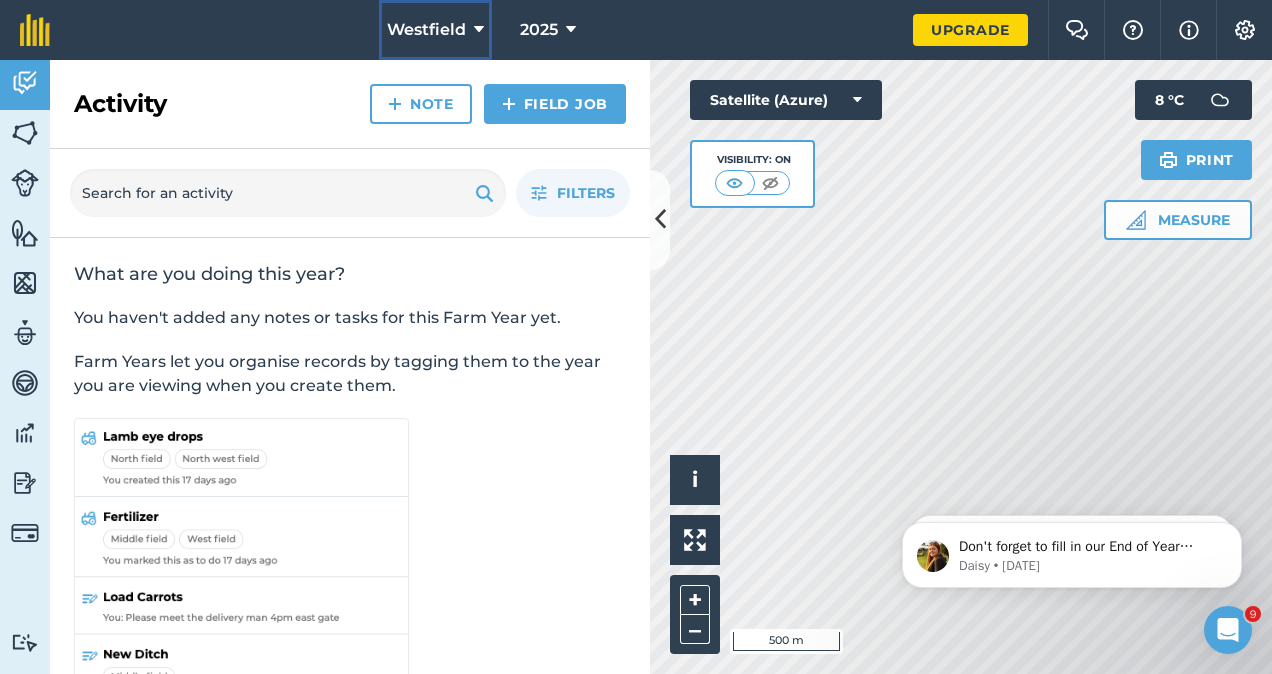 click on "Westfield" at bounding box center [435, 30] 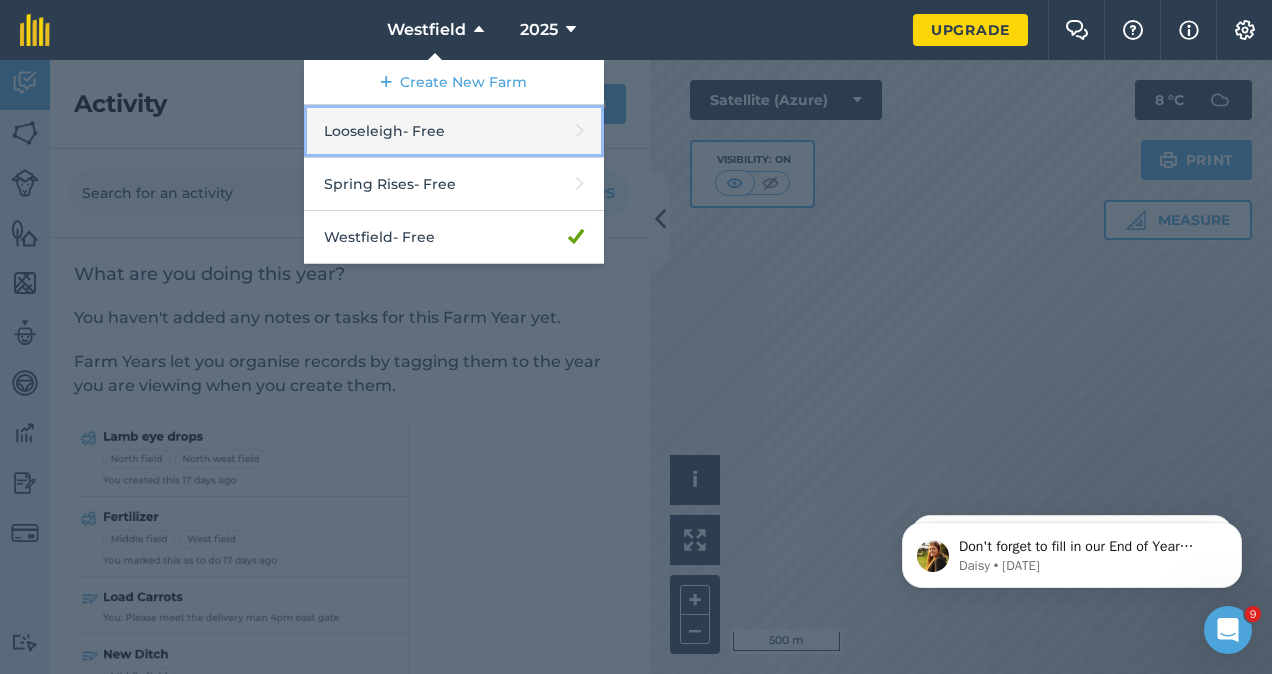click on "Looseleigh  - Free" at bounding box center [454, 131] 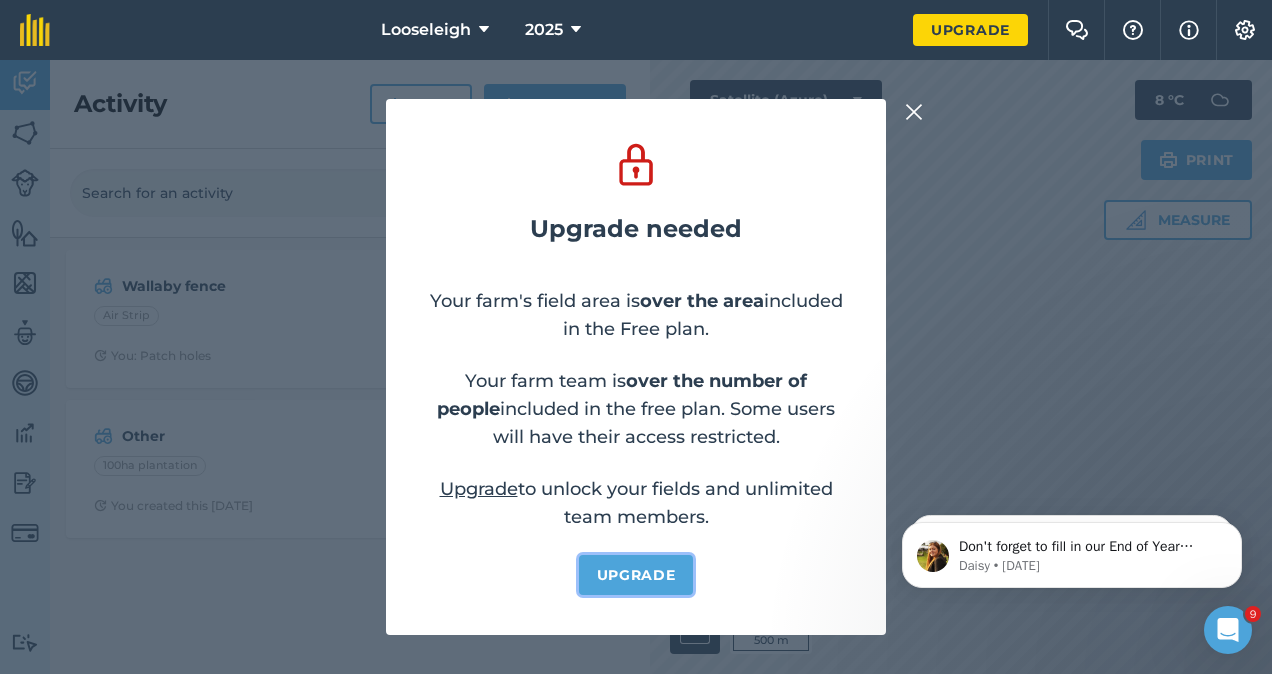 click on "Upgrade" at bounding box center (636, 575) 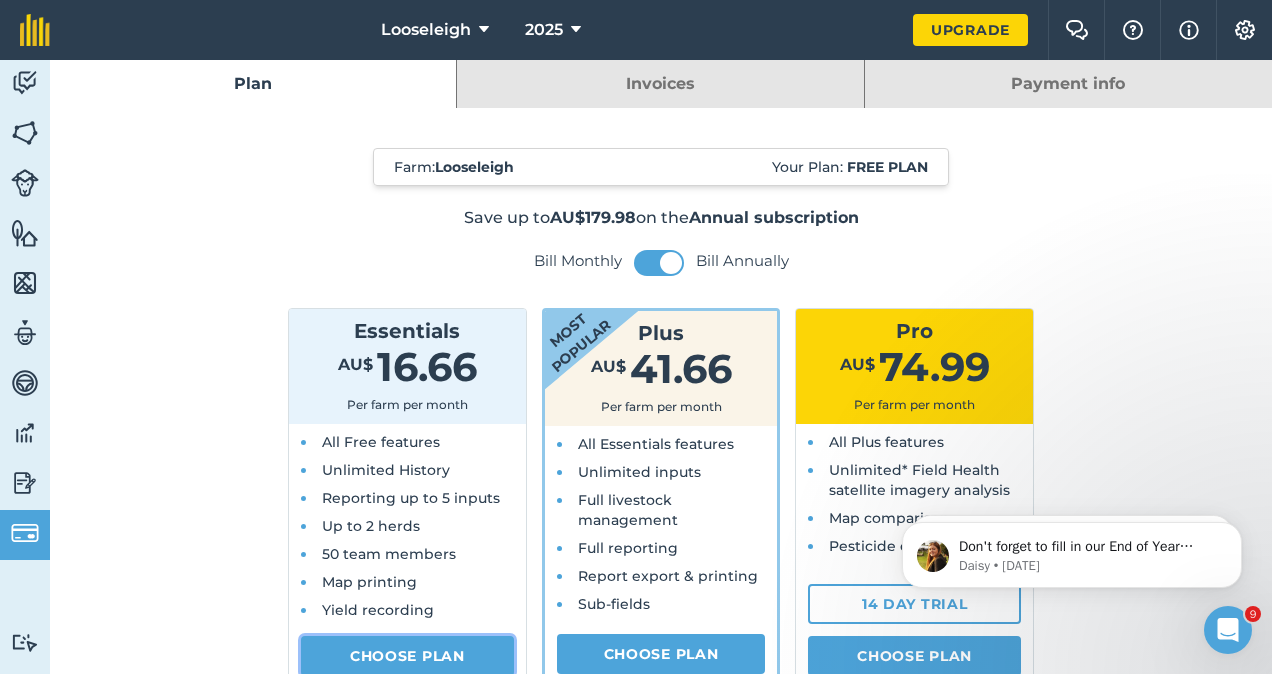 click on "Choose Plan" at bounding box center (407, 656) 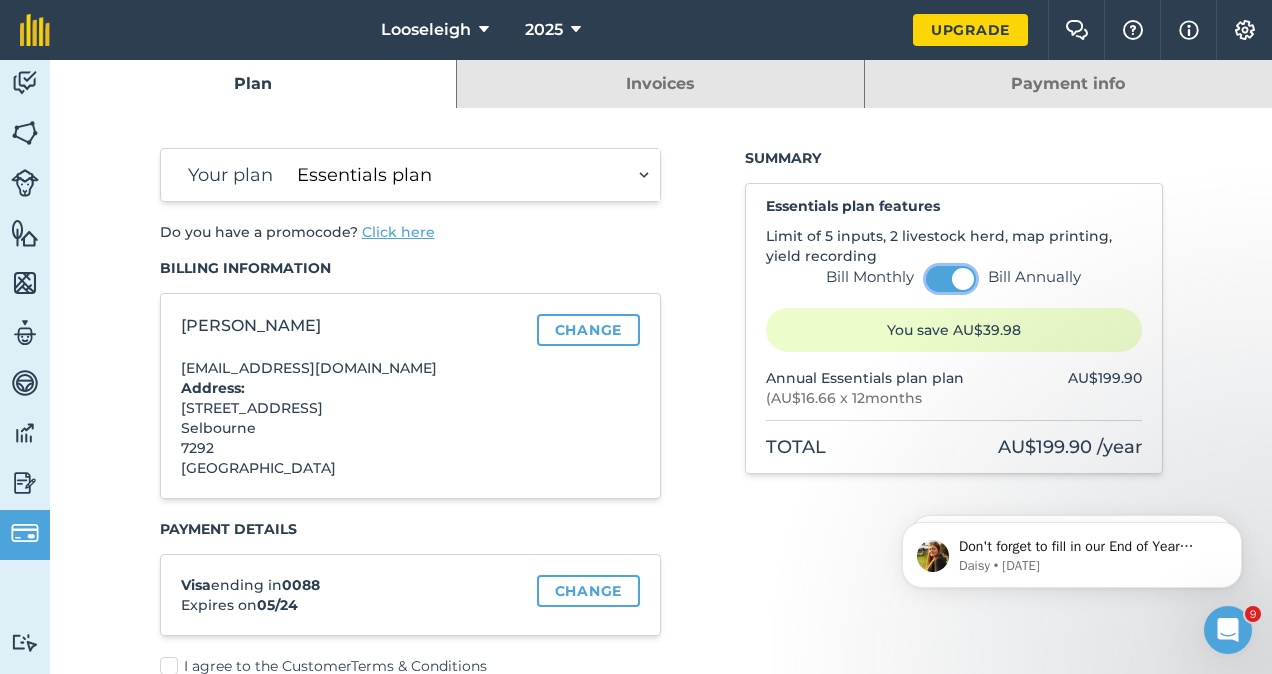 click at bounding box center (963, 279) 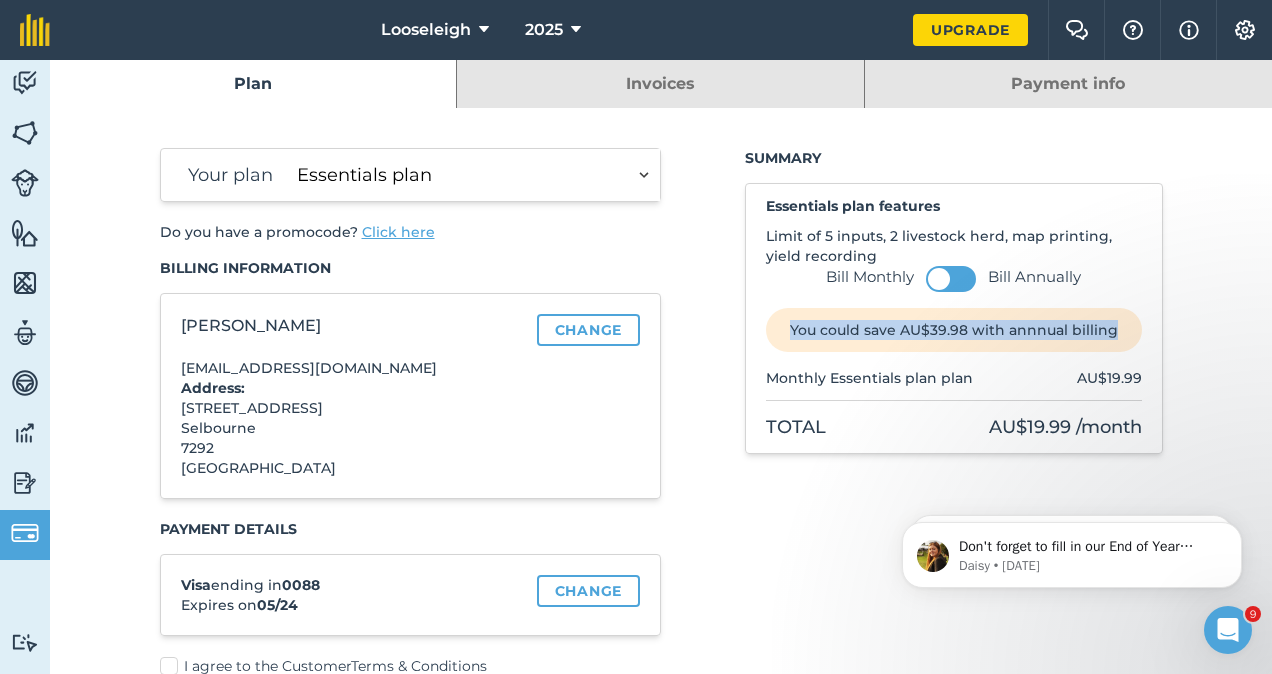 drag, startPoint x: 1255, startPoint y: 278, endPoint x: 1255, endPoint y: 323, distance: 45 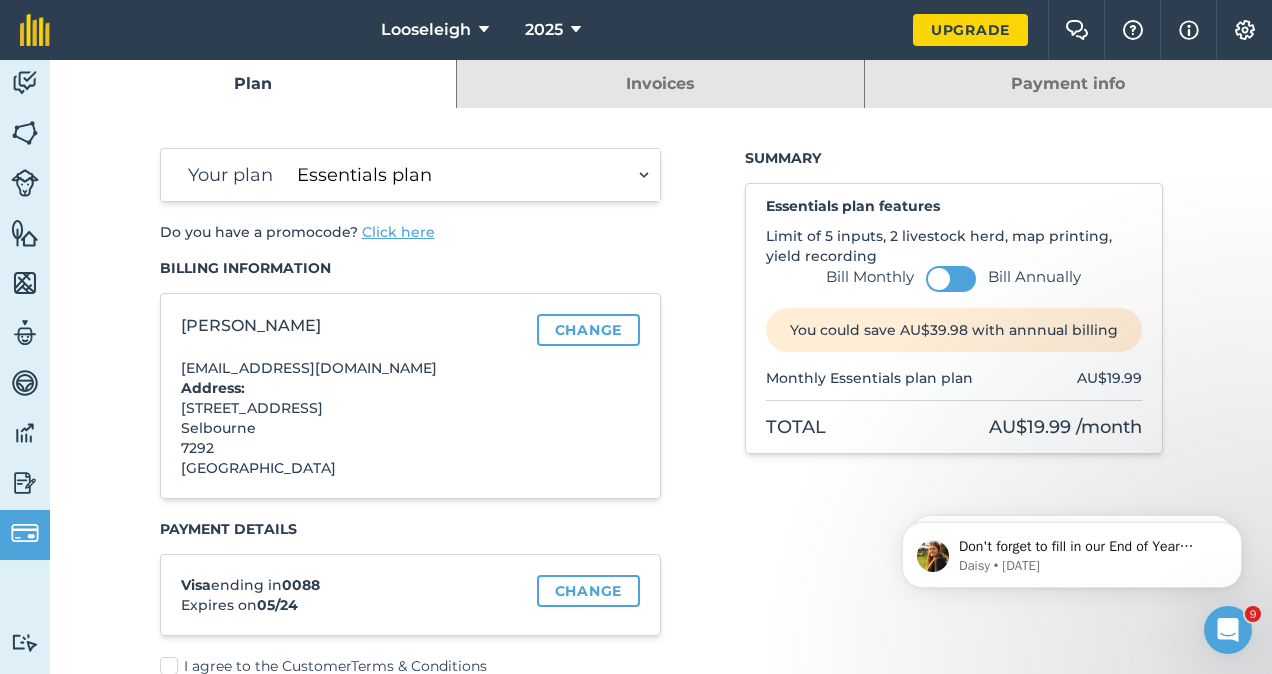 drag, startPoint x: 1255, startPoint y: 323, endPoint x: 1240, endPoint y: 386, distance: 64.7611 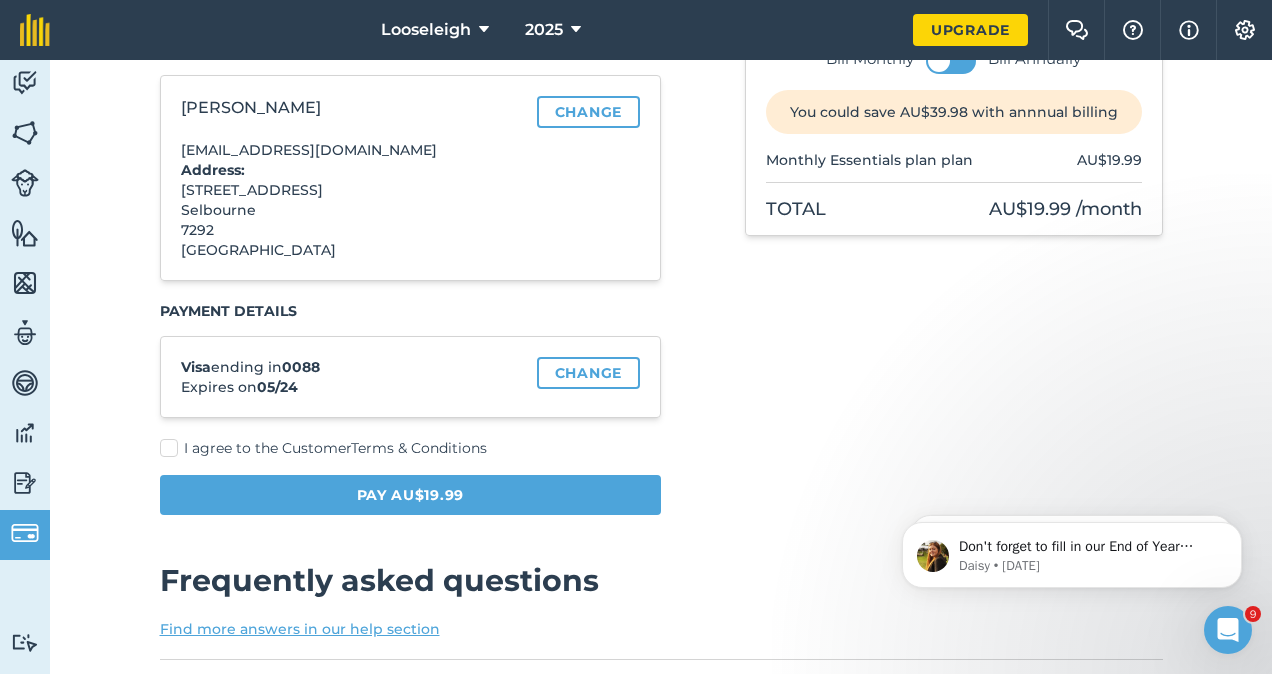scroll, scrollTop: 174, scrollLeft: 0, axis: vertical 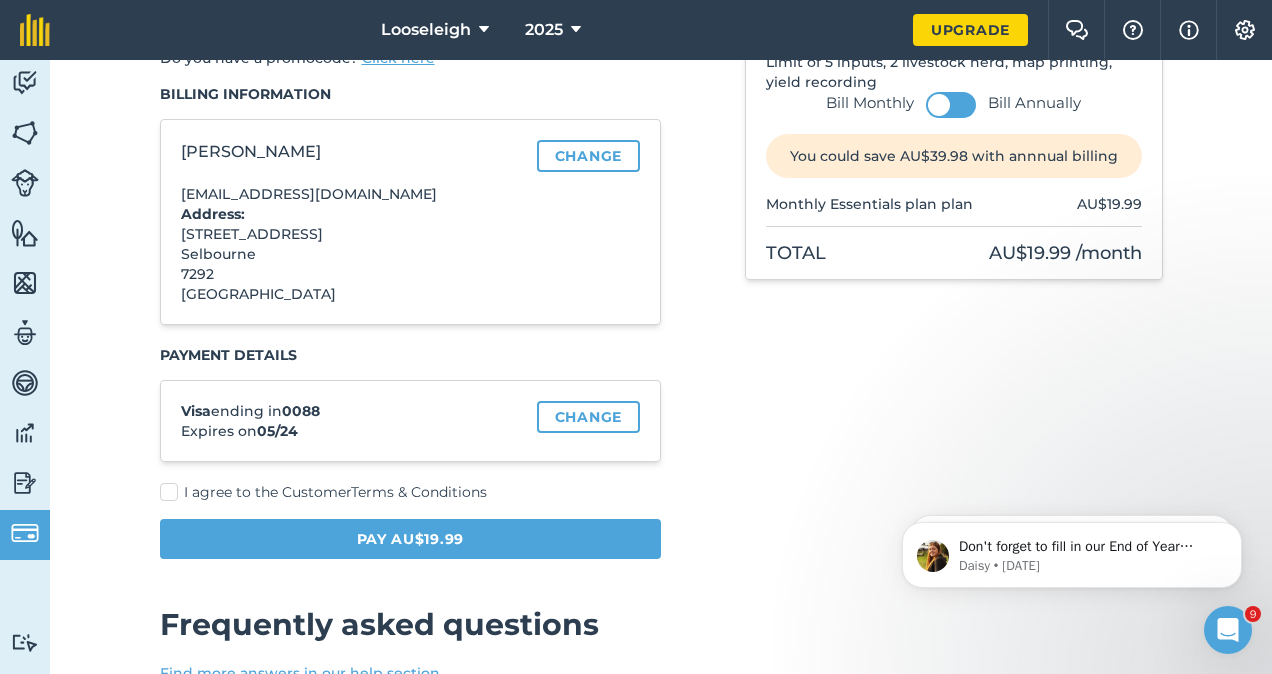 click on "I agree to the Customer  Terms & Conditions" at bounding box center (411, 492) 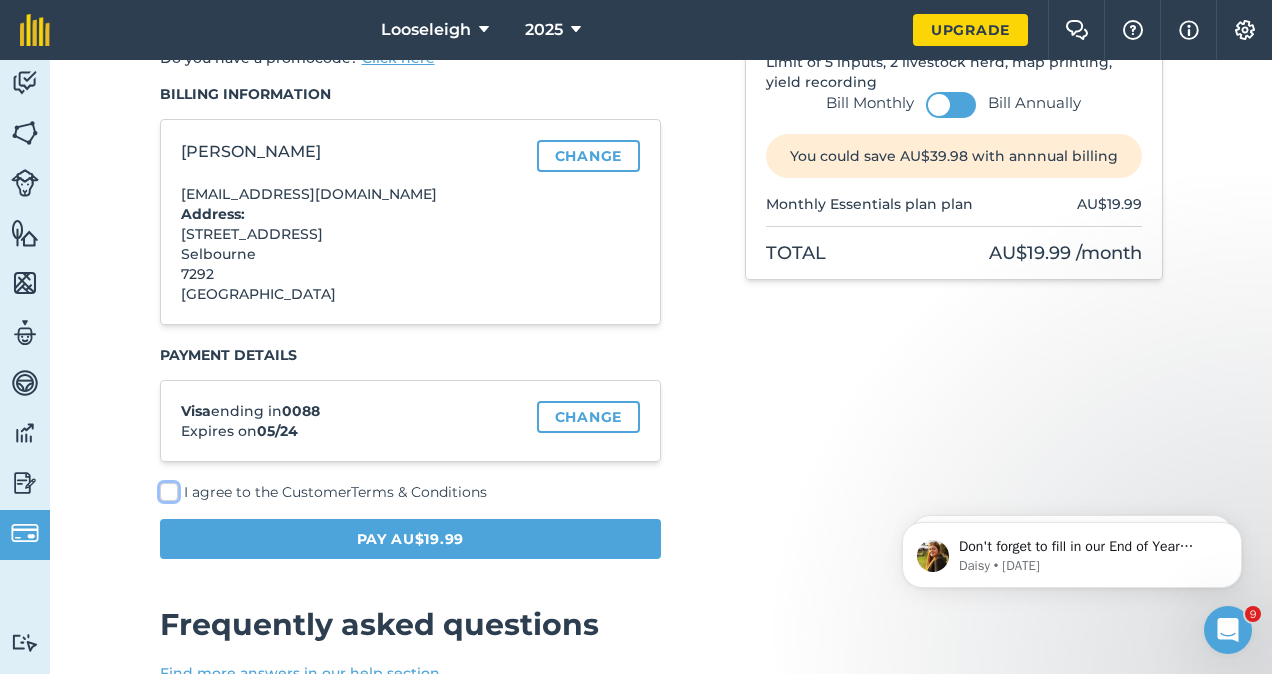 click on "I agree to the Customer  Terms & Conditions" at bounding box center (166, 662) 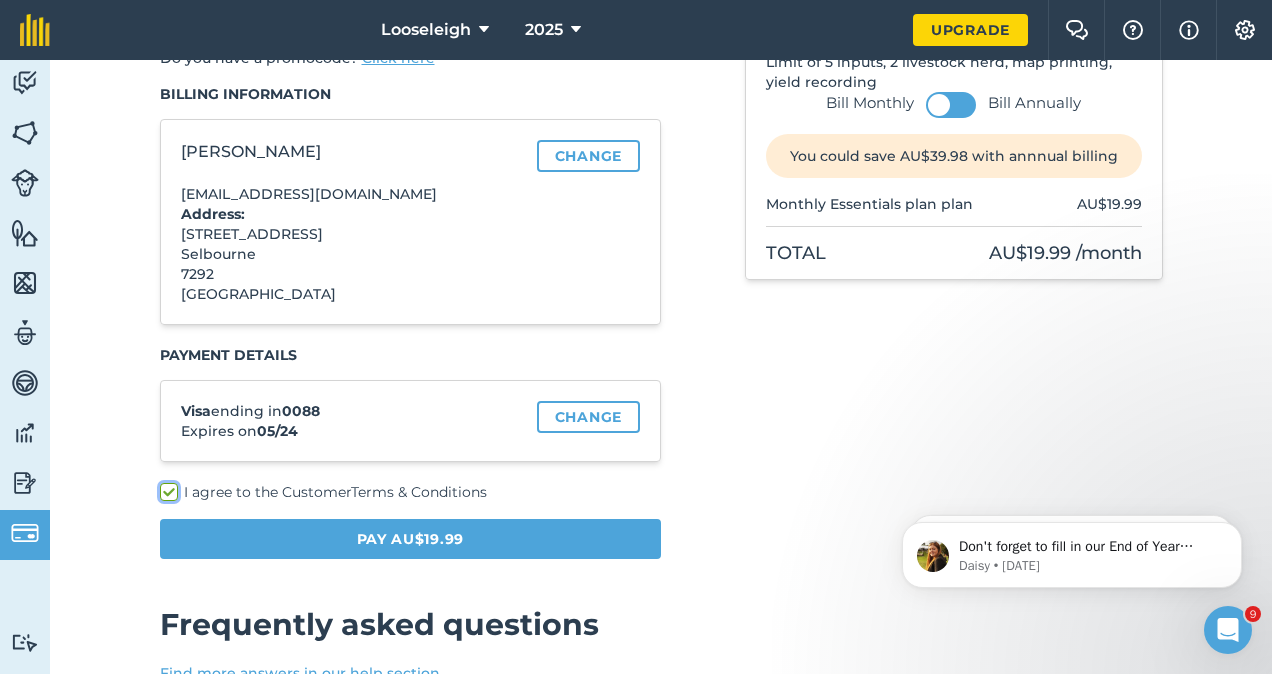 checkbox on "true" 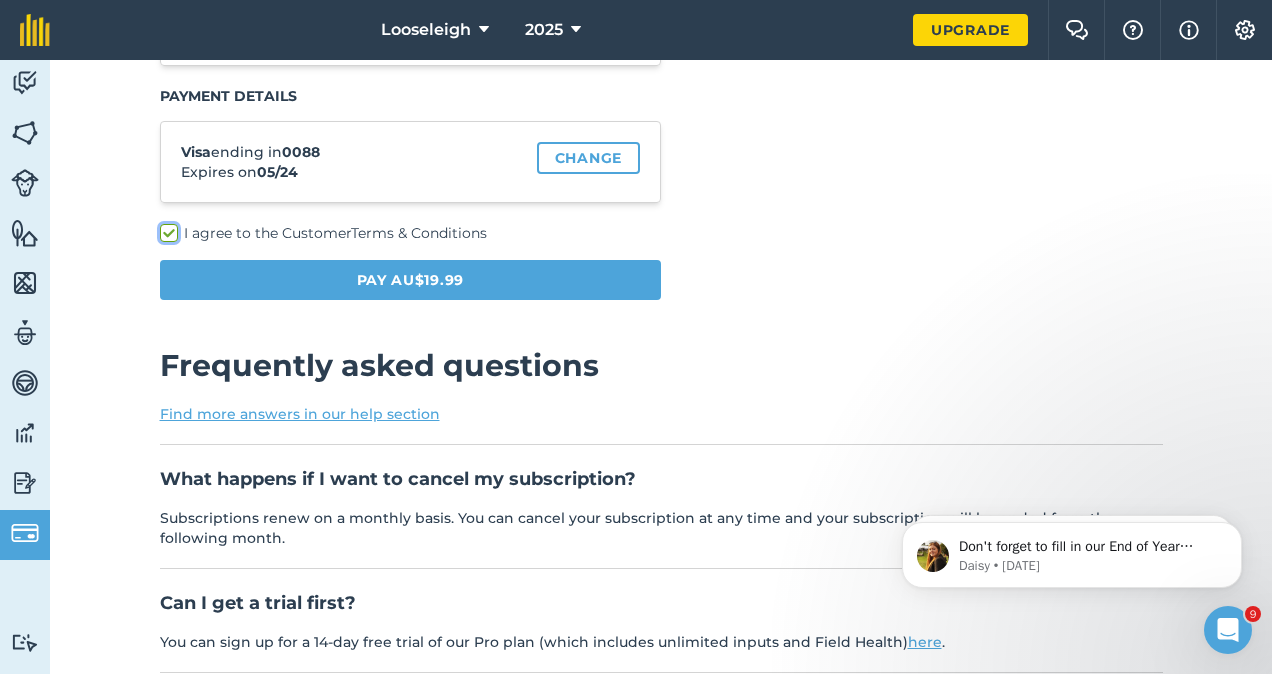 scroll, scrollTop: 429, scrollLeft: 0, axis: vertical 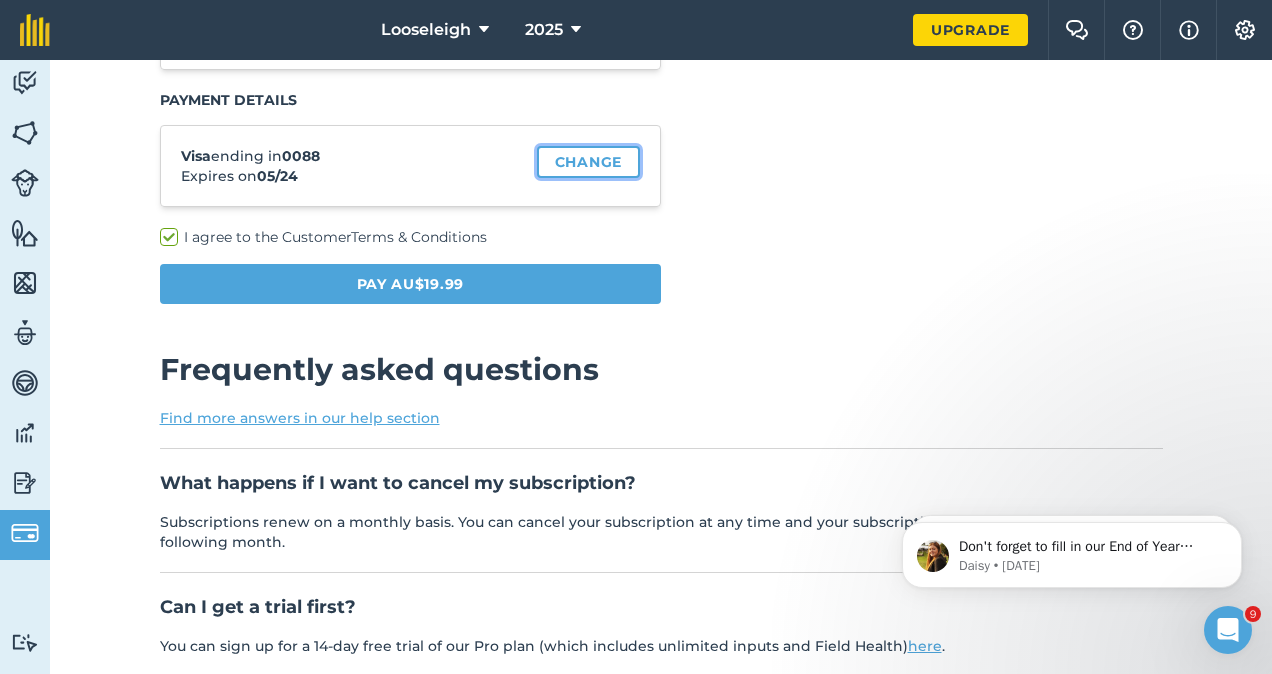 click on "Change" at bounding box center (588, 162) 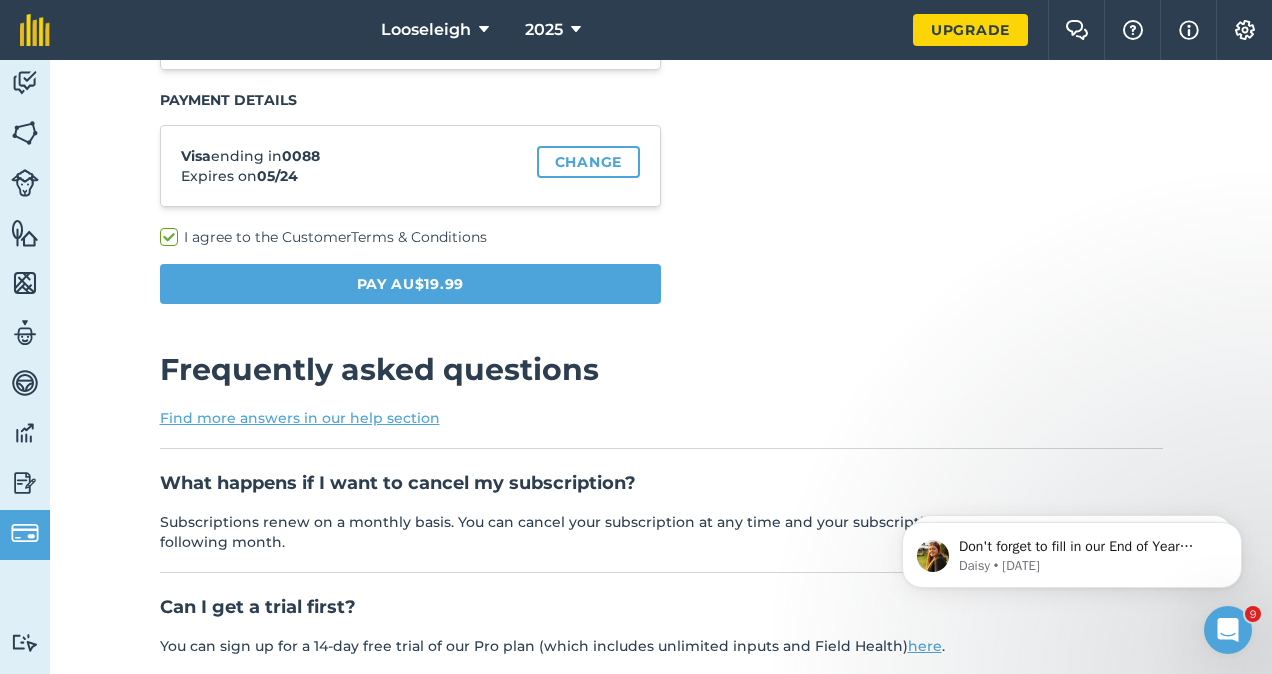 scroll, scrollTop: 0, scrollLeft: 0, axis: both 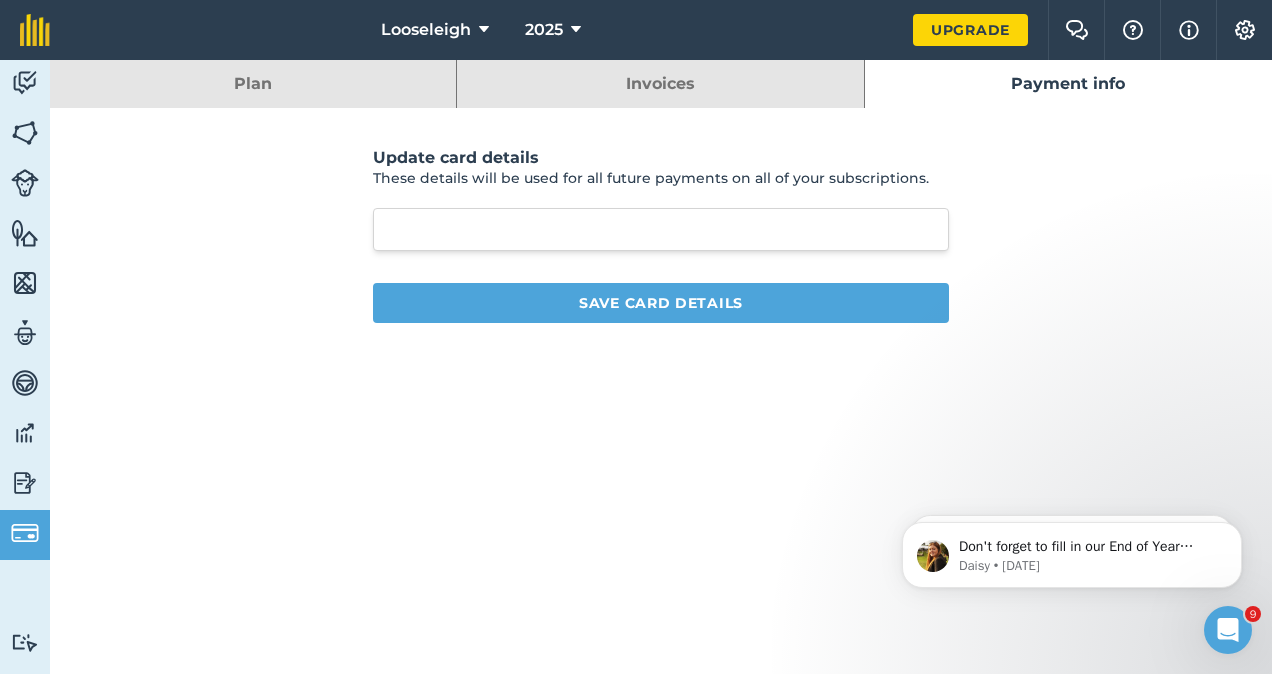 click at bounding box center (661, 229) 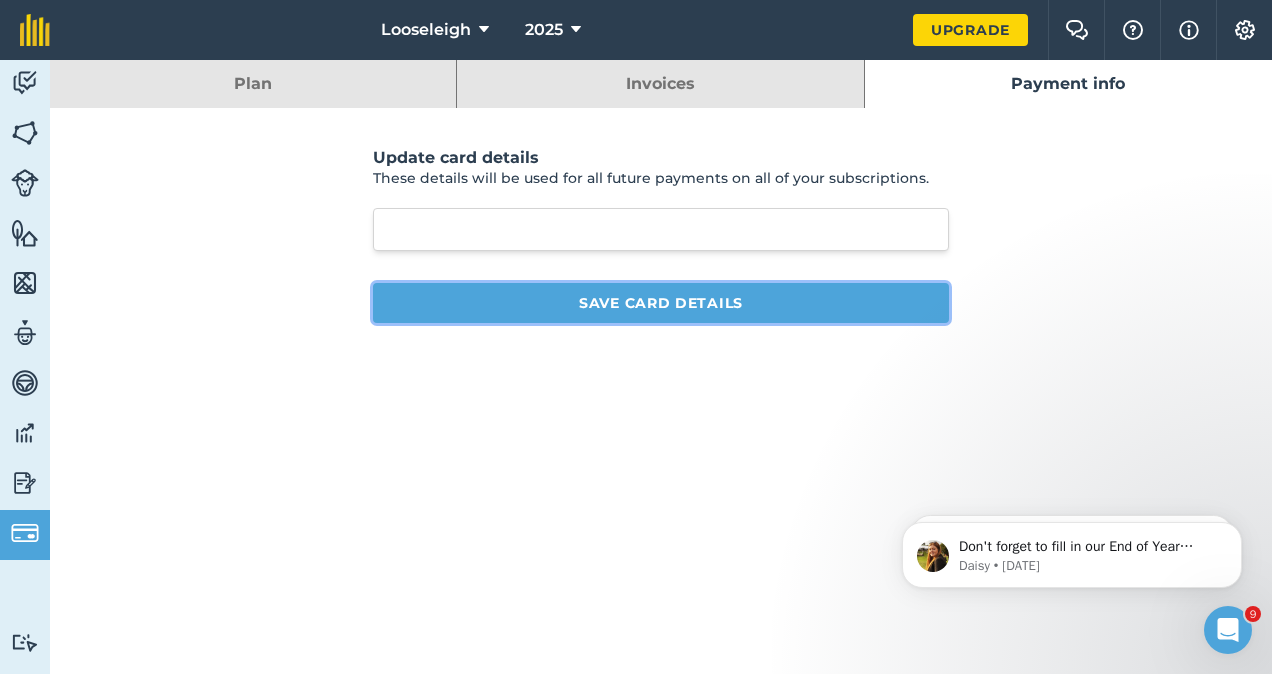 click on "Save card details" at bounding box center [661, 303] 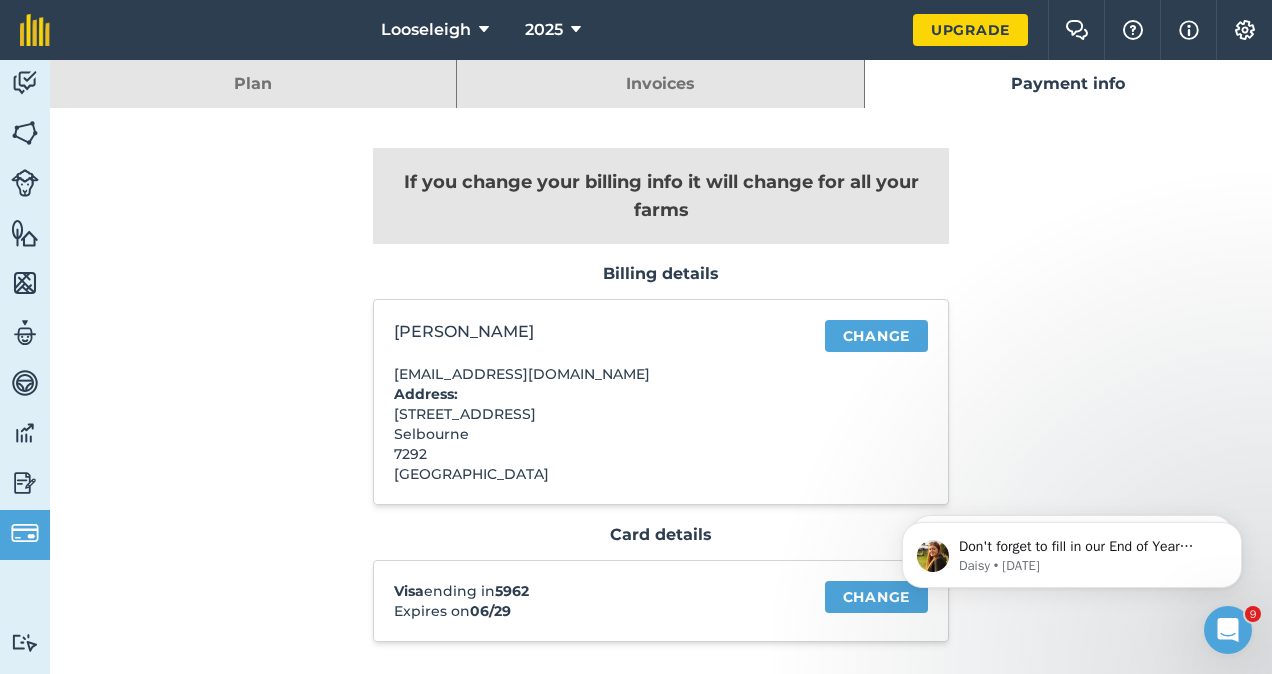 drag, startPoint x: 1271, startPoint y: 290, endPoint x: 864, endPoint y: 451, distance: 437.6871 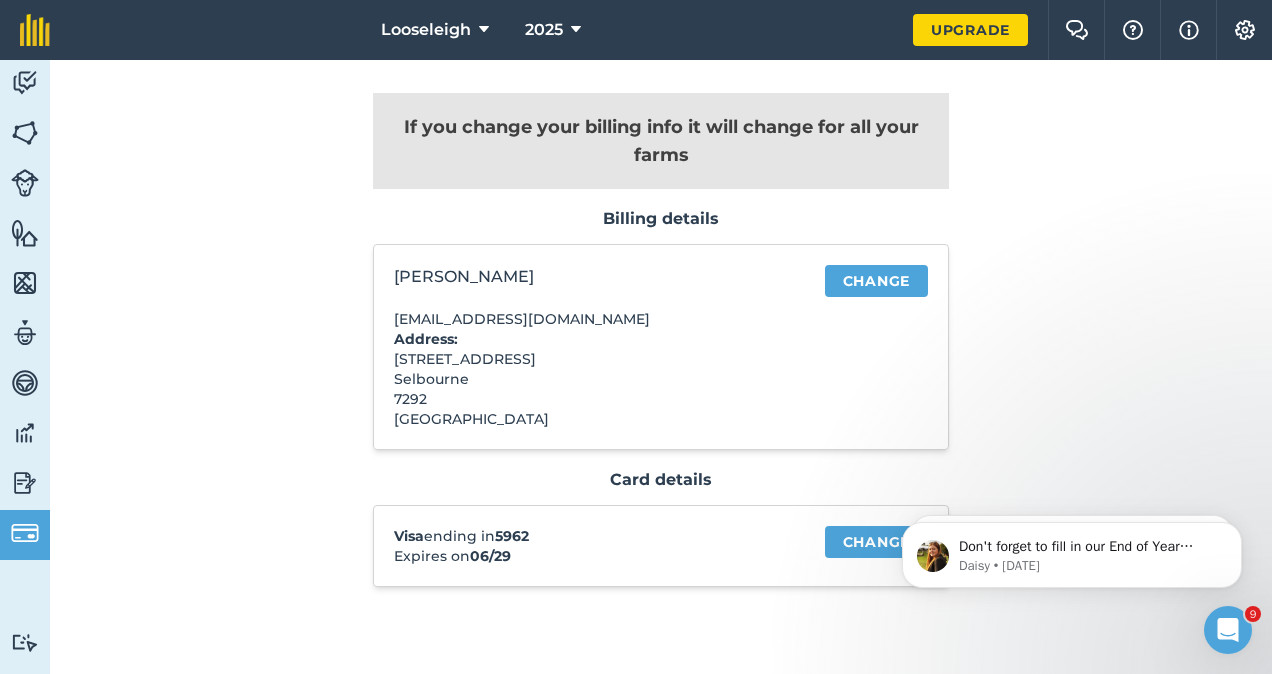 scroll, scrollTop: 56, scrollLeft: 0, axis: vertical 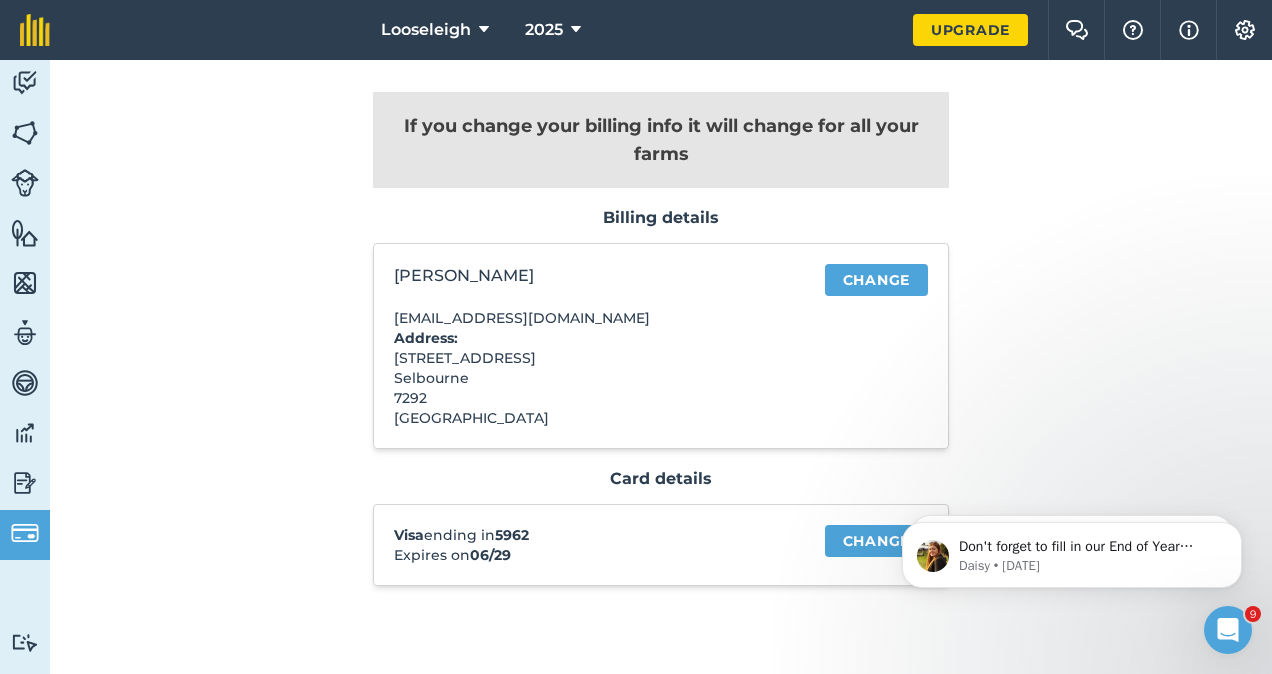 drag, startPoint x: 1261, startPoint y: 548, endPoint x: 1264, endPoint y: 465, distance: 83.0542 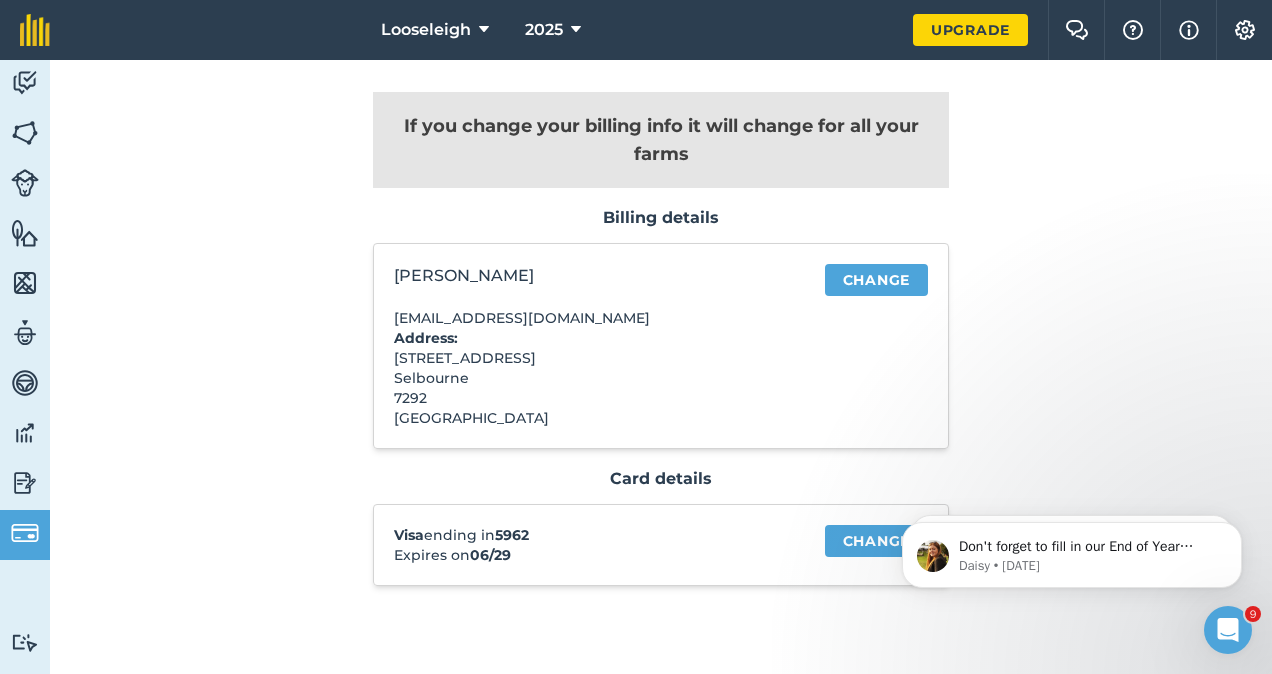 drag, startPoint x: 392, startPoint y: -15, endPoint x: 709, endPoint y: 306, distance: 451.143 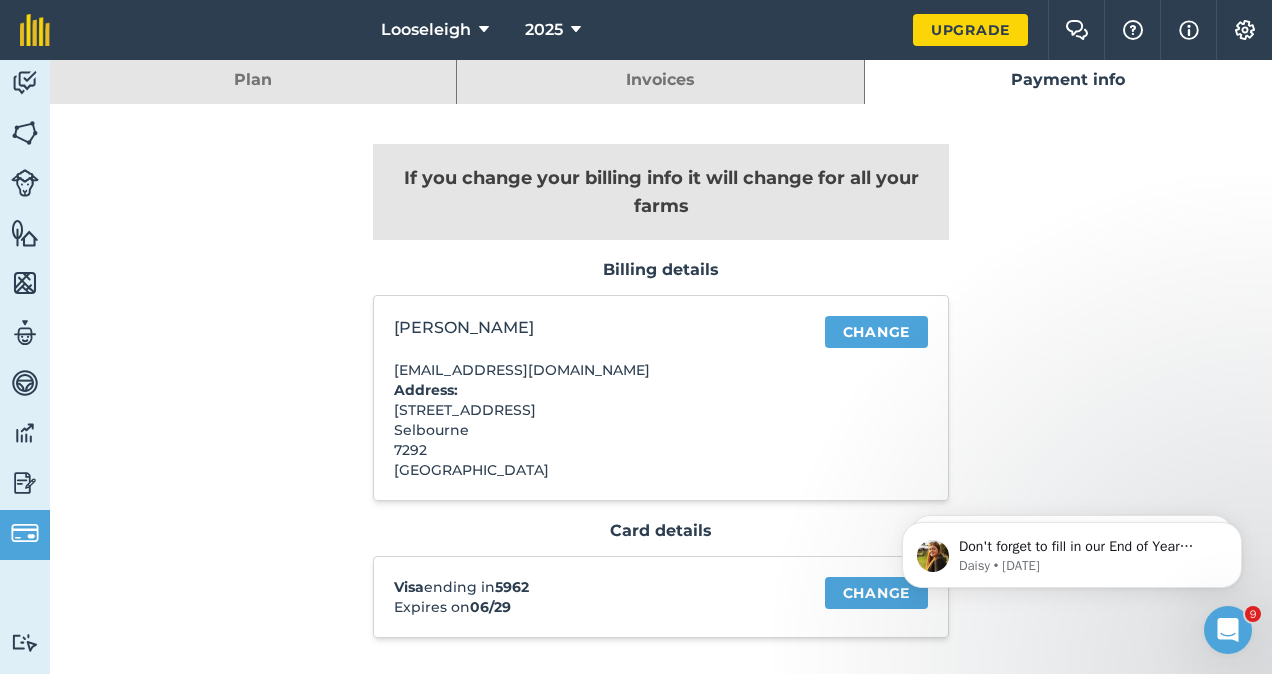 scroll, scrollTop: 0, scrollLeft: 0, axis: both 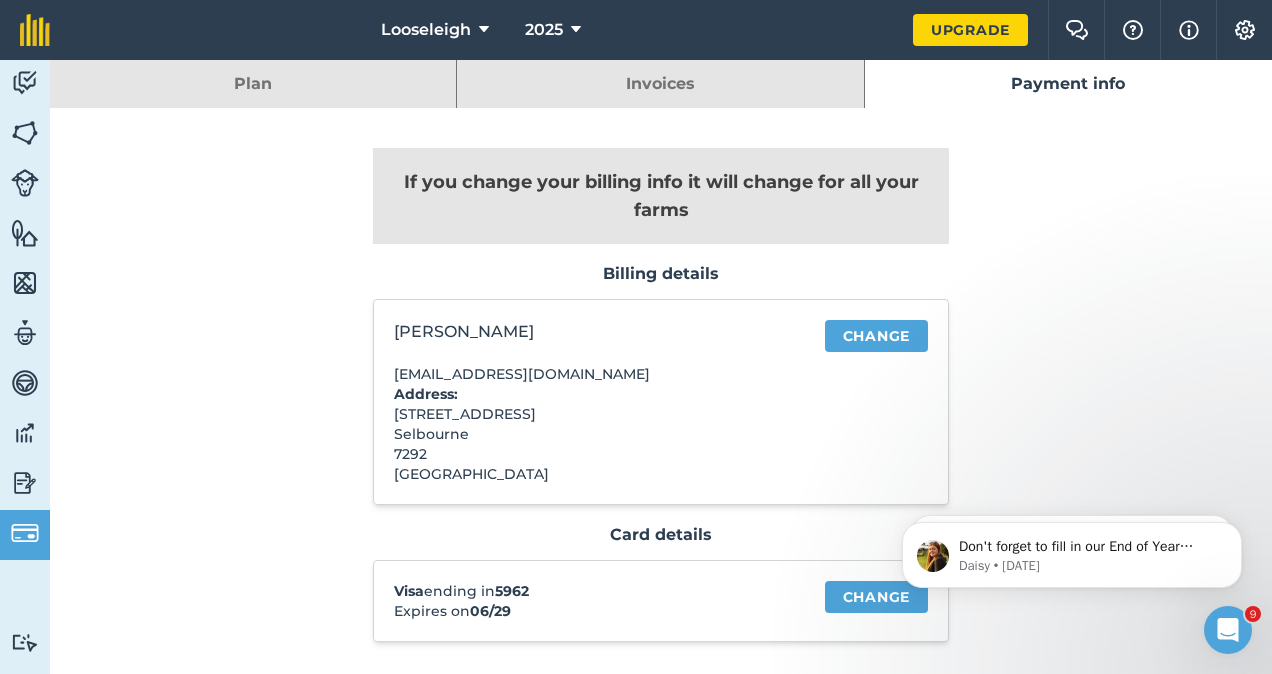 click on "Invoices" at bounding box center [660, 84] 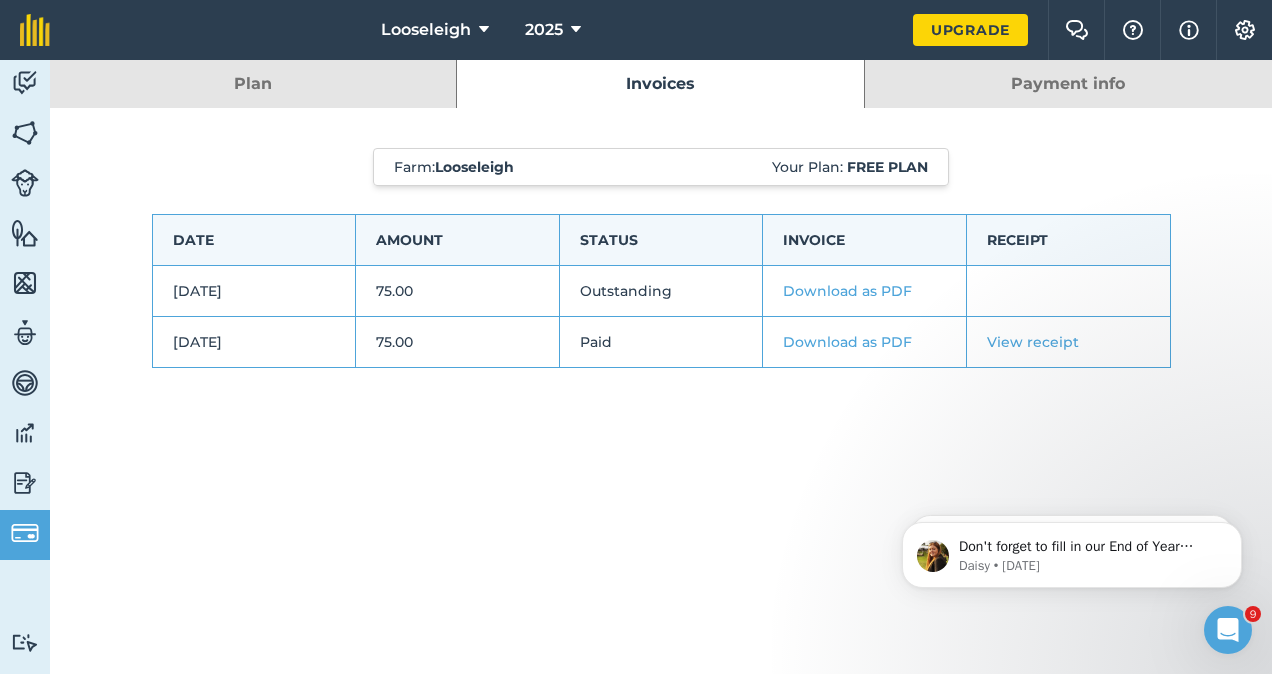 click on "Plan" at bounding box center (253, 84) 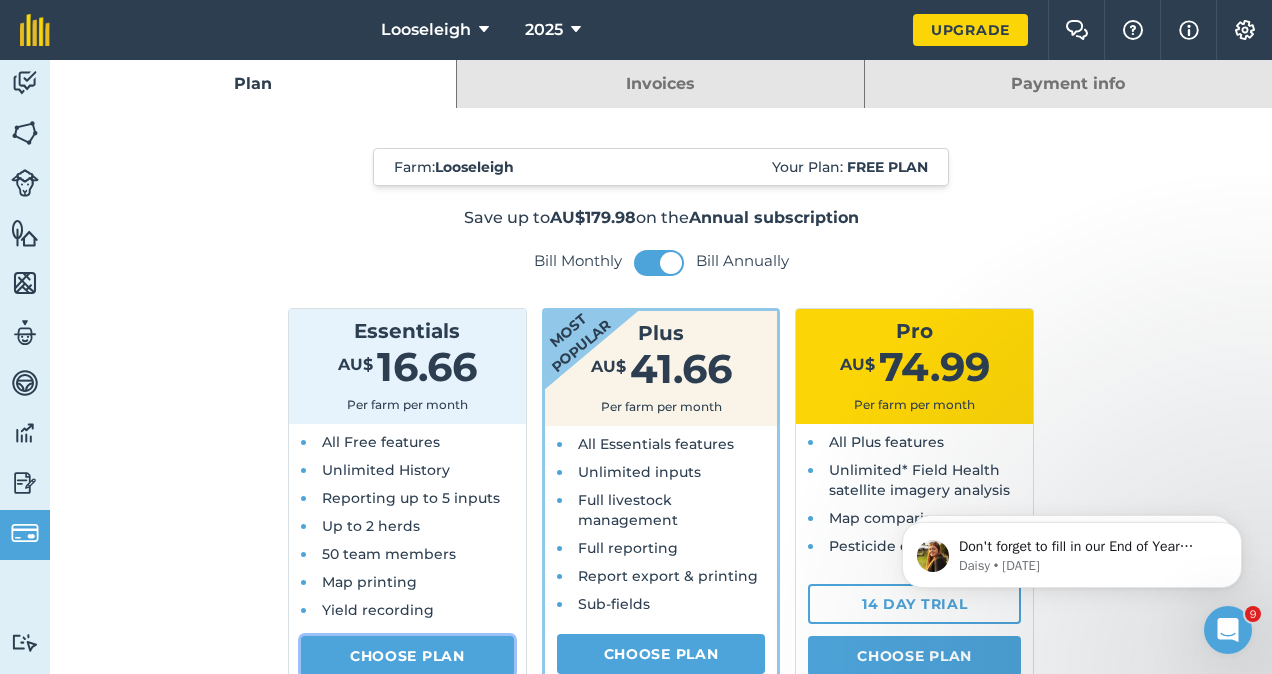 click on "Choose Plan" at bounding box center [407, 656] 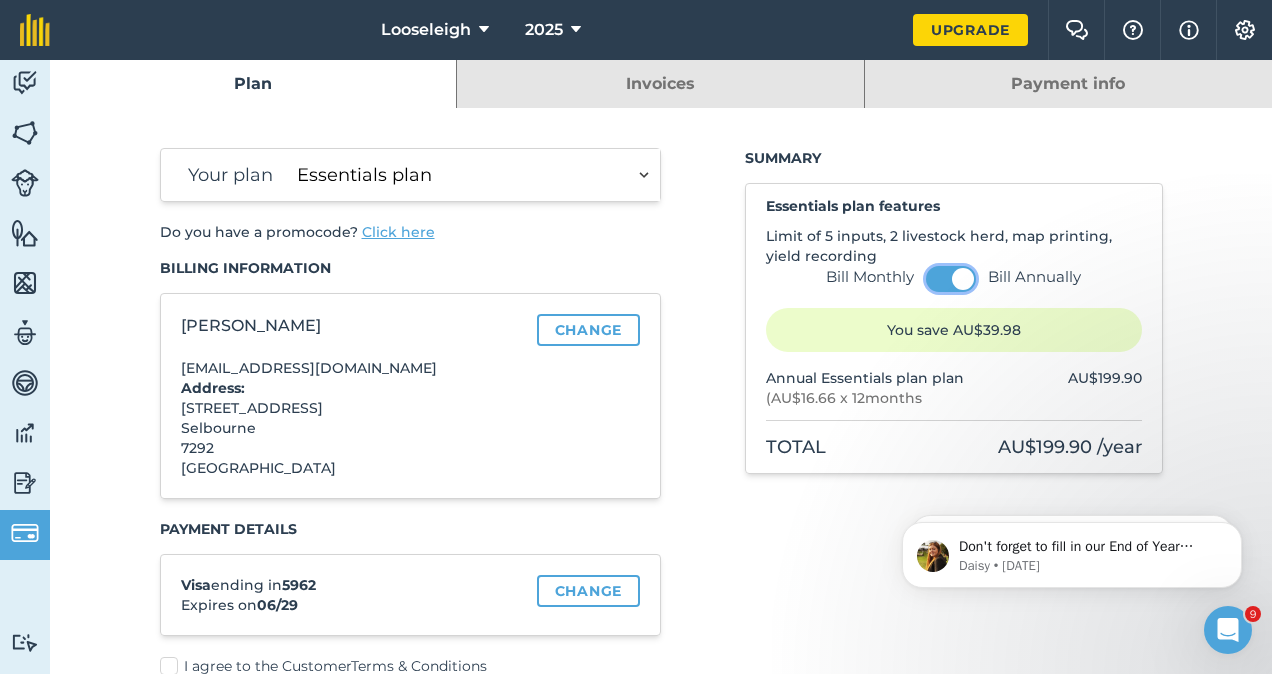 click at bounding box center [951, 279] 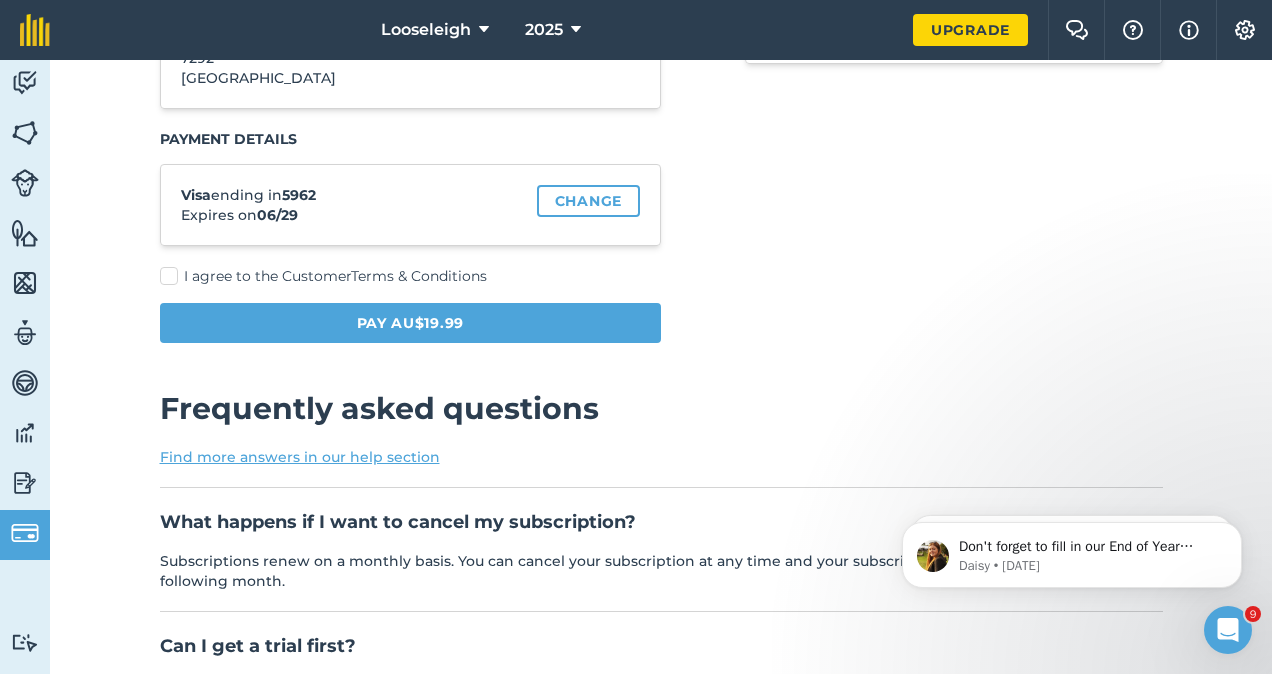scroll, scrollTop: 399, scrollLeft: 0, axis: vertical 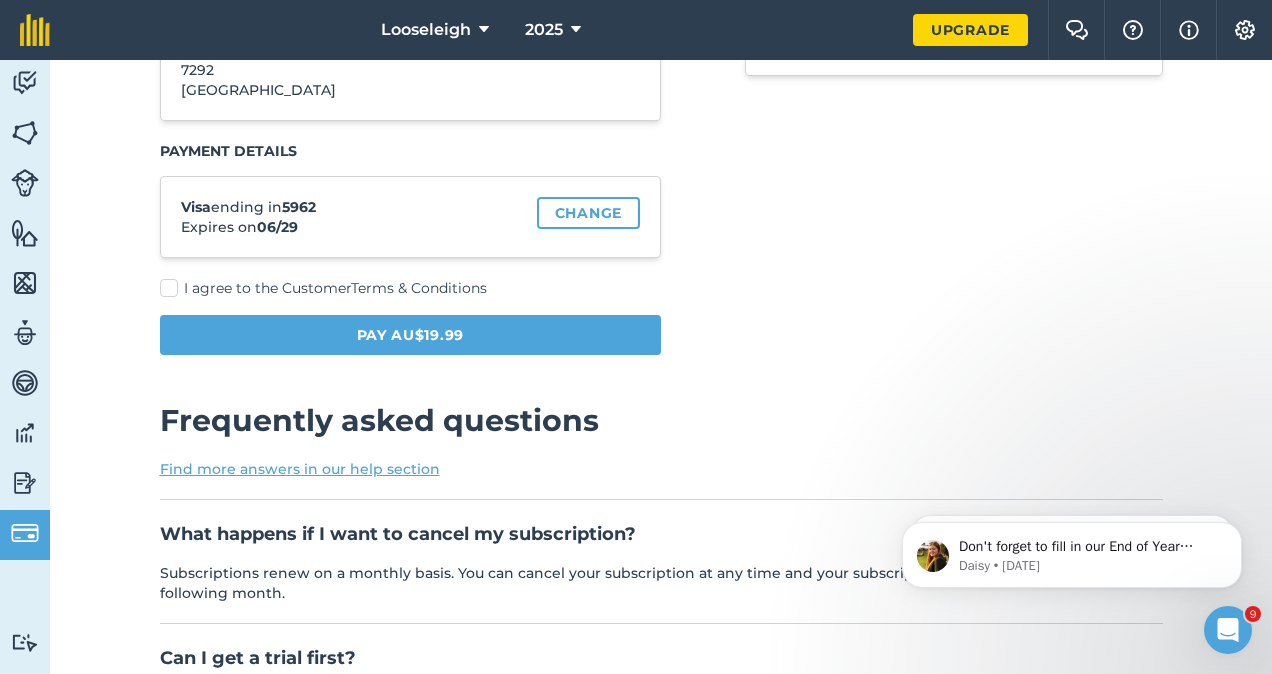 click on "I agree to the Customer  Terms & Conditions" at bounding box center (411, 288) 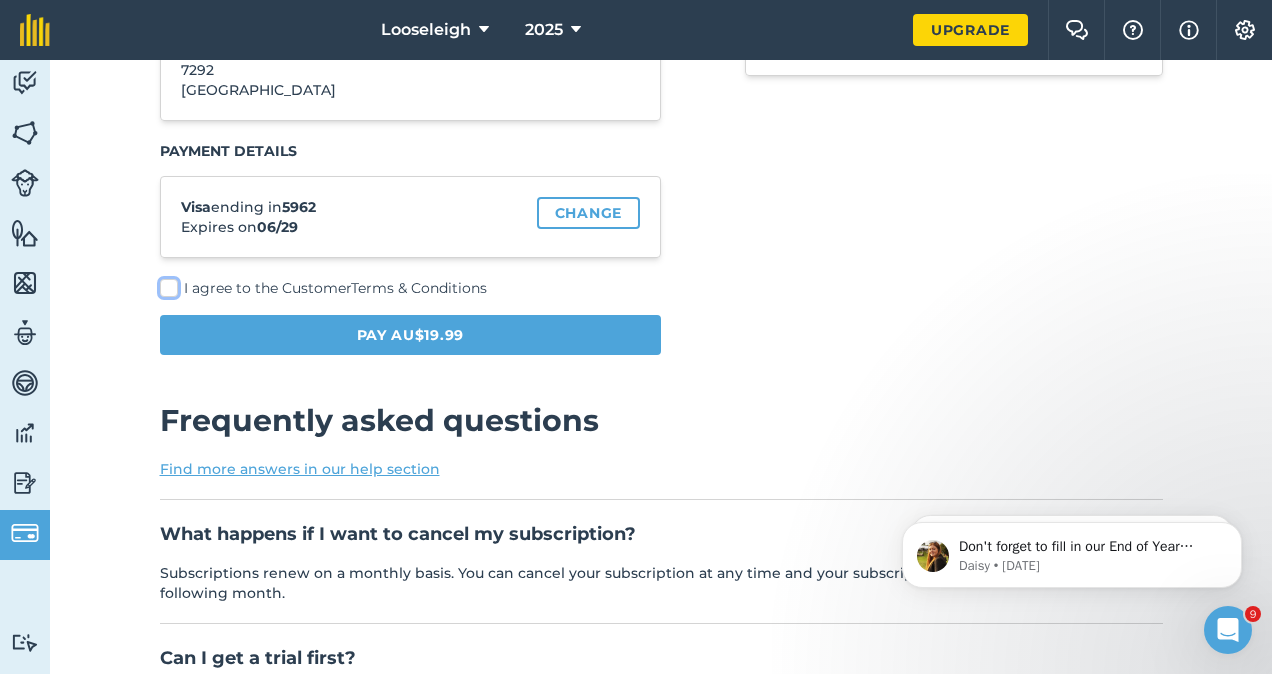 click on "I agree to the Customer  Terms & Conditions" at bounding box center (166, 662) 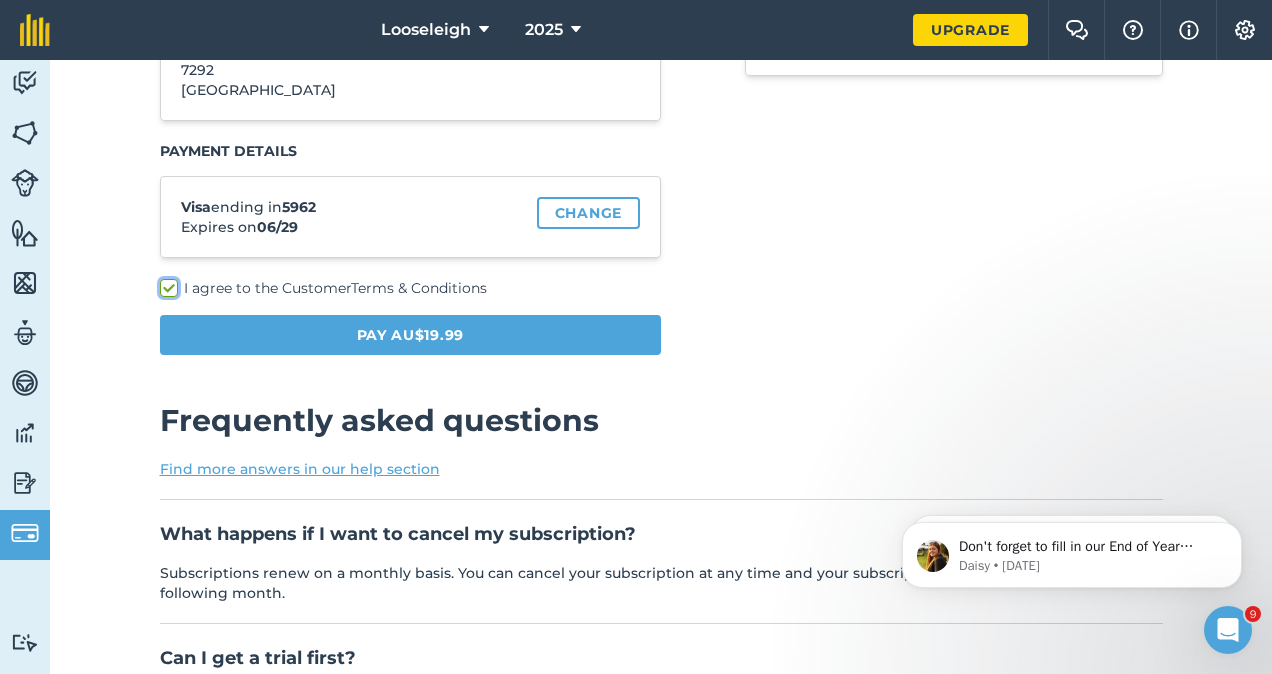 checkbox on "true" 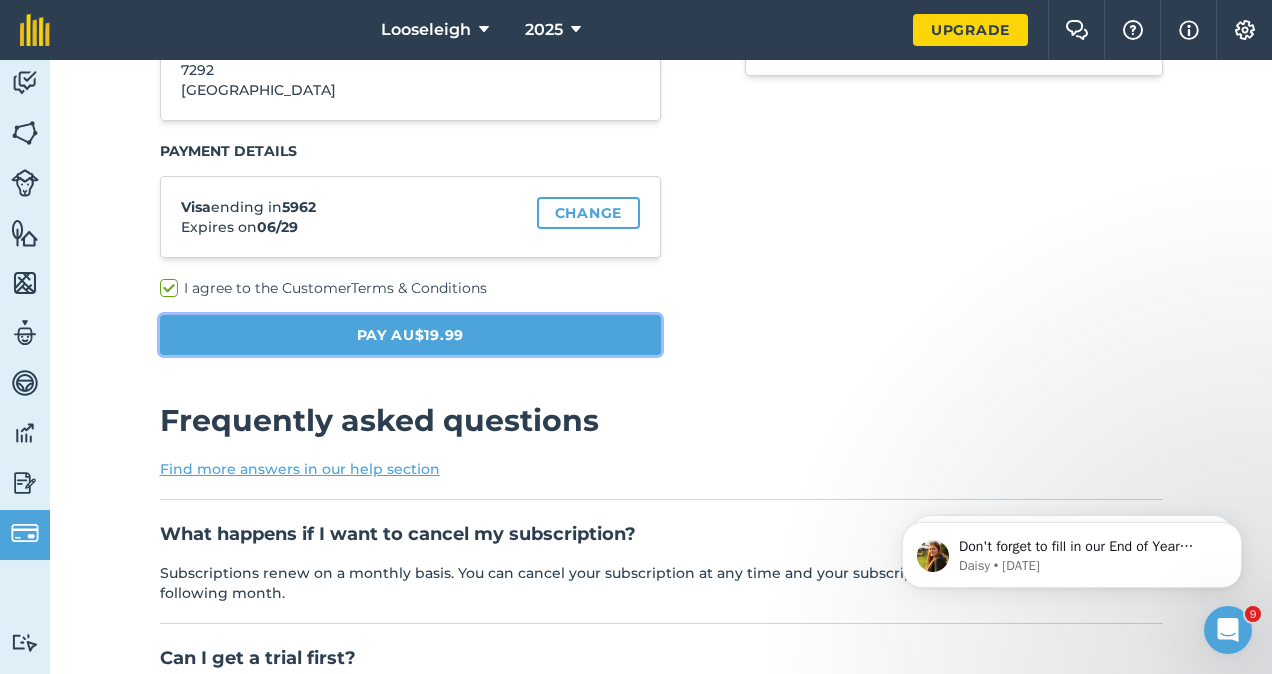 click on "Pay AU$19.99" at bounding box center (411, 335) 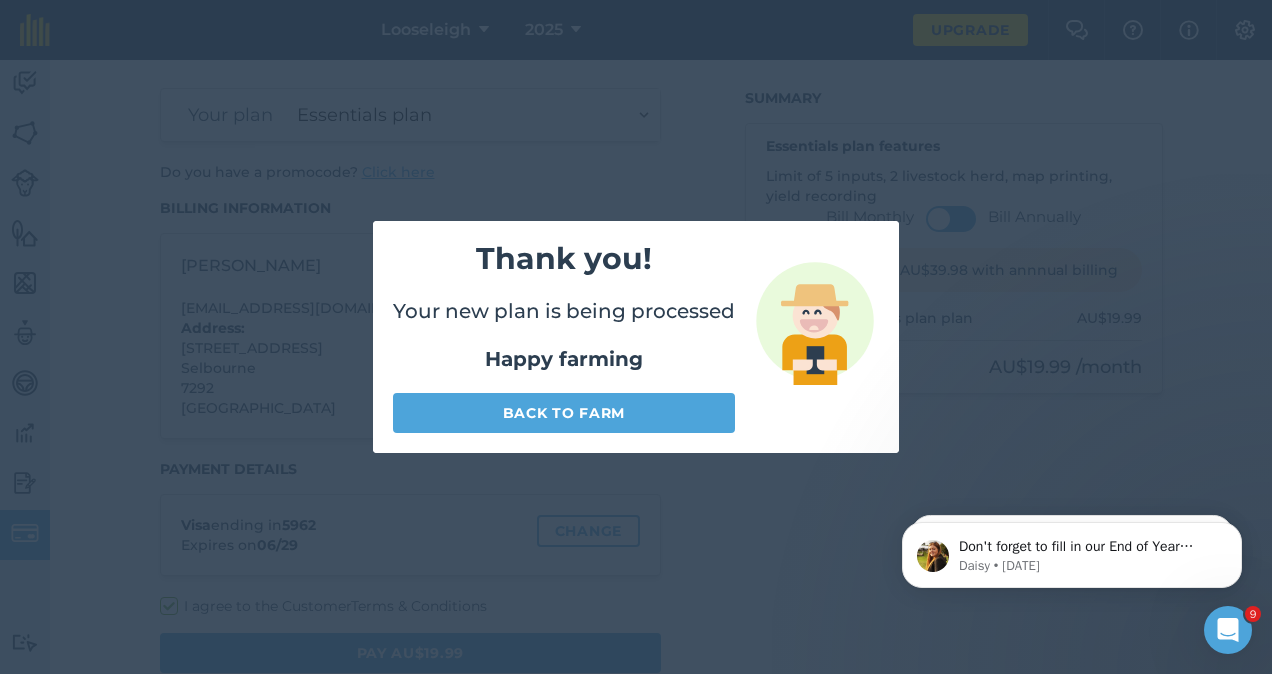 scroll, scrollTop: 60, scrollLeft: 0, axis: vertical 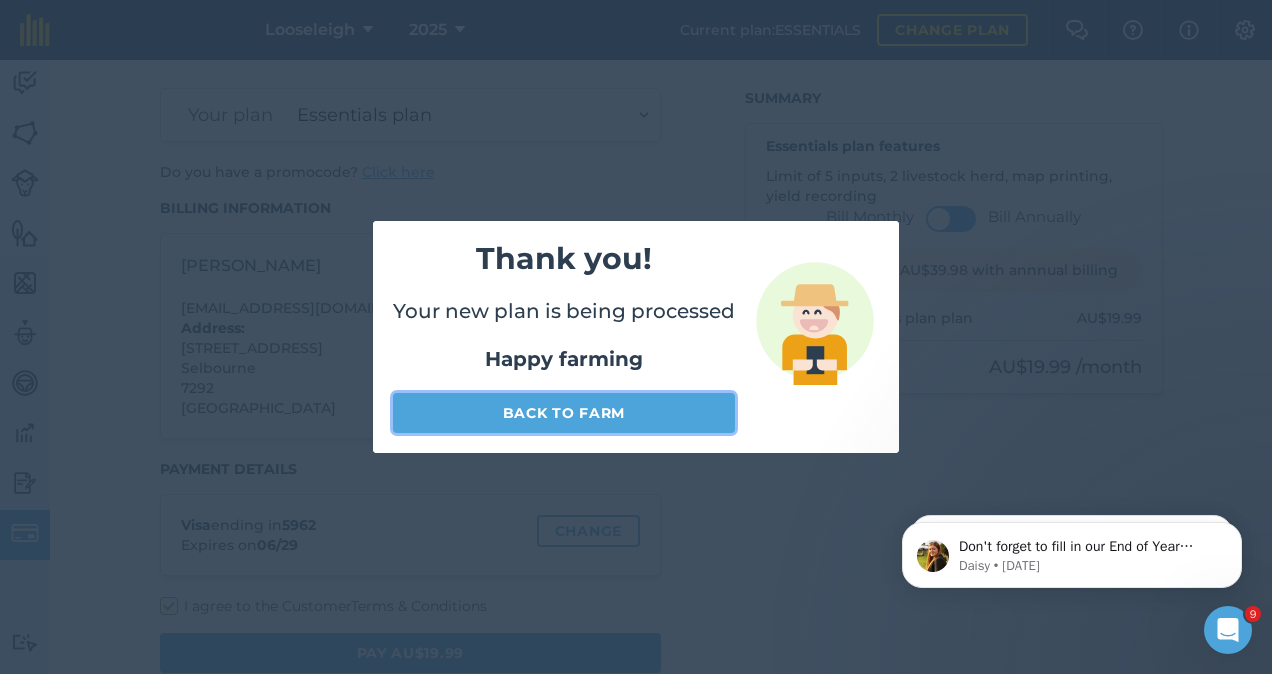 click on "Back to farm" at bounding box center (564, 413) 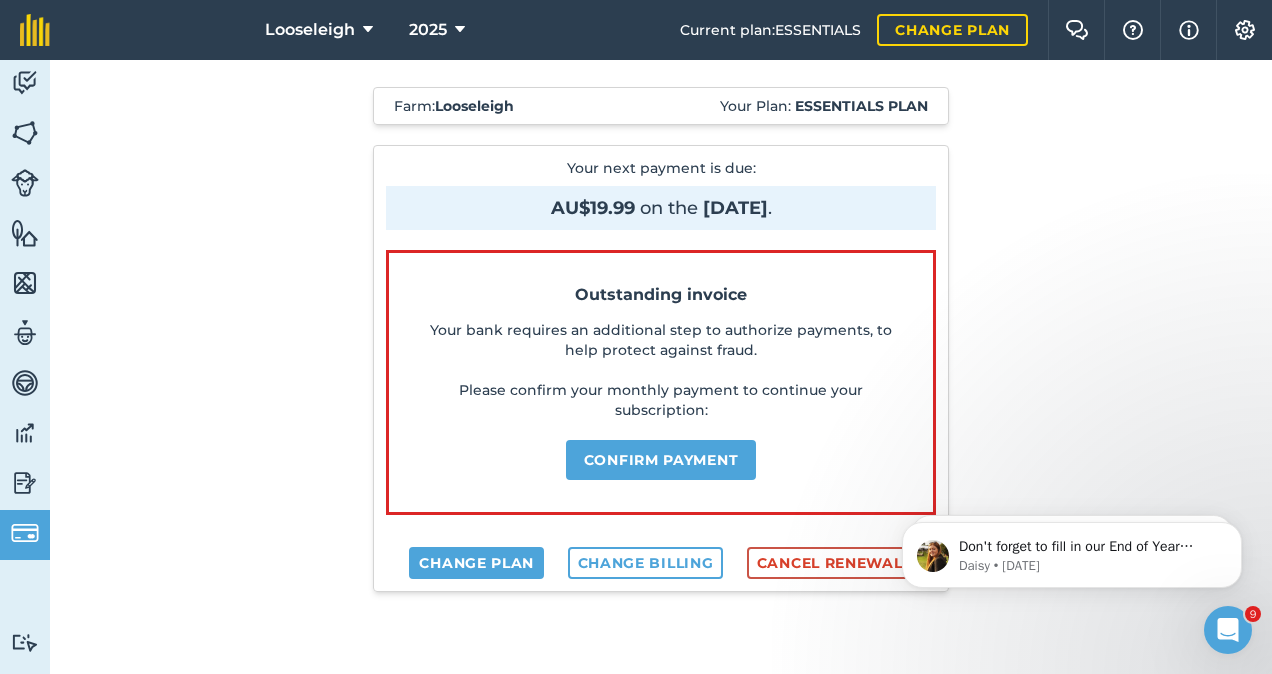 scroll, scrollTop: 0, scrollLeft: 0, axis: both 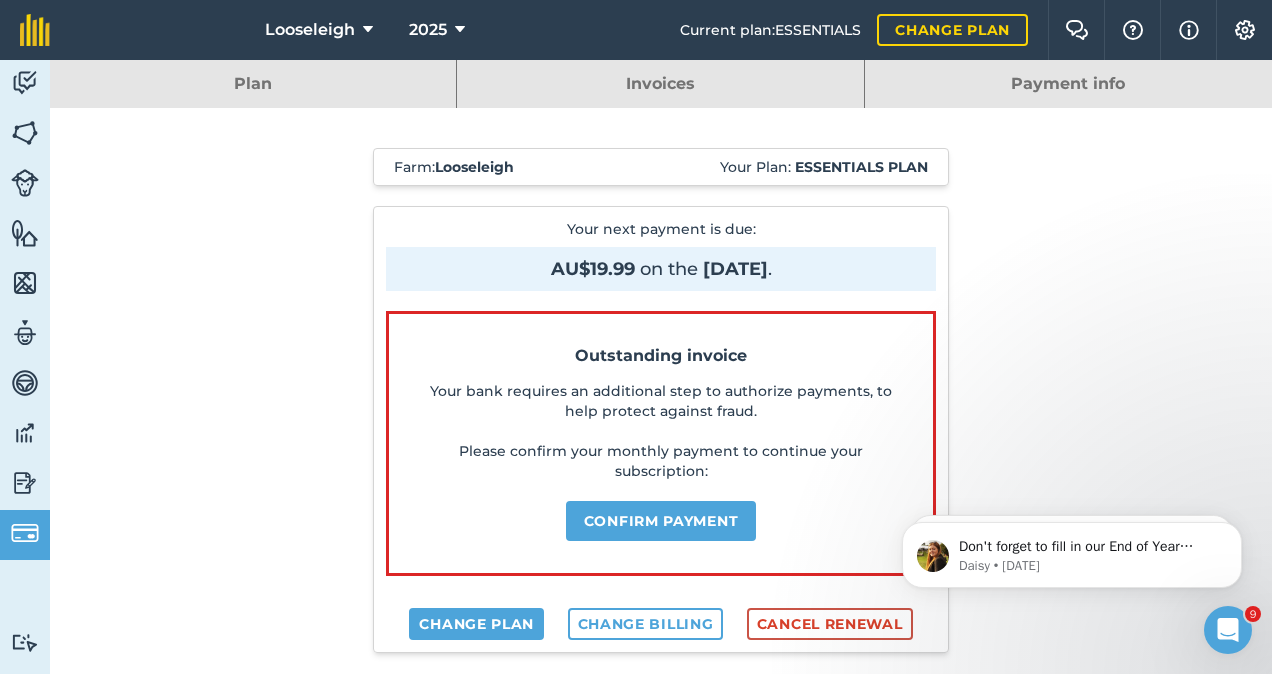 click on "Invoices" at bounding box center (660, 84) 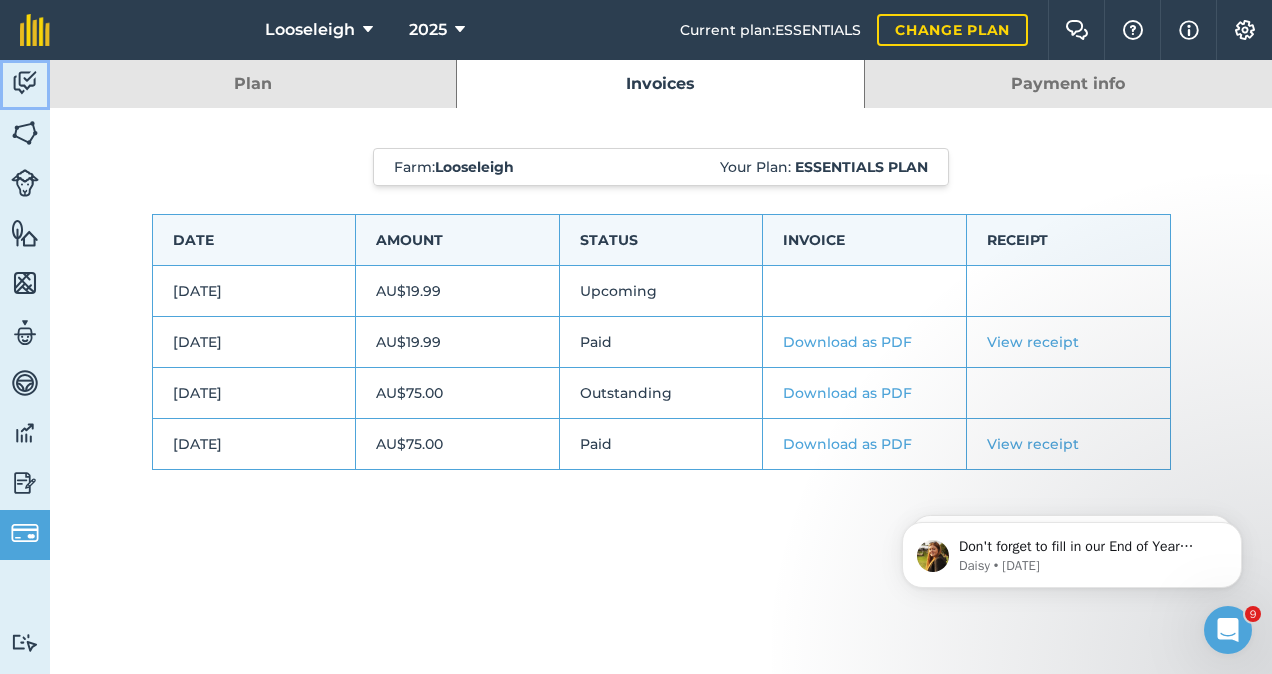 click at bounding box center (25, 83) 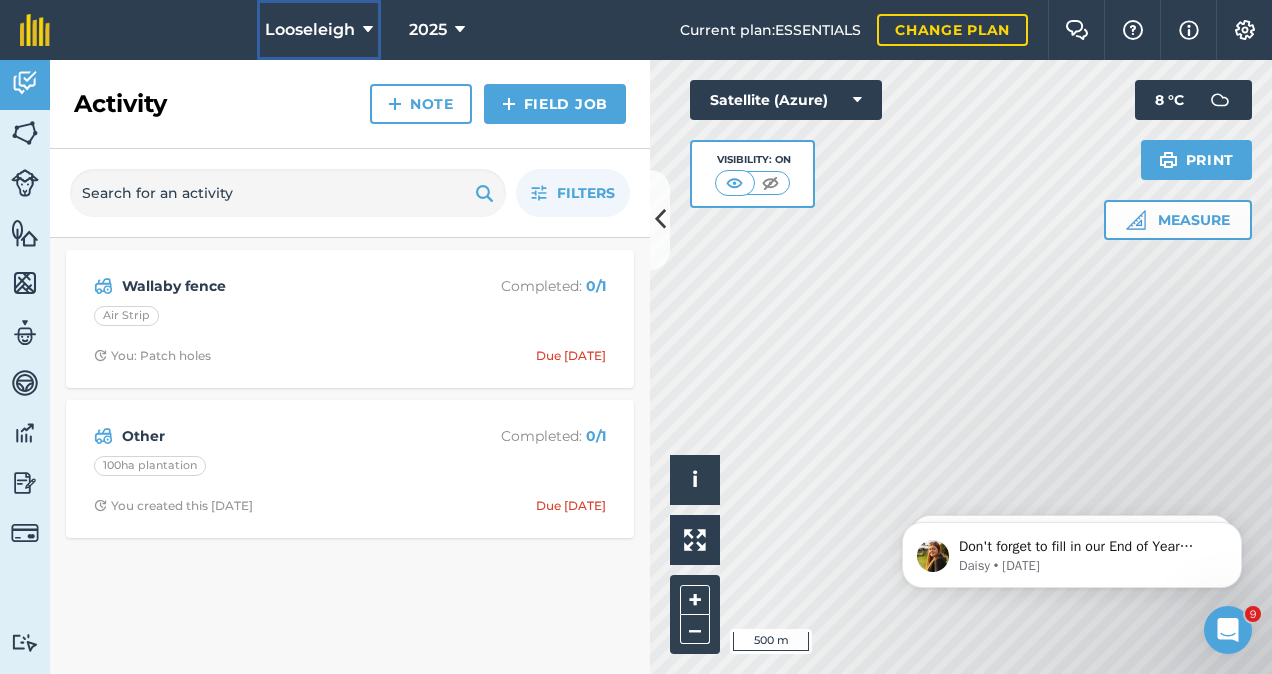 click on "Looseleigh" at bounding box center [319, 30] 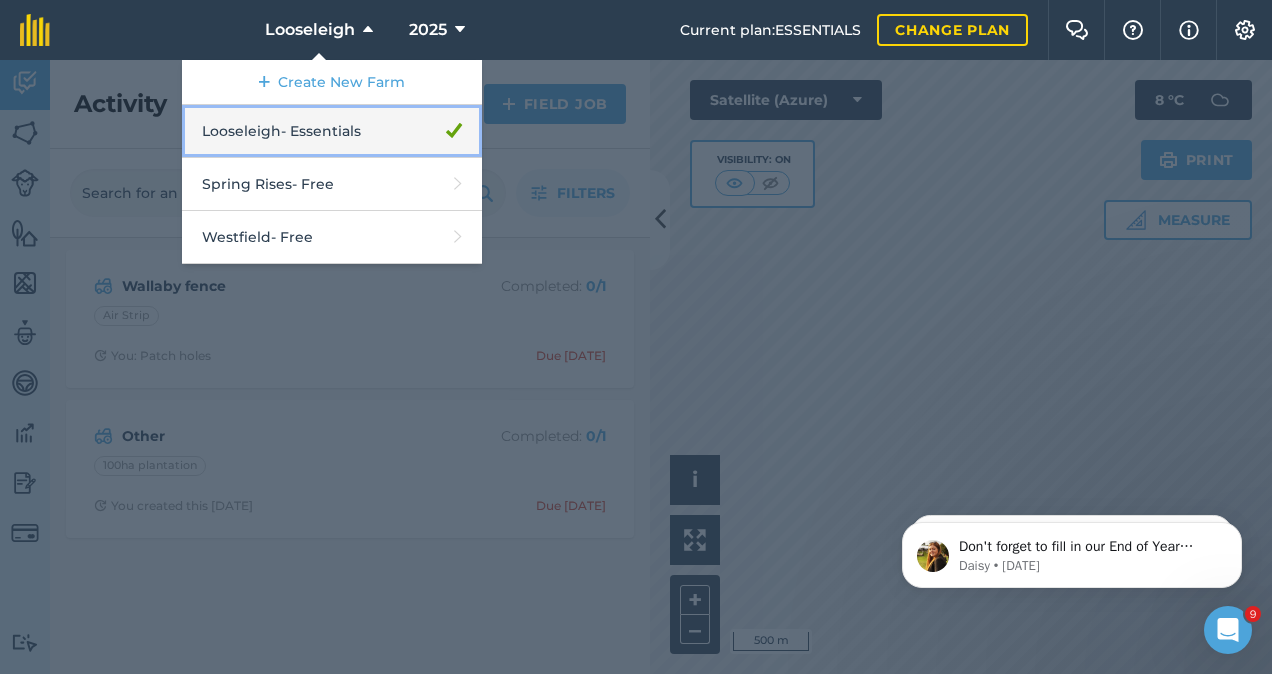 click on "Looseleigh  - Essentials" at bounding box center [332, 131] 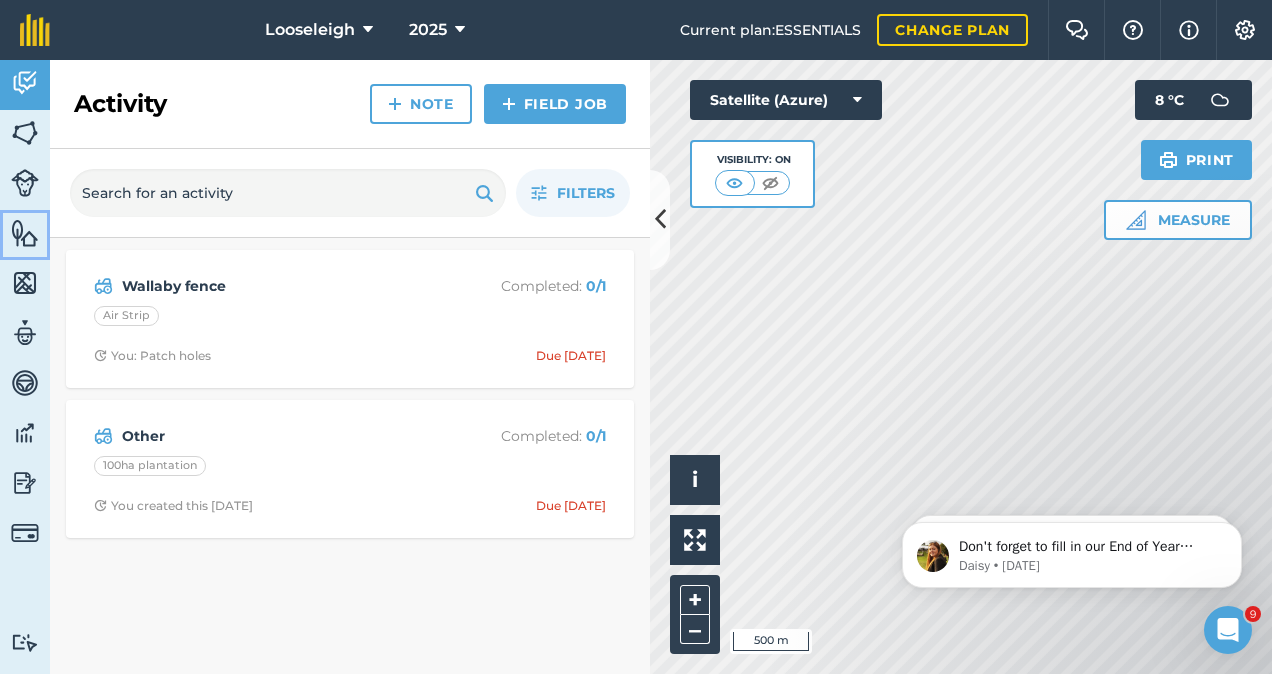 click at bounding box center [25, 233] 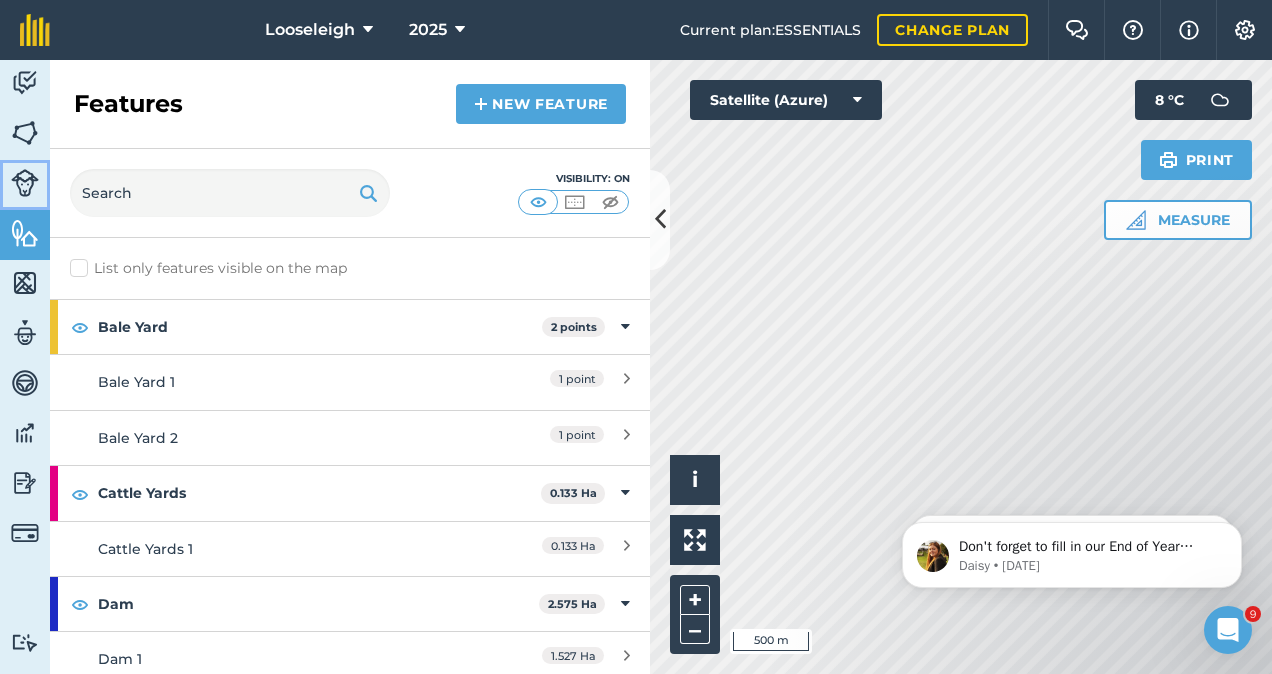 click at bounding box center (25, 183) 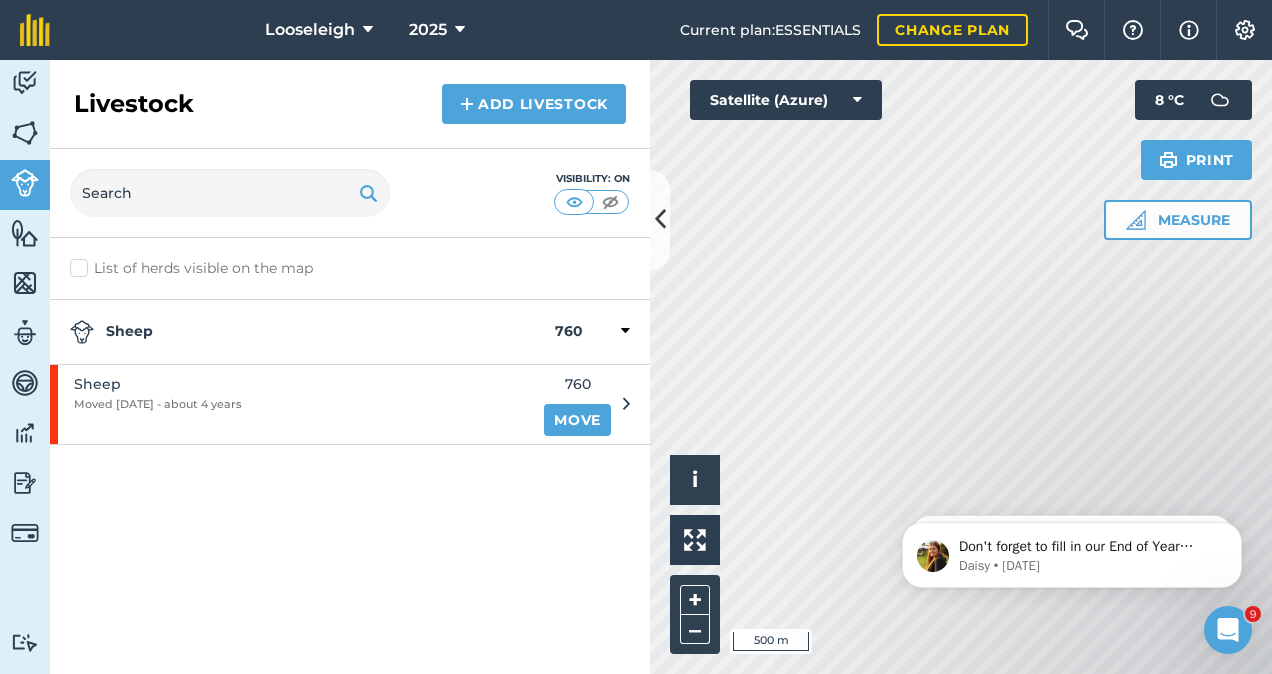 click at bounding box center (625, 331) 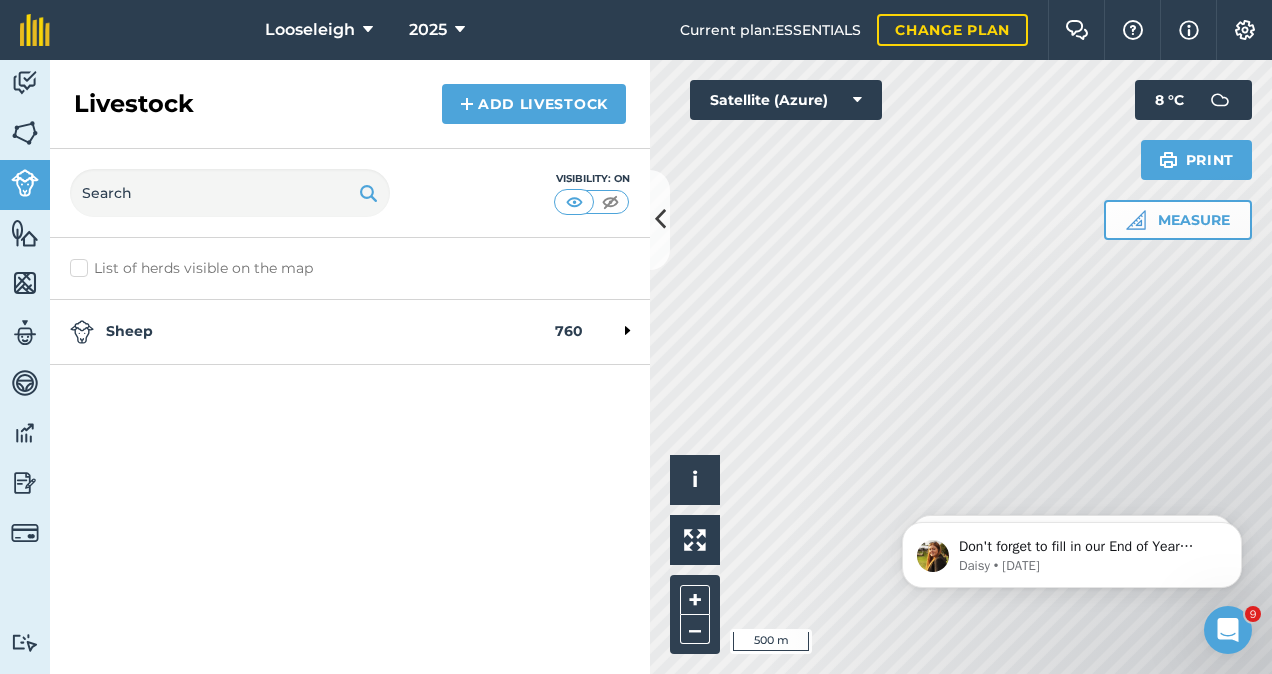 click at bounding box center [606, 332] 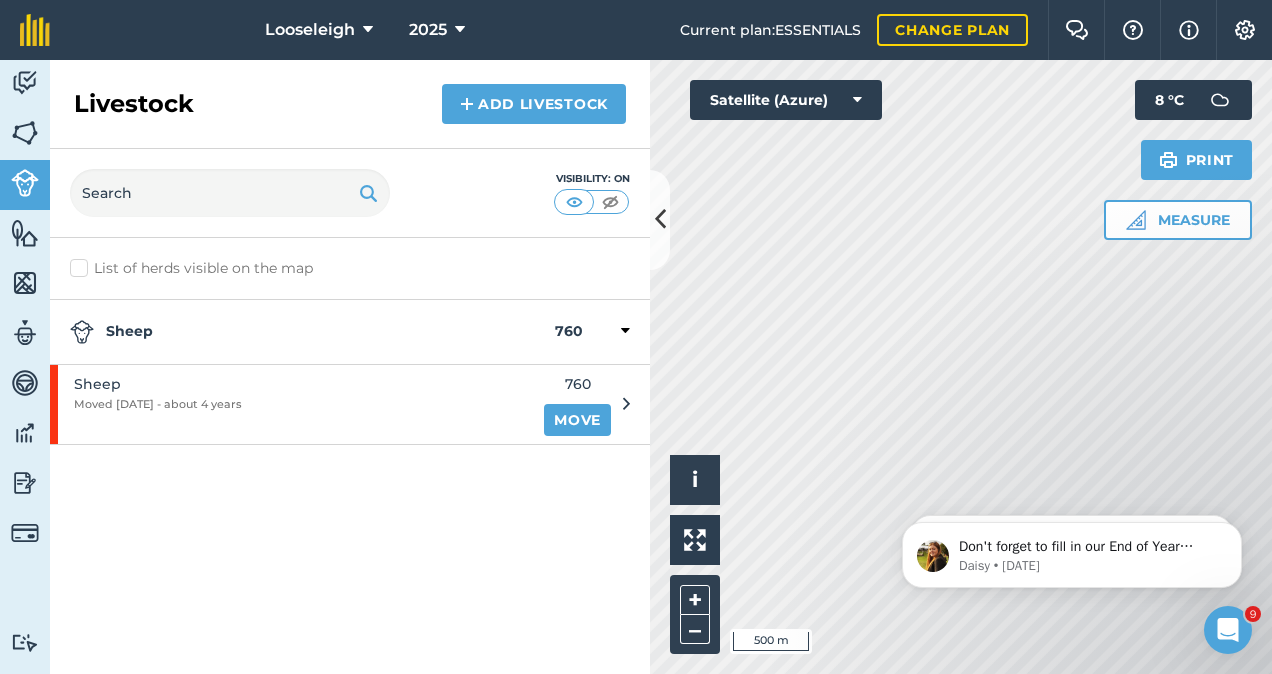 click at bounding box center (625, 331) 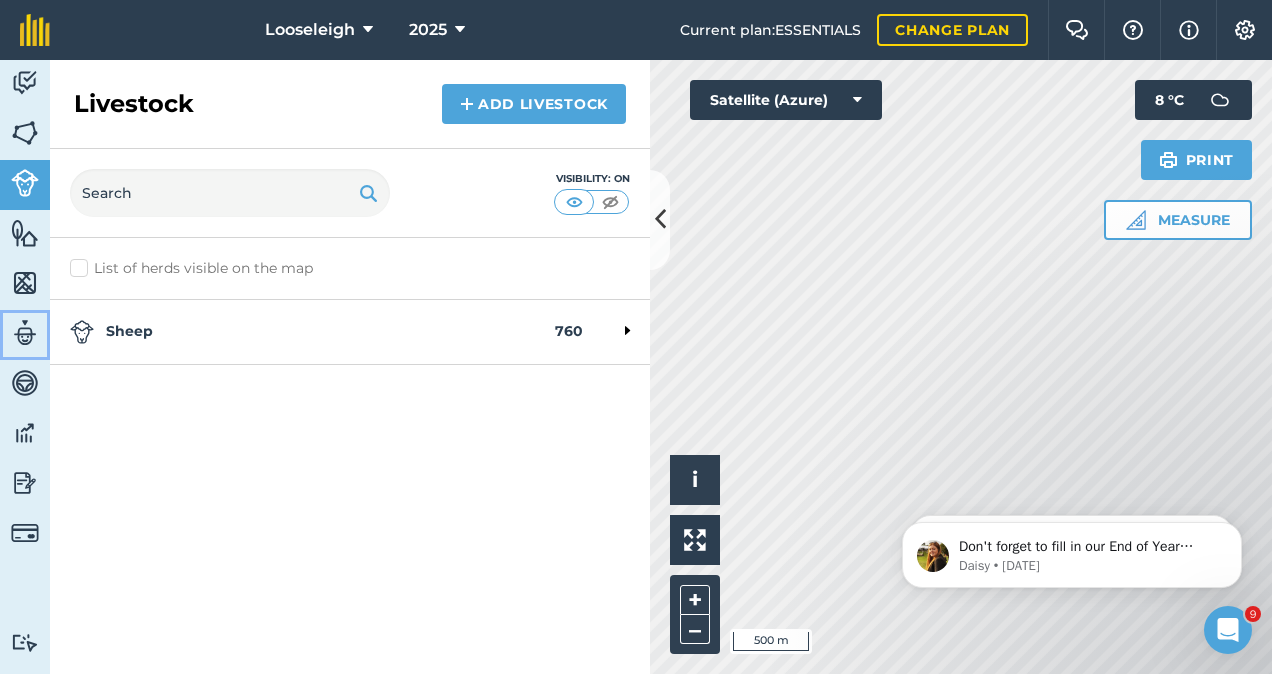 click at bounding box center [25, 333] 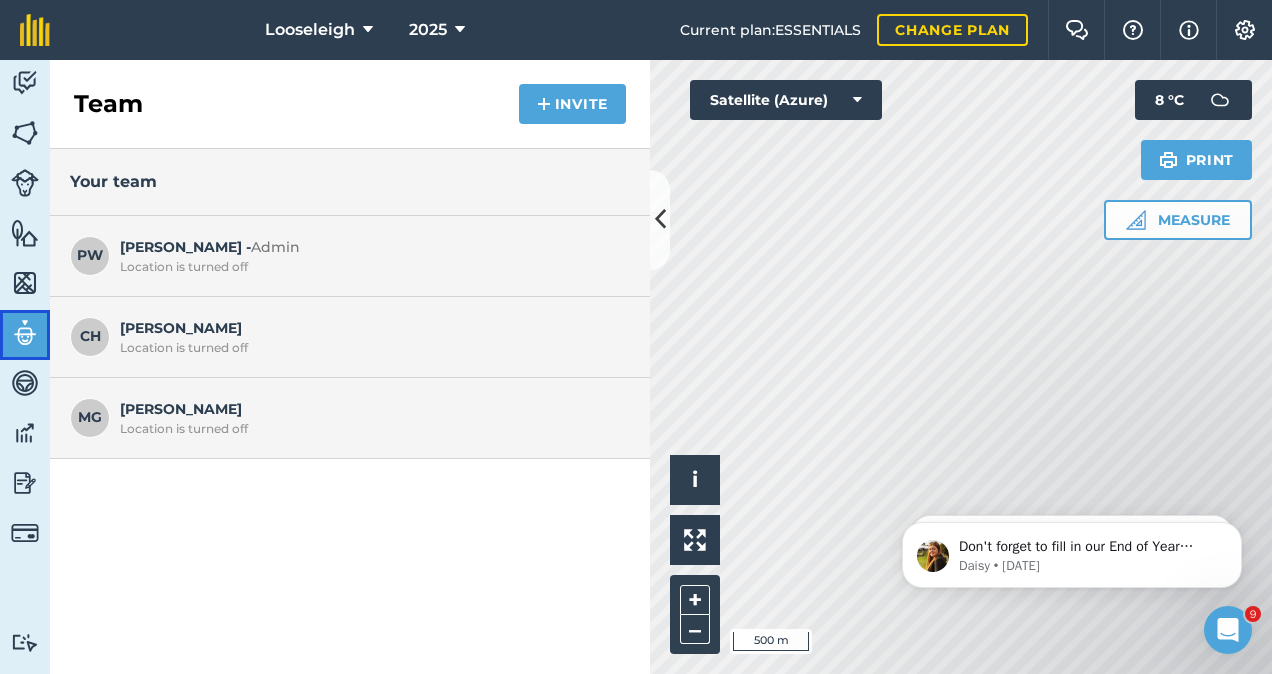 click at bounding box center (25, 333) 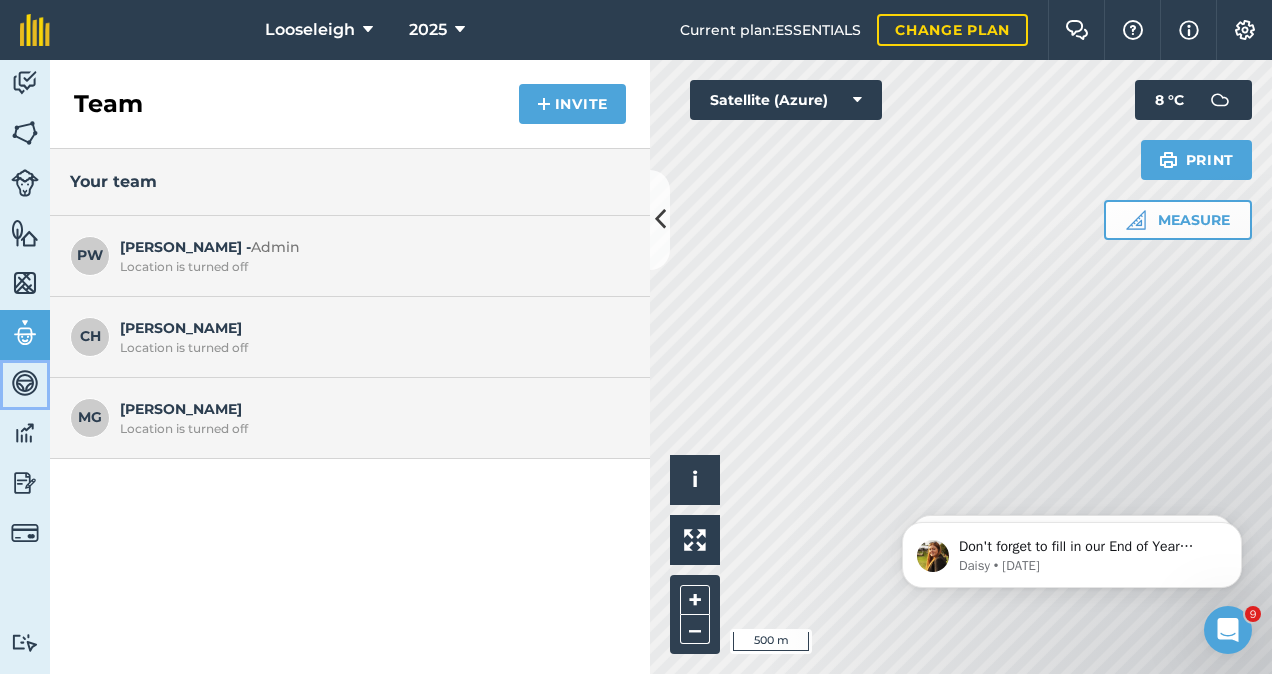 click at bounding box center (25, 383) 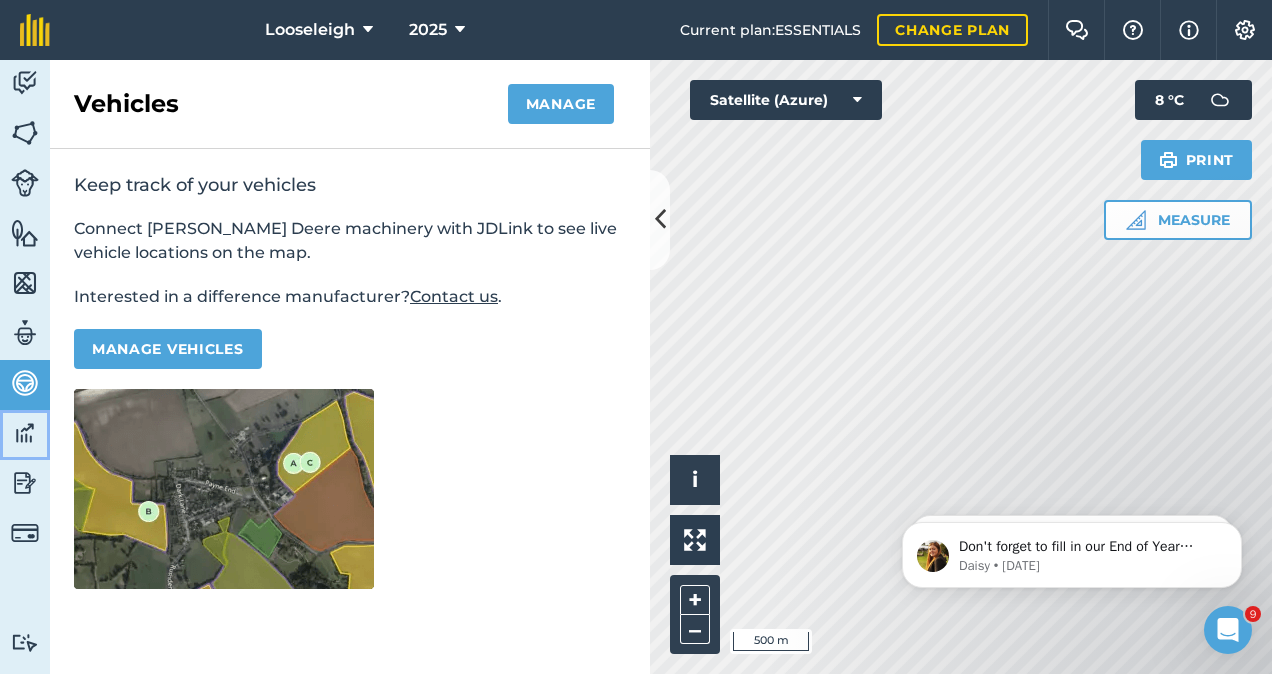 click at bounding box center (25, 433) 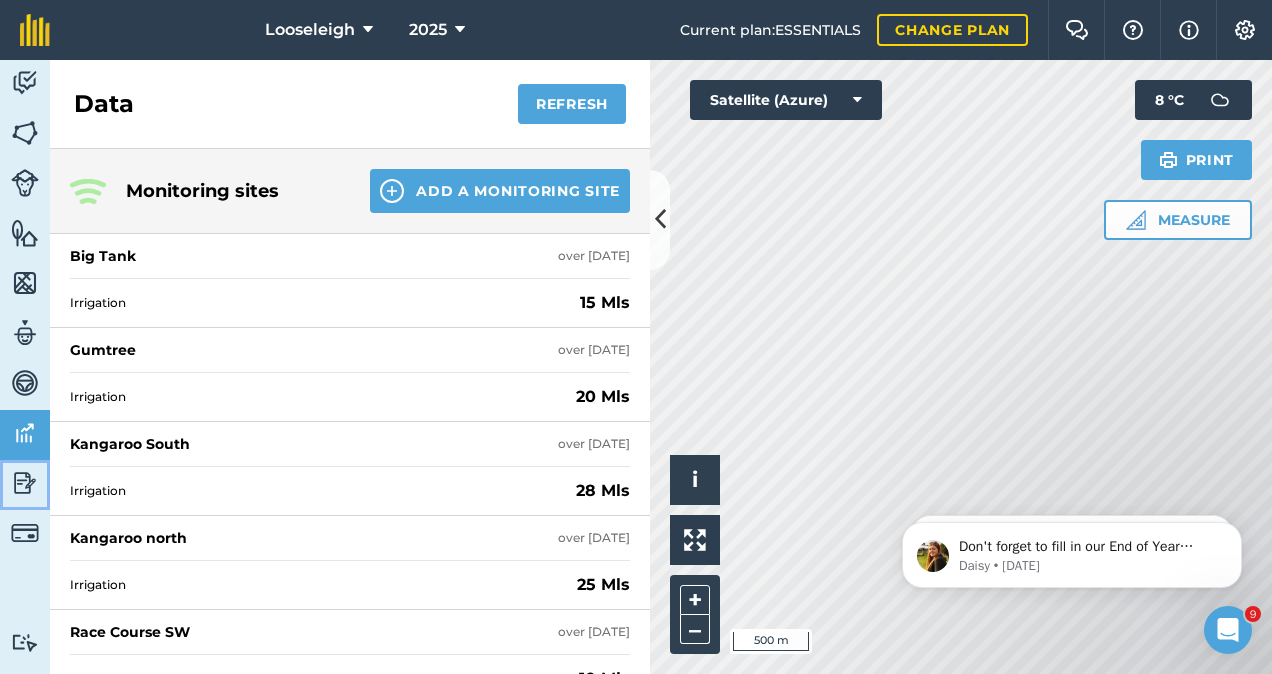 click at bounding box center (25, 483) 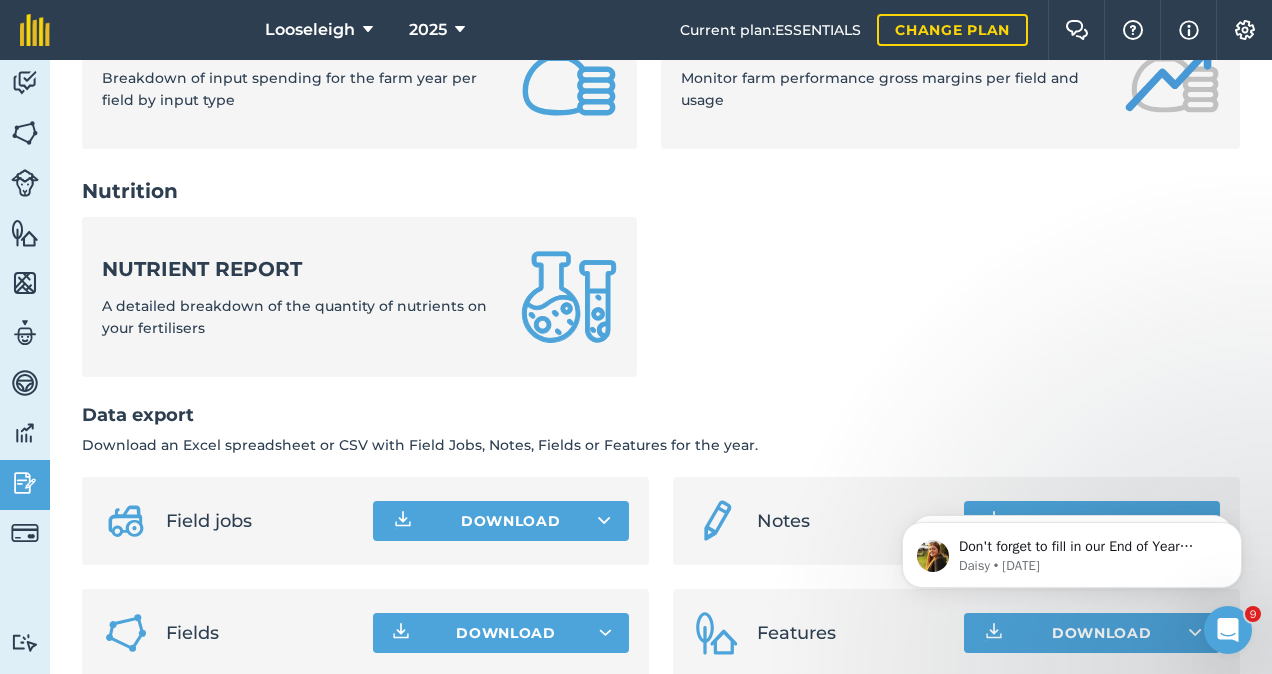 scroll, scrollTop: 901, scrollLeft: 0, axis: vertical 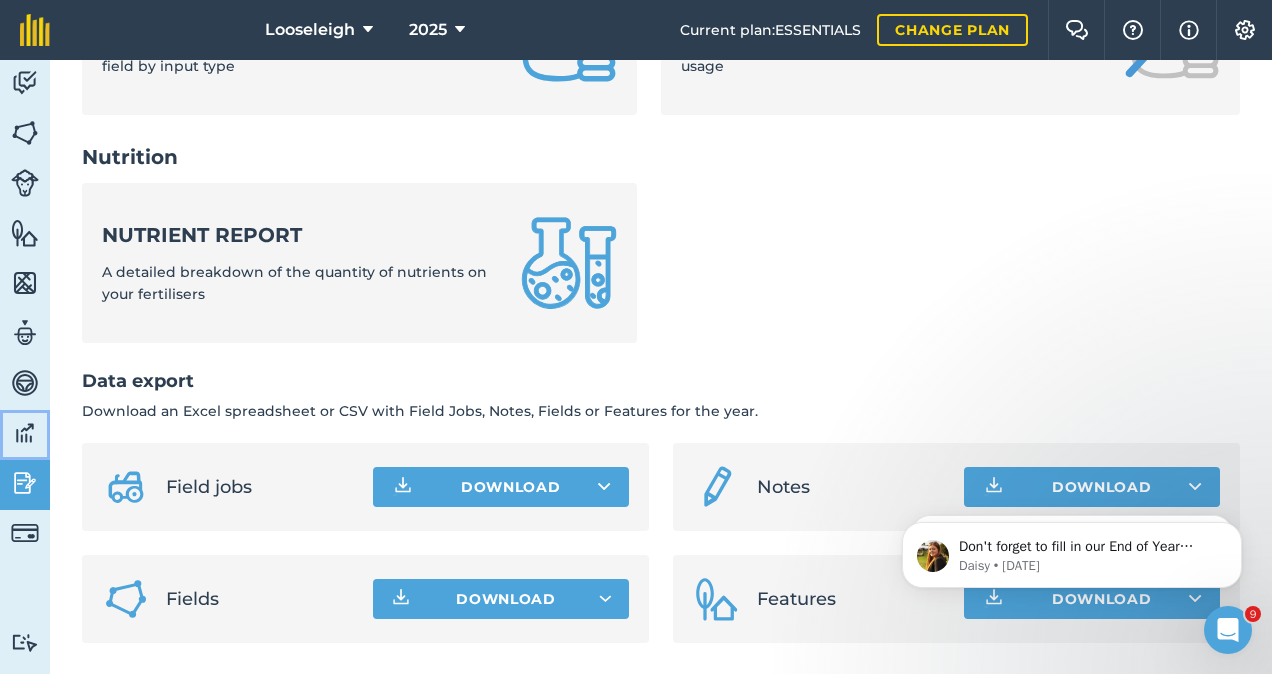 click at bounding box center (25, 433) 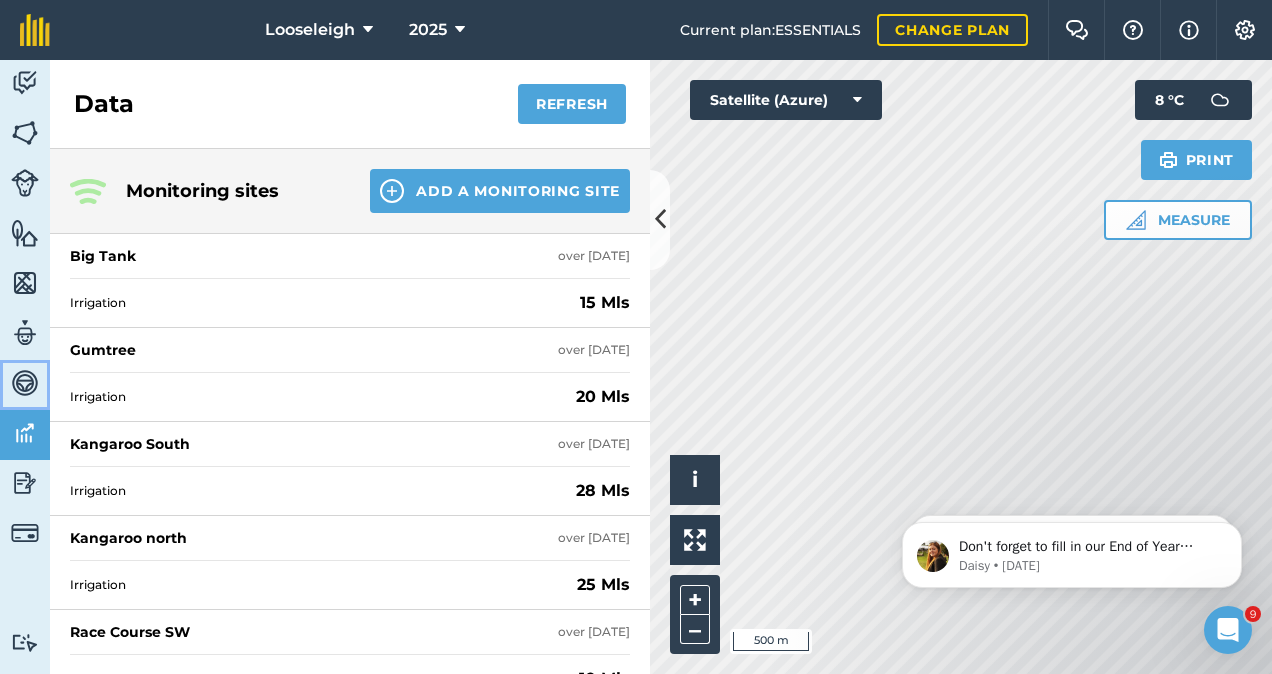 click at bounding box center (25, 383) 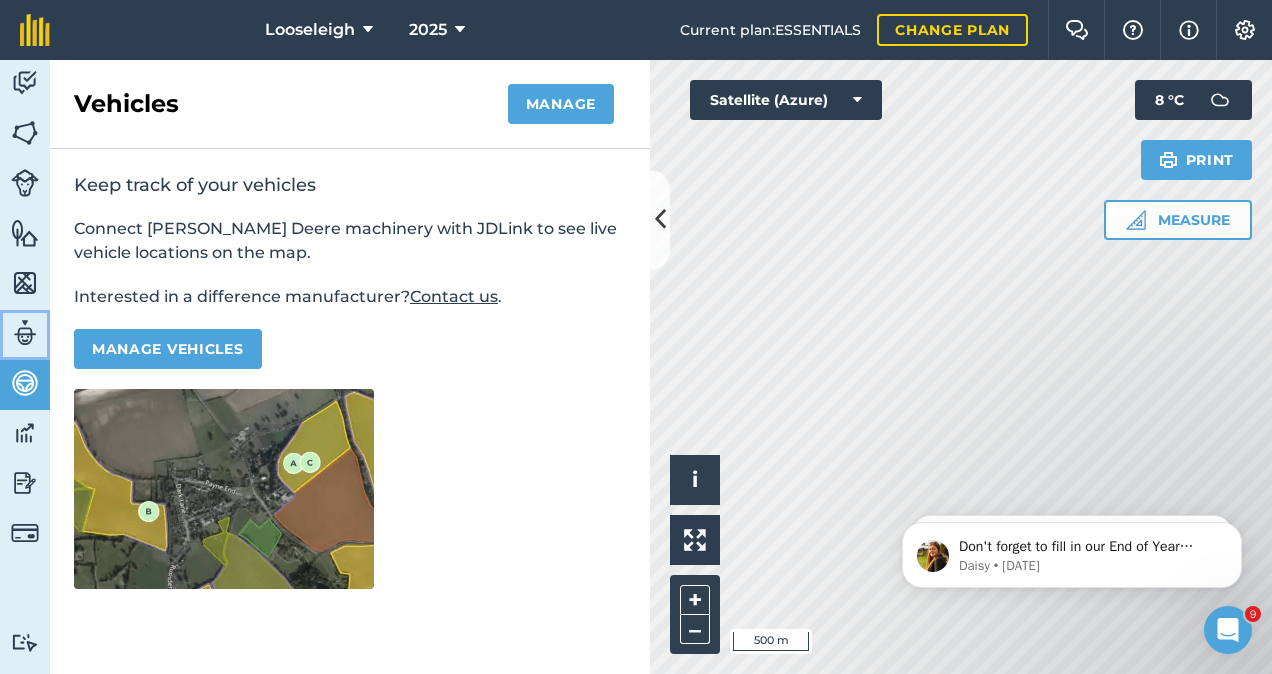 click at bounding box center (25, 333) 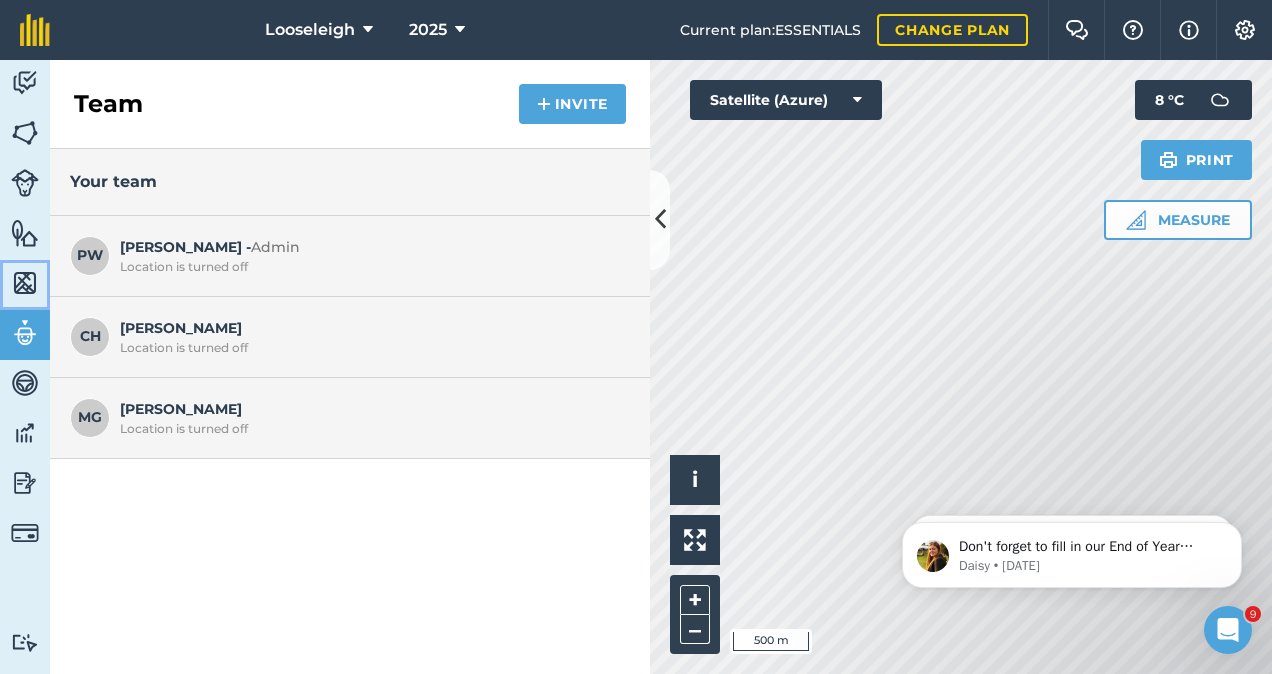 click at bounding box center [25, 283] 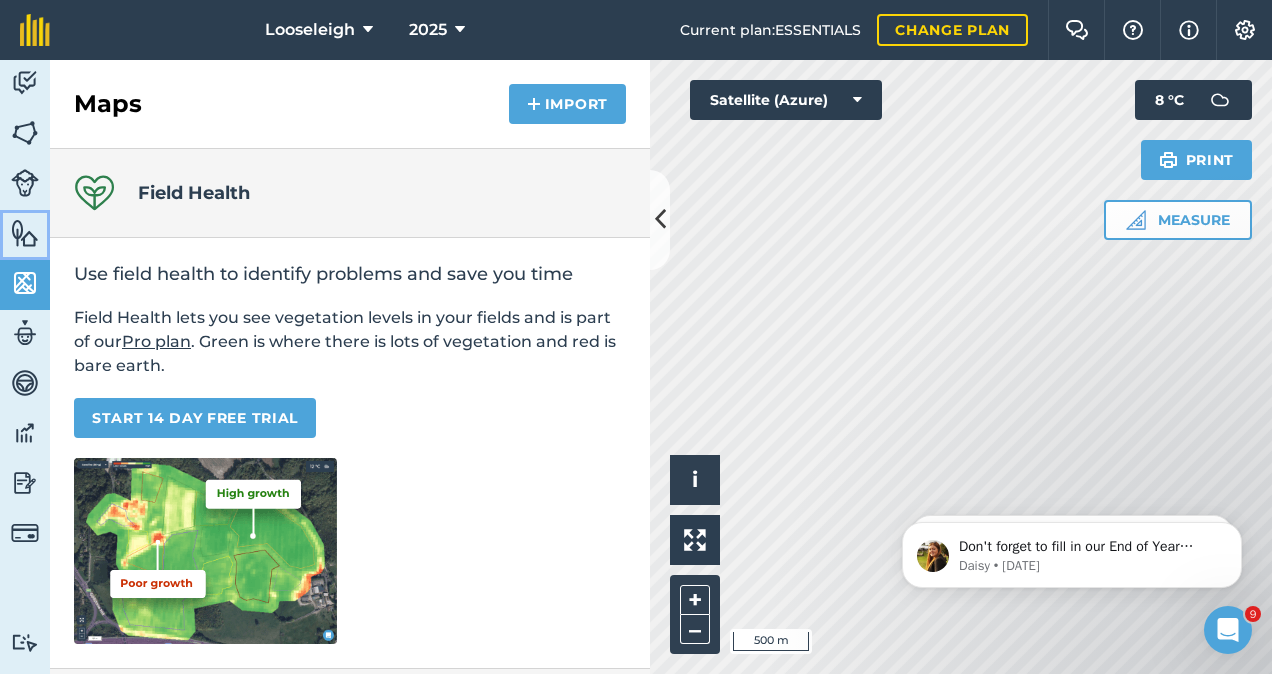 click at bounding box center (25, 233) 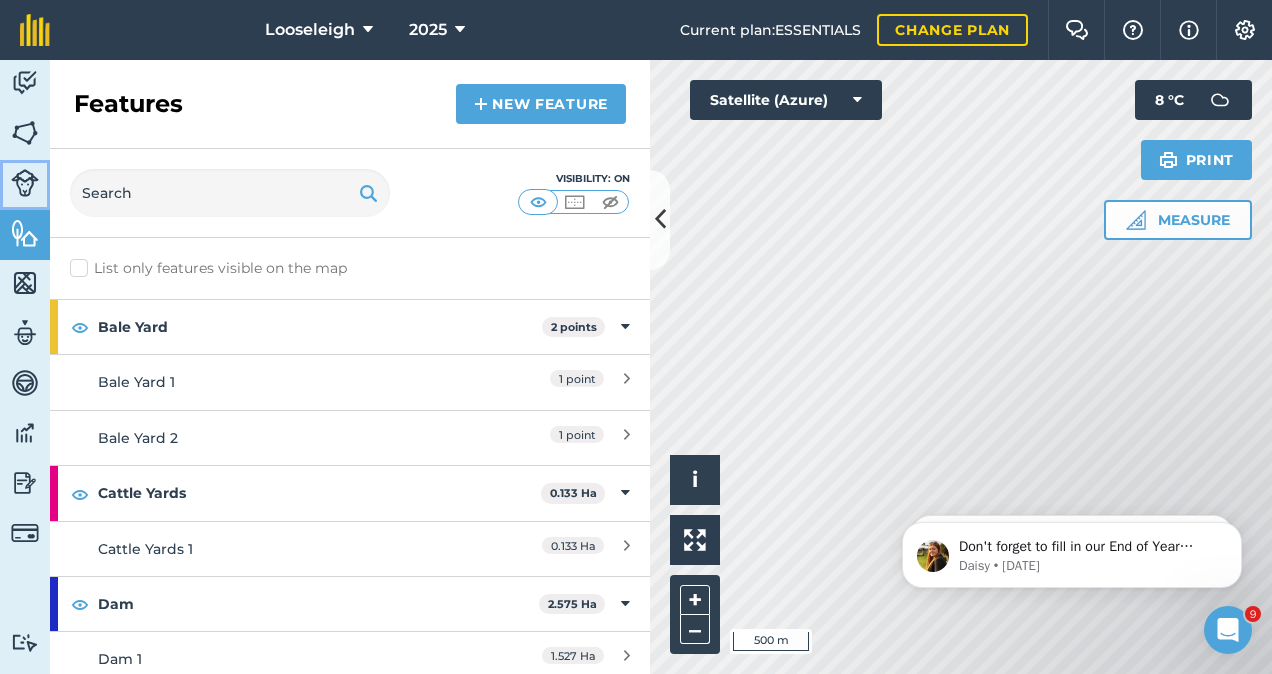 click at bounding box center [25, 183] 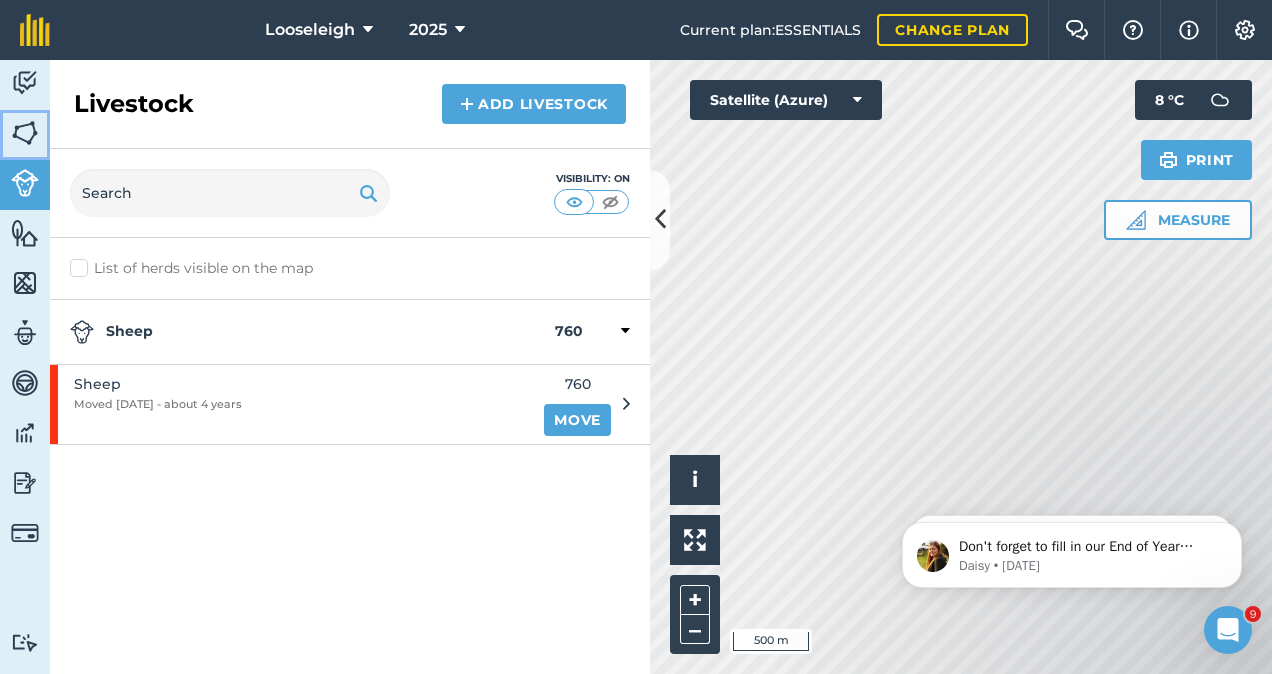 click at bounding box center [25, 133] 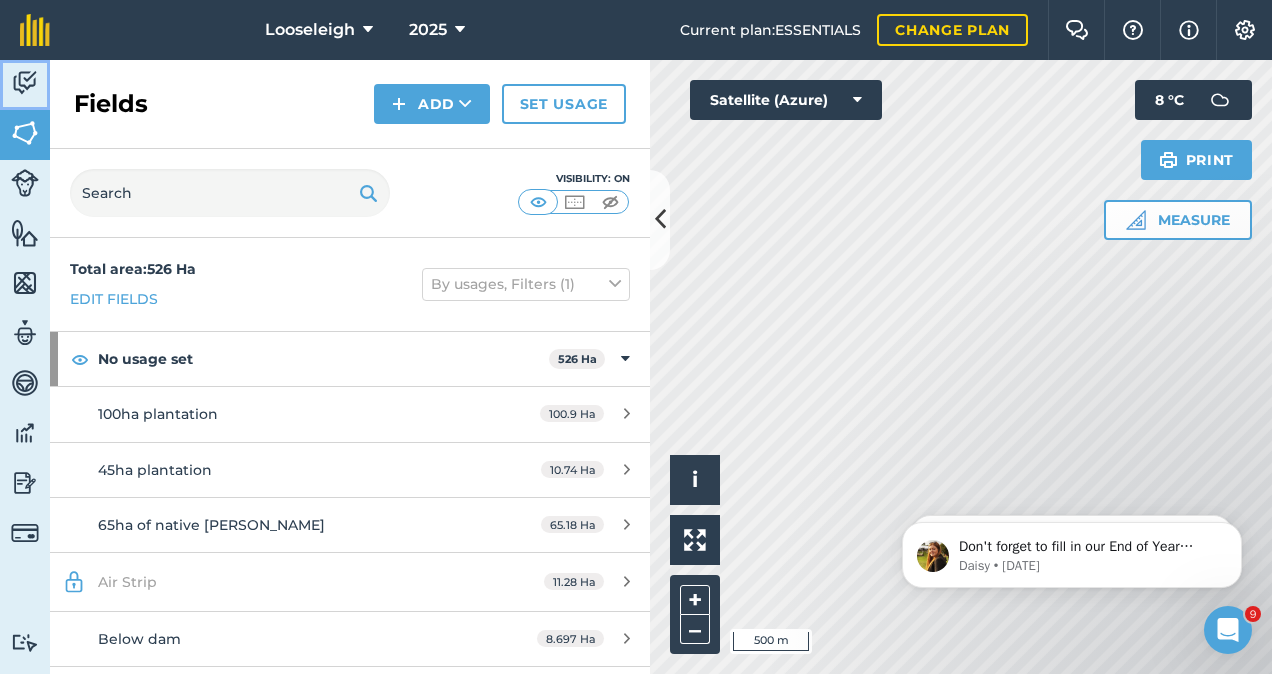 click at bounding box center (25, 83) 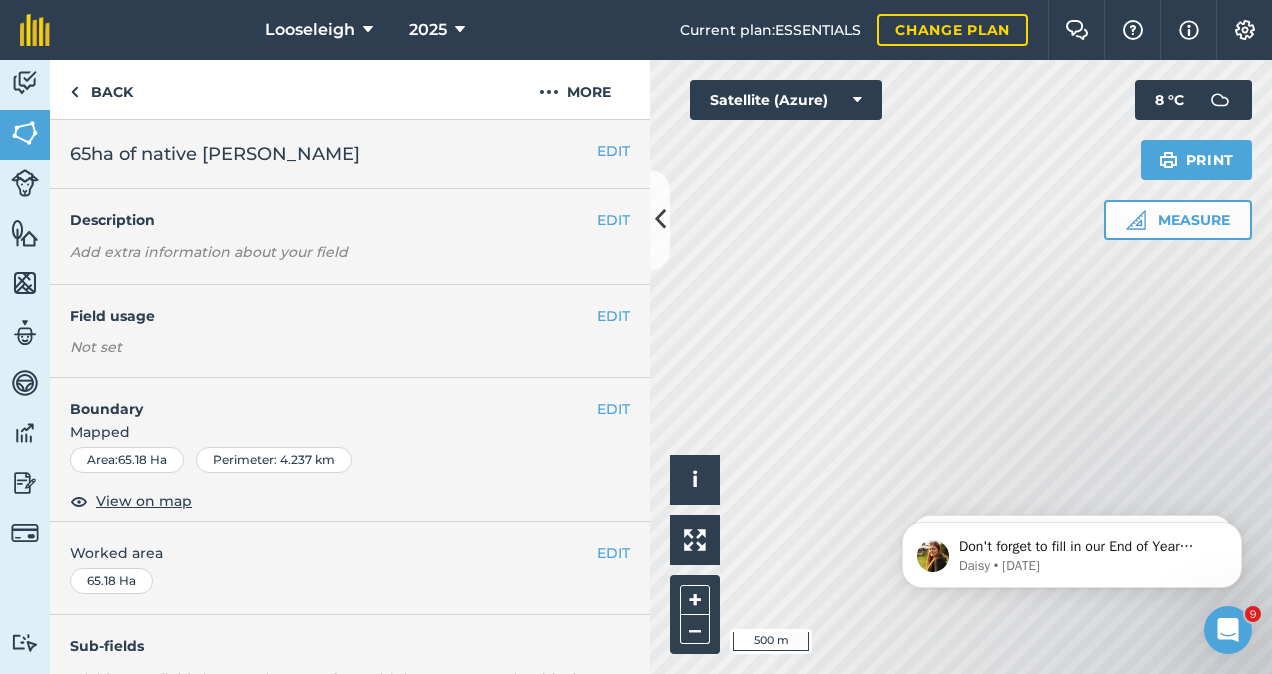 click on "Add extra information about your field" at bounding box center [209, 252] 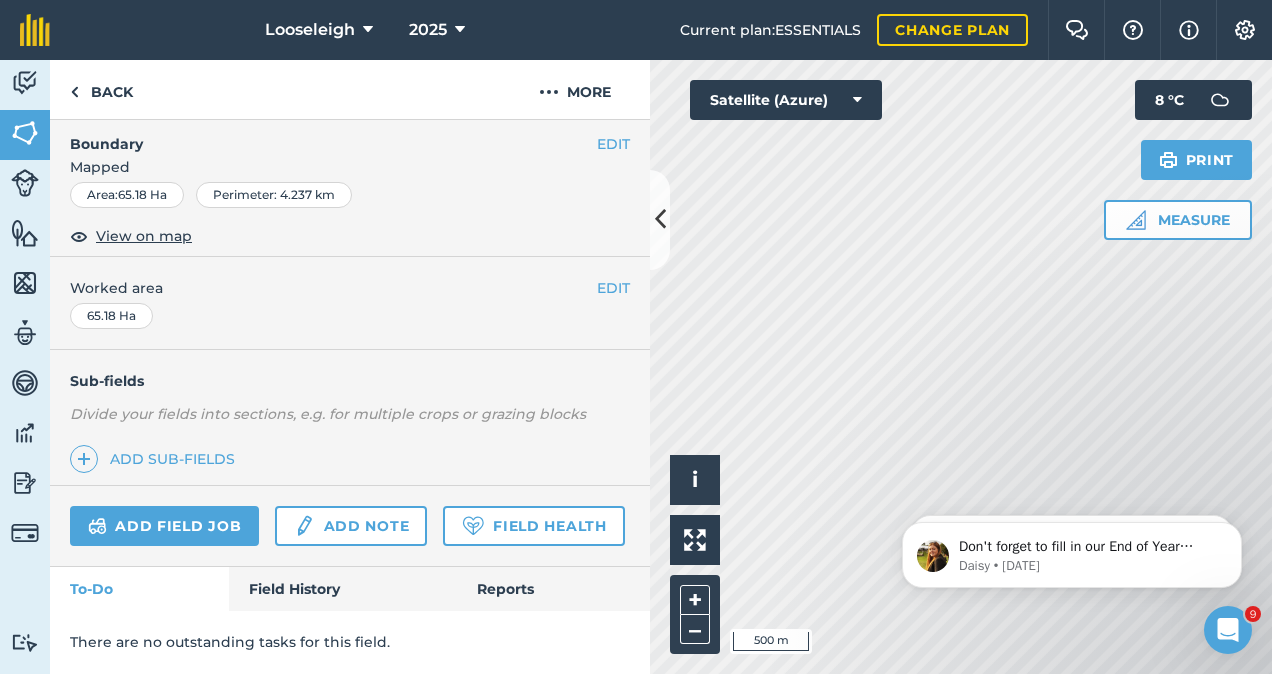 scroll, scrollTop: 316, scrollLeft: 0, axis: vertical 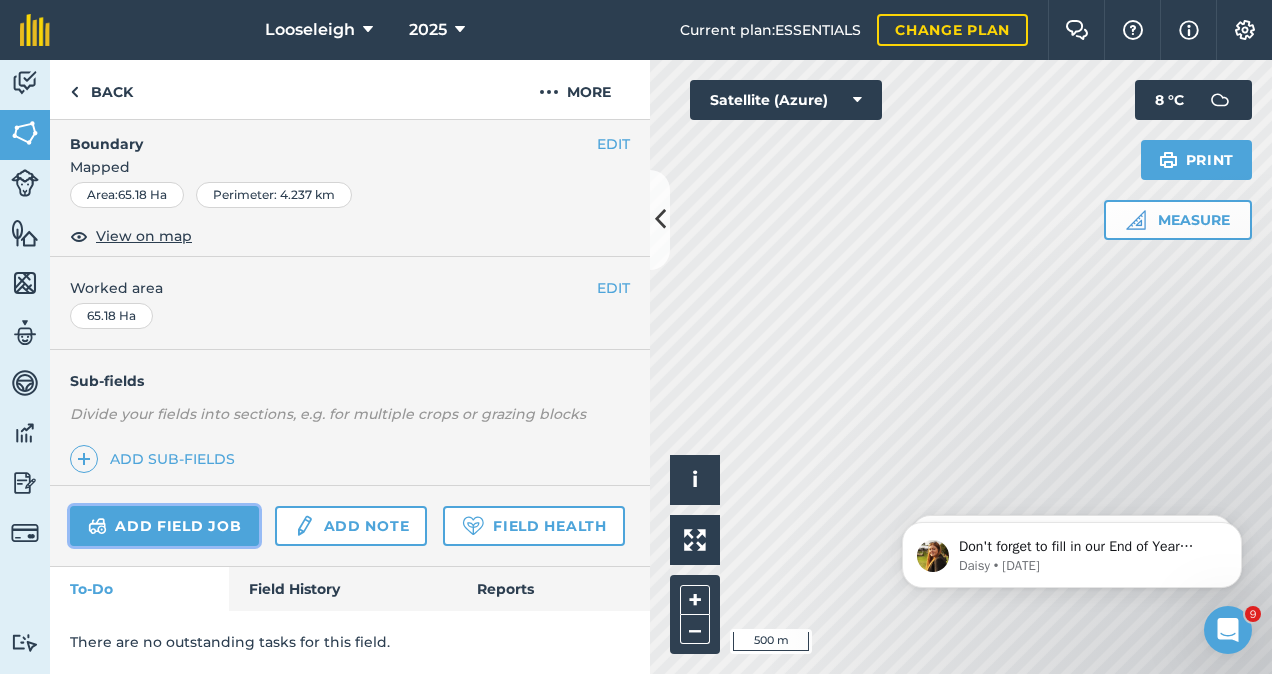 click on "Add field job" at bounding box center (164, 526) 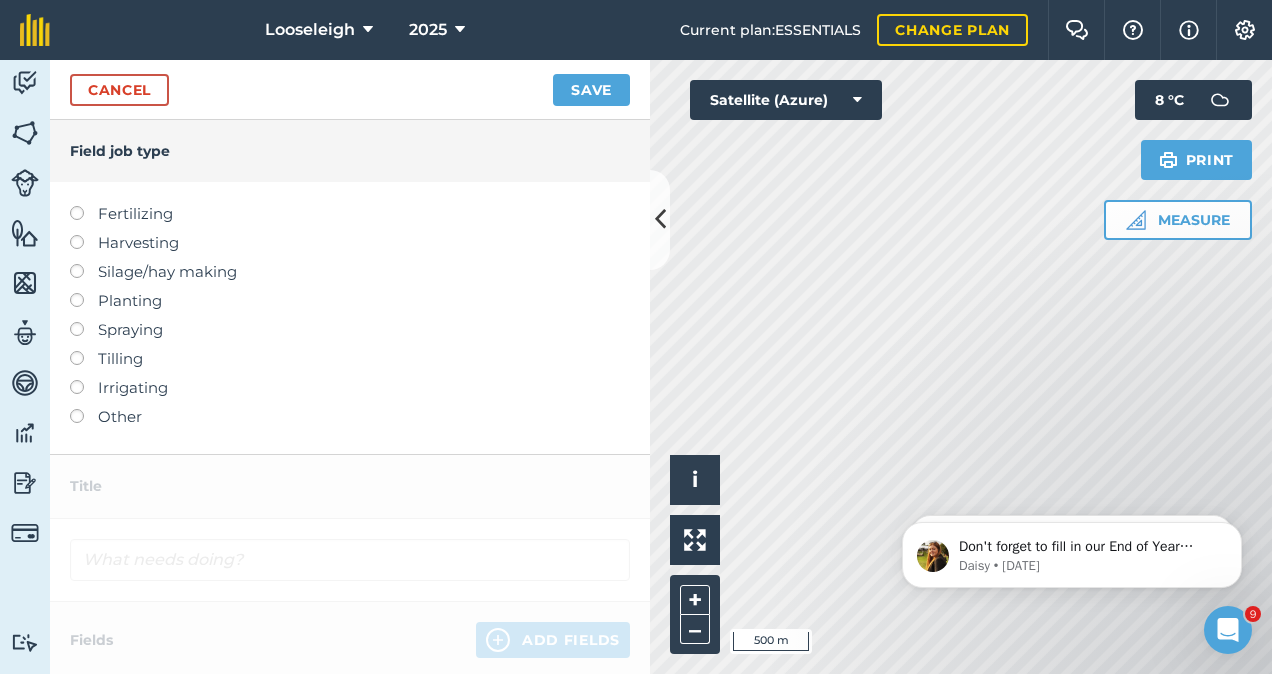 click at bounding box center (84, 409) 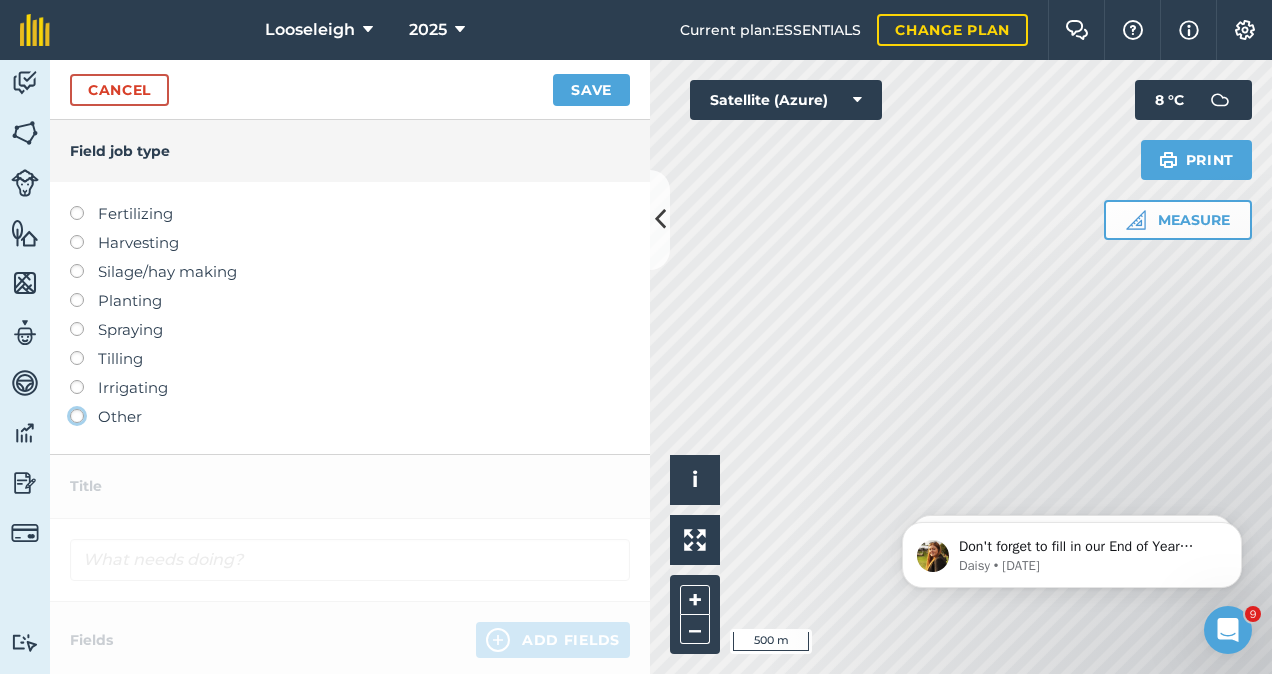 click on "Other" at bounding box center [-9943, 415] 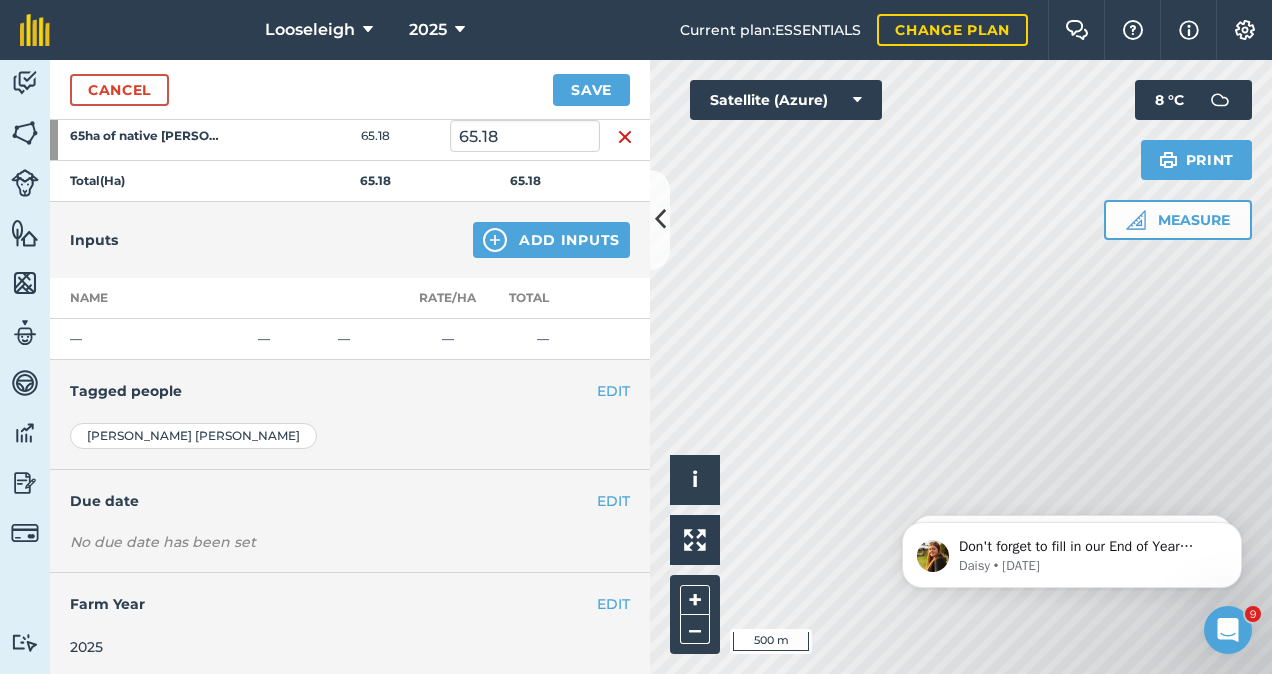 scroll, scrollTop: 0, scrollLeft: 0, axis: both 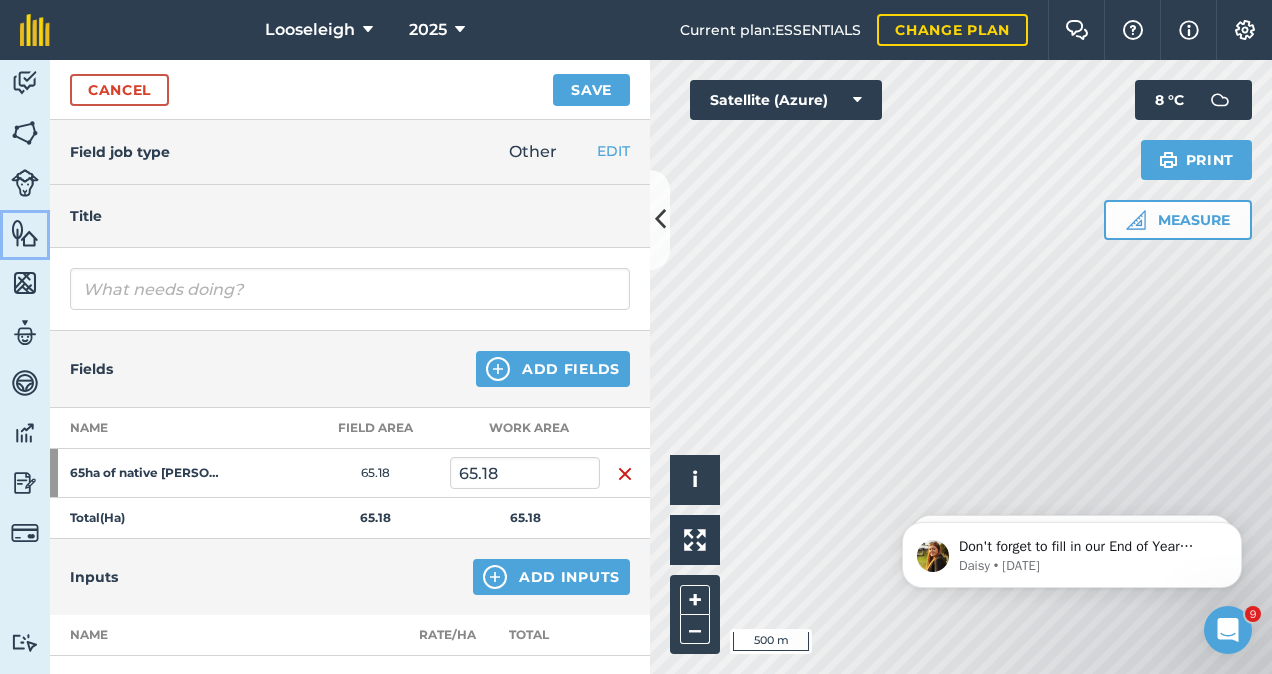 click at bounding box center (25, 233) 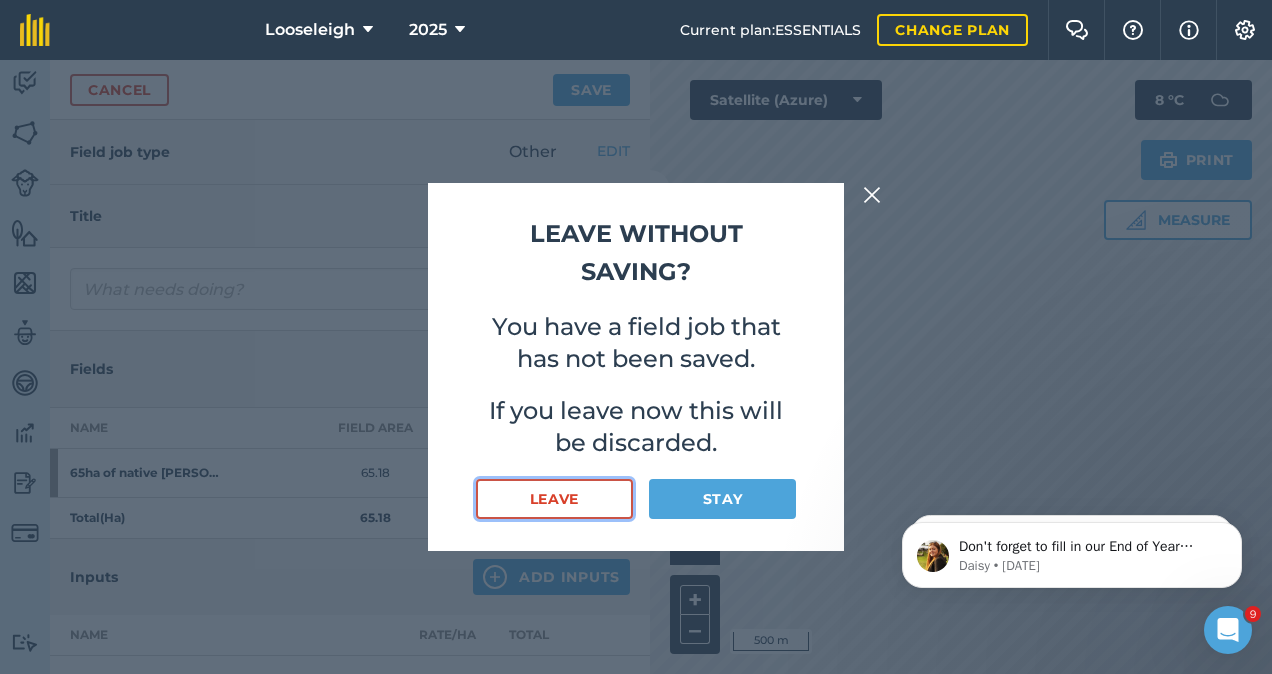 click on "Leave" at bounding box center (554, 499) 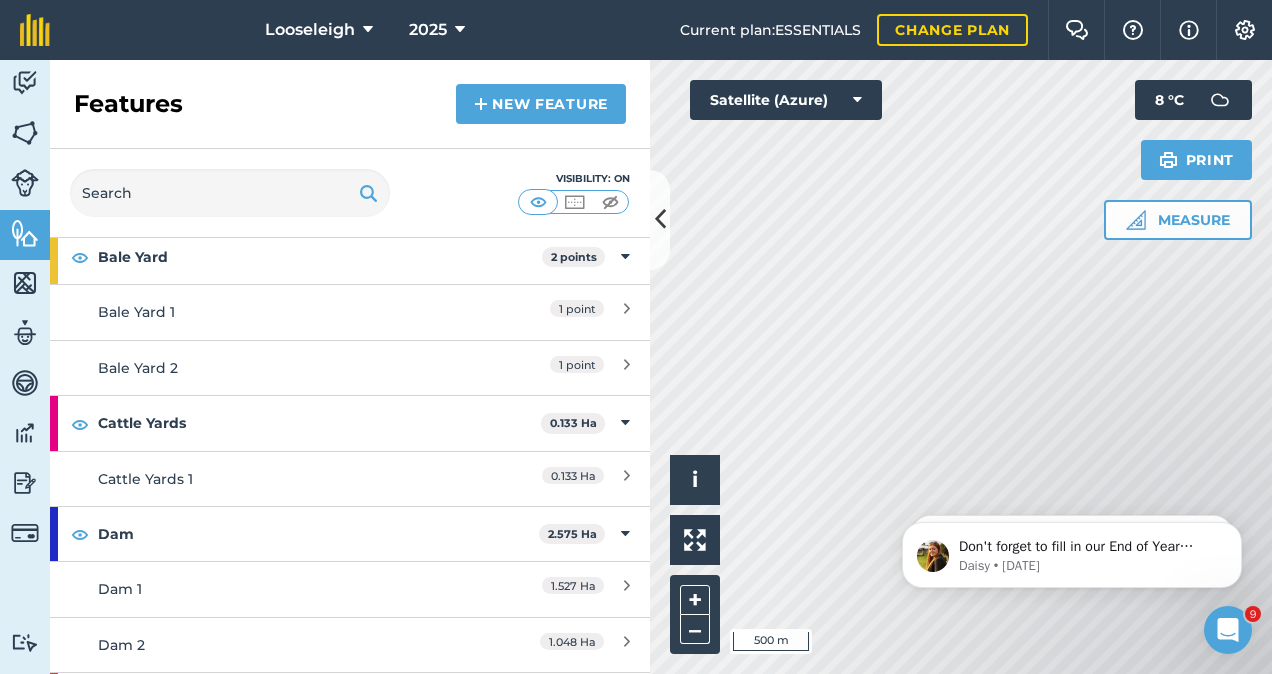 scroll, scrollTop: 0, scrollLeft: 0, axis: both 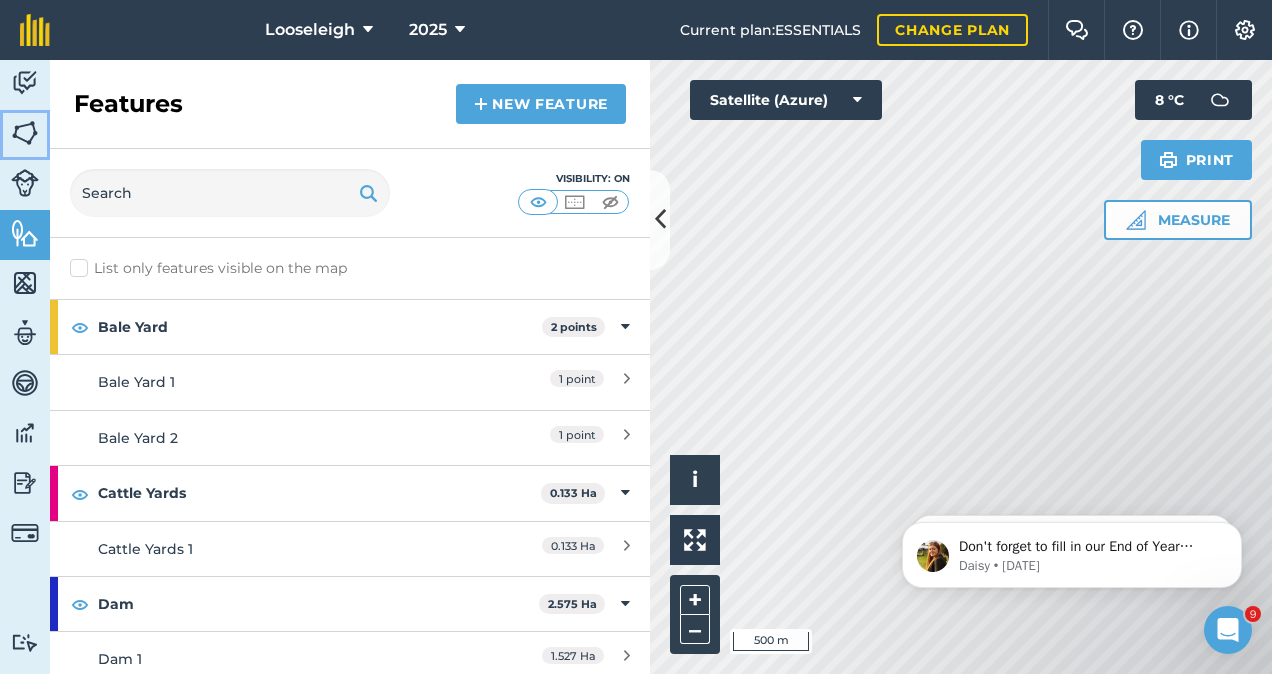 click at bounding box center (25, 133) 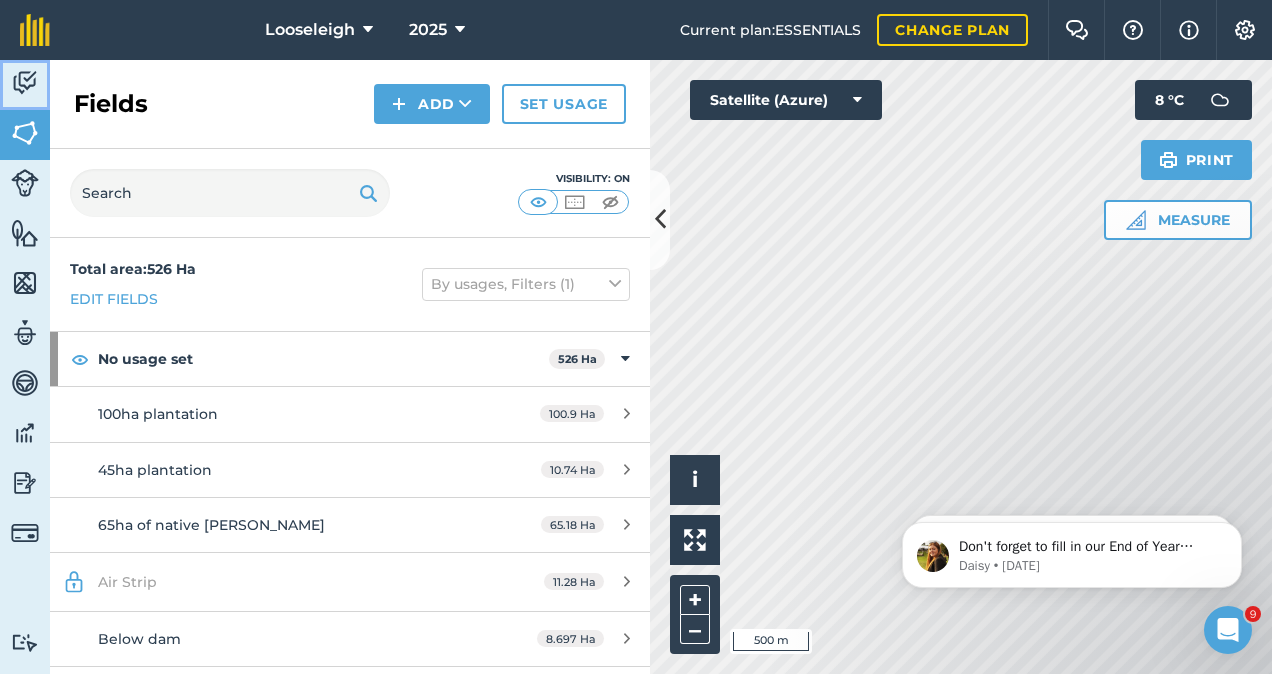 click at bounding box center [25, 83] 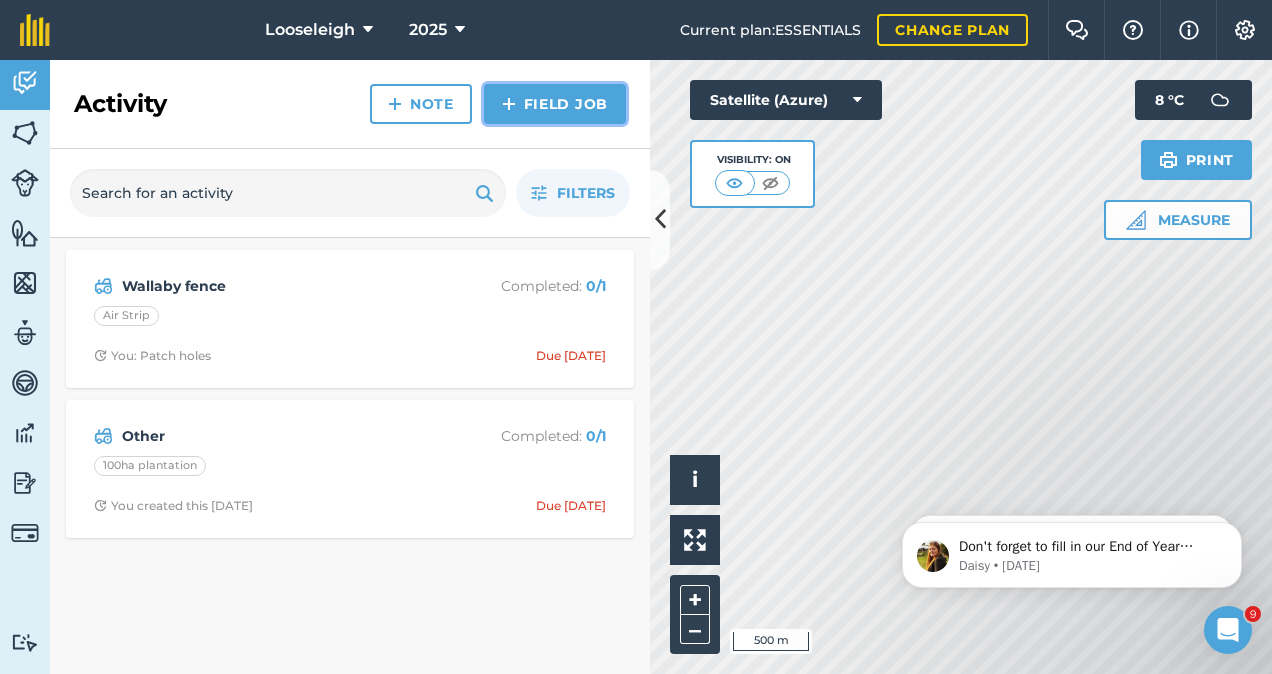 click on "Field Job" at bounding box center [555, 104] 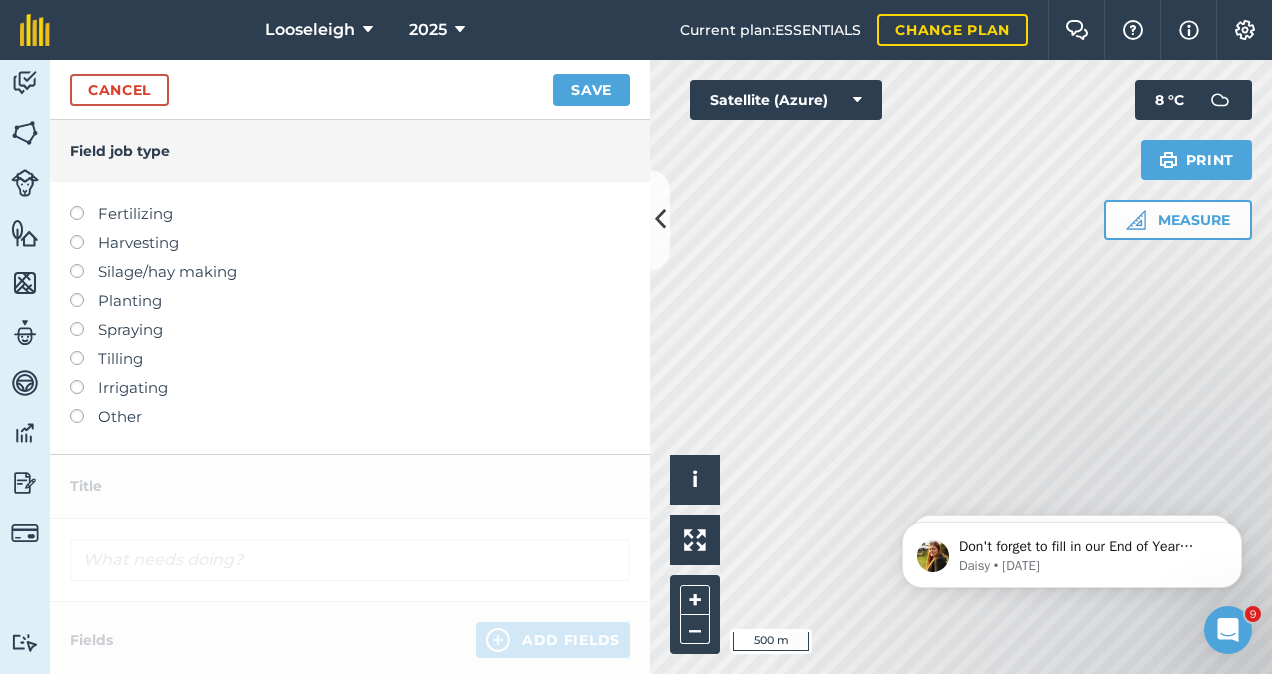click on "Other" at bounding box center (350, 417) 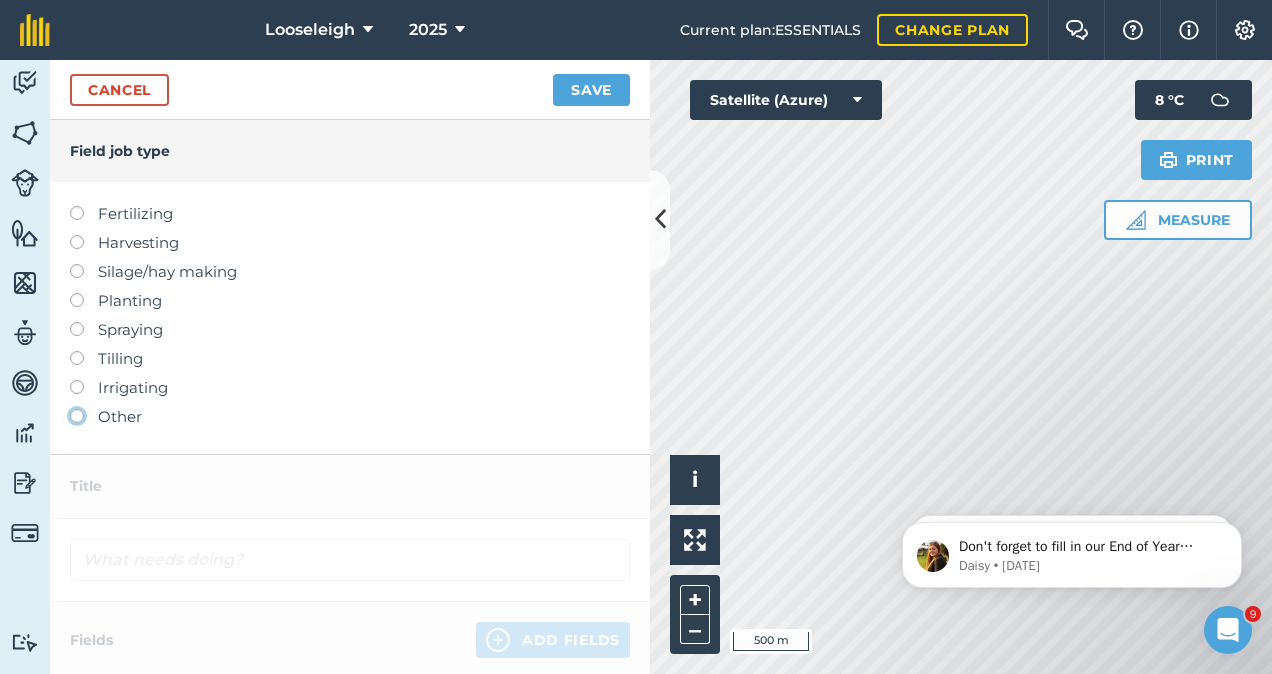 click on "Other" at bounding box center (-9943, 415) 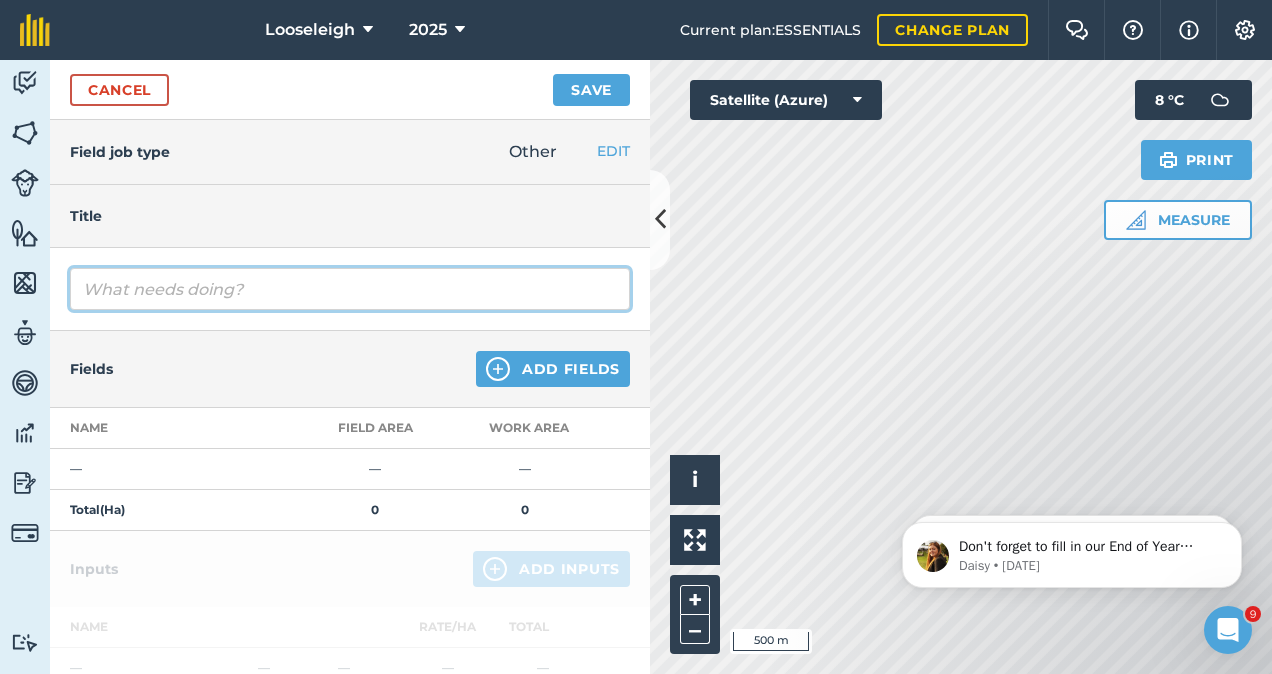click at bounding box center (350, 289) 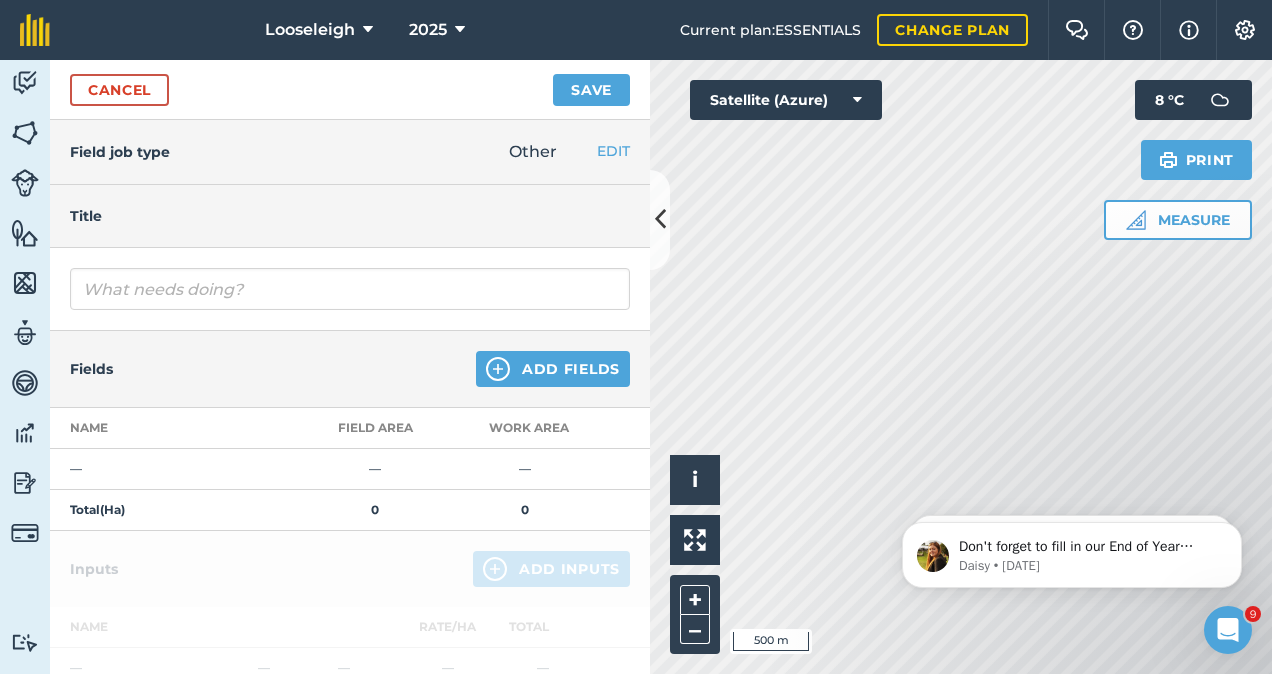click on "Title" at bounding box center [350, 216] 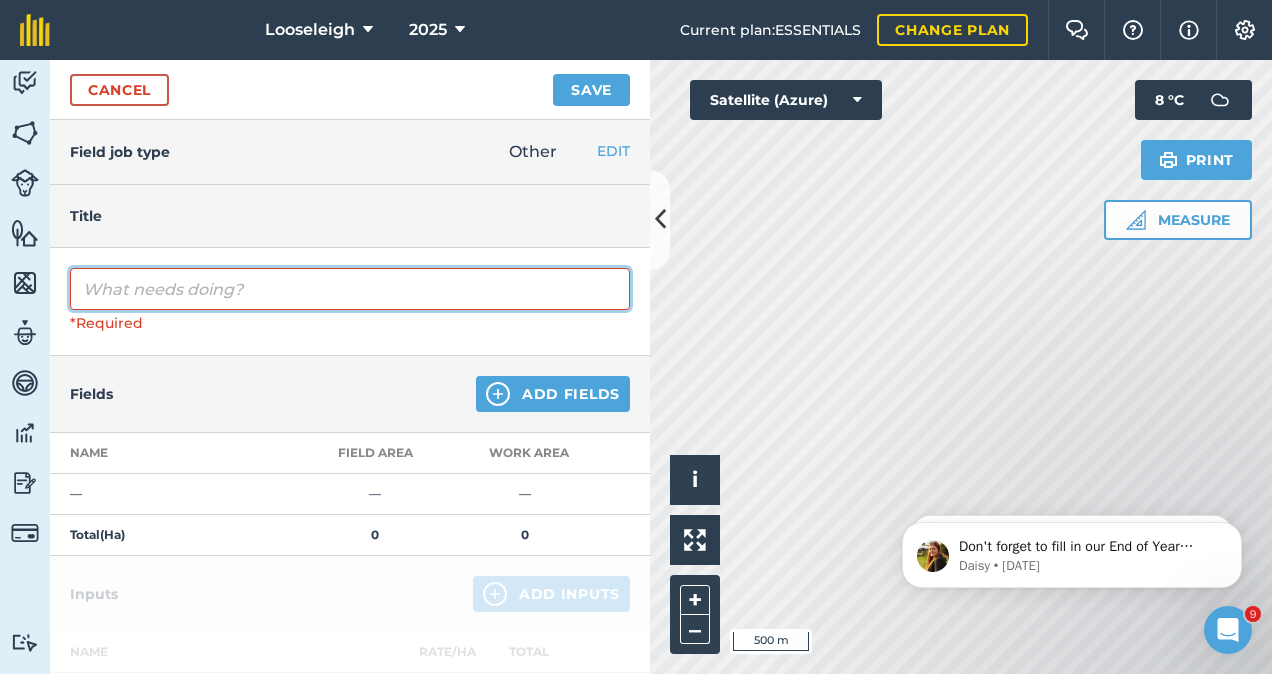 click at bounding box center (350, 289) 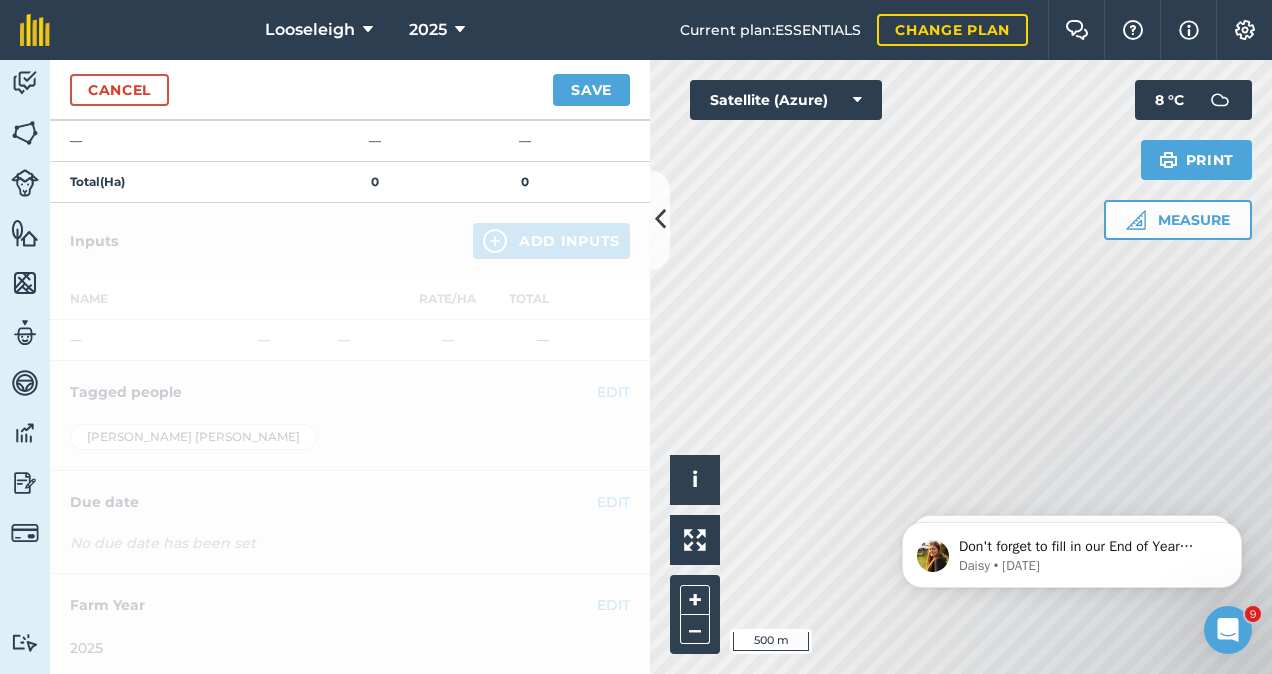 scroll, scrollTop: 329, scrollLeft: 0, axis: vertical 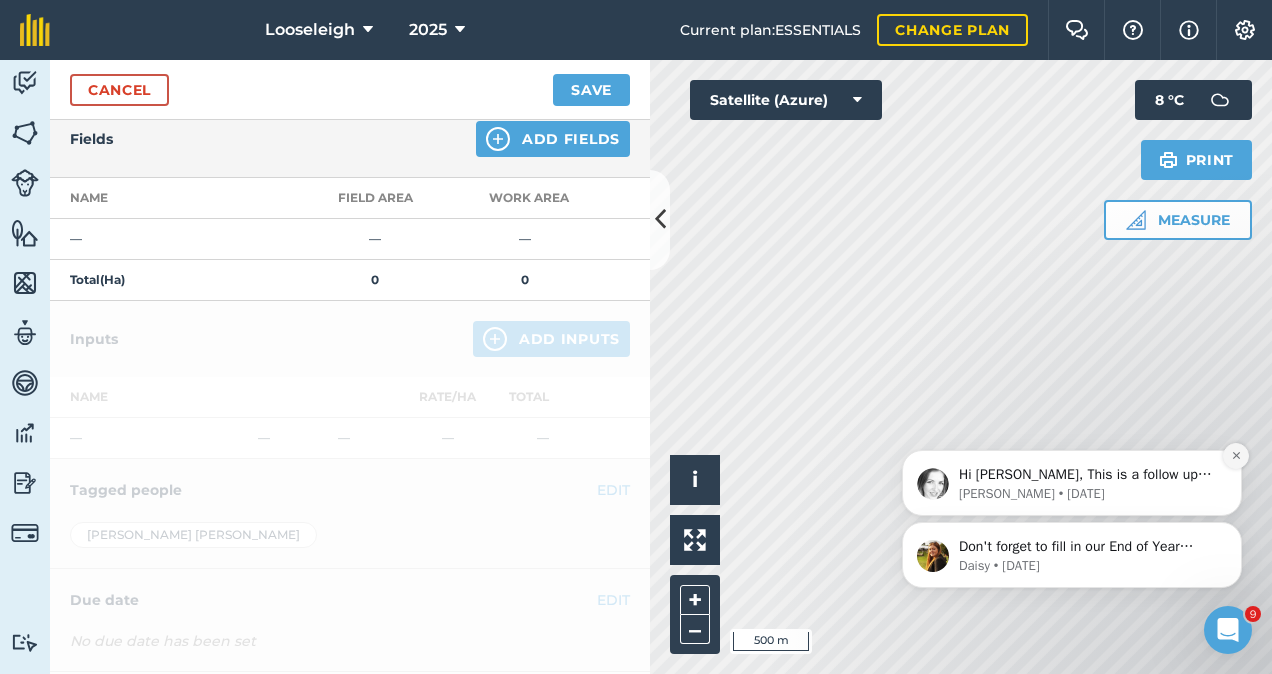 type on "Patch Roo Proof fence" 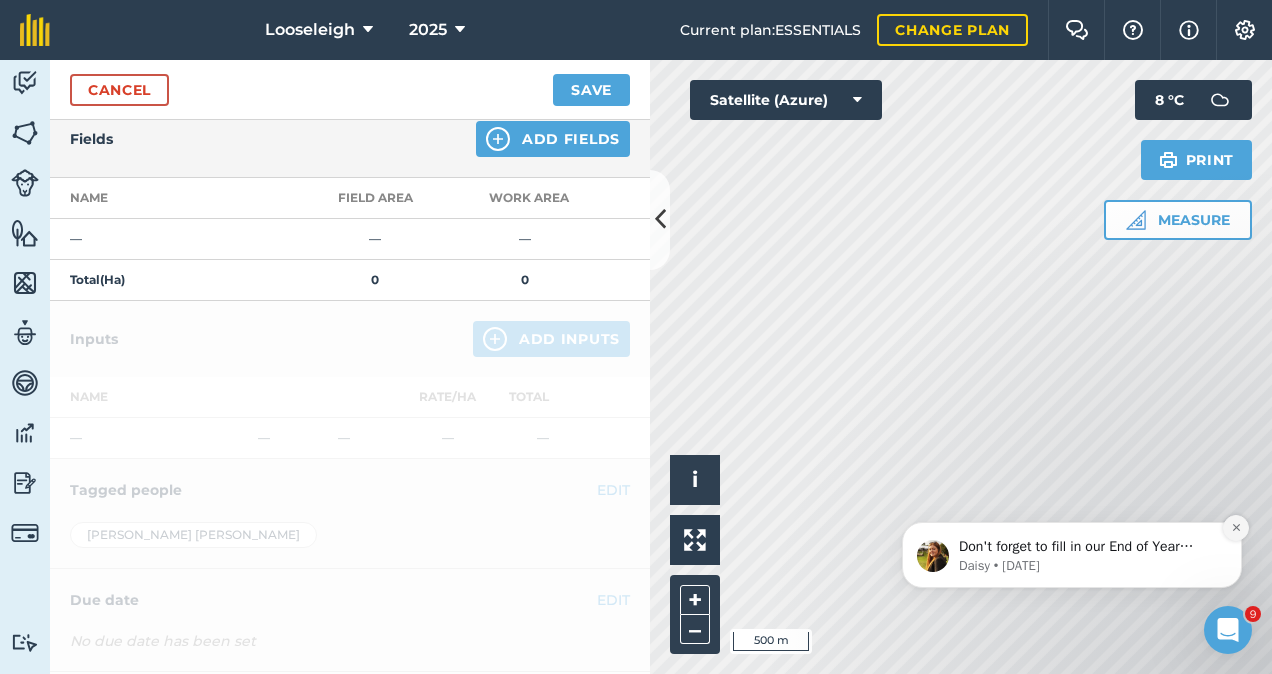 click 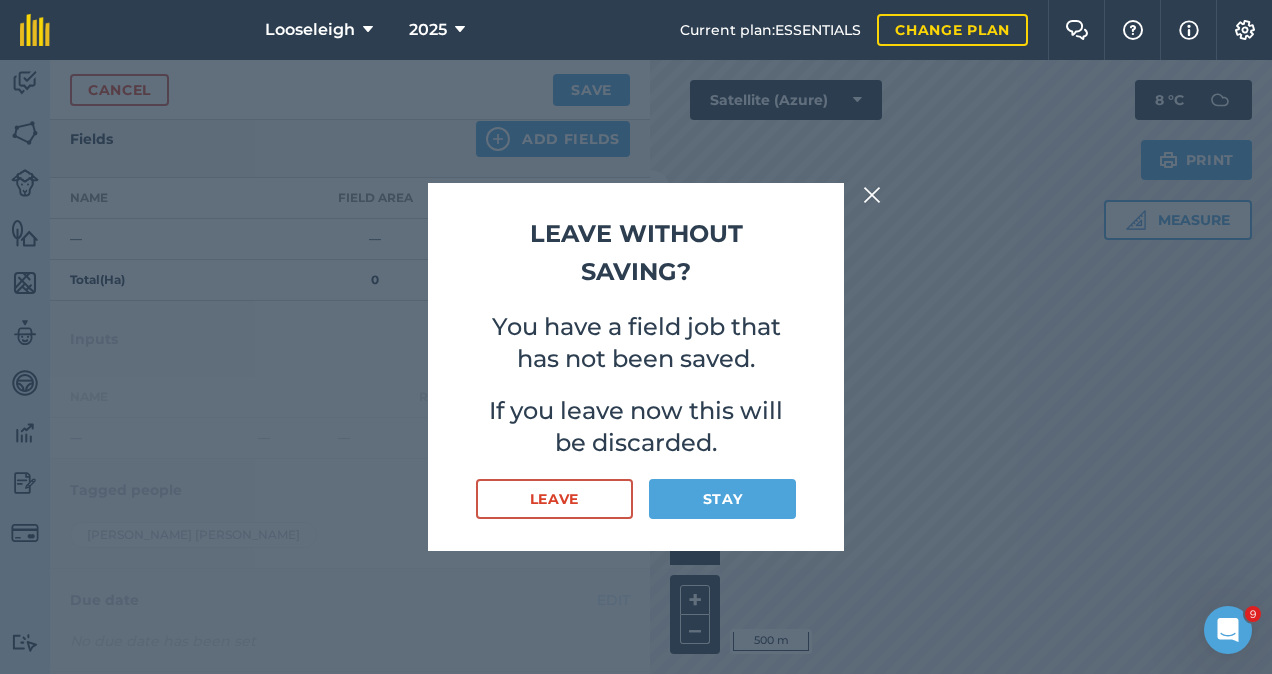 click at bounding box center [872, 195] 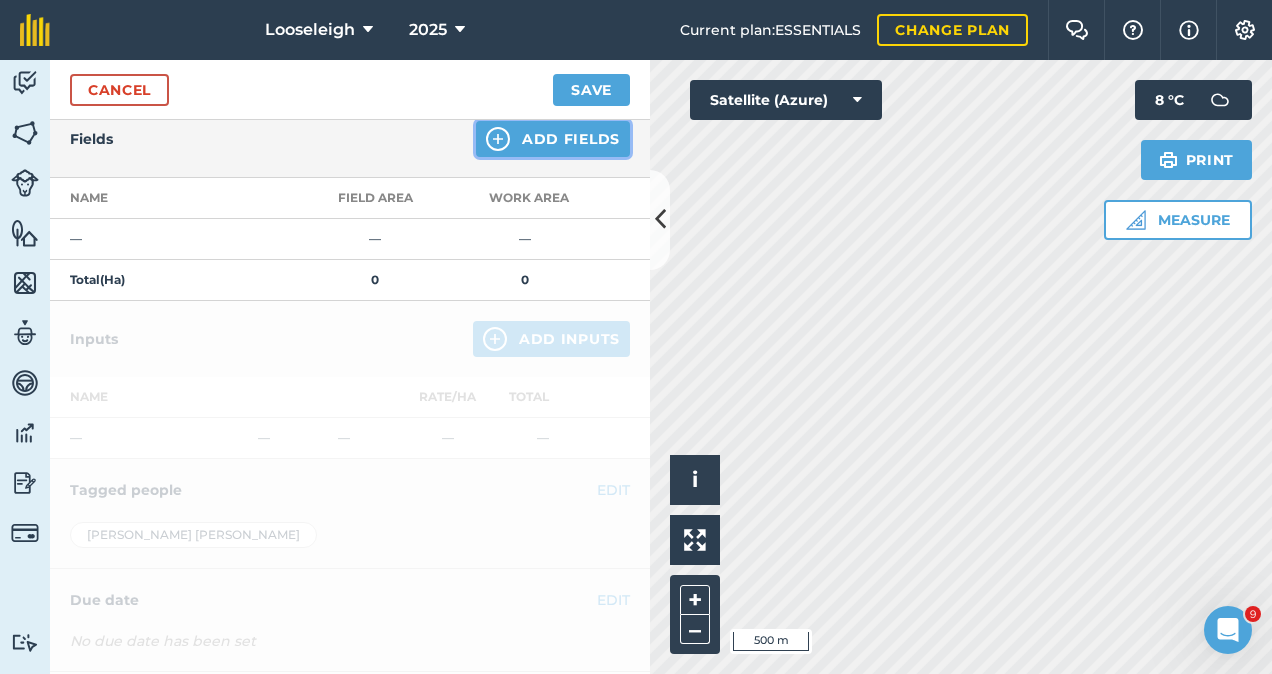 click on "Add Fields" at bounding box center [553, 139] 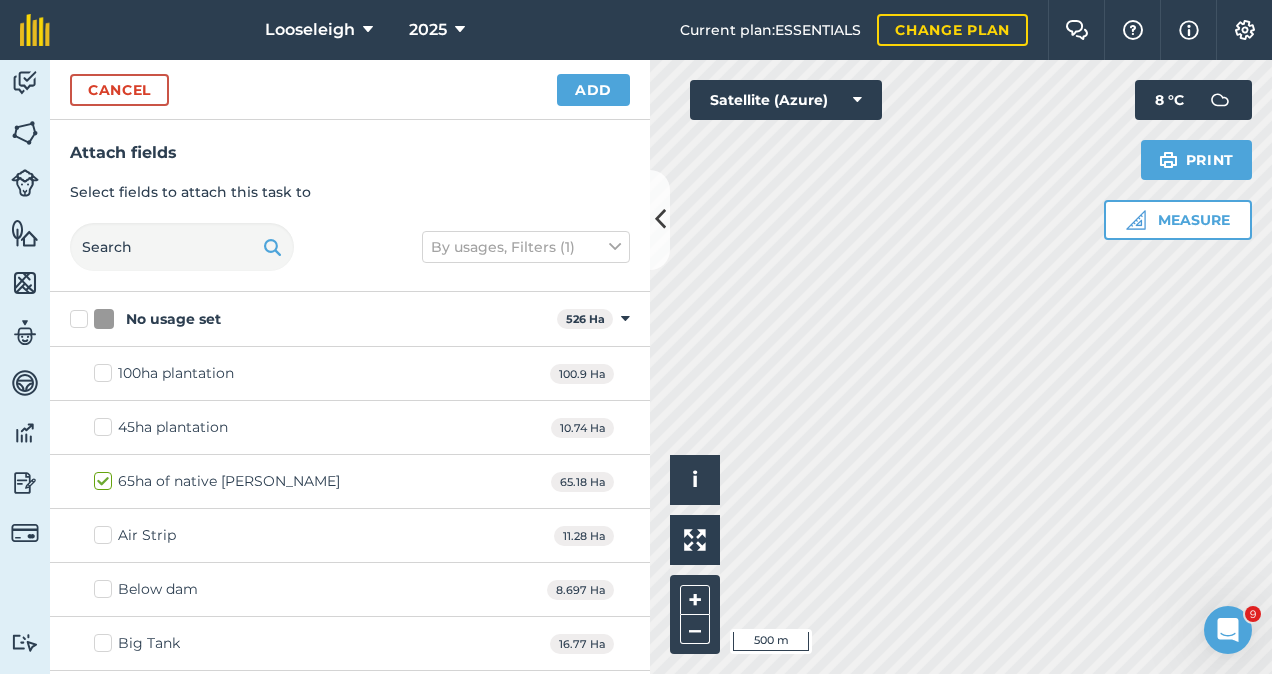 checkbox on "true" 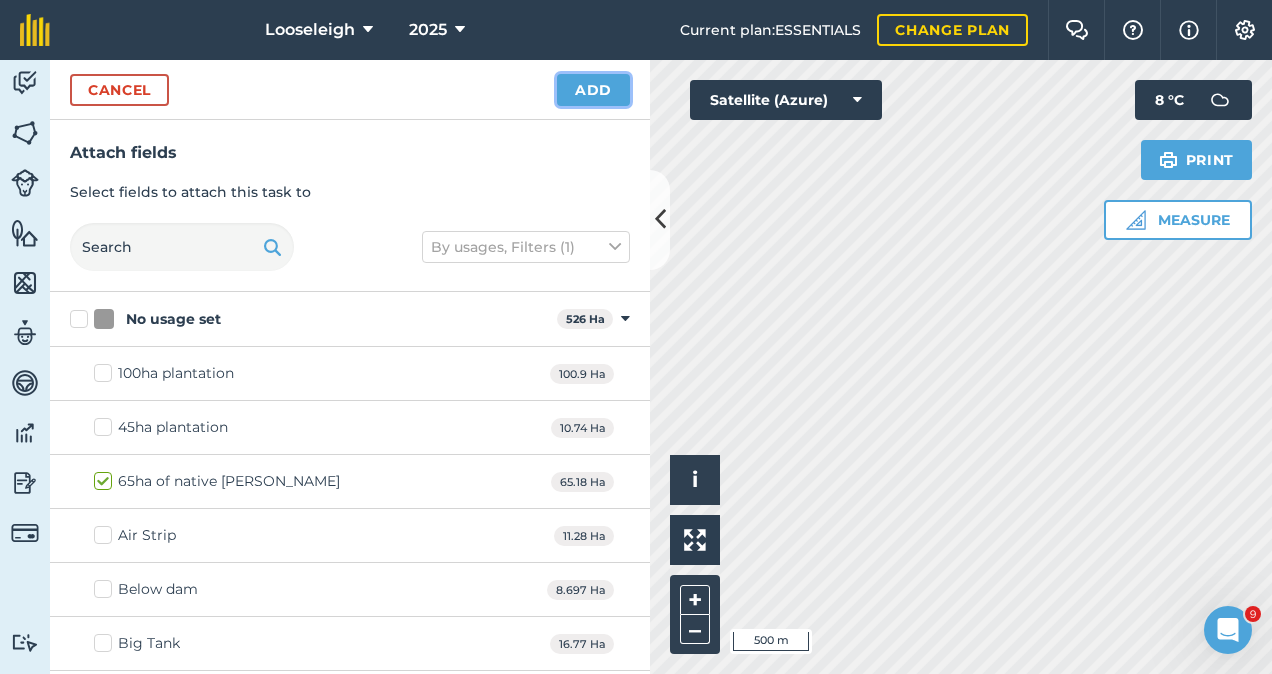 click on "Add" at bounding box center [593, 90] 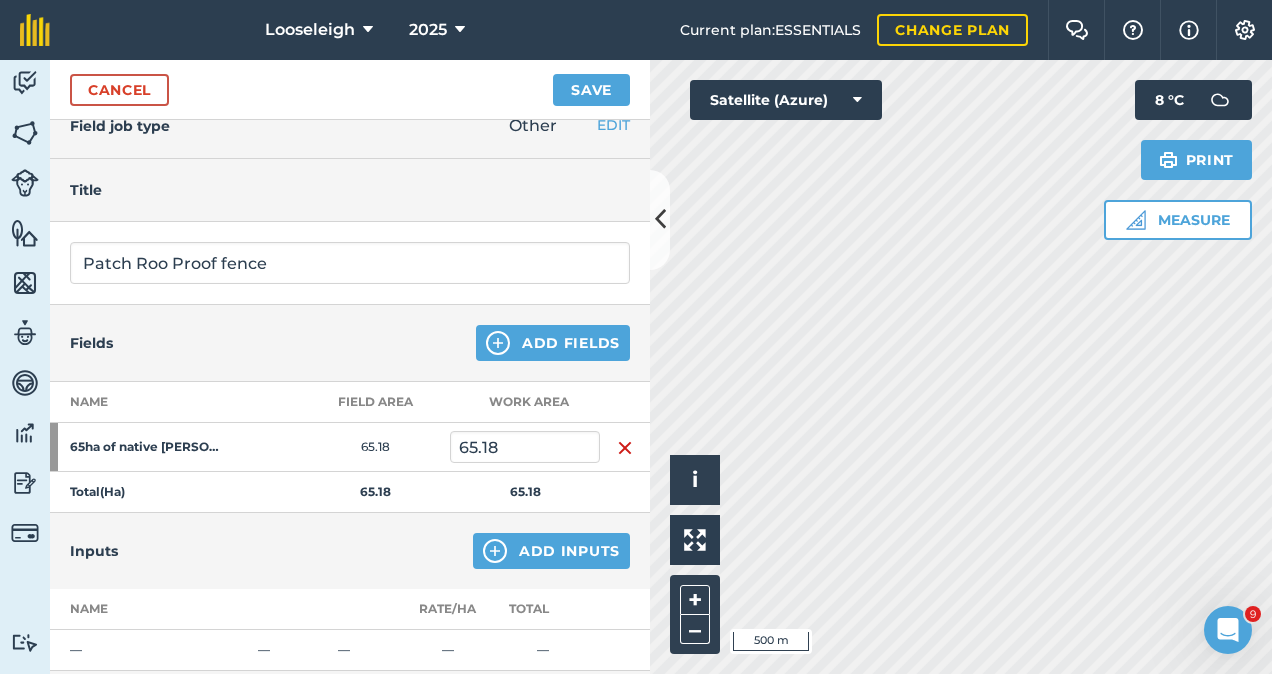 scroll, scrollTop: 0, scrollLeft: 0, axis: both 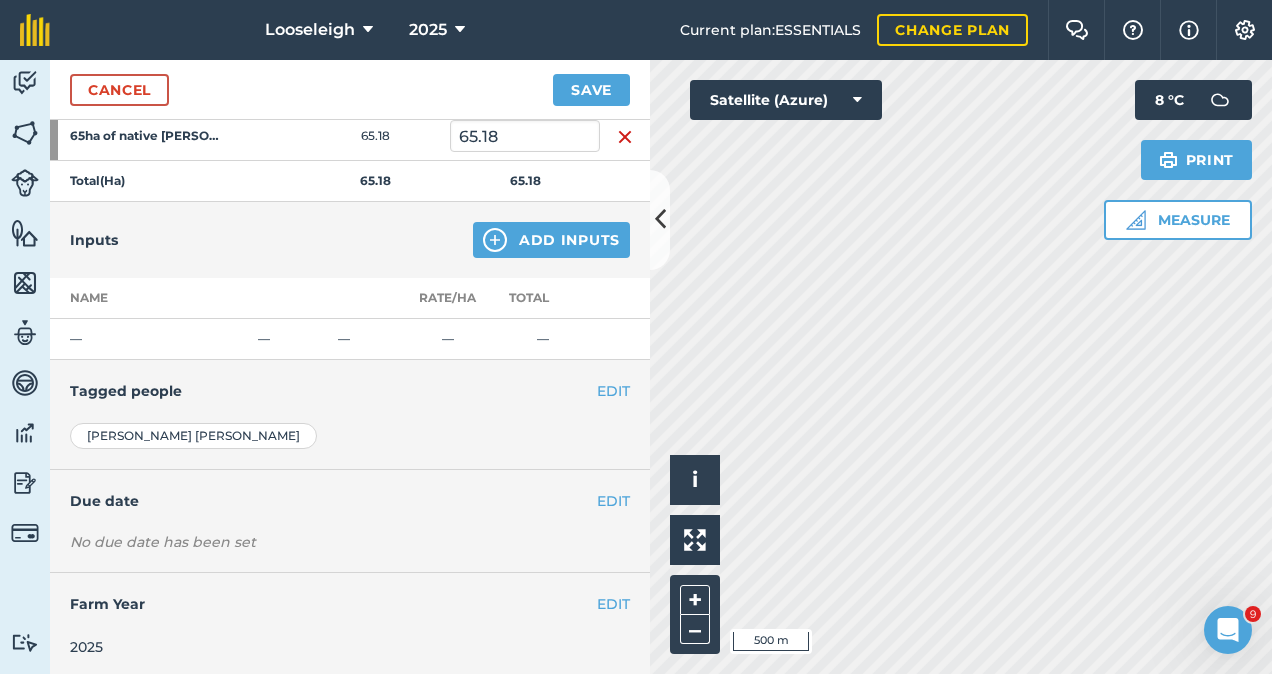 click on "No due date has been set" at bounding box center [350, 542] 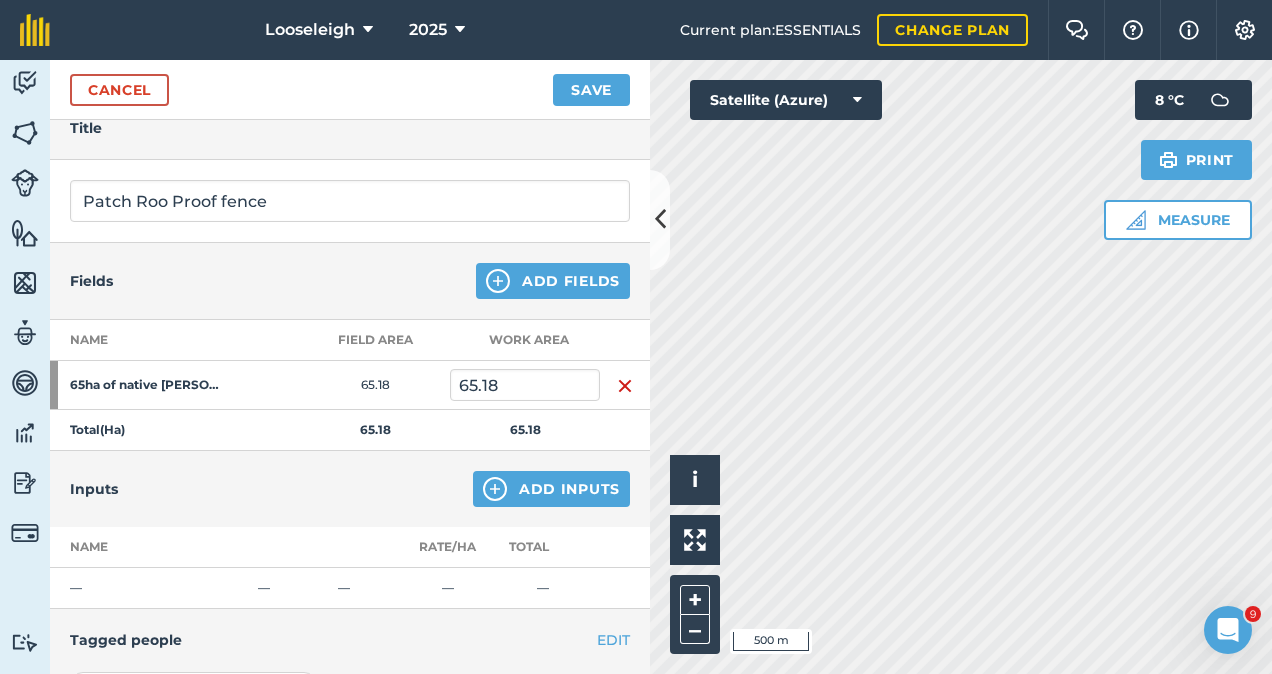 scroll, scrollTop: 0, scrollLeft: 0, axis: both 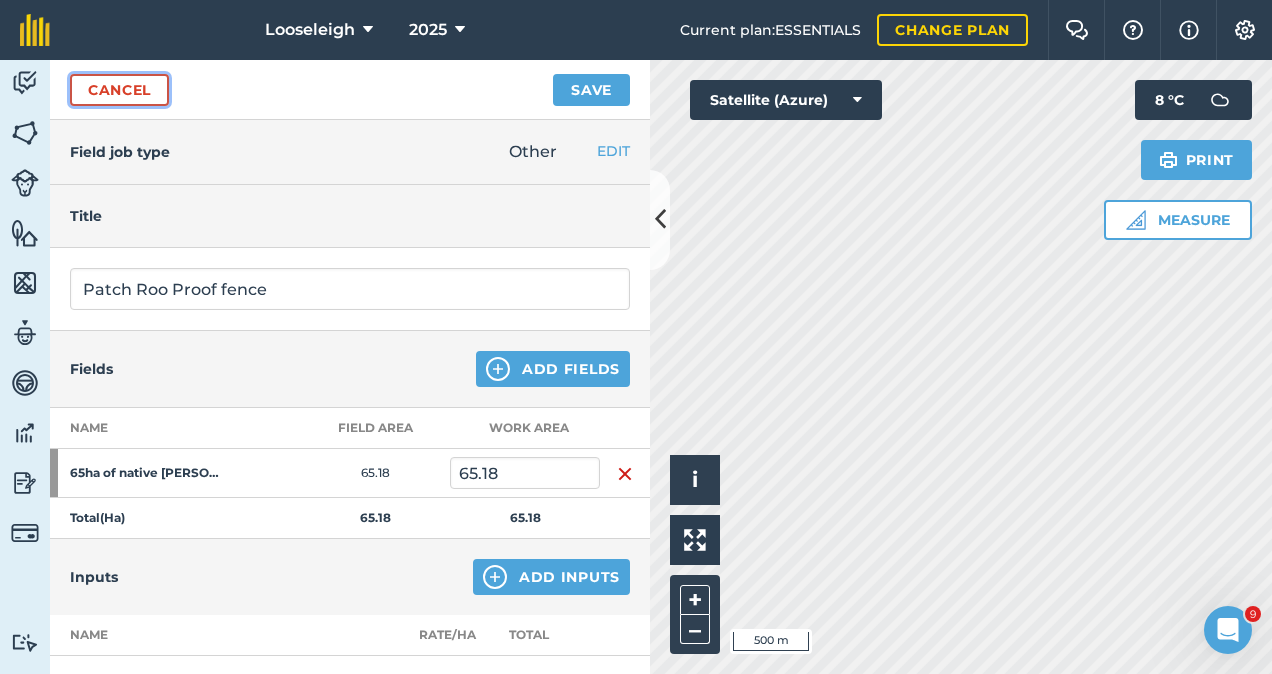 click on "Cancel" at bounding box center [119, 90] 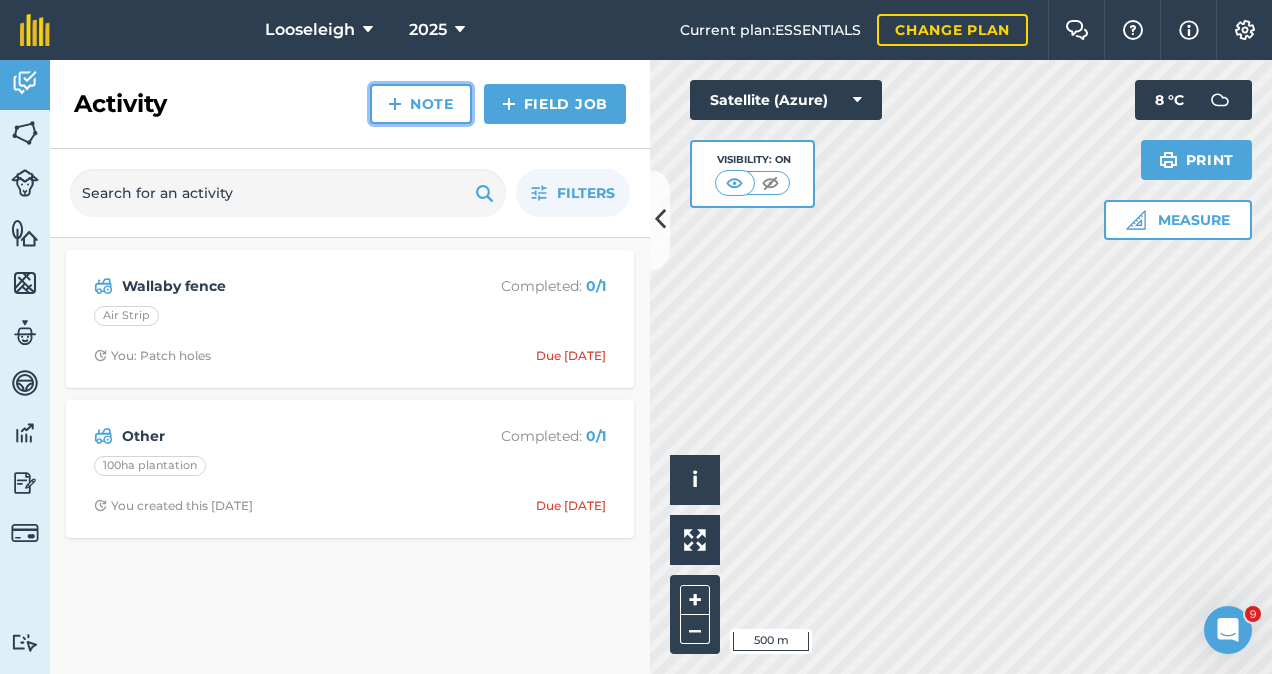 click on "Note" at bounding box center [421, 104] 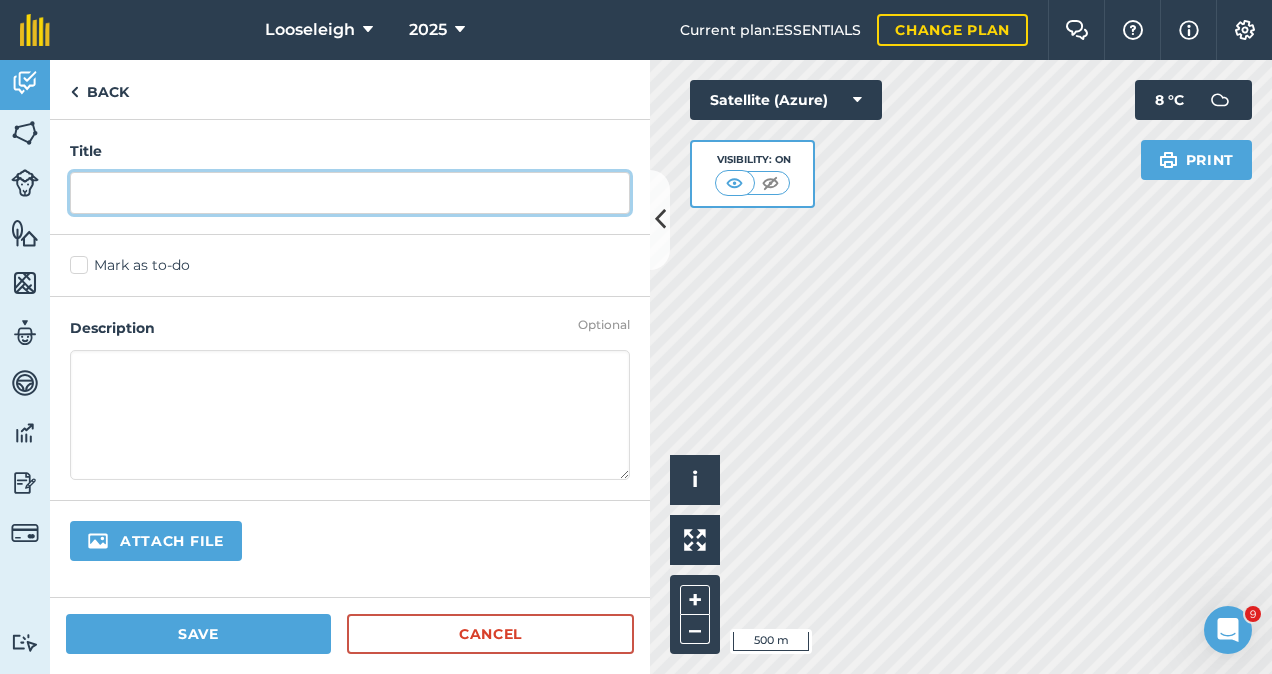 click at bounding box center [350, 193] 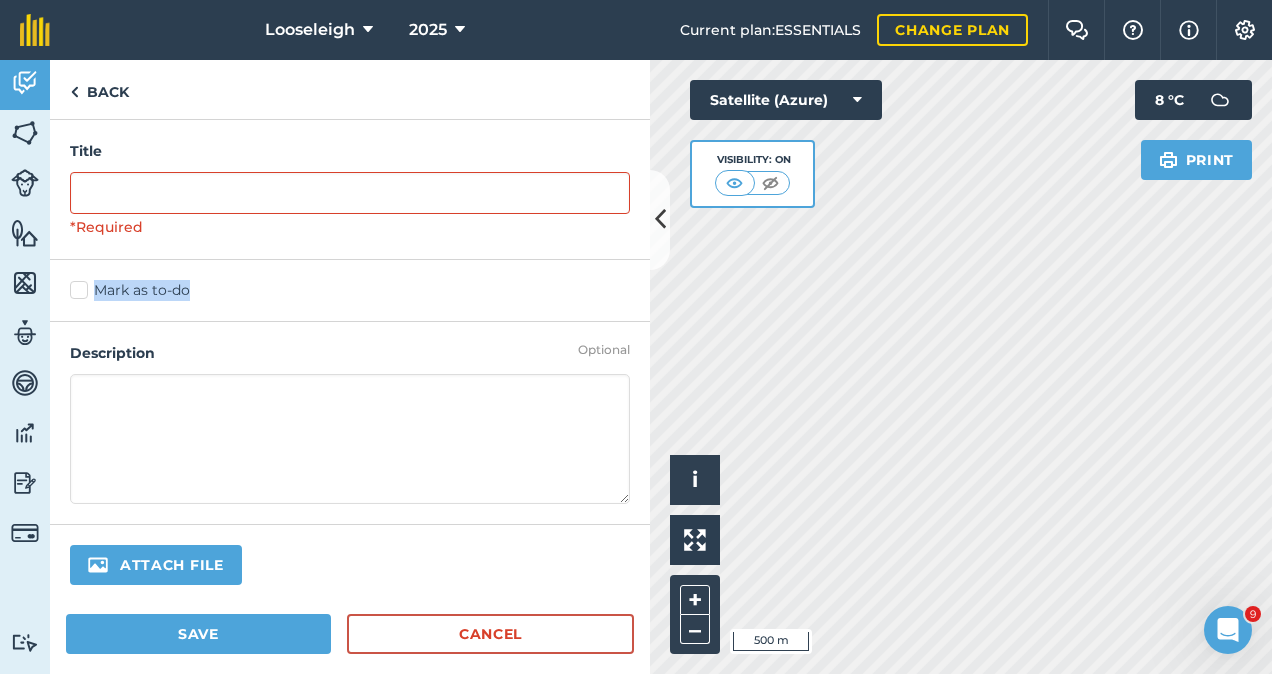 drag, startPoint x: 69, startPoint y: 259, endPoint x: 78, endPoint y: 286, distance: 28.460499 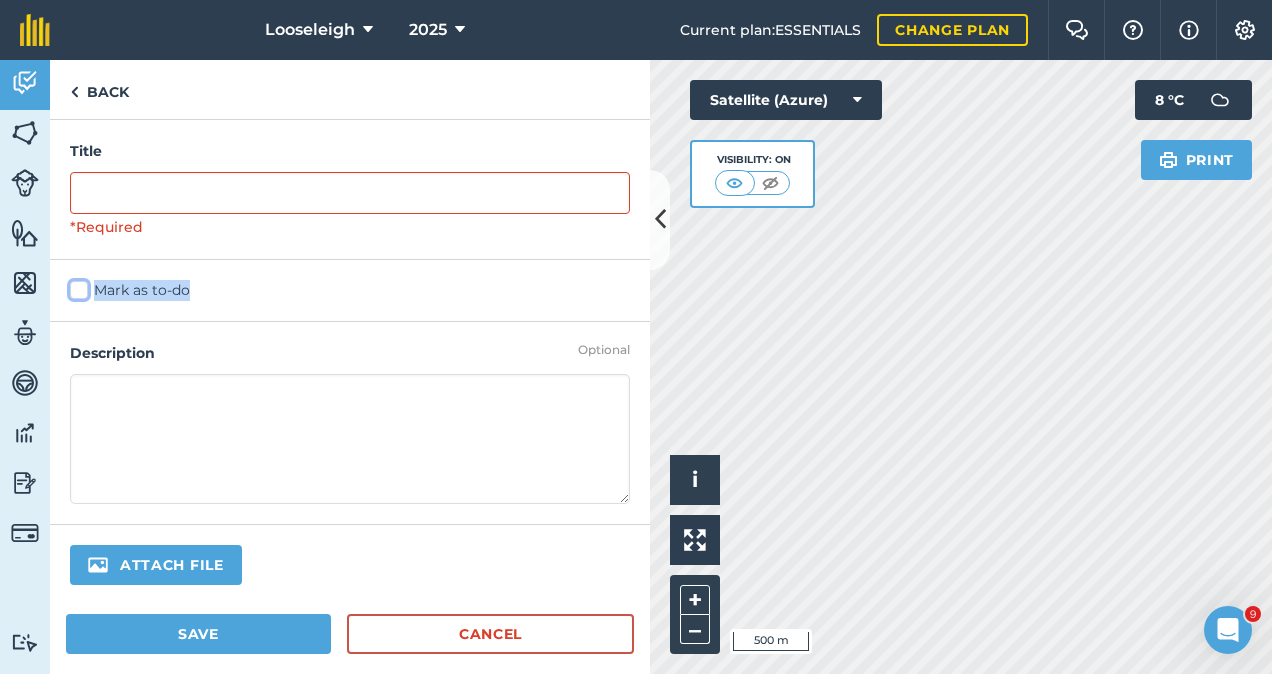 click on "Mark as to-do" at bounding box center [76, 286] 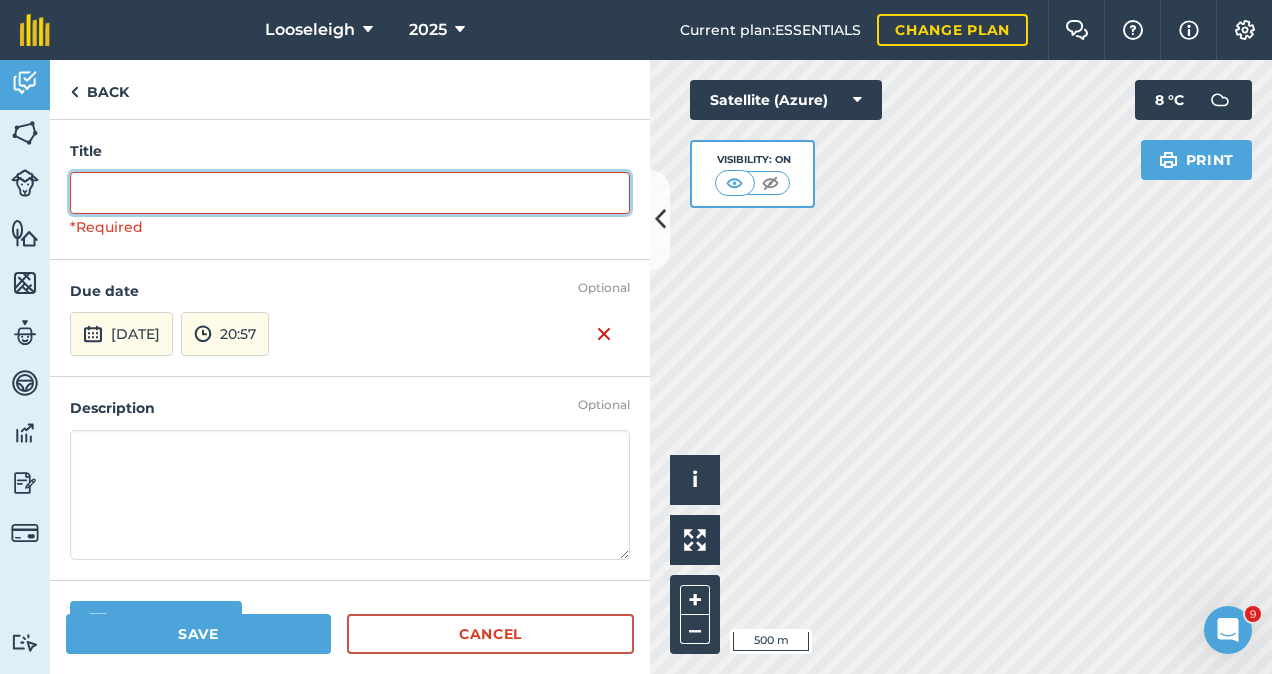 click at bounding box center (350, 193) 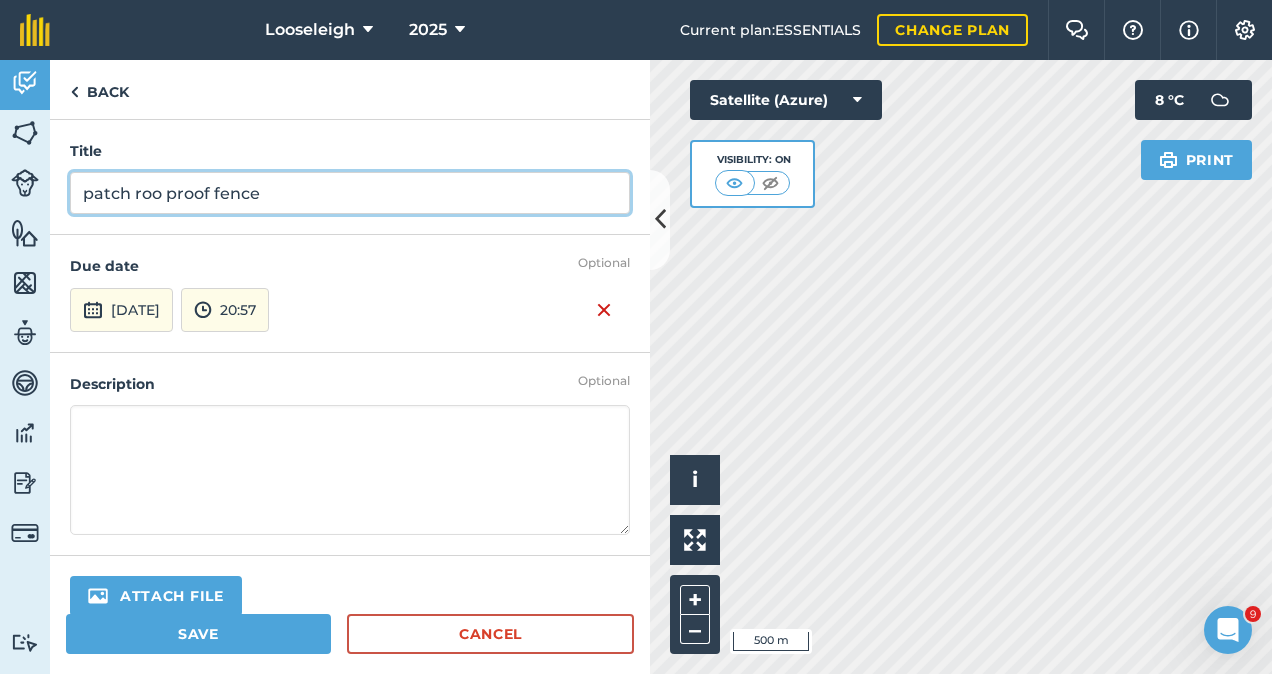 type on "patch roo proof fence" 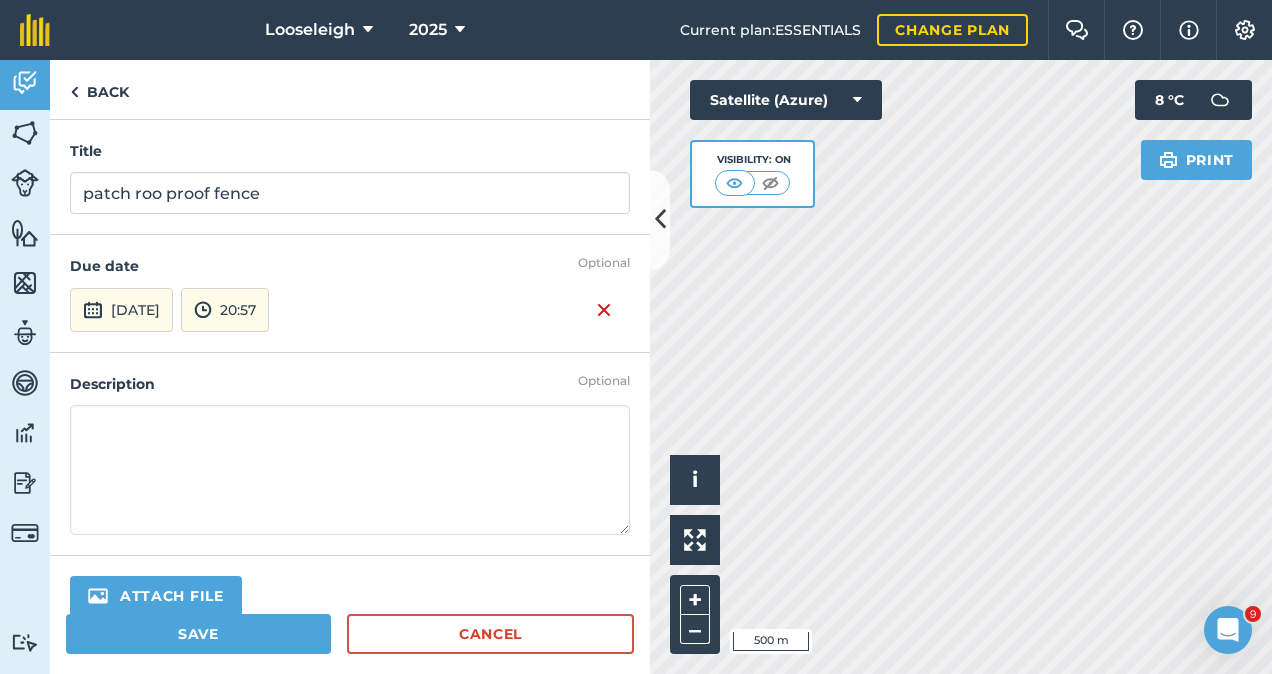 click at bounding box center [350, 470] 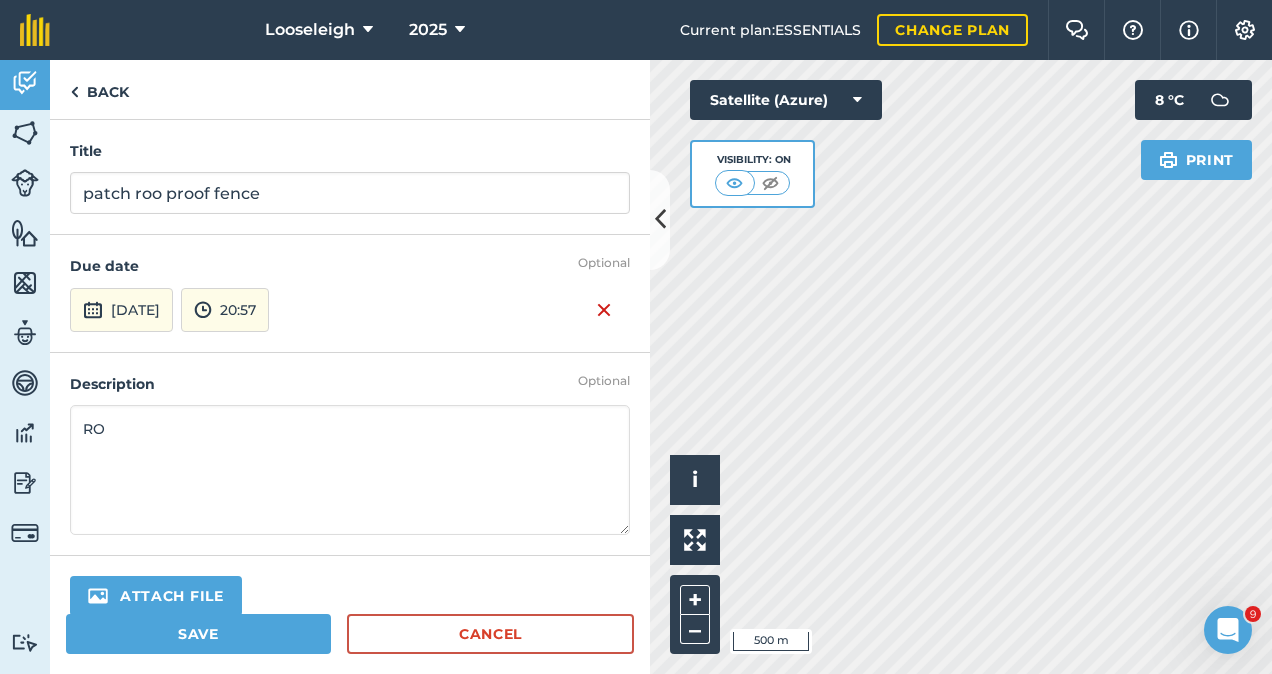 type on "R" 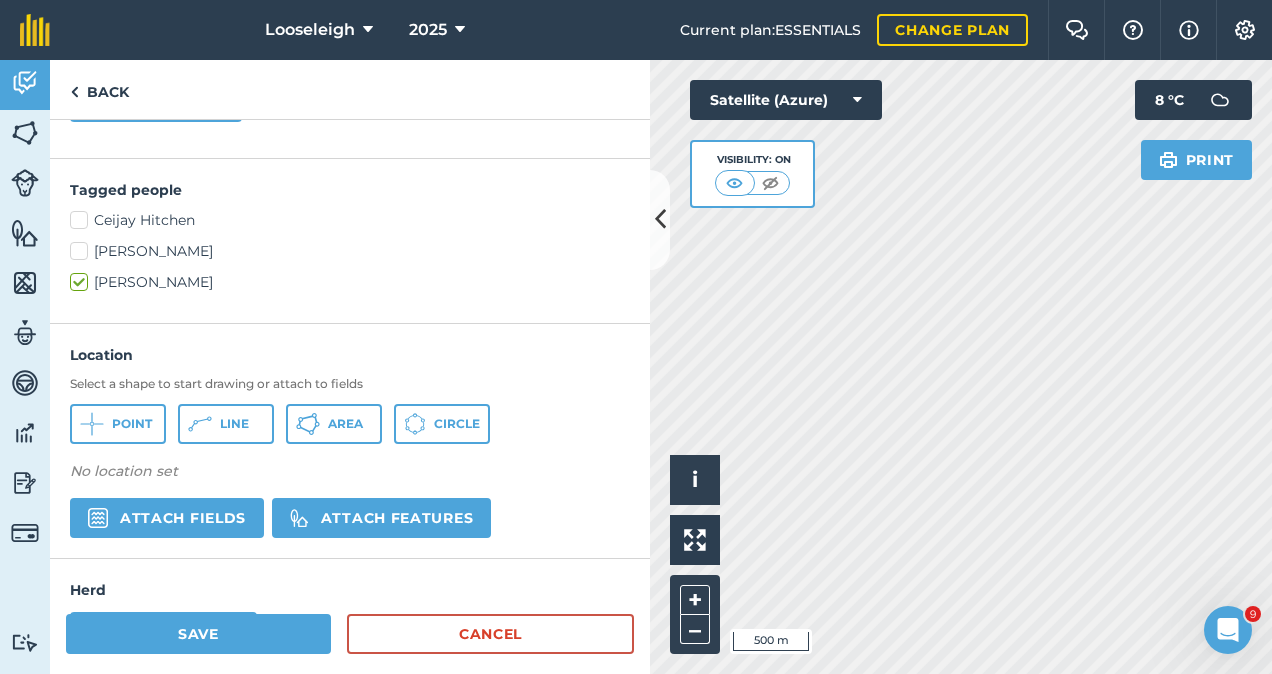 scroll, scrollTop: 570, scrollLeft: 0, axis: vertical 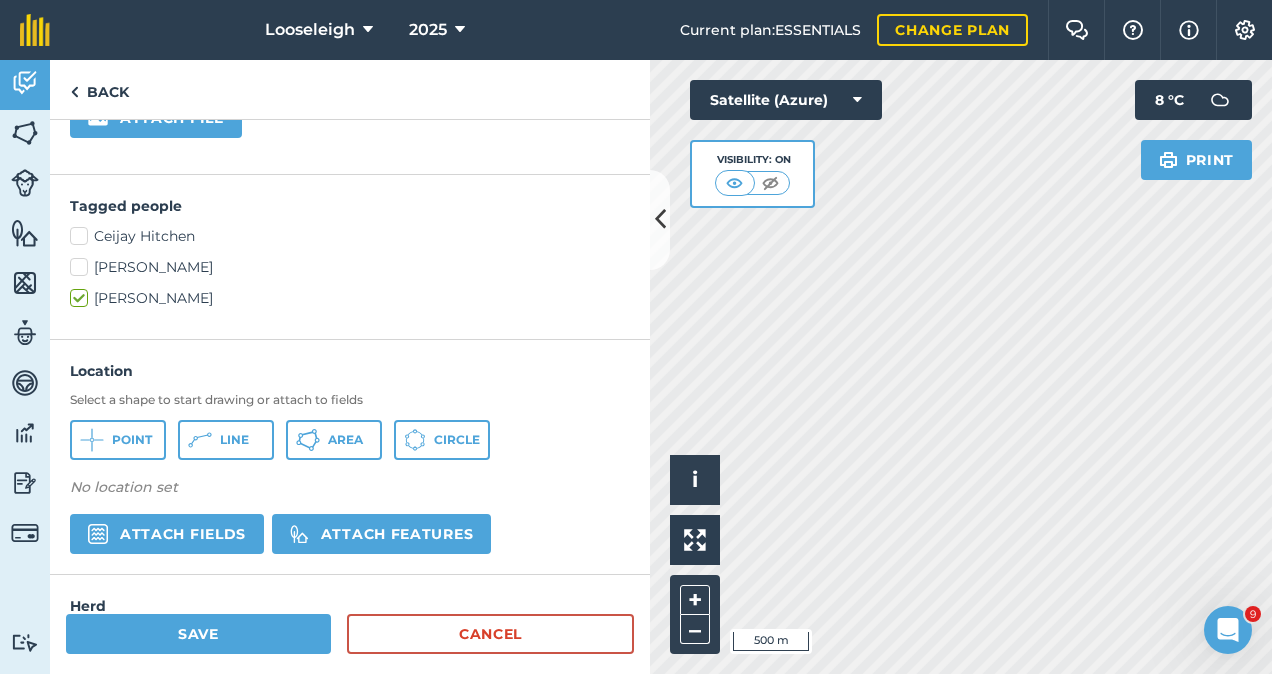 type on "Gripples have failed along boundary fence.
i have blocked it with some logs. but it needs fixing.
you will need strainers some single strand wire and crimpers." 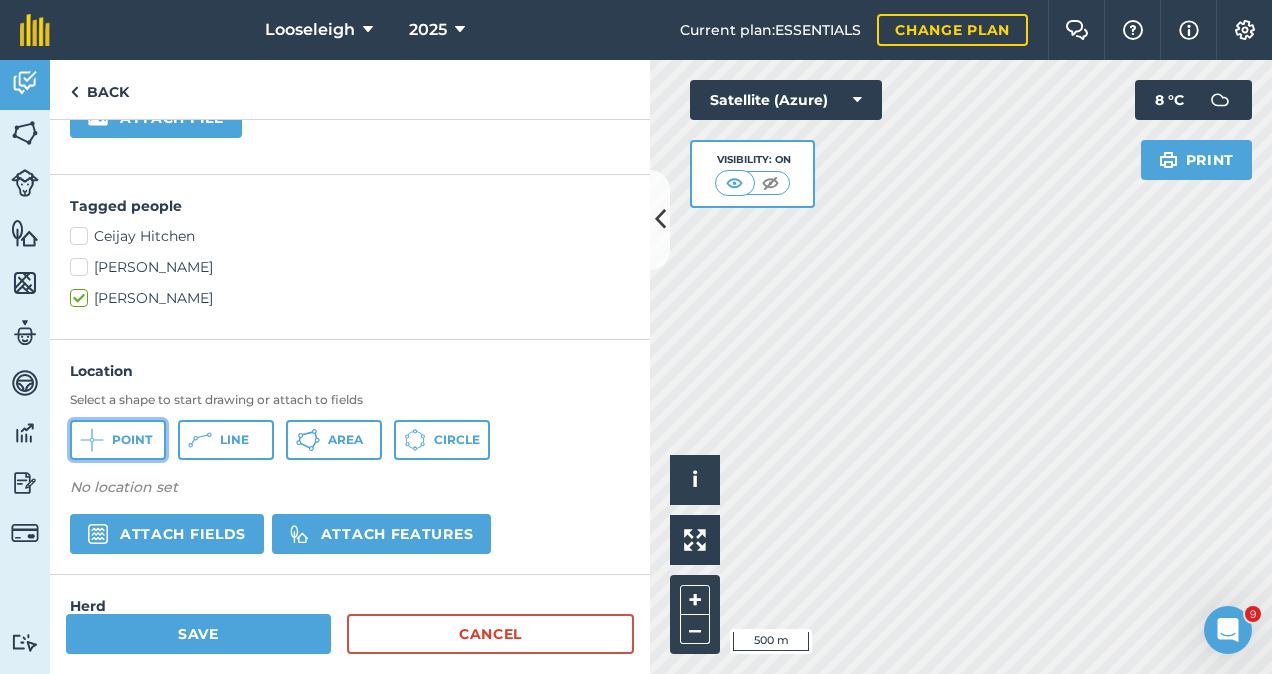 click on "Point" at bounding box center [118, 440] 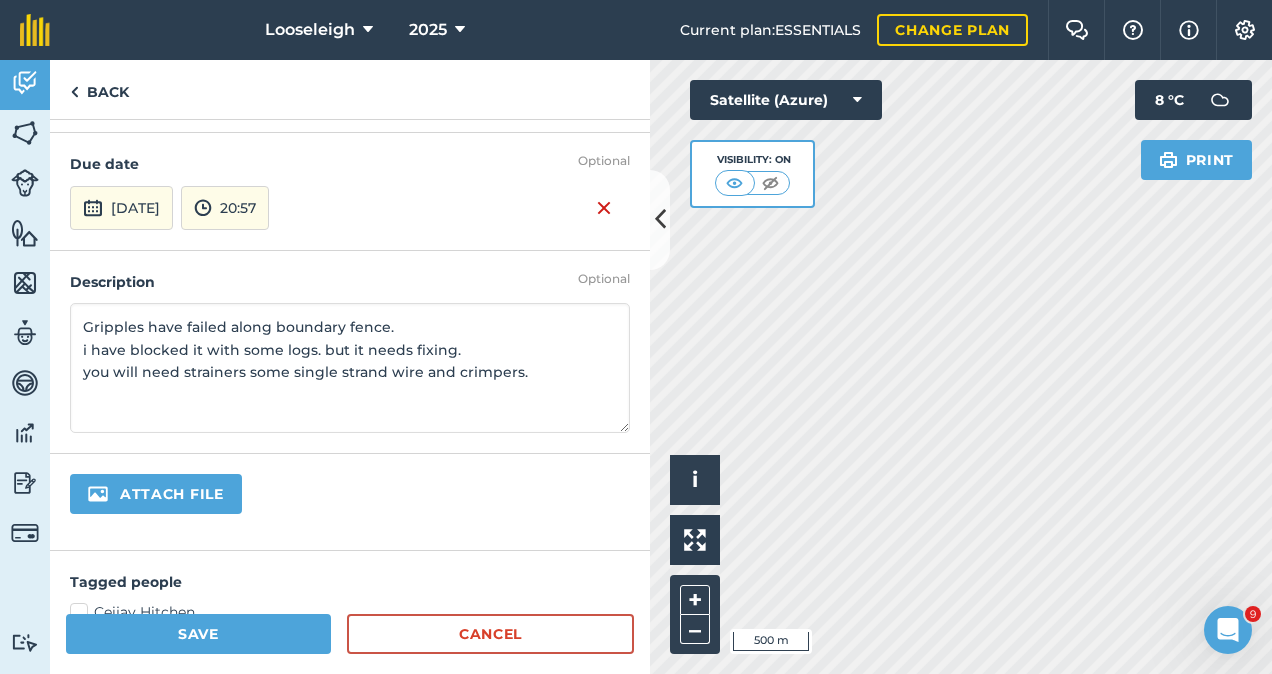 scroll, scrollTop: 106, scrollLeft: 0, axis: vertical 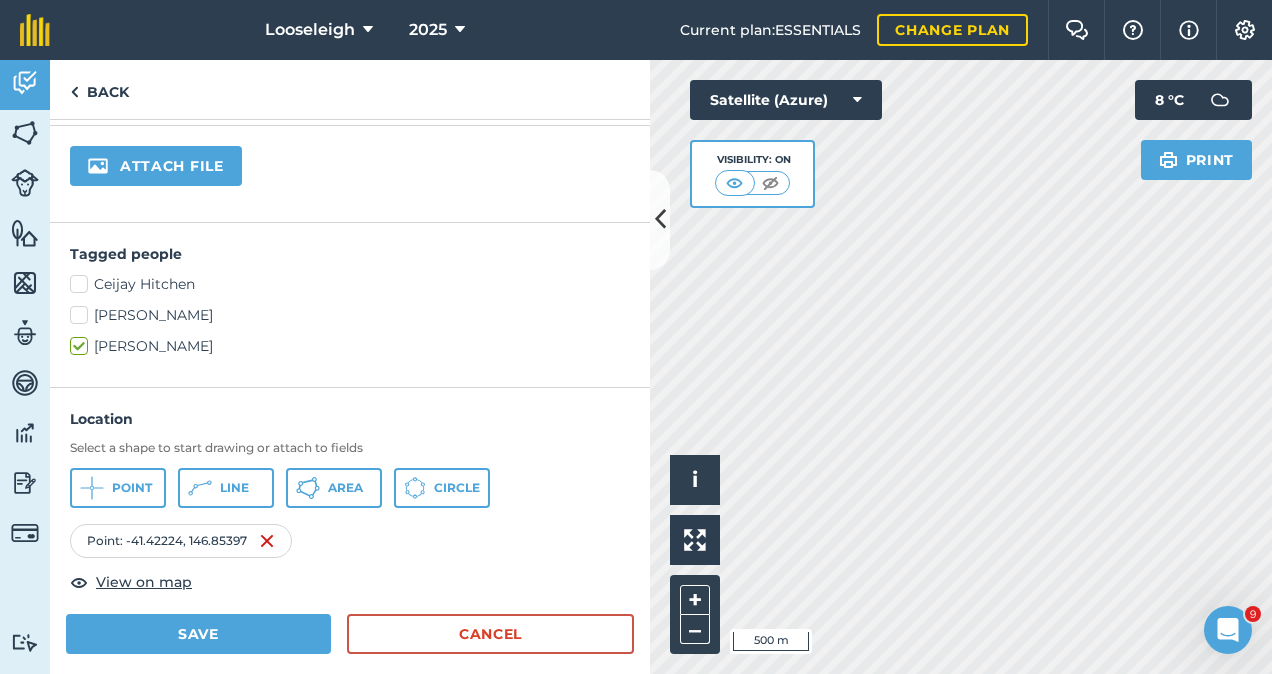 click on "[PERSON_NAME]" at bounding box center [350, 315] 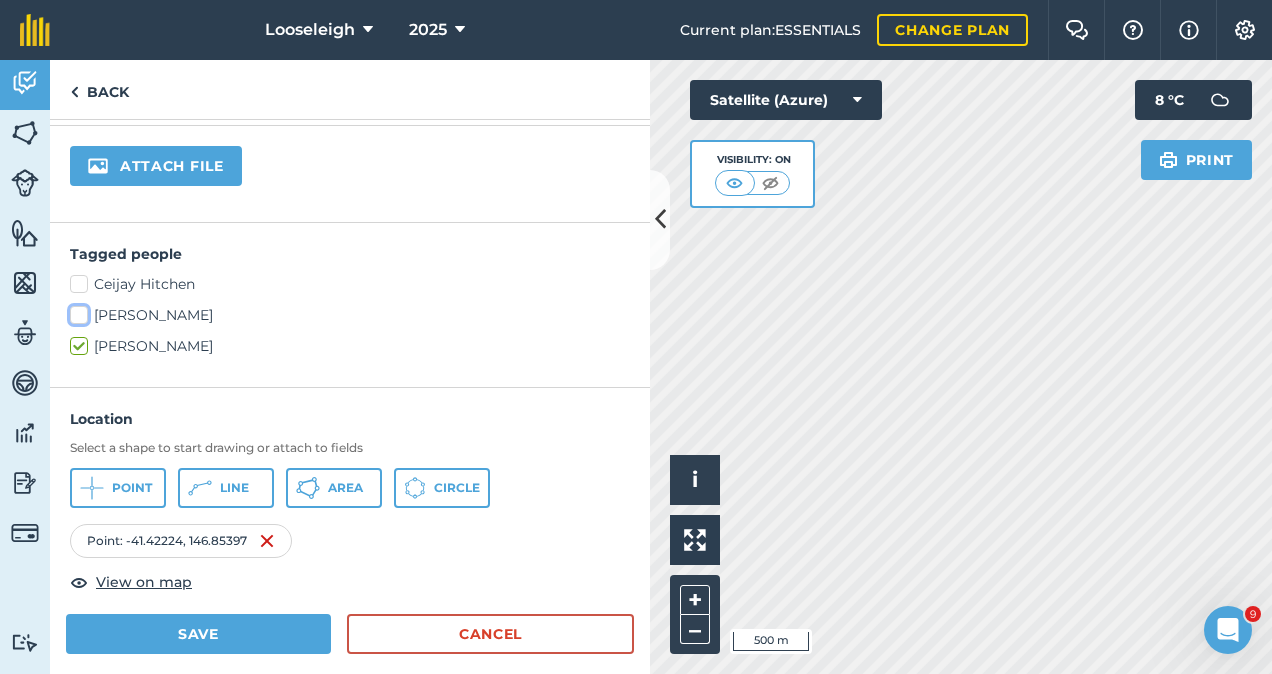 click on "[PERSON_NAME]" at bounding box center [76, 311] 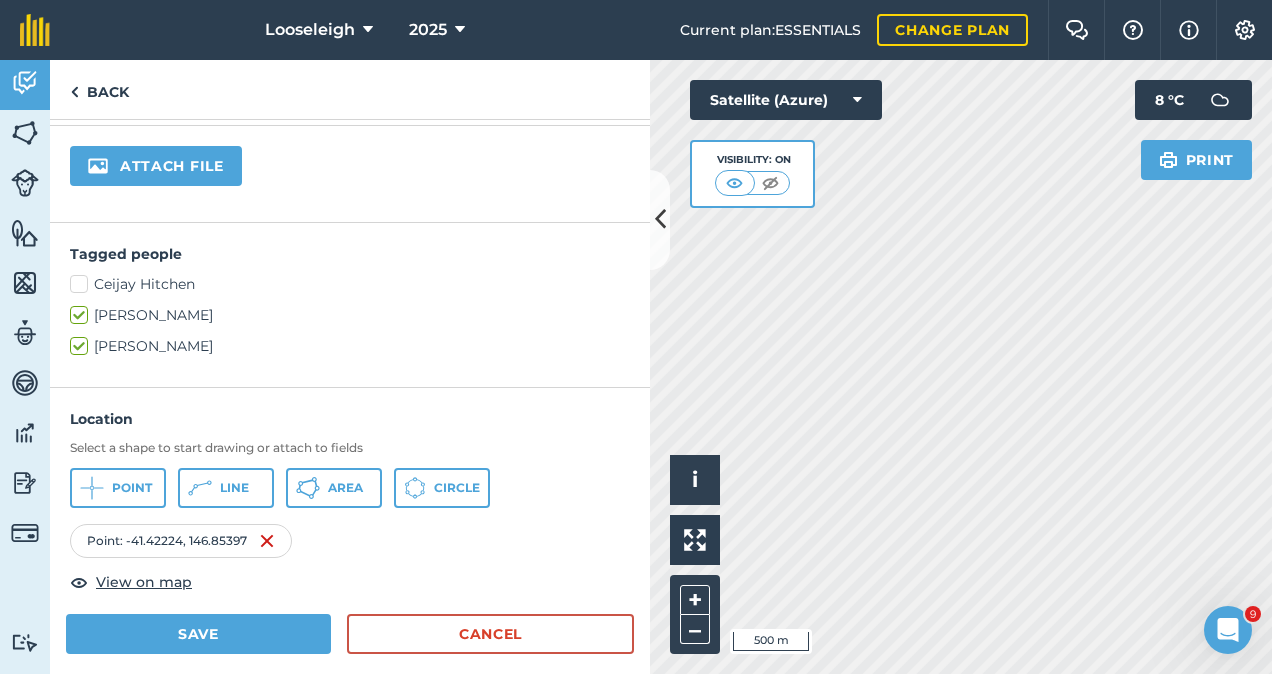 click on "Ceijay Hitchen" at bounding box center [350, 284] 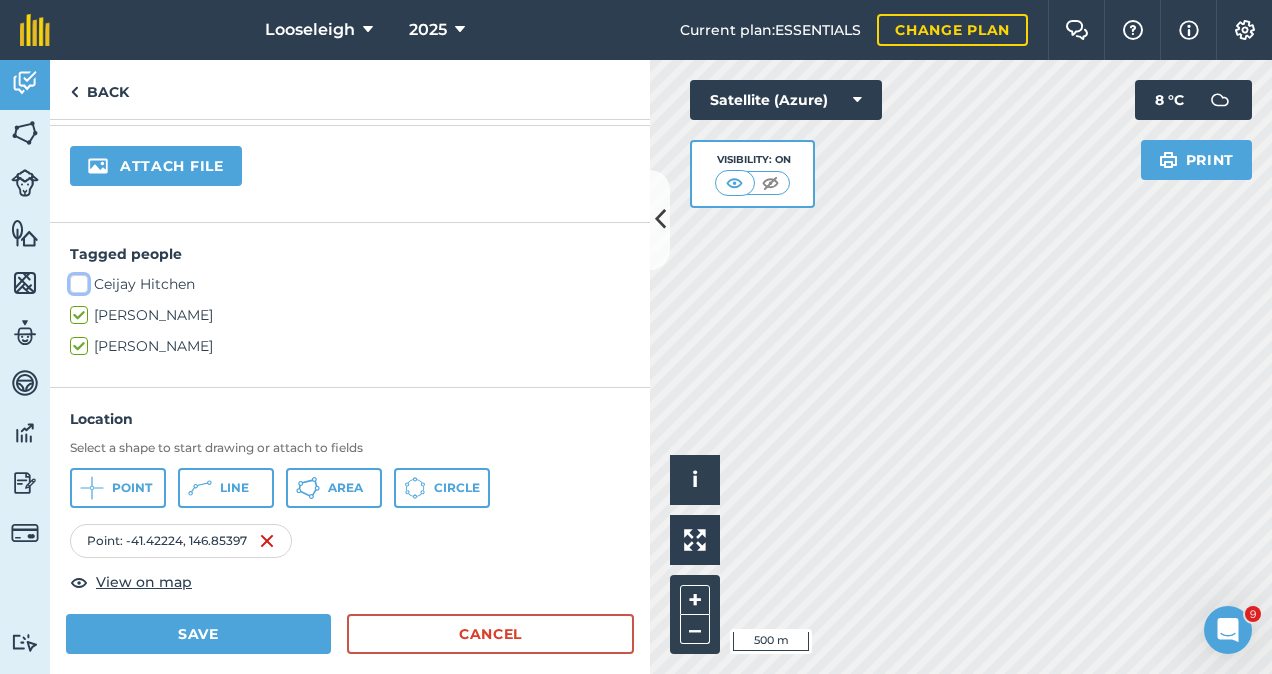 click on "Ceijay Hitchen" at bounding box center (76, 280) 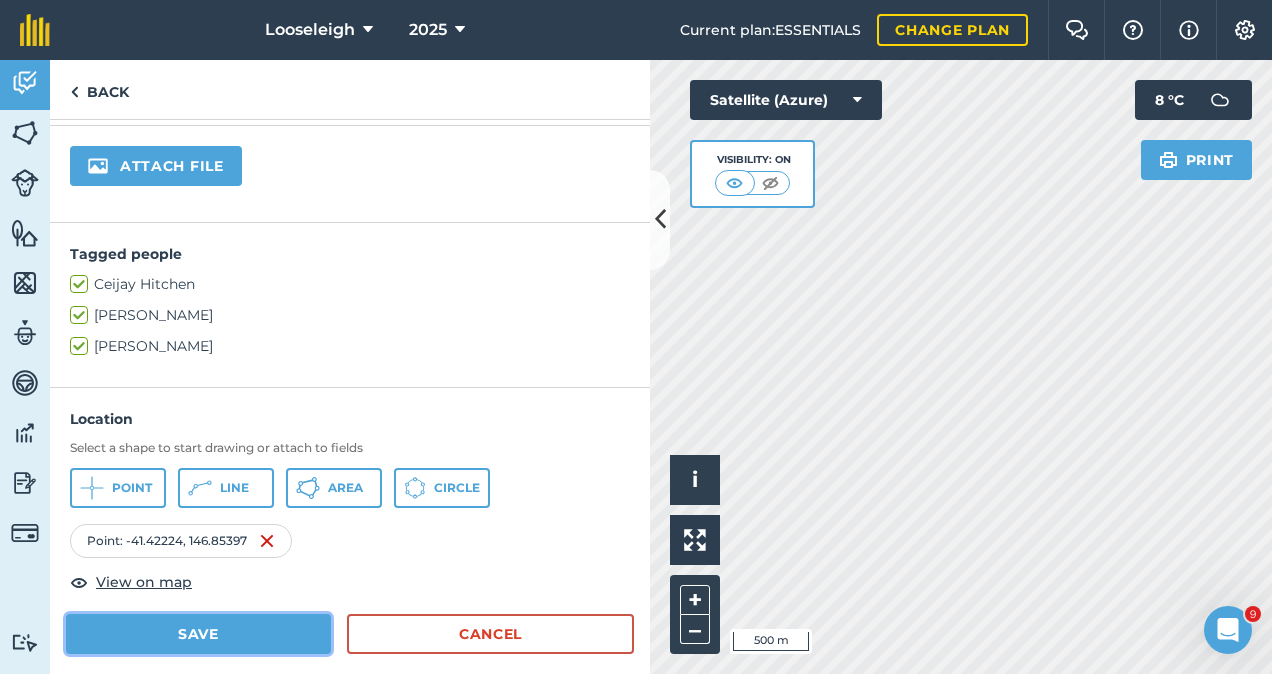 click on "Save" at bounding box center (198, 634) 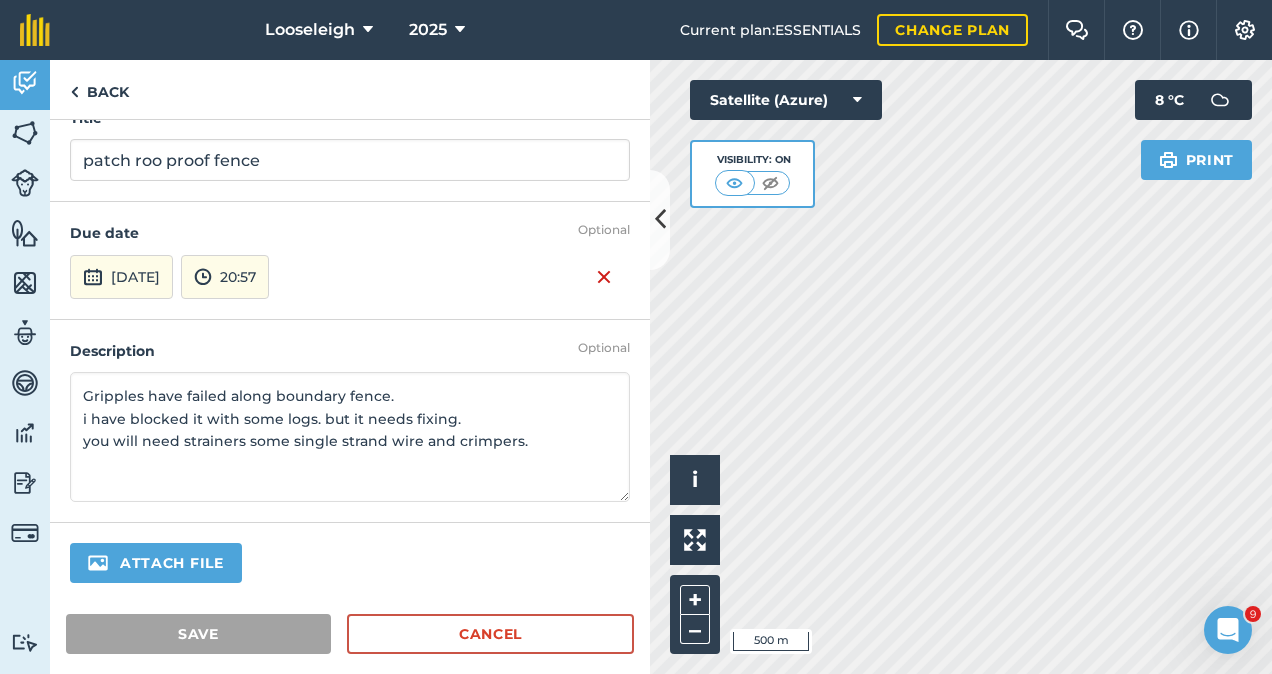 scroll, scrollTop: 0, scrollLeft: 0, axis: both 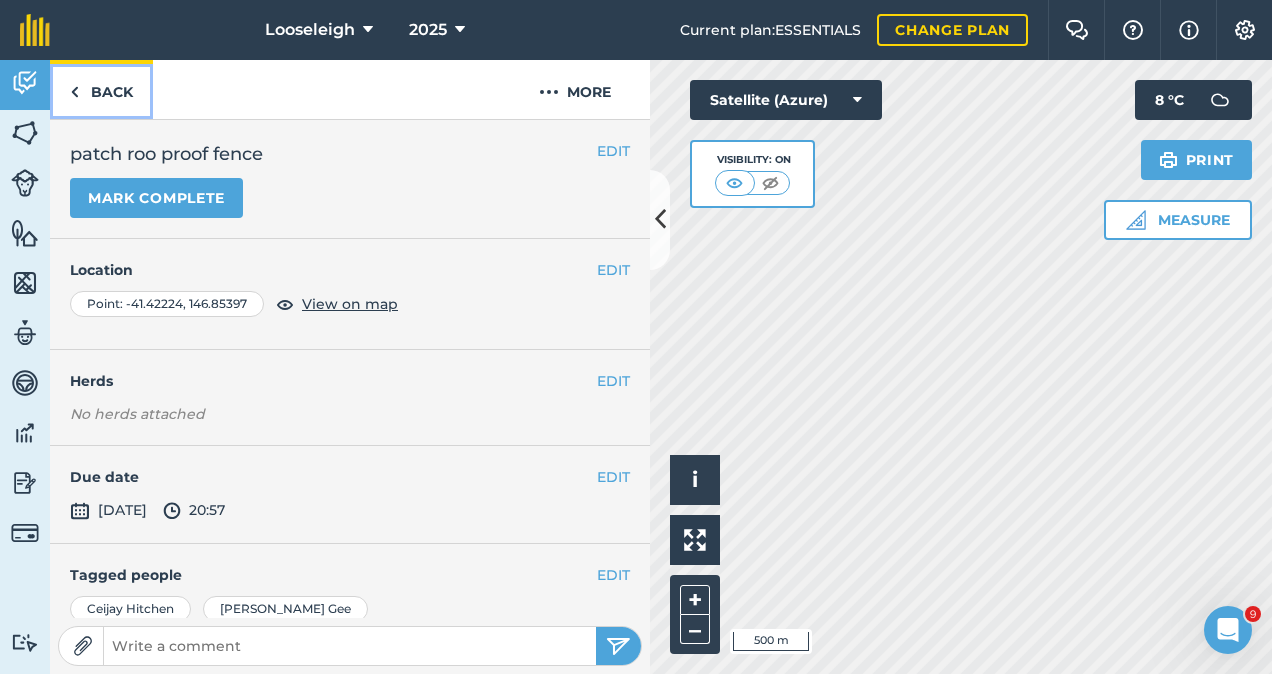 click on "Back" at bounding box center (101, 89) 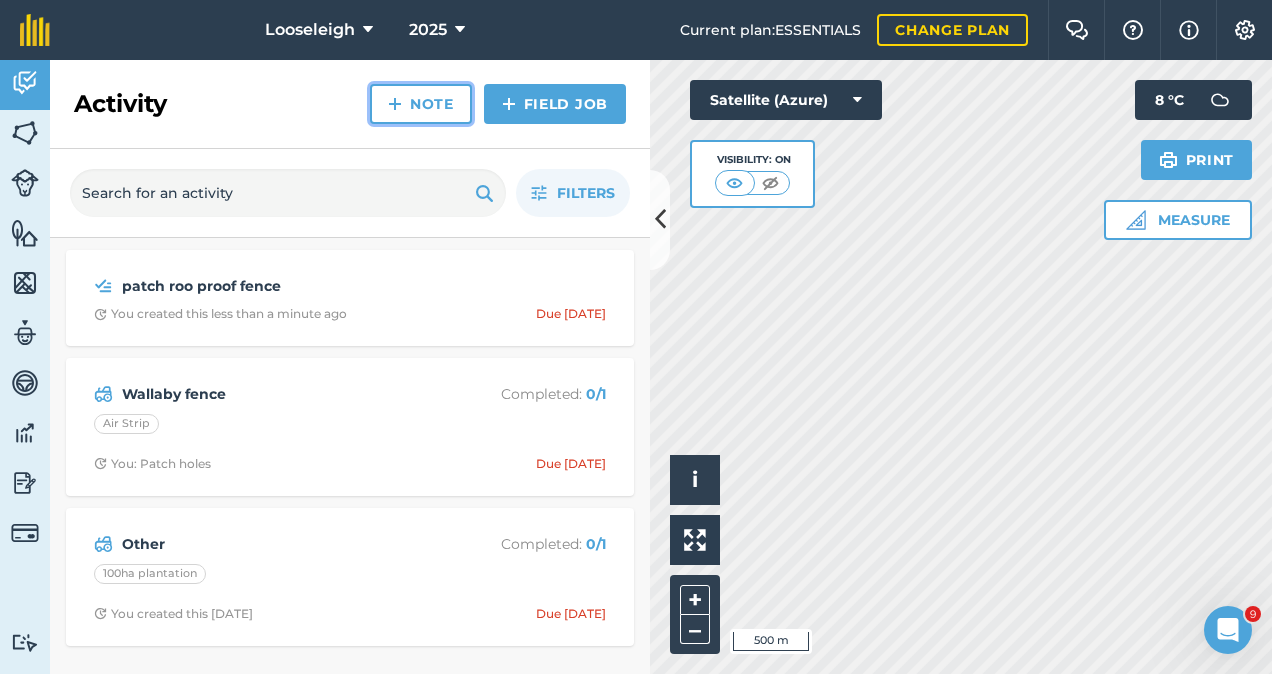 click on "Note" at bounding box center (421, 104) 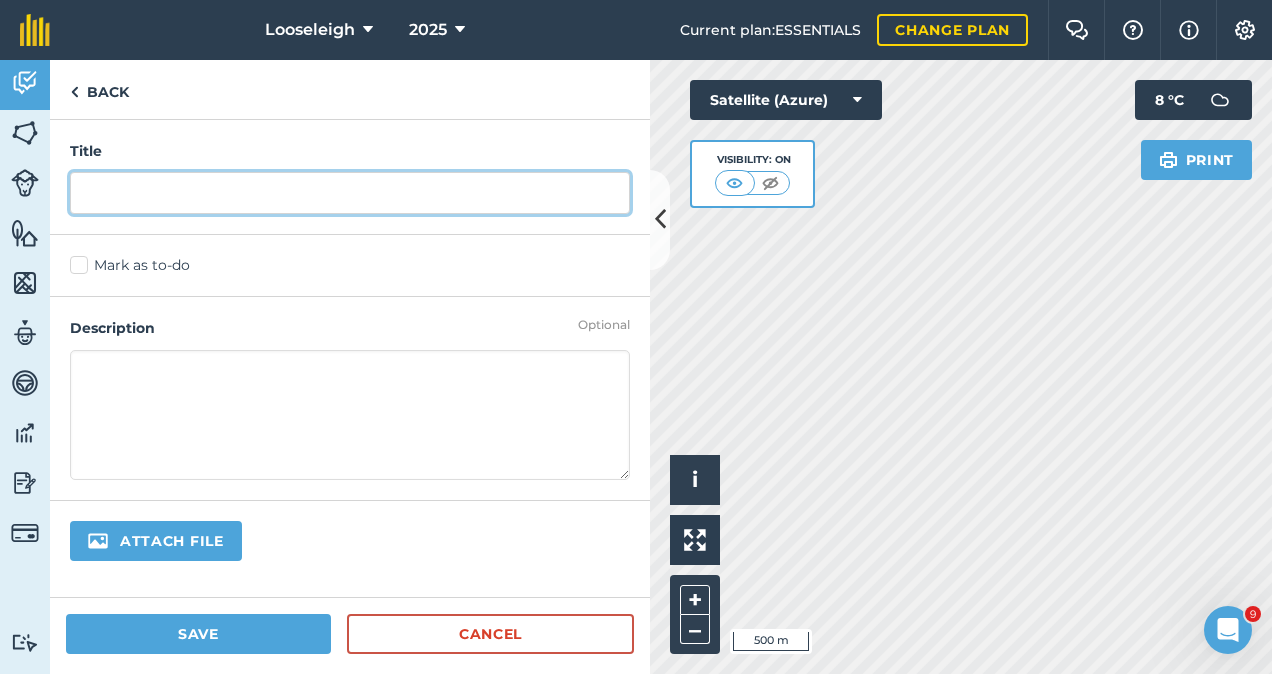click at bounding box center (350, 193) 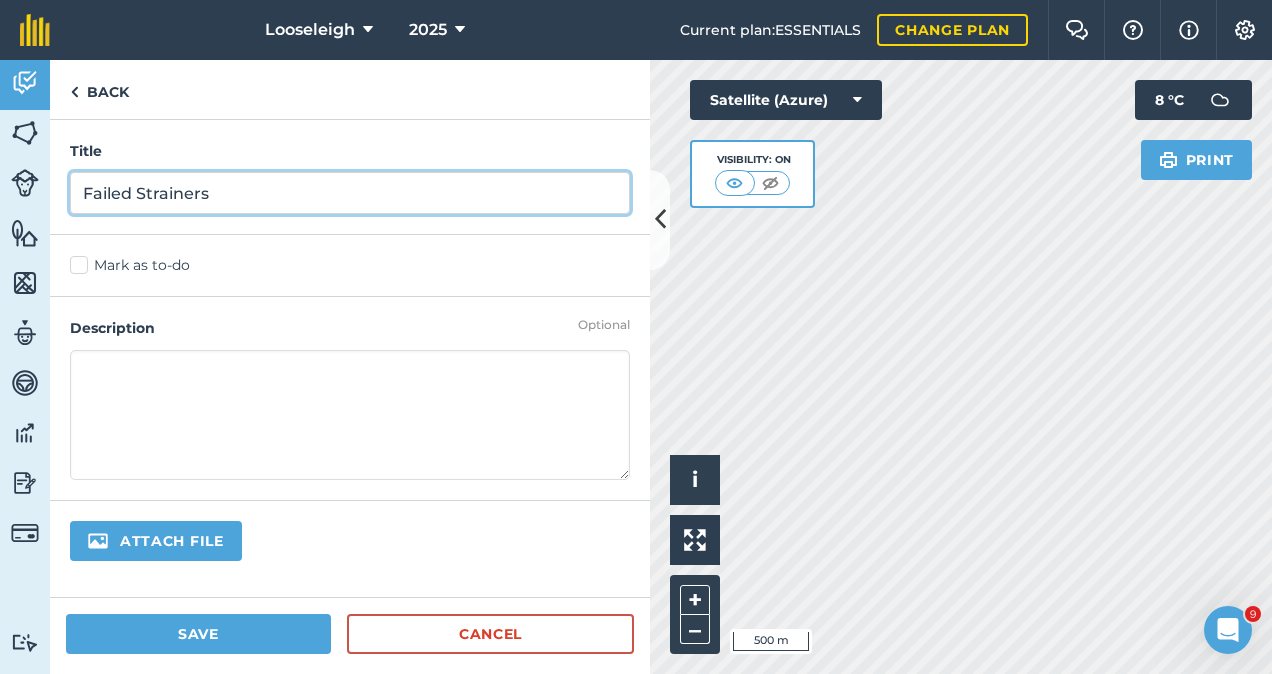 type on "Failed Strainers" 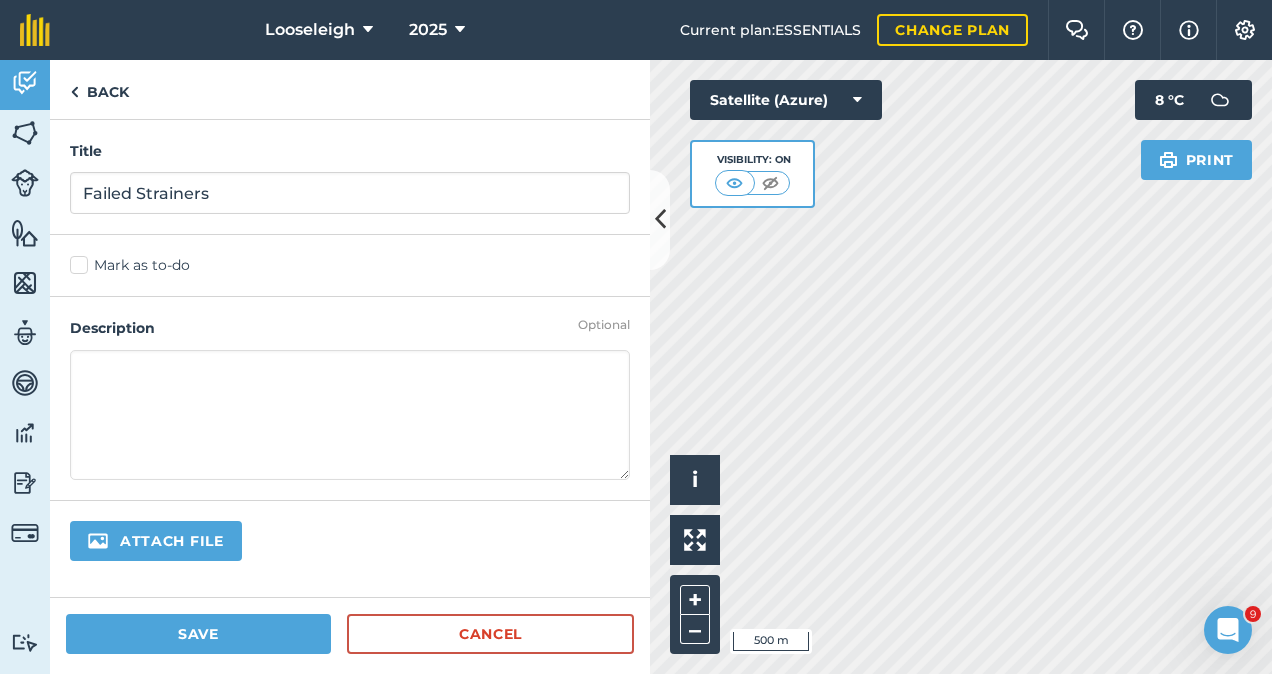 click at bounding box center (350, 415) 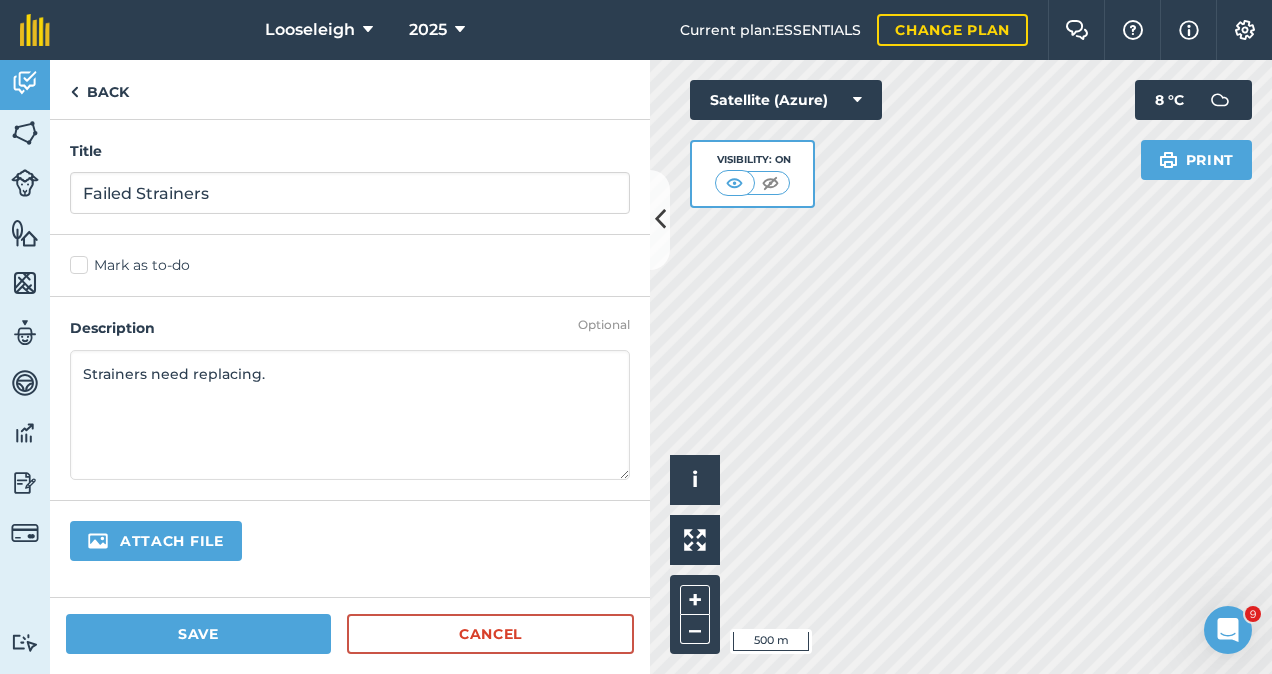 scroll, scrollTop: 28, scrollLeft: 0, axis: vertical 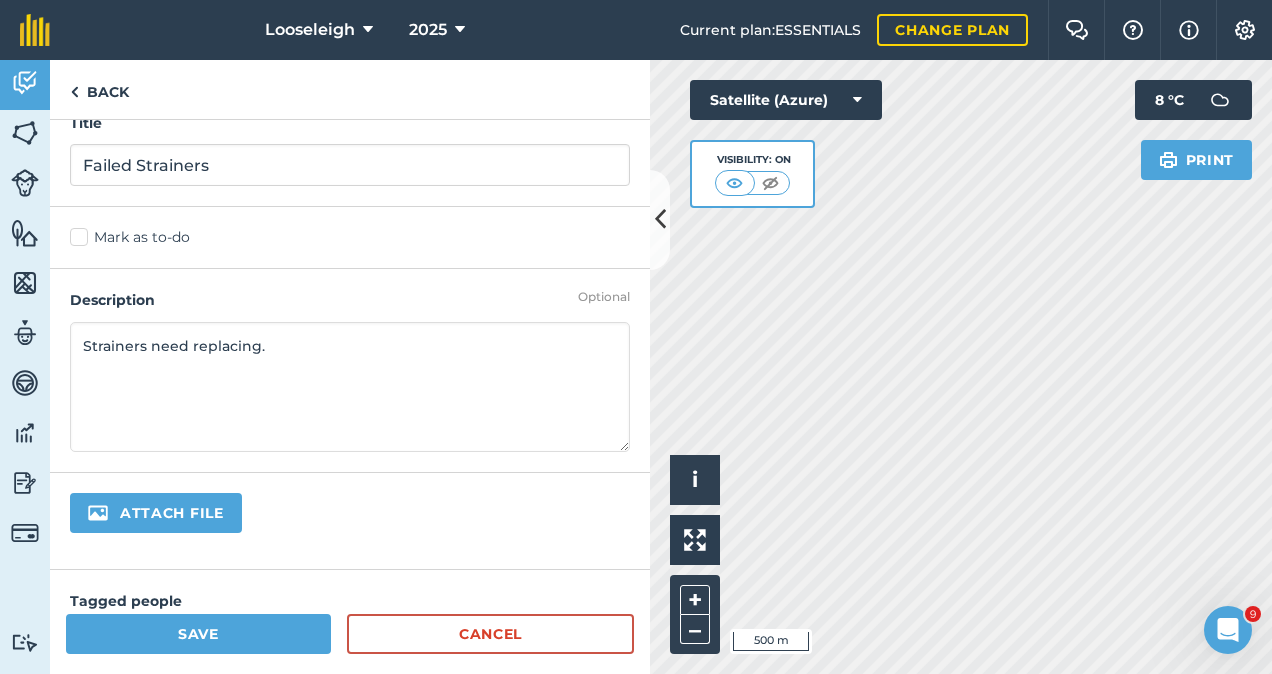 type on "Strainers need replacing." 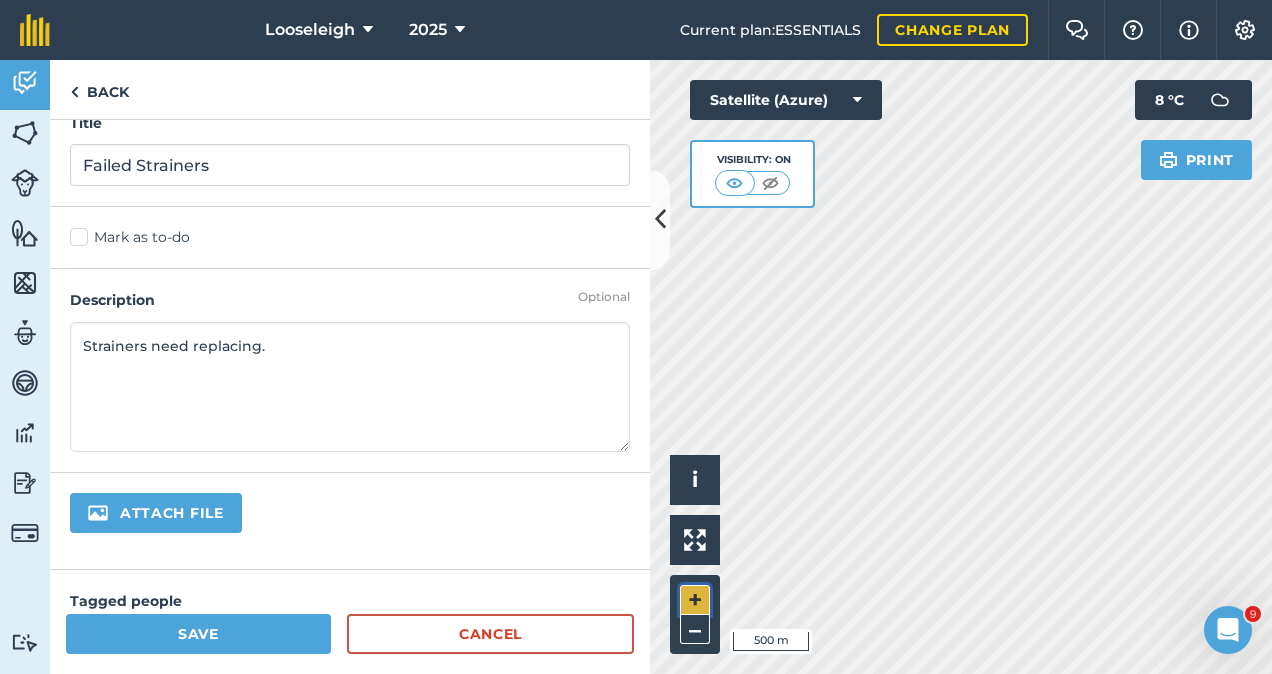 click on "+" at bounding box center [695, 600] 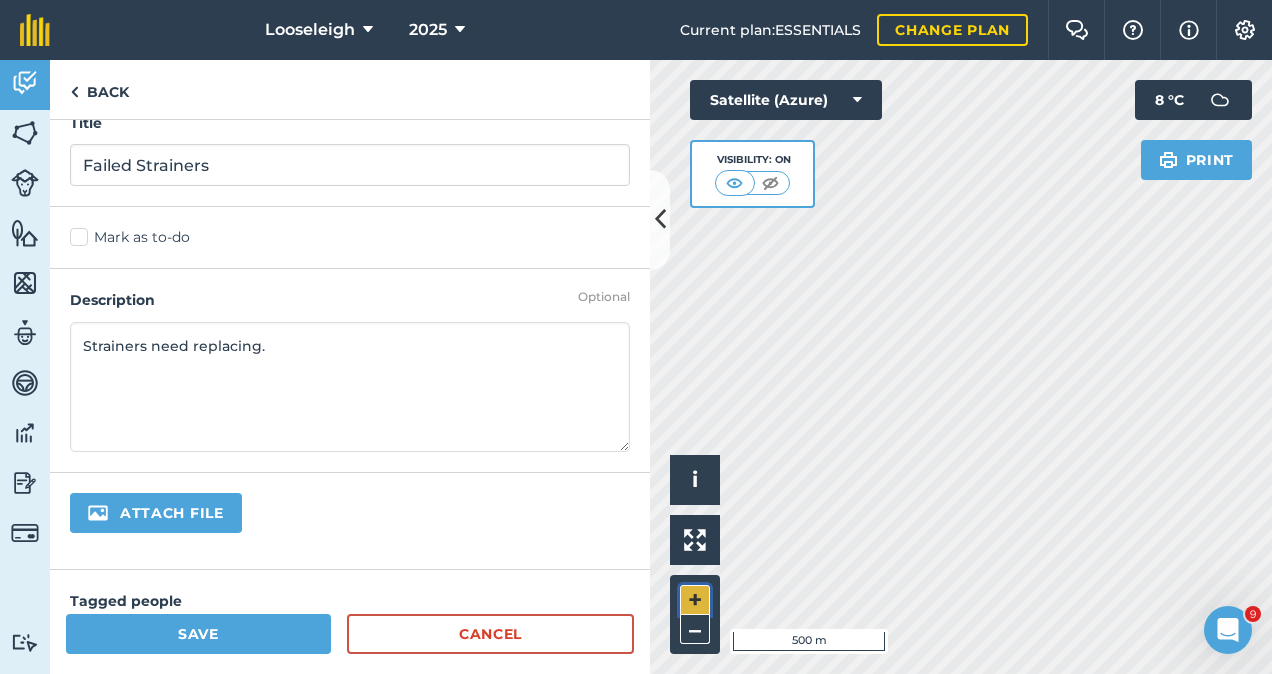 click on "+" at bounding box center [695, 600] 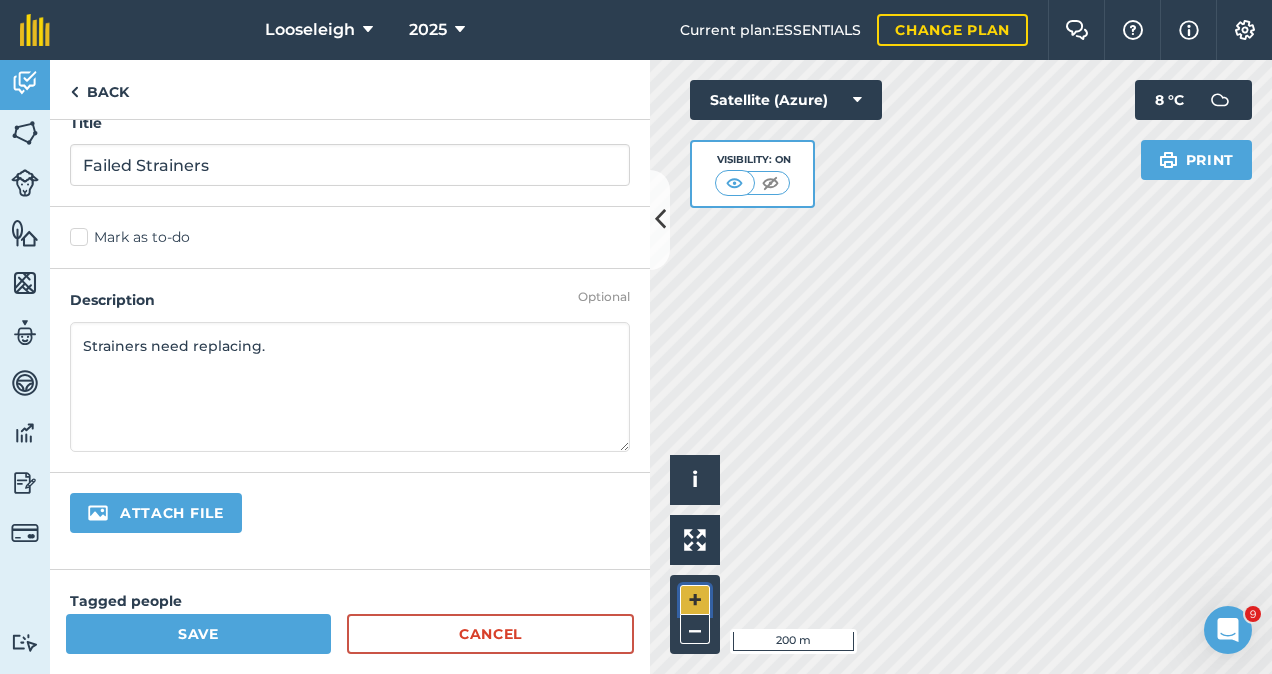 click on "+" at bounding box center (695, 600) 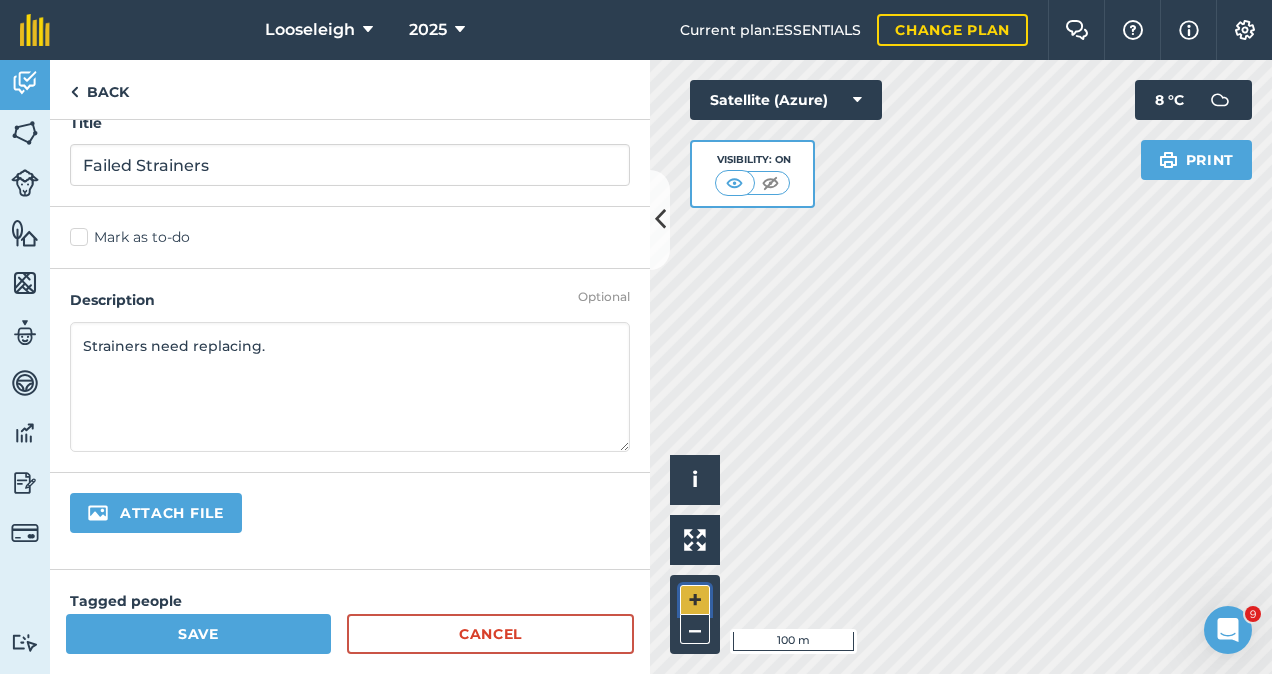click on "+" at bounding box center [695, 600] 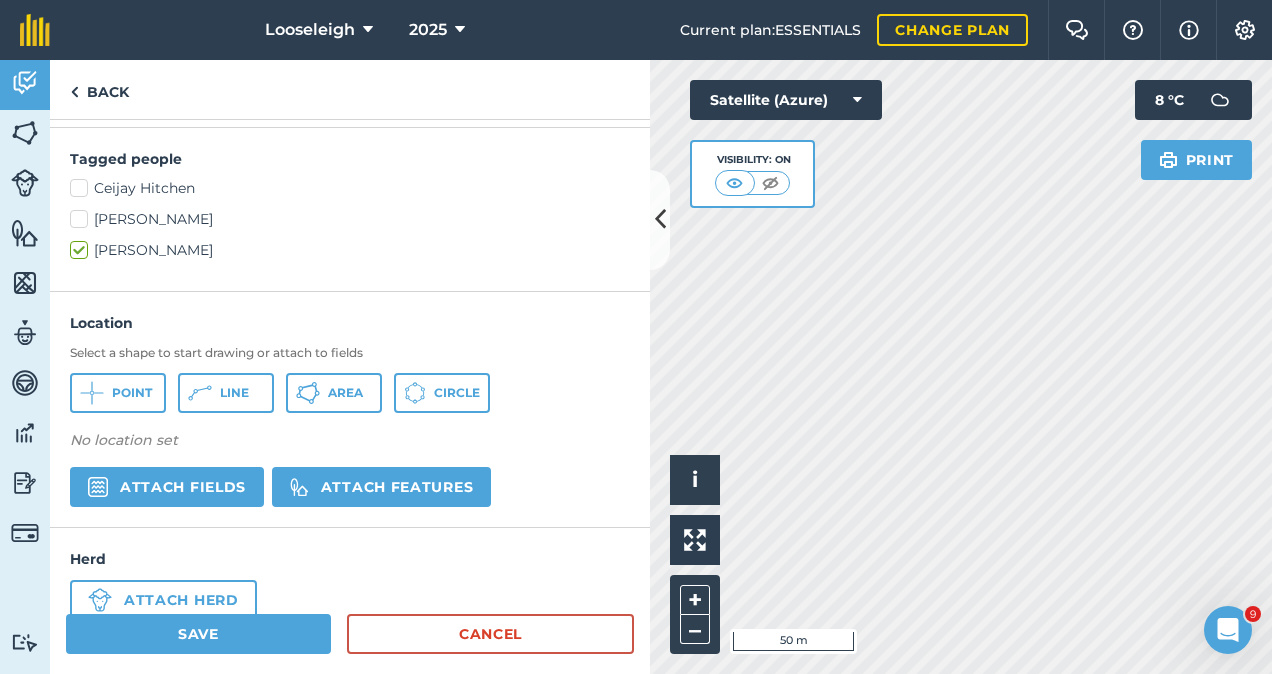 scroll, scrollTop: 468, scrollLeft: 0, axis: vertical 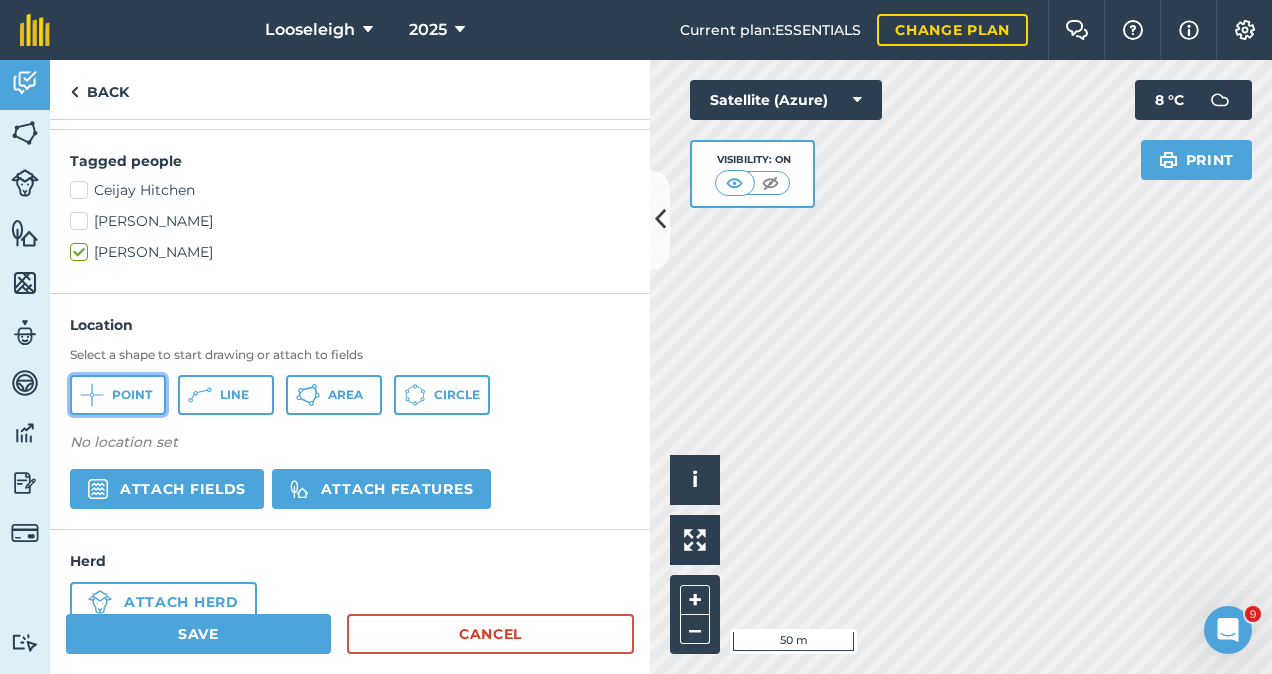 click on "Point" at bounding box center [118, 395] 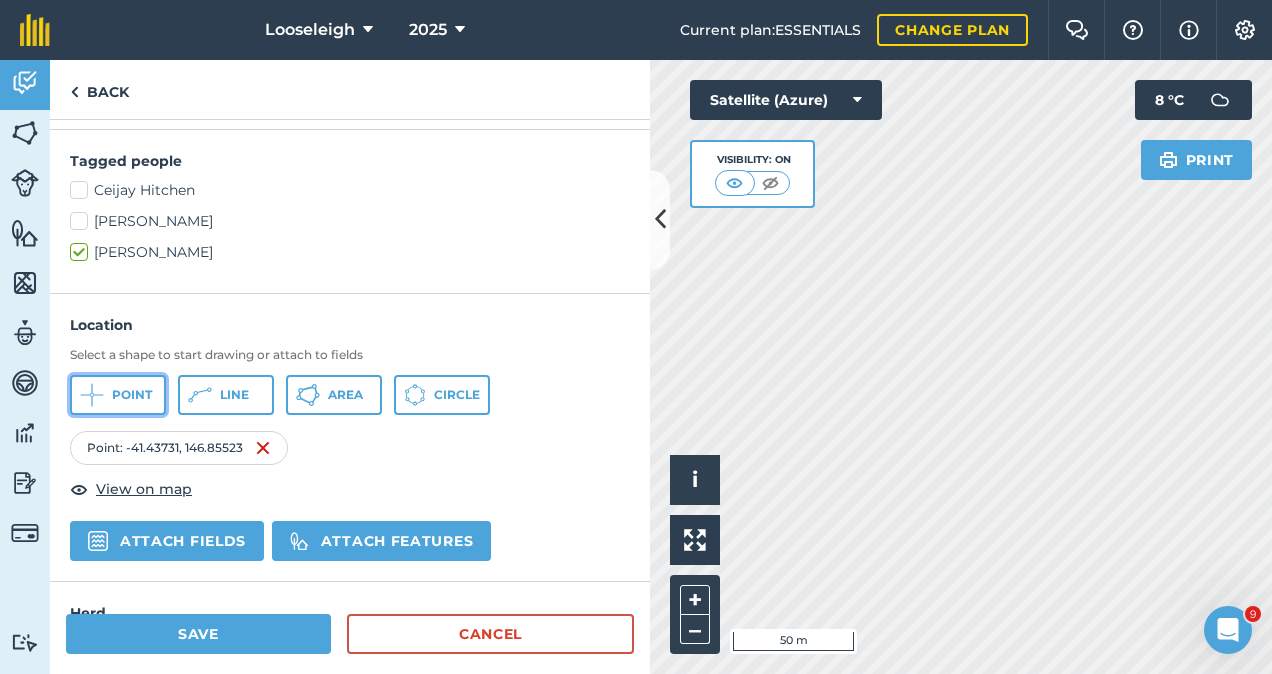 click on "Point" at bounding box center (132, 395) 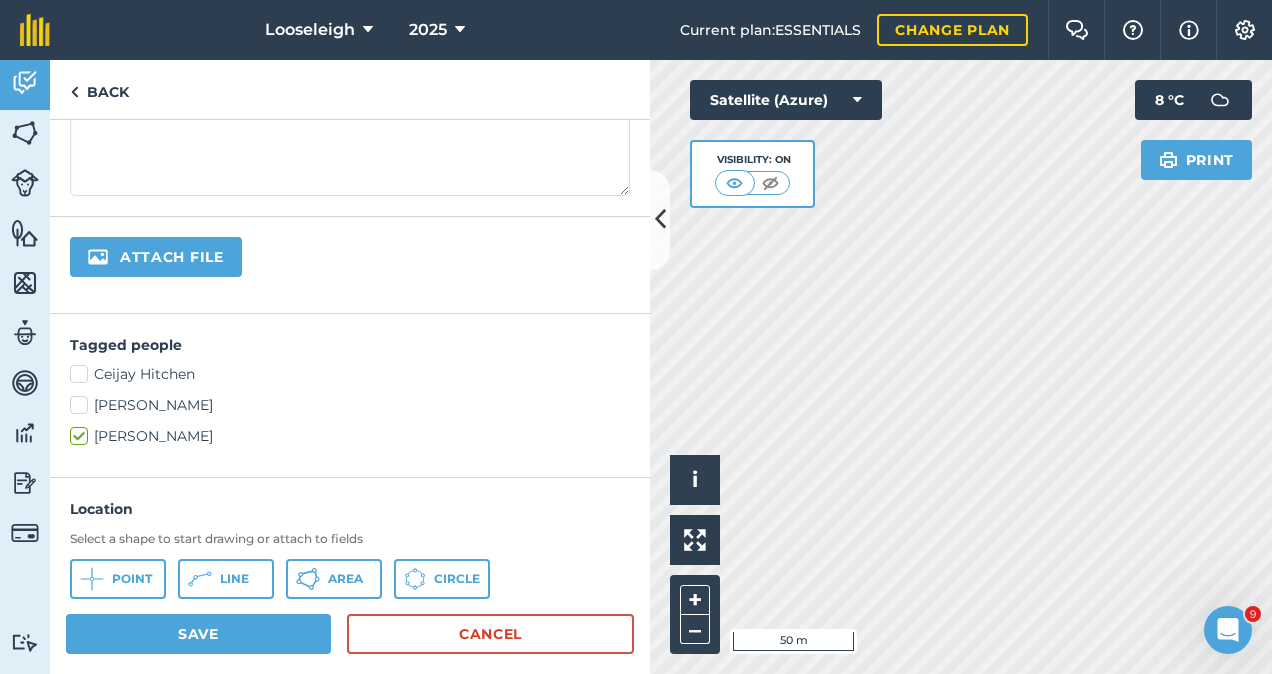 scroll, scrollTop: 280, scrollLeft: 0, axis: vertical 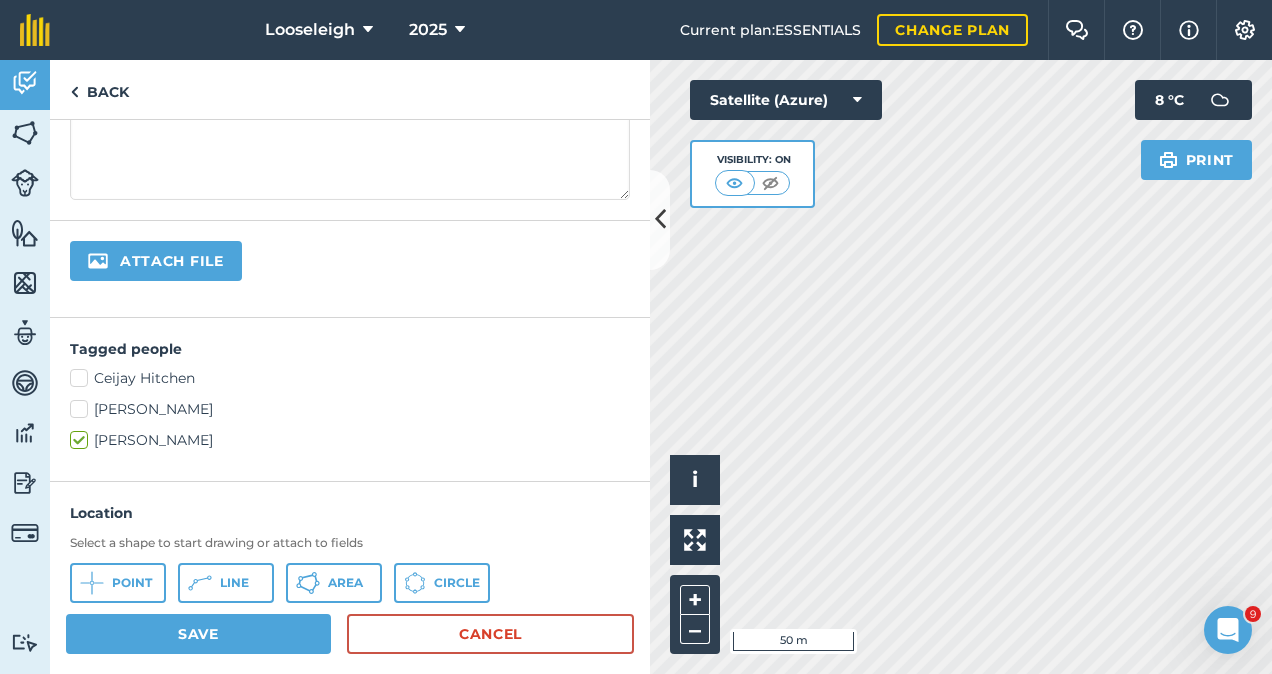 click on "[PERSON_NAME]" at bounding box center [350, 409] 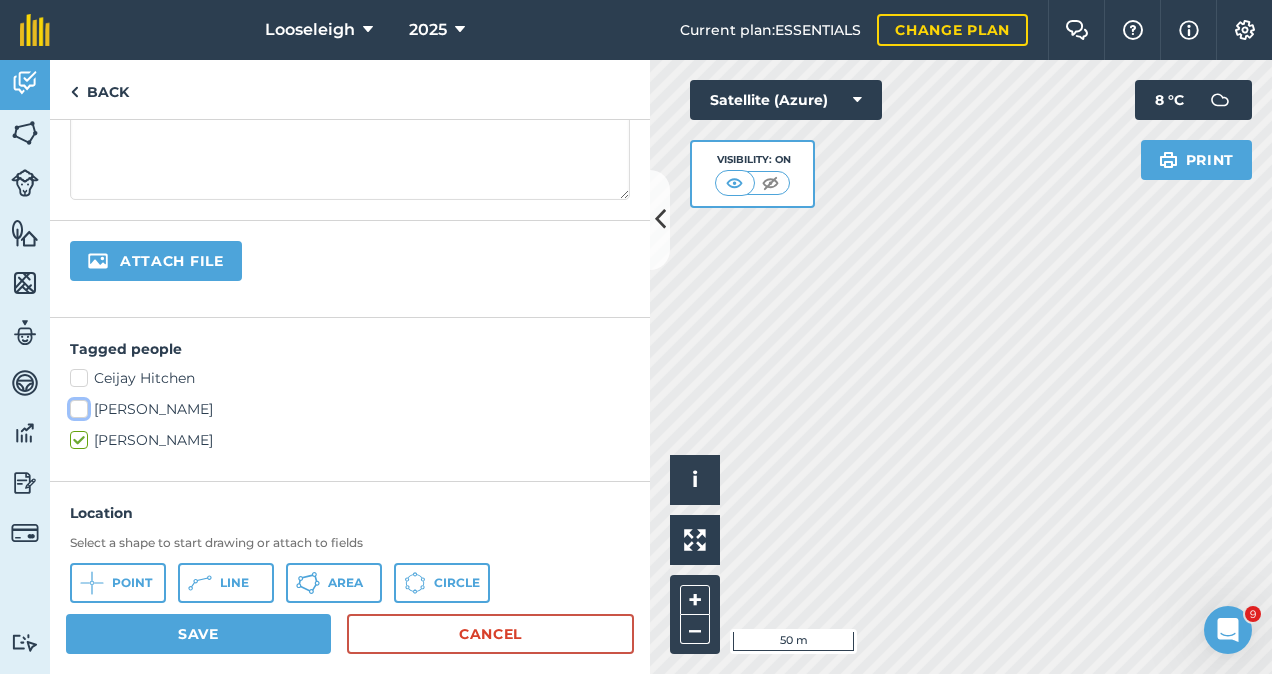 click on "[PERSON_NAME]" at bounding box center [76, 405] 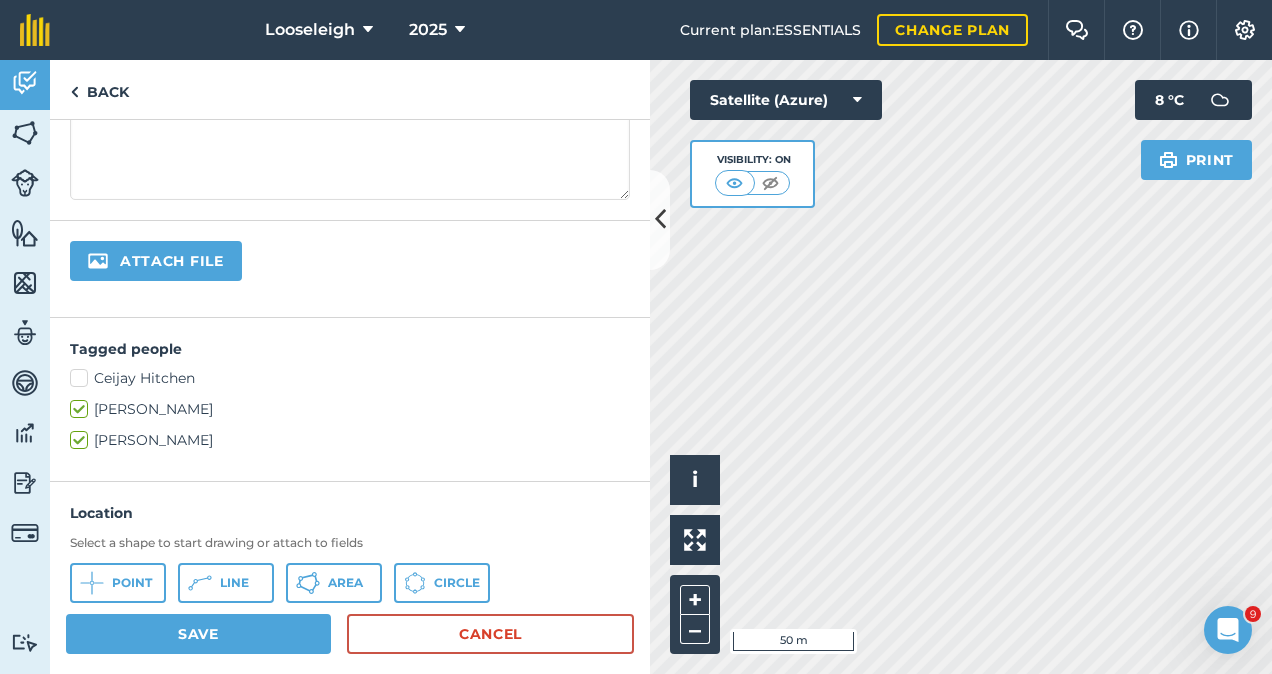 click on "Ceijay Hitchen" at bounding box center (350, 378) 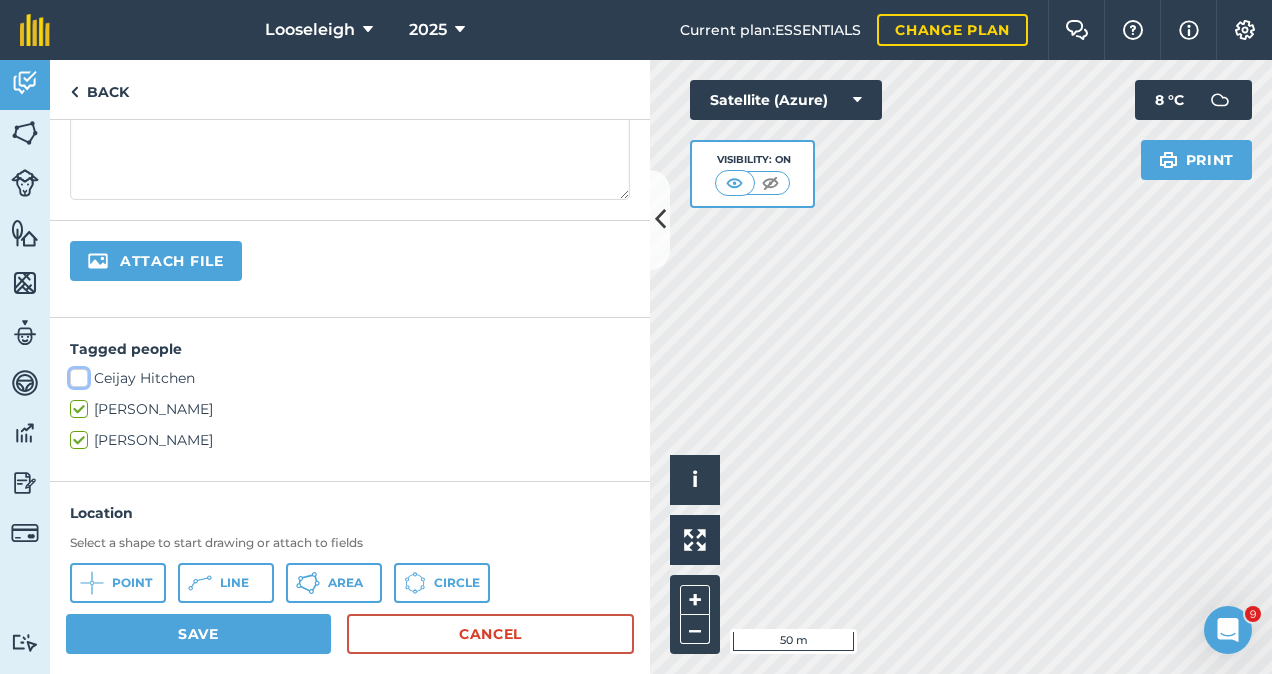 click on "Ceijay Hitchen" at bounding box center [76, 374] 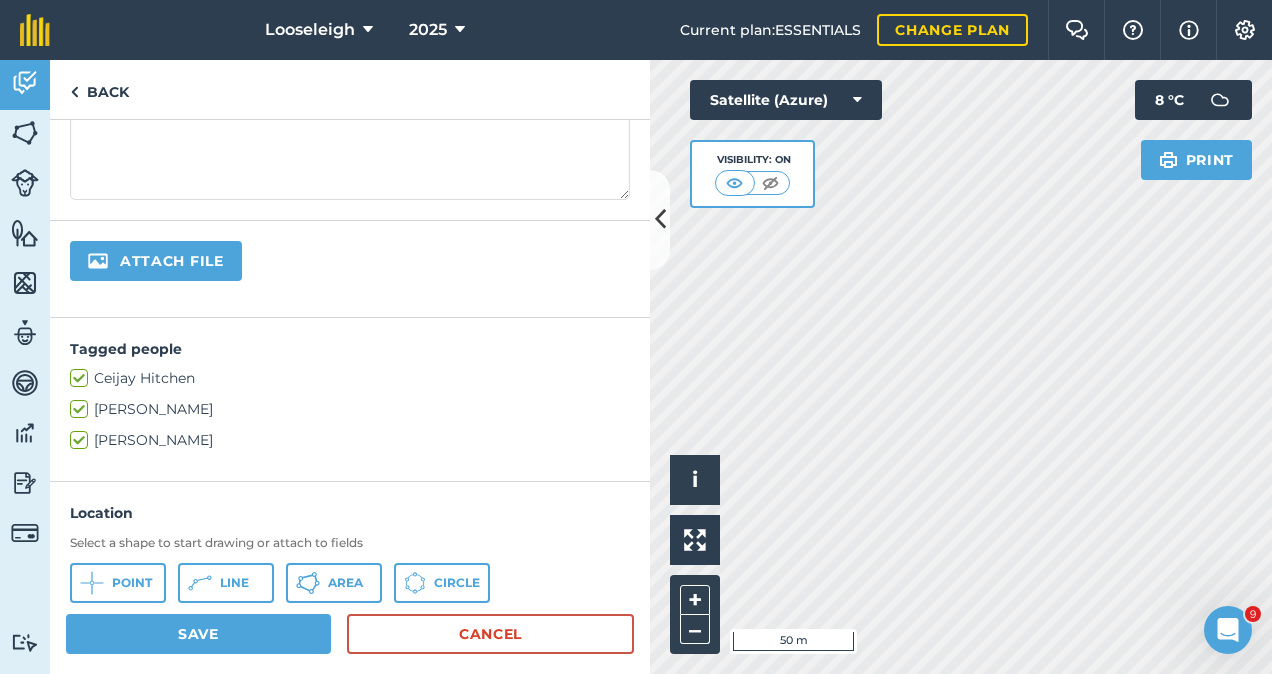 click on "[PERSON_NAME]" at bounding box center [350, 440] 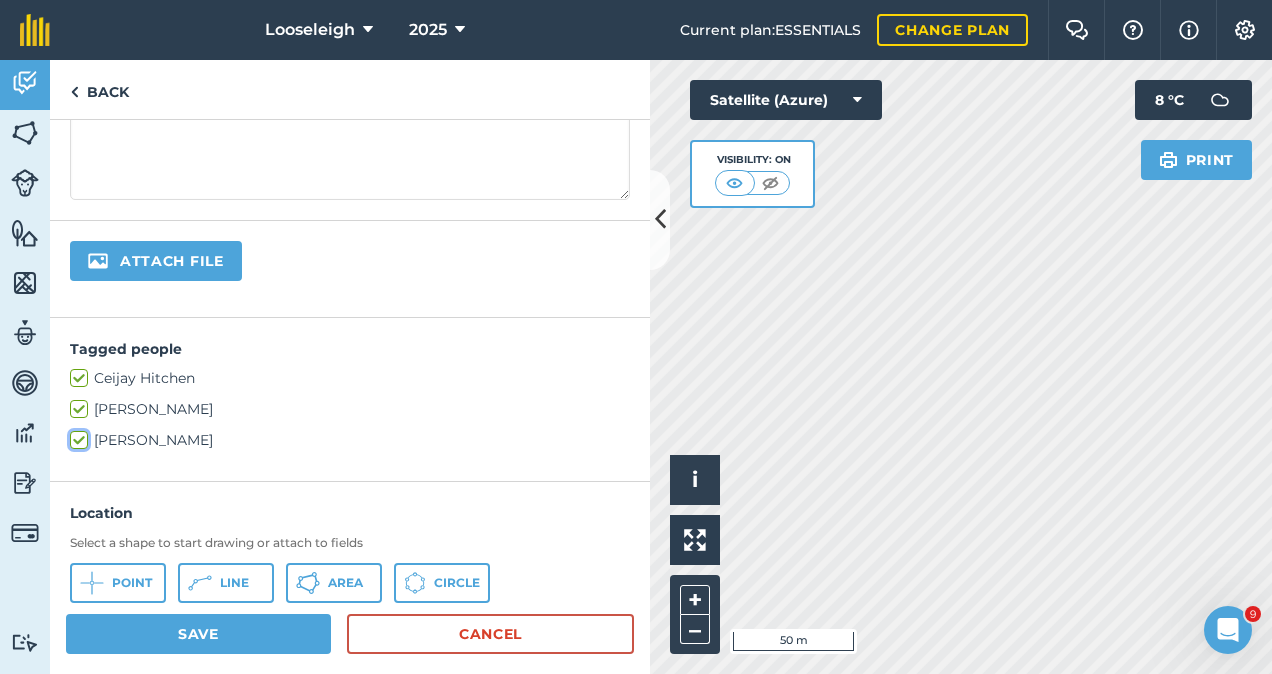 click on "[PERSON_NAME]" at bounding box center [76, 436] 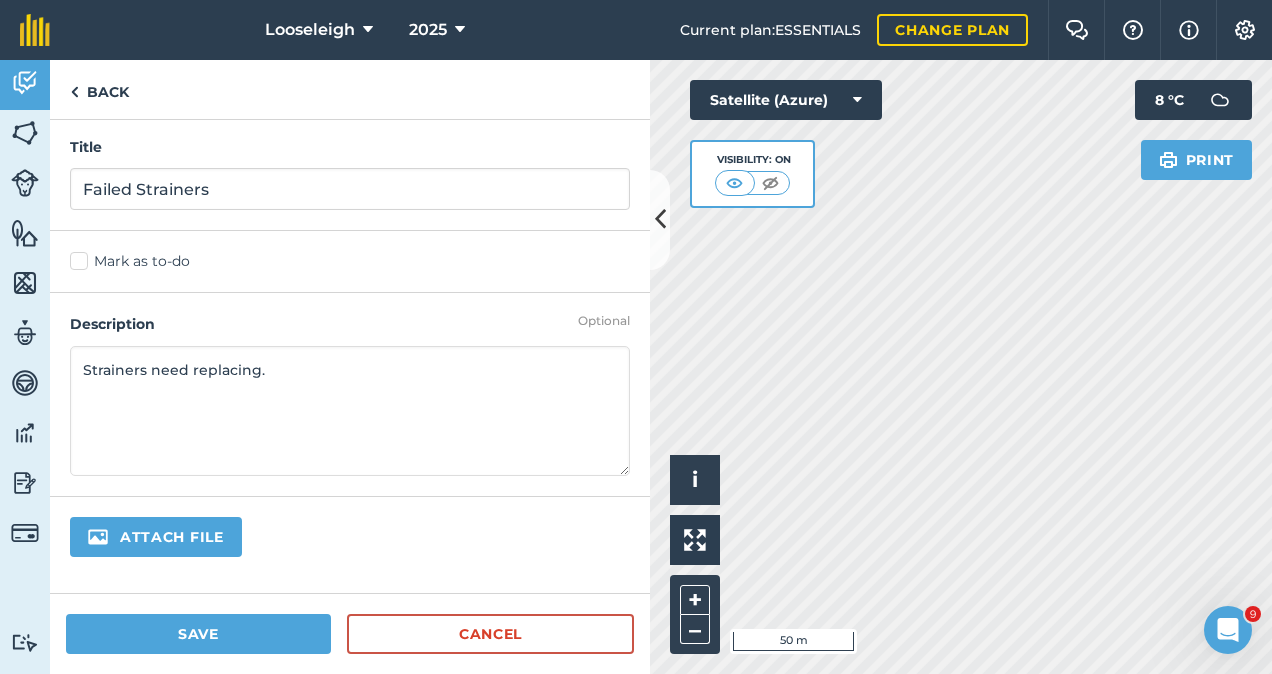 scroll, scrollTop: 0, scrollLeft: 0, axis: both 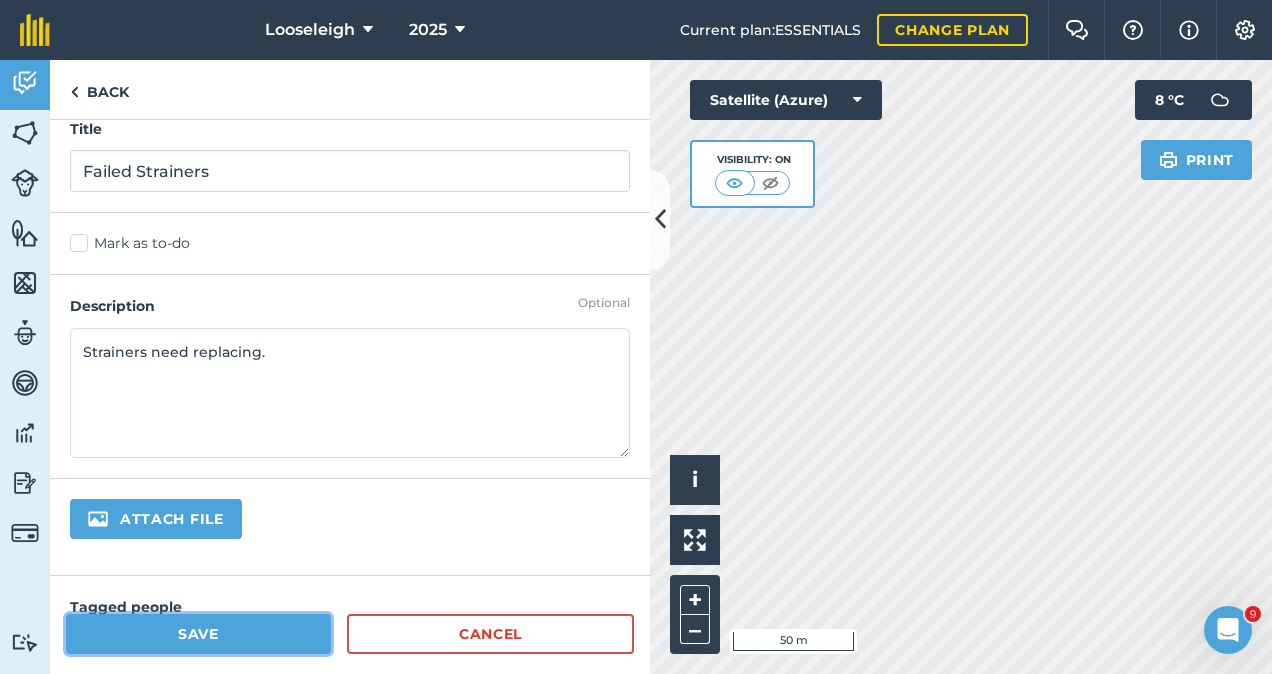click on "Save" at bounding box center [198, 634] 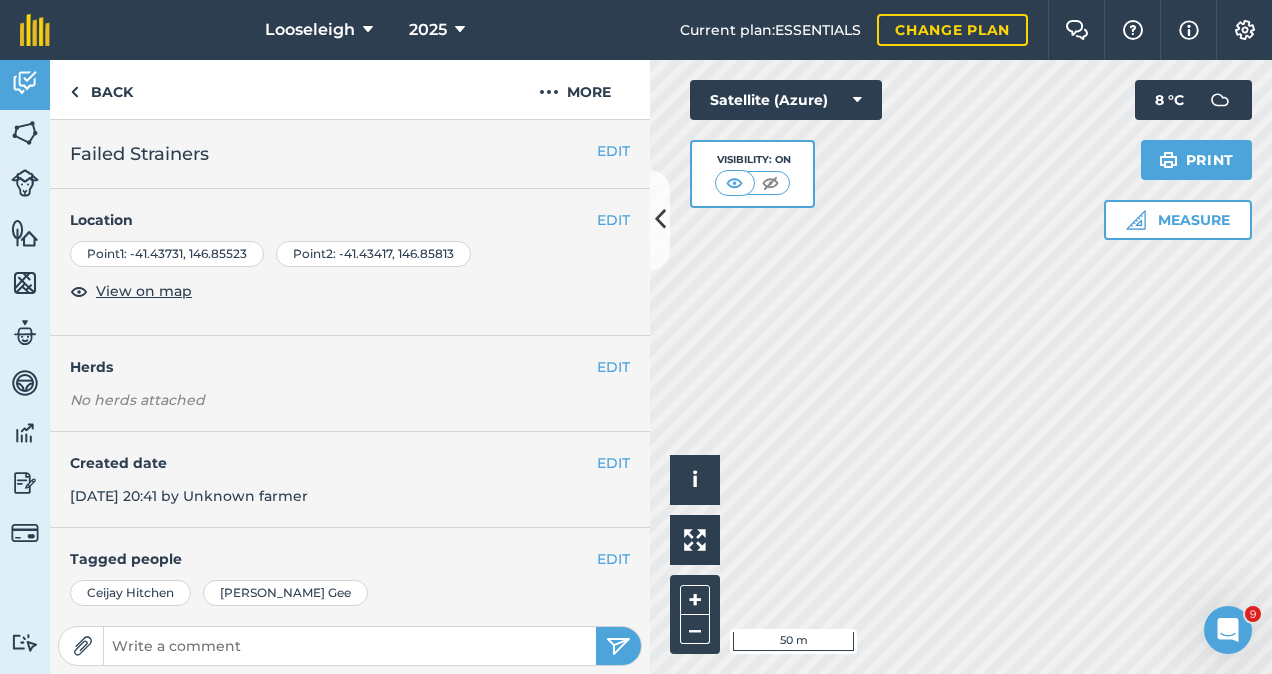 click on "Click to place a point i © 2025 TomTom, Microsoft 50 m + – Satellite (Azure) Visibility: On Measure Print 8   ° C" at bounding box center (961, 367) 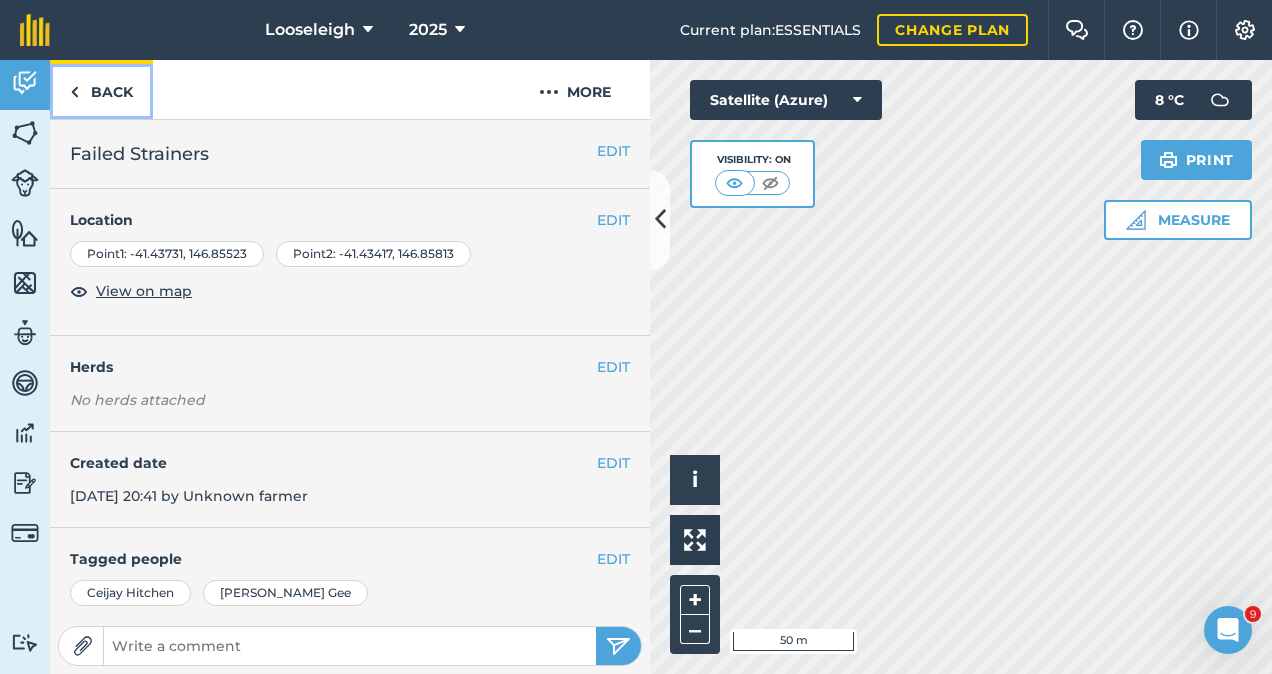 click on "Back" at bounding box center (101, 89) 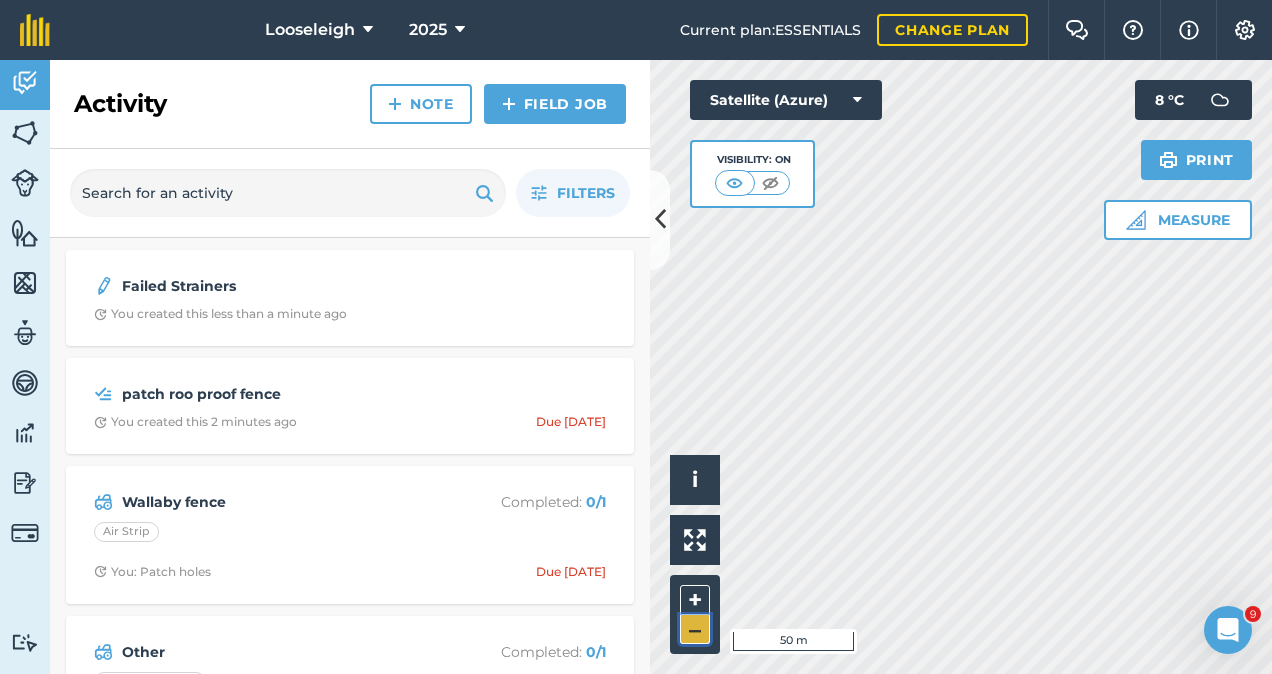 click on "–" at bounding box center (695, 629) 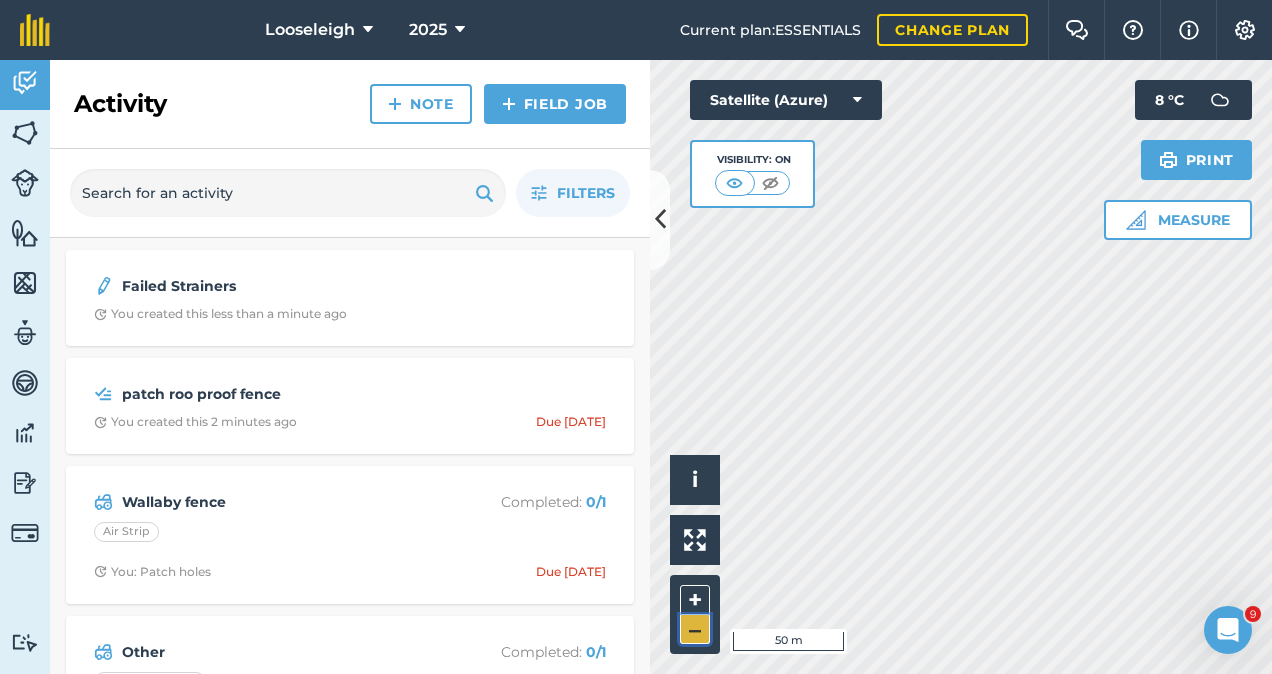 click on "–" at bounding box center (695, 629) 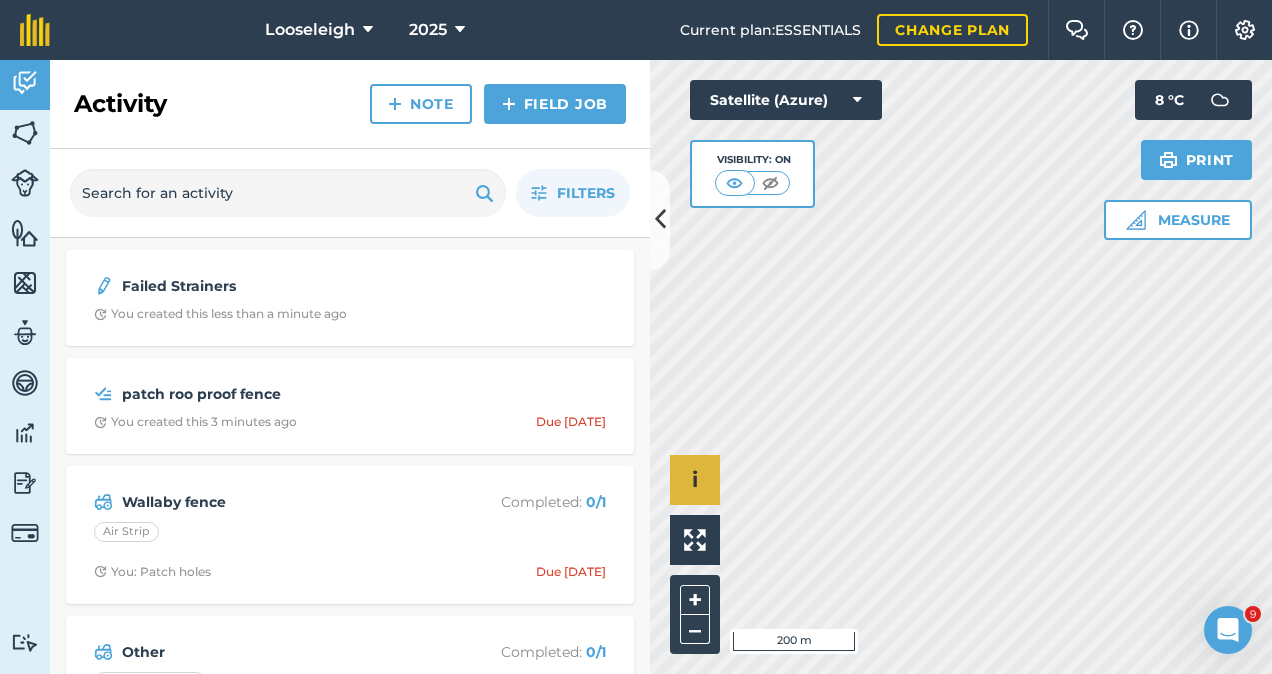 click on "Click to place a point i © 2025 TomTom, Microsoft 200 m + –" at bounding box center [961, 367] 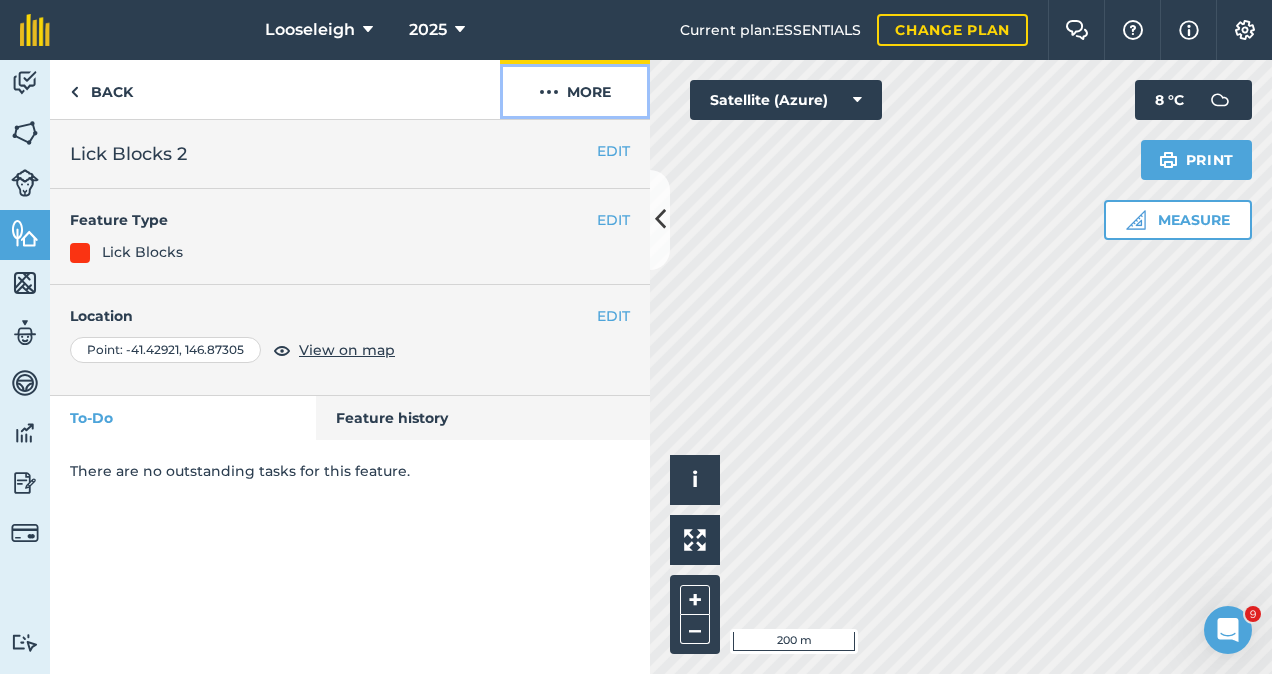 click on "More" at bounding box center (575, 89) 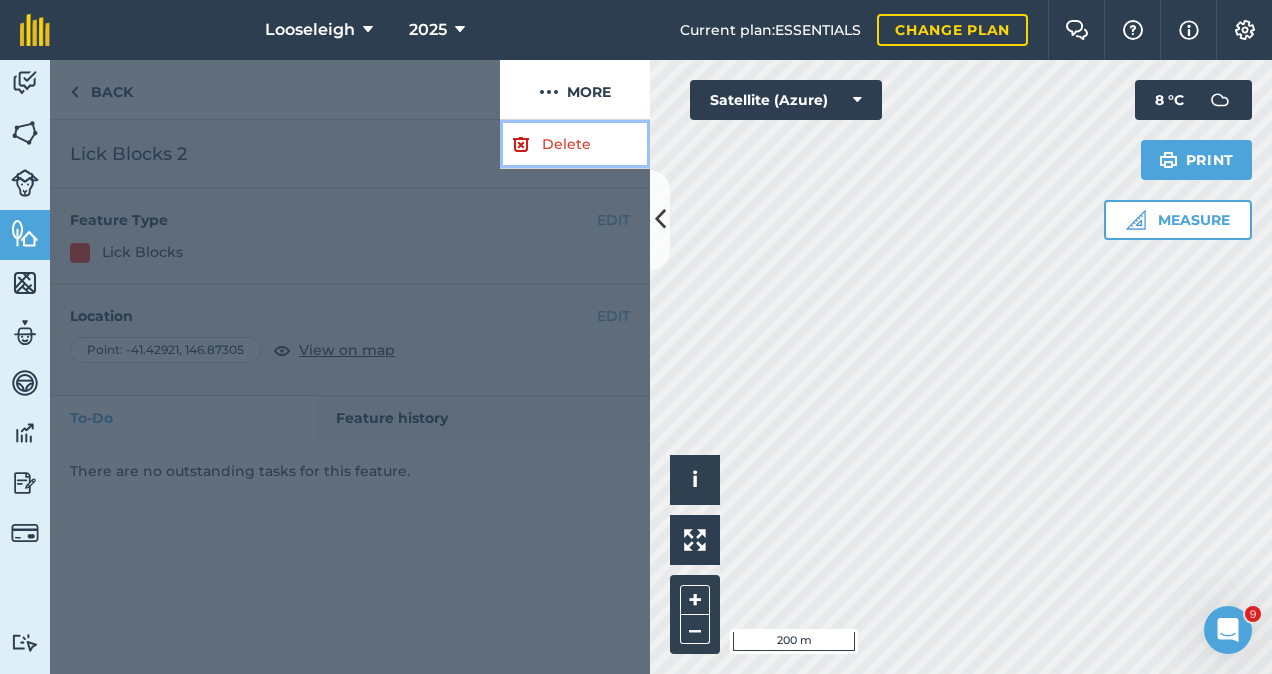 click on "Delete" at bounding box center (575, 144) 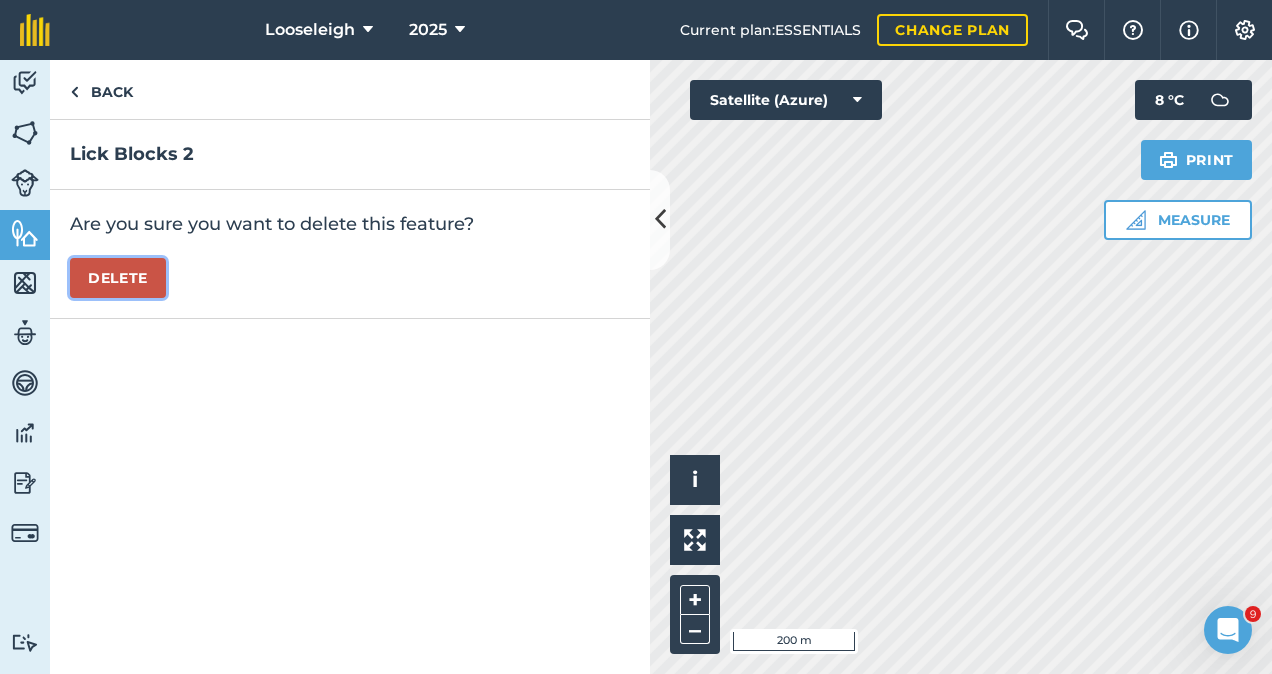 click on "Delete" at bounding box center [118, 278] 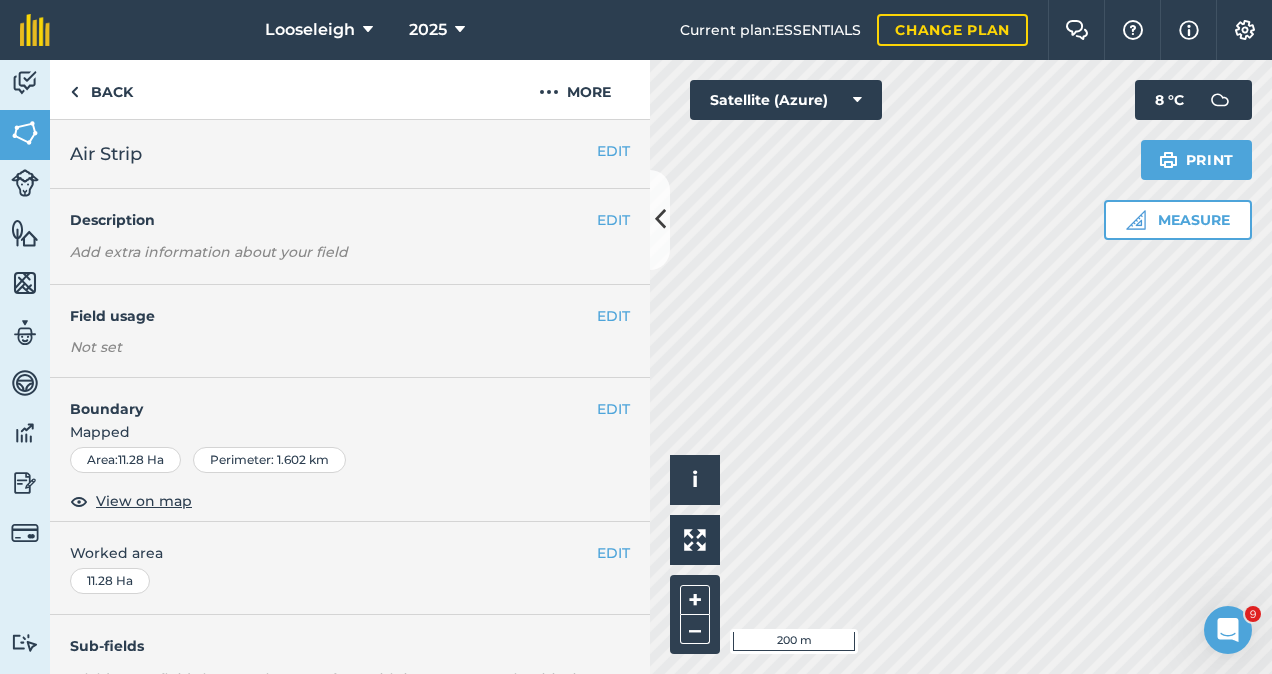 click on "Add extra information about your field" at bounding box center (209, 252) 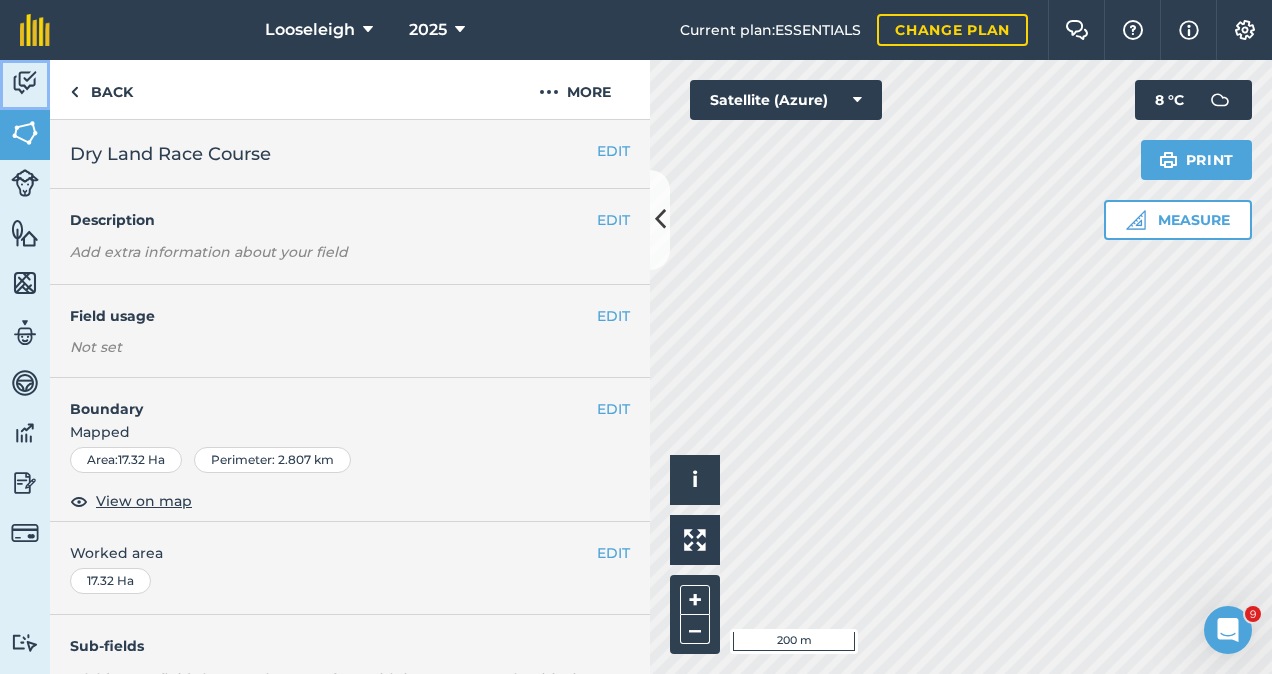 click at bounding box center (25, 83) 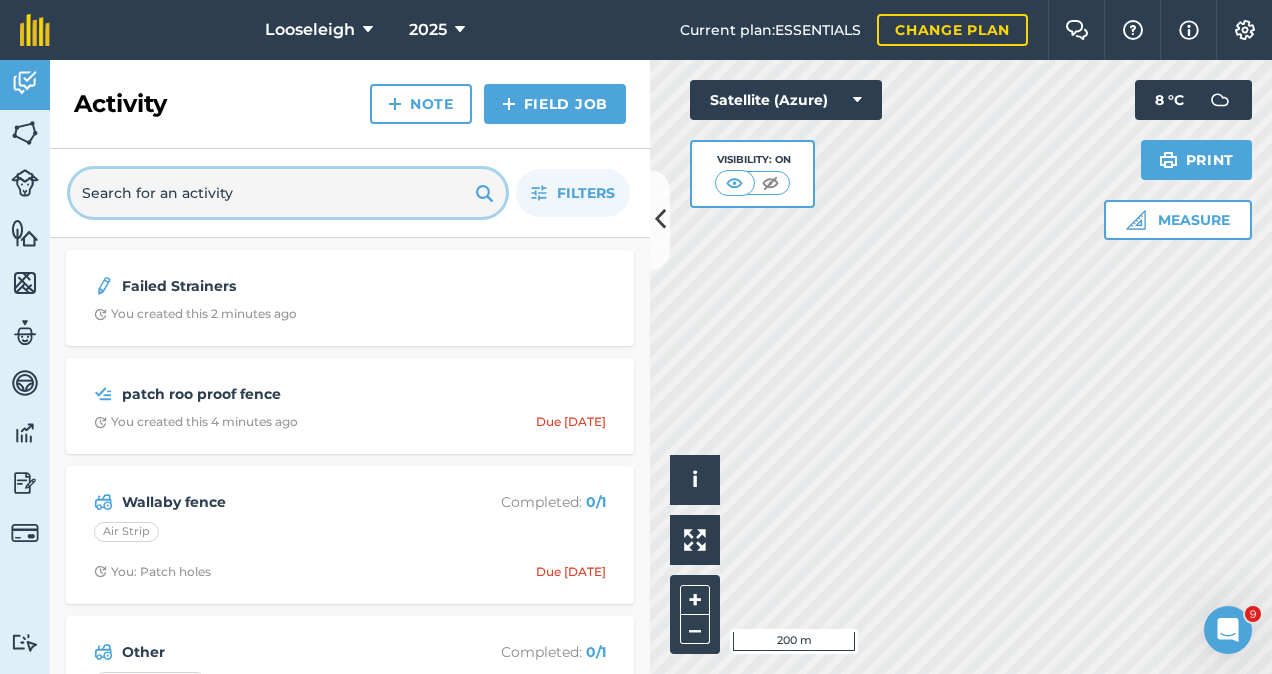 click at bounding box center (288, 193) 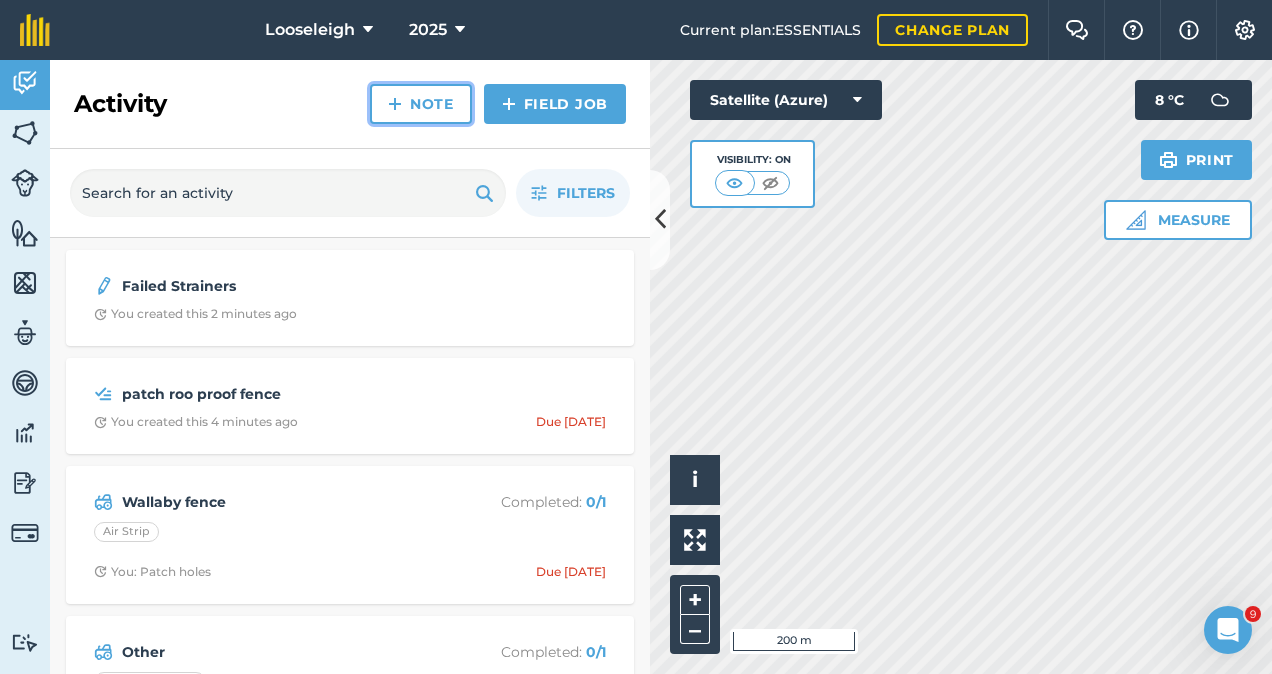 click on "Note" at bounding box center [421, 104] 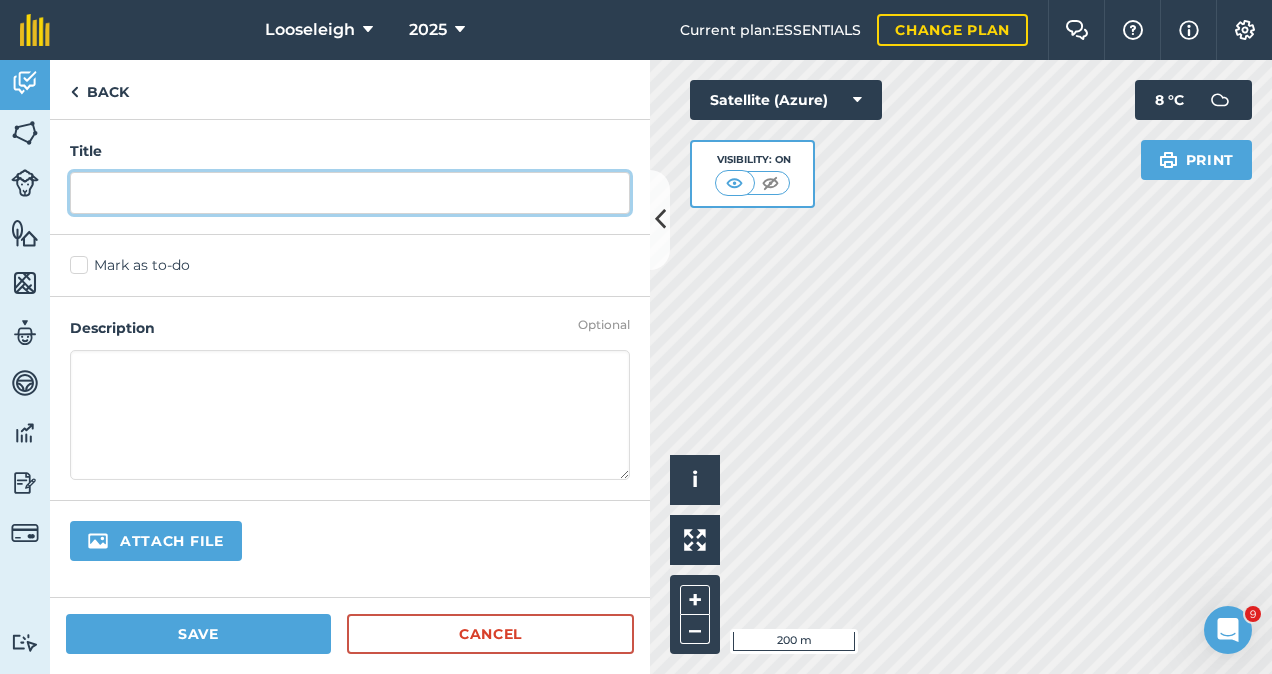 click at bounding box center (350, 193) 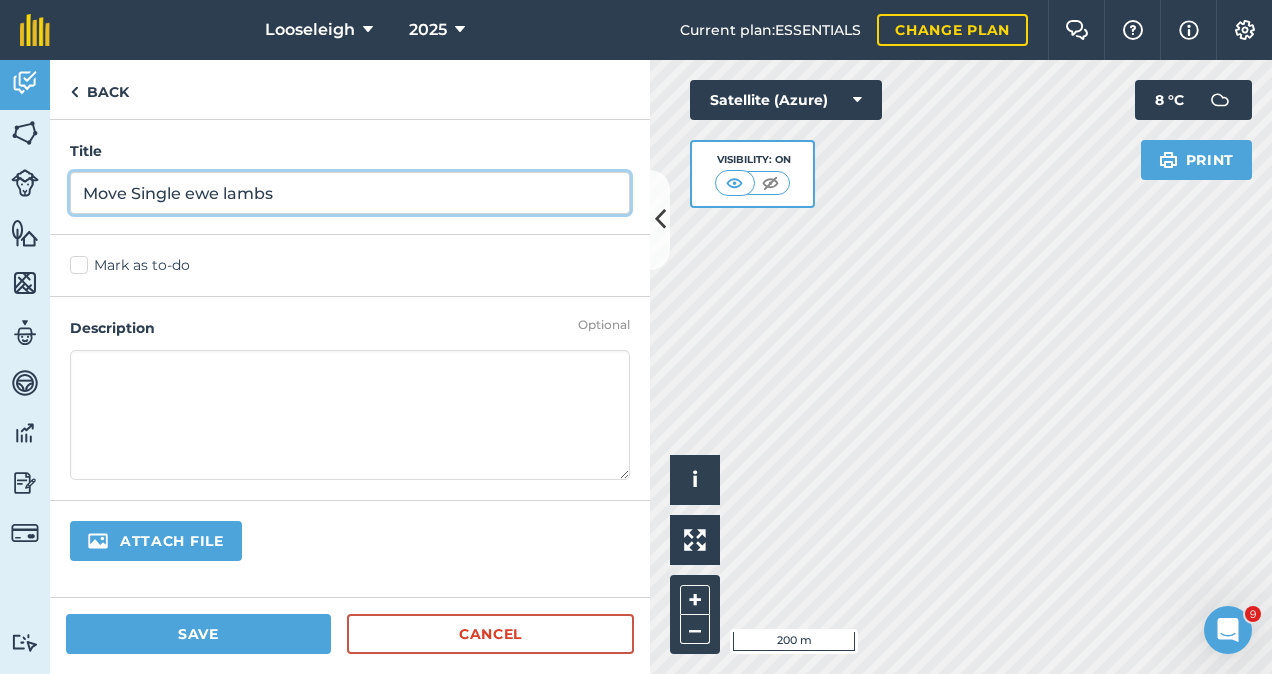type on "Move Single ewe lambs" 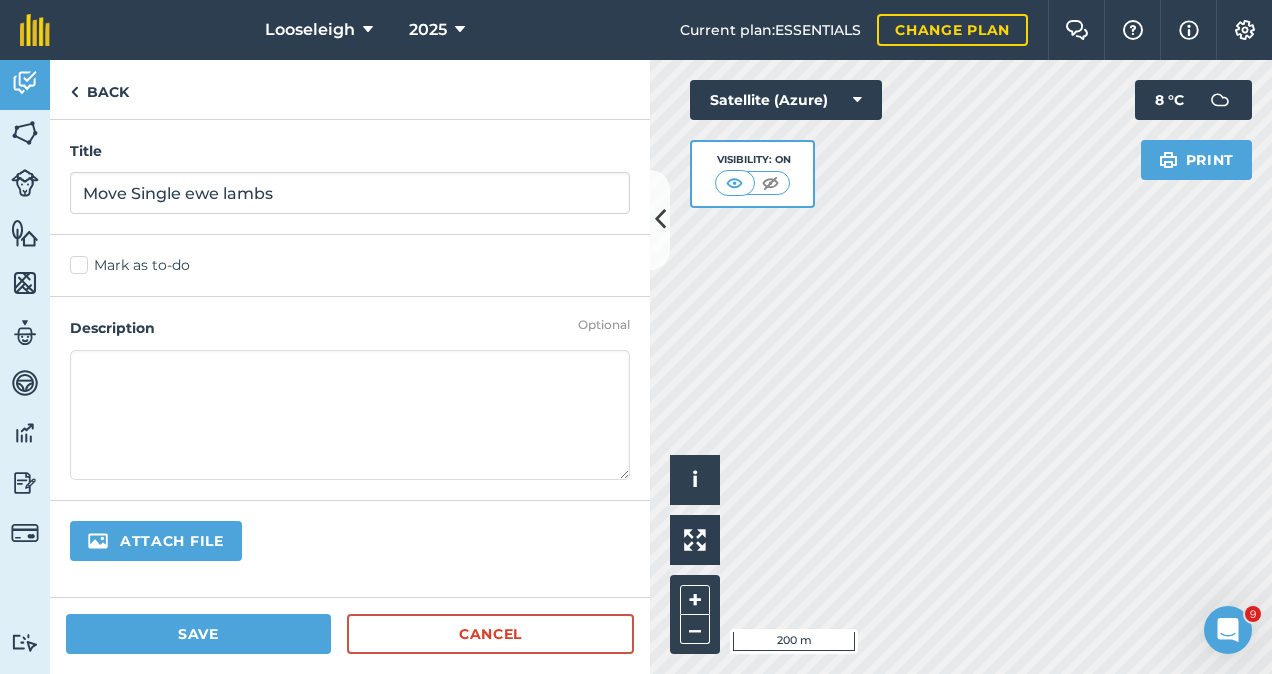 click at bounding box center (350, 415) 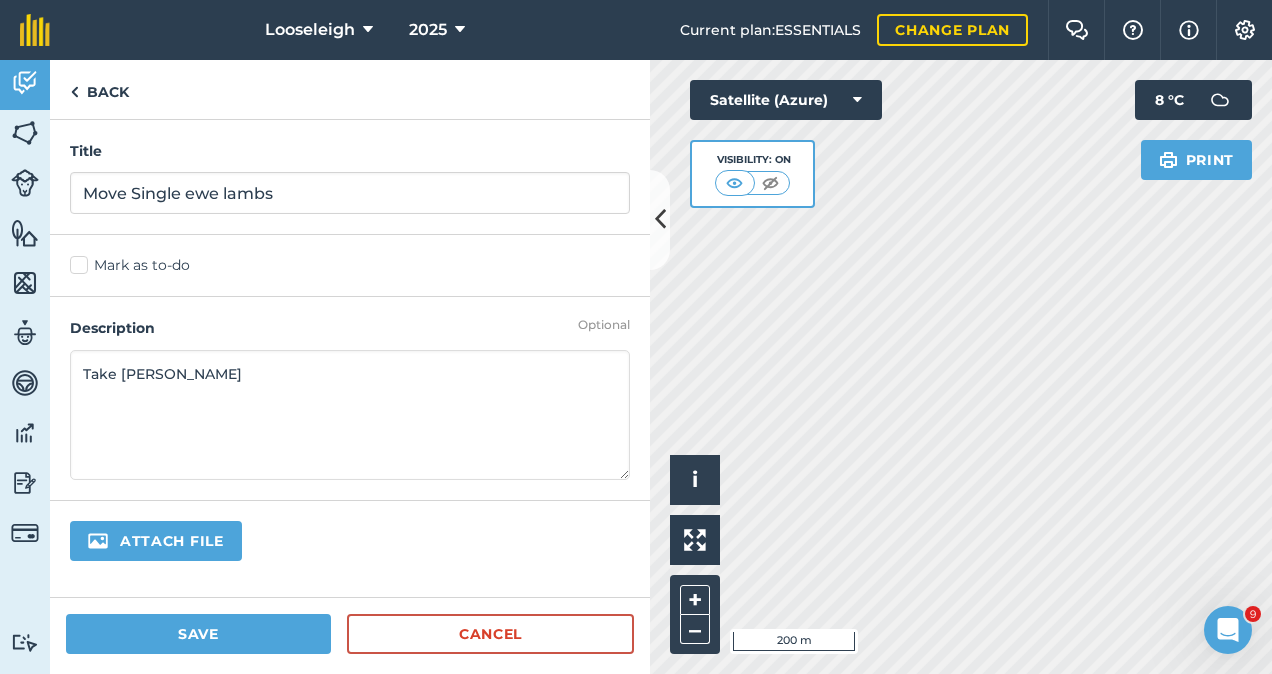 click on "Mark as to-do" at bounding box center [350, 265] 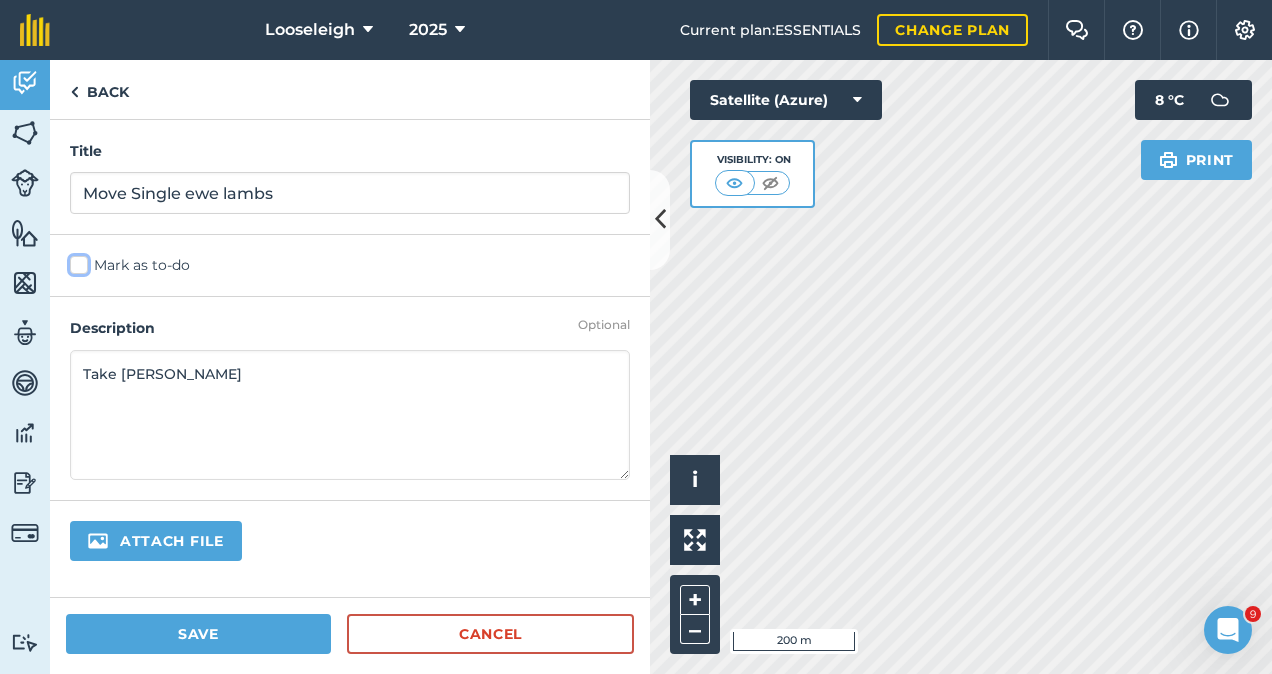 click on "Mark as to-do" at bounding box center [76, 261] 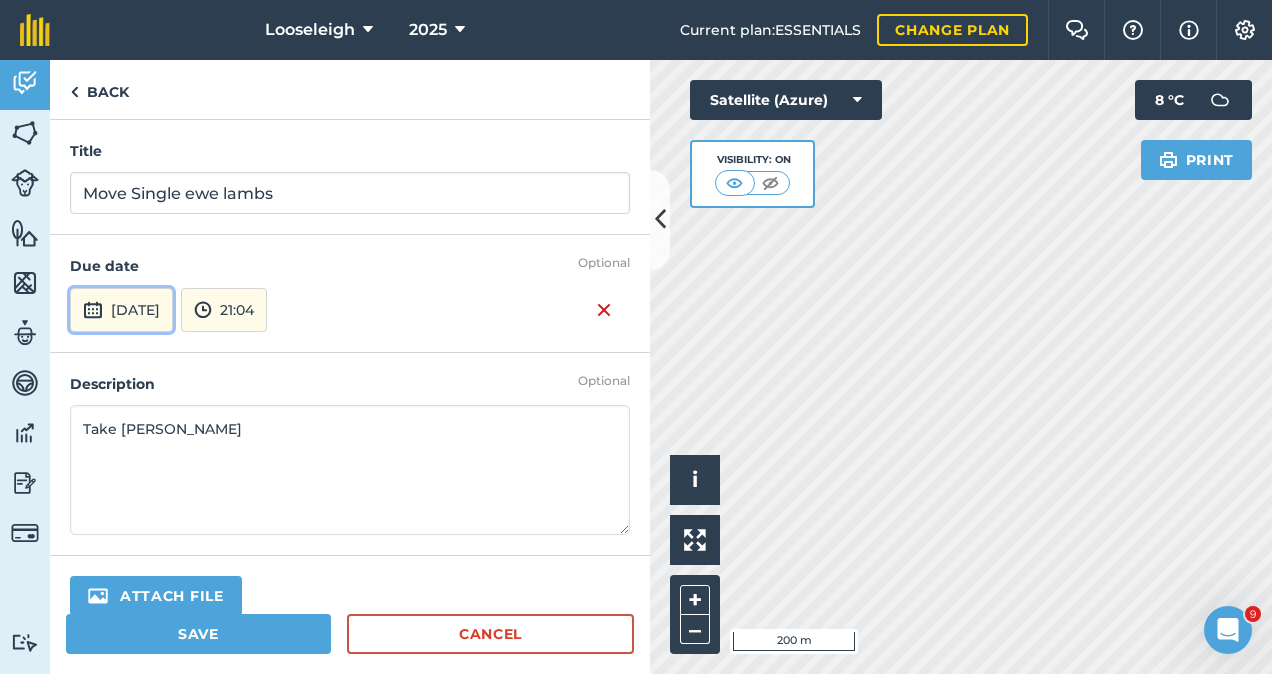 click on "[DATE]" at bounding box center (121, 310) 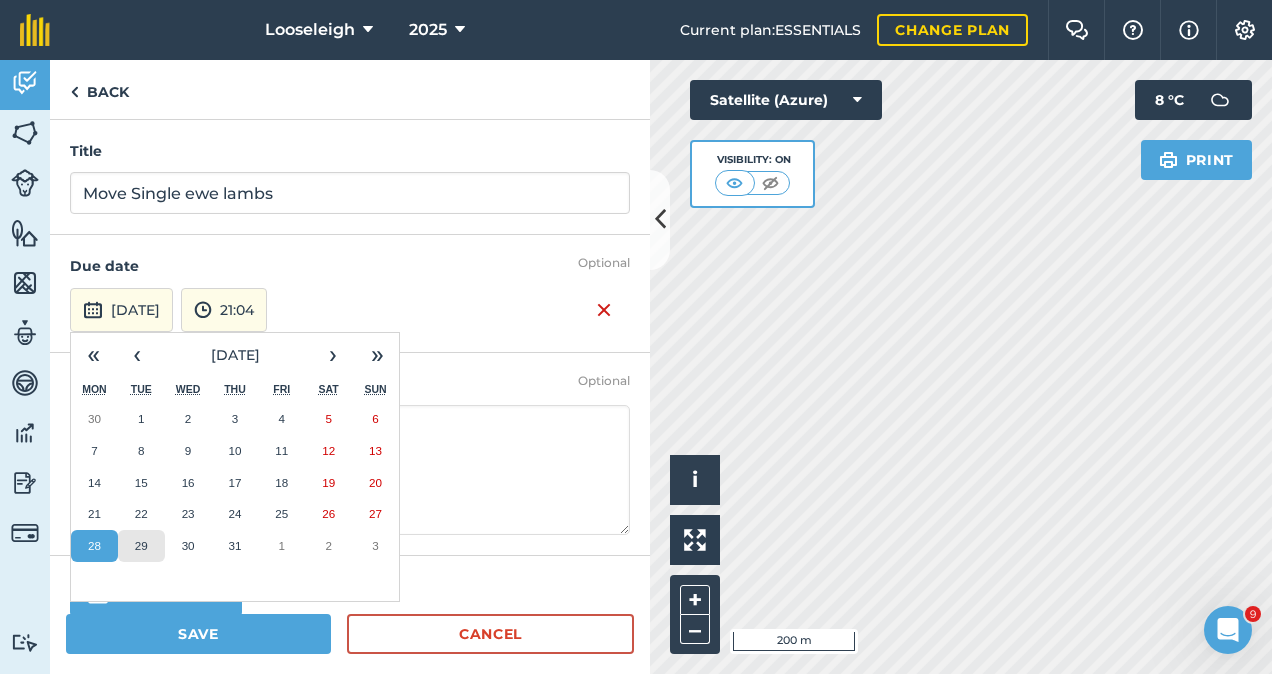 click on "29" at bounding box center [141, 546] 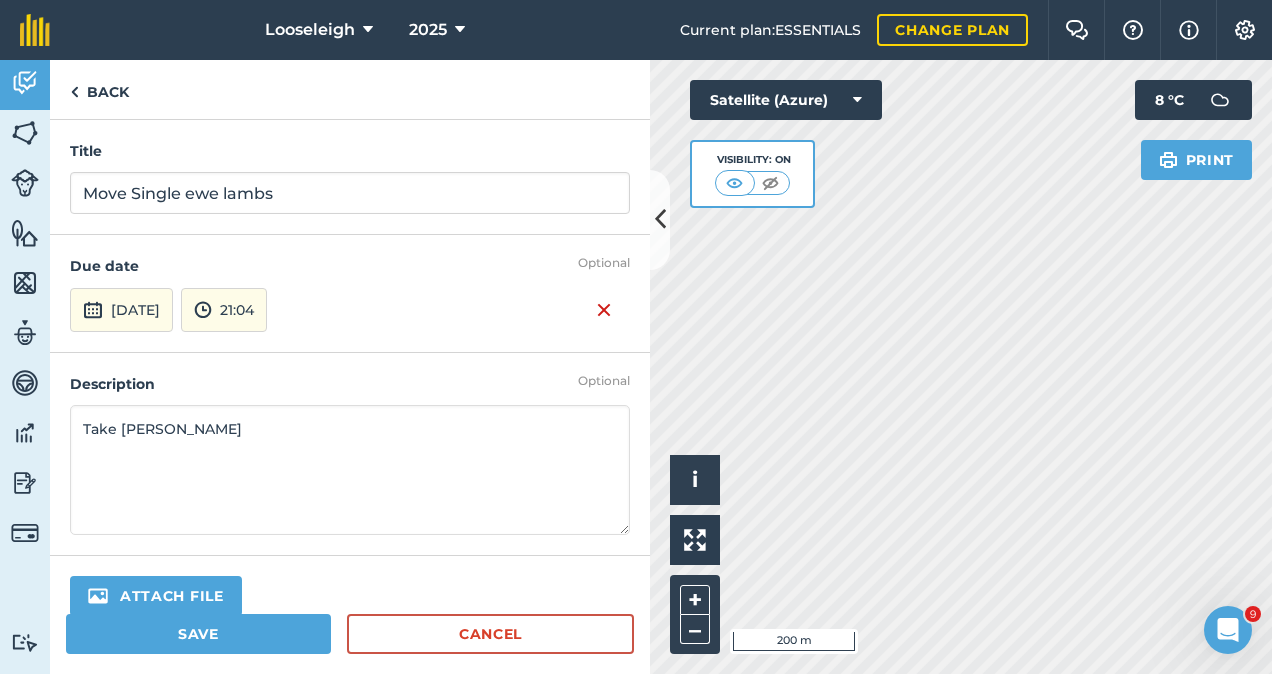 click on "Take [PERSON_NAME]" at bounding box center [350, 470] 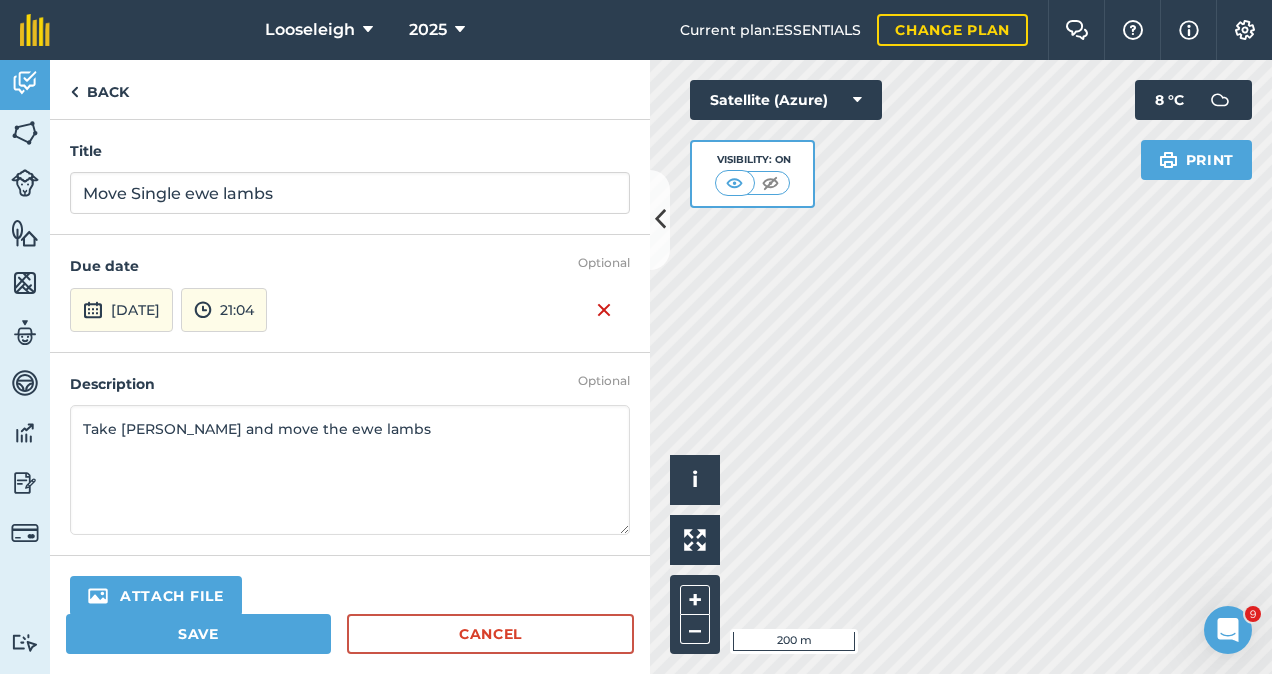 click on "Take [PERSON_NAME] and move the ewe lambs" at bounding box center [350, 470] 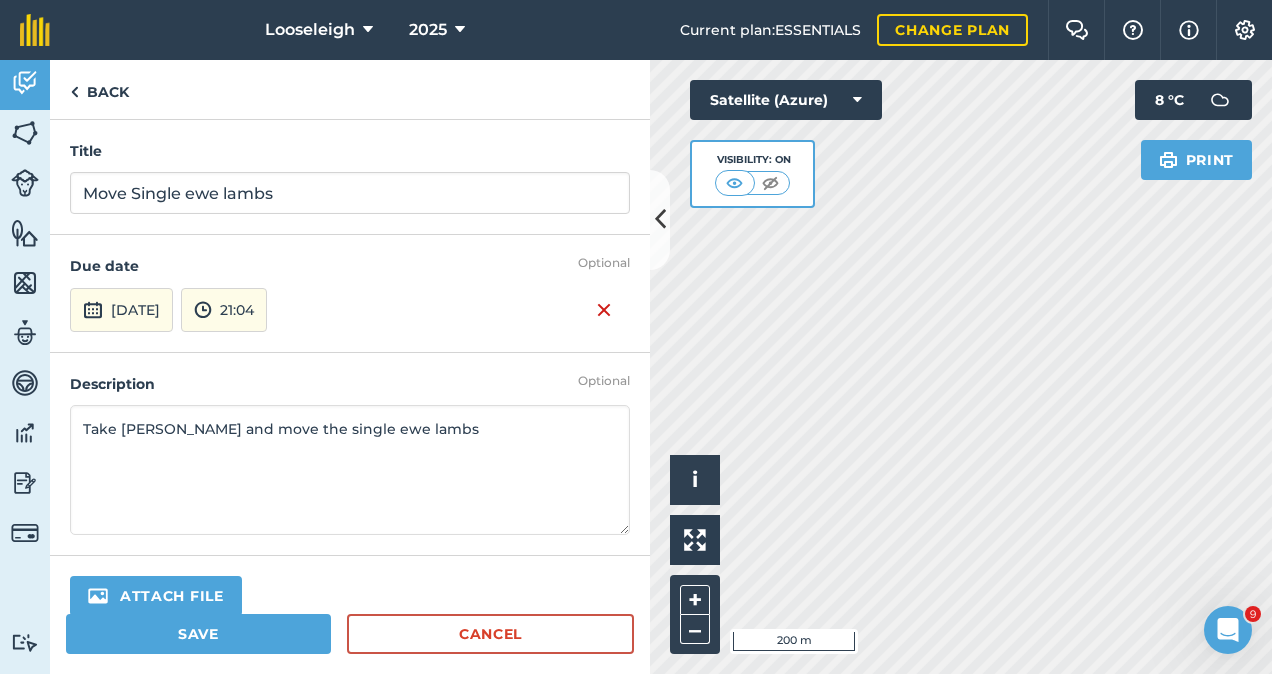 click on "Take [PERSON_NAME] and move the single ewe lambs" at bounding box center [350, 470] 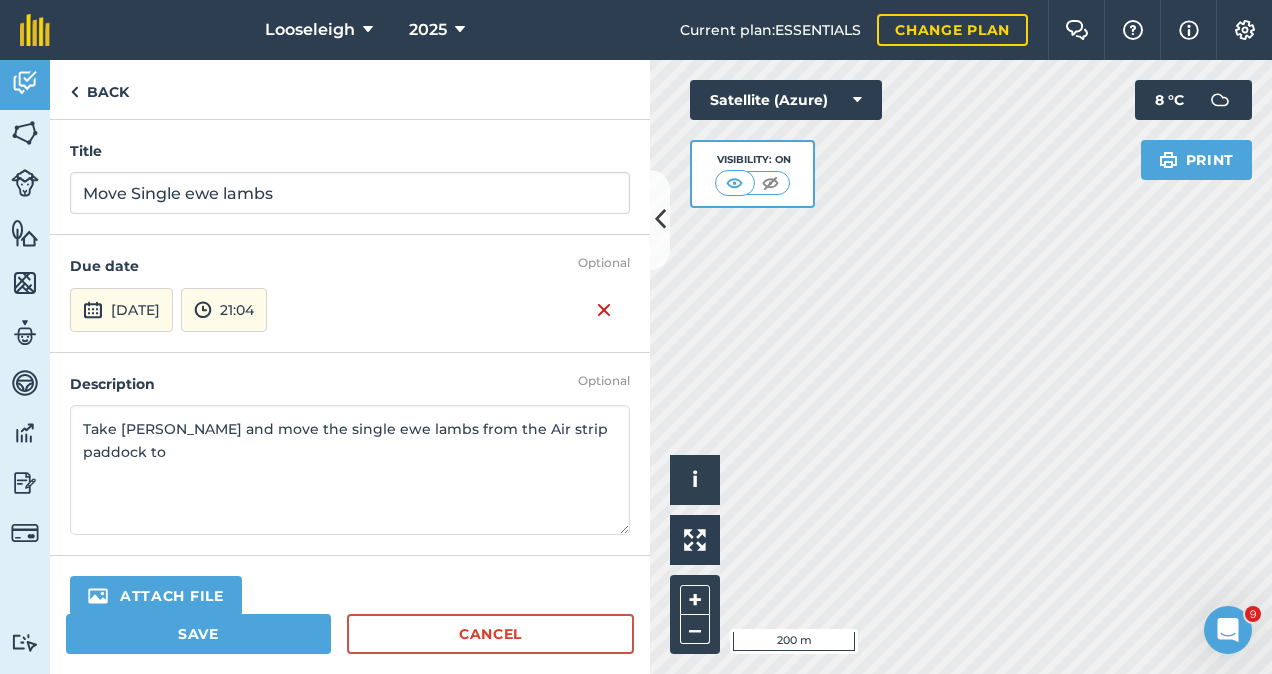 click on "Take [PERSON_NAME] and move the single ewe lambs from the Air strip paddock to" at bounding box center (350, 470) 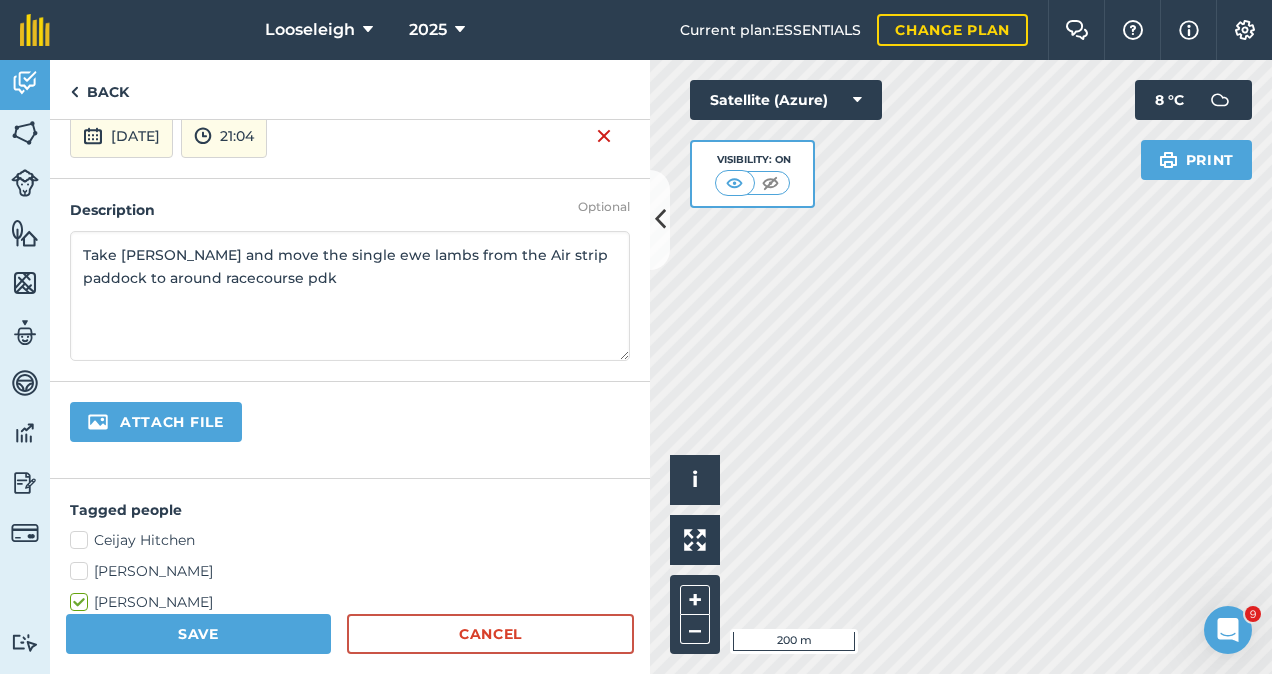 scroll, scrollTop: 180, scrollLeft: 0, axis: vertical 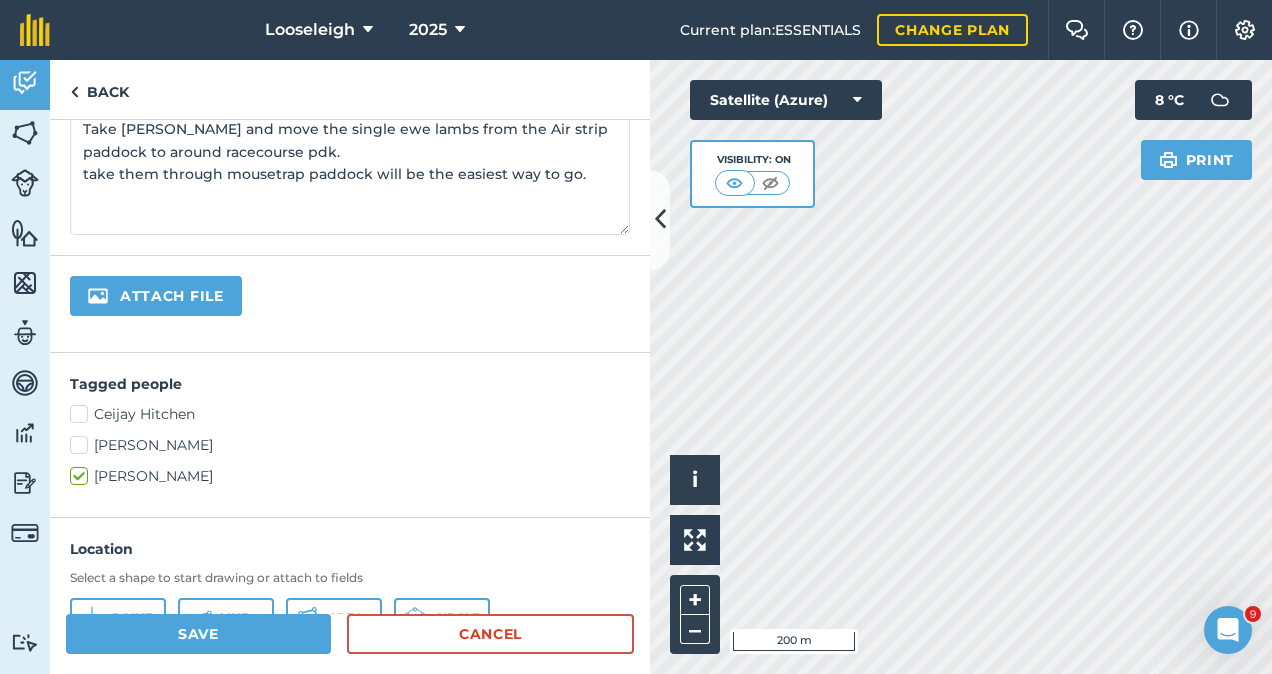 type on "Take [PERSON_NAME] and move the single ewe lambs from the Air strip paddock to around racecourse pdk.
take them through mousetrap paddock will be the easiest way to go." 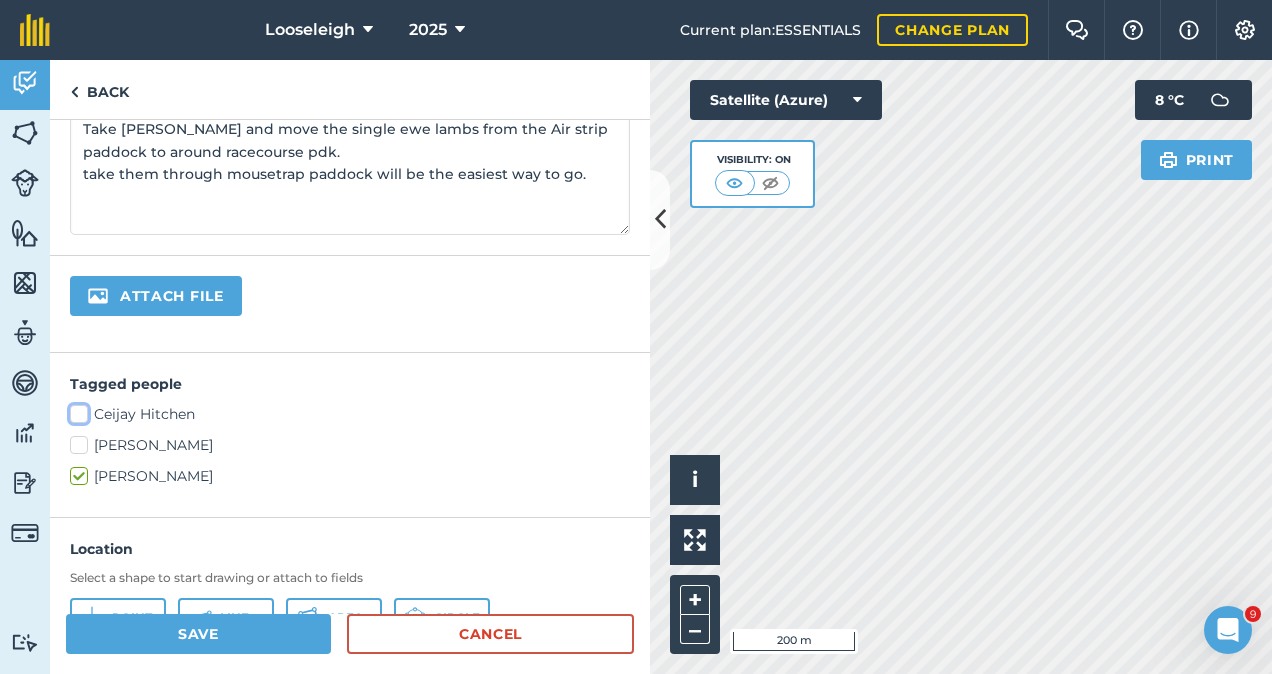 click on "Ceijay Hitchen" at bounding box center [76, 410] 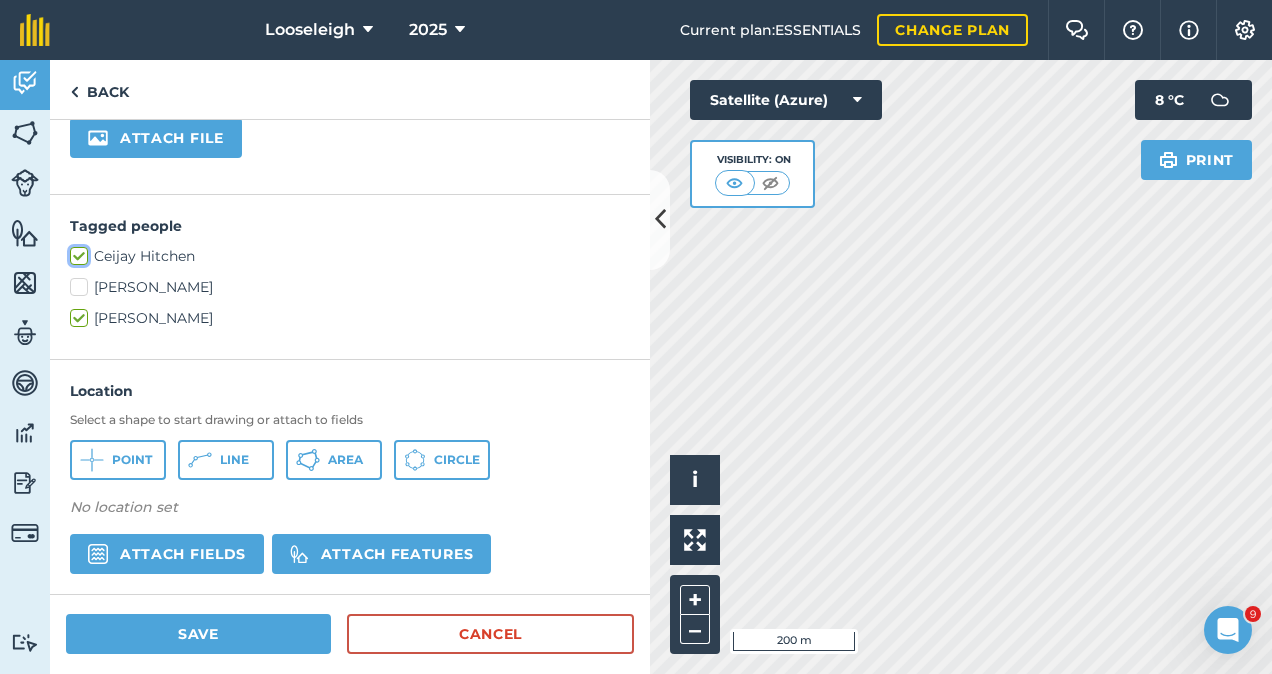 scroll, scrollTop: 500, scrollLeft: 0, axis: vertical 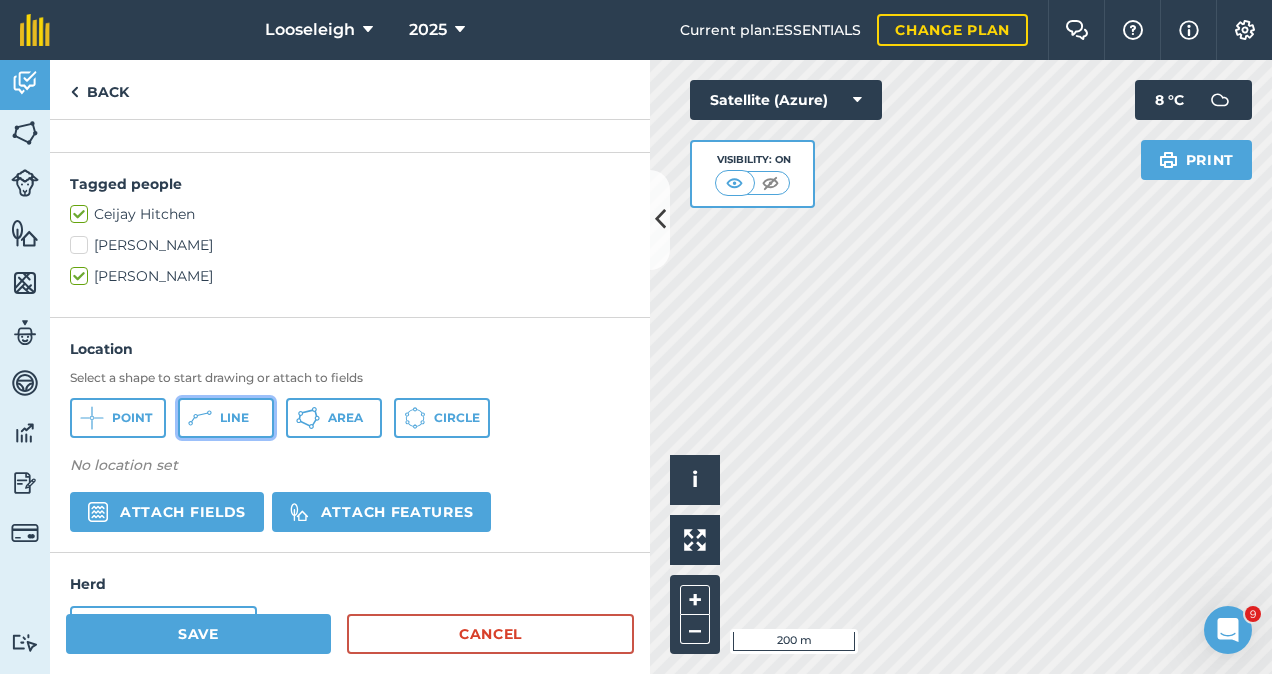 click on "Line" at bounding box center [226, 418] 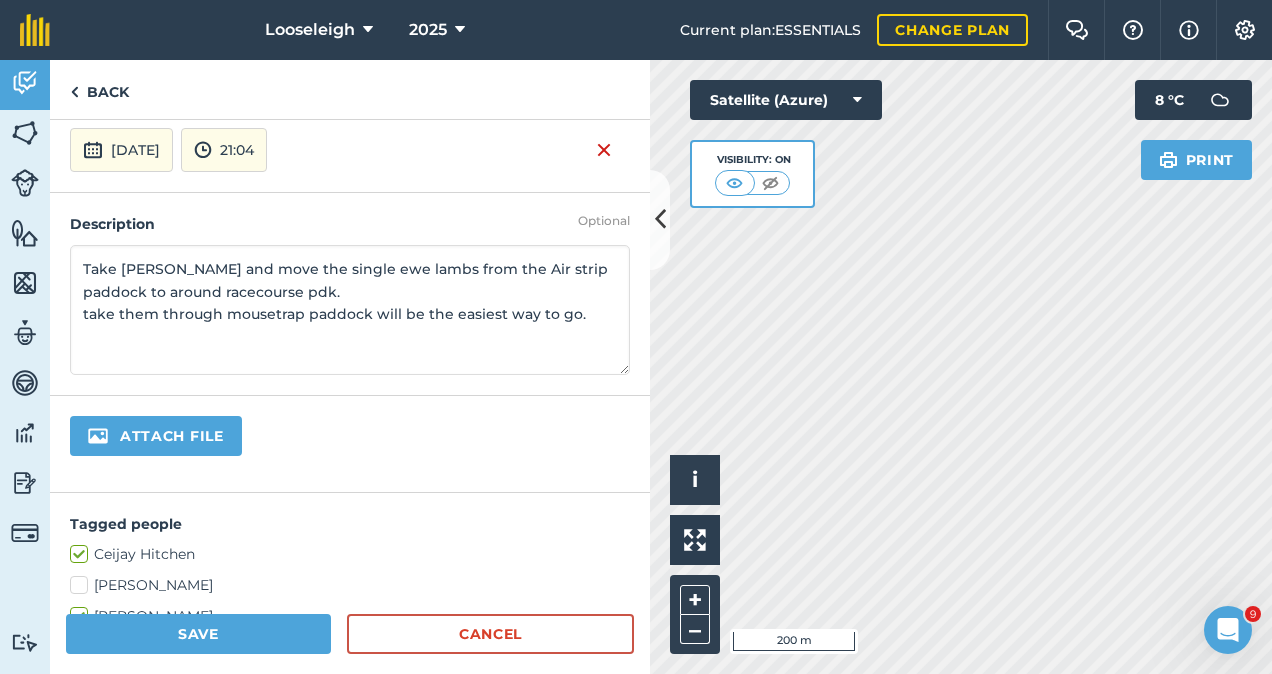 scroll, scrollTop: 150, scrollLeft: 0, axis: vertical 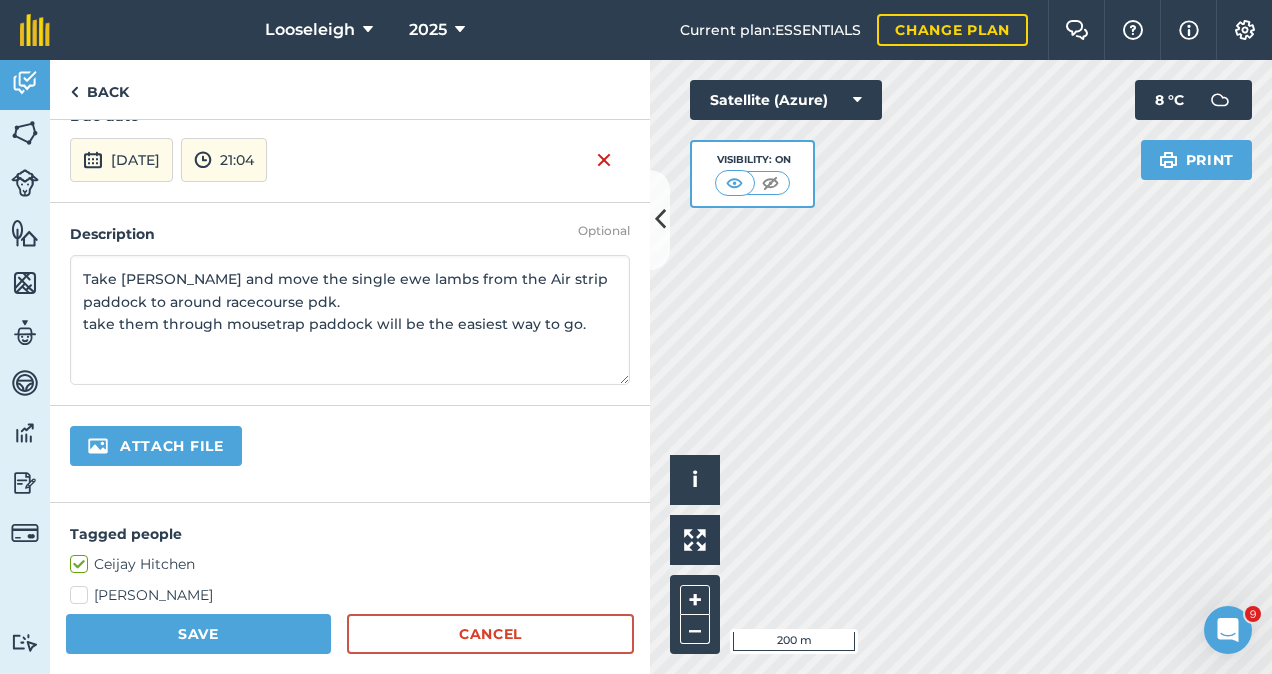 click on "Take [PERSON_NAME] and move the single ewe lambs from the Air strip paddock to around racecourse pdk.
take them through mousetrap paddock will be the easiest way to go." at bounding box center (350, 320) 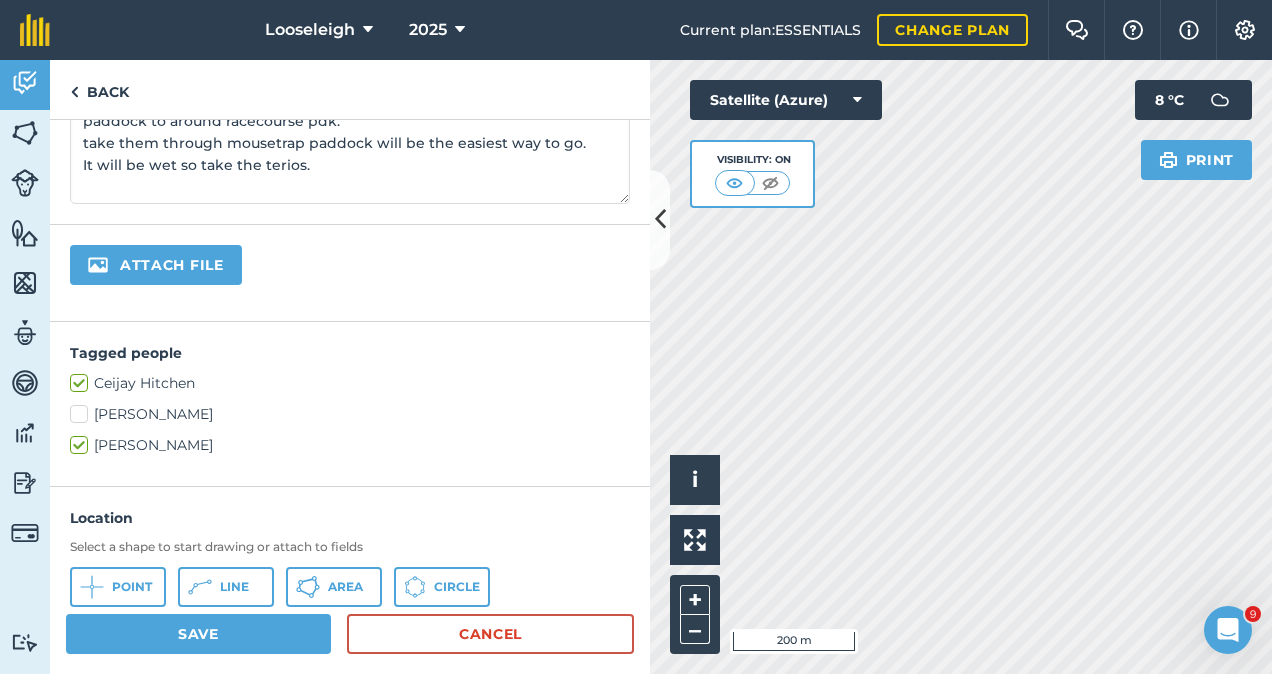 scroll, scrollTop: 342, scrollLeft: 0, axis: vertical 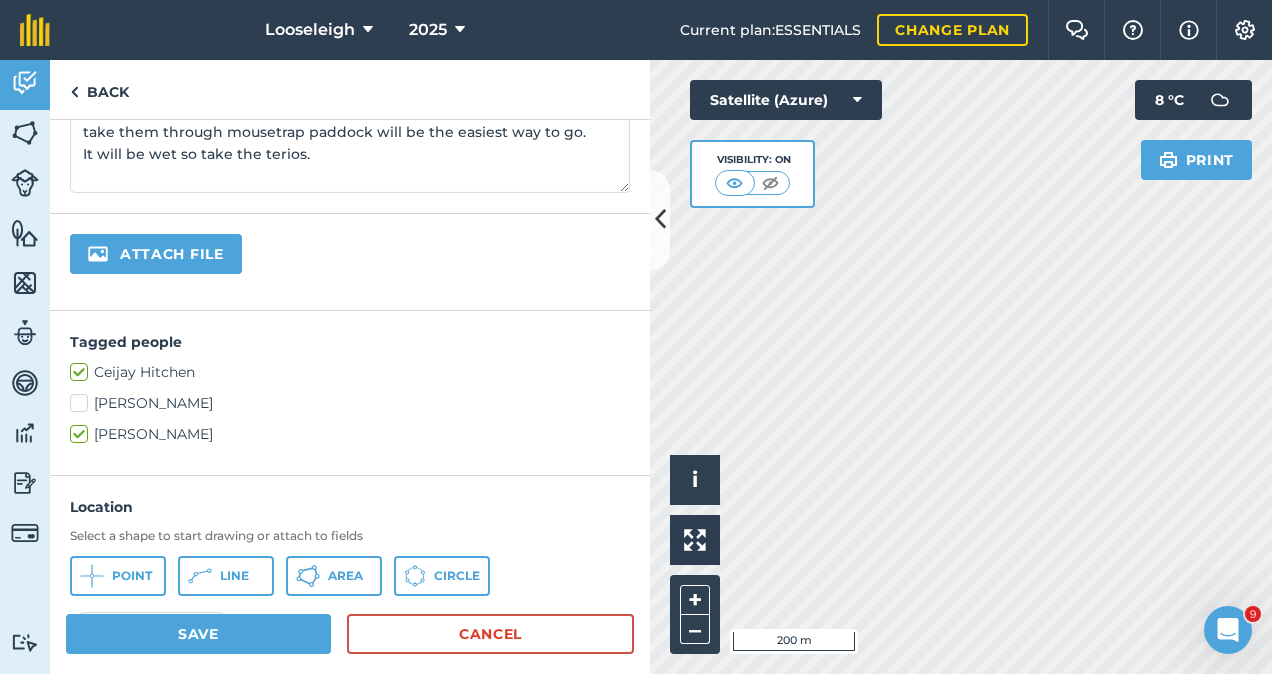 type on "Take [PERSON_NAME] and move the single ewe lambs from the Air strip paddock to around racecourse pdk.
take them through mousetrap paddock will be the easiest way to go.
It will be wet so take the terios." 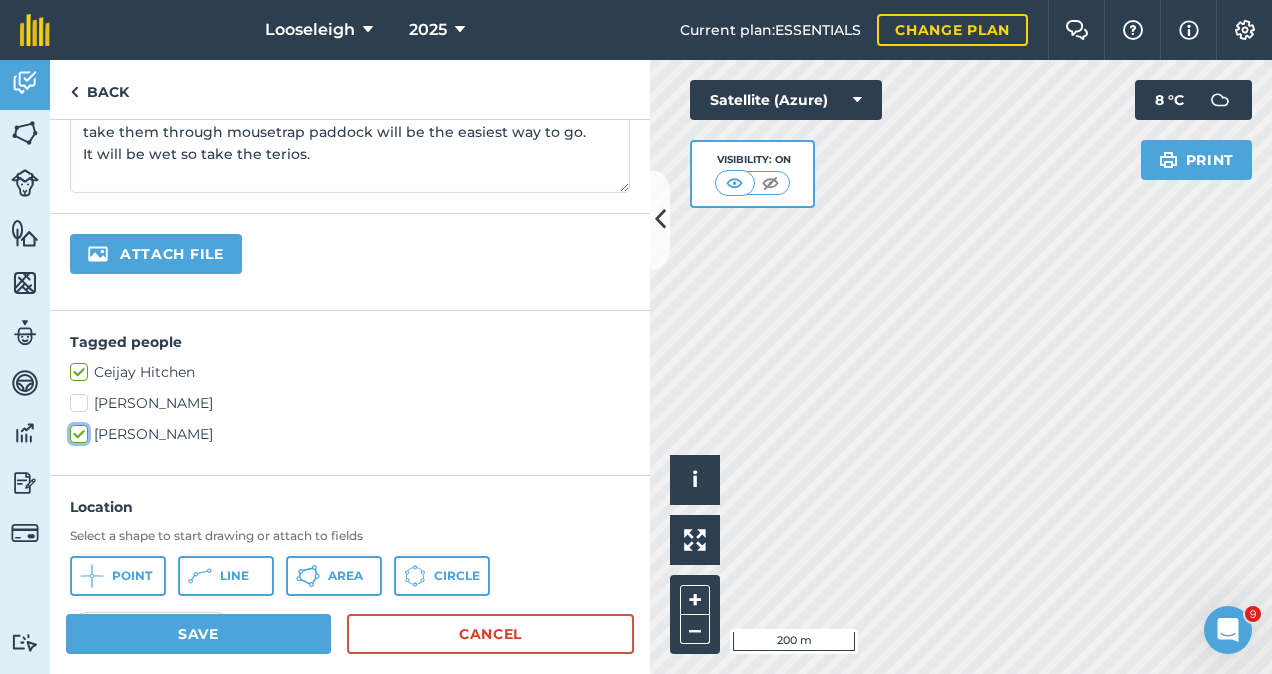 click on "[PERSON_NAME]" at bounding box center [76, 430] 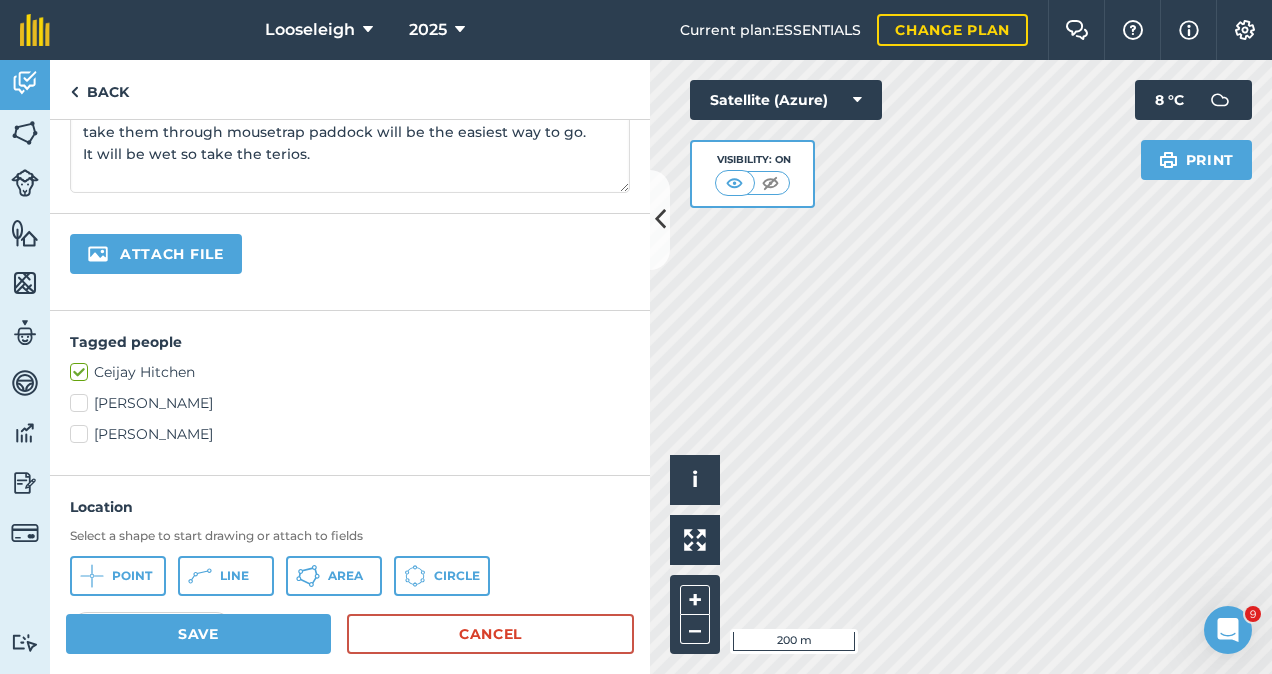 click on "Looseleigh 2025 Current plan :  ESSENTIALS   Change plan Farm Chat Help Info Settings Looseleigh  -  2025 Reproduced with the permission of  Microsoft Printed on  [DATE] Field usages No usage set Beans Broccoli [PERSON_NAME] Carrots Beet CHICORY: FODDER/FORAGE - Chicory Clover Cows  Grass Lucerne Oats Oats/turnips Onions Peas Plantation  Poppies Pyrethrum Rape Steers/Heifers Water Feature types Bale Yard Cattle Yards Dam Lick Blocks Sheds  Sheep Yards/ Shearing Shed Trees Water Water Trough Activity Fields Livestock Features Maps Team Vehicles Data Reporting Billing Tutorials Tutorials   Back Title Move Single ewe lambs Mark as to-do Optional Due date   [DATE]   21:04 Optional Description Take [PERSON_NAME] and move the single ewe lambs from the Air strip paddock to around racecourse pdk.
take them through mousetrap paddock will be the easiest way to go.
It will be wet so take the terios.
Attach file Tagged people Ceijay Hitchen [PERSON_NAME]  [PERSON_NAME] Location [GEOGRAPHIC_DATA] Area Circle Length :" at bounding box center [636, 337] 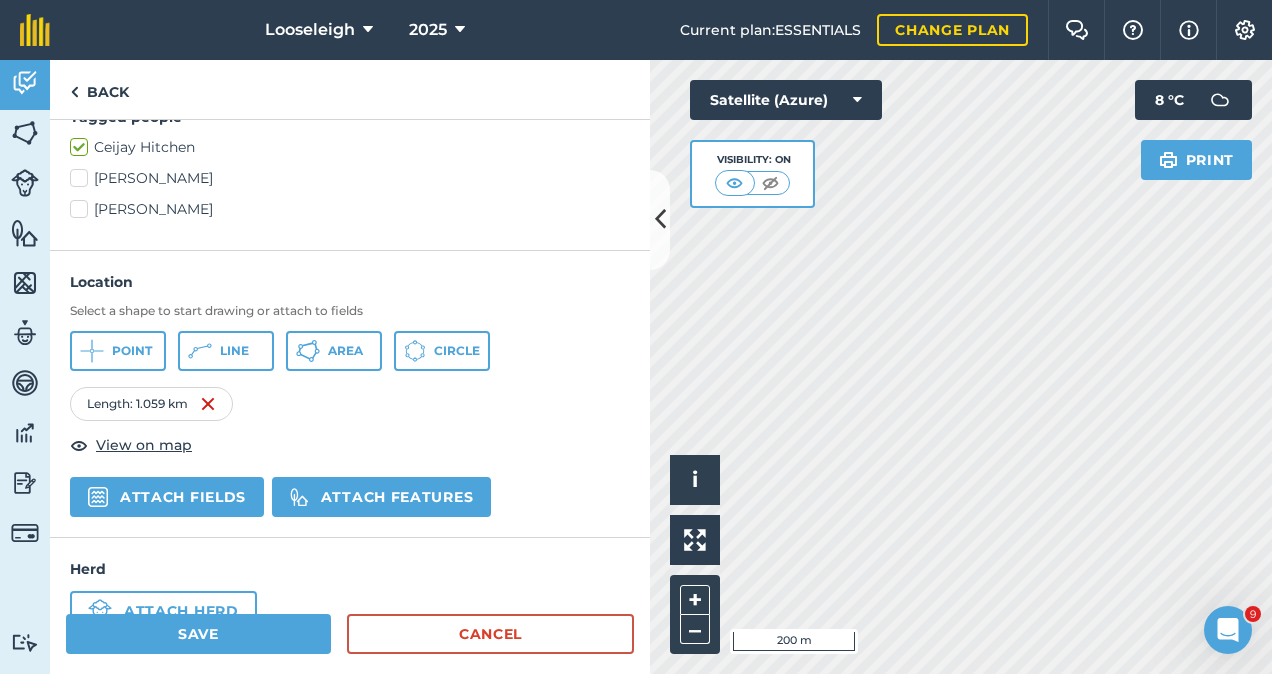 scroll, scrollTop: 588, scrollLeft: 0, axis: vertical 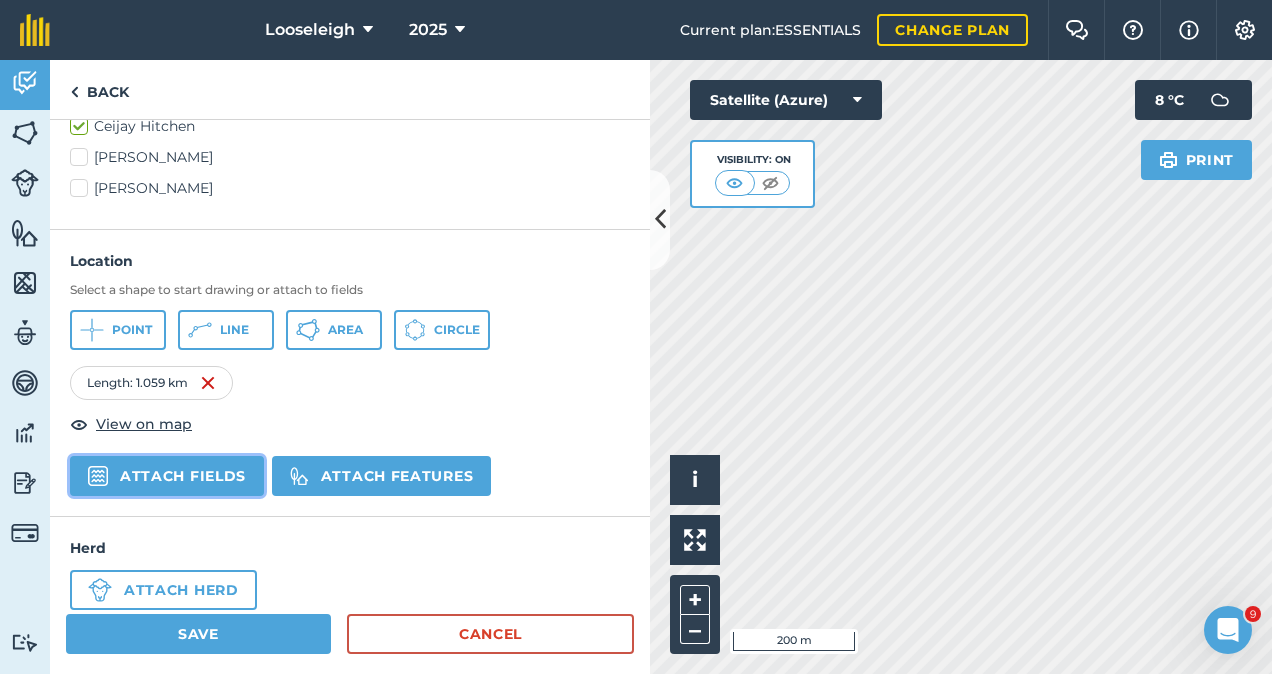 click on "Attach fields" at bounding box center (167, 476) 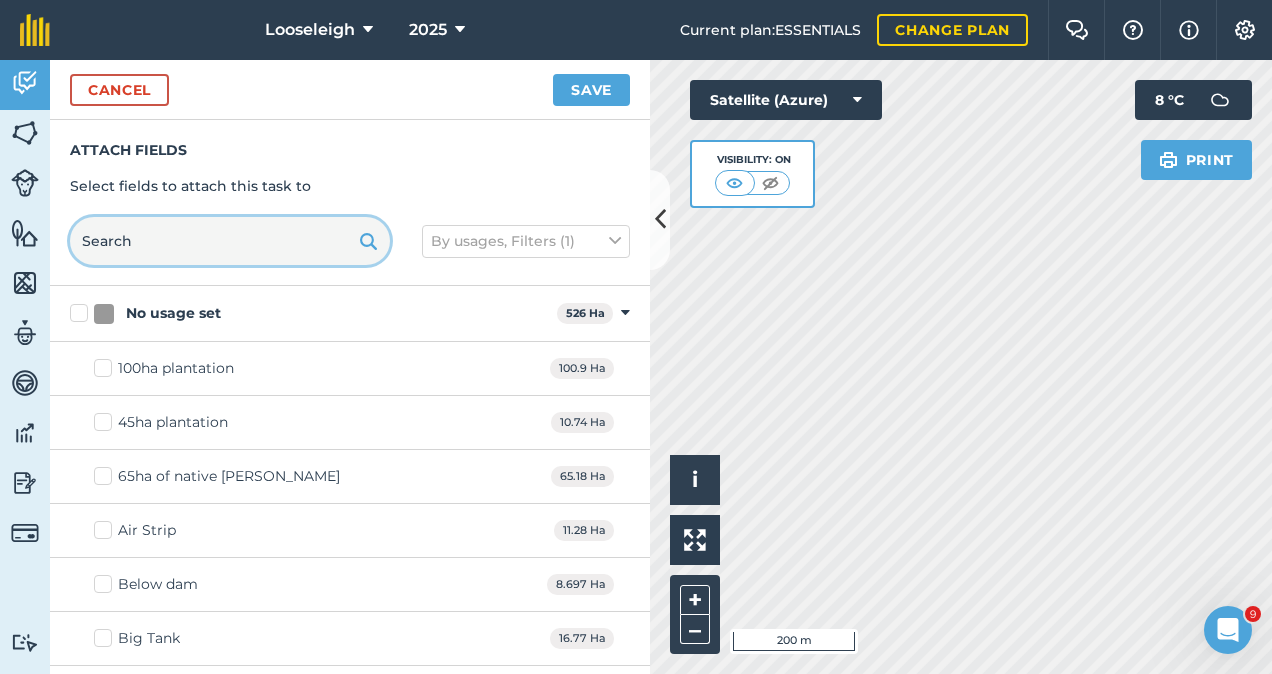 click at bounding box center [230, 241] 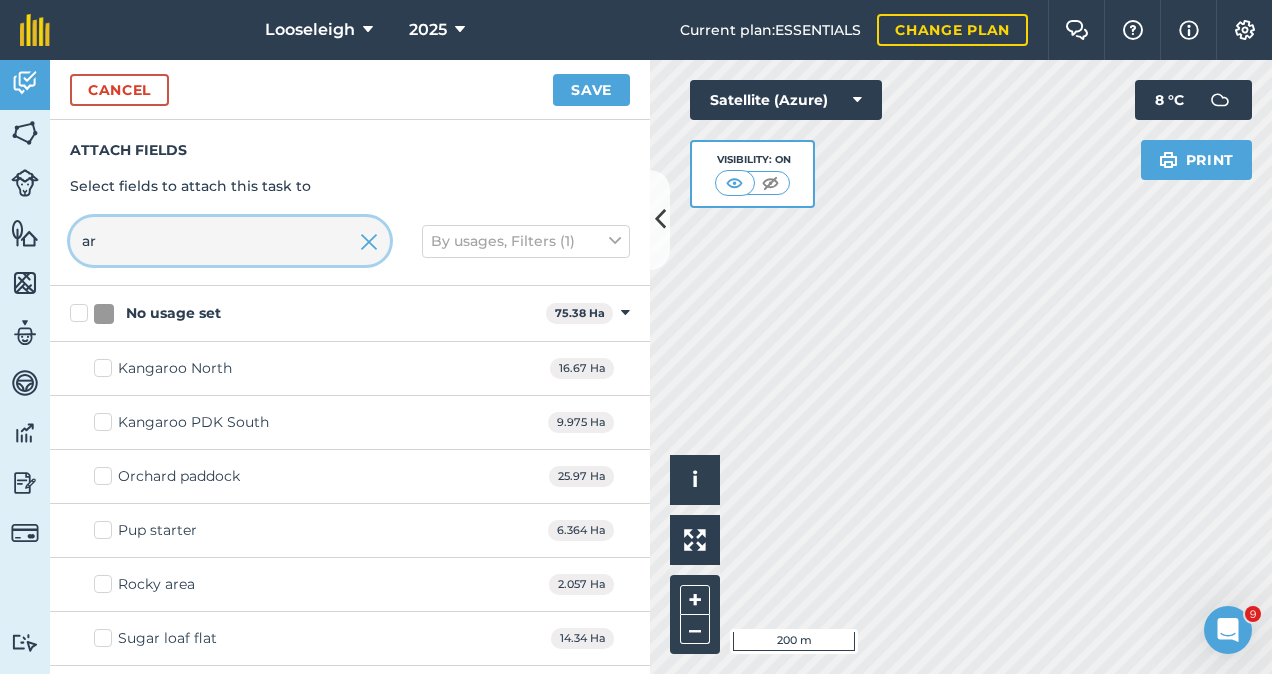 type on "a" 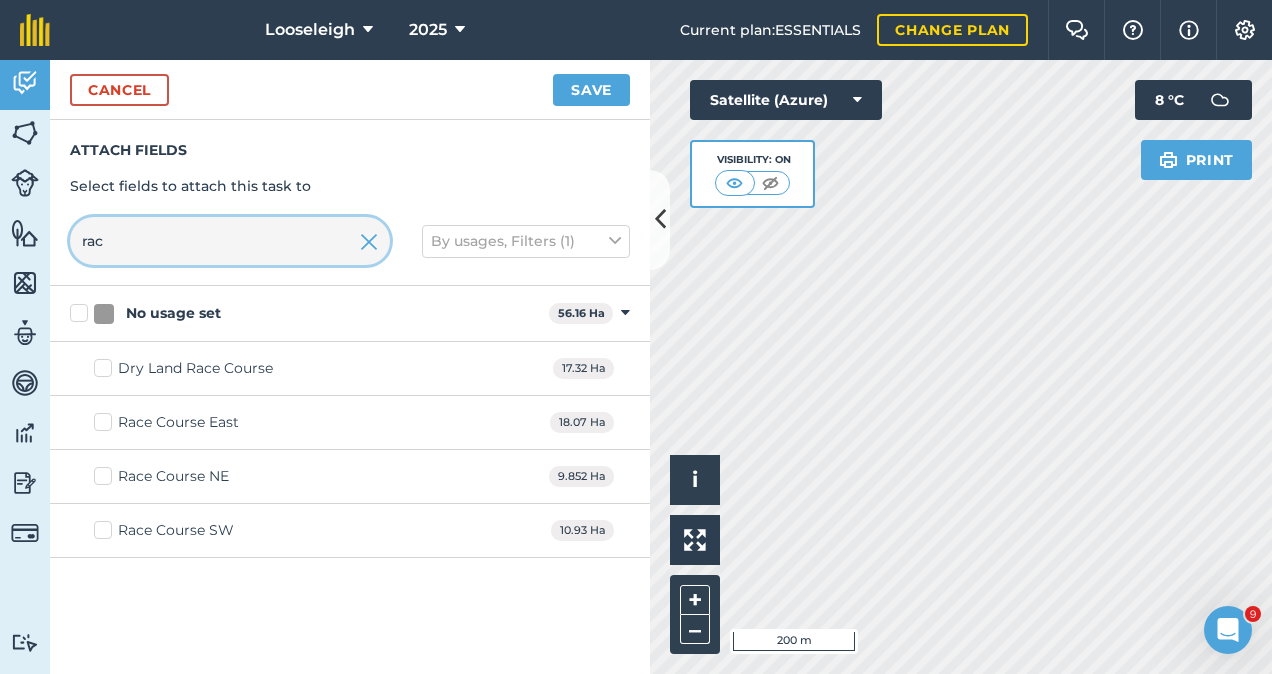 type on "rac" 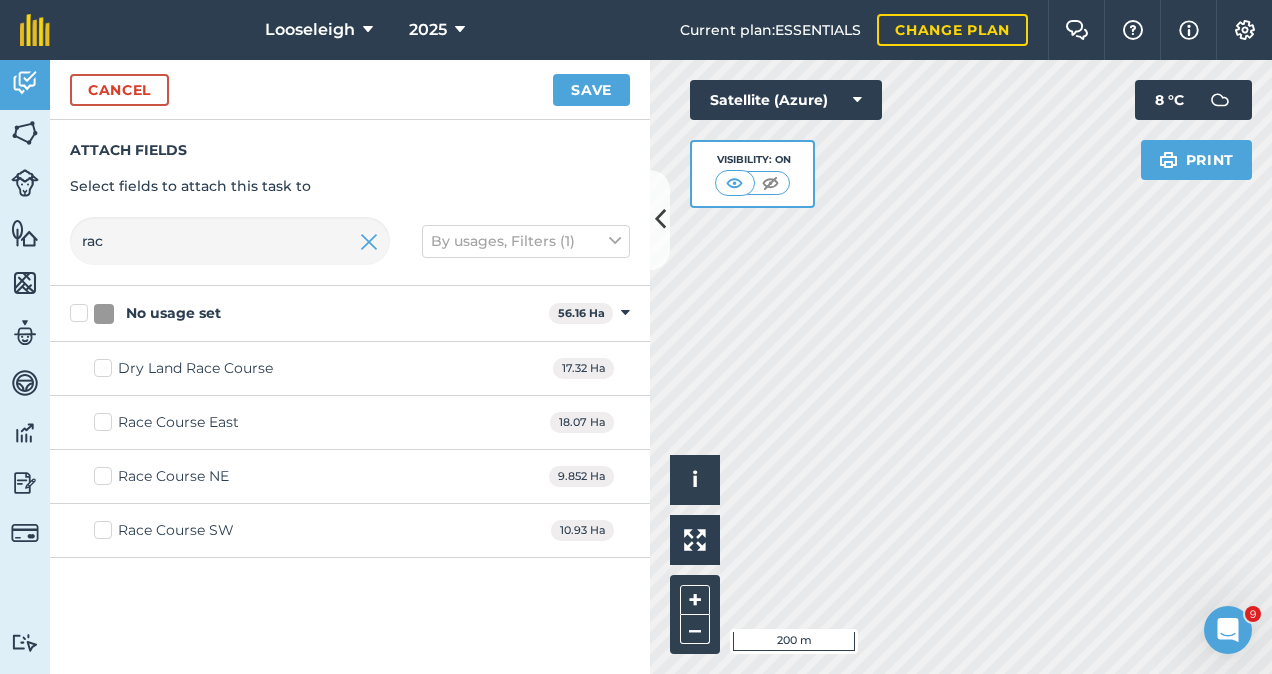 click on "Dry Land Race Course" at bounding box center [195, 368] 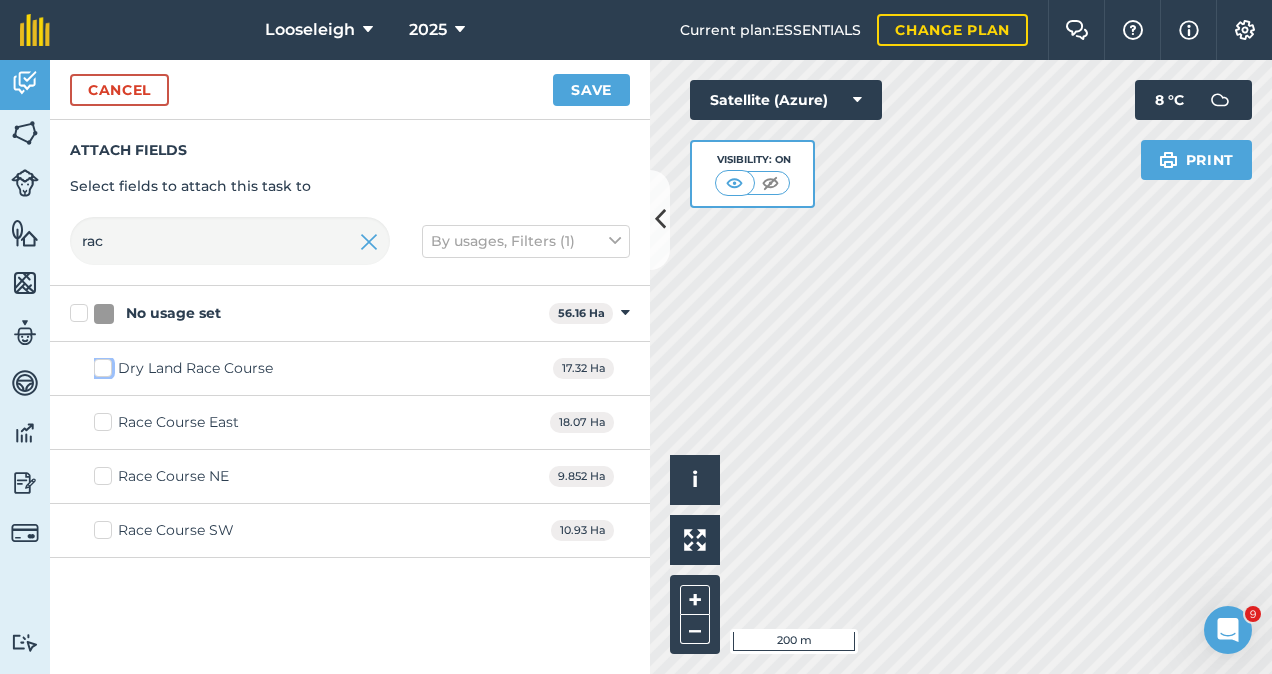 click on "Dry Land Race Course" at bounding box center [100, 364] 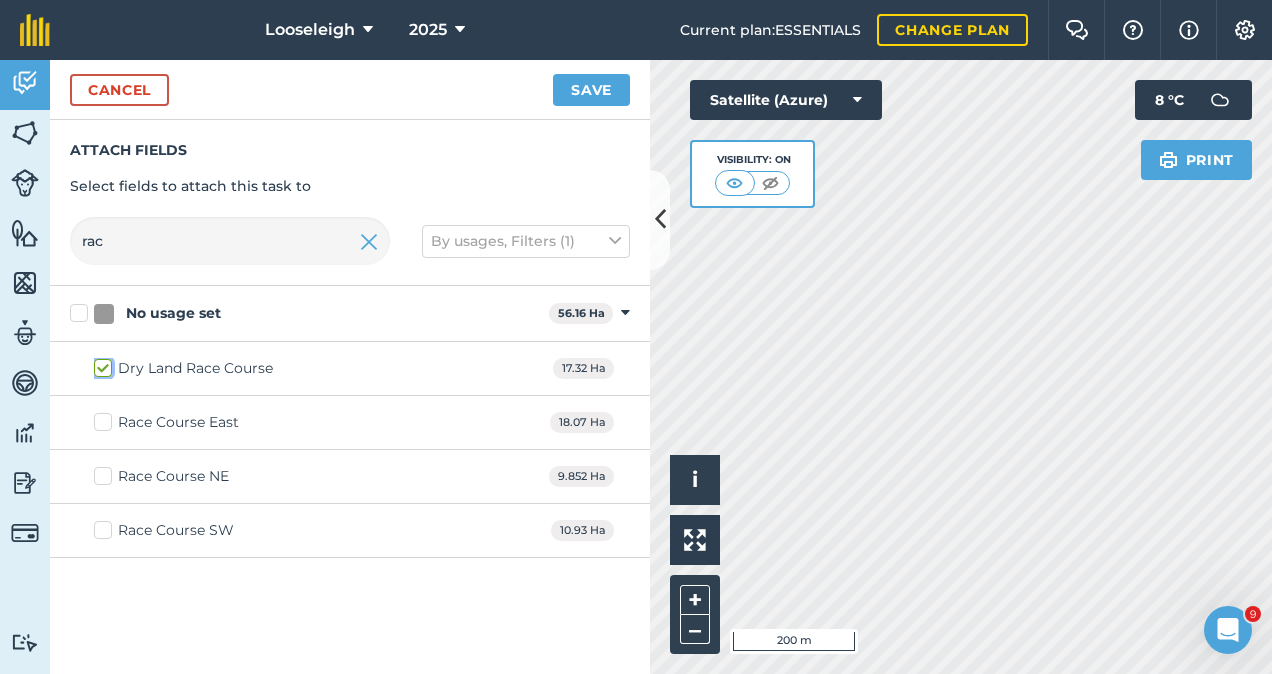 checkbox on "true" 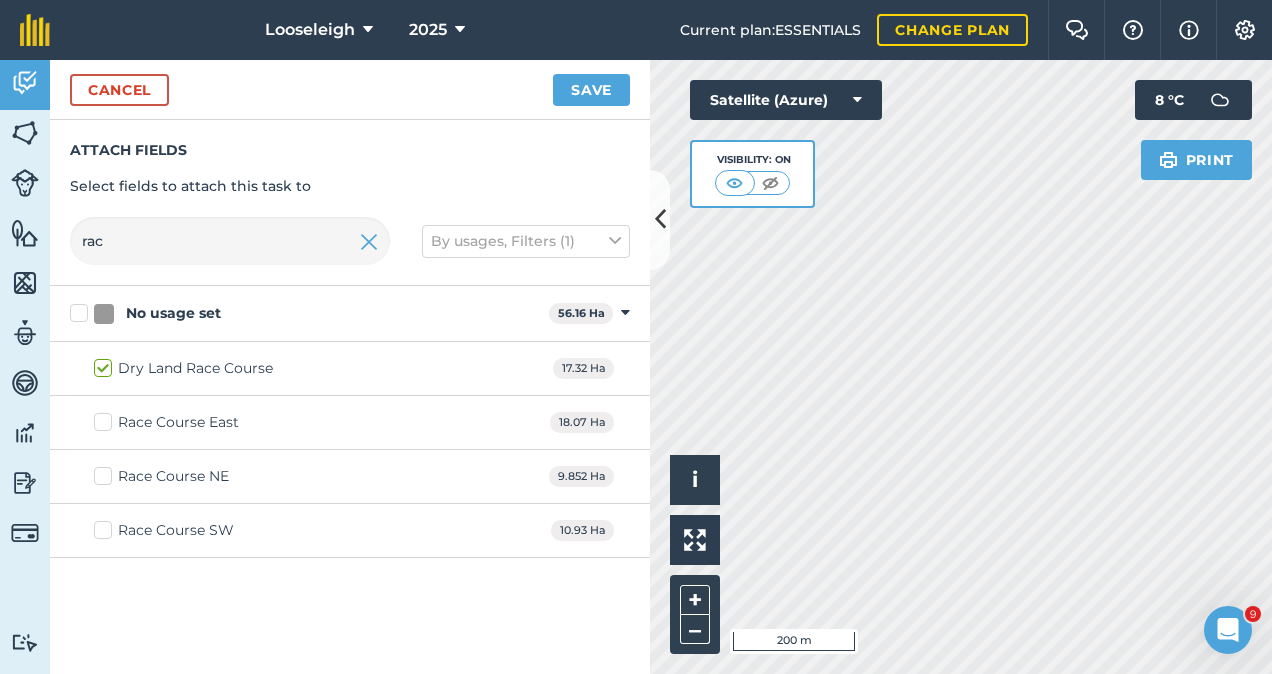 click on "Select fields to attach this task to" at bounding box center [350, 186] 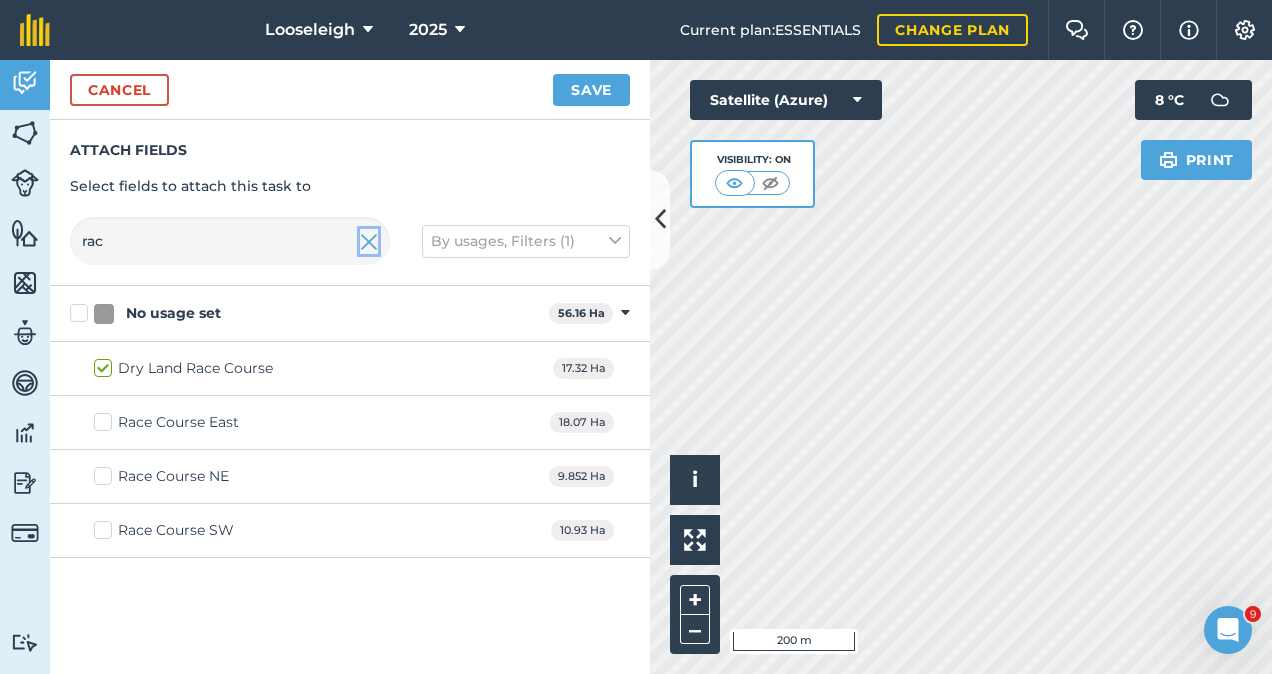 click at bounding box center (369, 242) 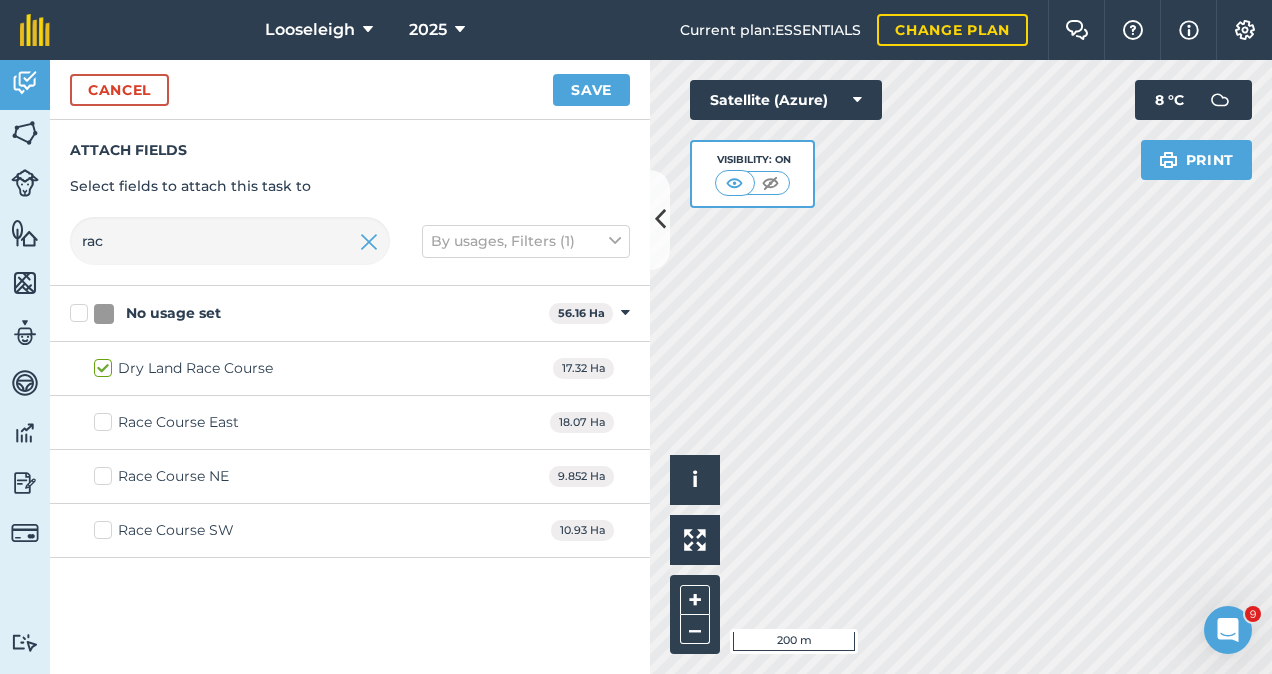 type 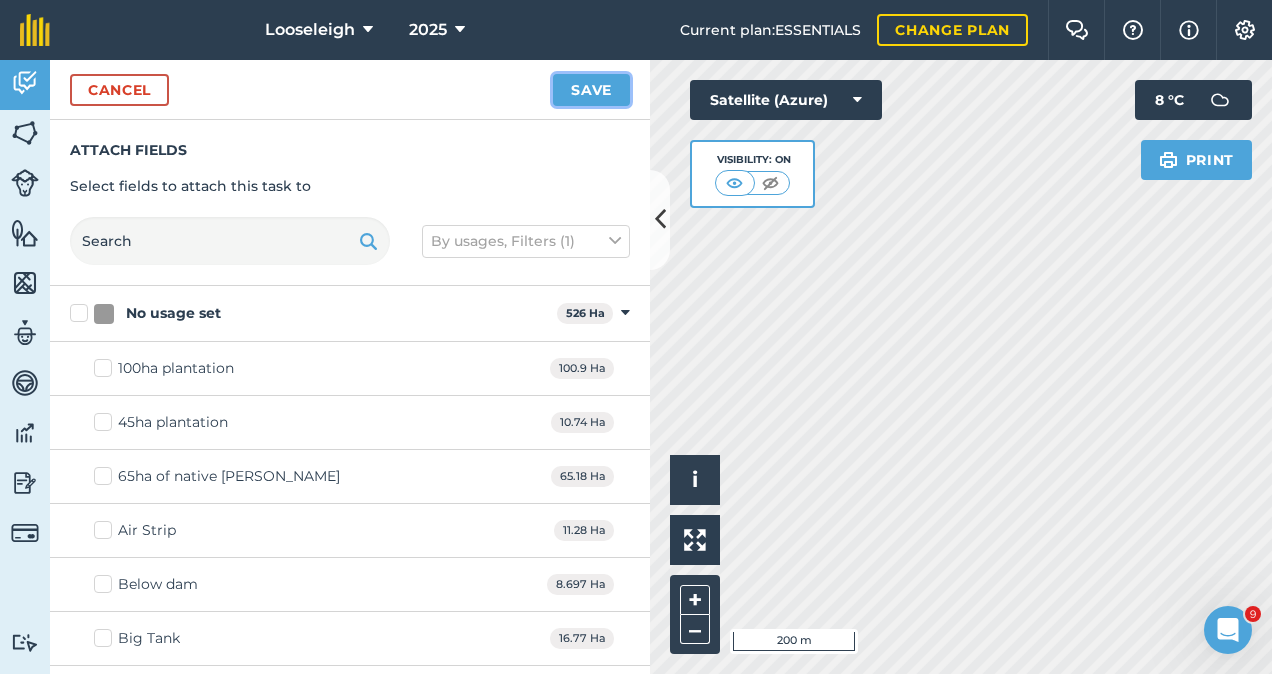 click on "Save" at bounding box center (591, 90) 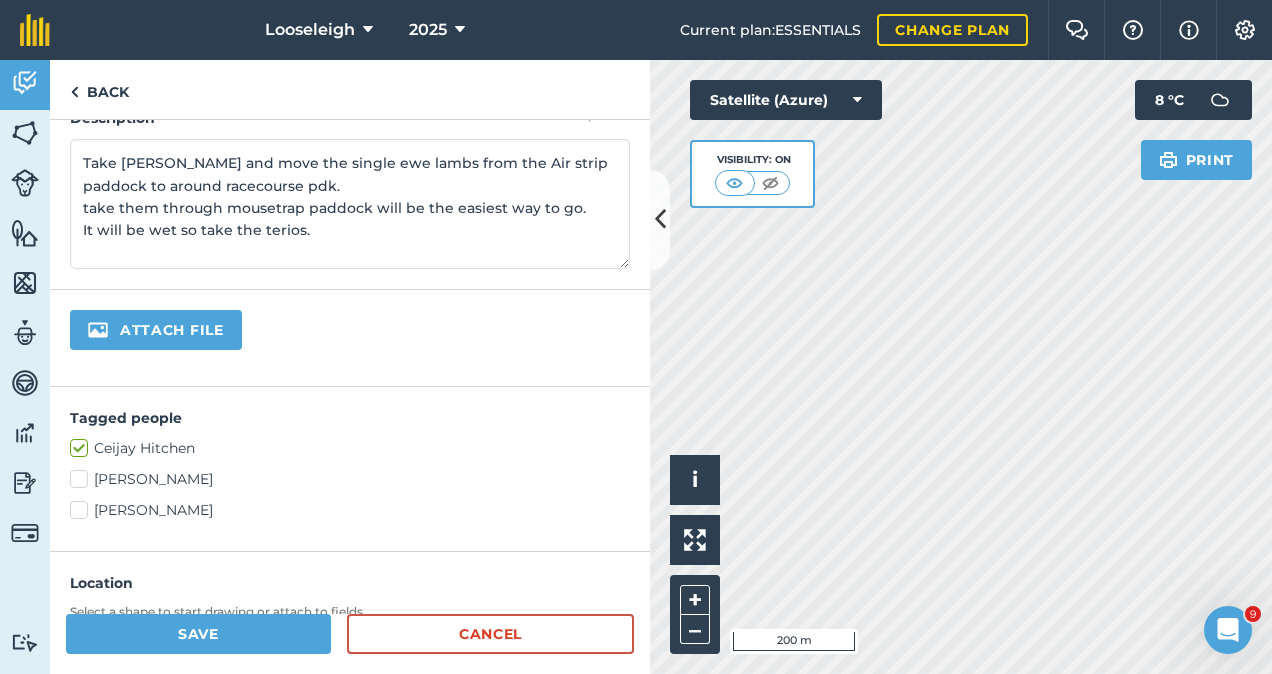 scroll, scrollTop: 268, scrollLeft: 0, axis: vertical 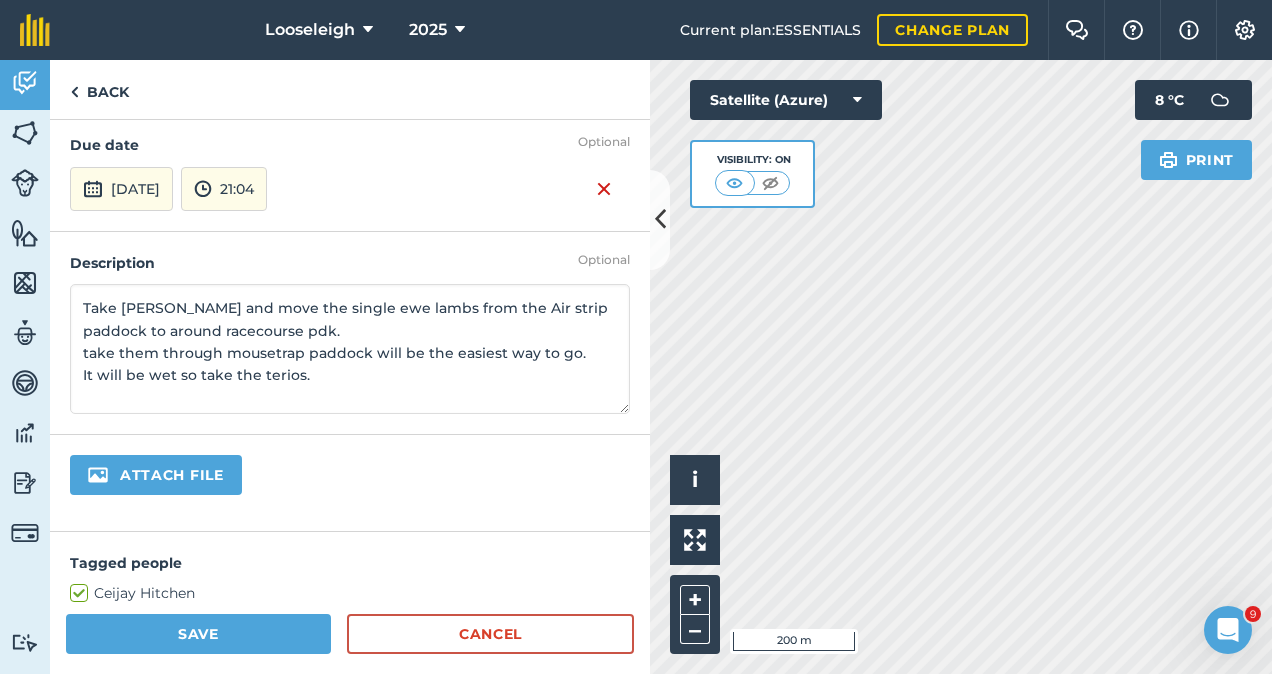 click on "Take [PERSON_NAME] and move the single ewe lambs from the Air strip paddock to around racecourse pdk.
take them through mousetrap paddock will be the easiest way to go.
It will be wet so take the terios." at bounding box center [350, 349] 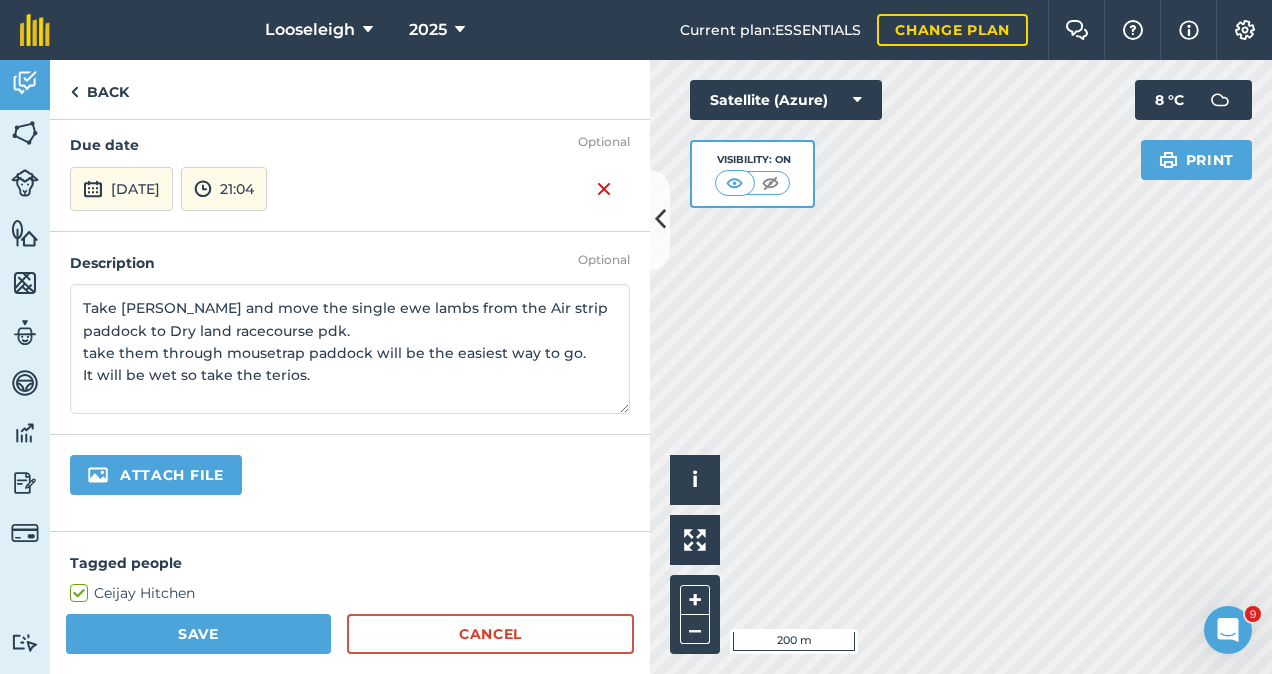 click on "Take [PERSON_NAME] and move the single ewe lambs from the Air strip paddock to Dry land racecourse pdk.
take them through mousetrap paddock will be the easiest way to go.
It will be wet so take the terios." at bounding box center (350, 349) 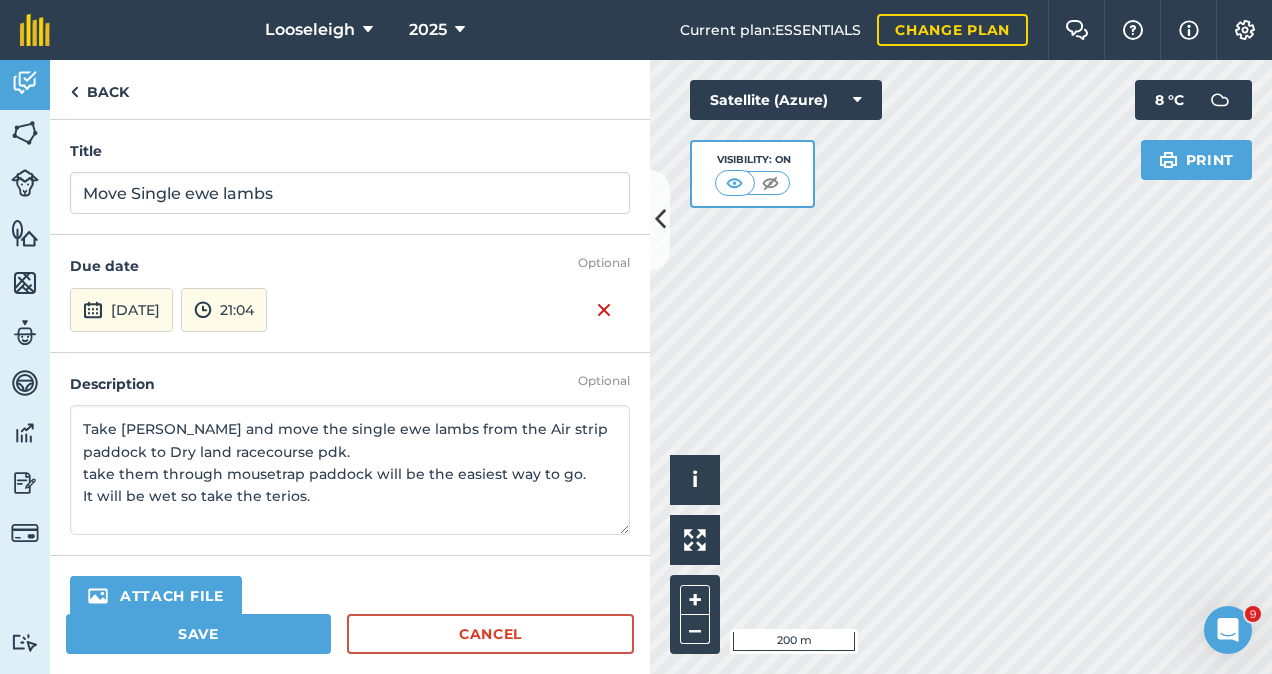 type on "Take [PERSON_NAME] and move the single ewe lambs from the Air strip paddock to Dry land racecourse pdk.
take them through mousetrap paddock will be the easiest way to go.
It will be wet so take the terios." 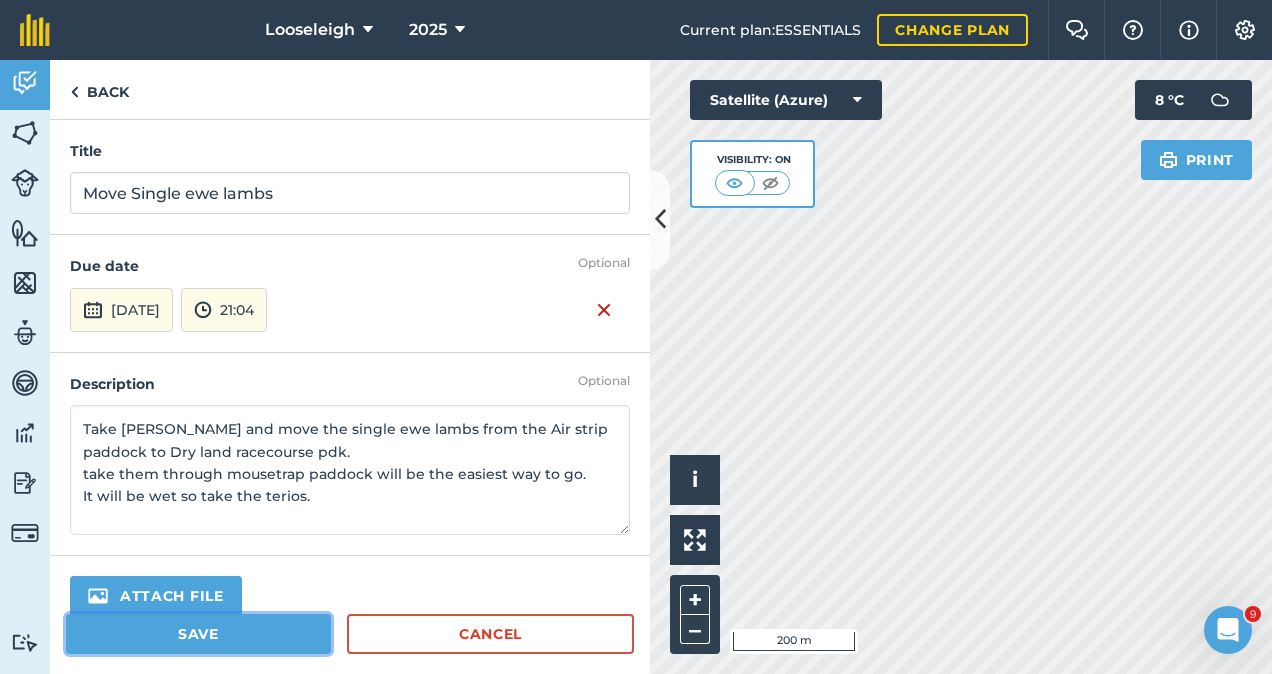 click on "Save" at bounding box center (198, 634) 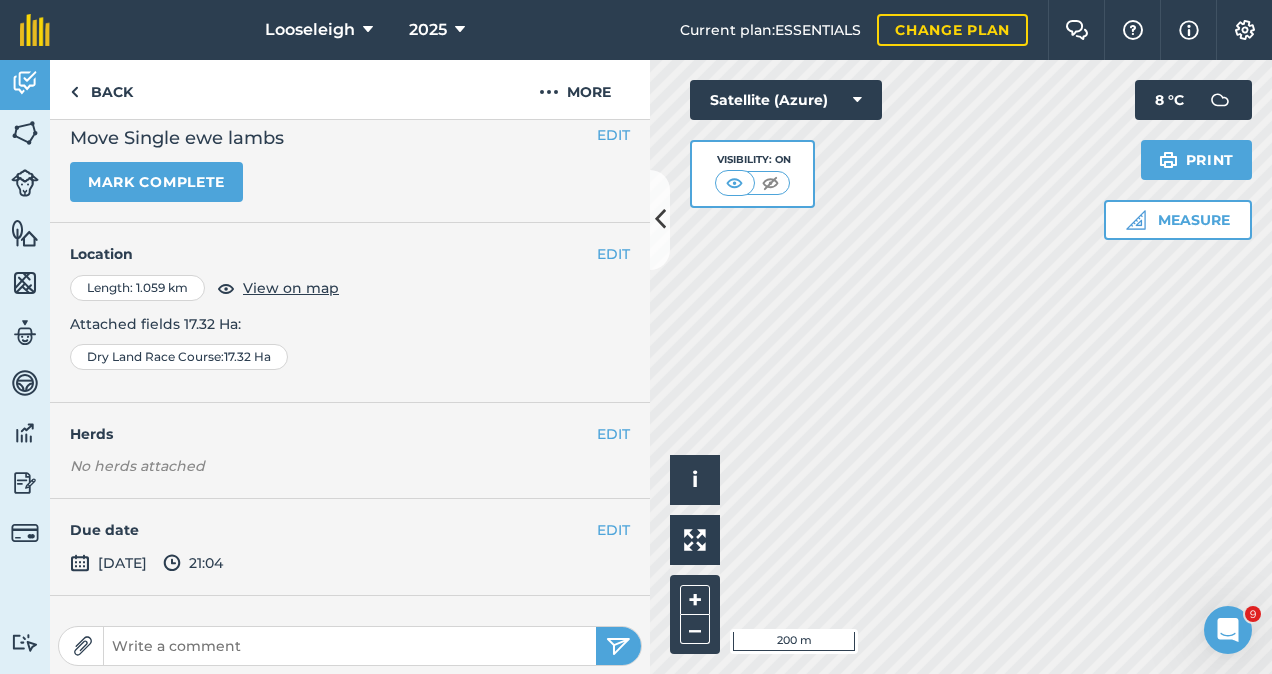 scroll, scrollTop: 0, scrollLeft: 0, axis: both 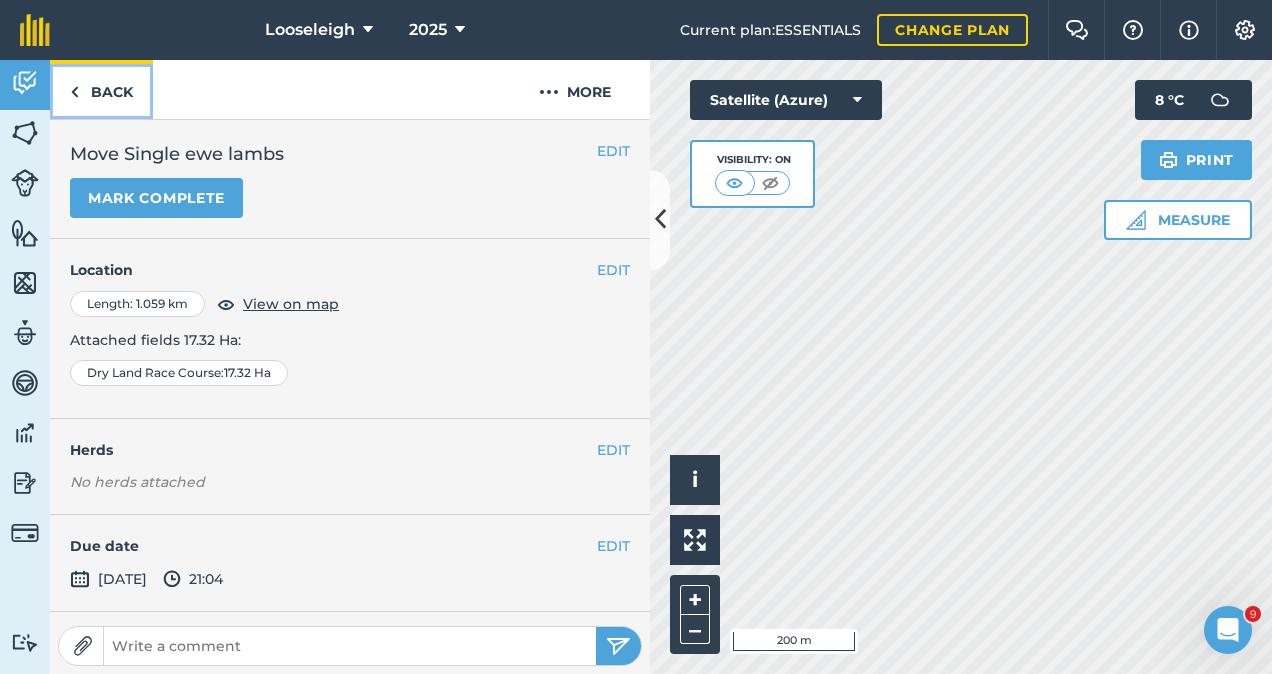 click on "Back" at bounding box center [101, 89] 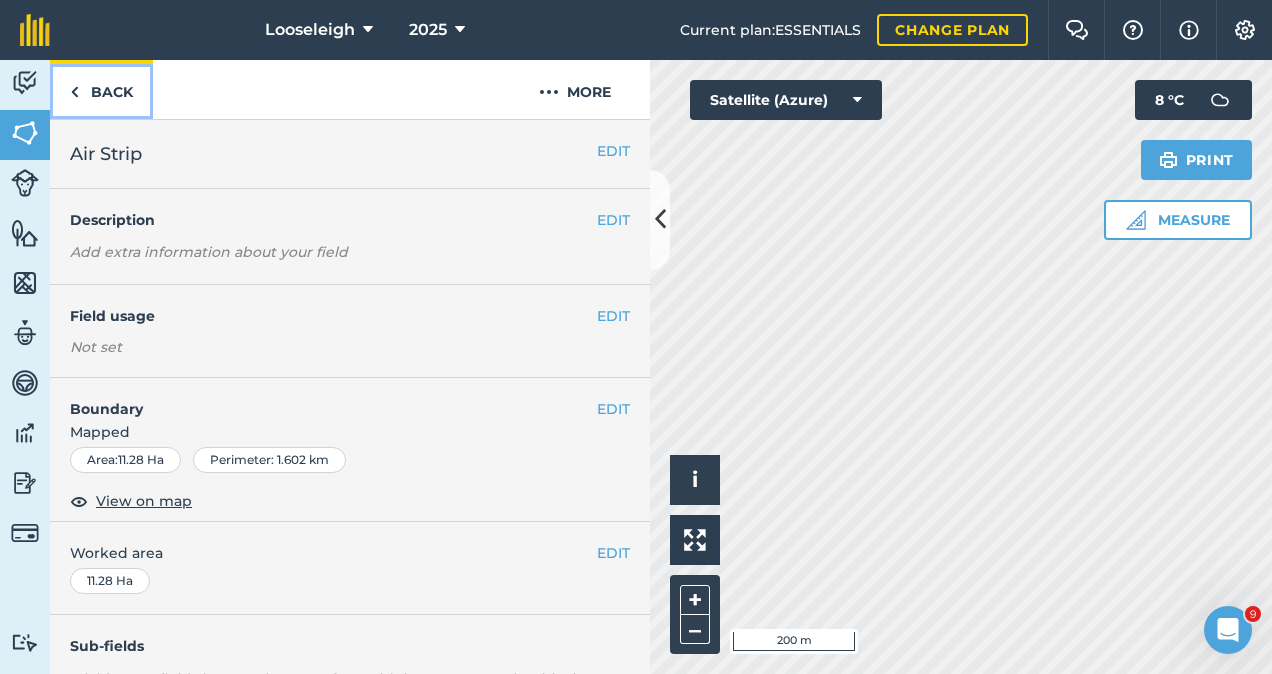 click on "Back" at bounding box center [101, 89] 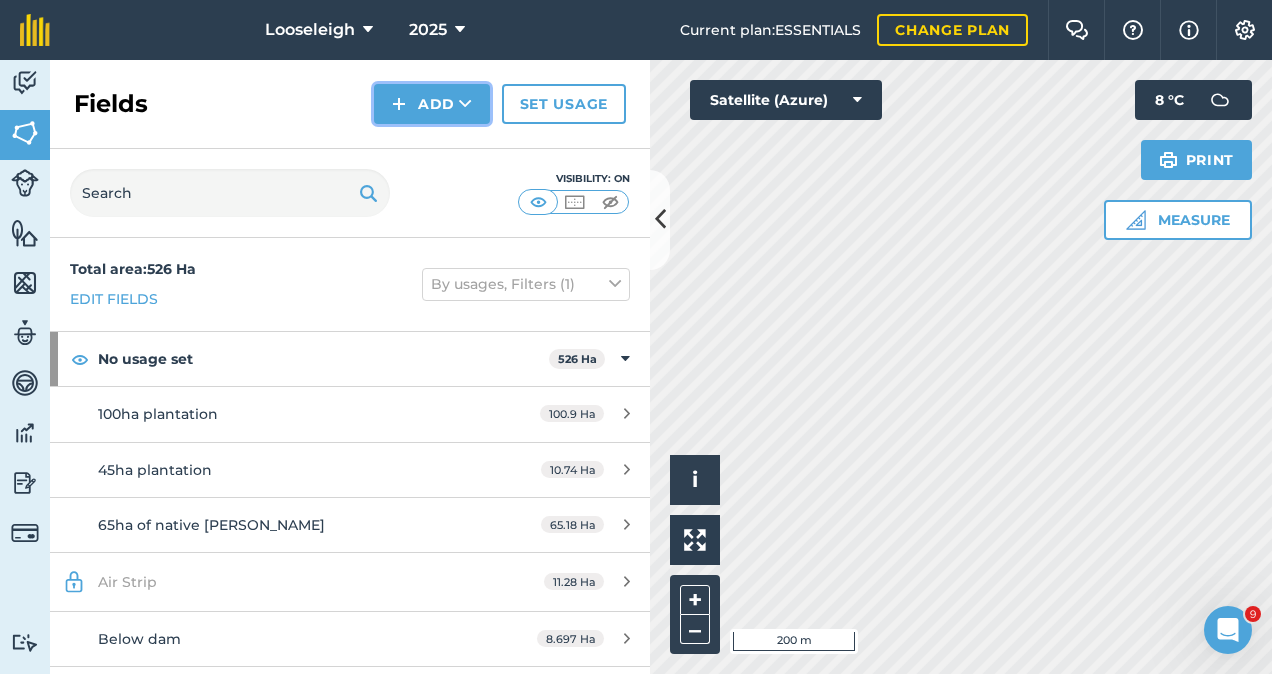 click on "Add" at bounding box center (432, 104) 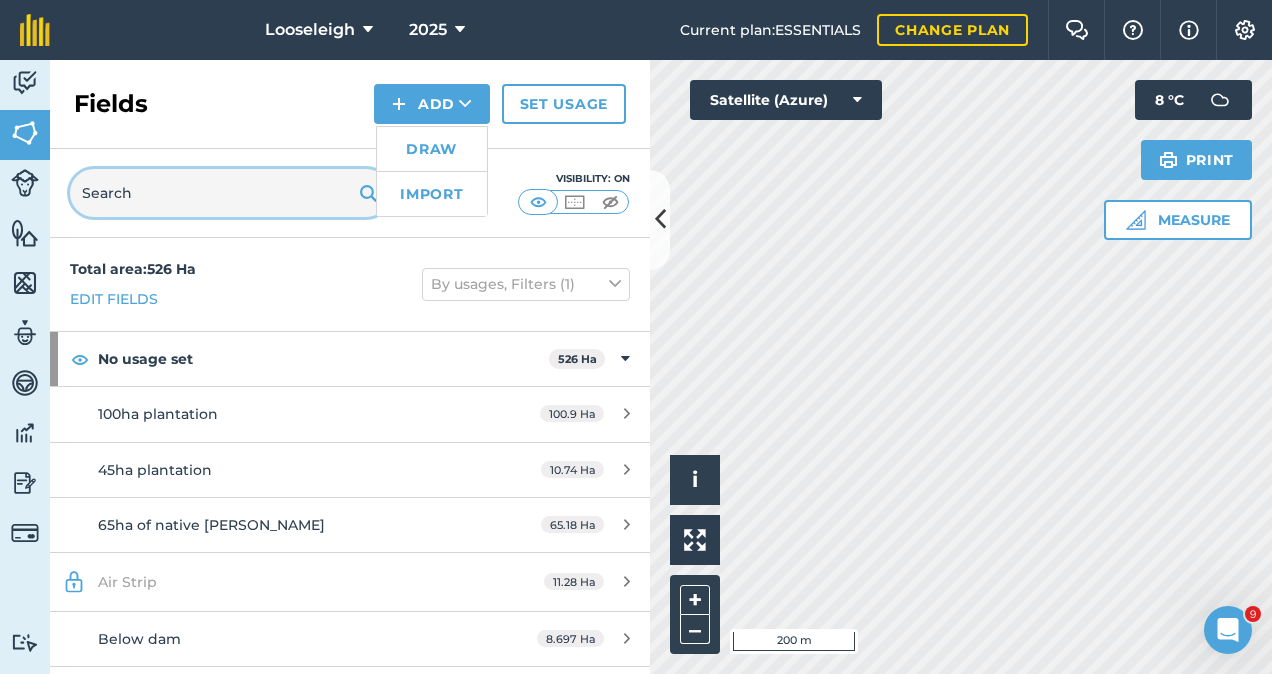 click at bounding box center [230, 193] 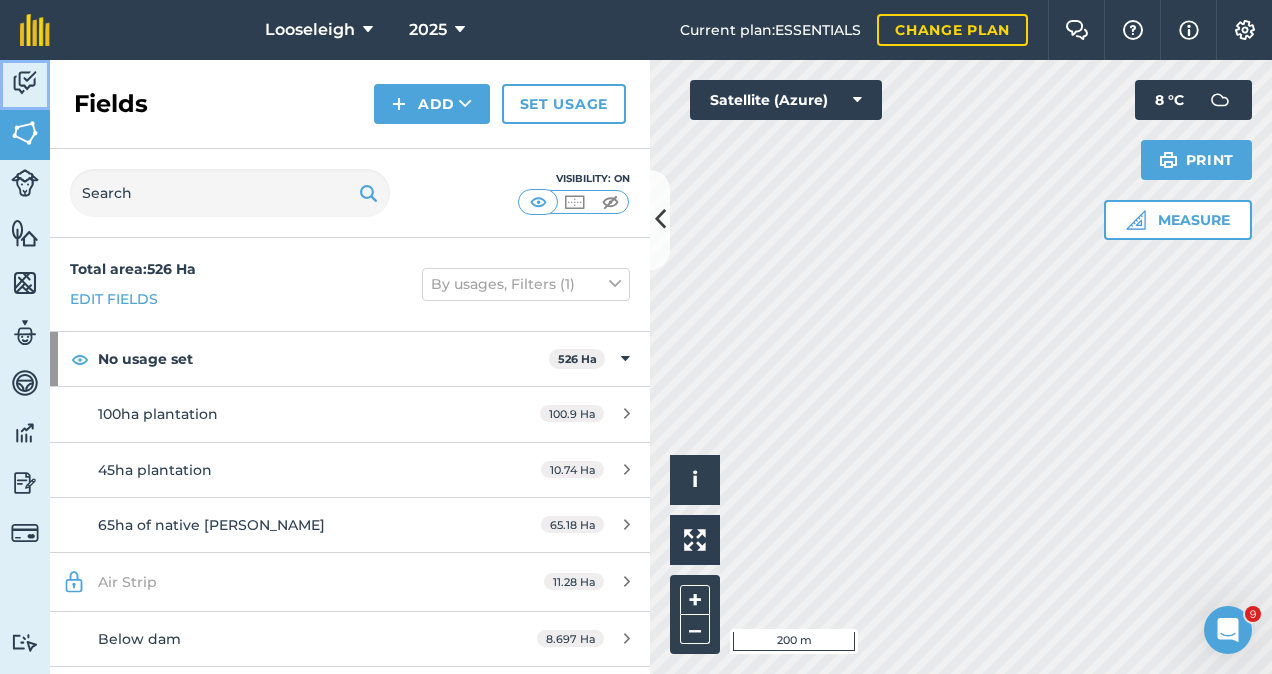 click at bounding box center [25, 83] 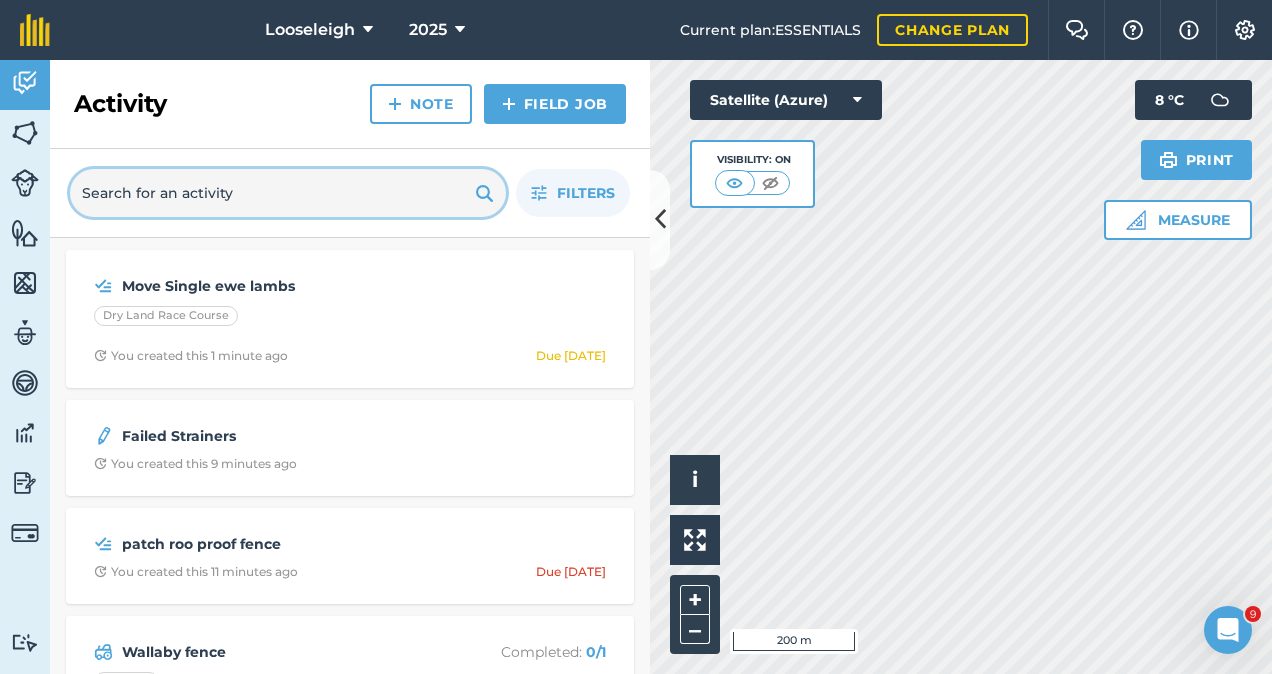 click at bounding box center [288, 193] 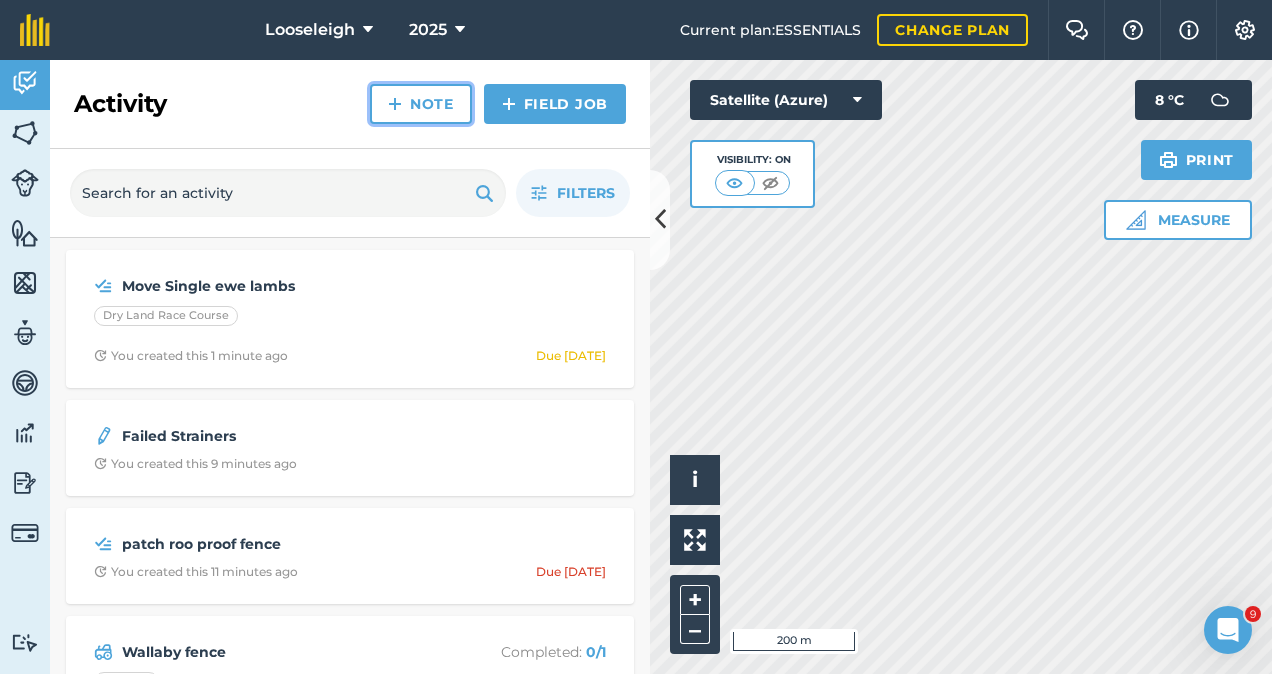 click on "Note" at bounding box center [421, 104] 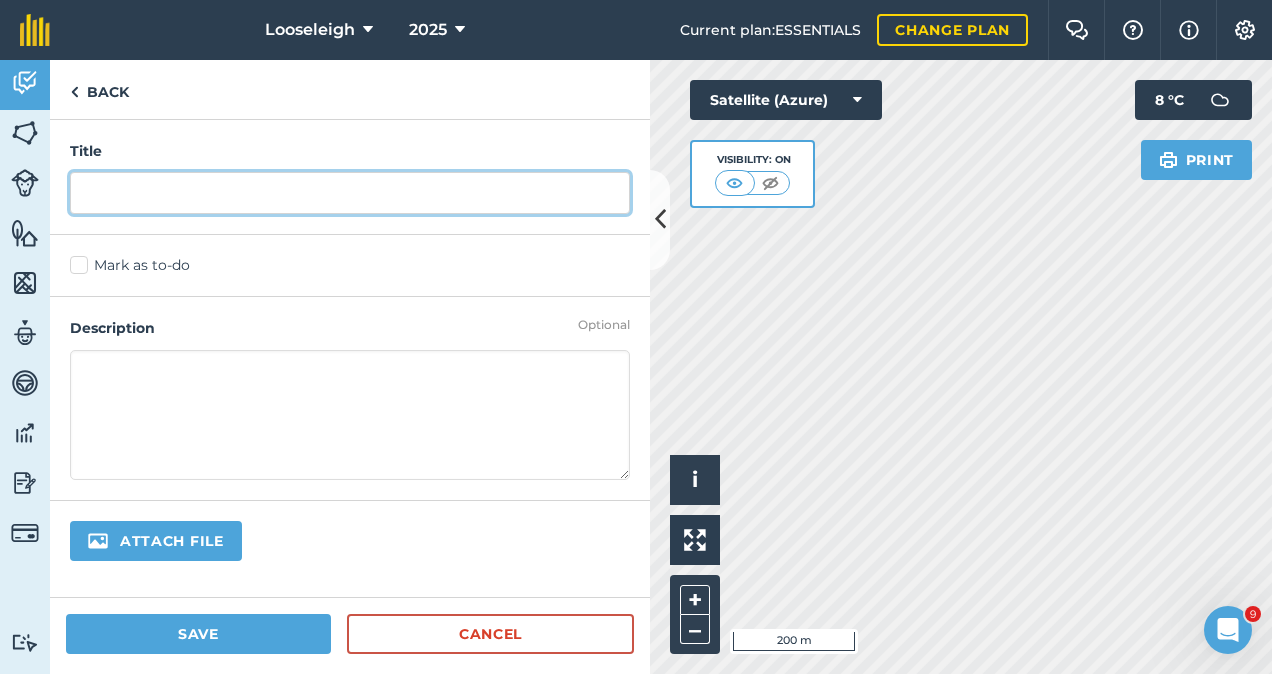 click at bounding box center (350, 193) 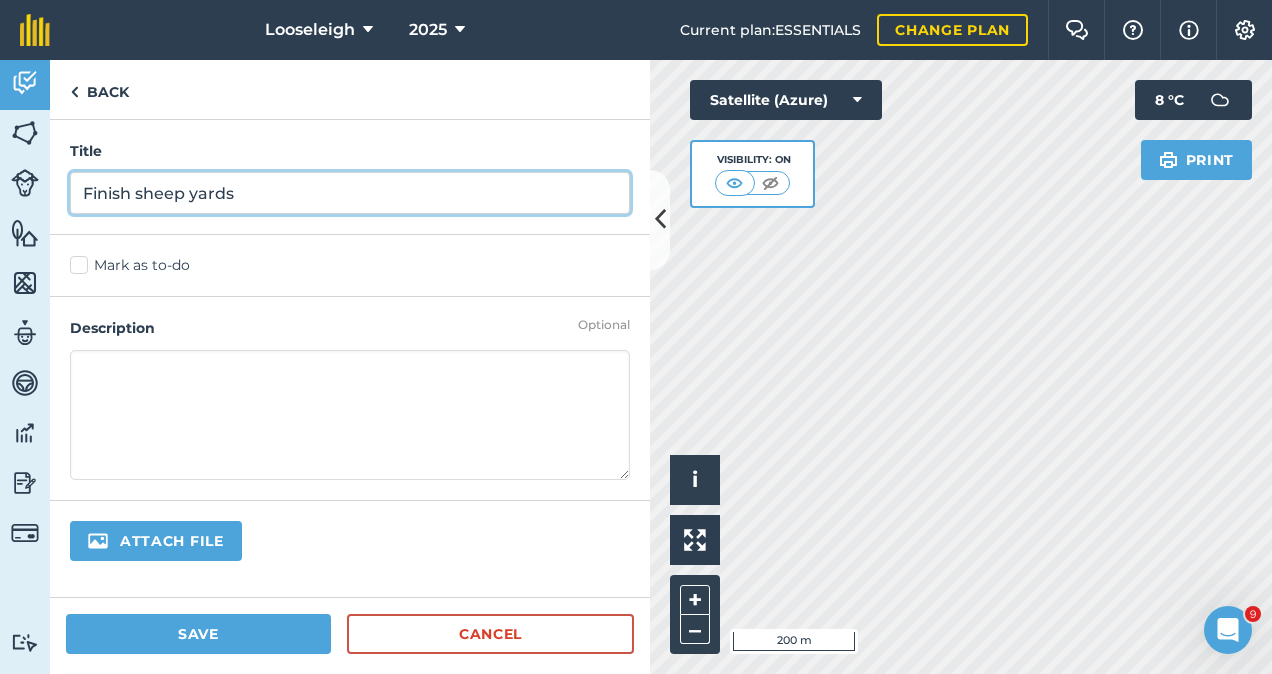 type on "Finish sheep yards" 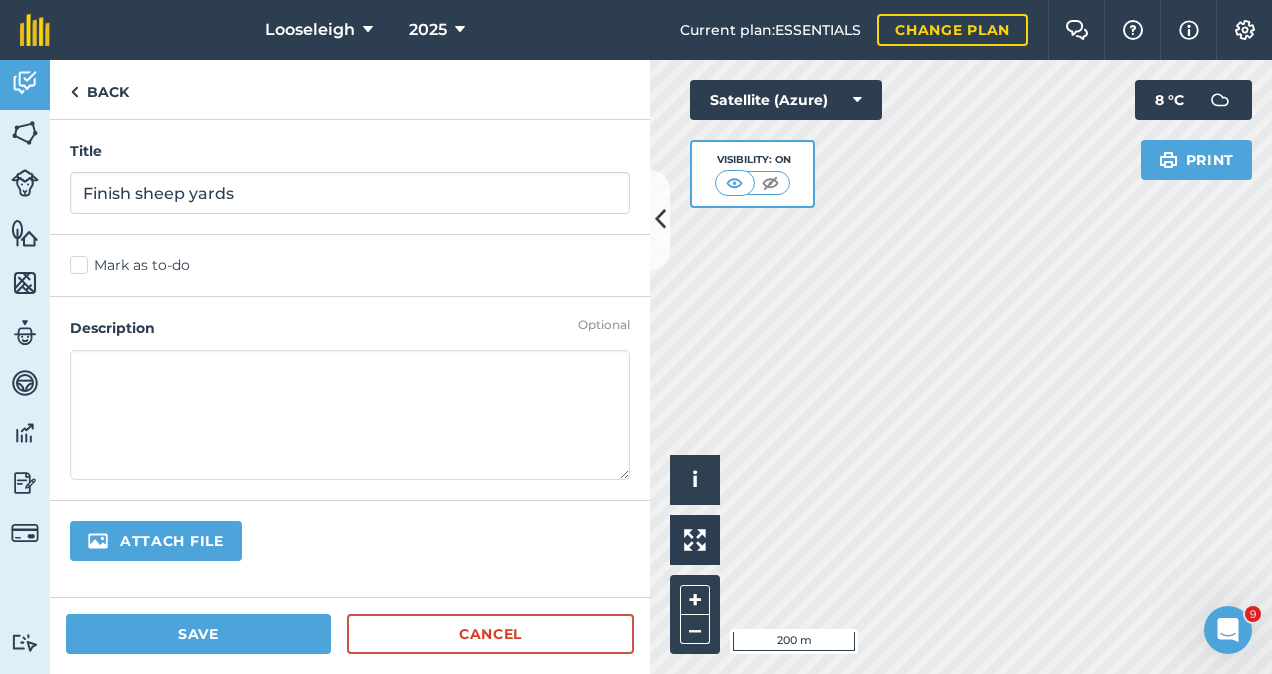 click at bounding box center [350, 415] 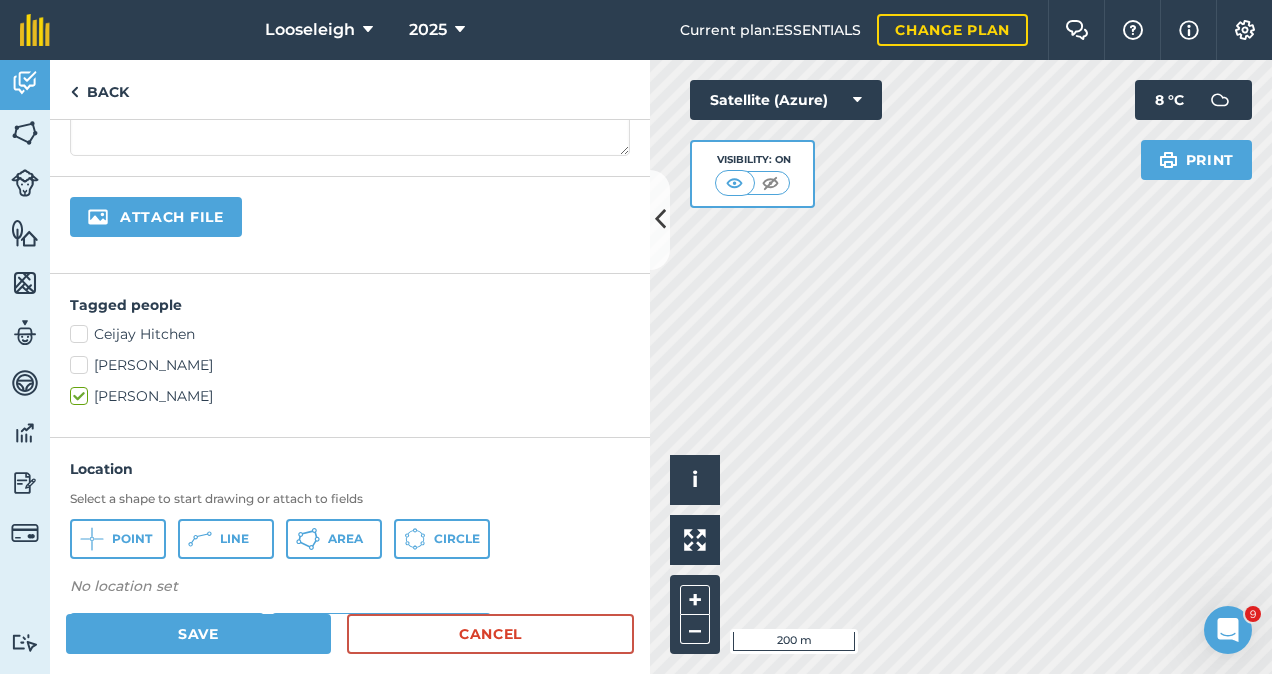 scroll, scrollTop: 354, scrollLeft: 0, axis: vertical 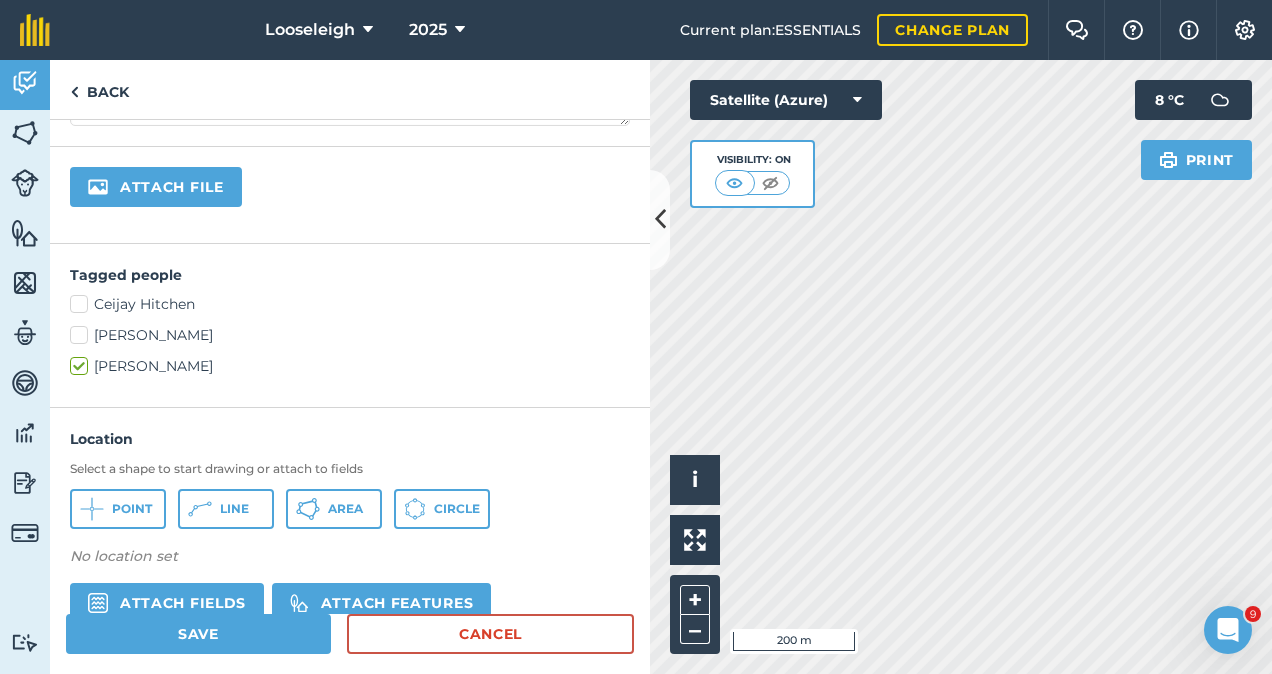 type on "Weld caps on
weld gates
drive dropper in gates as required." 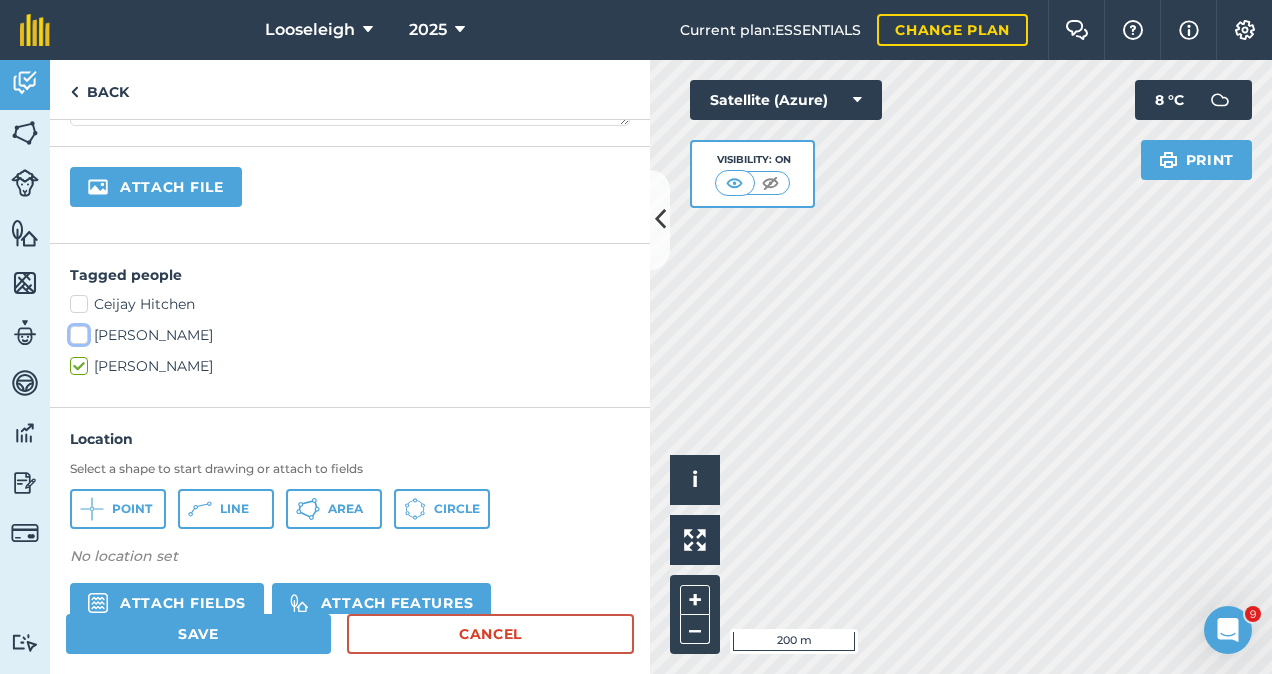 click on "[PERSON_NAME]" at bounding box center (76, 331) 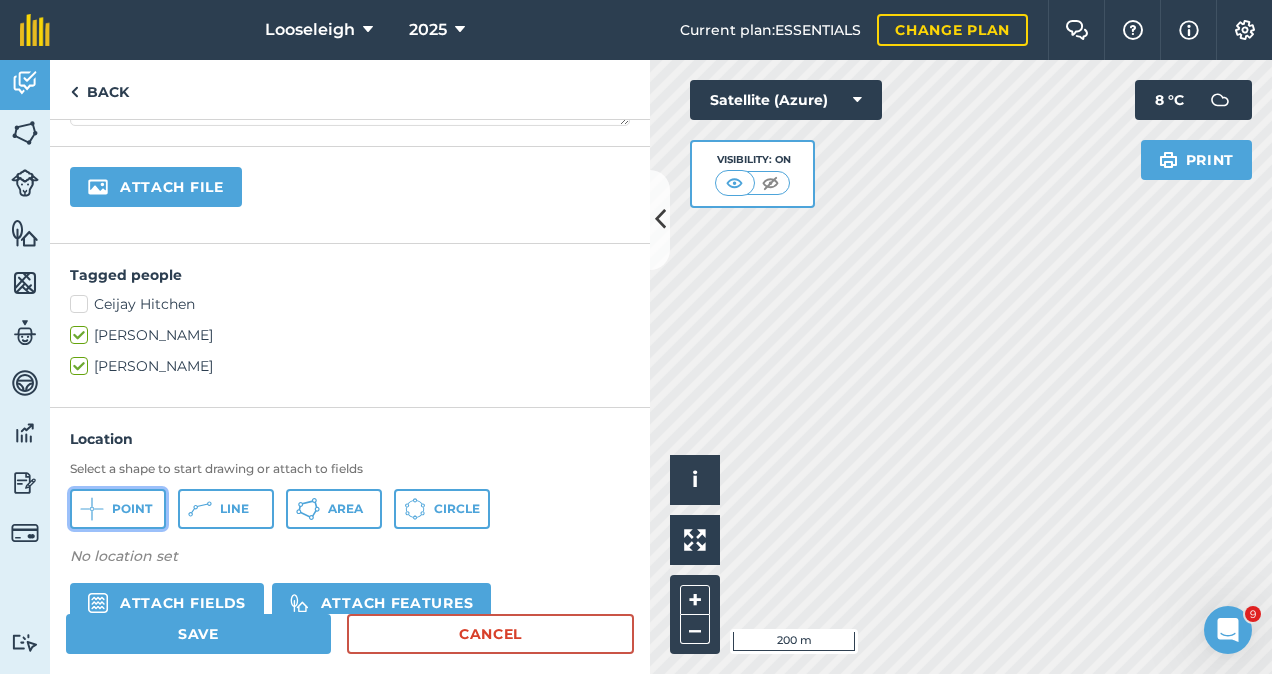 click on "Point" at bounding box center (132, 509) 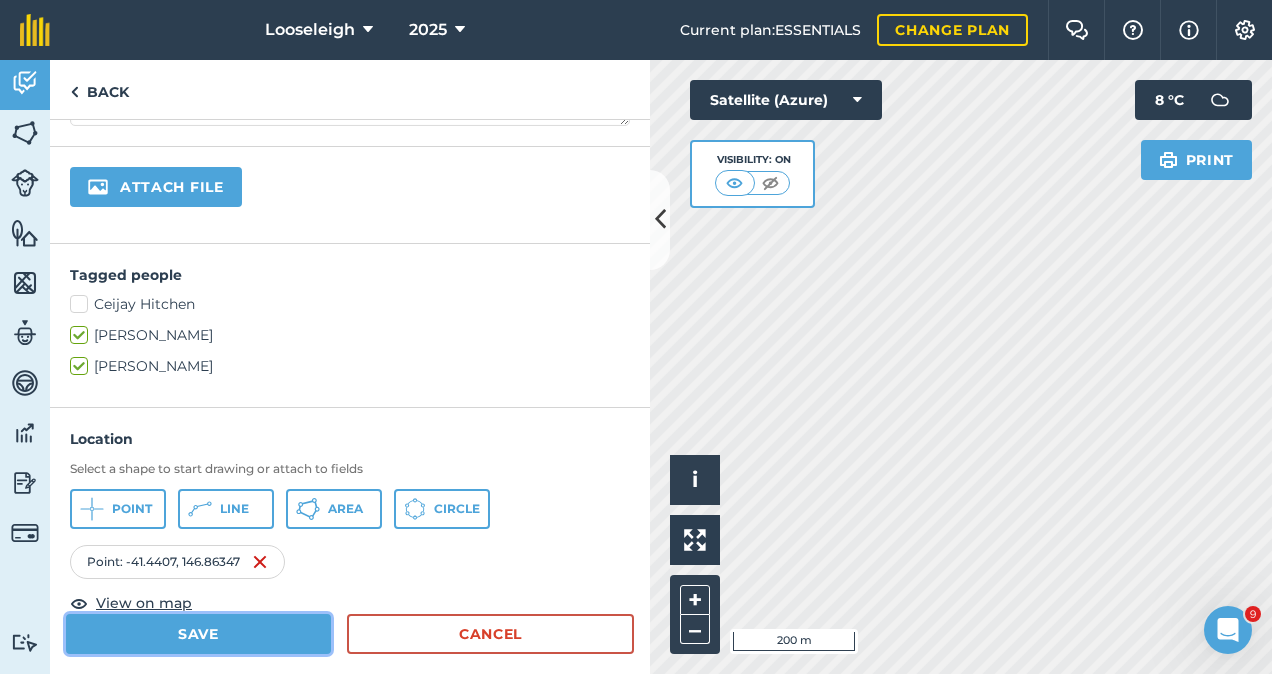 click on "Save" at bounding box center (198, 634) 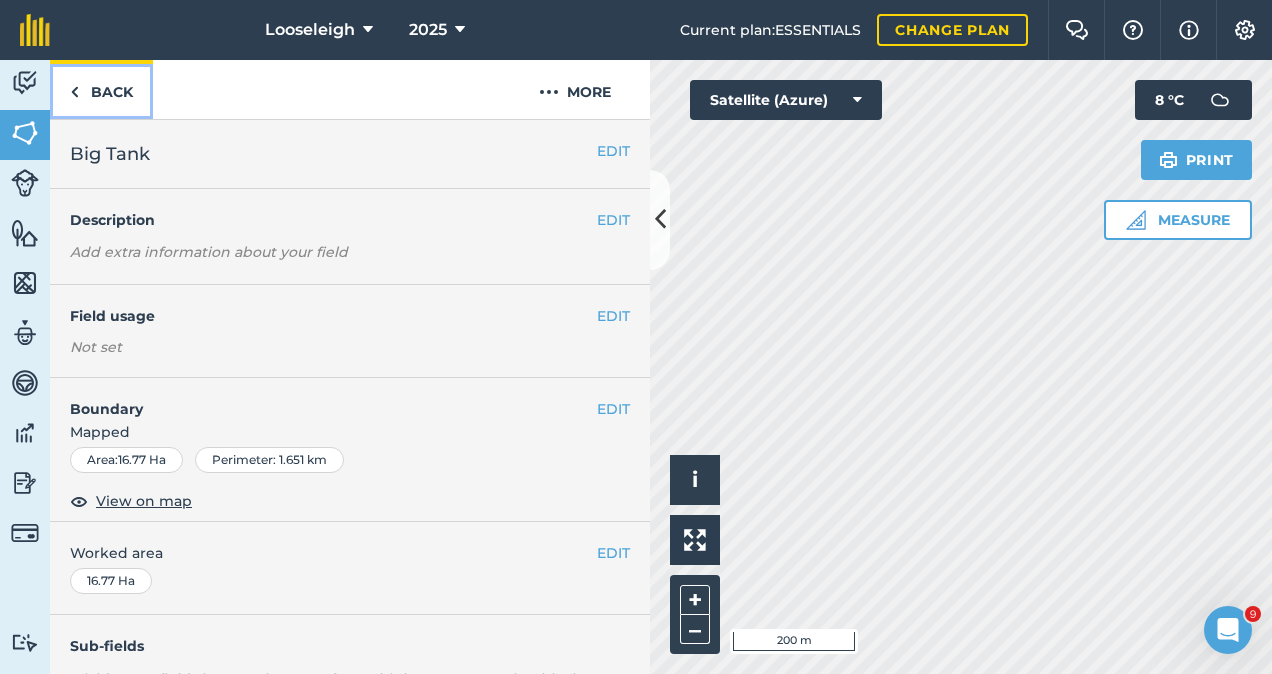 click on "Back" at bounding box center [101, 89] 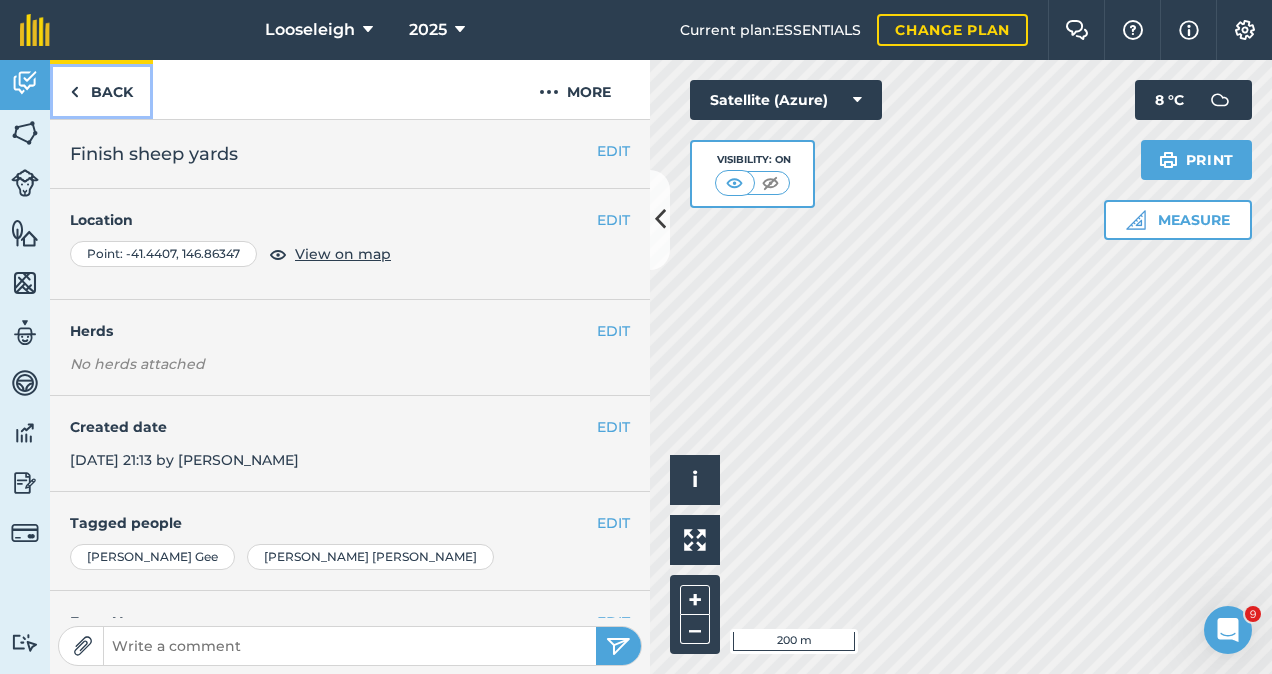 click on "Back" at bounding box center (101, 89) 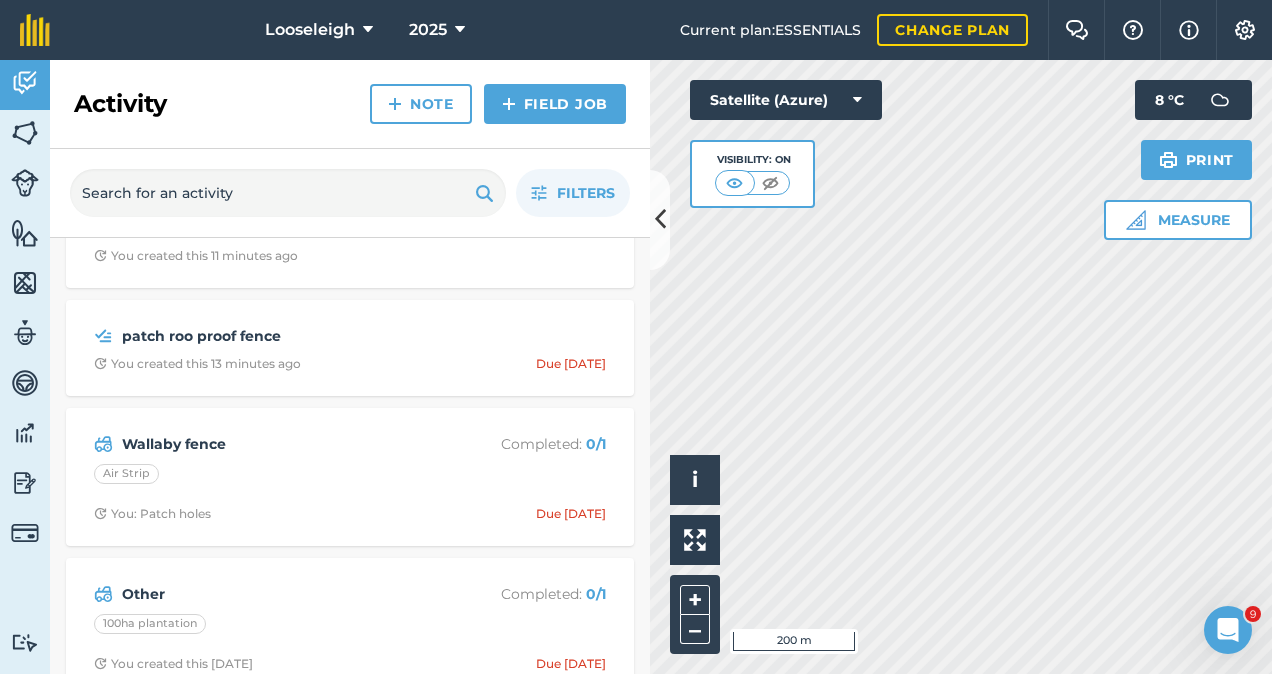 scroll, scrollTop: 208, scrollLeft: 0, axis: vertical 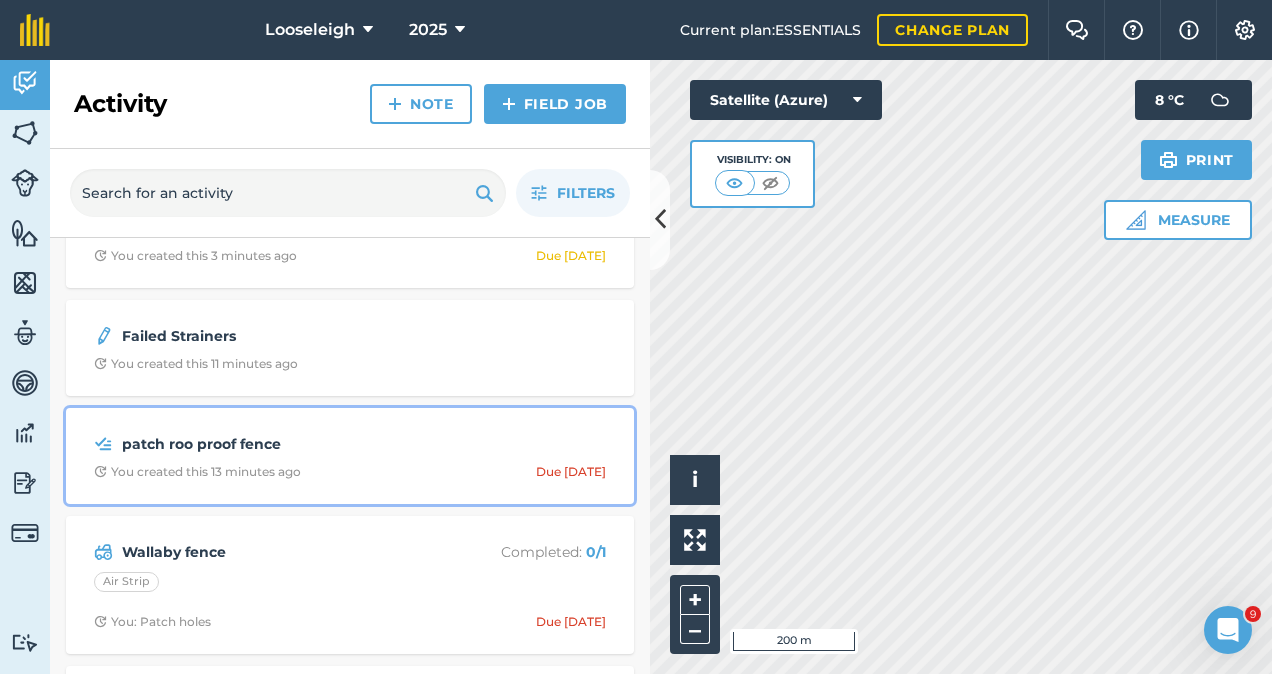 click on "You created this 13 minutes ago Due [DATE]" at bounding box center [350, 472] 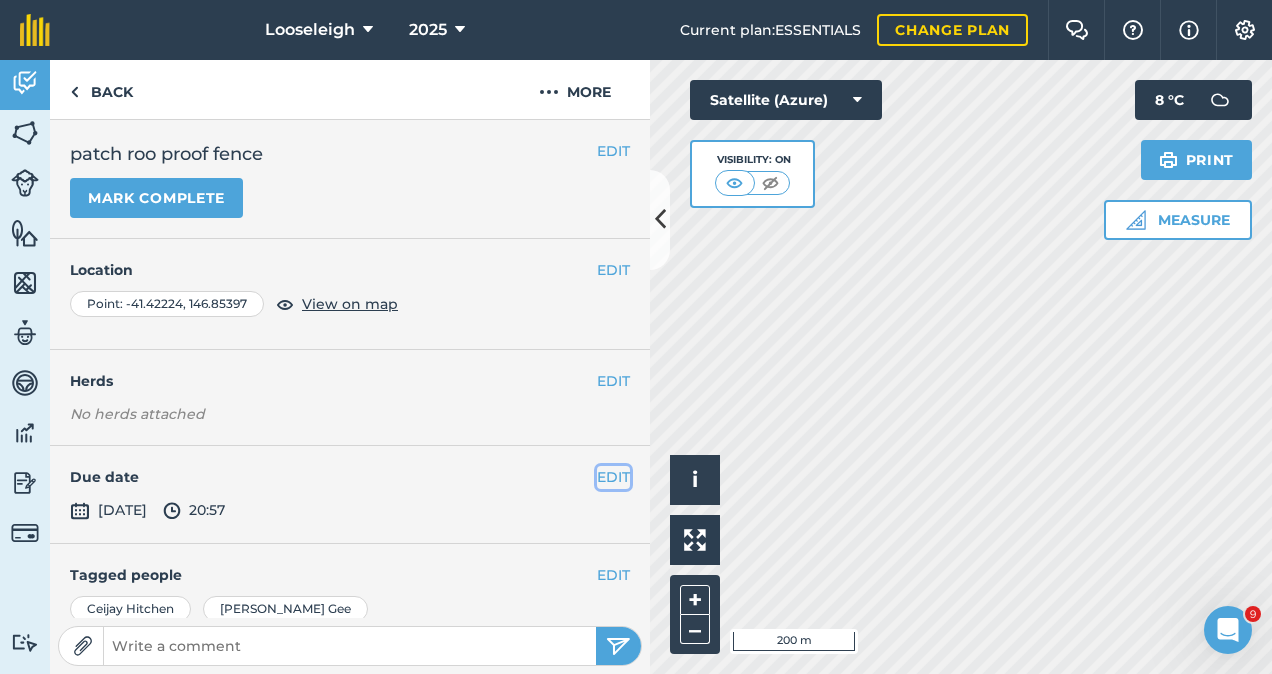 click on "EDIT" at bounding box center [613, 477] 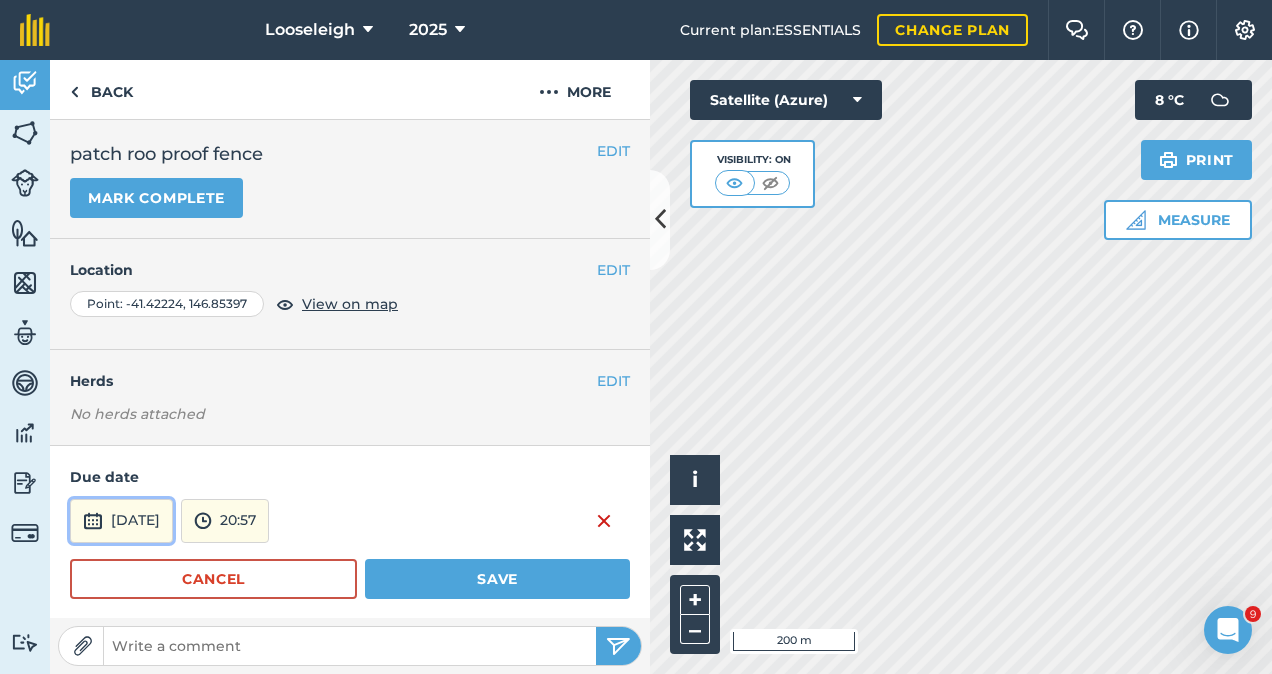 click on "[DATE]" at bounding box center (121, 521) 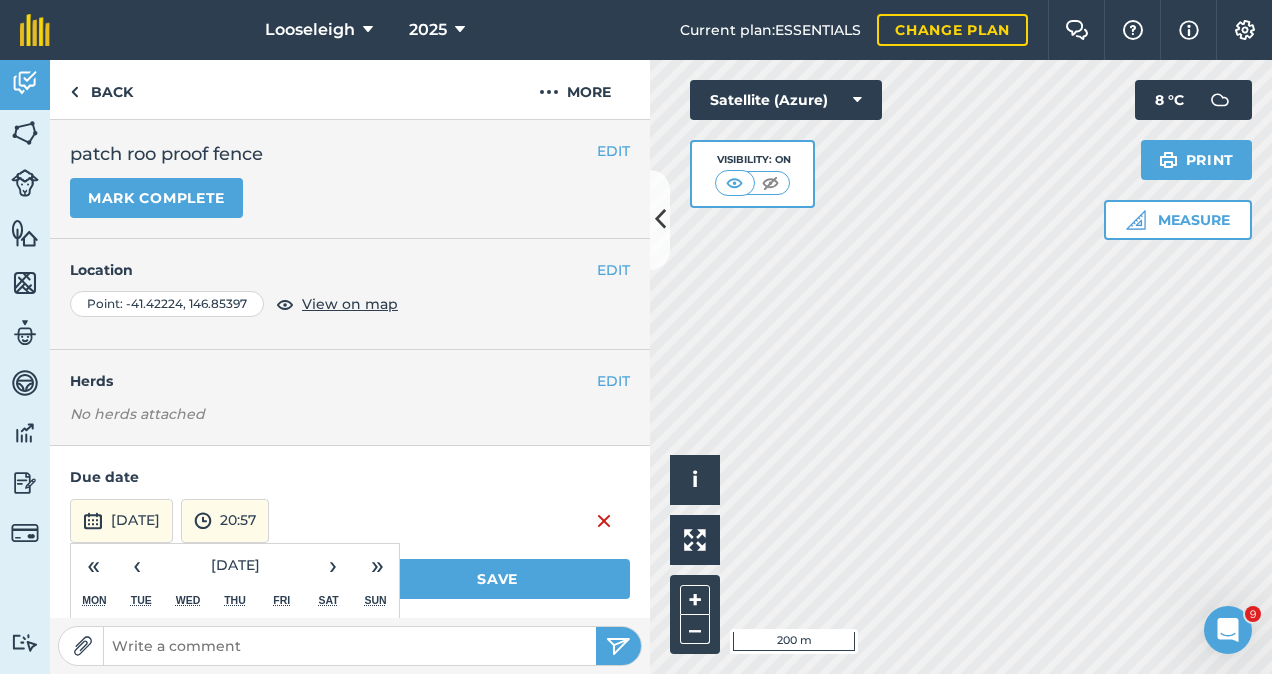 click on "Tue" at bounding box center (141, 600) 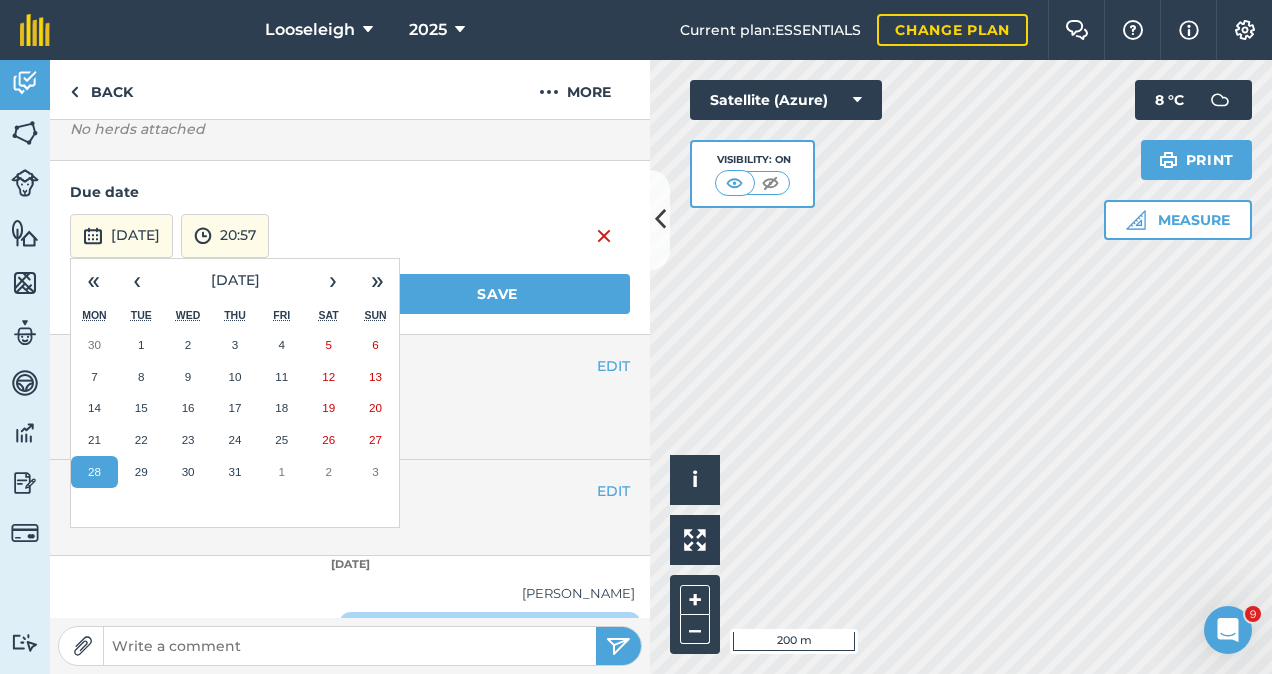 scroll, scrollTop: 288, scrollLeft: 0, axis: vertical 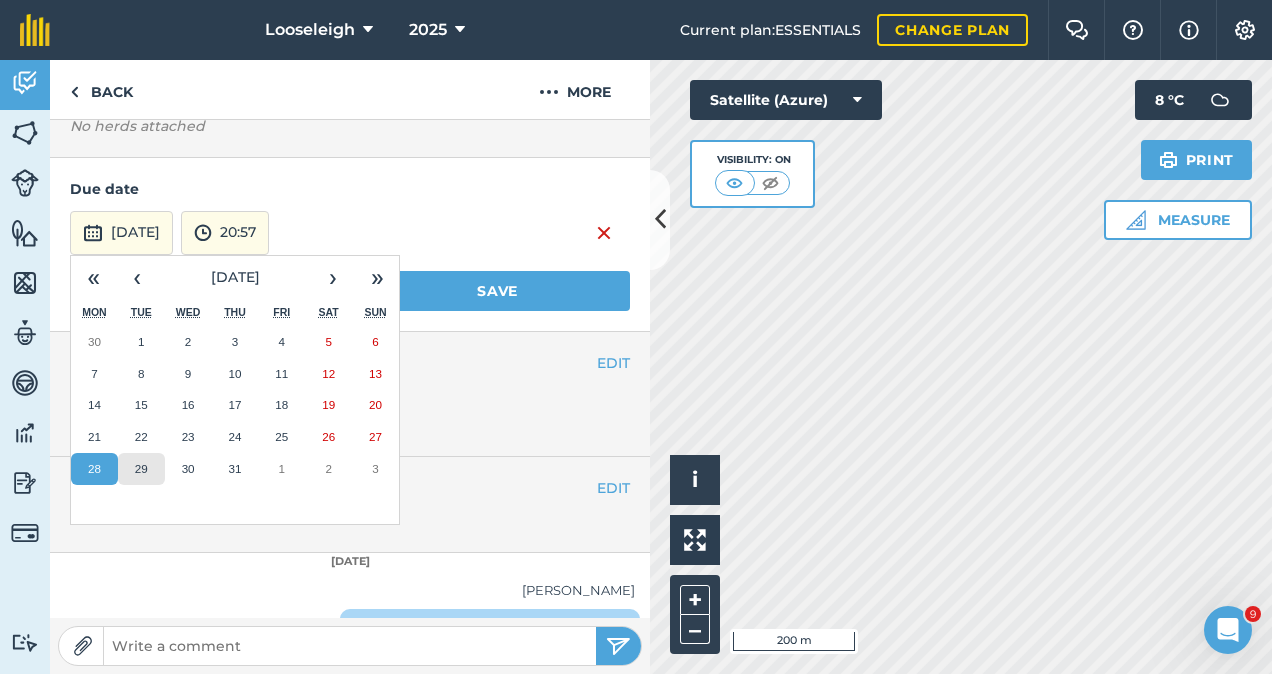 click on "29" at bounding box center [141, 468] 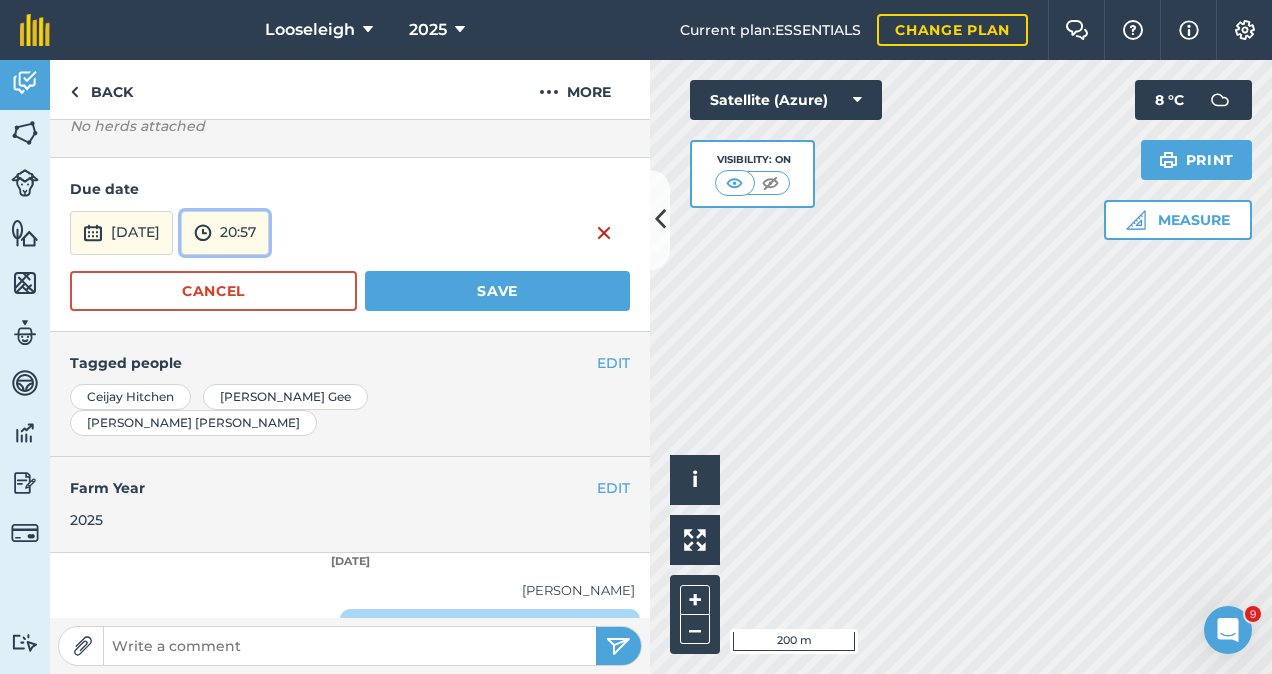 click on "20:57" at bounding box center (225, 233) 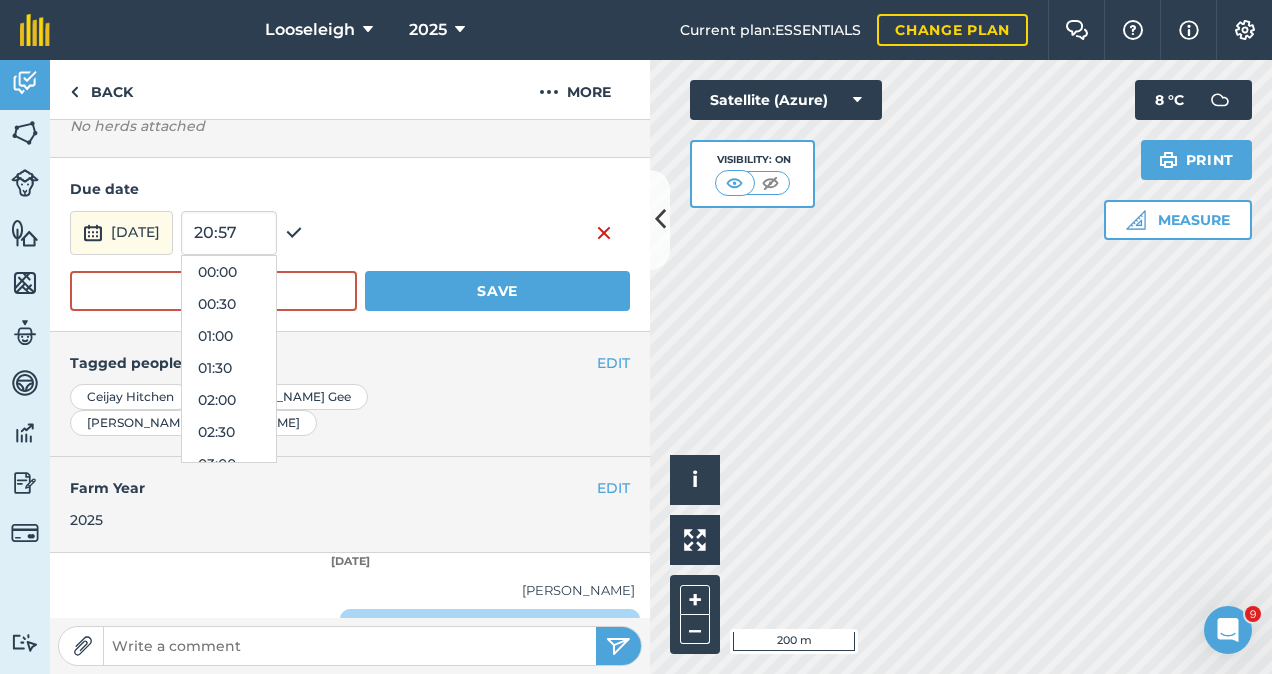 scroll, scrollTop: 1248, scrollLeft: 0, axis: vertical 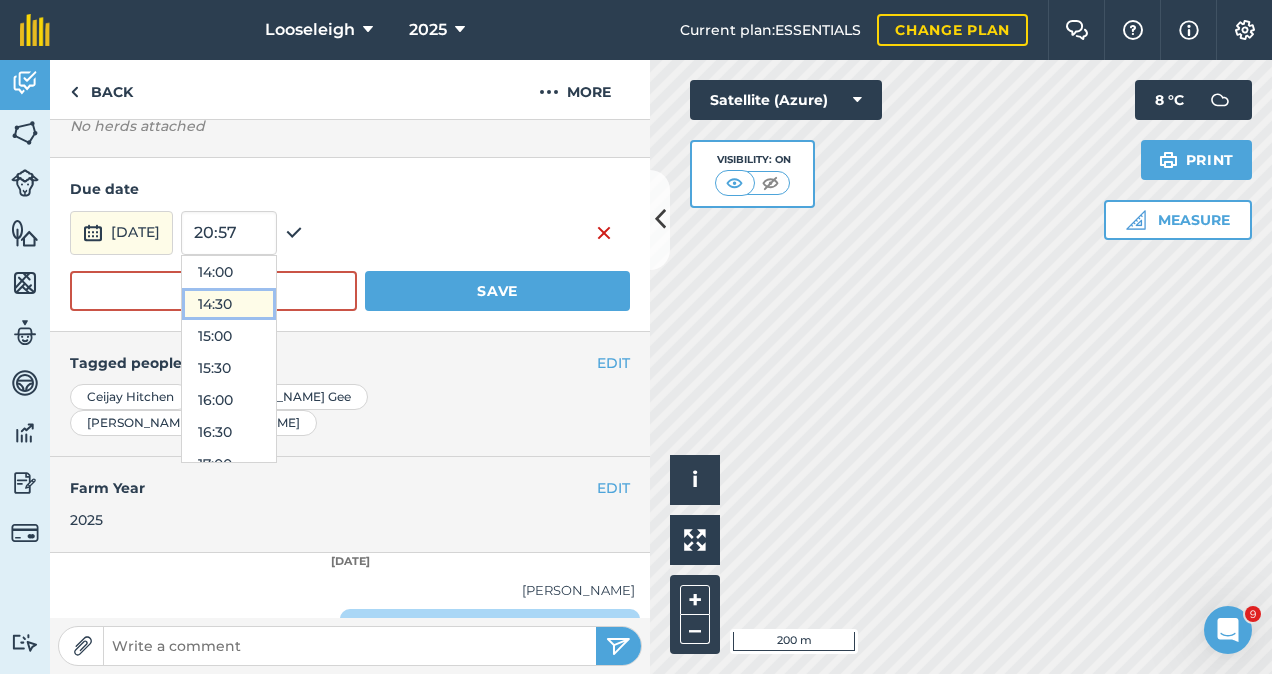 click on "14:30" at bounding box center (229, 304) 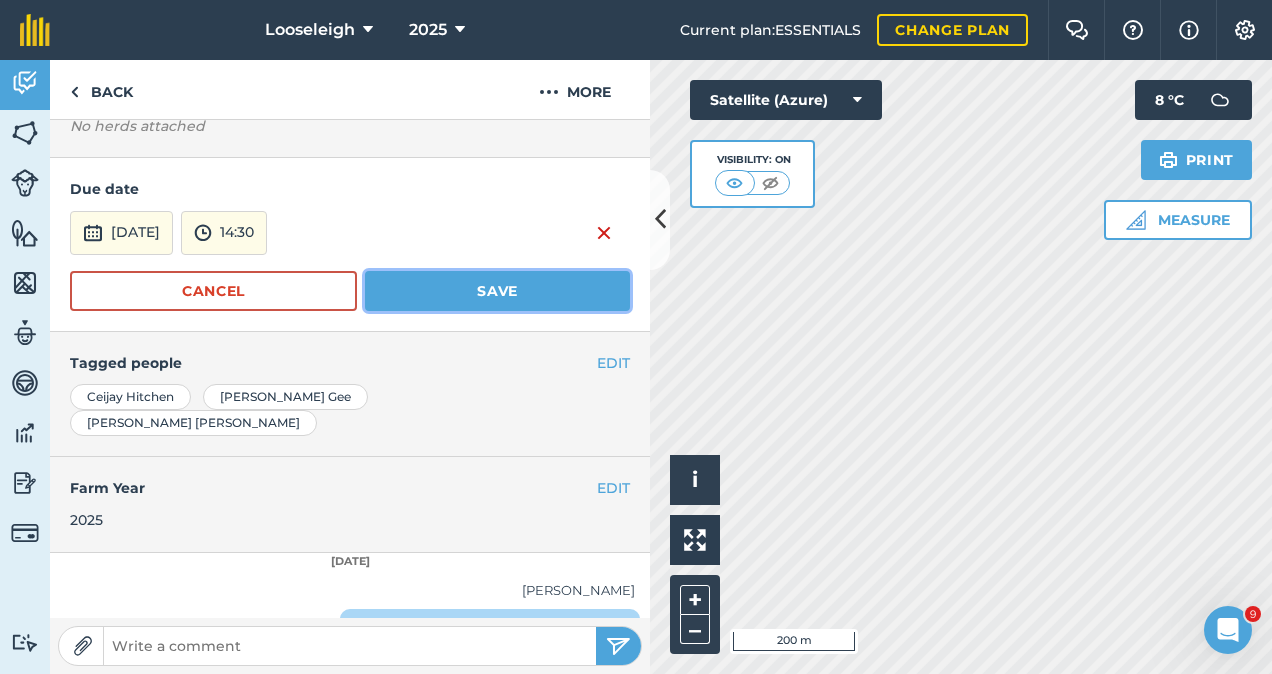 click on "Save" at bounding box center (497, 291) 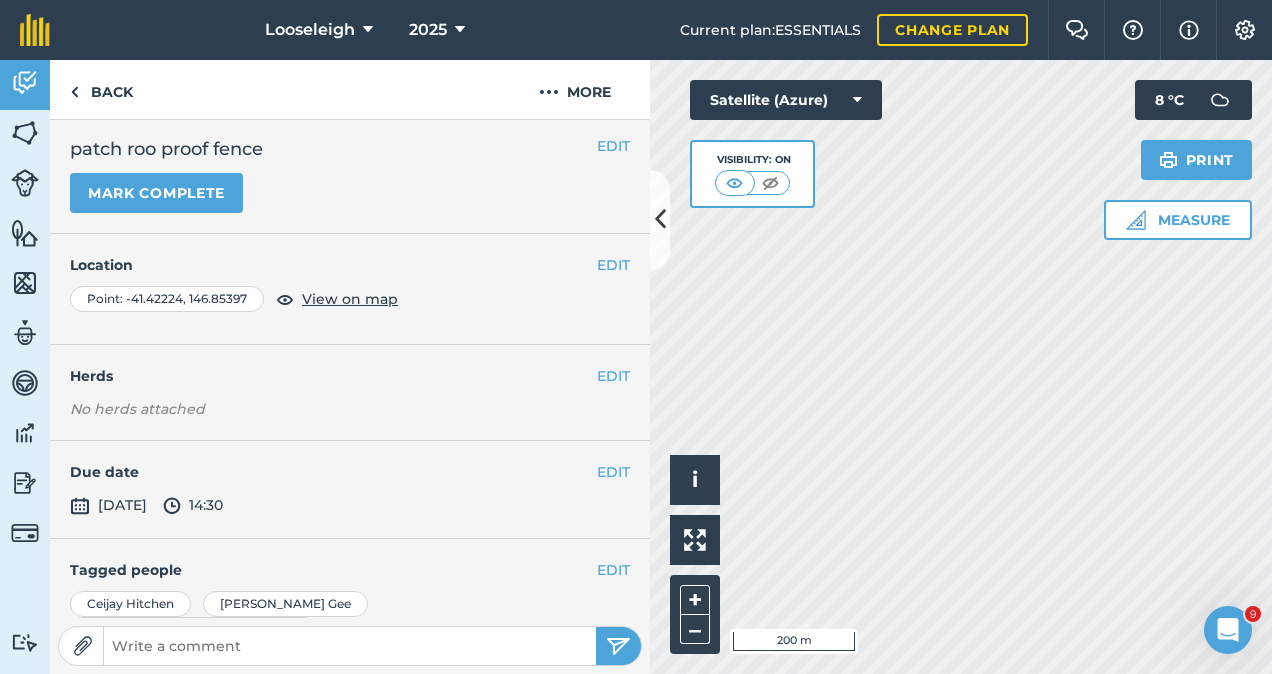 scroll, scrollTop: 0, scrollLeft: 0, axis: both 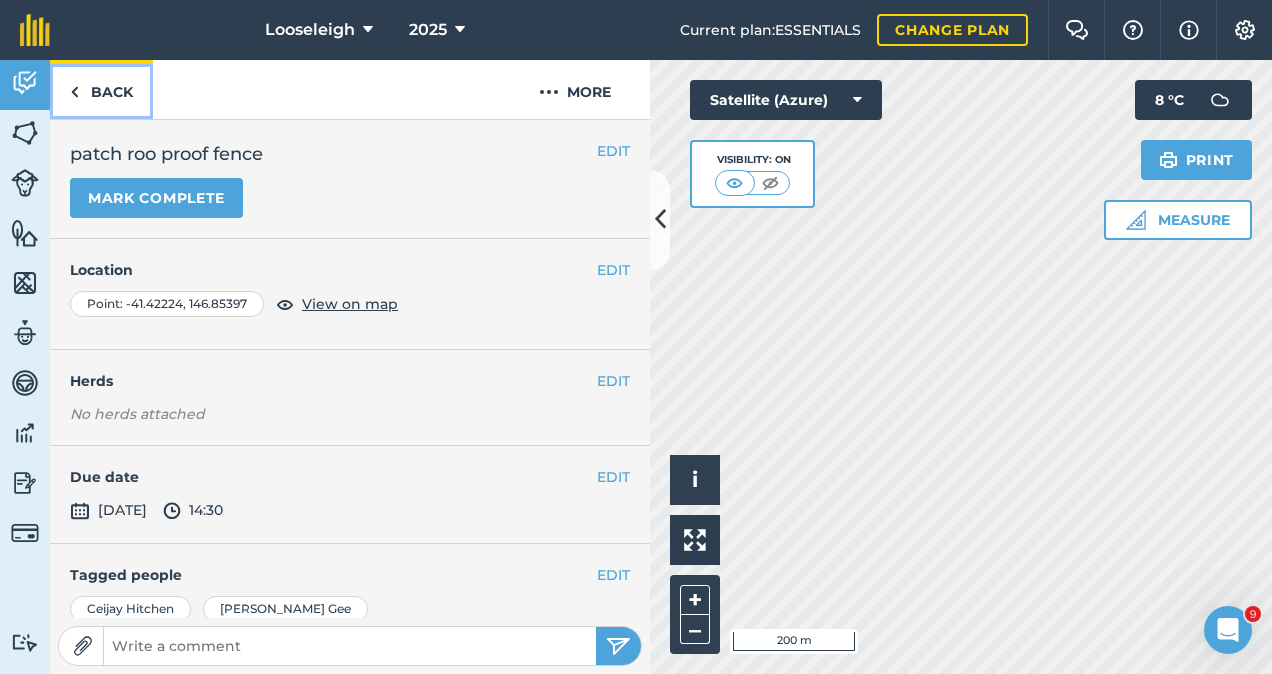 click on "Back" at bounding box center [101, 89] 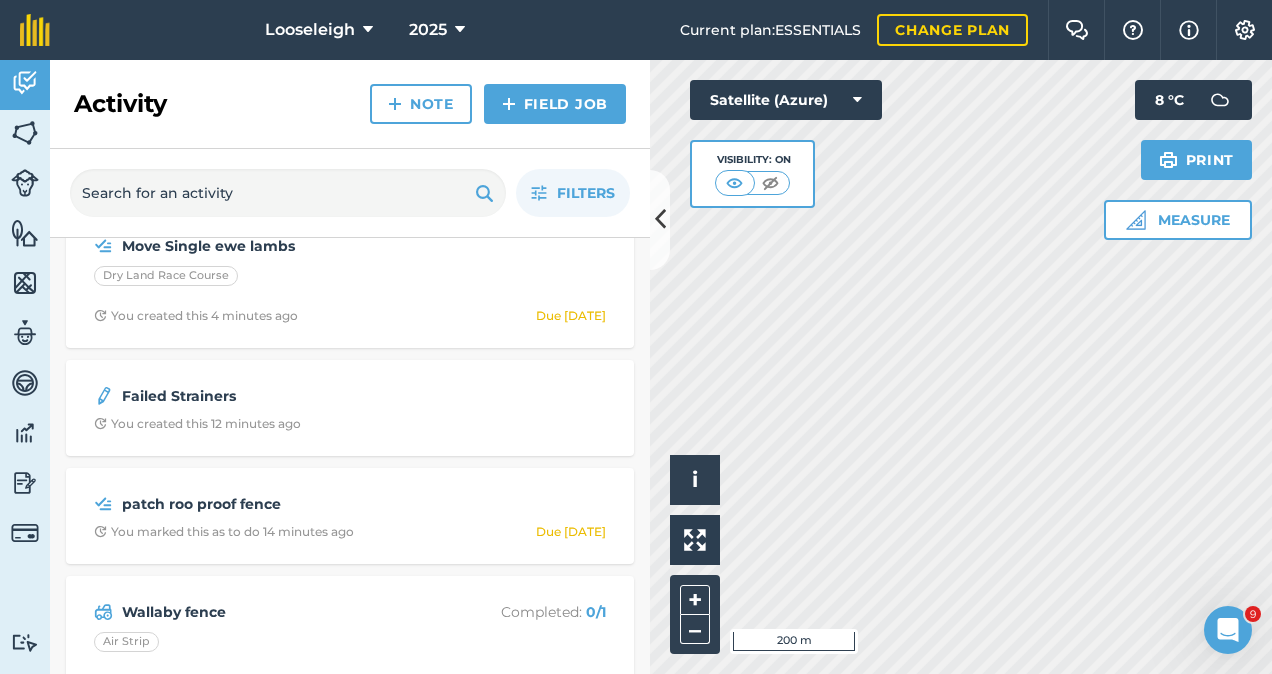 scroll, scrollTop: 150, scrollLeft: 0, axis: vertical 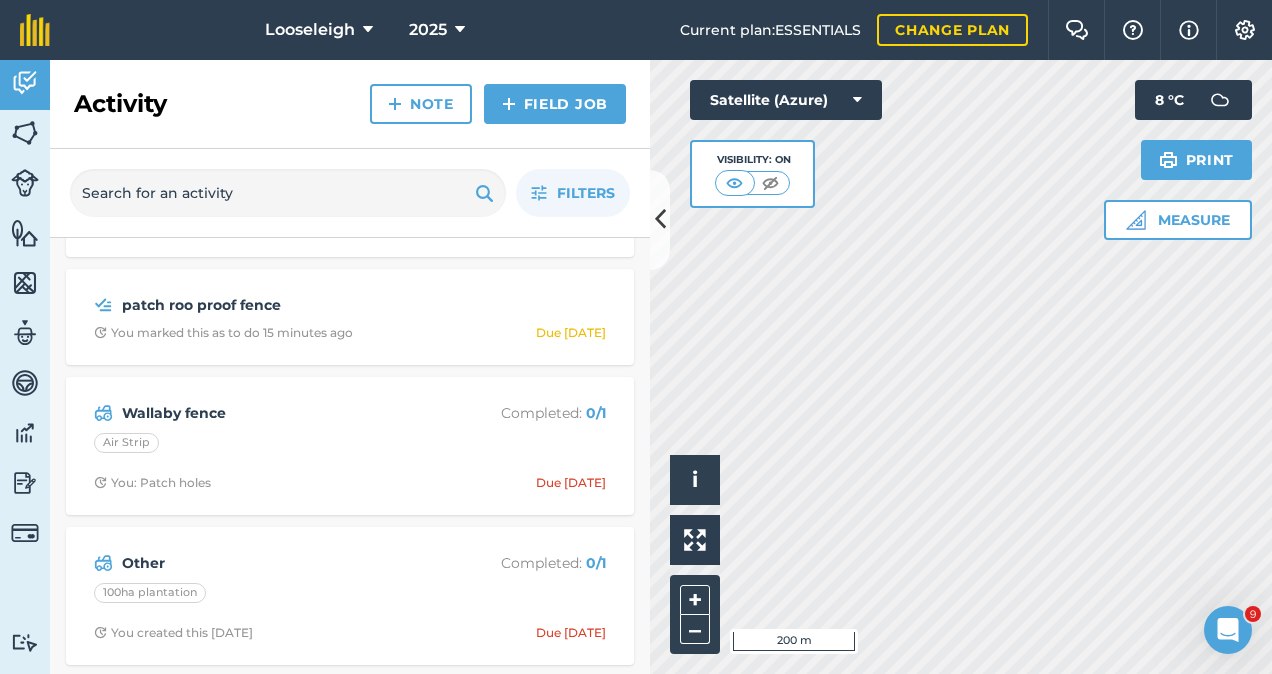 click on "Looseleigh 2025 Current plan :  ESSENTIALS   Change plan Farm Chat Help Info Settings Looseleigh  -  2025 Reproduced with the permission of  Microsoft Printed on  [DATE] Field usages No usage set Beans Broccoli [PERSON_NAME] Carrots Beet CHICORY: FODDER/FORAGE - Chicory Clover Cows  Grass Lucerne Oats Oats/turnips Onions Peas Plantation  Poppies Pyrethrum Rape Steers/Heifers Water Feature types Bale Yard Cattle Yards Dam Lick Blocks Sheds  Sheep Yards/ Shearing Shed Trees Water Water Trough Activity Fields Livestock Features Maps Team Vehicles Data Reporting Billing Tutorials Tutorials Activity   Note   Field Job Filters Finish sheep yards You created this 2 minutes ago Move Single ewe lambs Dry Land Race Course You created this 4 minutes ago Due [DATE] Failed Strainers You created this 13 minutes ago patch roo proof fence You marked this as to do 15 minutes ago Due [DATE] Wallaby fence Completed :   0 / 1 Air Strip You: Patch holes Due [DATE] Other Completed :   0 / 1 100ha plantation  i 200 m" at bounding box center [636, 337] 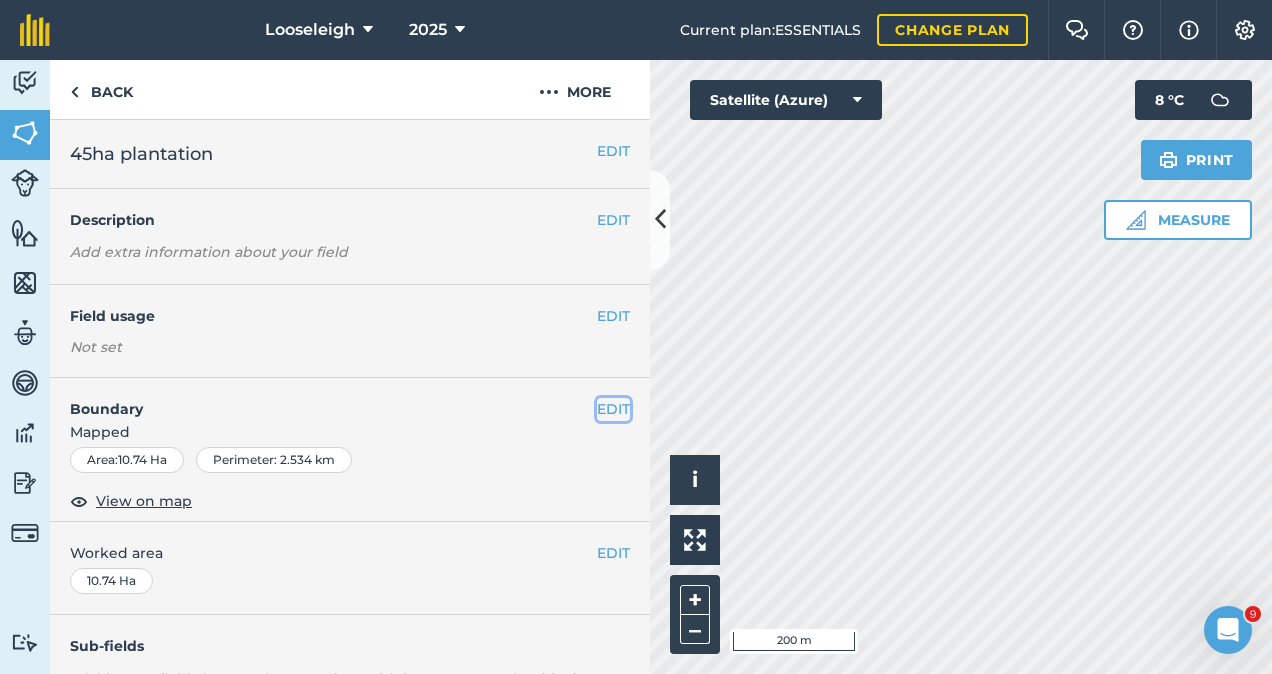 click on "EDIT" at bounding box center (613, 409) 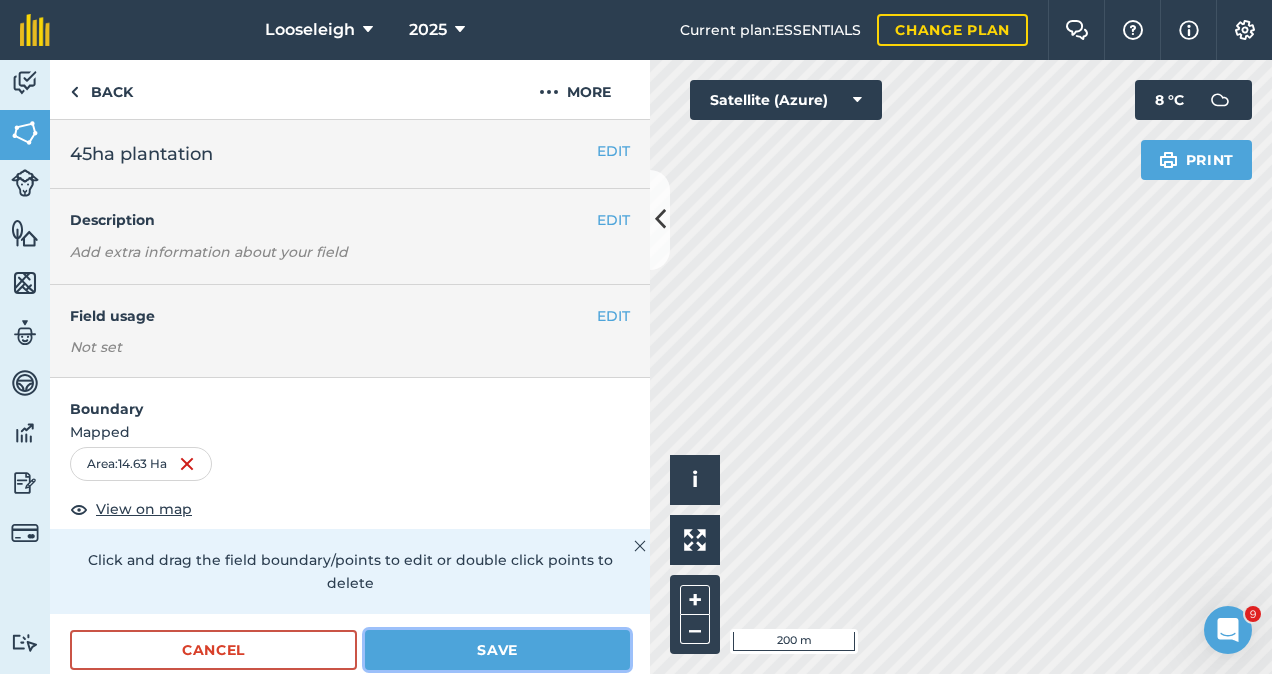 click on "Save" at bounding box center (497, 650) 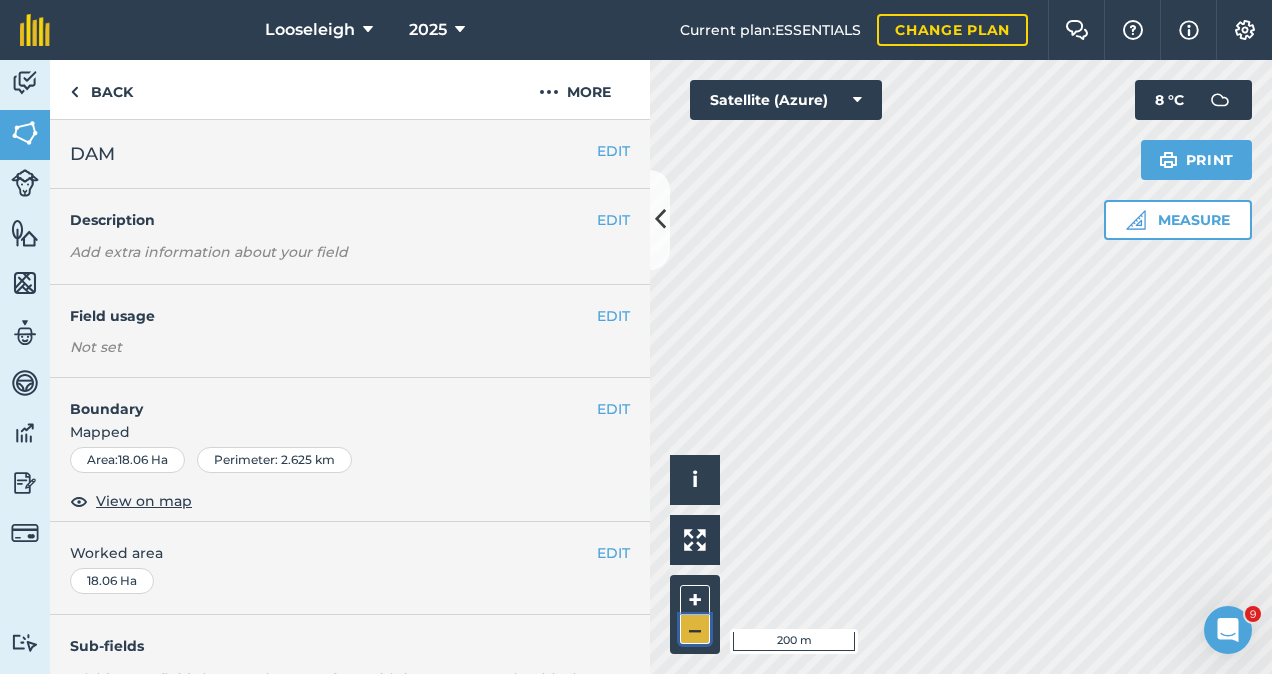 click on "–" at bounding box center (695, 629) 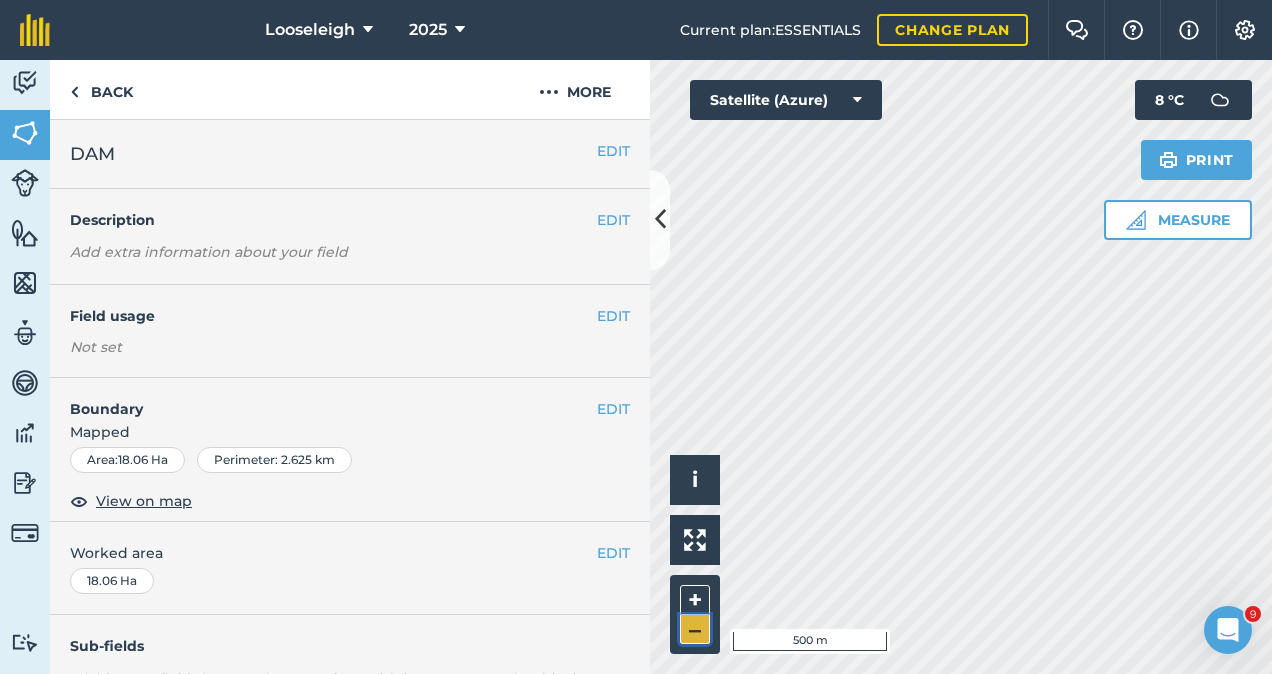 click on "–" at bounding box center (695, 629) 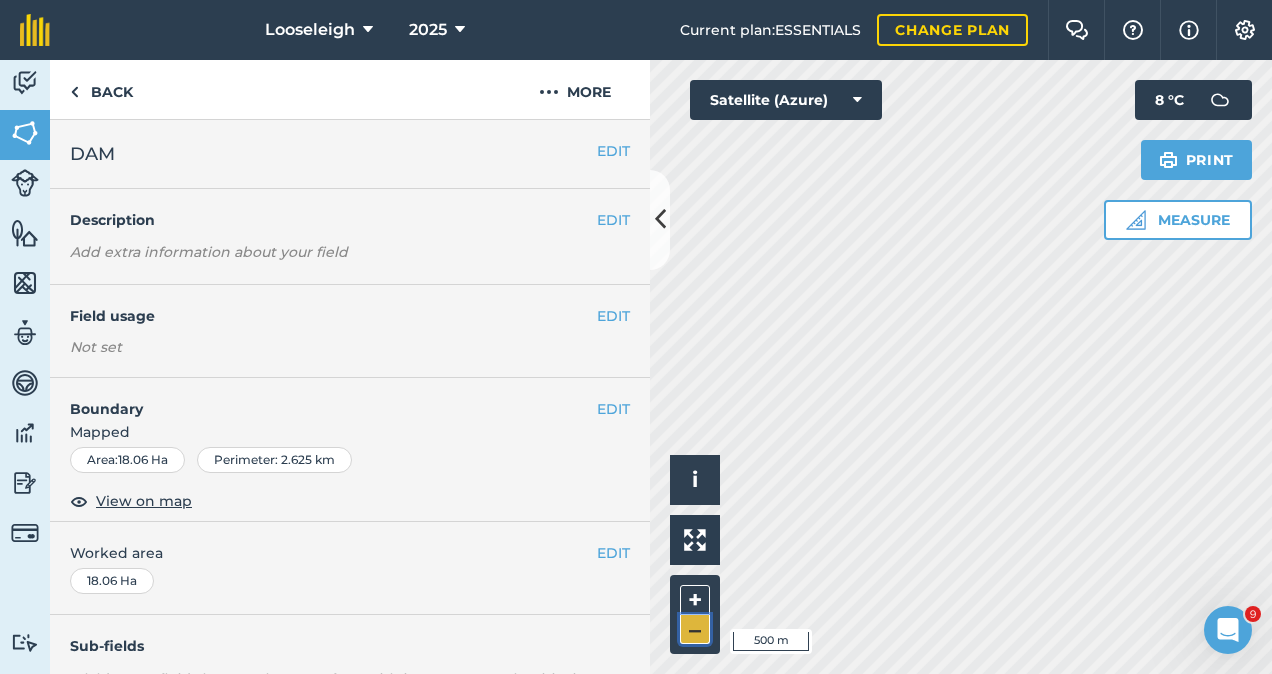 click on "–" at bounding box center (695, 629) 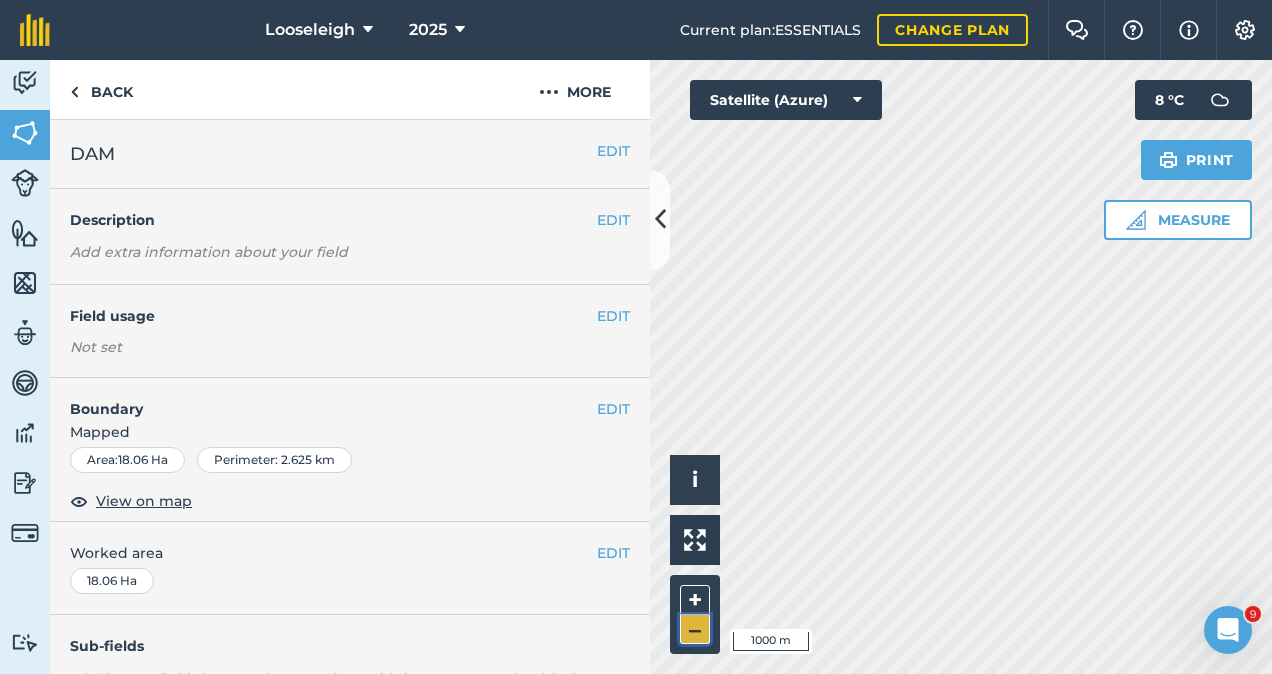 click on "–" at bounding box center [695, 629] 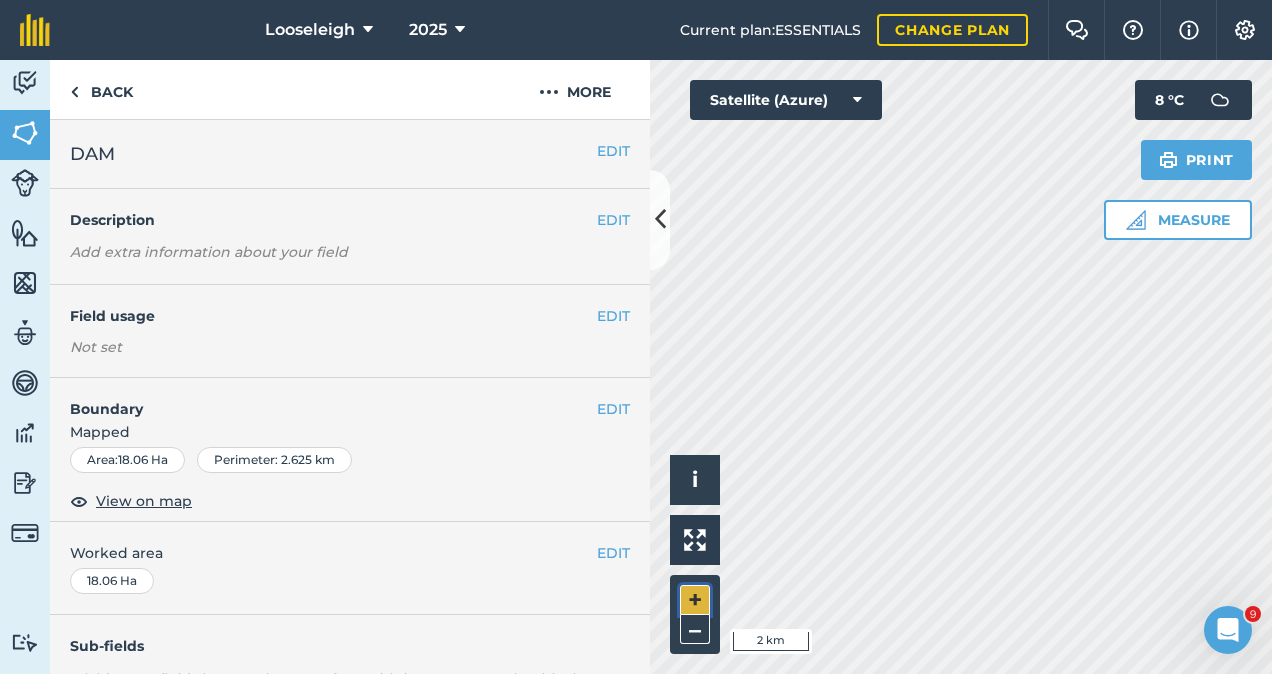 click on "+" at bounding box center [695, 600] 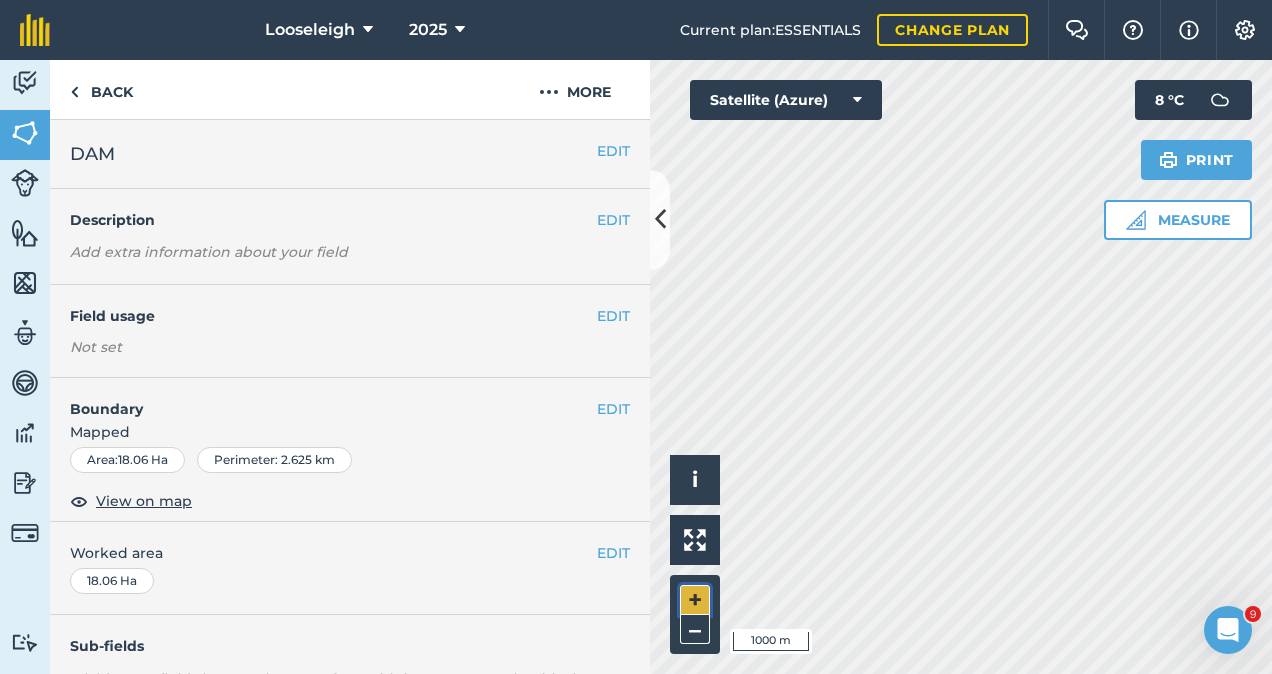 click on "+" at bounding box center (695, 600) 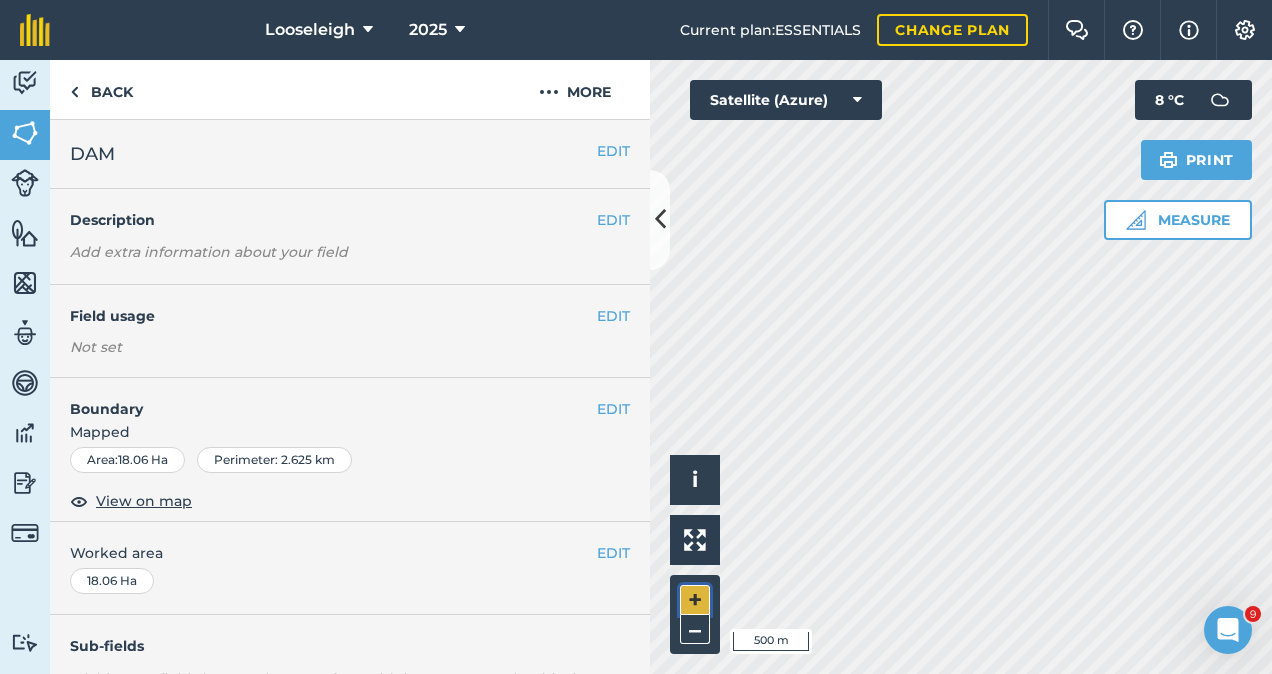click on "+" at bounding box center [695, 600] 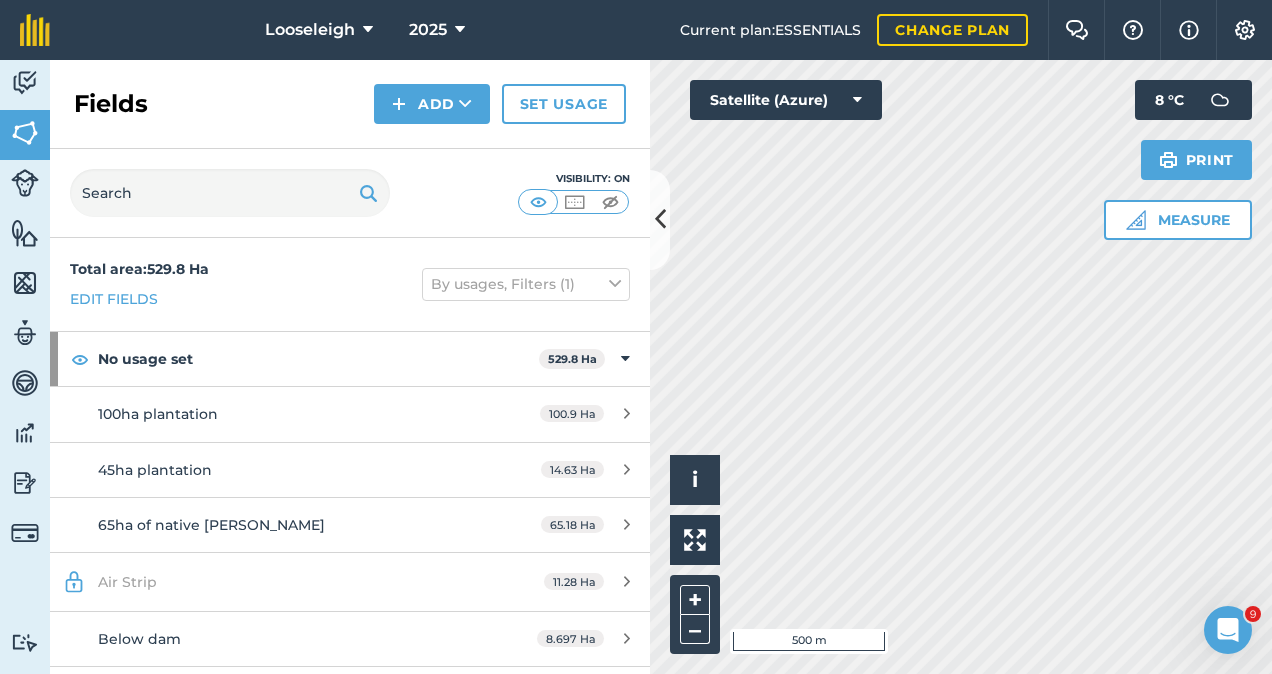 click on "Looseleigh 2025 Current plan :  ESSENTIALS   Change plan Farm Chat Help Info Settings Looseleigh  -  2025 Reproduced with the permission of  Microsoft Printed on  [DATE] Field usages No usage set Beans Broccoli [PERSON_NAME] Carrots Beet CHICORY: FODDER/FORAGE - Chicory Clover Cows  Grass Lucerne Oats Oats/turnips Onions Peas Plantation  Poppies Pyrethrum Rape Steers/Heifers Water Feature types Bale Yard Cattle Yards Dam Lick Blocks Sheds  Sheep Yards/ Shearing Shed Trees Water Water Trough Activity Fields Livestock Features Maps Team Vehicles Data Reporting Billing Tutorials Tutorials Fields   Add   Set usage Visibility: On Total area :  529.8   Ha Edit fields By usages, Filters (1) No usage set 529.8   Ha 100ha plantation  100.9   Ha 45ha plantation  14.63   Ha 65ha of native [PERSON_NAME] 65.18   Ha Air Strip 11.28   Ha Below dam 8.697   Ha Big Tank 16.77   [PERSON_NAME] pdk 8.764   [GEOGRAPHIC_DATA] 4.719   Ha DAM 18.06   Ha Dam pdk 7.759   [GEOGRAPHIC_DATA] 3.353   Ha Dry land 2 1.523   Ha Dry Land 3 3.365   Ha   Ha" at bounding box center (636, 337) 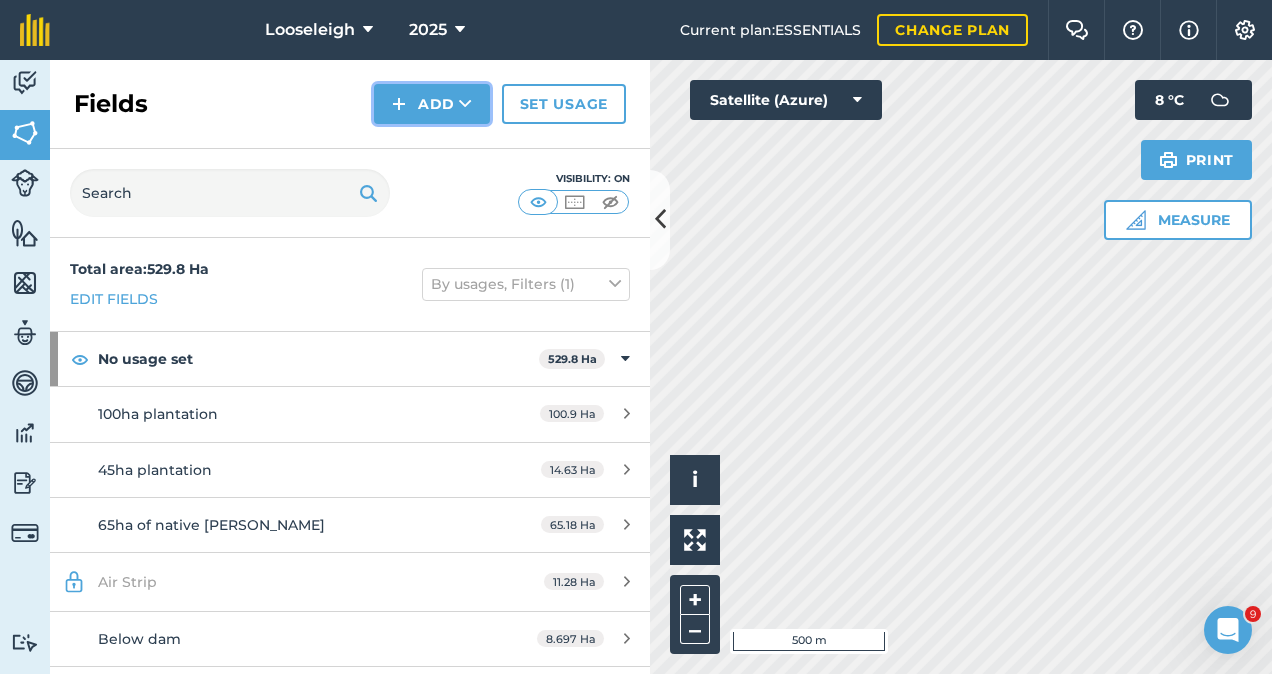 click on "Add" at bounding box center (432, 104) 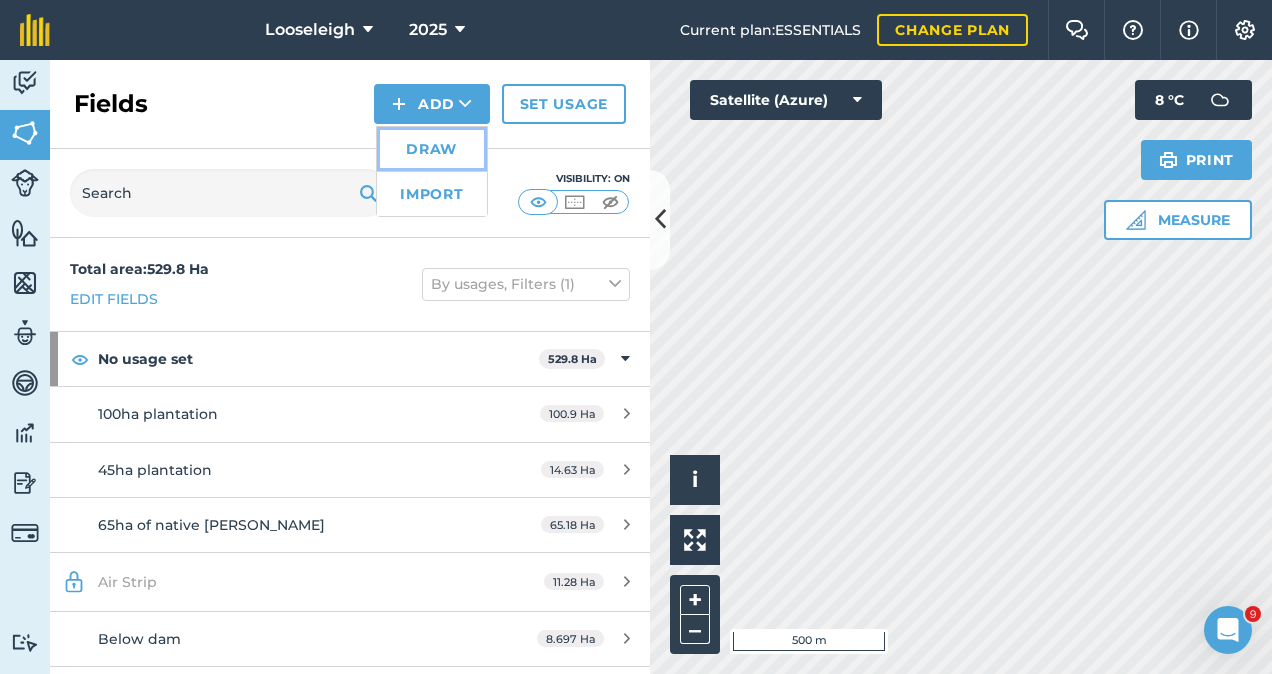 click on "Draw" at bounding box center [432, 149] 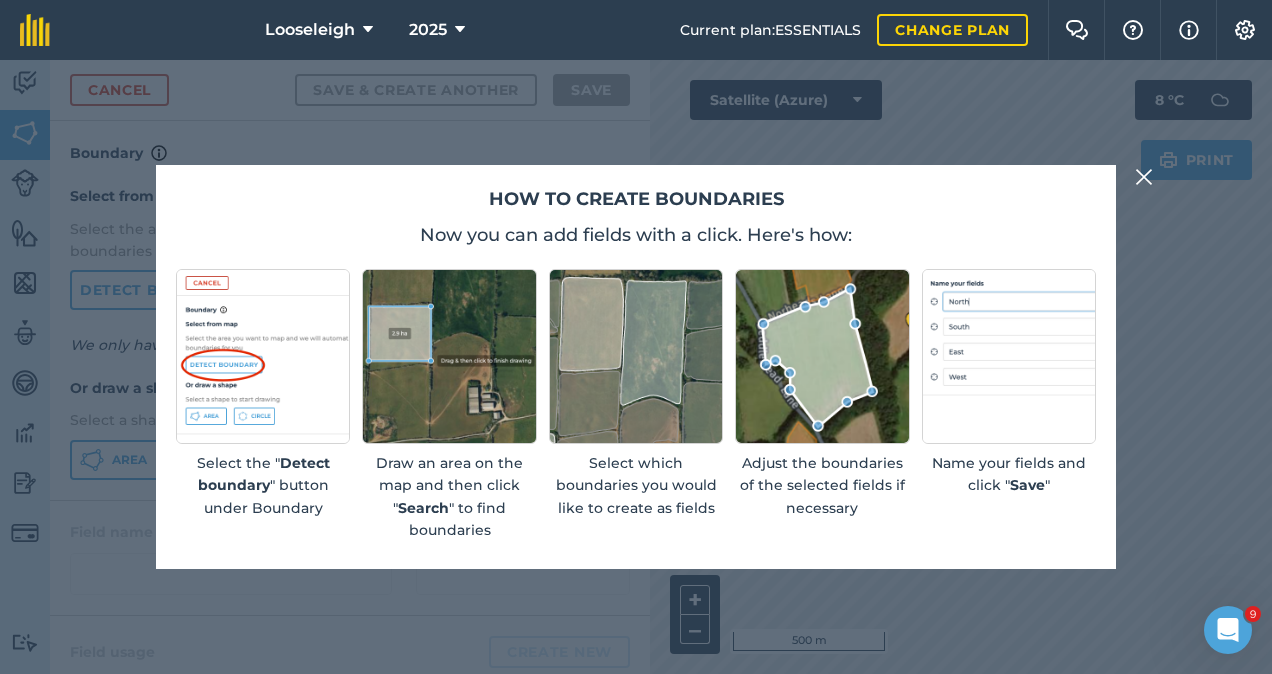 click at bounding box center (1144, 177) 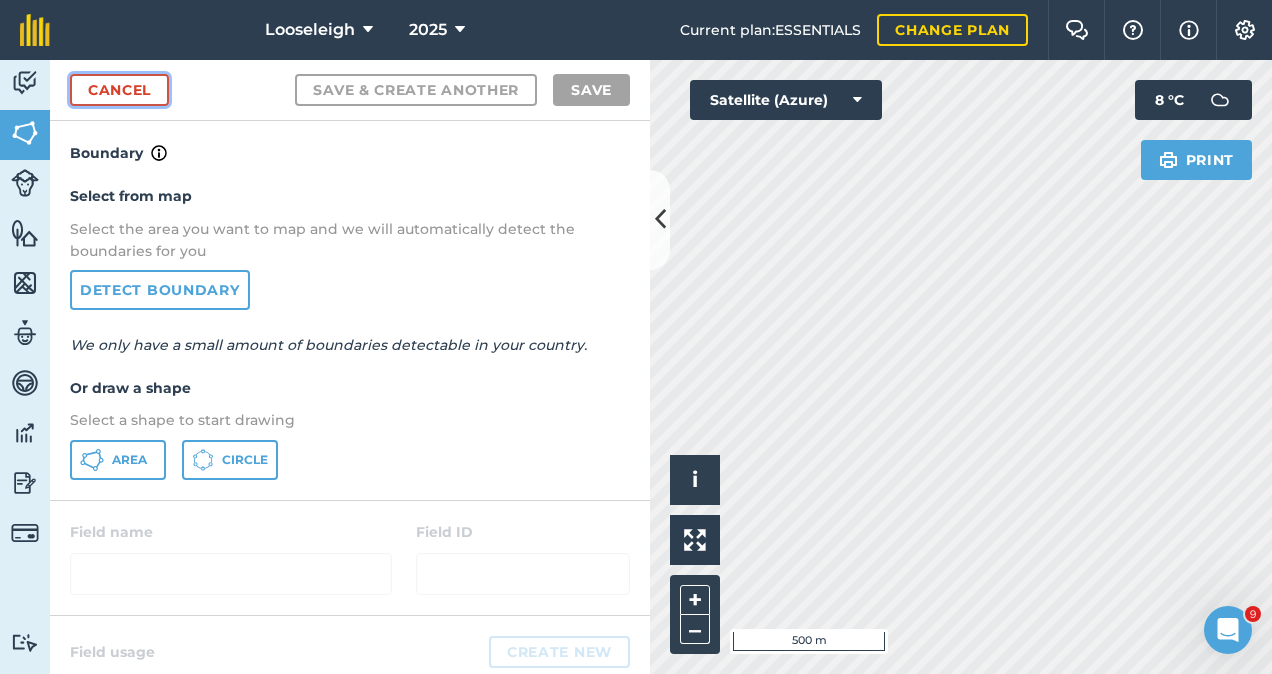 click on "Cancel" at bounding box center (119, 90) 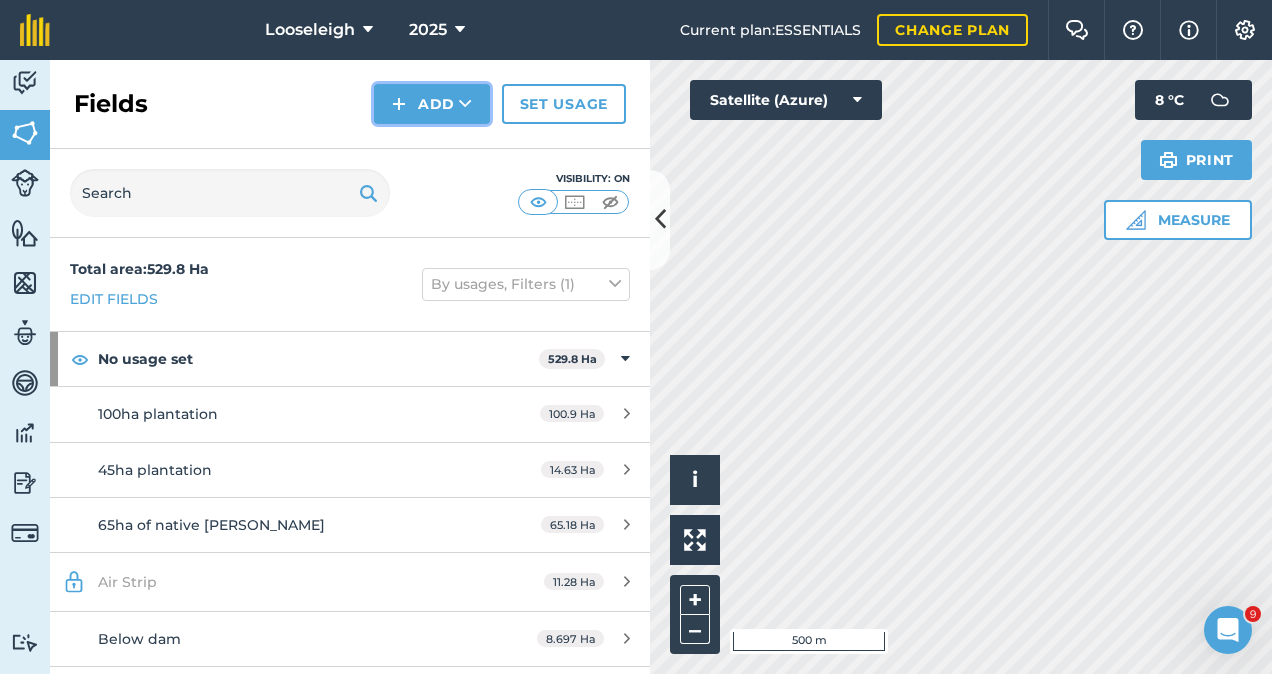 click on "Add" at bounding box center (432, 104) 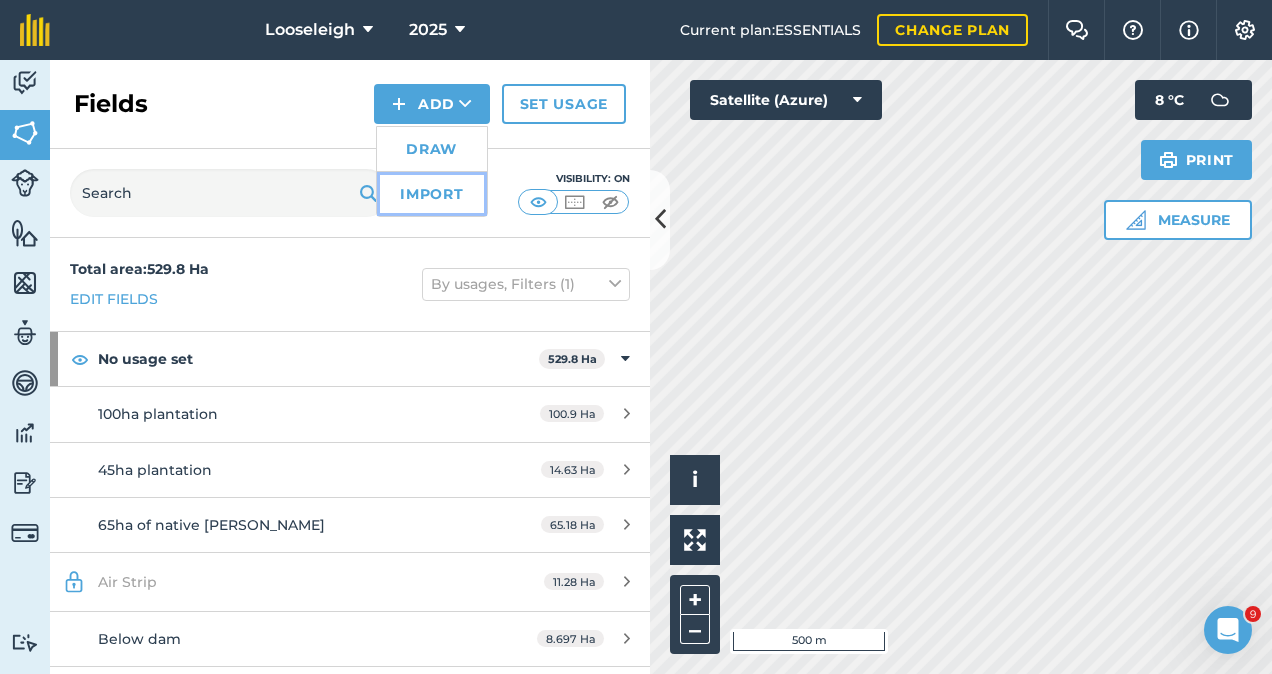 click on "Import" at bounding box center (432, 194) 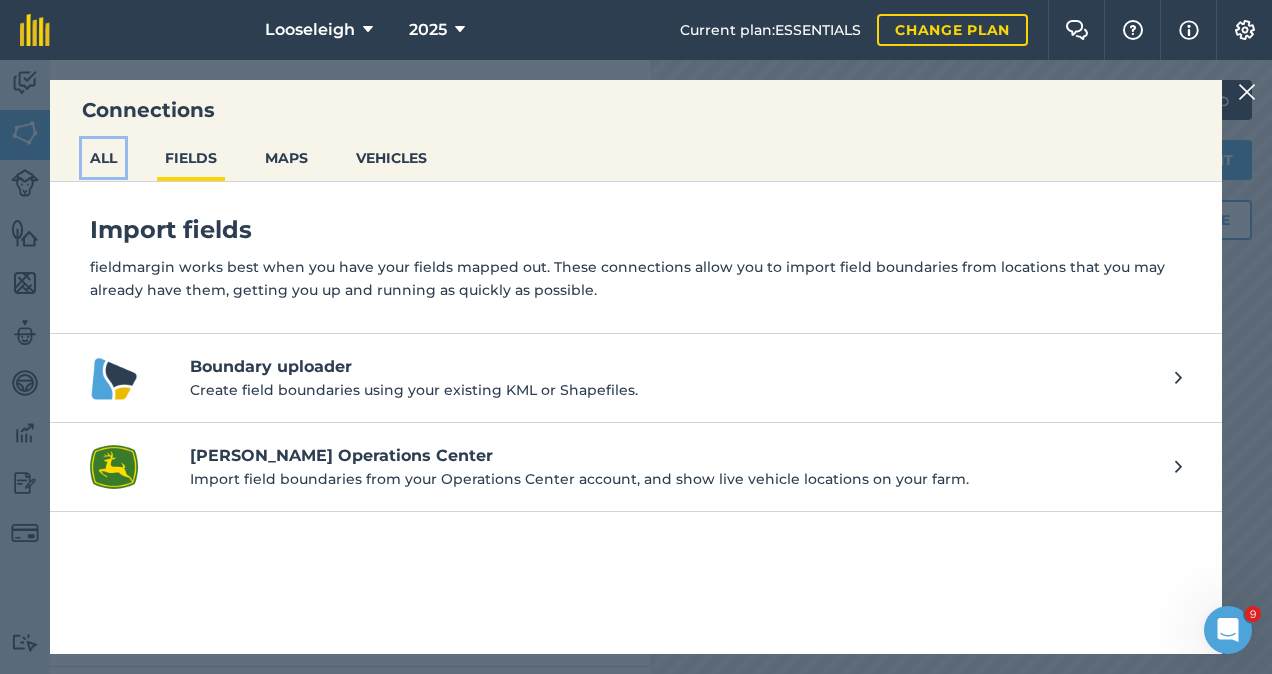 click on "ALL" at bounding box center (103, 158) 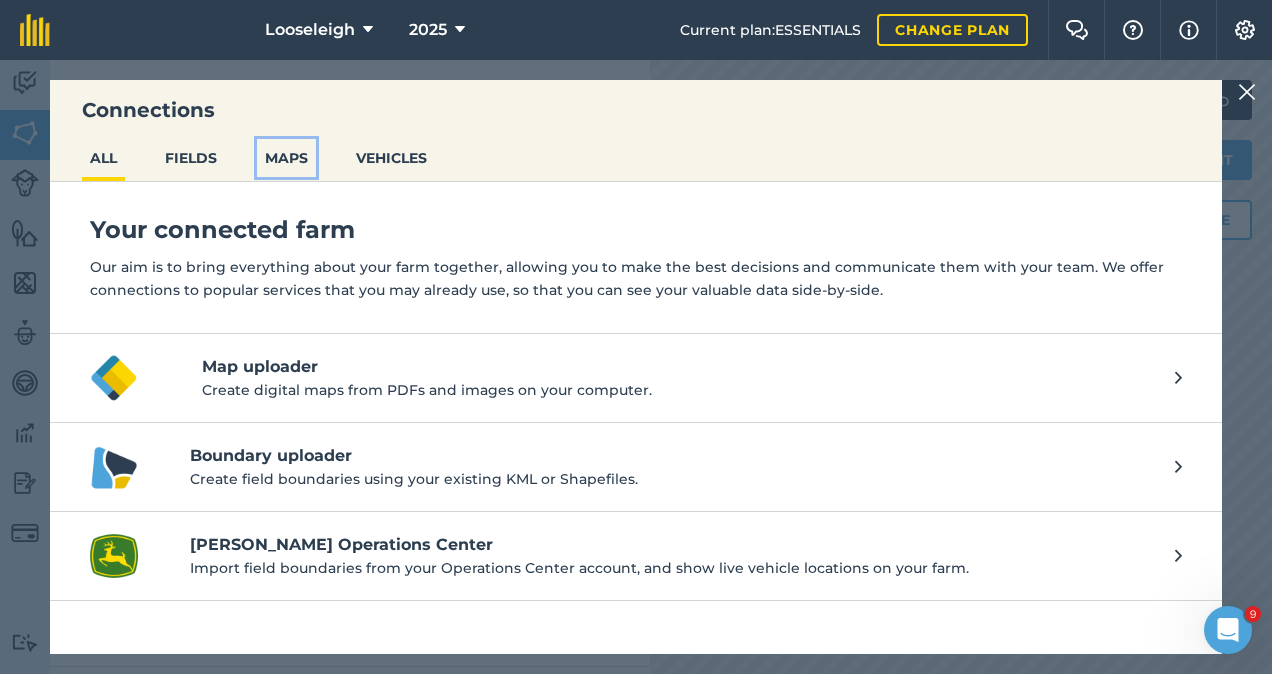 click on "MAPS" at bounding box center (286, 158) 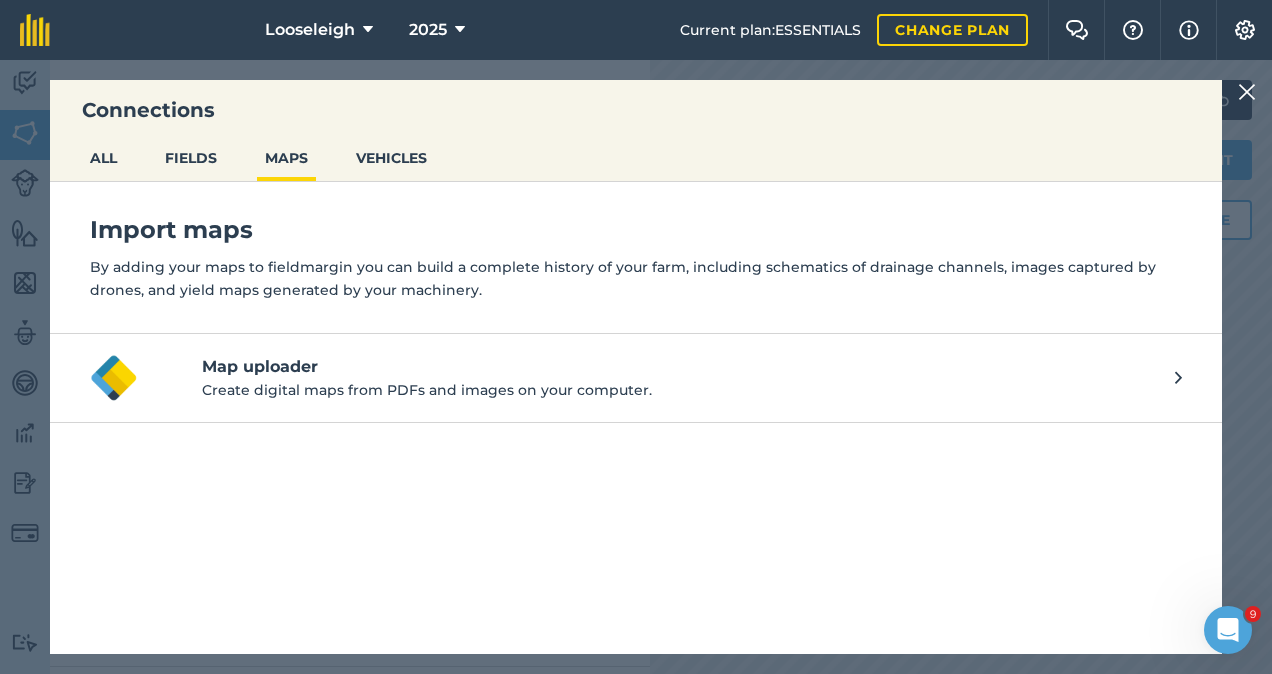drag, startPoint x: 231, startPoint y: 150, endPoint x: 194, endPoint y: 153, distance: 37.12142 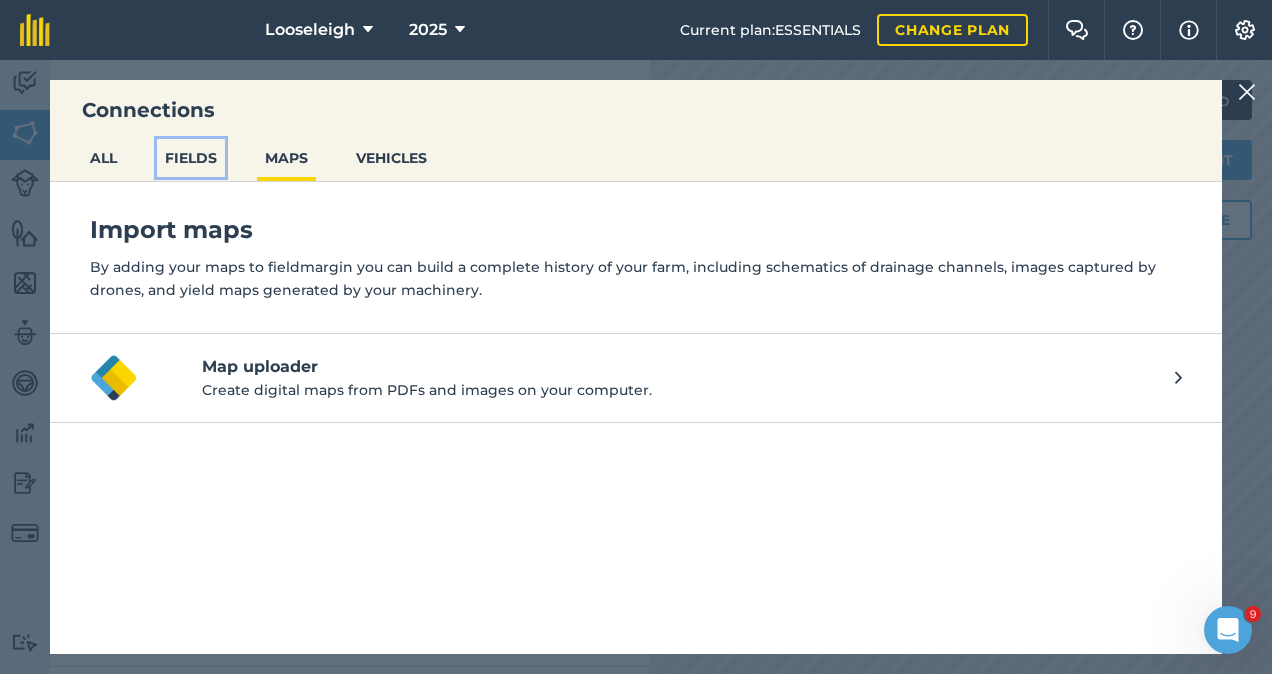 click on "FIELDS" at bounding box center [191, 158] 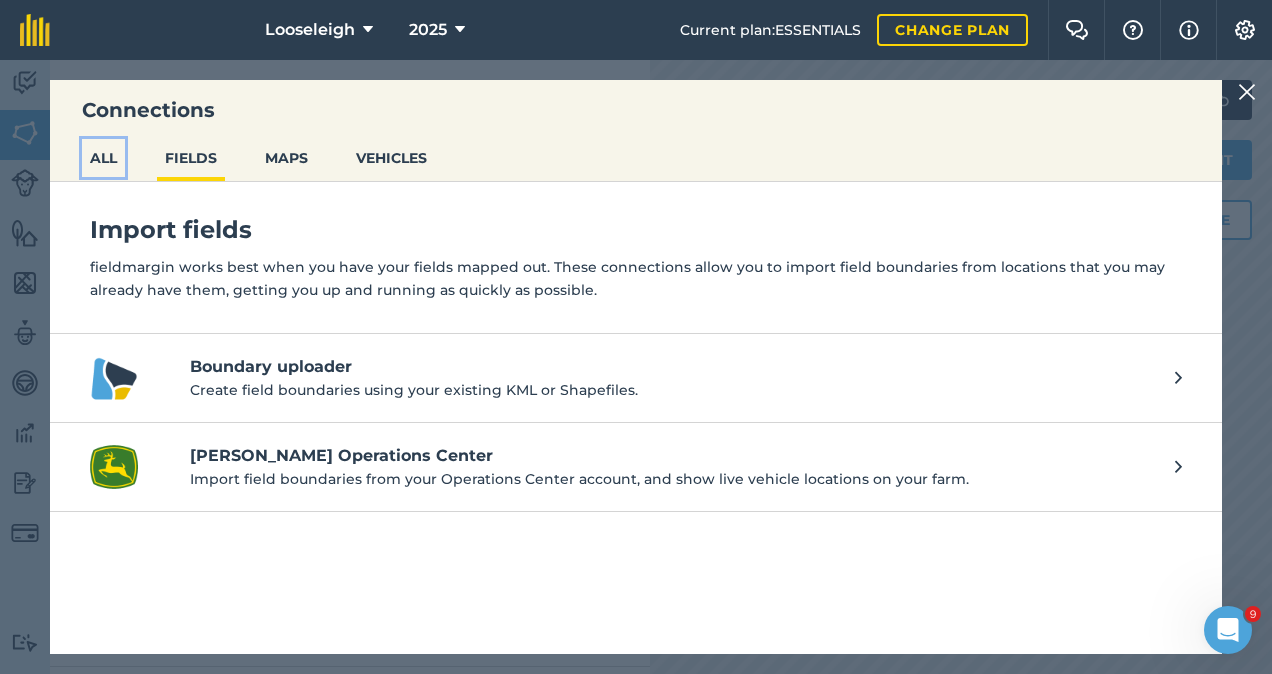 click on "ALL" at bounding box center (103, 158) 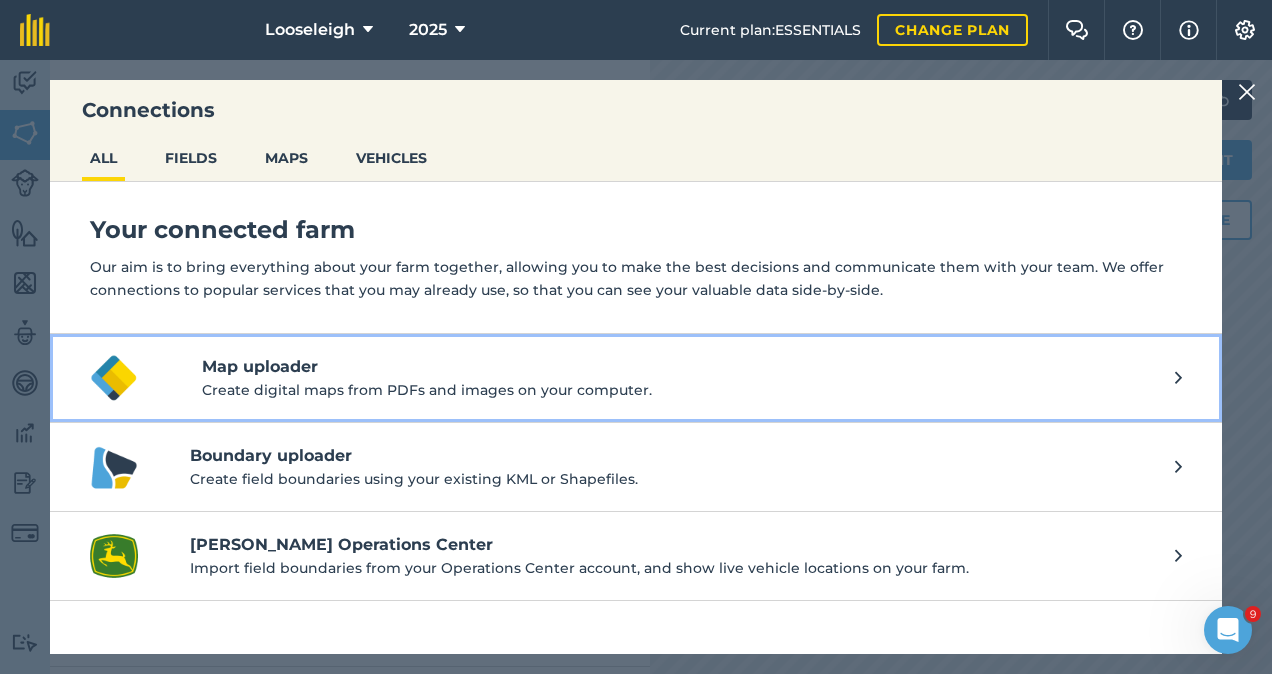 click at bounding box center [1178, 378] 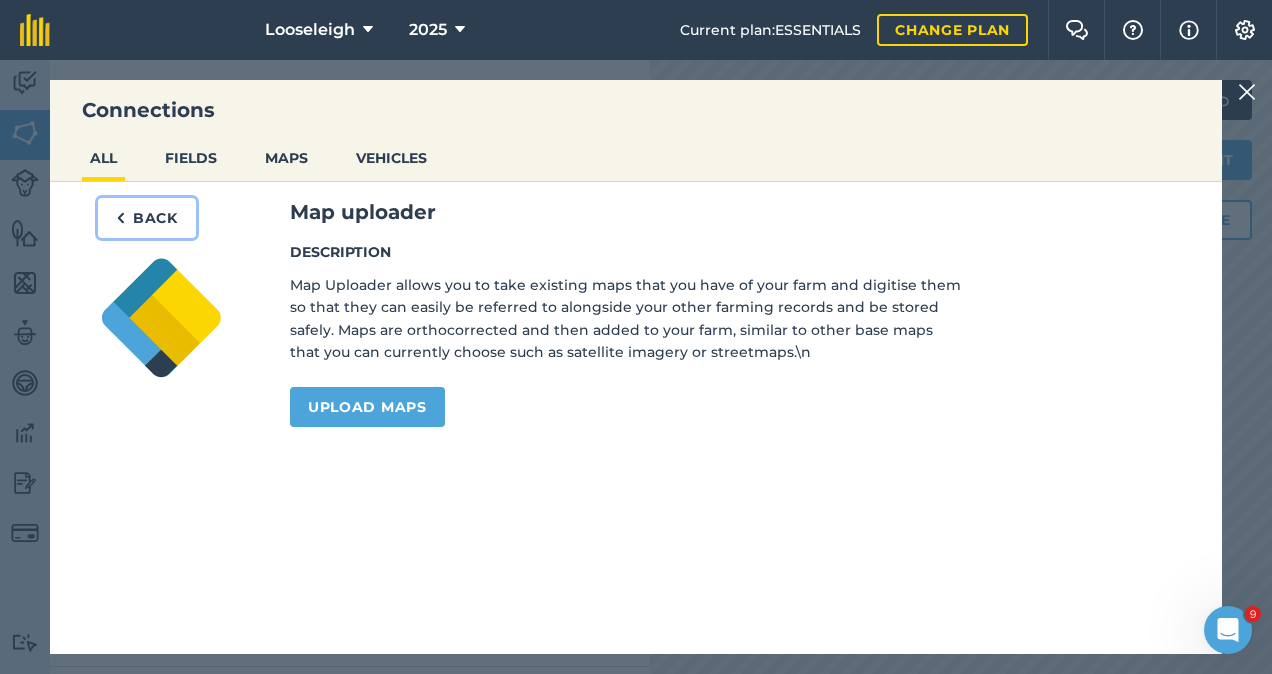 click on "Back" at bounding box center [147, 218] 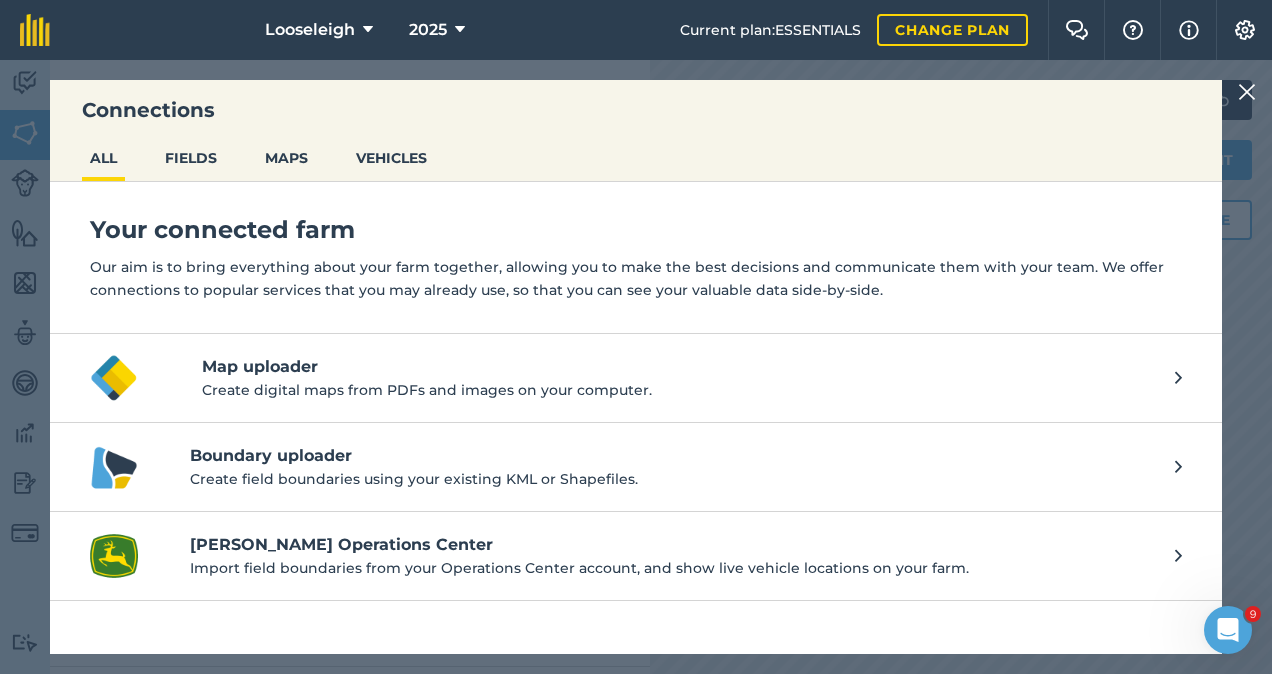 click at bounding box center (1247, 92) 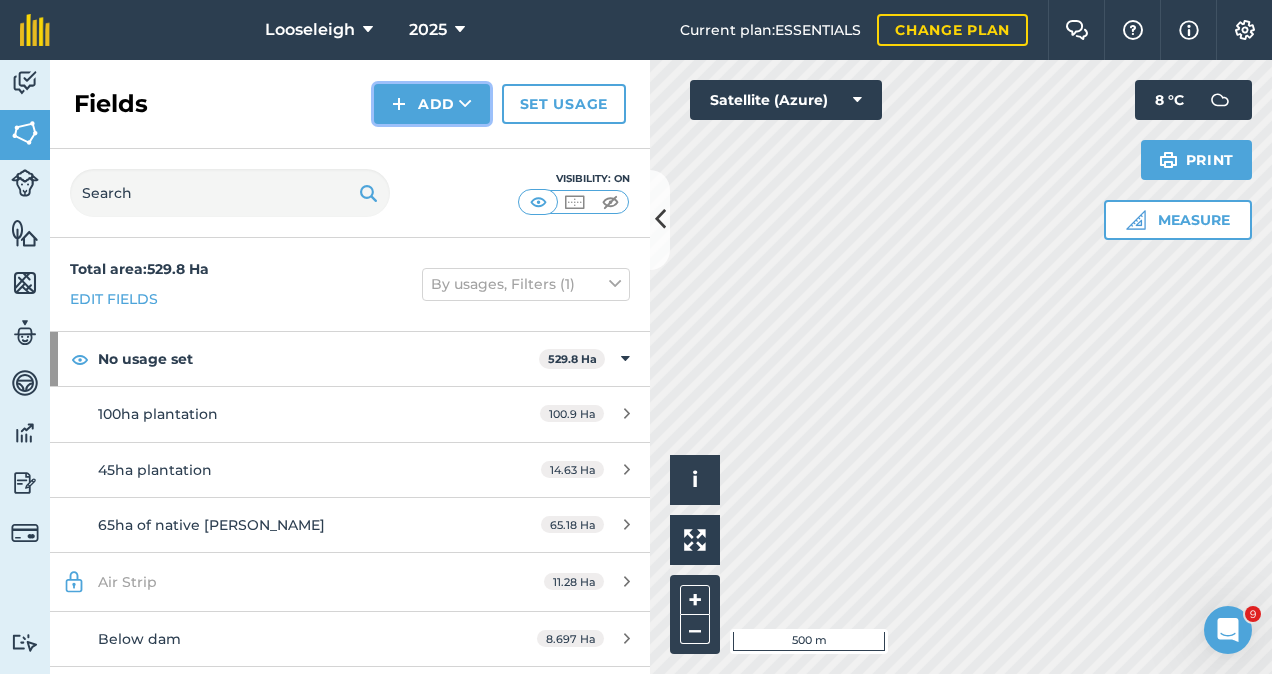 click on "Add" at bounding box center (432, 104) 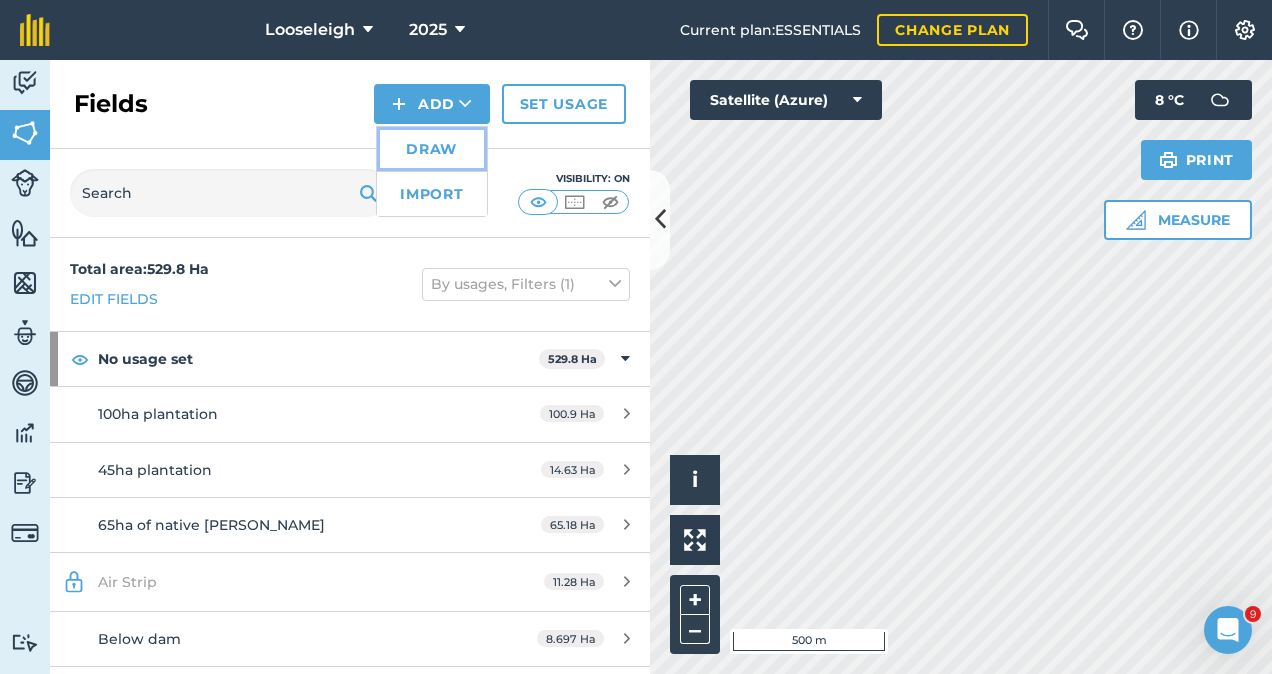 click on "Draw" at bounding box center [432, 149] 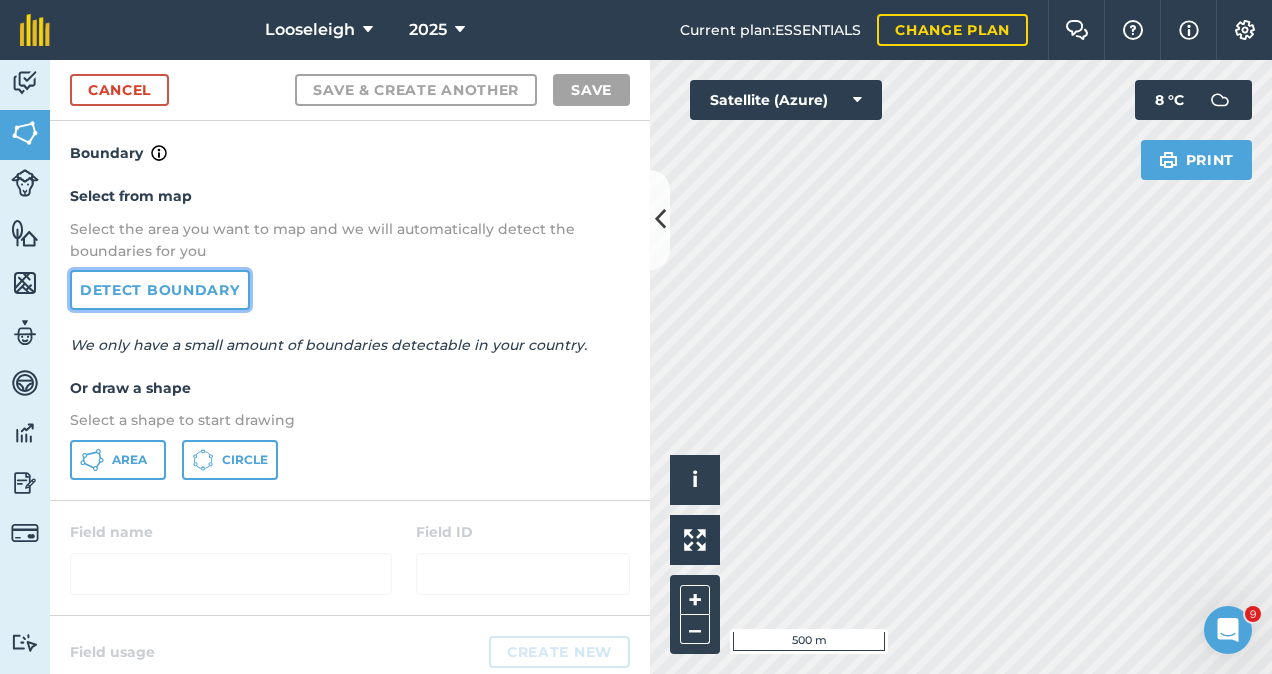 click on "Detect boundary" at bounding box center (160, 290) 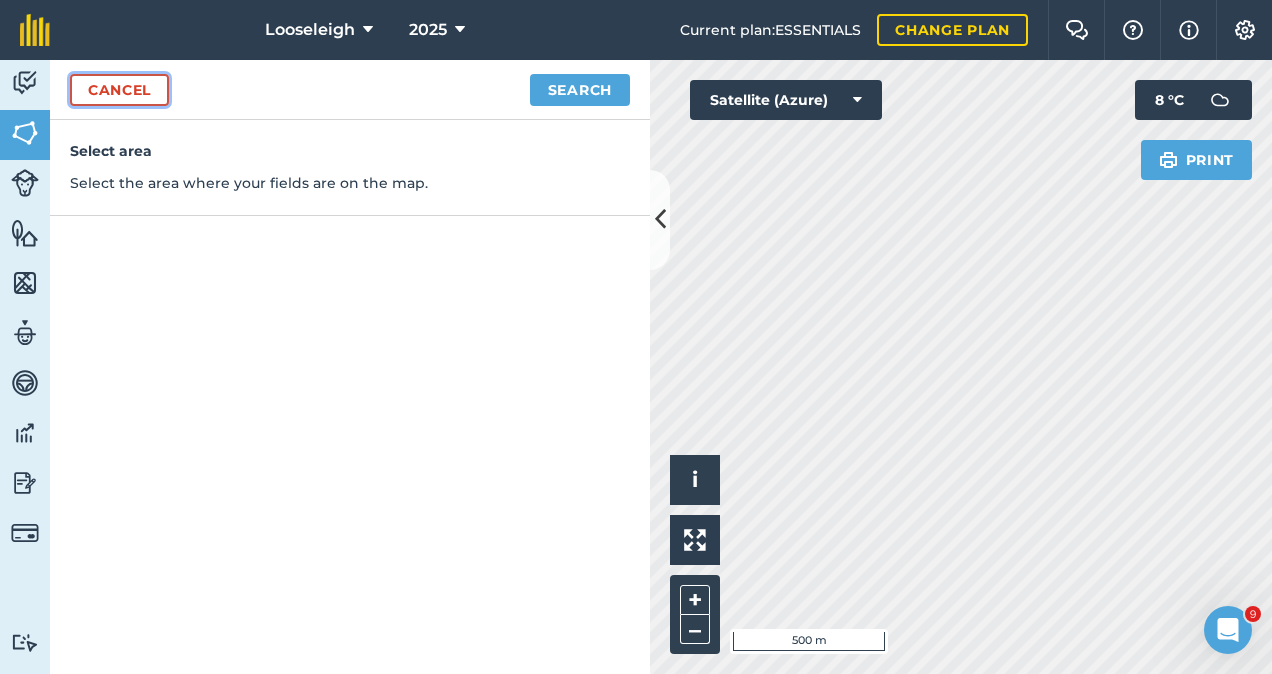 click on "Cancel" at bounding box center (119, 90) 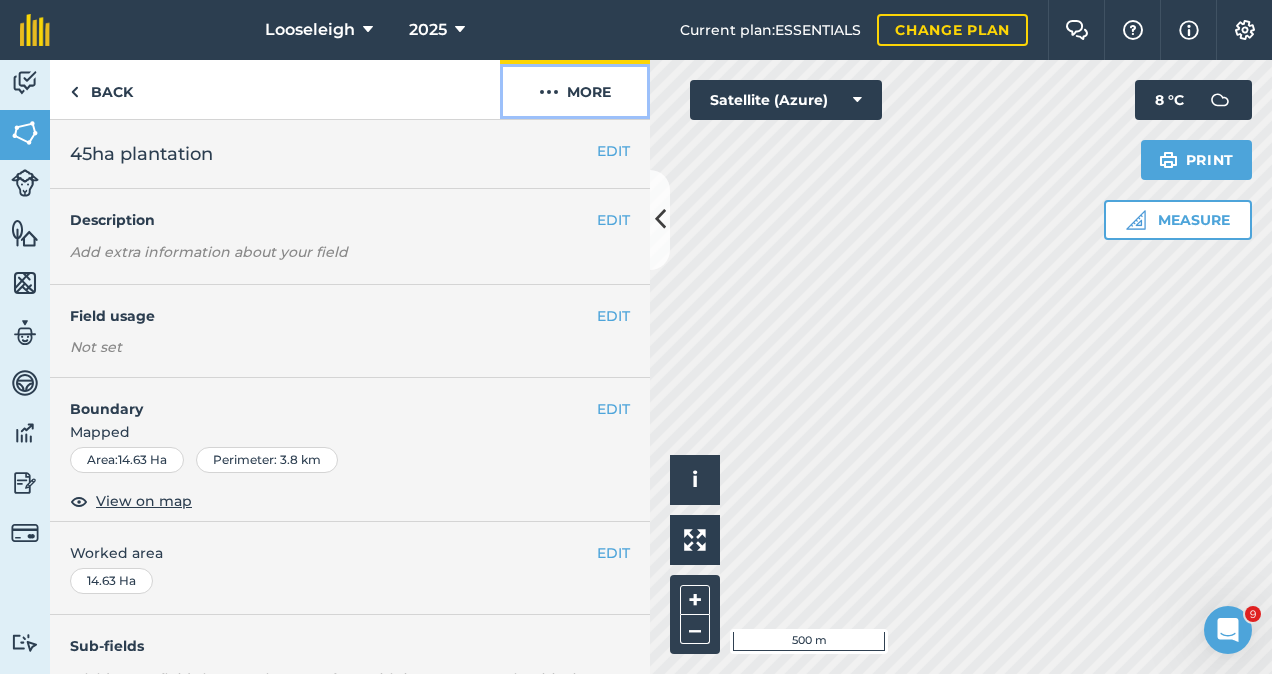 click on "More" at bounding box center [575, 89] 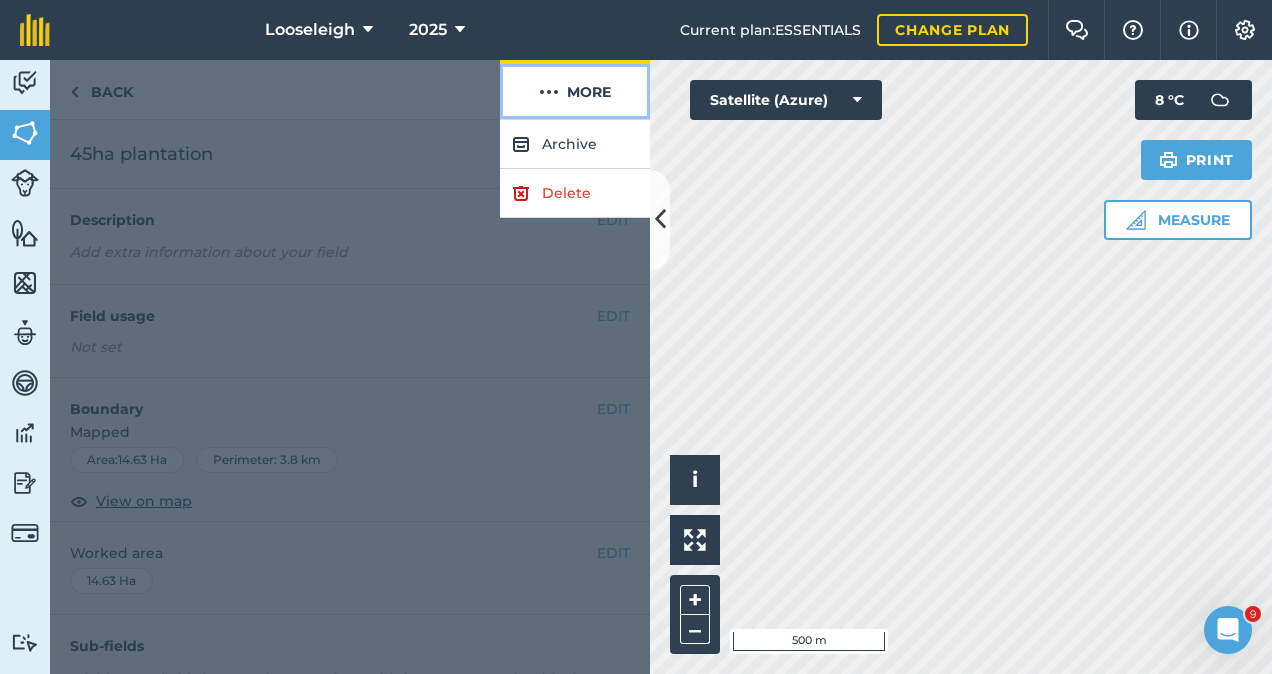 click on "More" at bounding box center (575, 89) 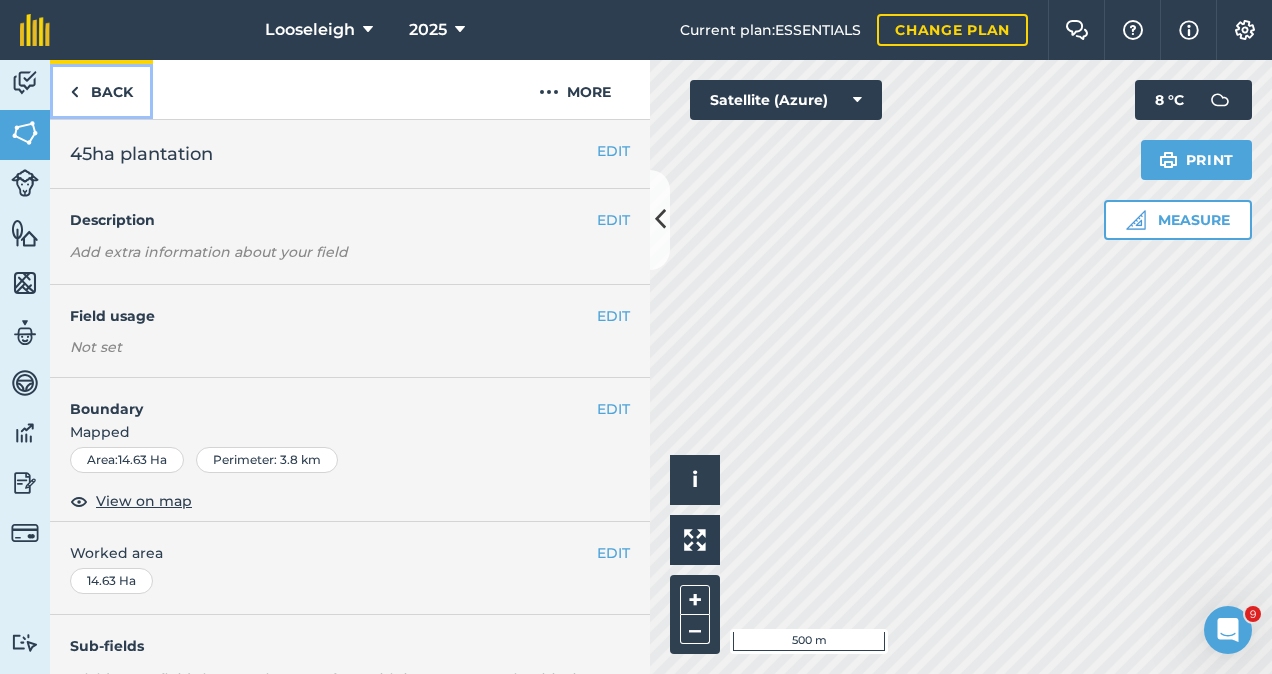 click on "Back" at bounding box center (101, 89) 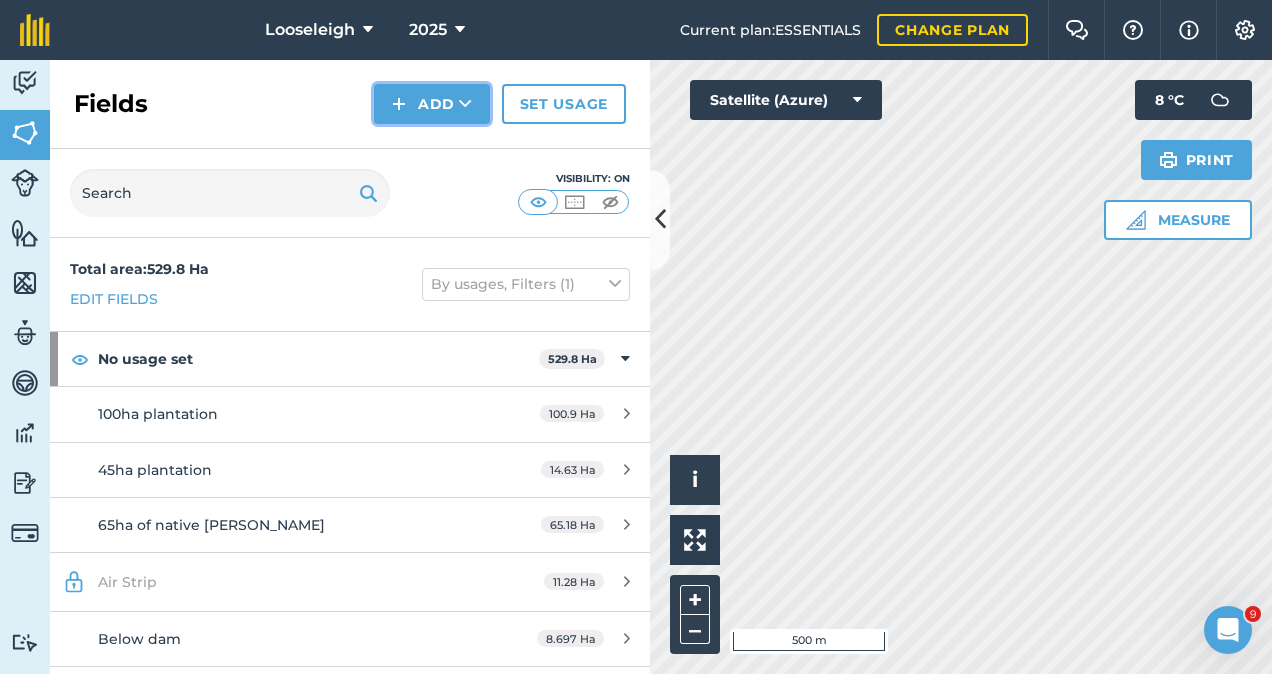 click on "Add" at bounding box center [432, 104] 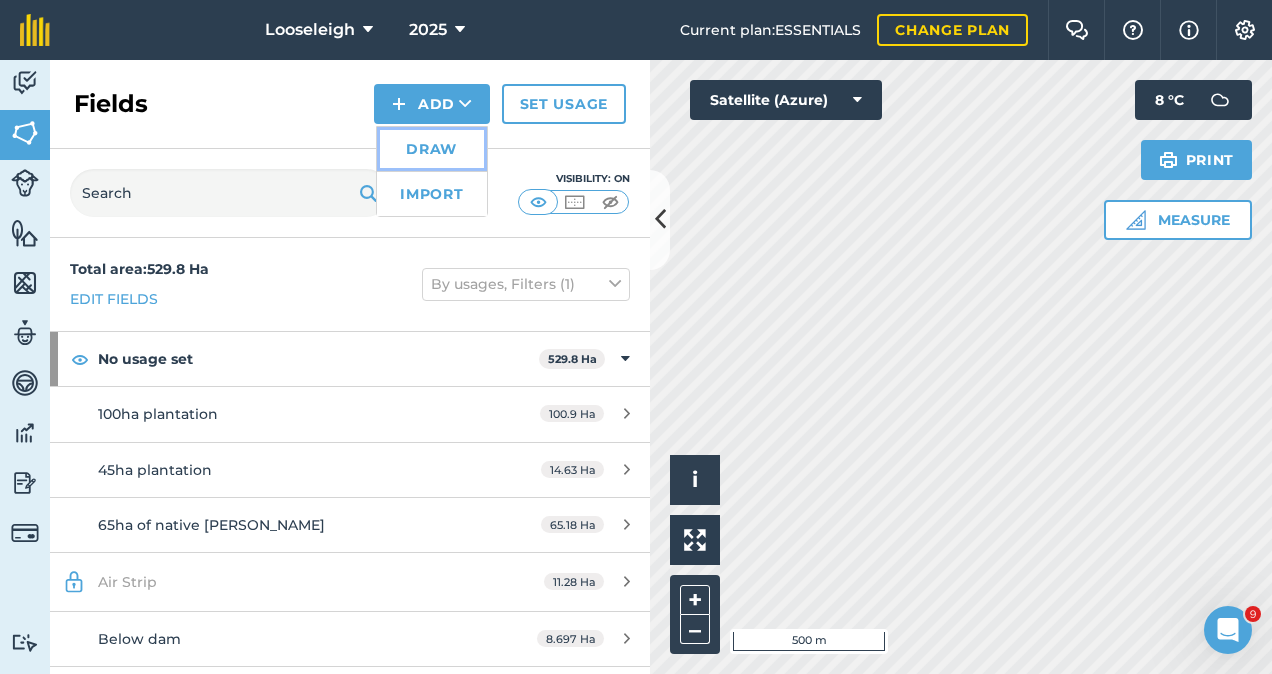 click on "Draw" at bounding box center [432, 149] 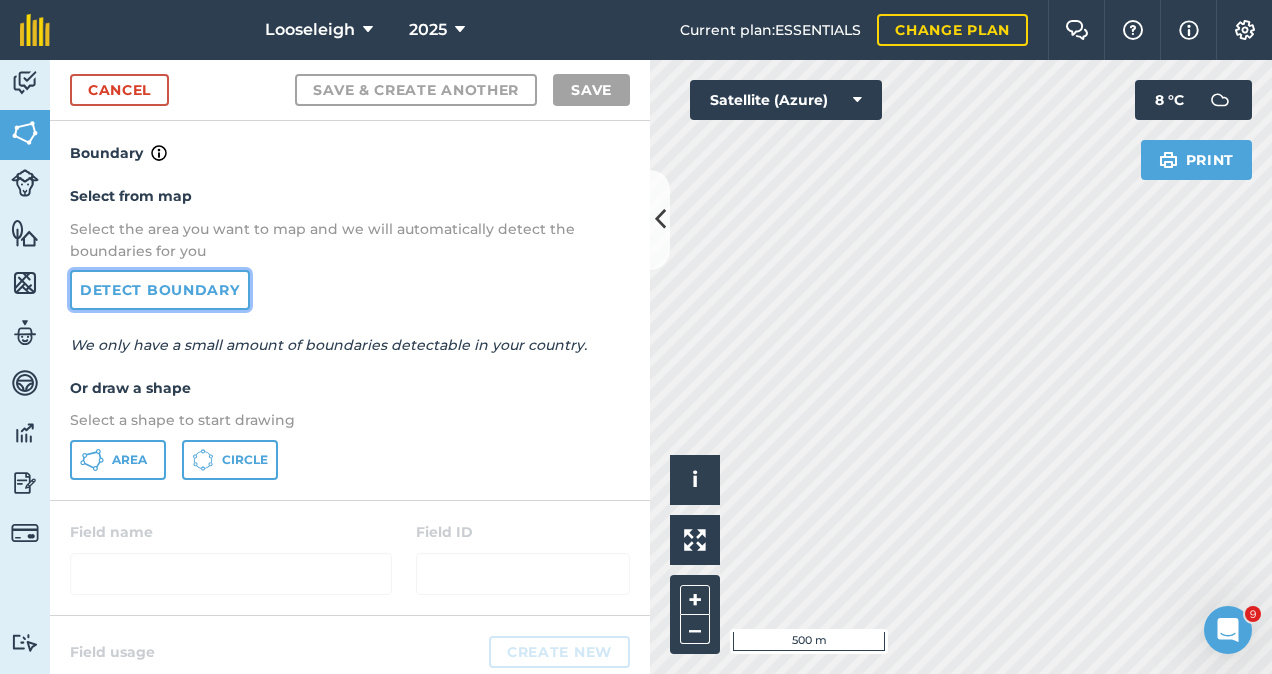 click on "Detect boundary" at bounding box center (160, 290) 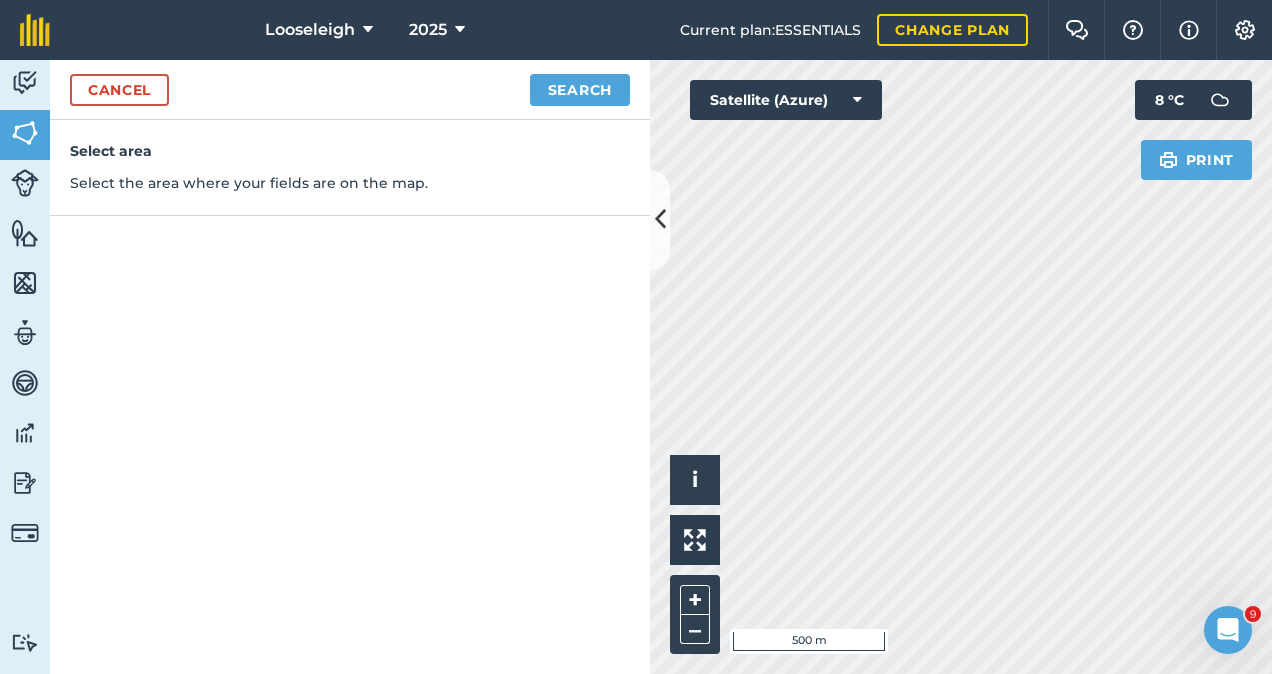 click on "Select the area where your fields are on the map." at bounding box center (350, 183) 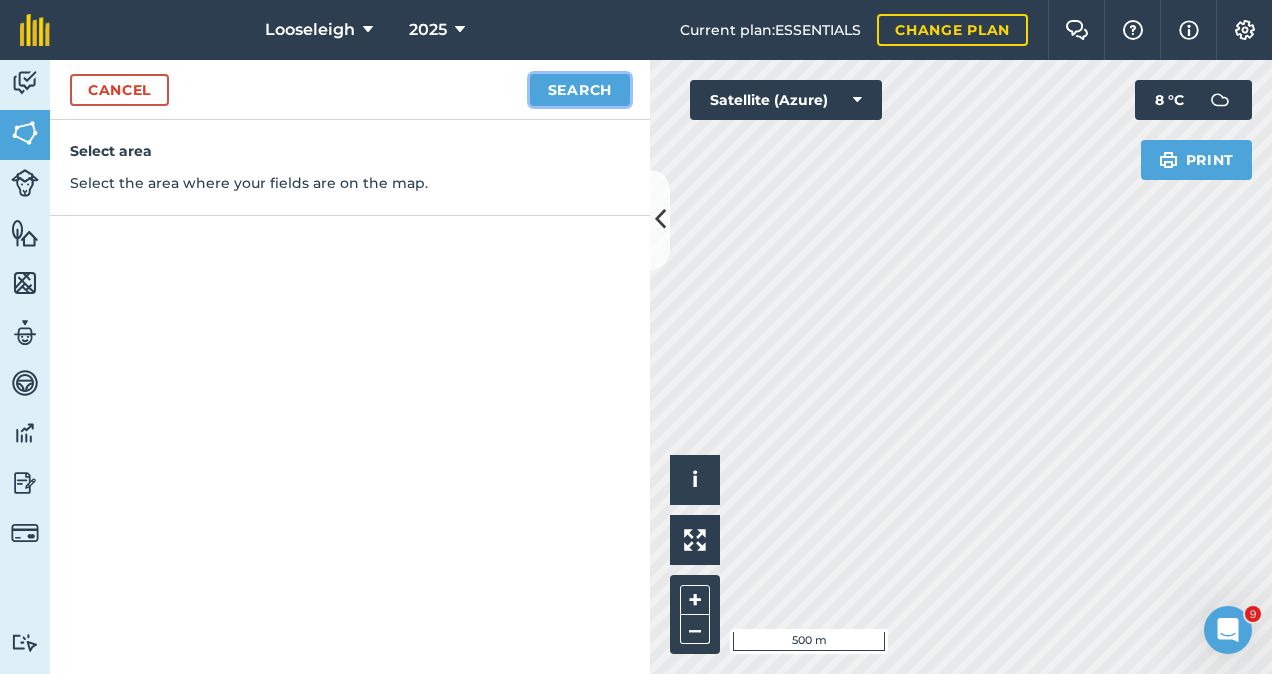 click on "Search" at bounding box center [580, 90] 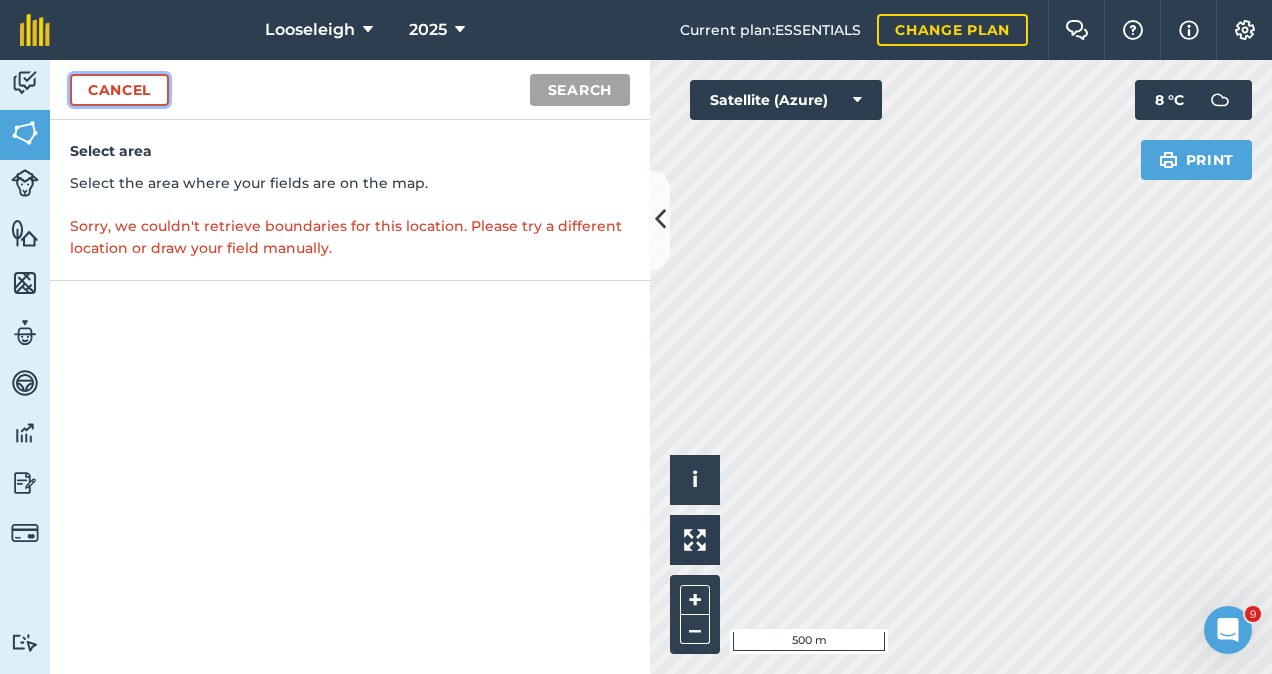 click on "Cancel" at bounding box center [119, 90] 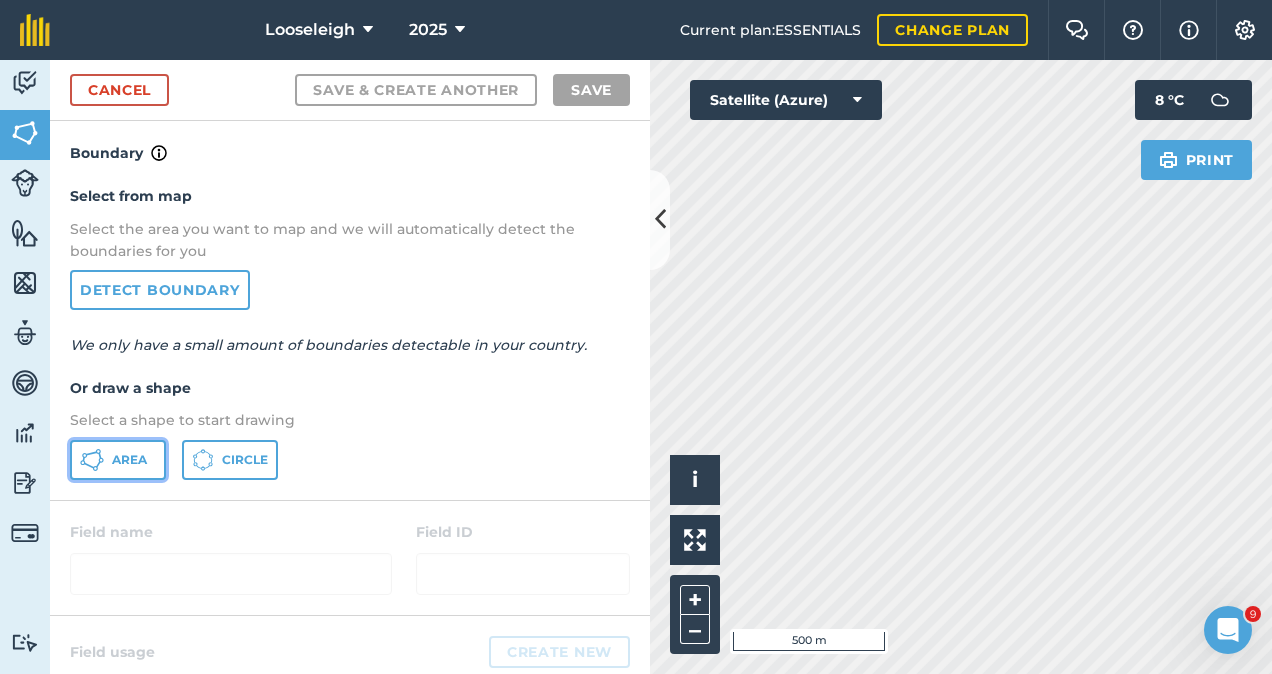 click on "Area" at bounding box center [129, 460] 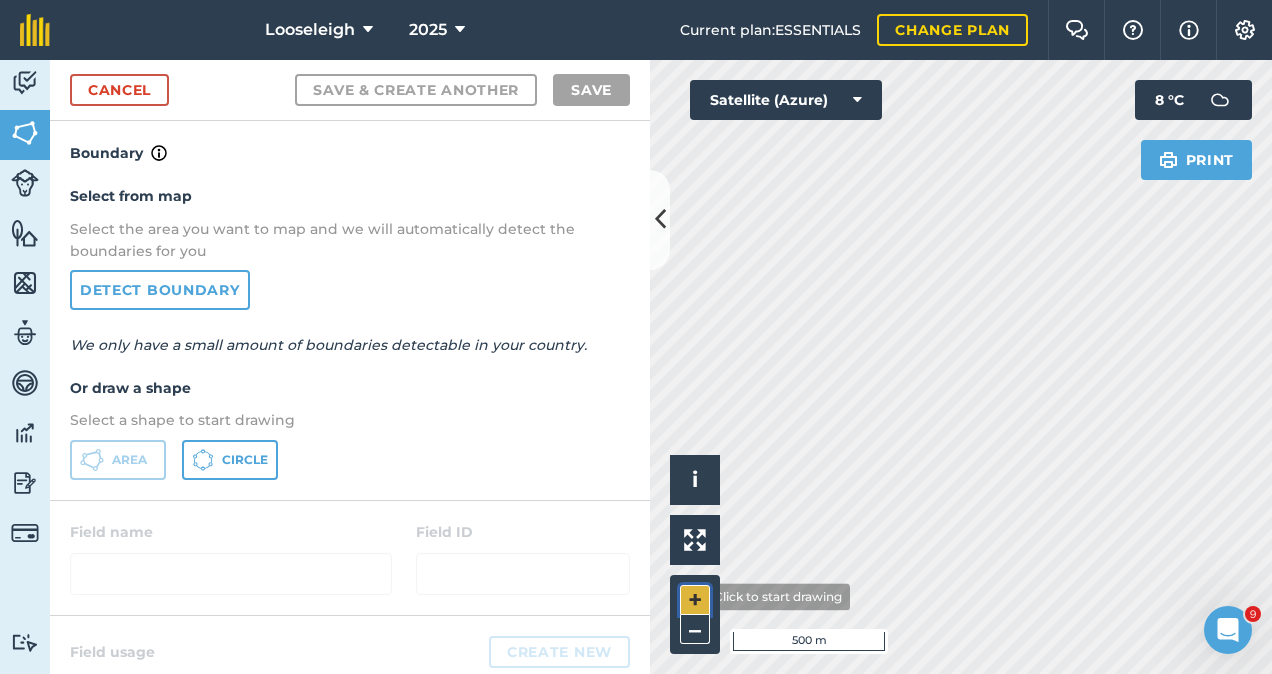 click on "+" at bounding box center (695, 600) 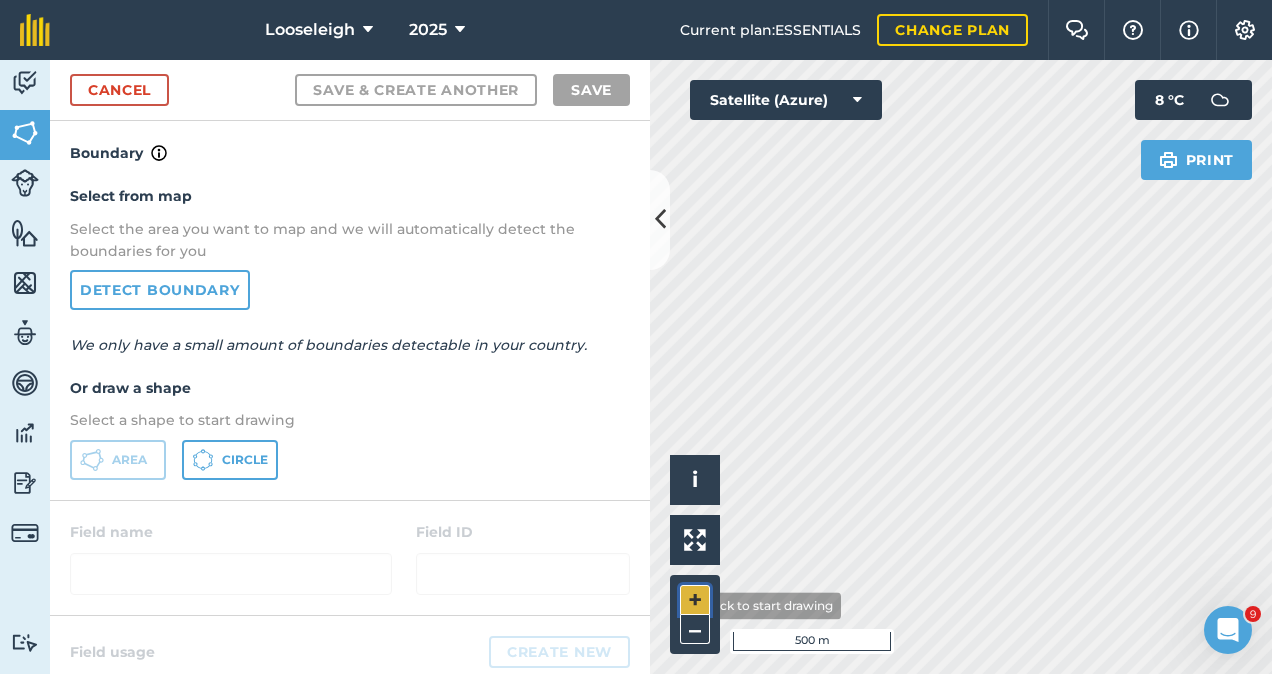 click on "+" at bounding box center [695, 600] 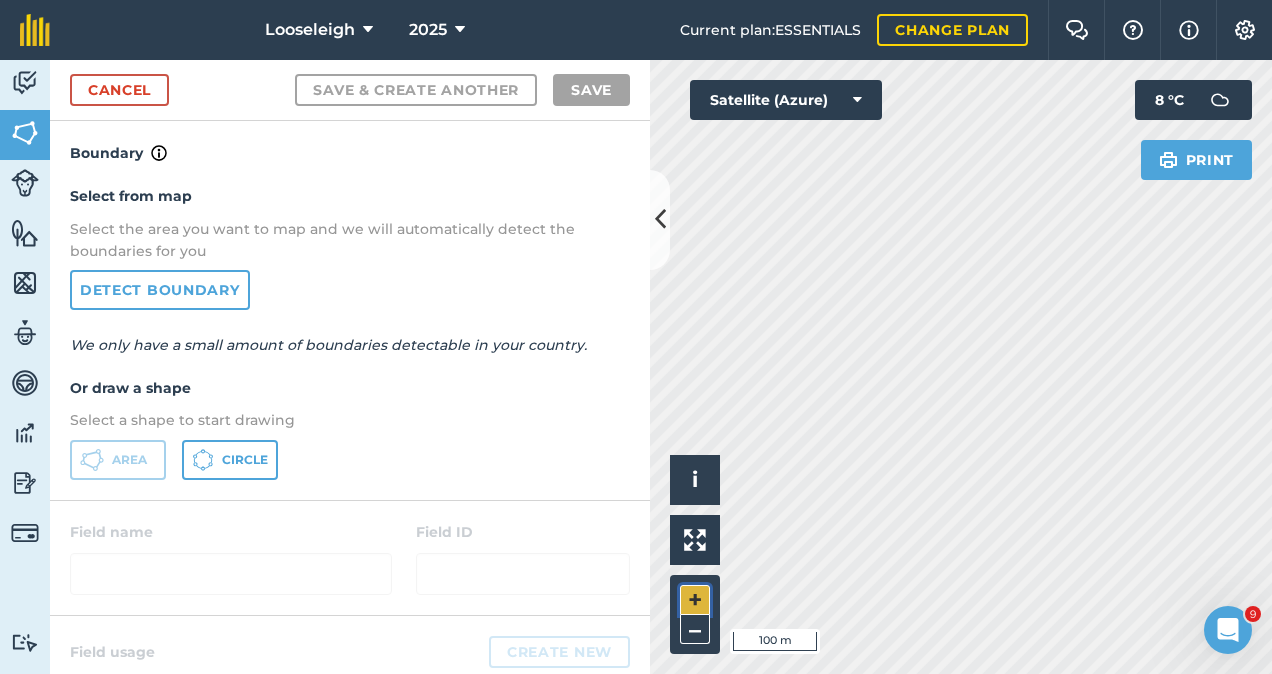 click on "+" at bounding box center [695, 600] 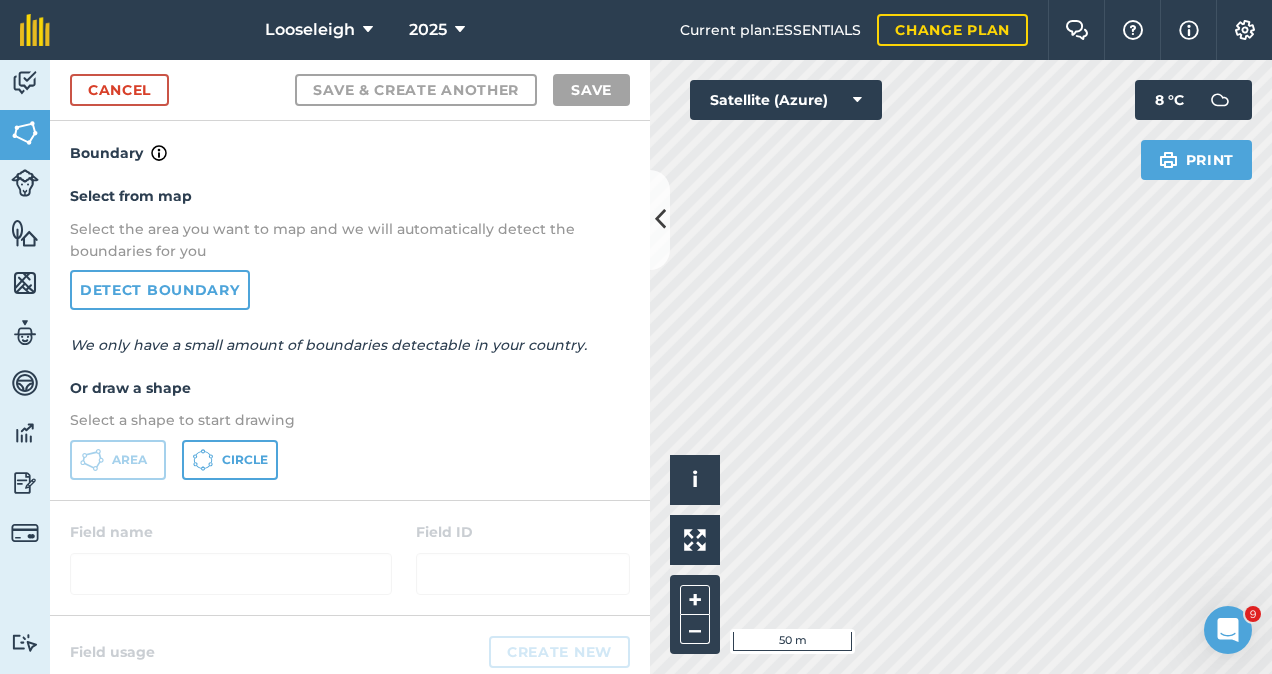 click on "Looseleigh 2025 Current plan :  ESSENTIALS   Change plan Farm Chat Help Info Settings Looseleigh  -  2025 Reproduced with the permission of  Microsoft Printed on  [DATE] Field usages No usage set Beans Broccoli [PERSON_NAME] Carrots Beet CHICORY: FODDER/FORAGE - Chicory Clover Cows  Grass Lucerne Oats Oats/turnips Onions Peas Plantation  Poppies Pyrethrum Rape Steers/Heifers Water Feature types Bale Yard Cattle Yards Dam Lick Blocks Sheds  Sheep Yards/ Shearing Shed Trees Water Water Trough Activity Fields Livestock Features Maps Team Vehicles Data Reporting Billing Tutorials Tutorials Cancel Save & Create Another Save Boundary   Select from map Select the area you want to map and we will automatically detect the boundaries for you Detect boundary We only have a small amount of boundaries detectable in your country. Or draw a shape Select a shape to start drawing Area Circle Field name Field ID Field usage   Create new -- Not set -- Beans Broccoli [PERSON_NAME] Carrots Beet CHICORY: FODDER/FORAGE - Chicory" at bounding box center (636, 337) 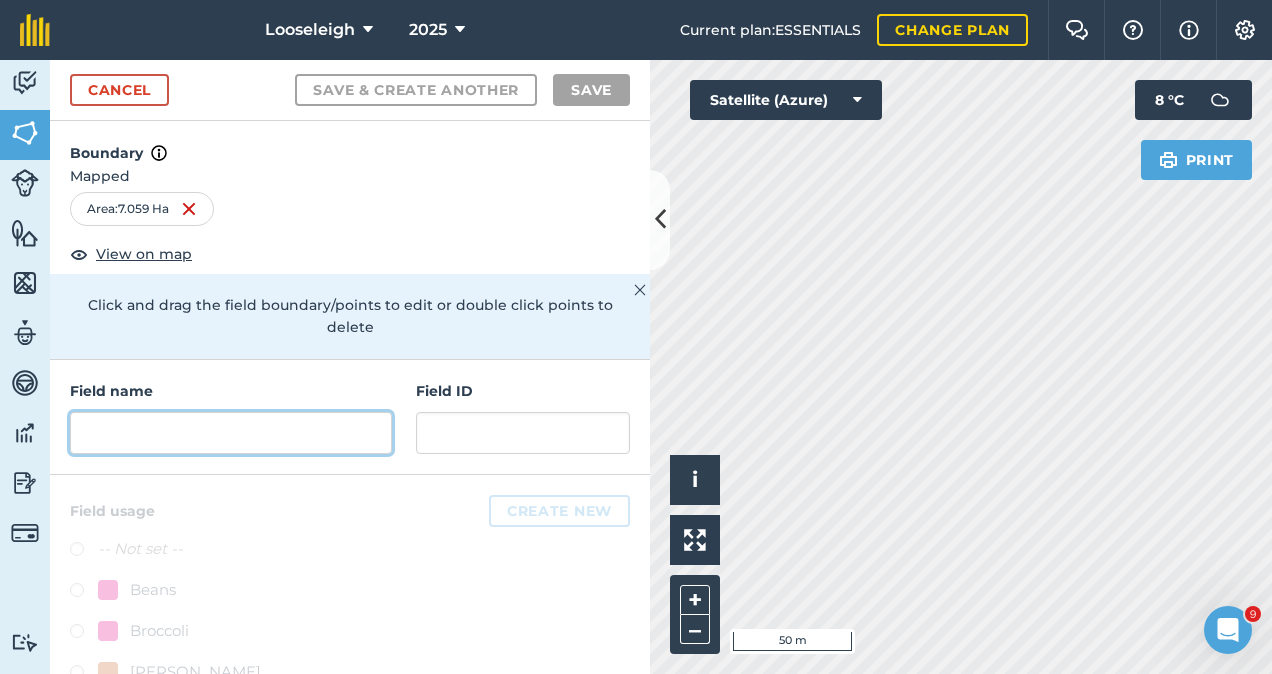 click at bounding box center [231, 433] 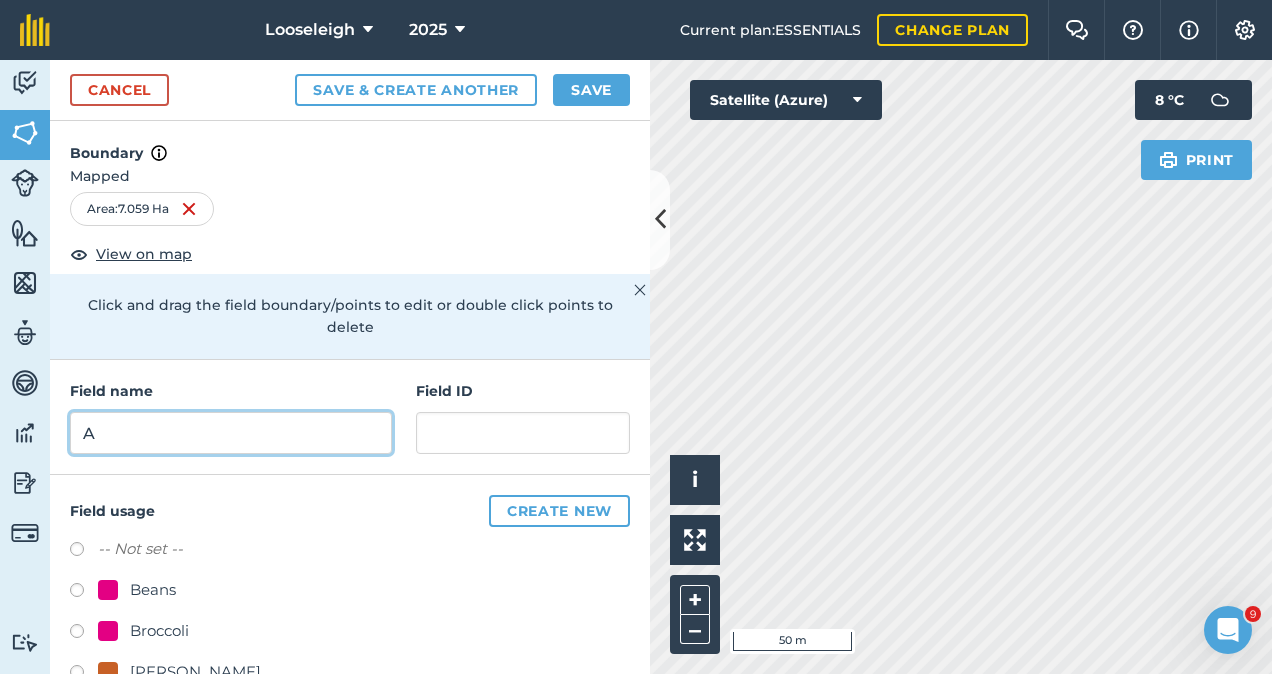 type on "A" 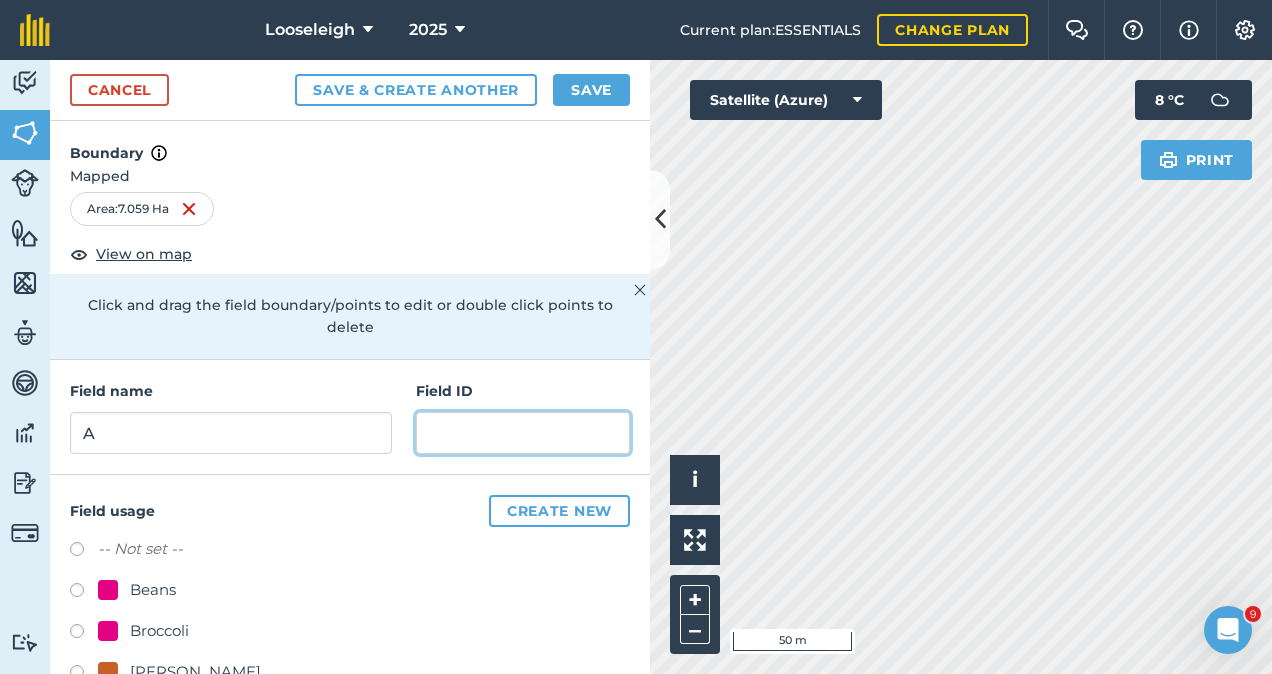 click at bounding box center [523, 433] 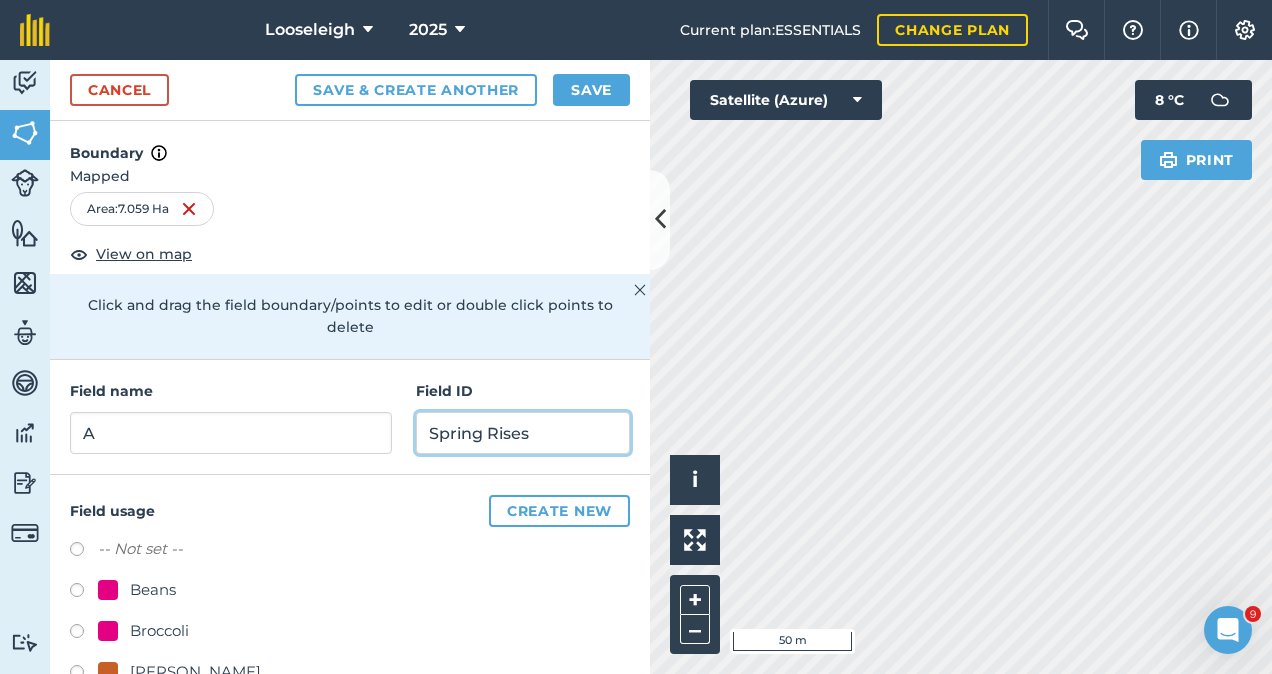 drag, startPoint x: 546, startPoint y: 433, endPoint x: 398, endPoint y: 414, distance: 149.21461 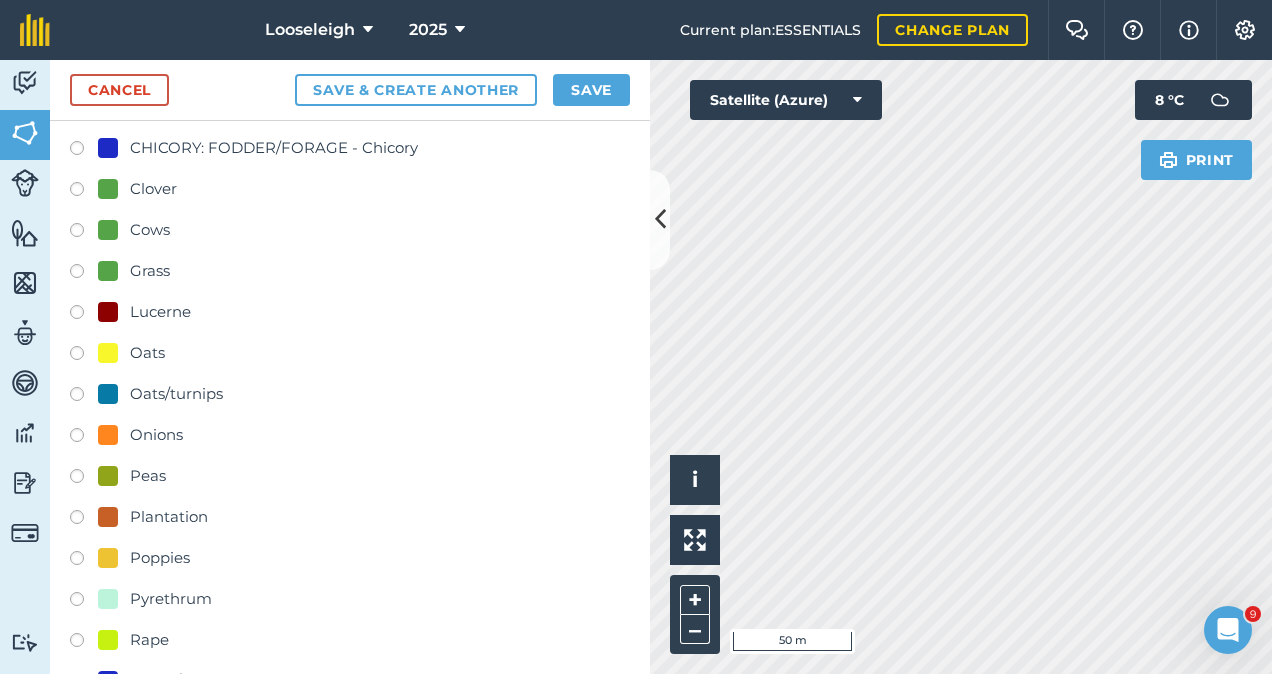 scroll, scrollTop: 614, scrollLeft: 0, axis: vertical 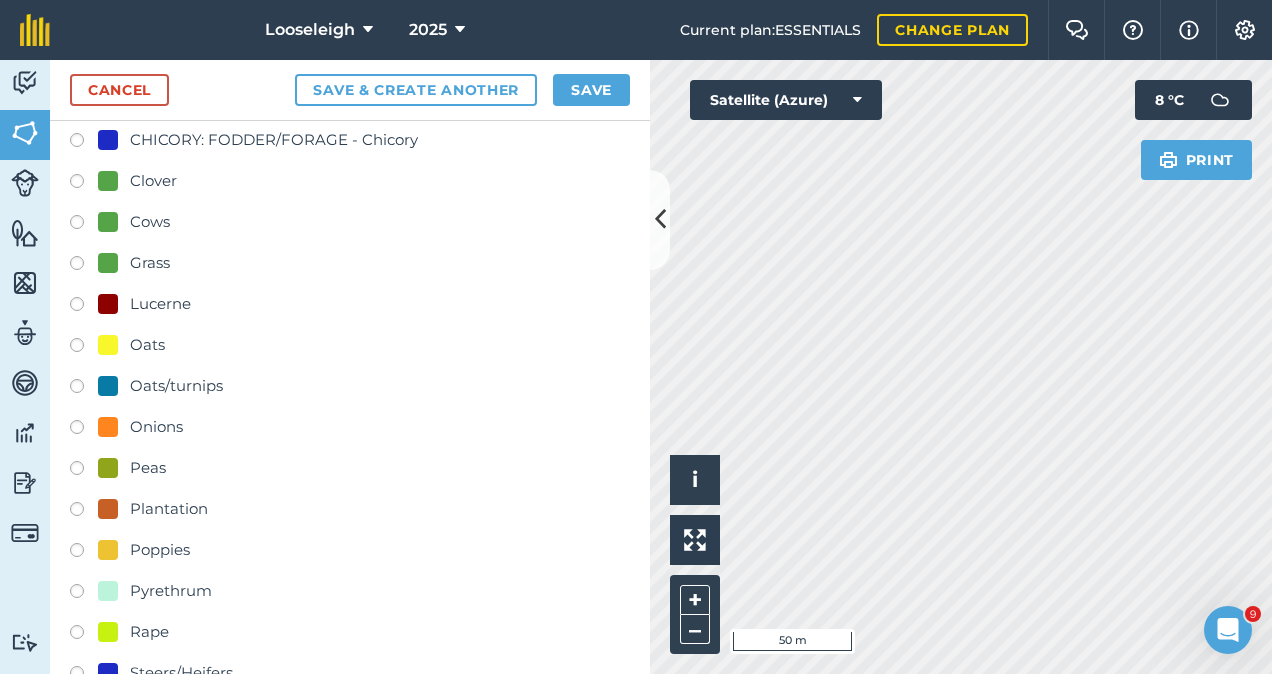 type on "Spring Rises" 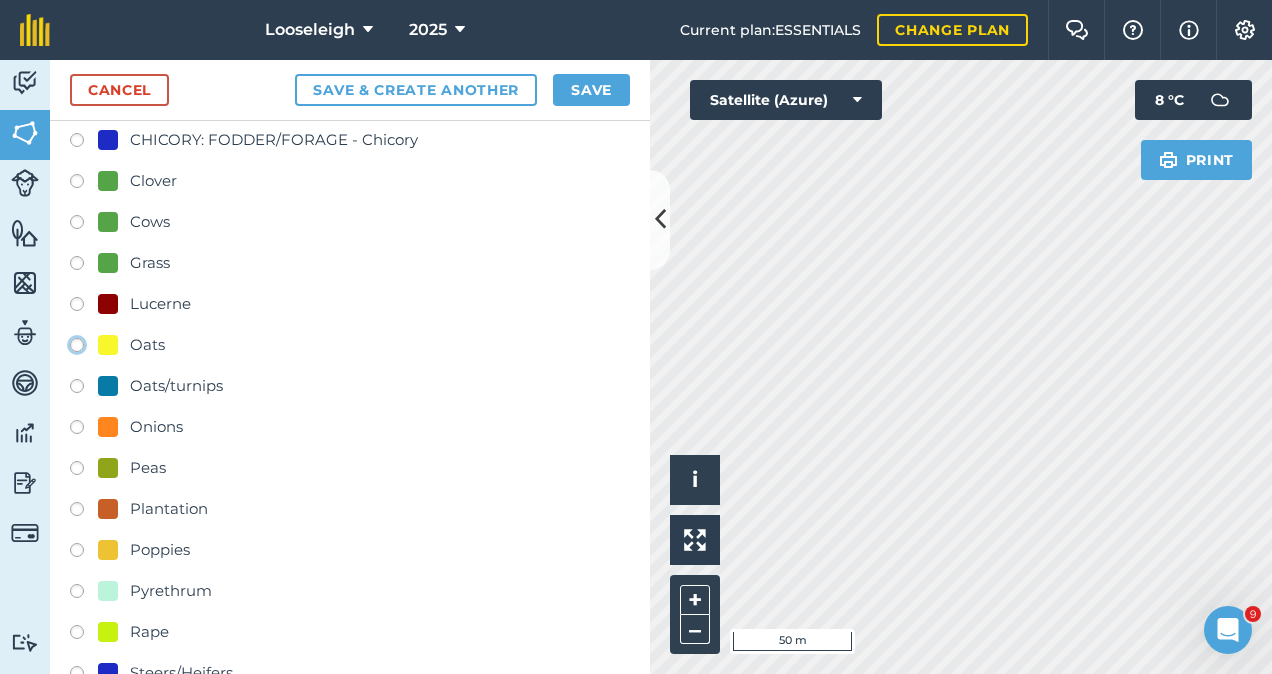 click on "Oats" at bounding box center (-9923, 344) 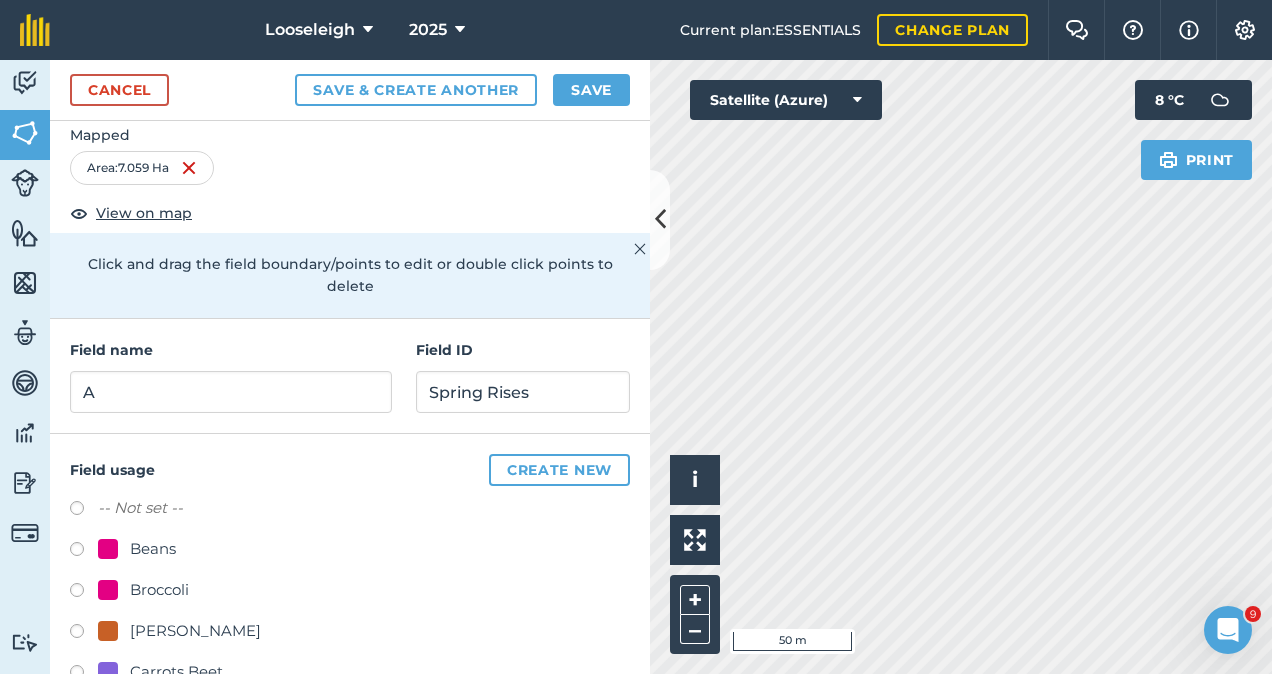 scroll, scrollTop: 0, scrollLeft: 0, axis: both 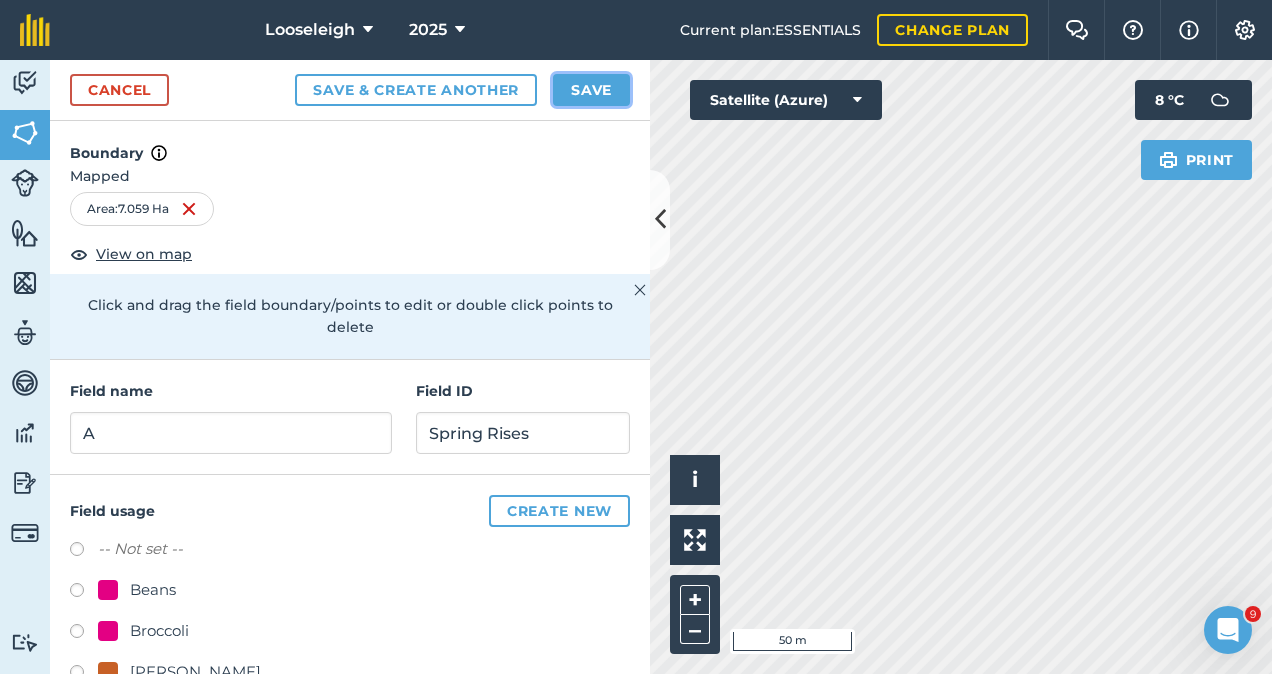 click on "Save" at bounding box center [591, 90] 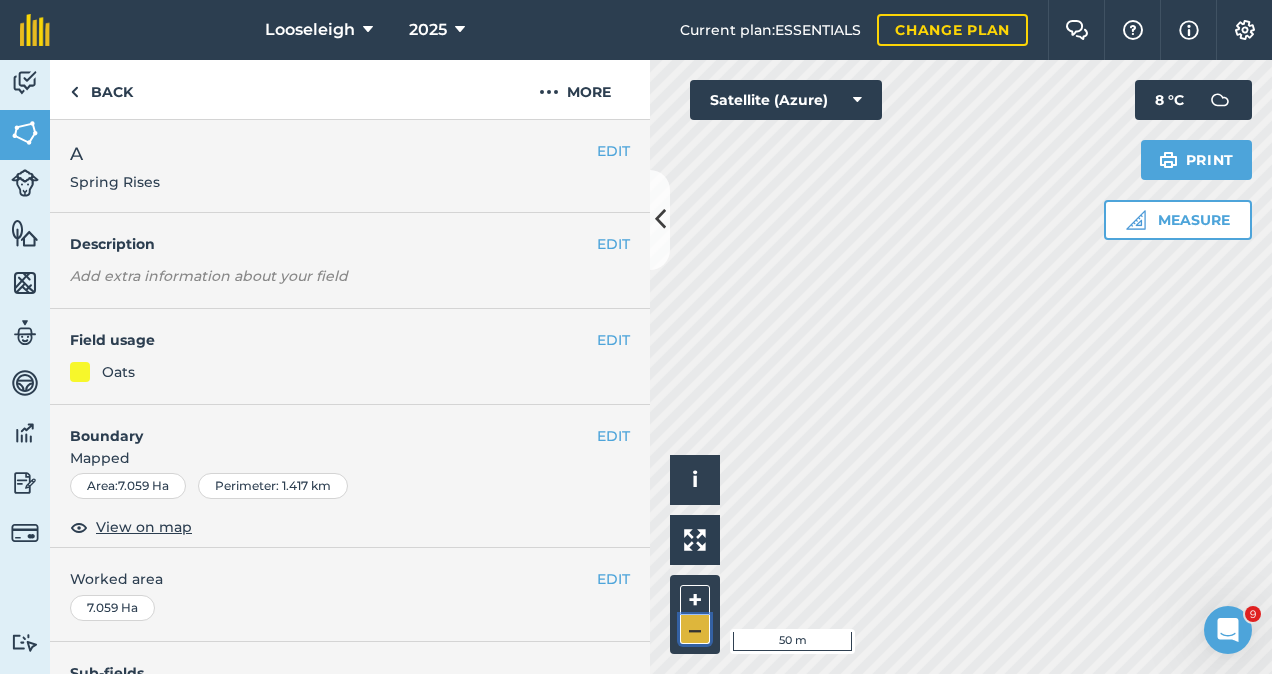 click on "–" at bounding box center [695, 629] 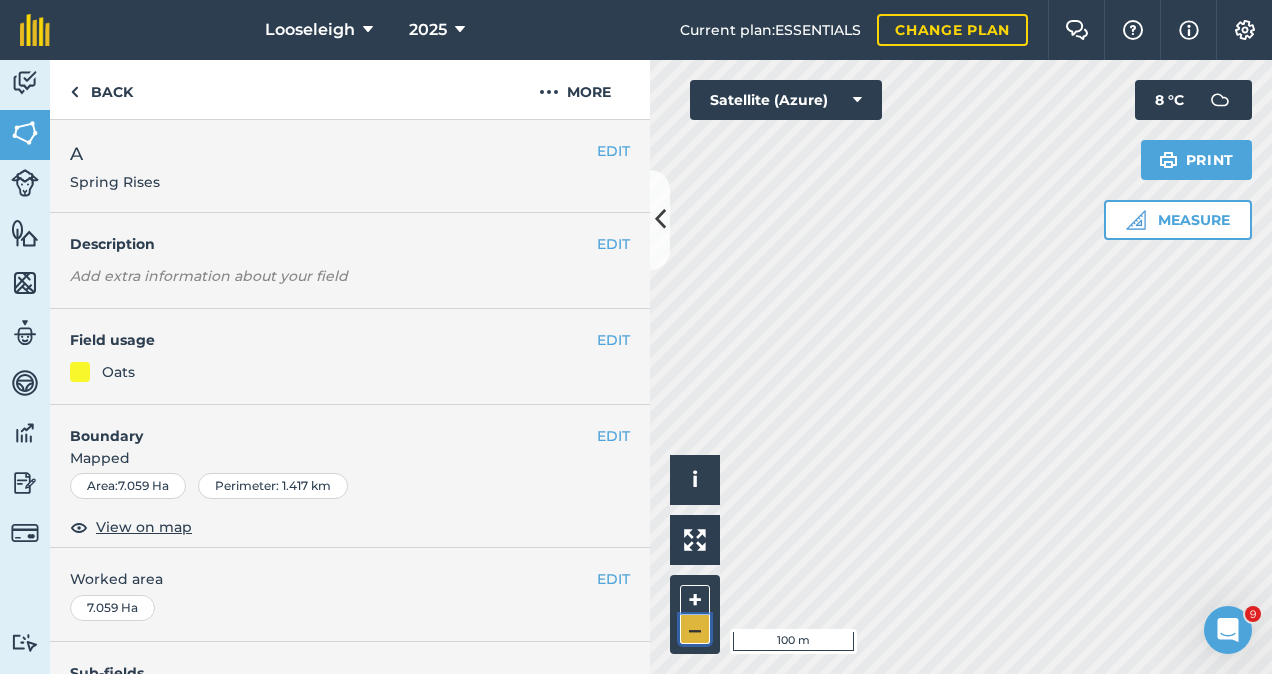 click on "–" at bounding box center (695, 629) 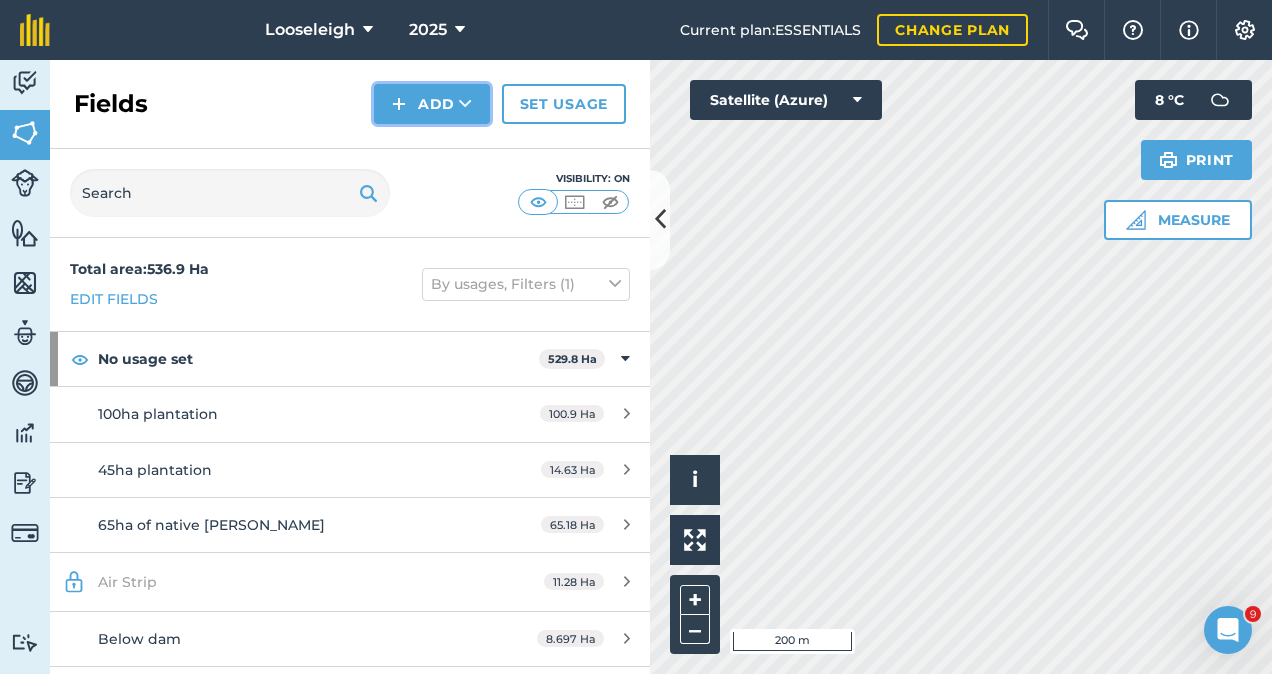 click on "Add" at bounding box center (432, 104) 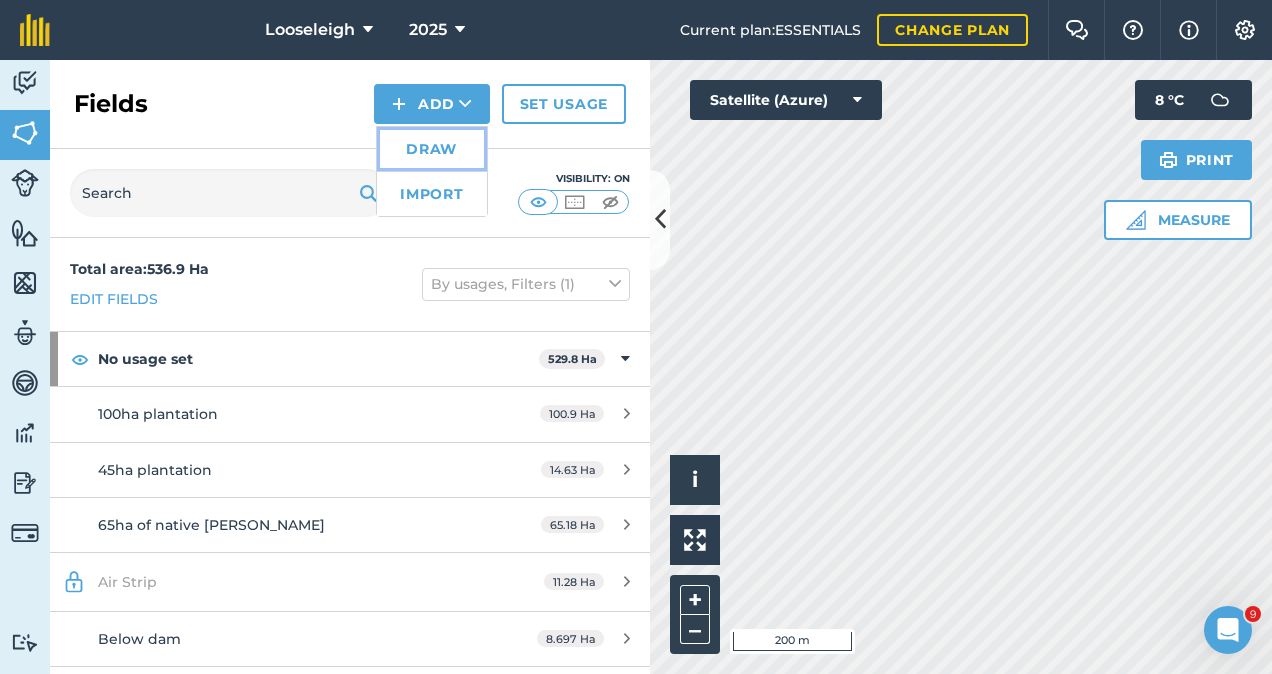 click on "Draw" at bounding box center (432, 149) 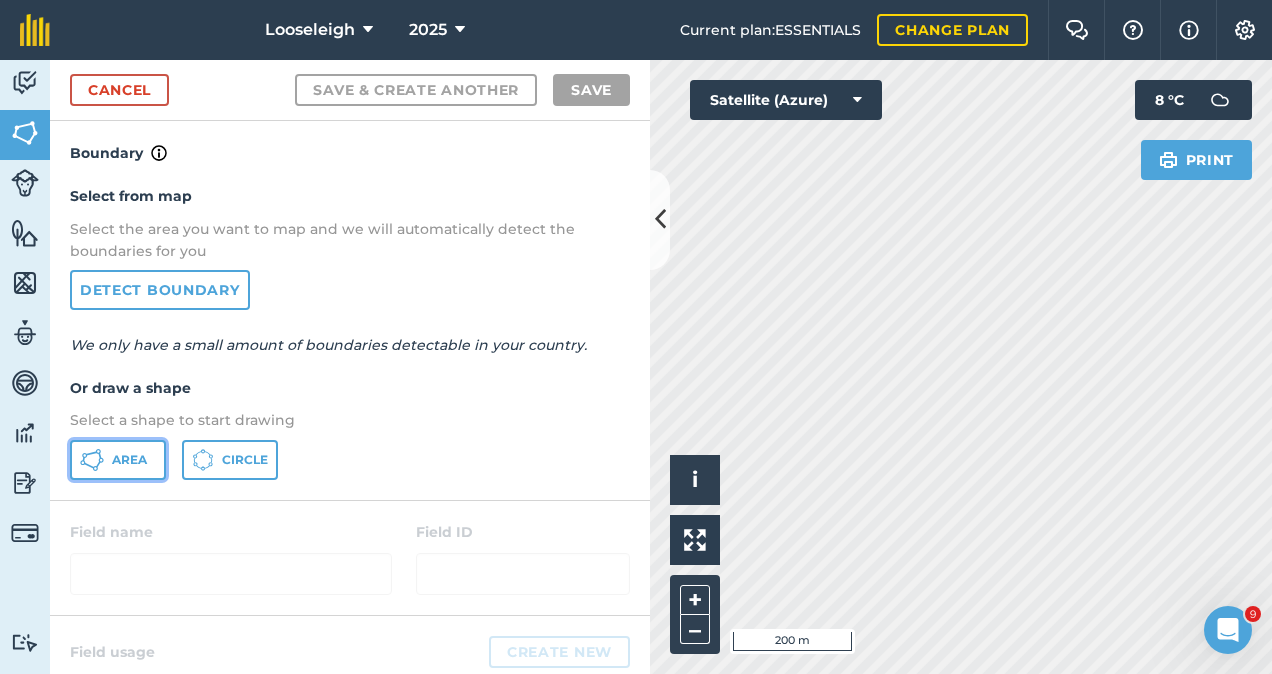 click on "Area" at bounding box center (118, 460) 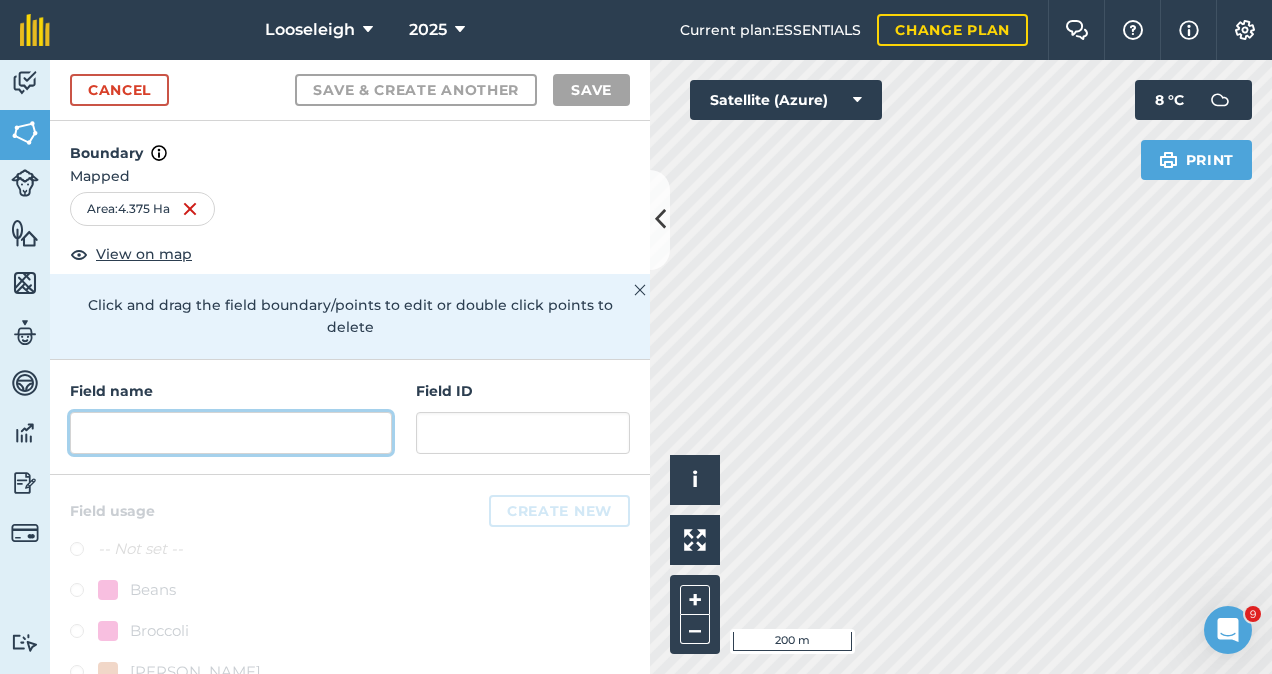 click at bounding box center (231, 433) 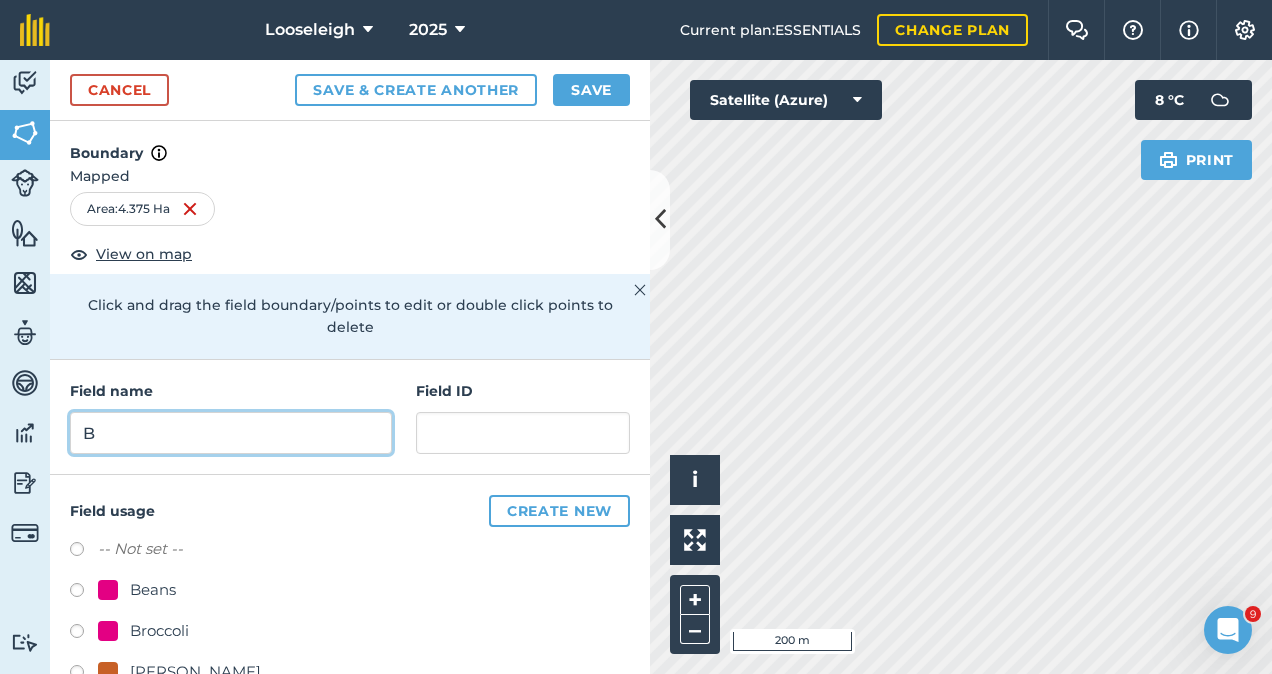 type on "B" 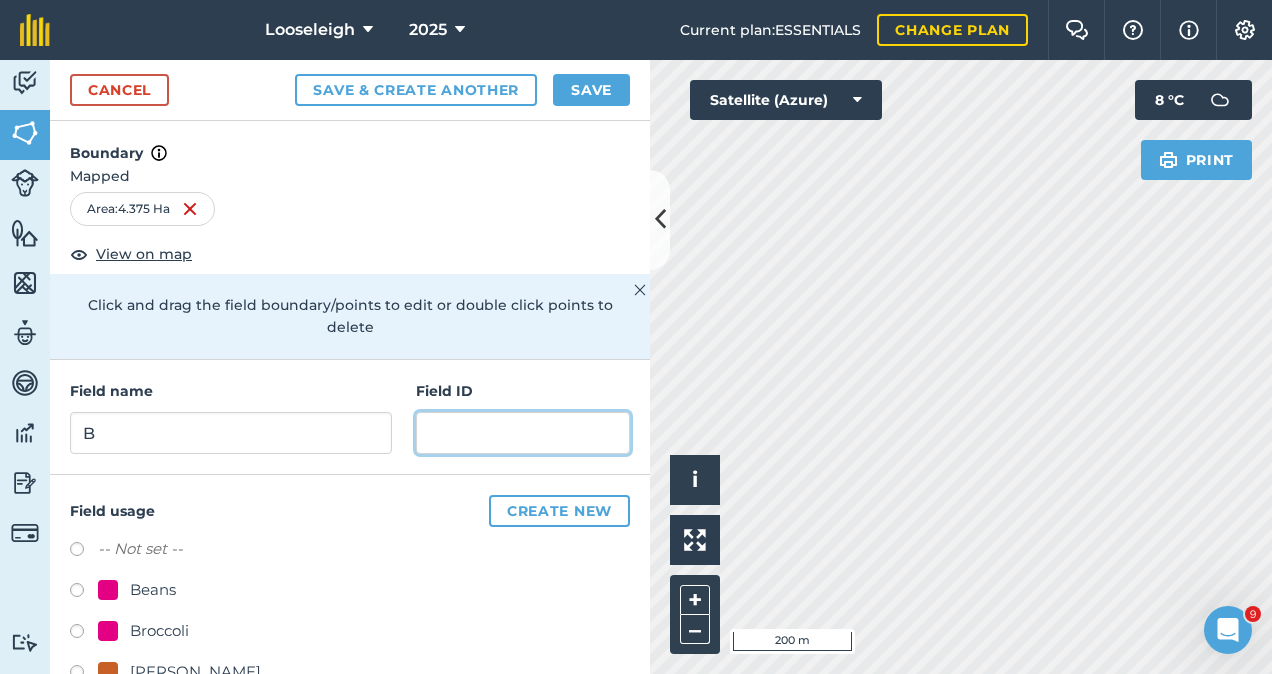 click at bounding box center [523, 433] 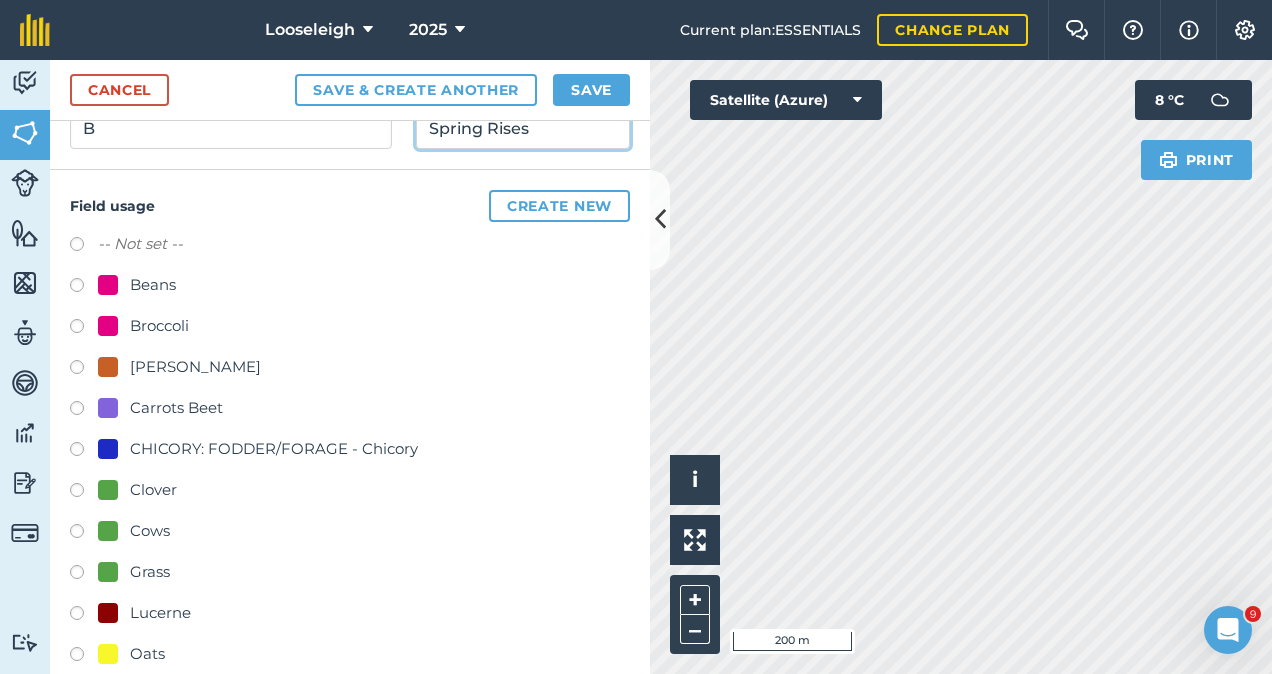 scroll, scrollTop: 308, scrollLeft: 0, axis: vertical 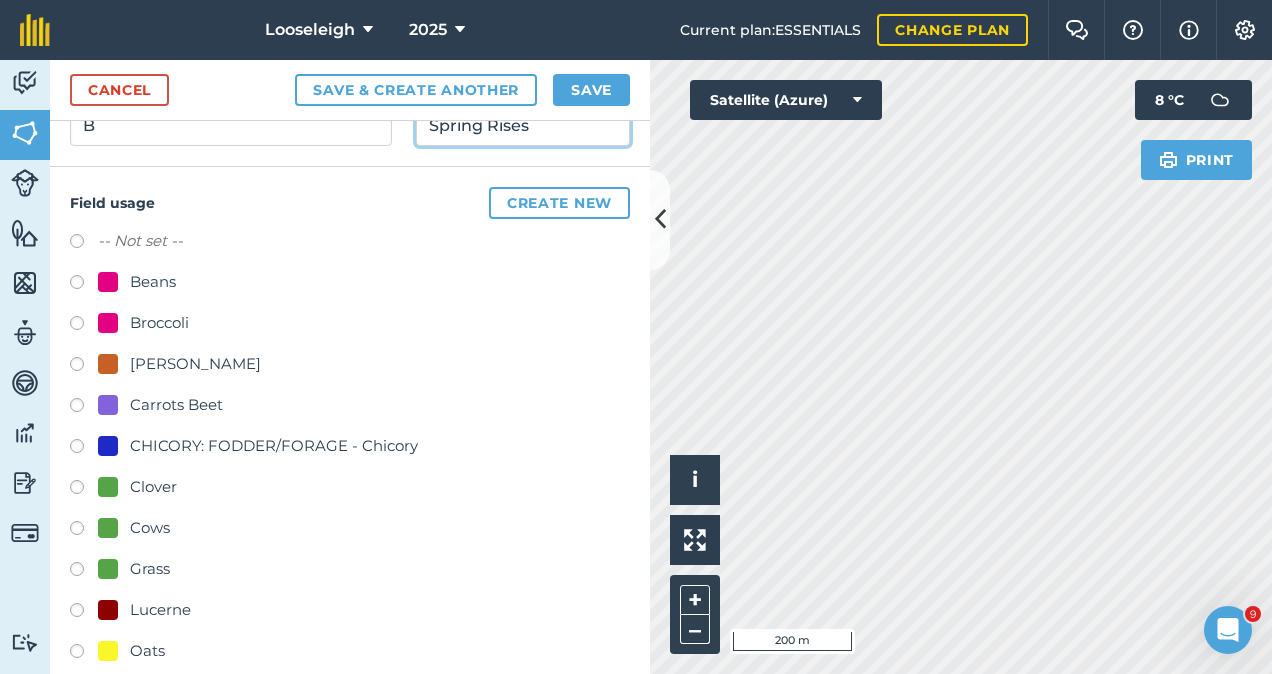 type on "Spring Rises" 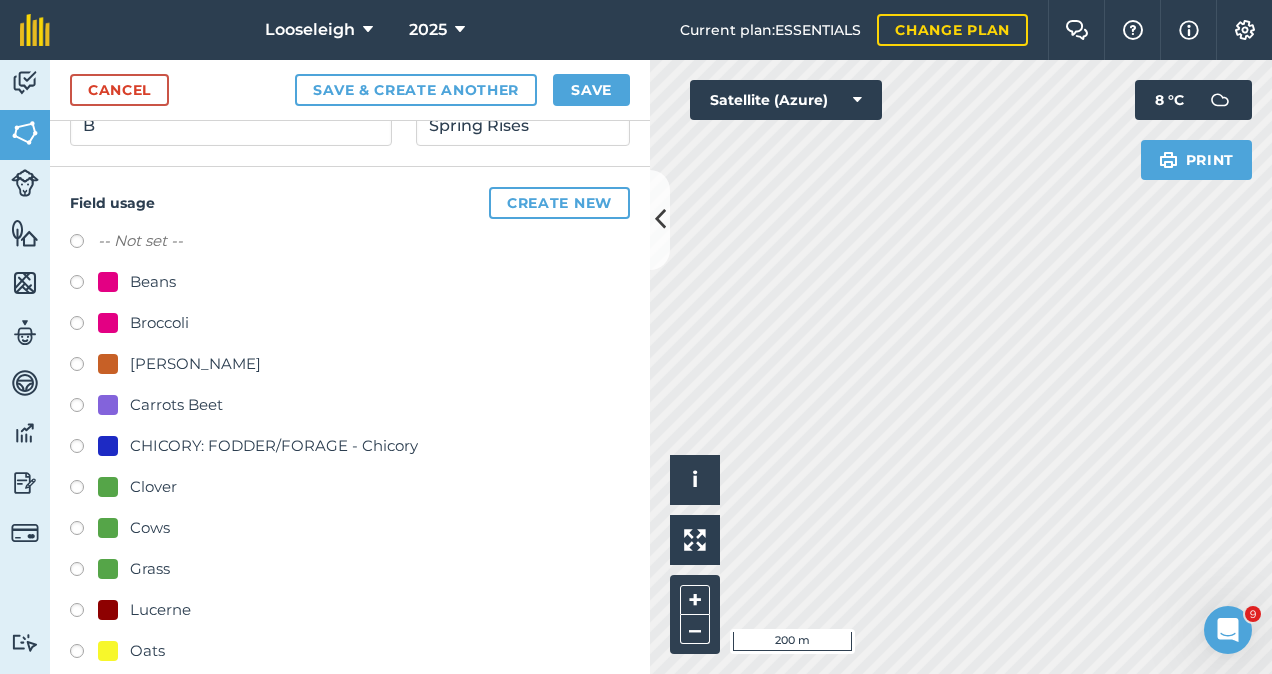 click at bounding box center (84, 572) 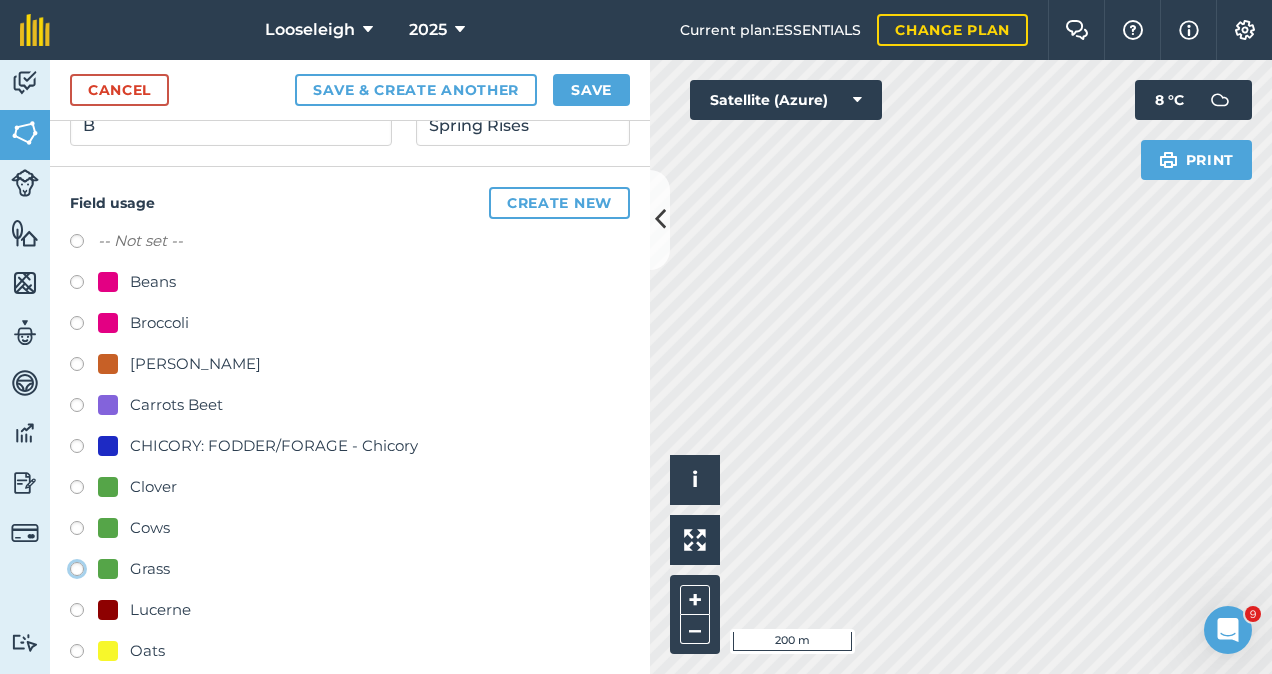 click on "Grass" at bounding box center (-9923, 568) 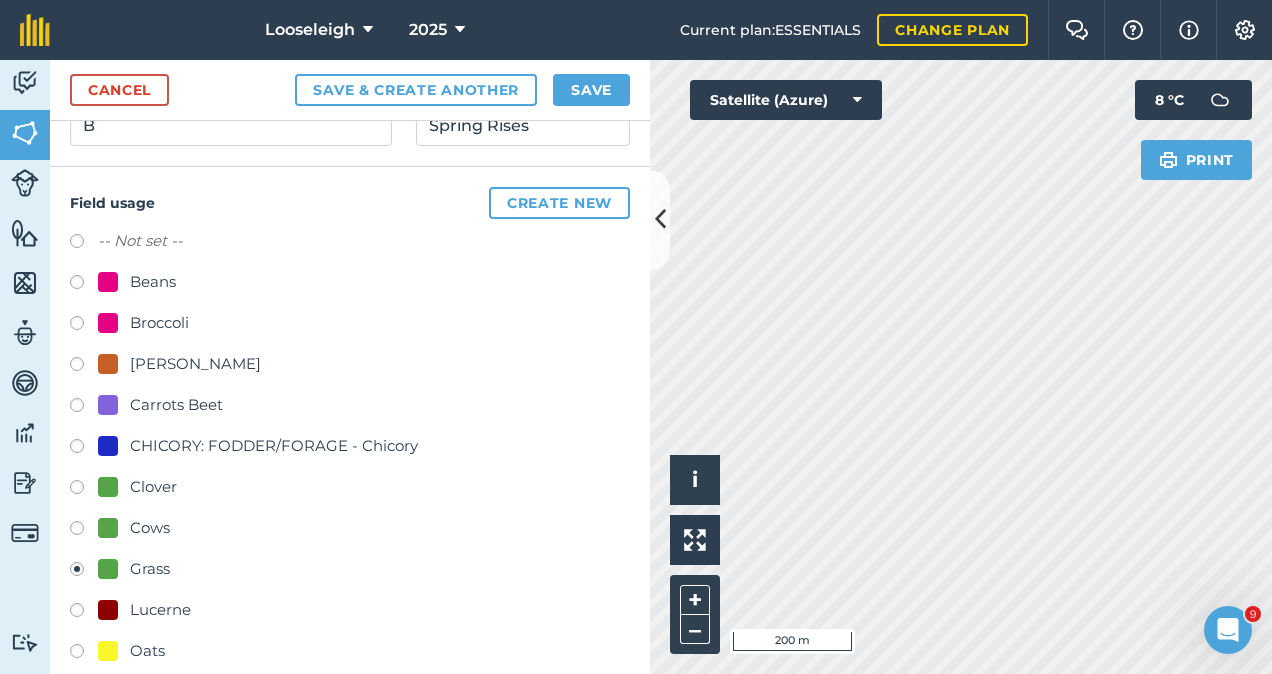 click at bounding box center [84, 572] 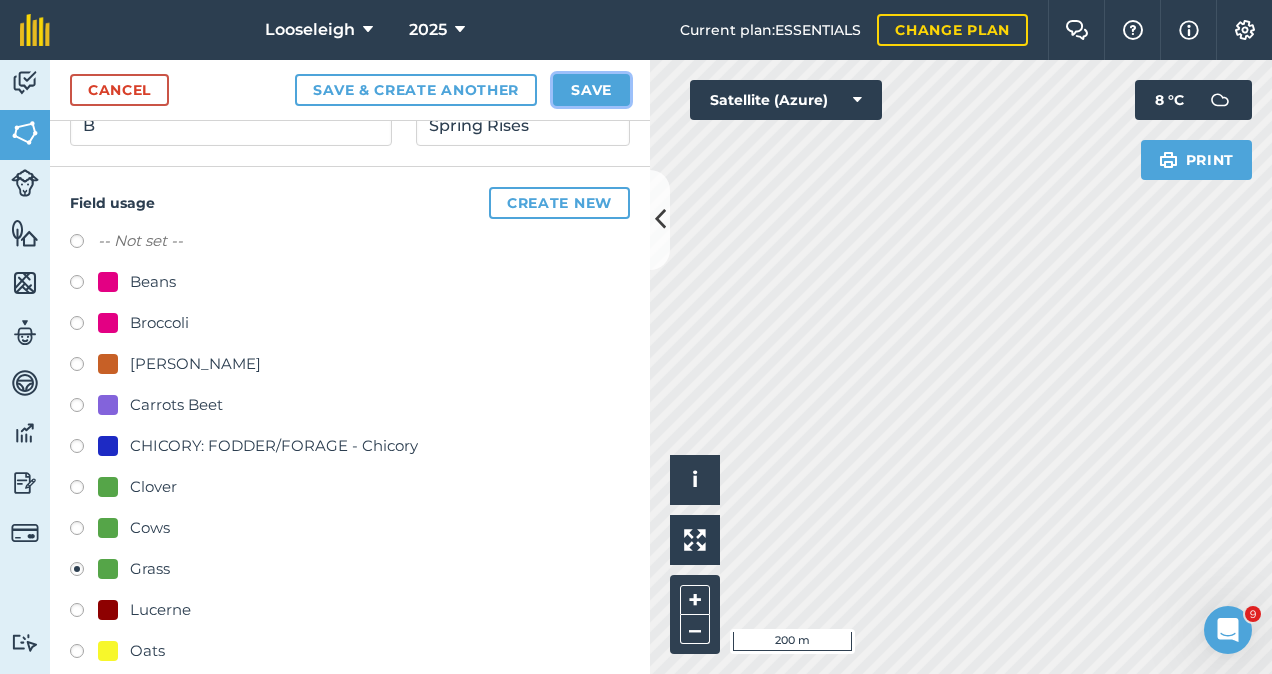 click on "Save" at bounding box center [591, 90] 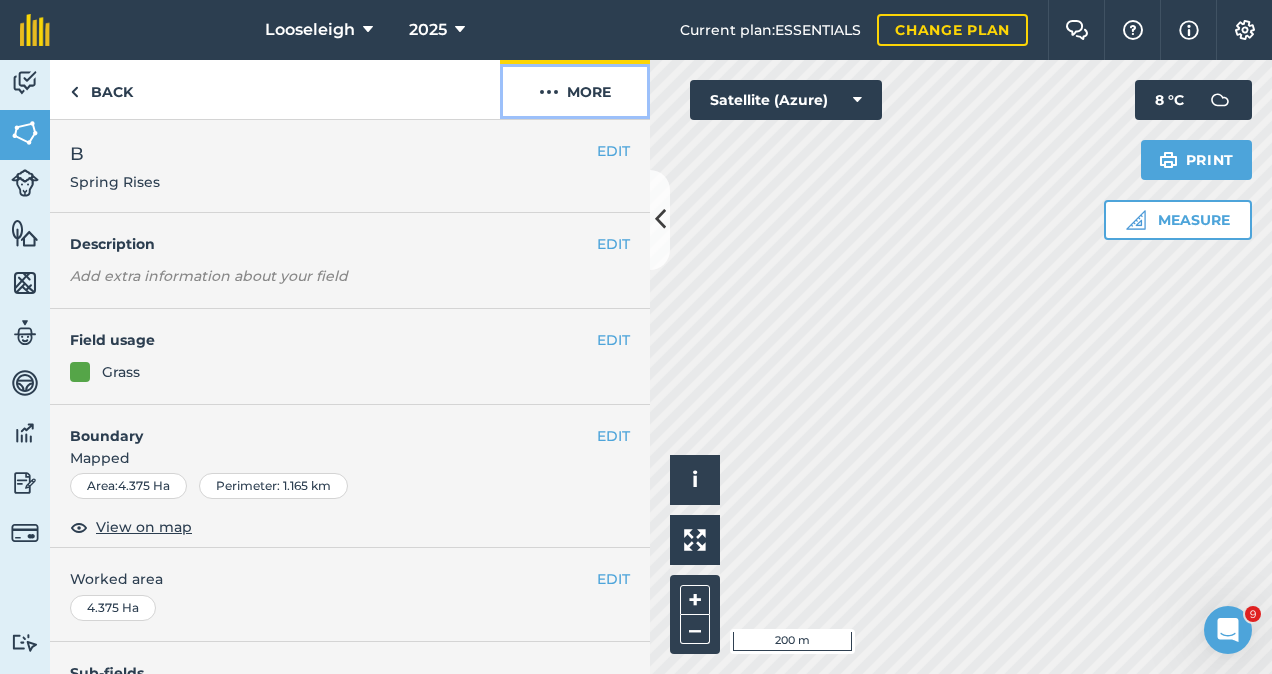 click on "More" at bounding box center (575, 89) 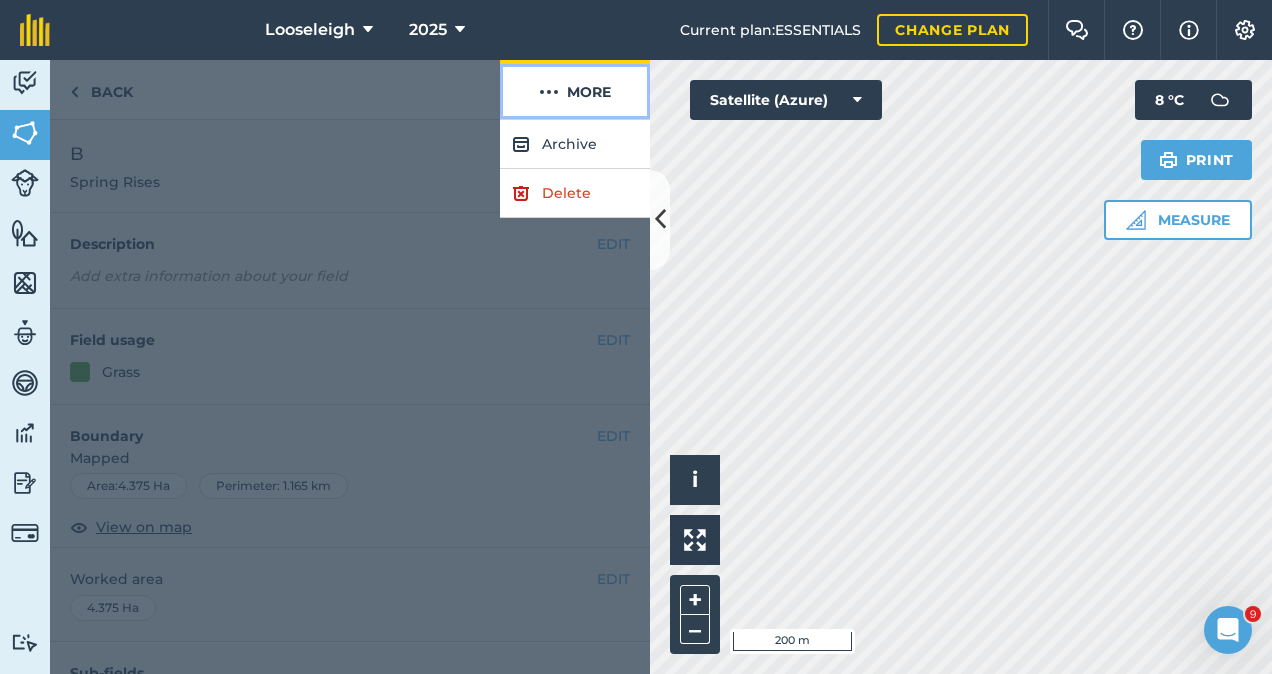 click on "More" at bounding box center [575, 89] 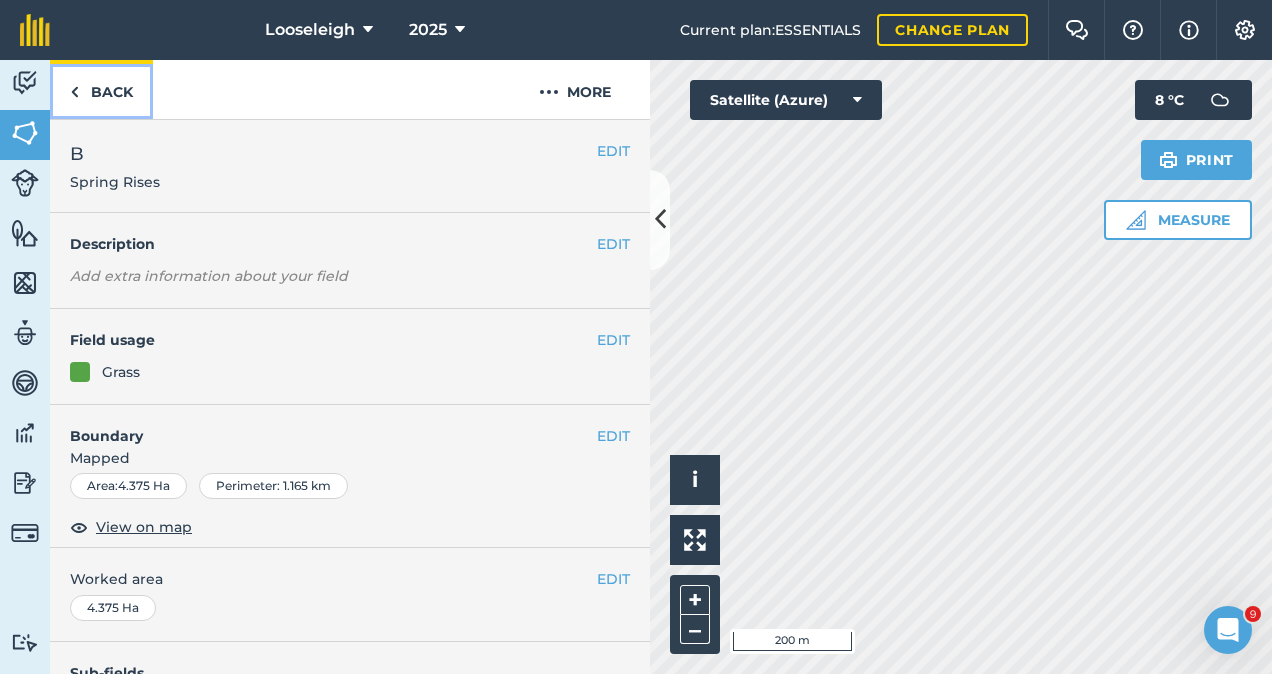 click on "Back" at bounding box center (101, 89) 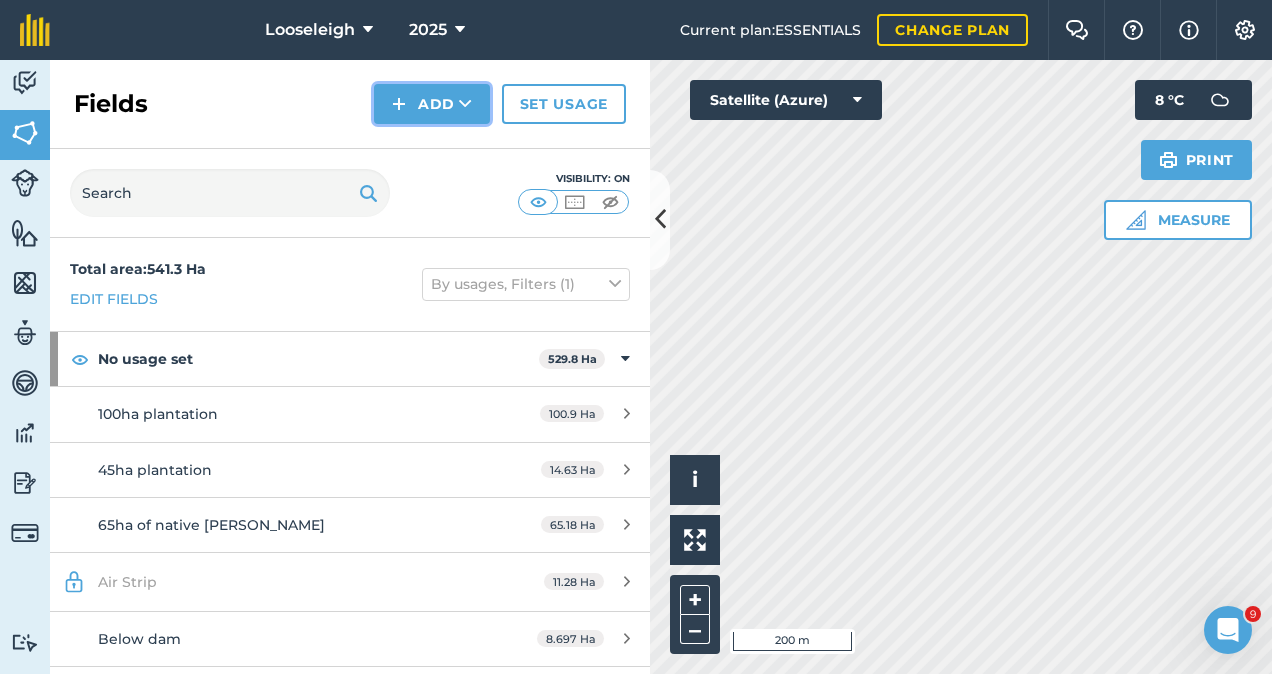 click on "Add" at bounding box center (432, 104) 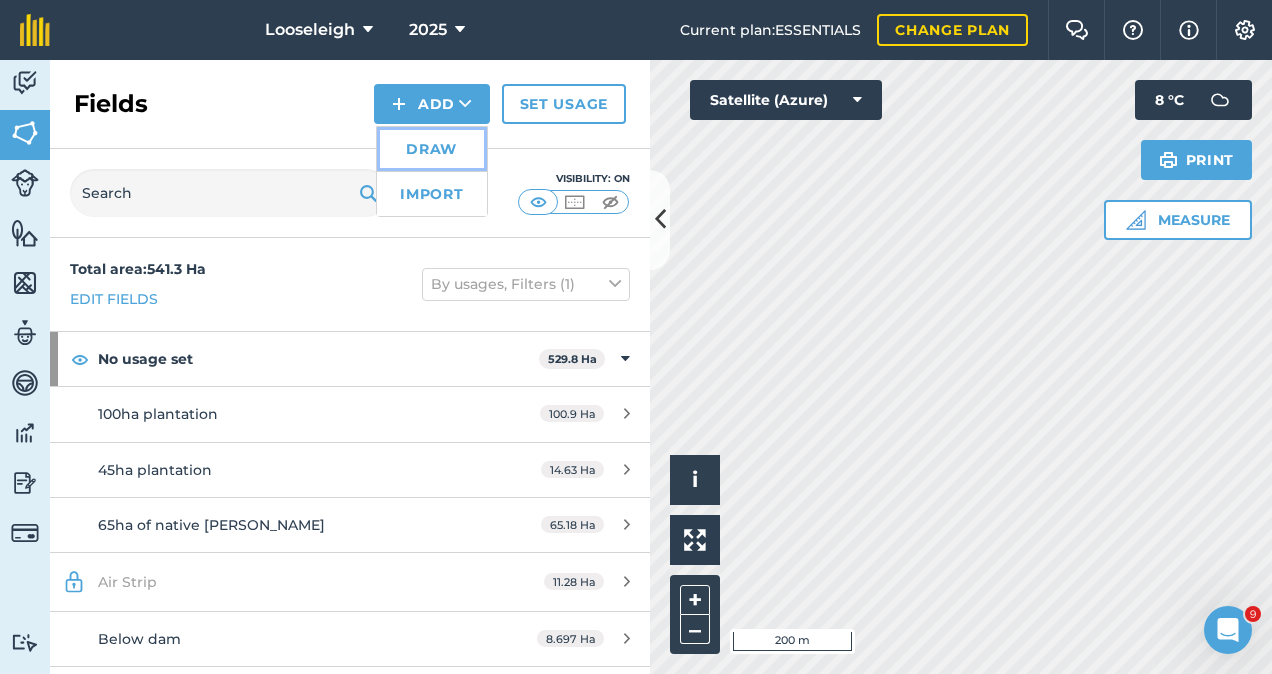 click on "Draw" at bounding box center (432, 149) 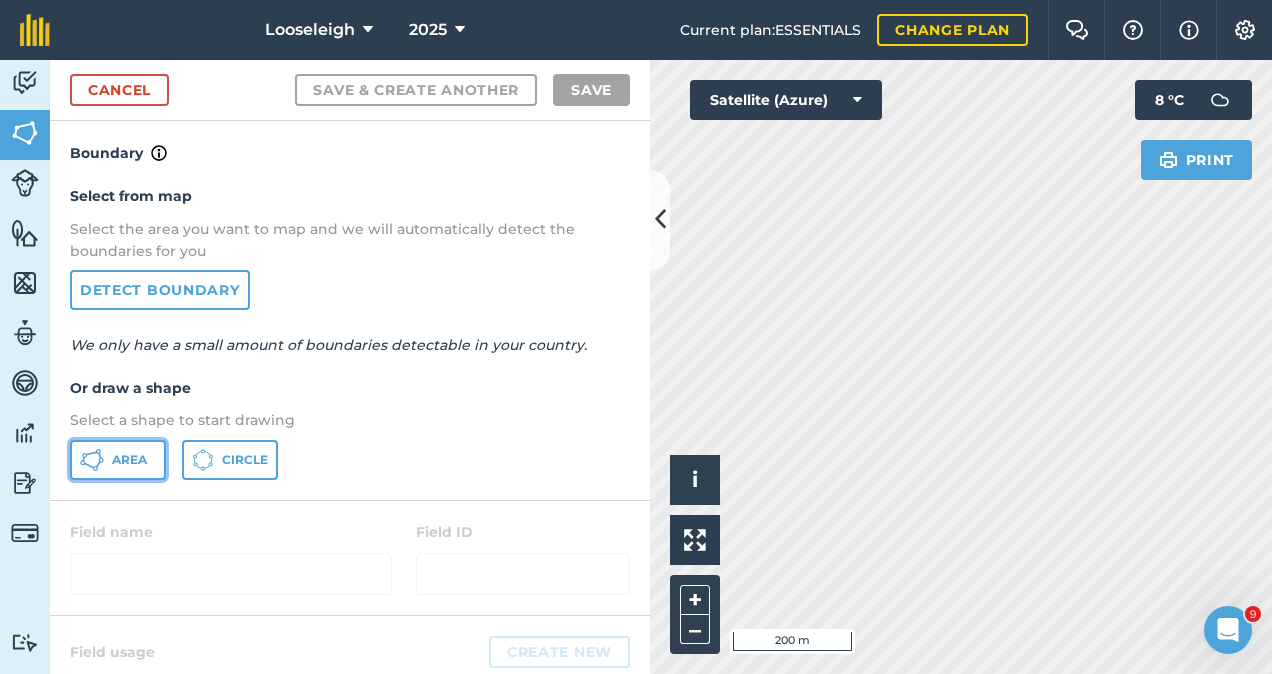 click on "Area" at bounding box center (118, 460) 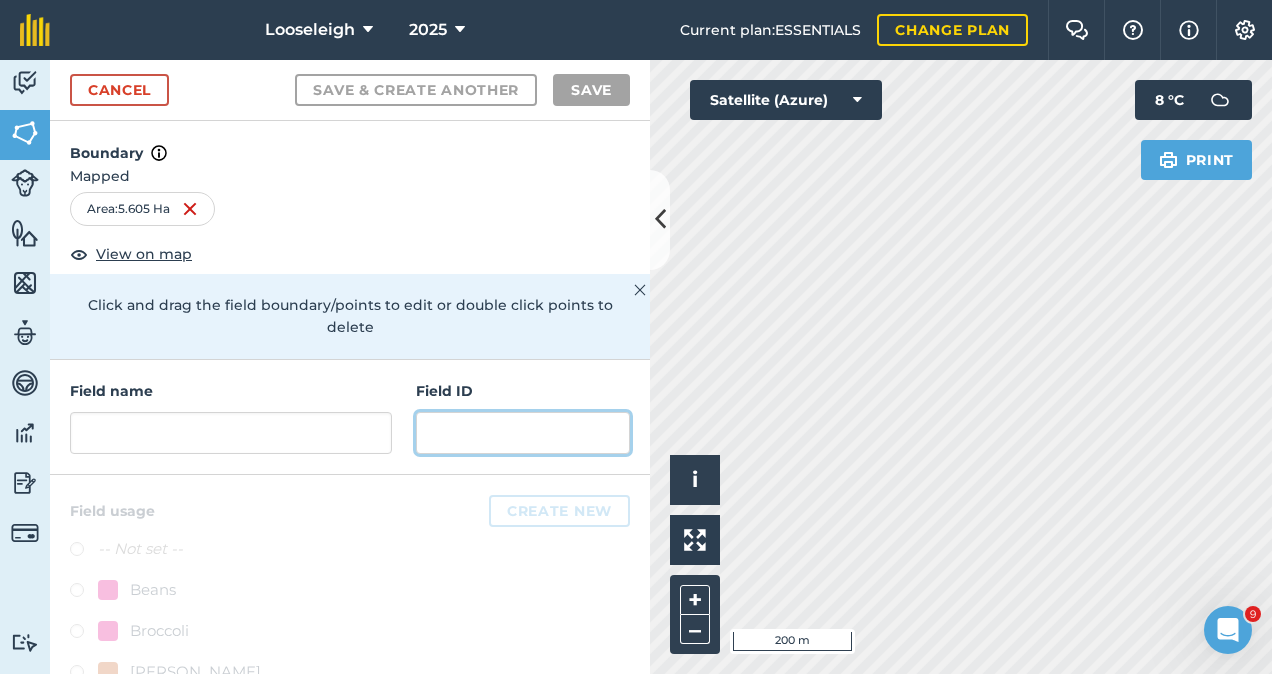 click at bounding box center [523, 433] 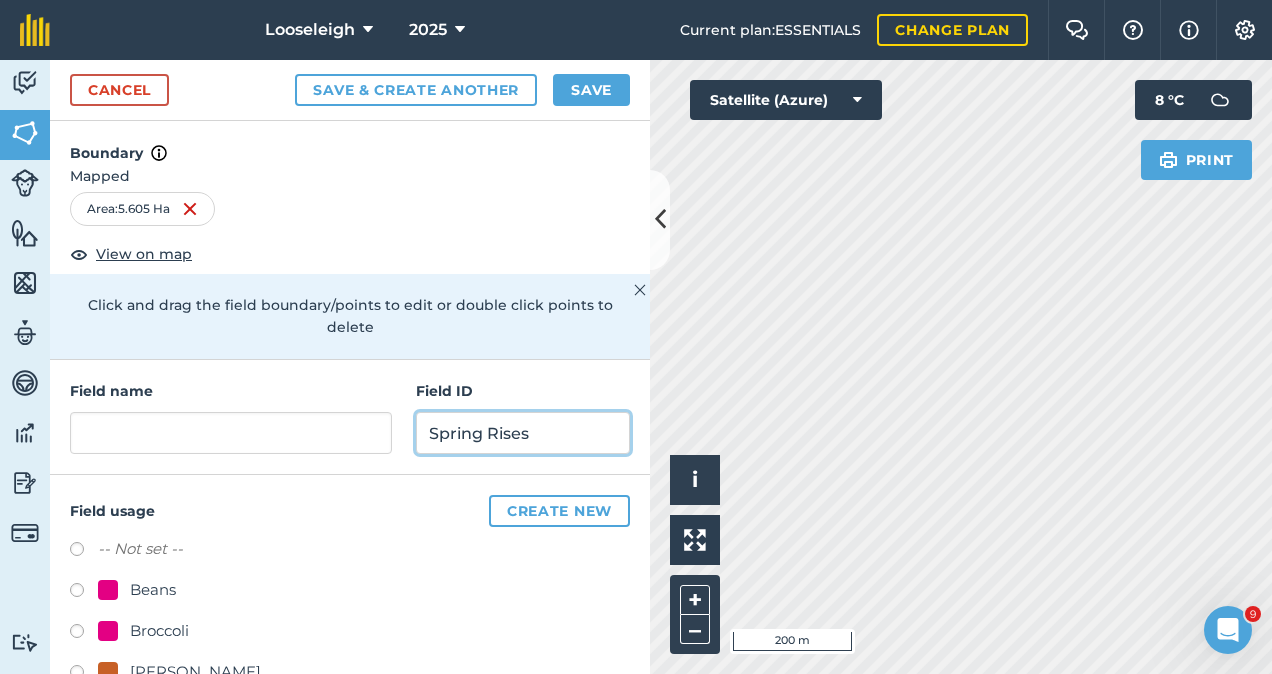 type on "Spring Rises" 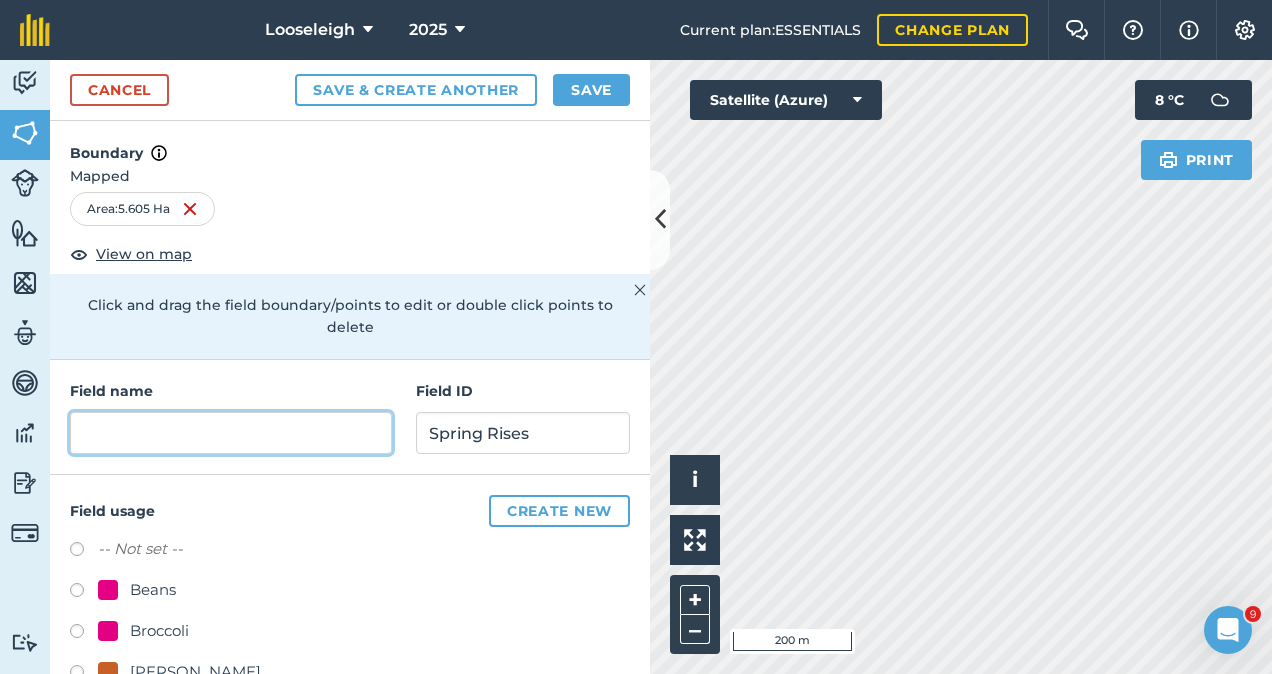 click at bounding box center [231, 433] 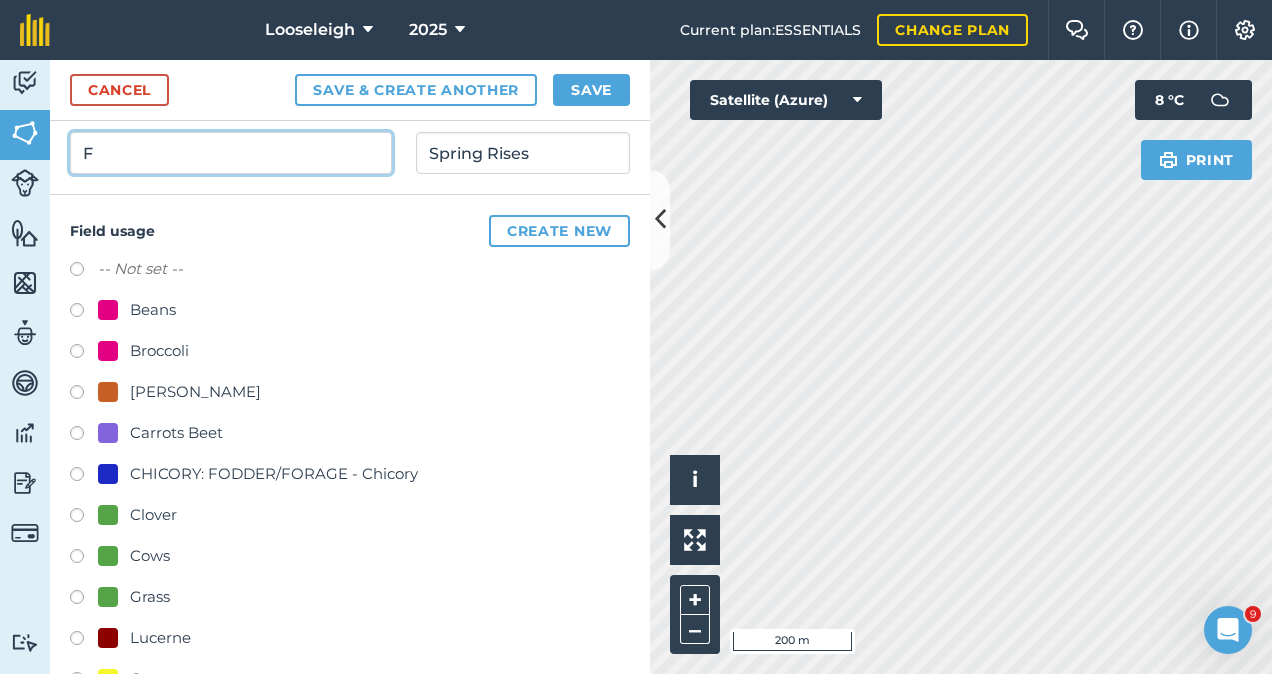 scroll, scrollTop: 289, scrollLeft: 0, axis: vertical 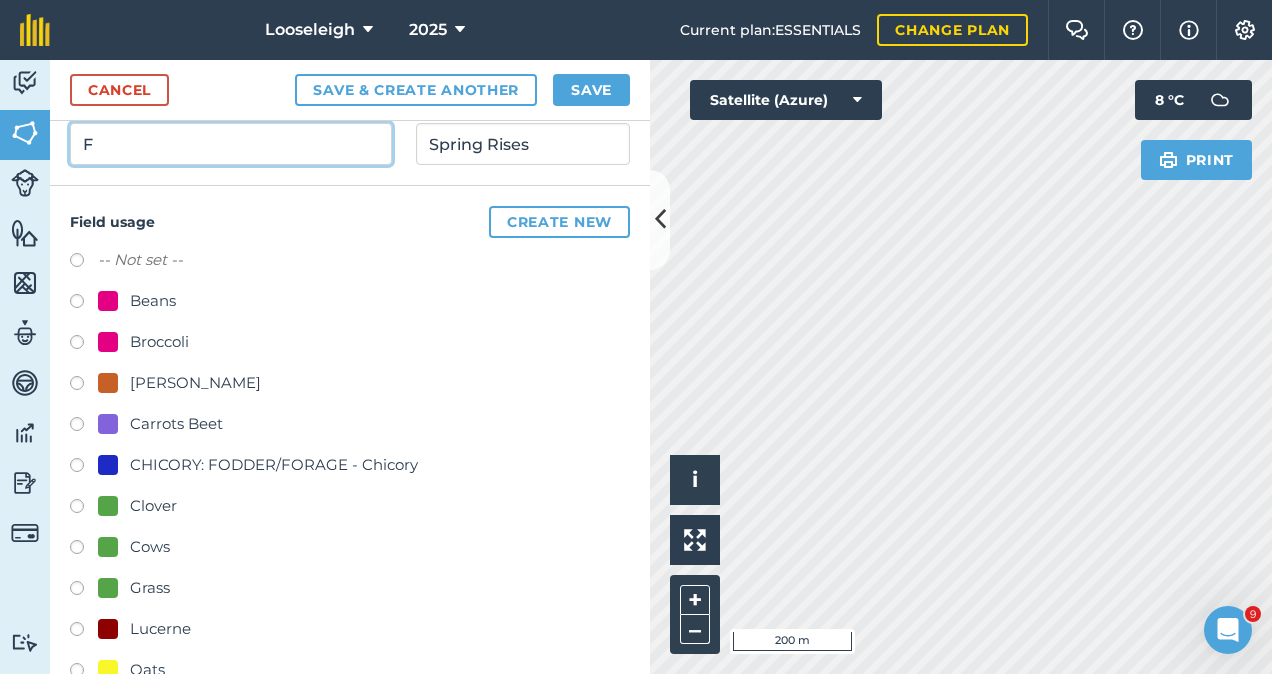 type on "F" 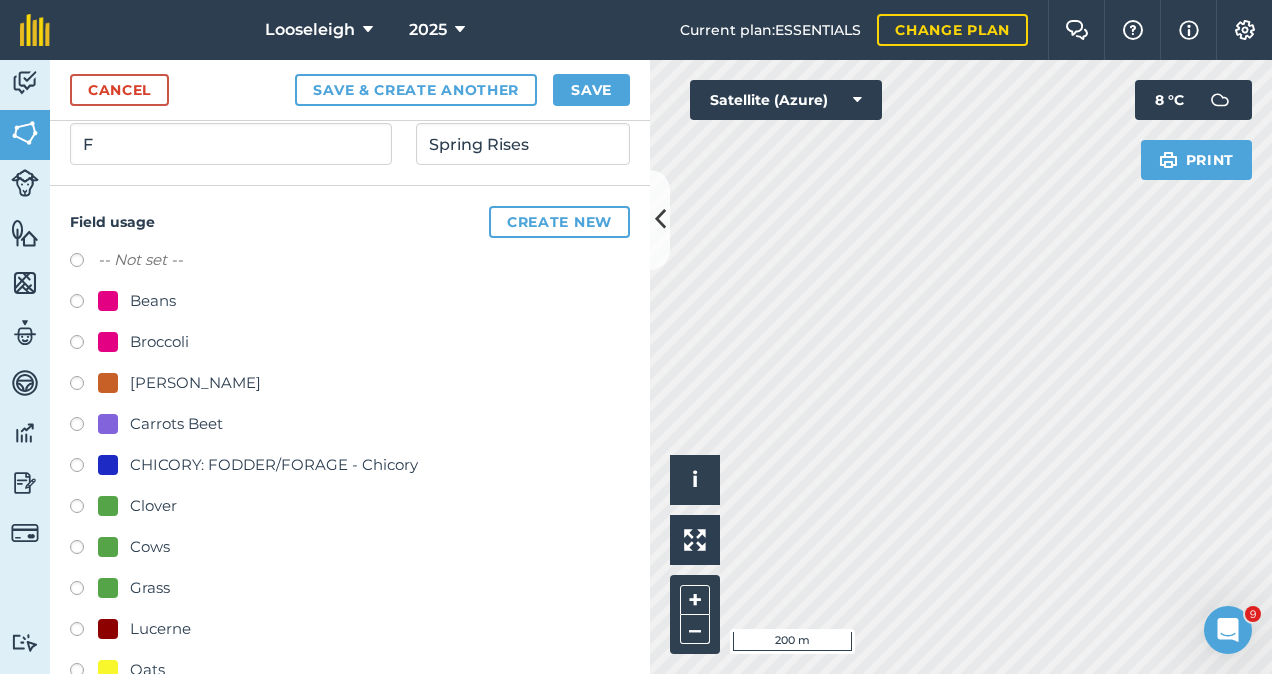 click at bounding box center [84, 591] 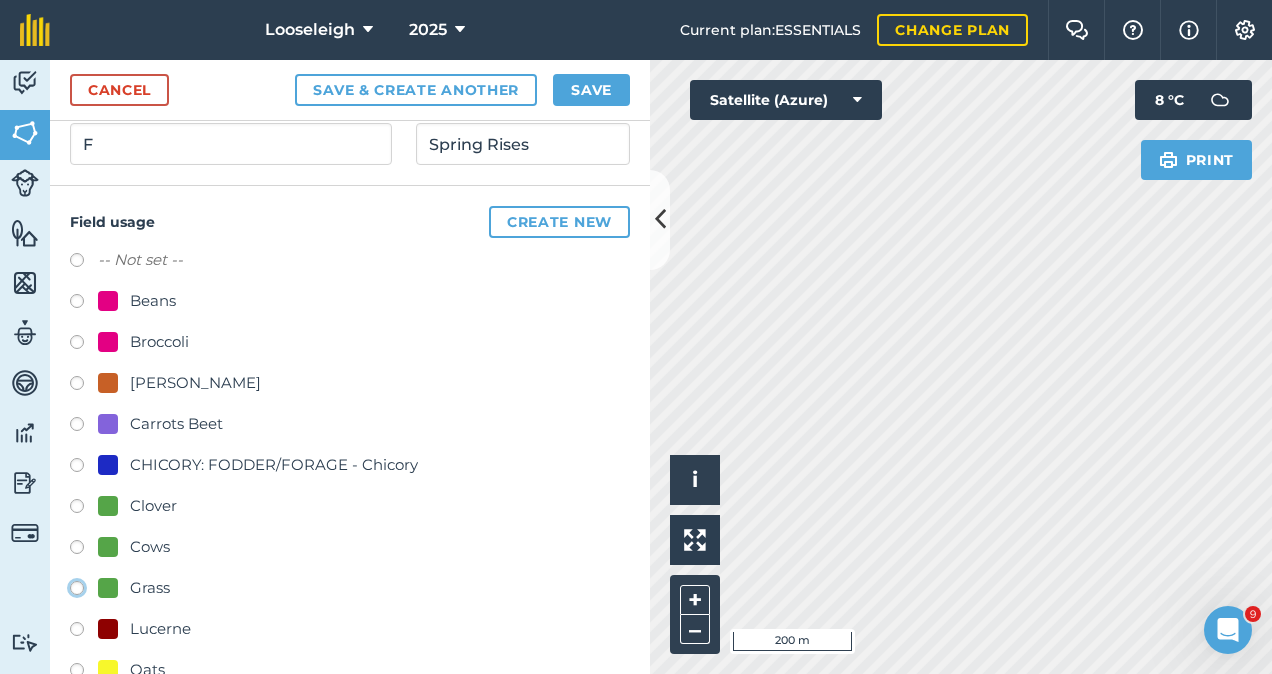 click on "Grass" at bounding box center [-9923, 587] 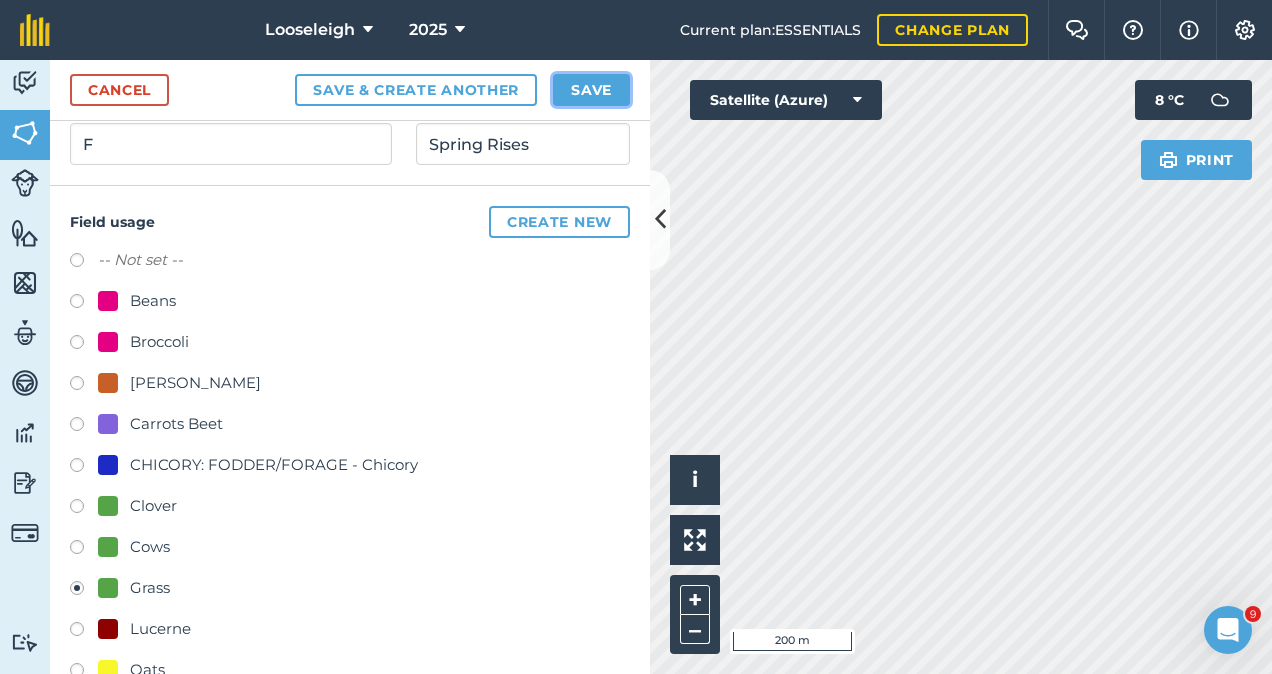 click on "Save" at bounding box center (591, 90) 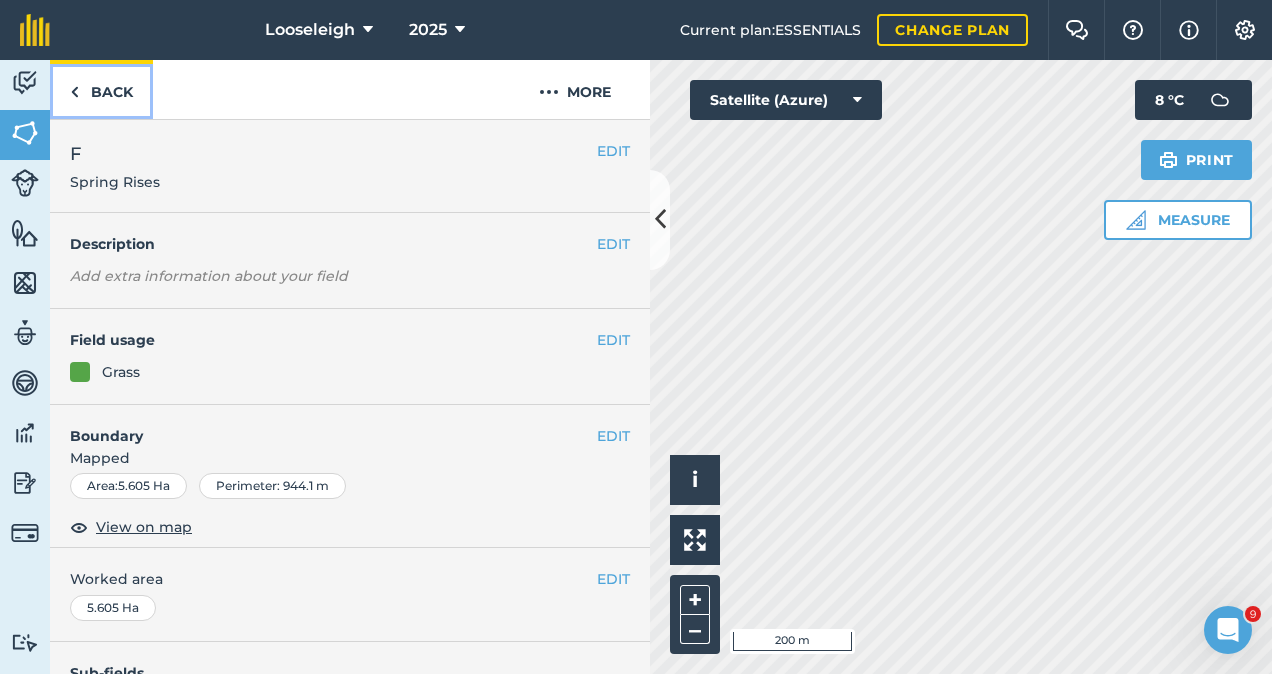 click on "Back" at bounding box center (101, 89) 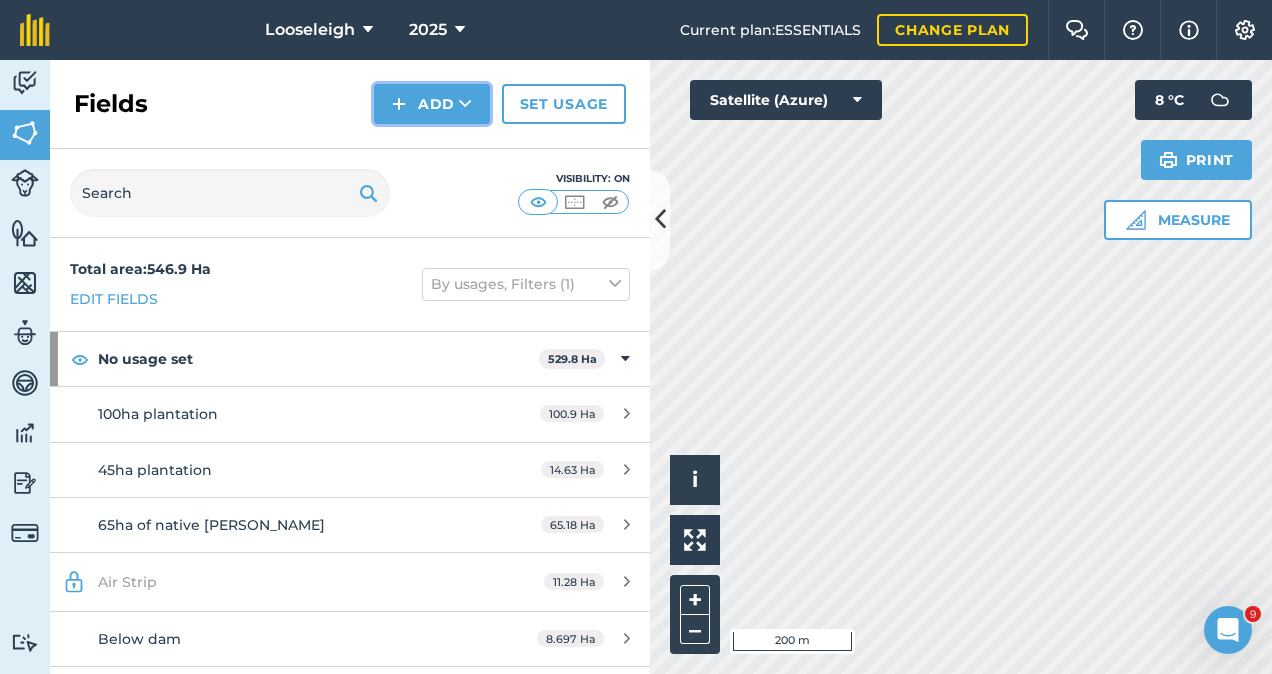 click at bounding box center [465, 104] 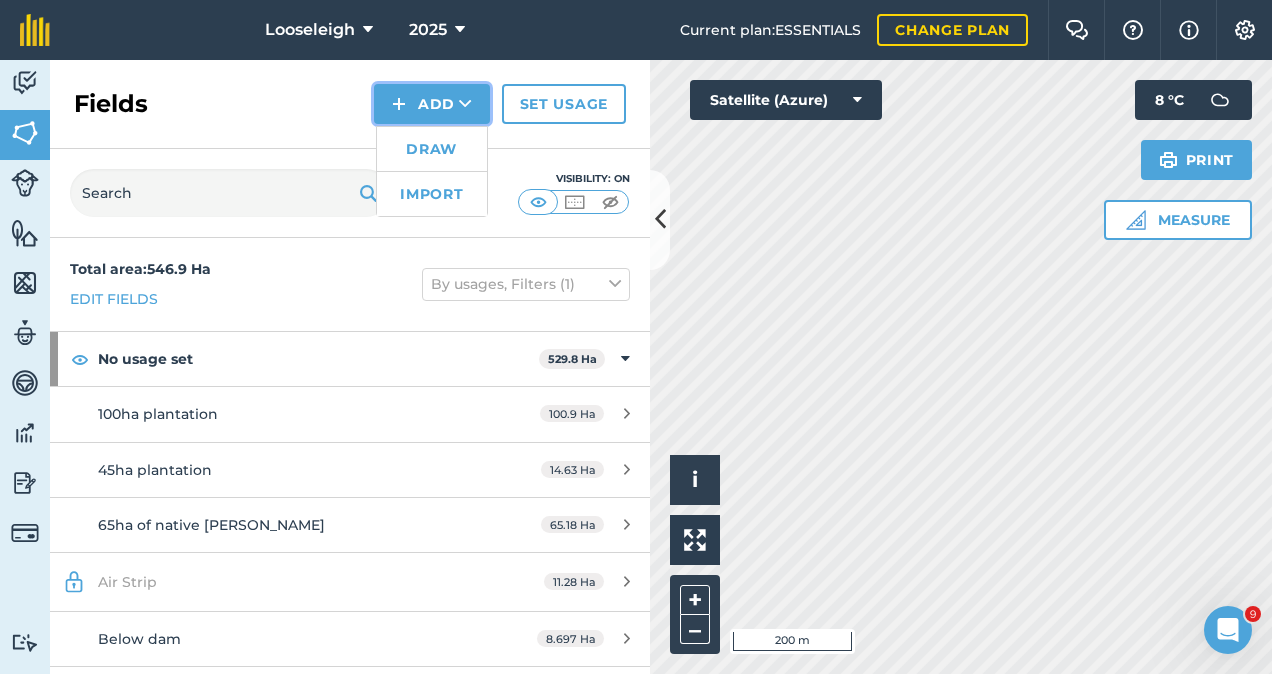 click at bounding box center [465, 104] 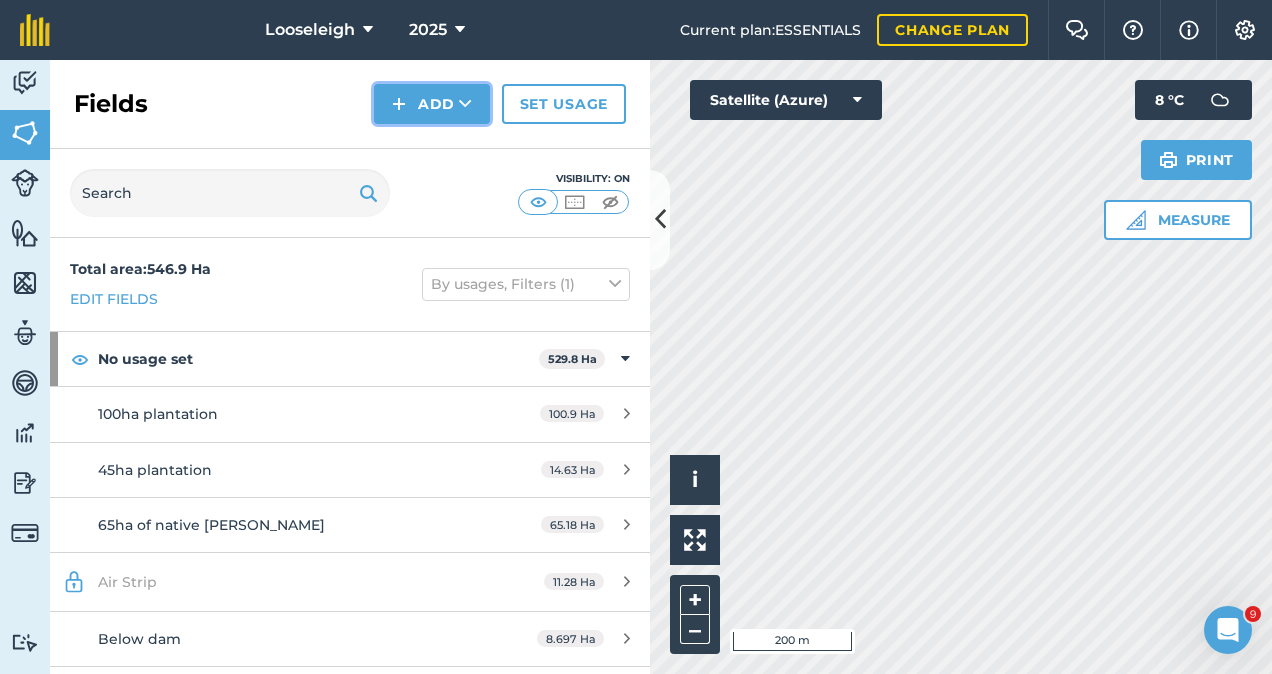 click at bounding box center [465, 104] 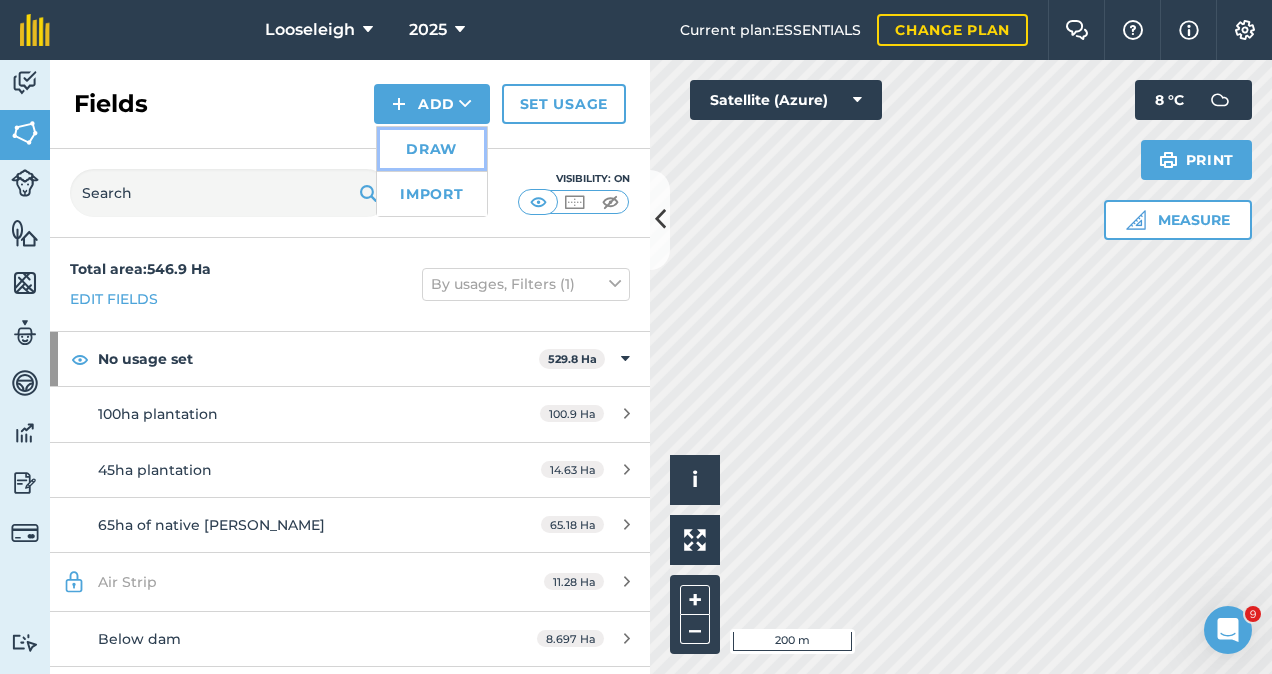 click on "Draw" at bounding box center [432, 149] 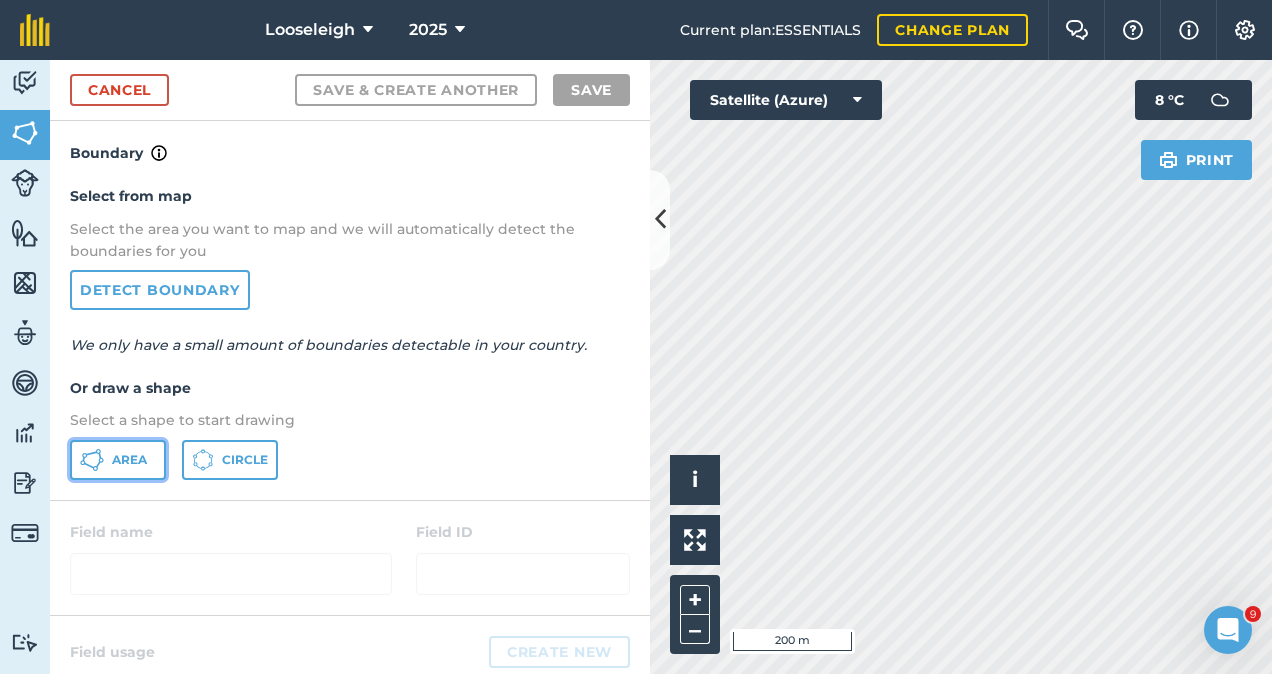 click on "Area" at bounding box center [129, 460] 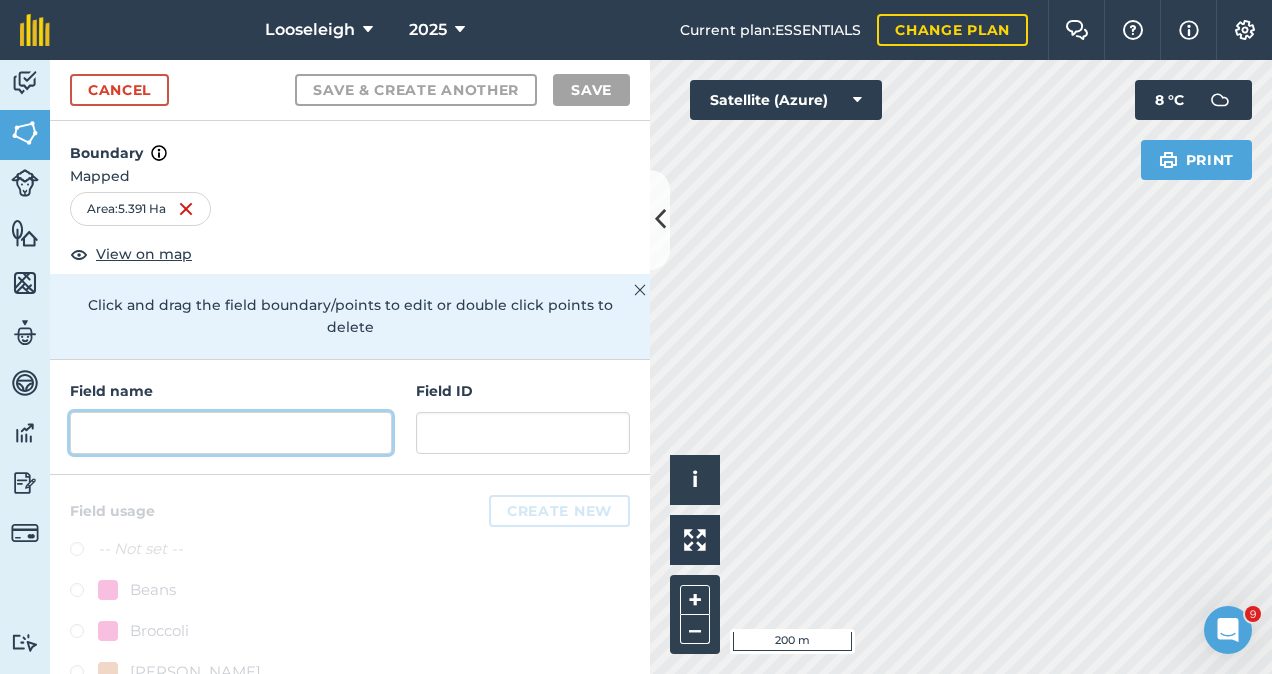 click at bounding box center (231, 433) 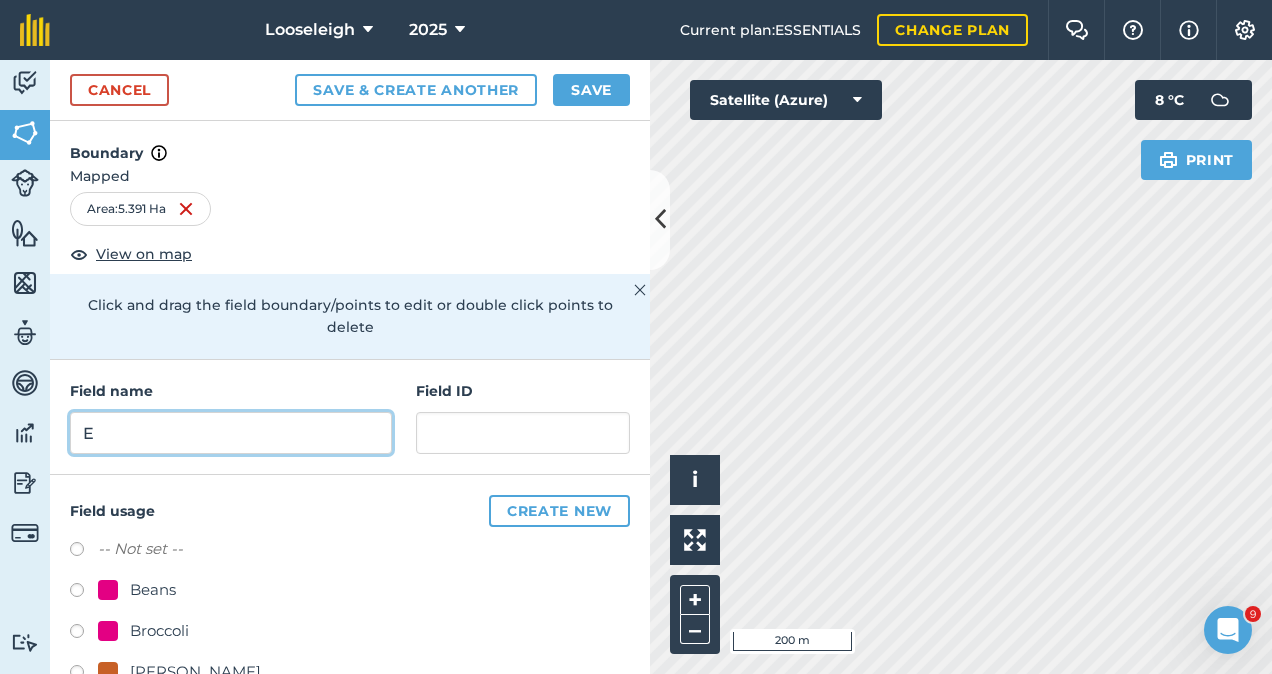 type on "E" 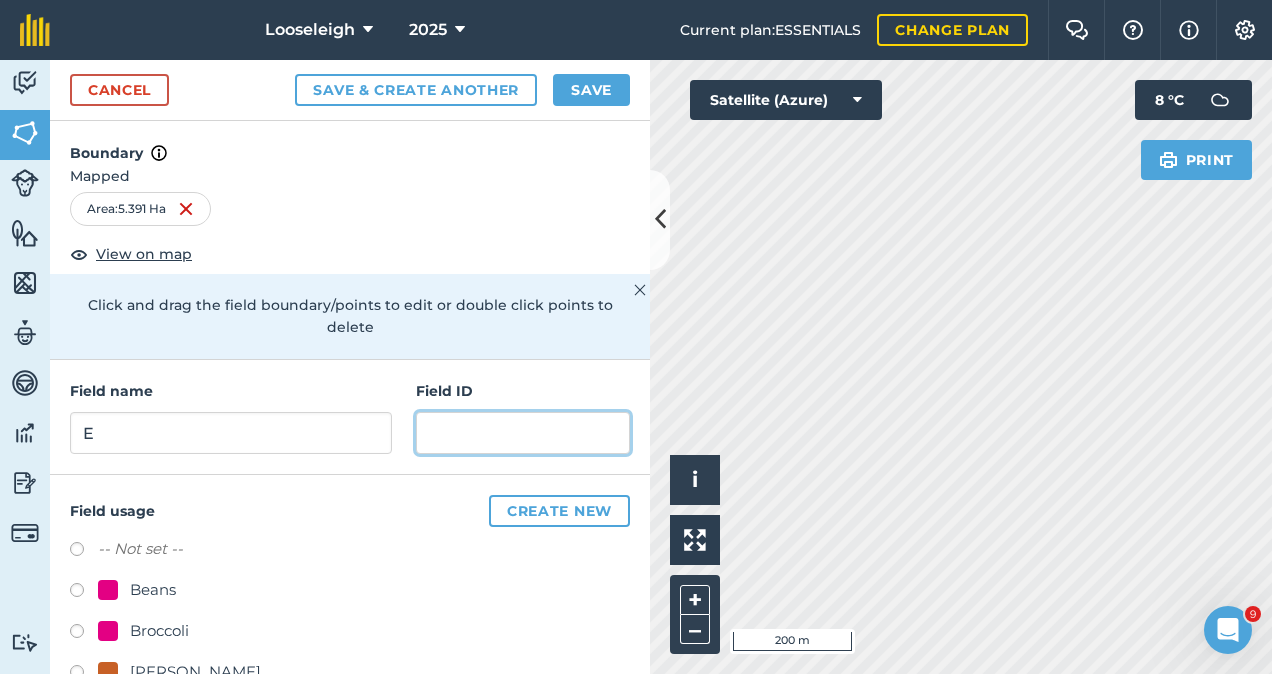 click at bounding box center [523, 433] 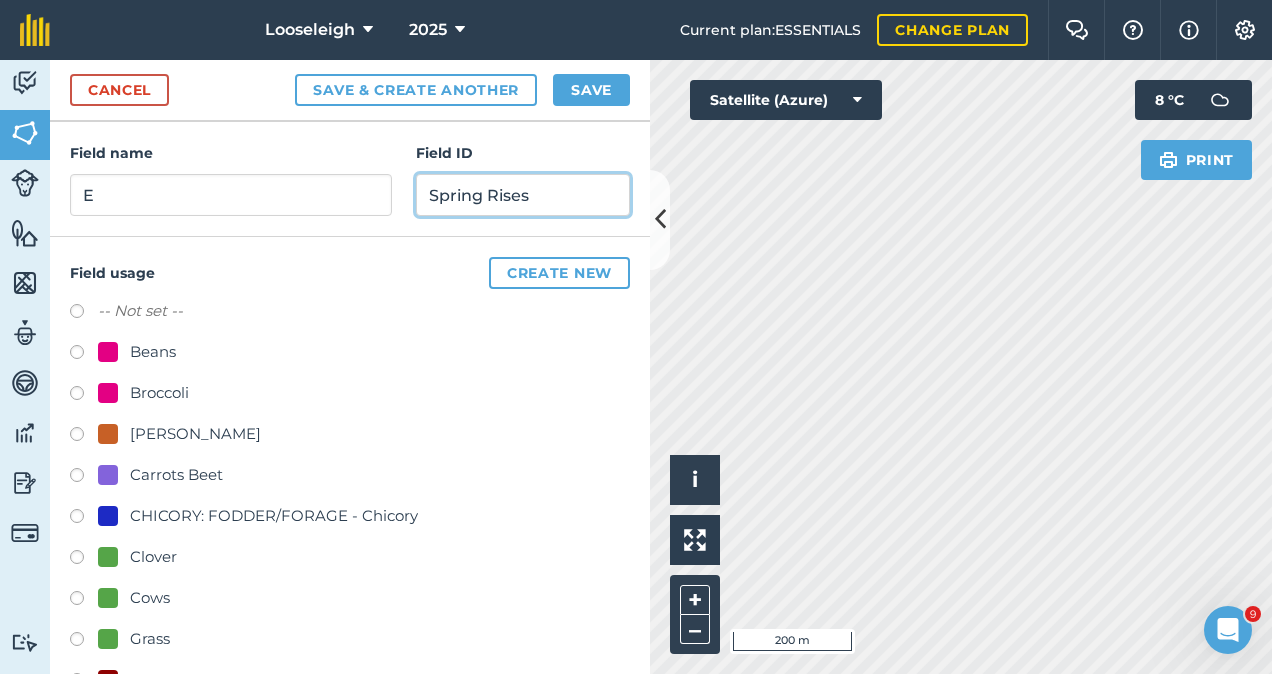scroll, scrollTop: 277, scrollLeft: 0, axis: vertical 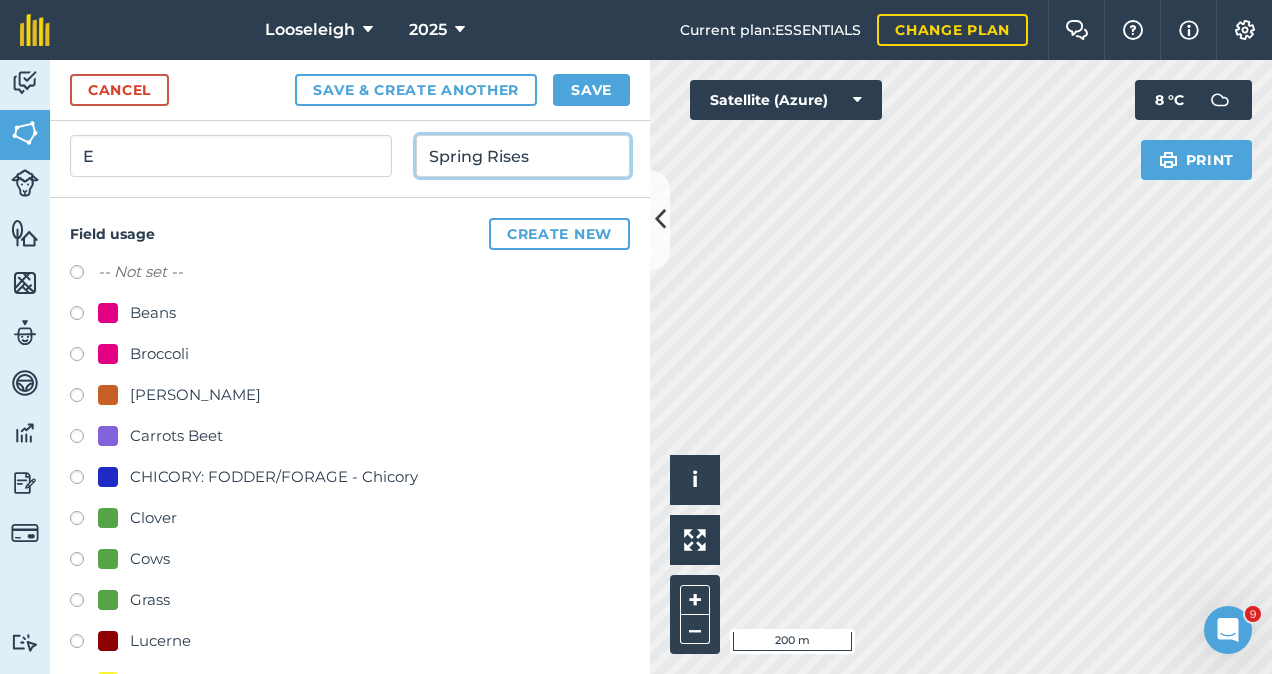 type on "Spring Rises" 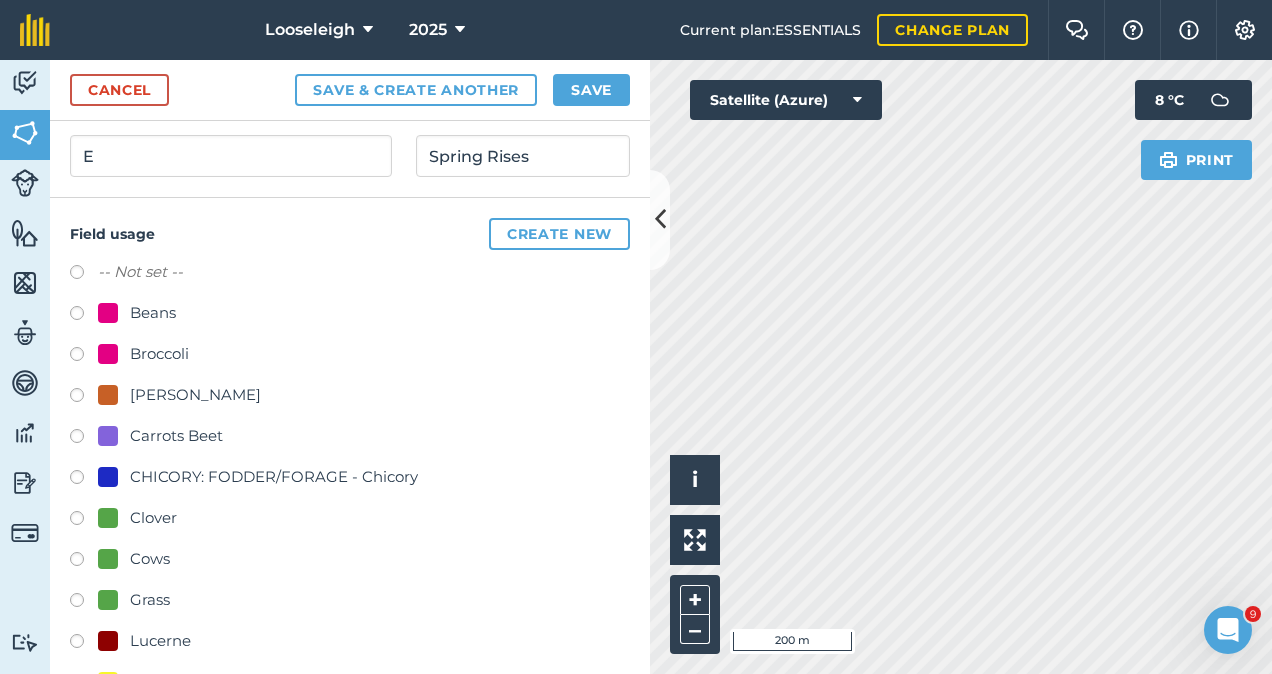 click at bounding box center (84, 603) 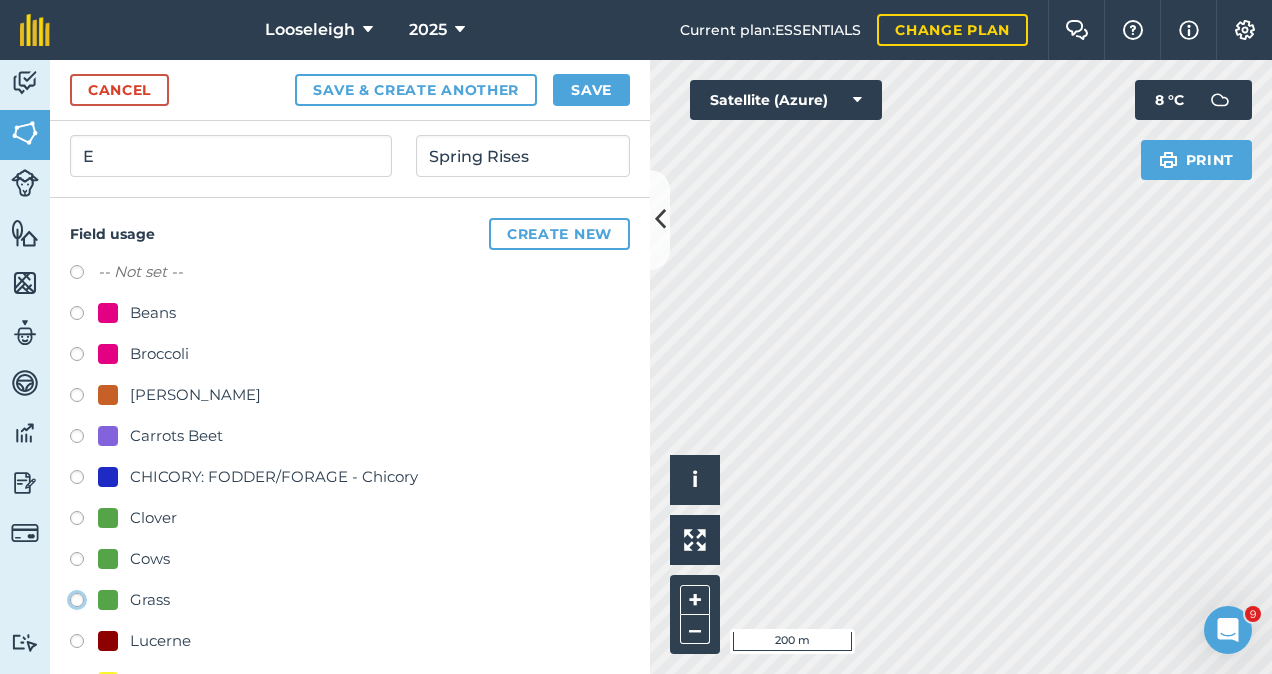 click on "Grass" at bounding box center [-9923, 599] 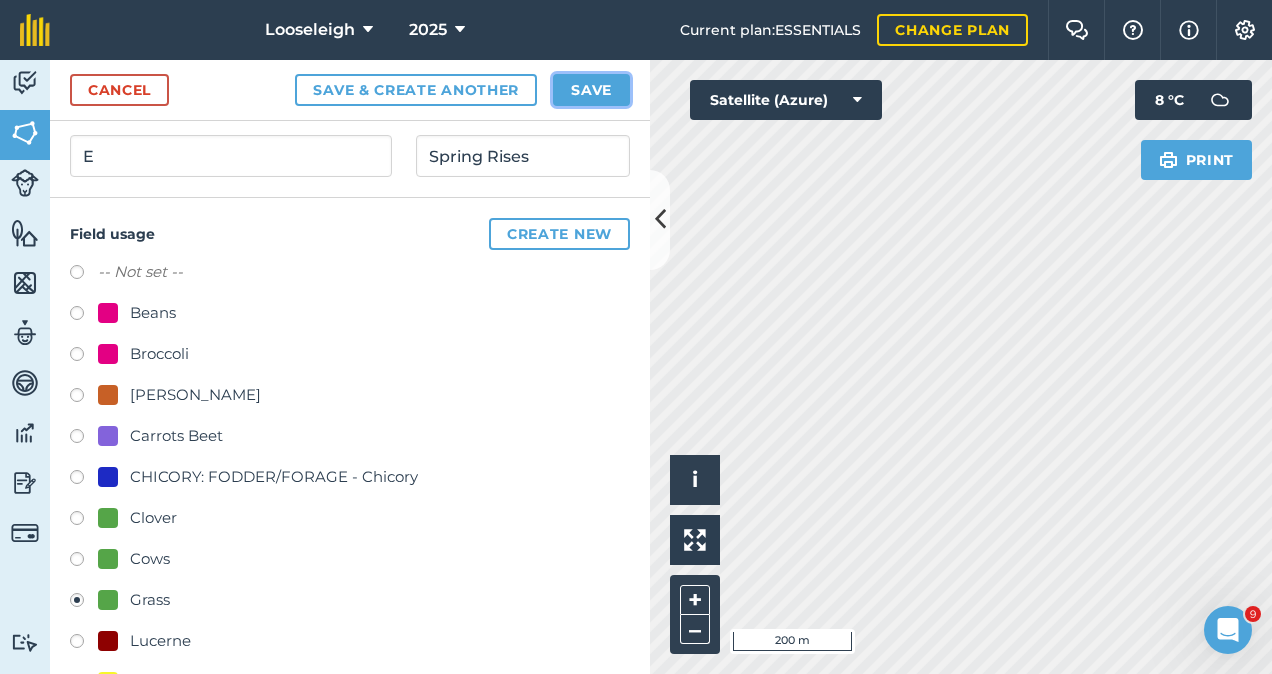 click on "Save" at bounding box center [591, 90] 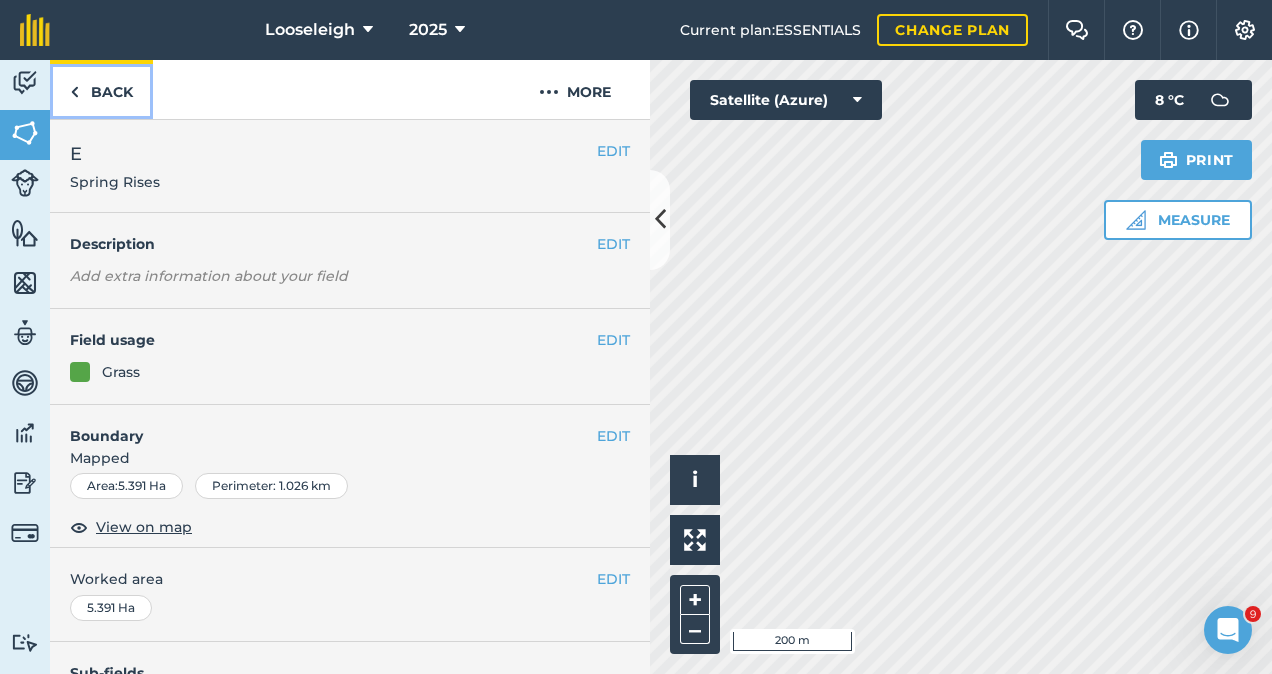 click on "Back" at bounding box center [101, 89] 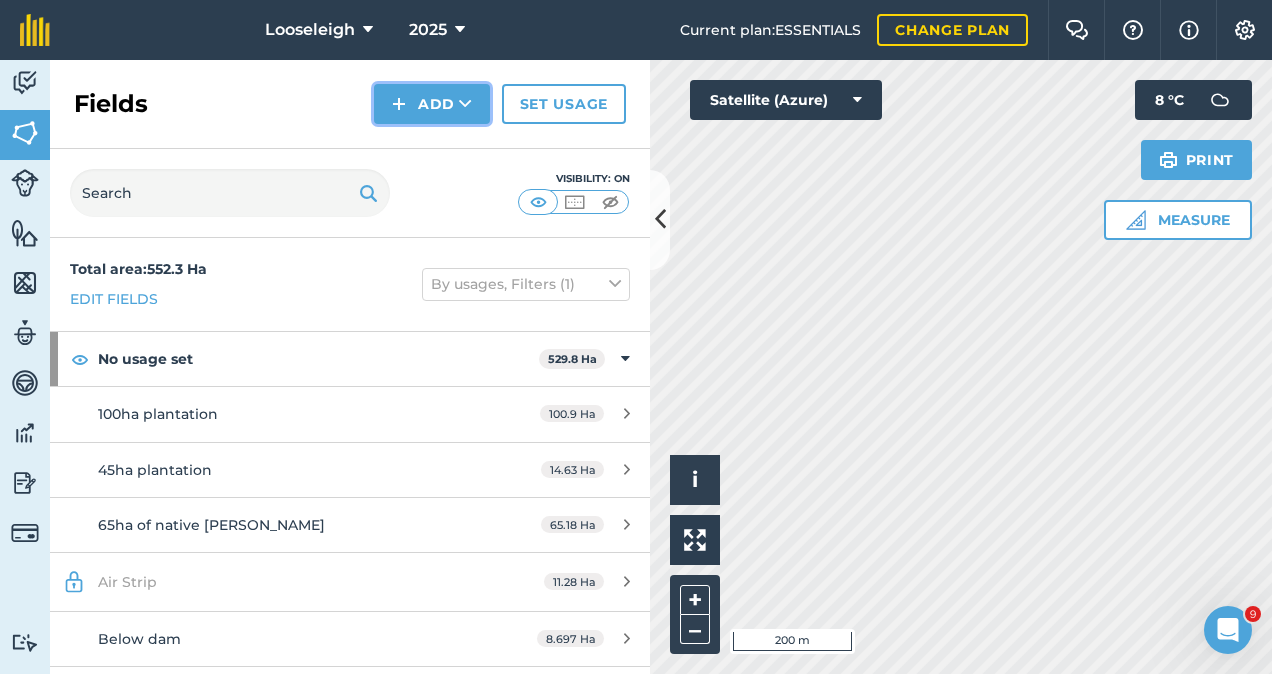click on "Add" at bounding box center (432, 104) 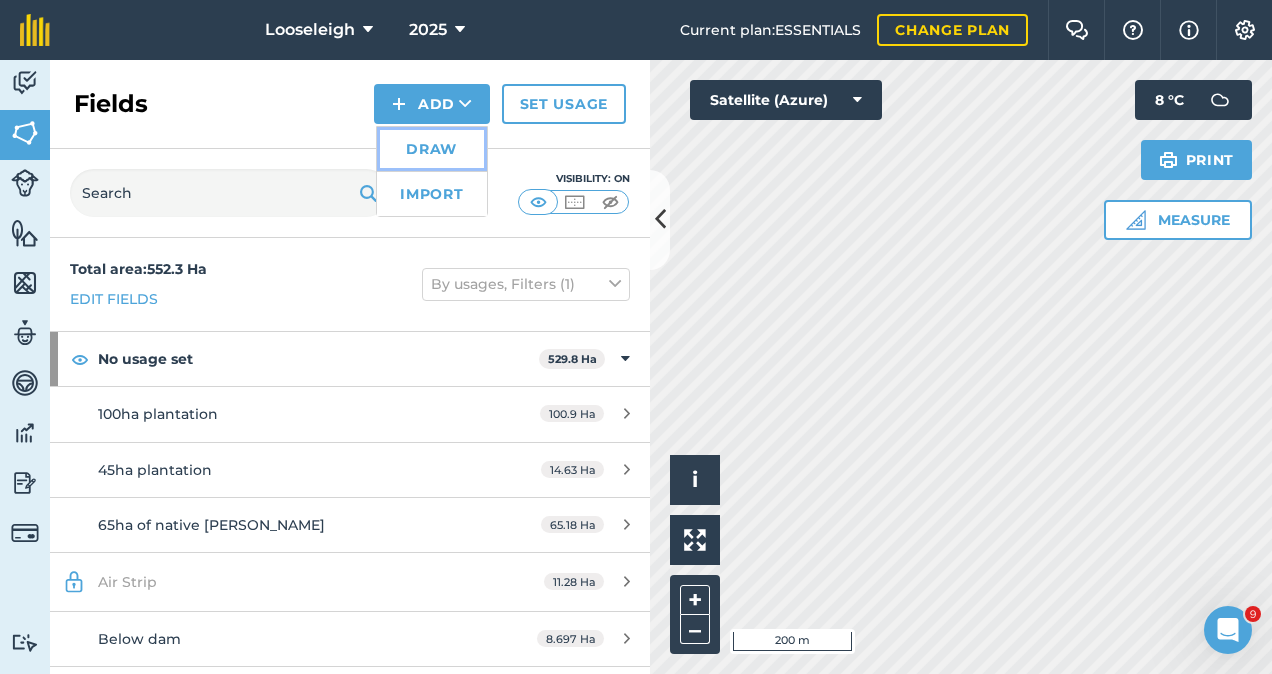 click on "Draw" at bounding box center [432, 149] 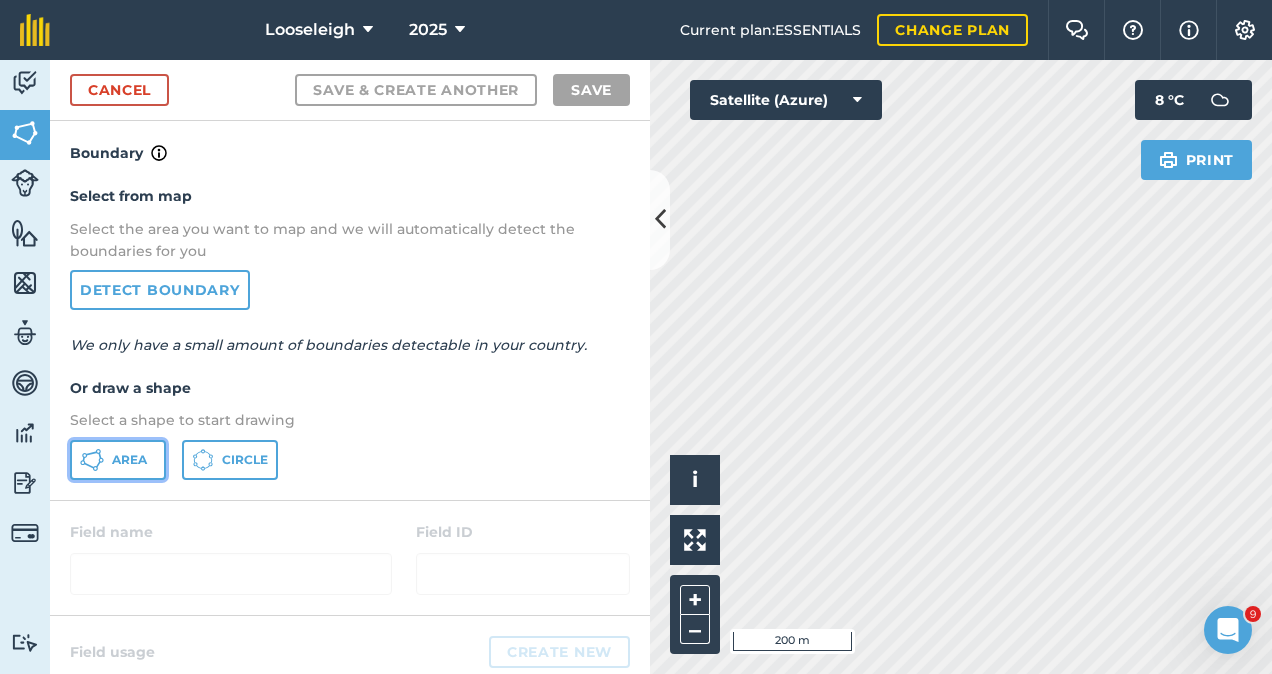 click on "Area" at bounding box center (129, 460) 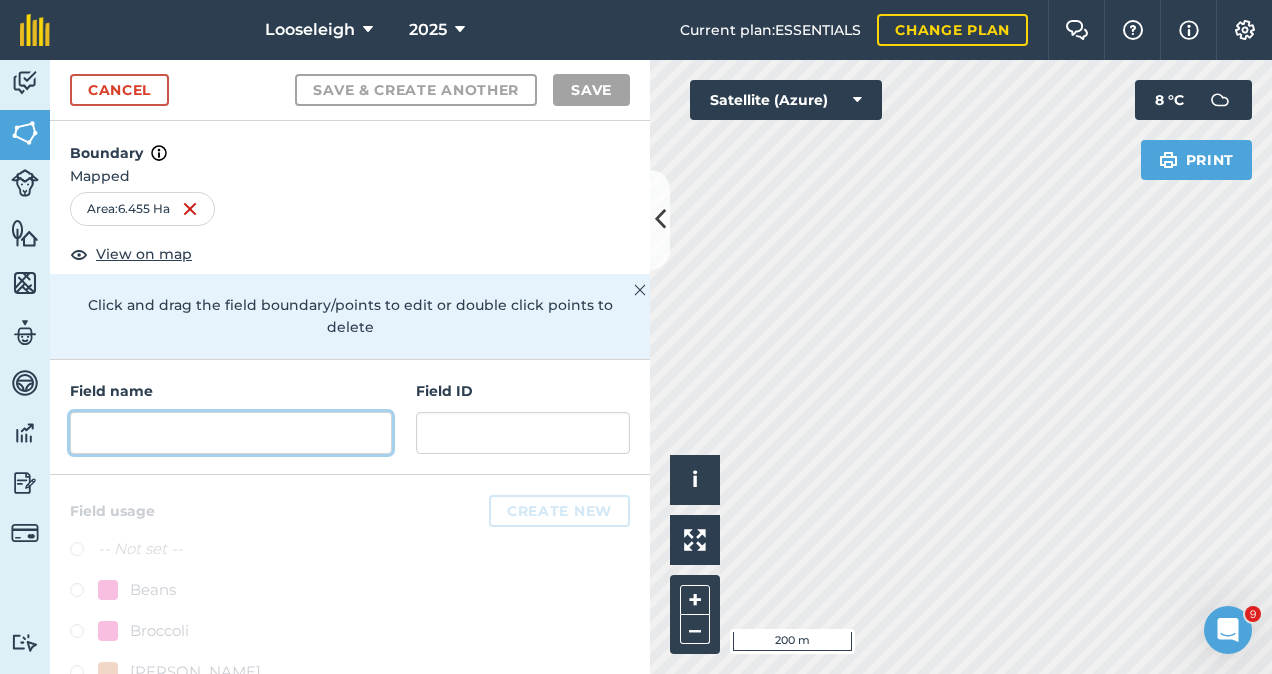 click at bounding box center (231, 433) 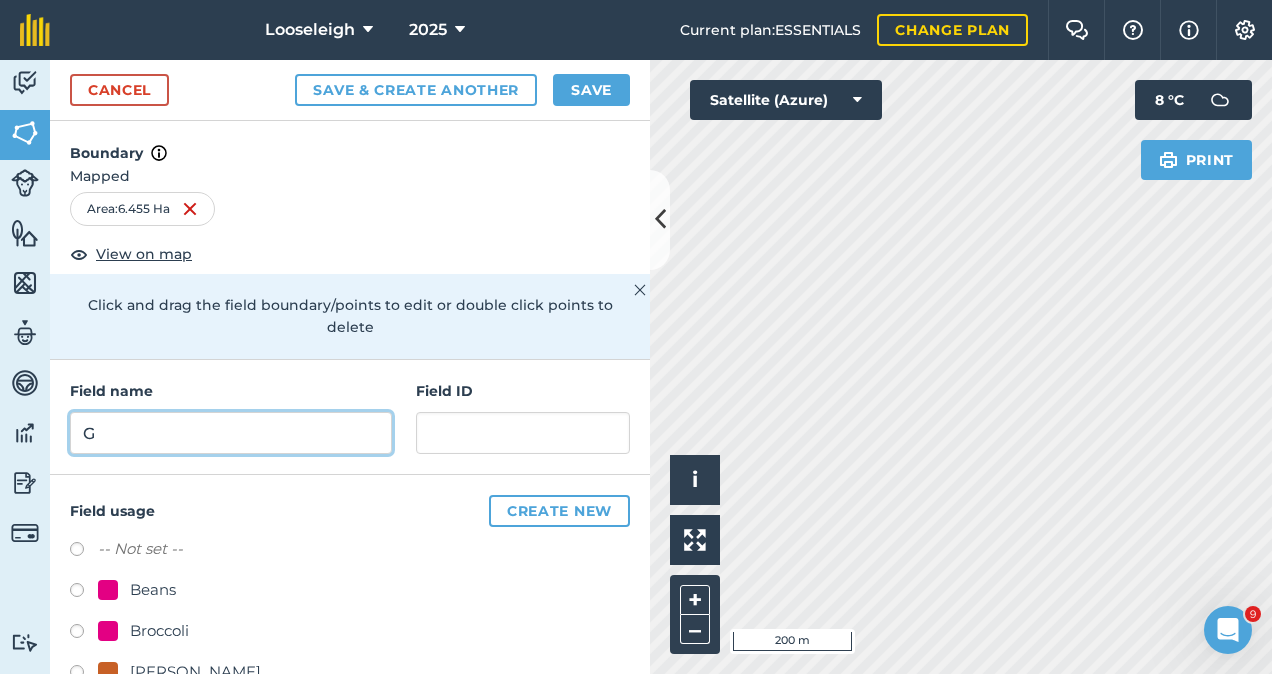type on "G" 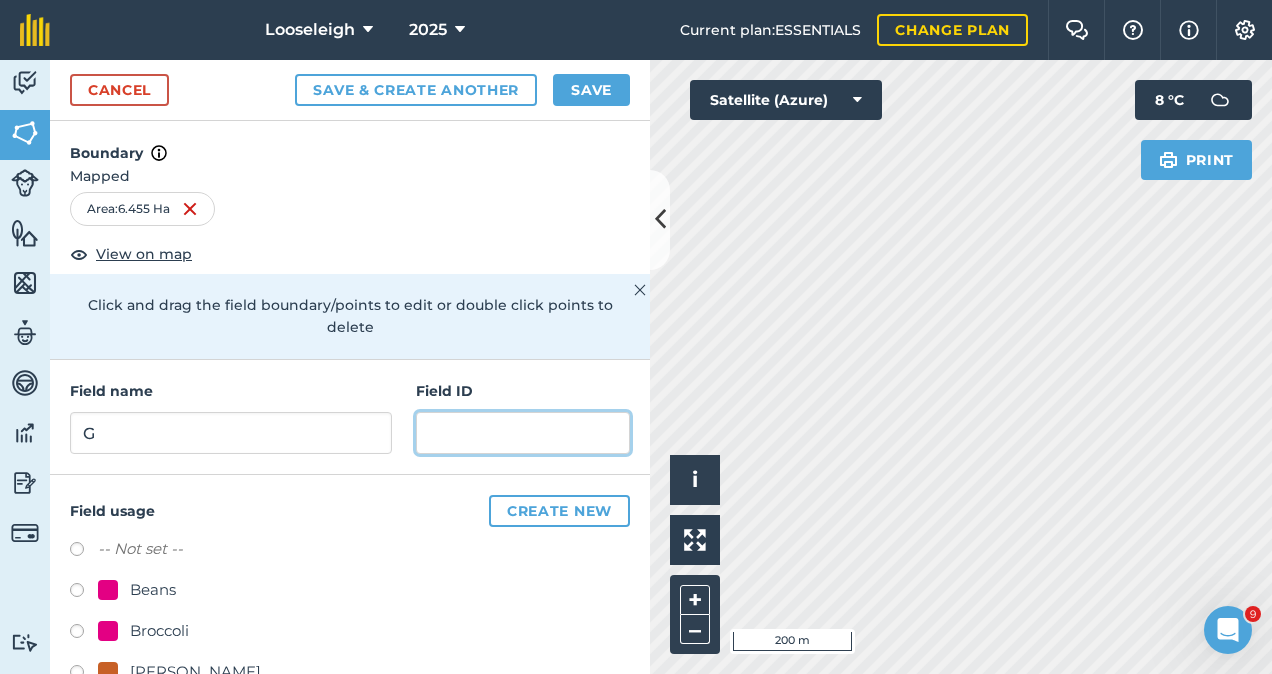 click at bounding box center [523, 433] 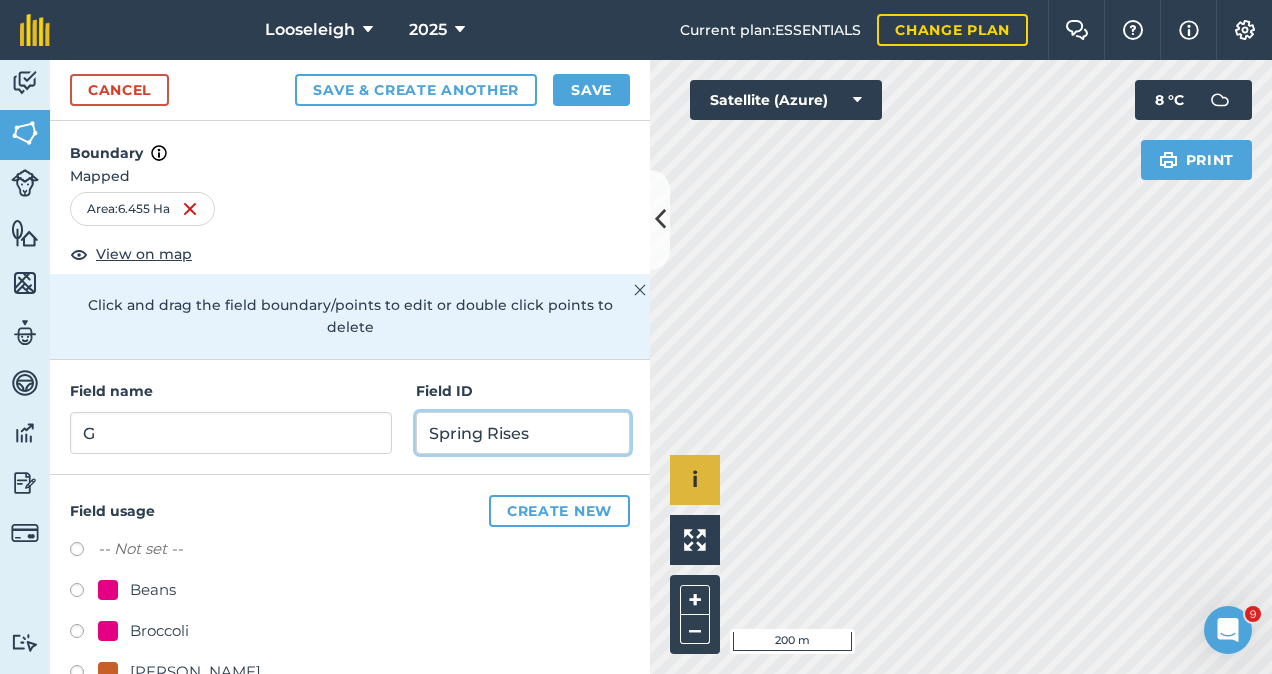 type on "Spring Rises" 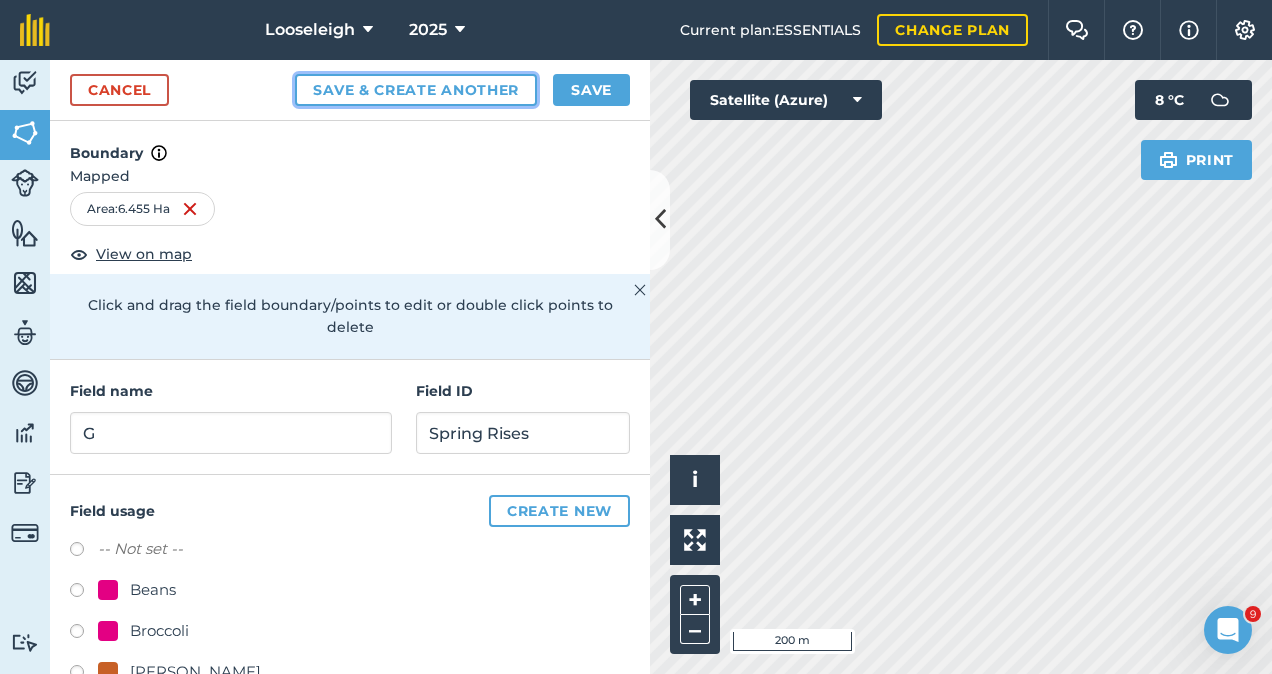 click on "Save & Create Another" at bounding box center (416, 90) 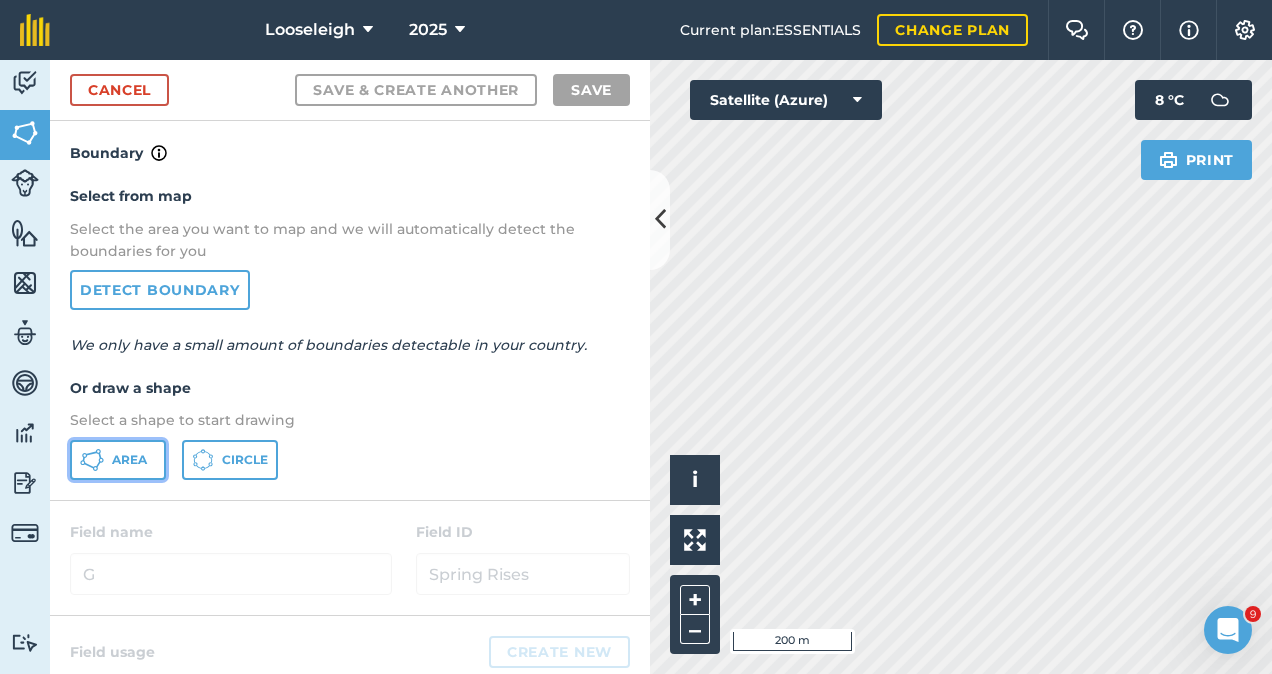 click on "Area" at bounding box center [129, 460] 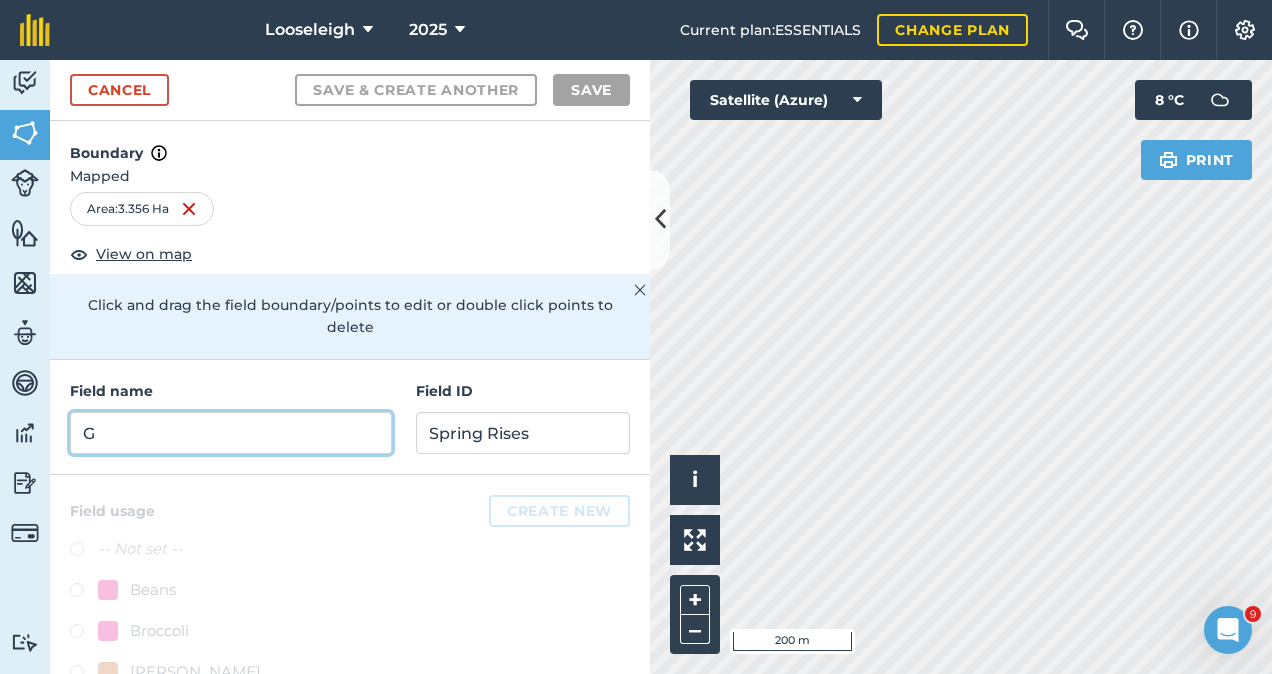 click on "G" at bounding box center (231, 433) 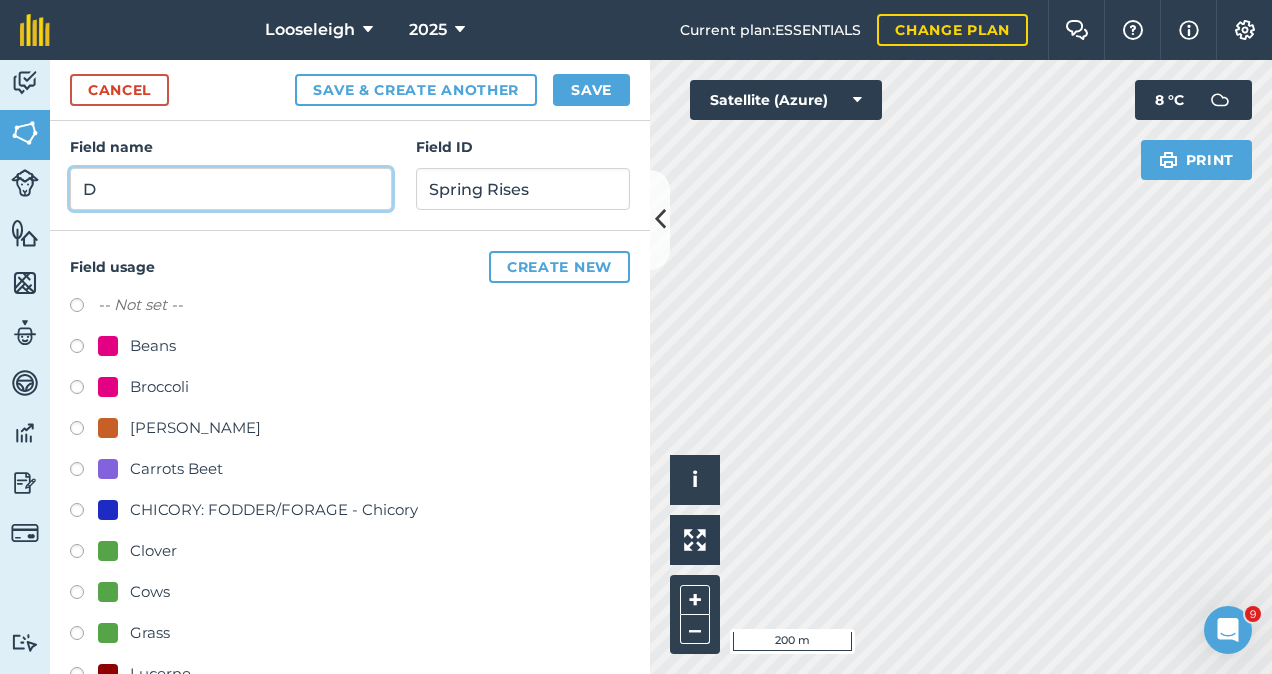 scroll, scrollTop: 272, scrollLeft: 0, axis: vertical 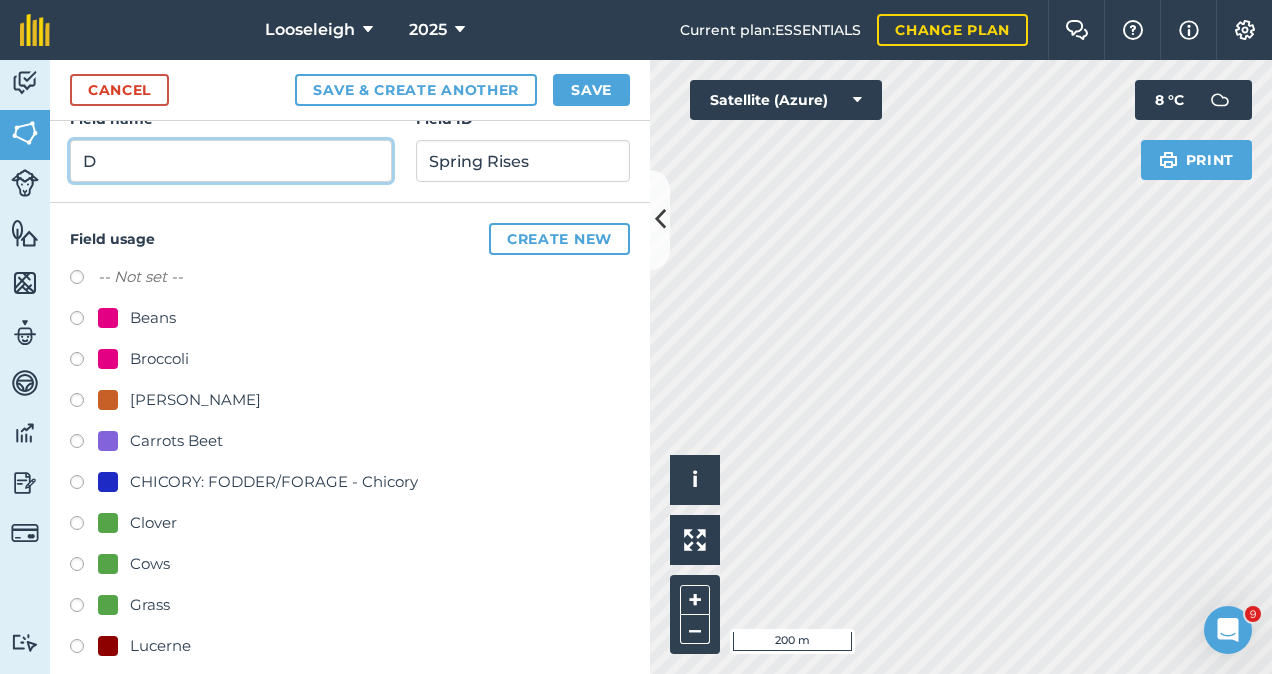 type on "D" 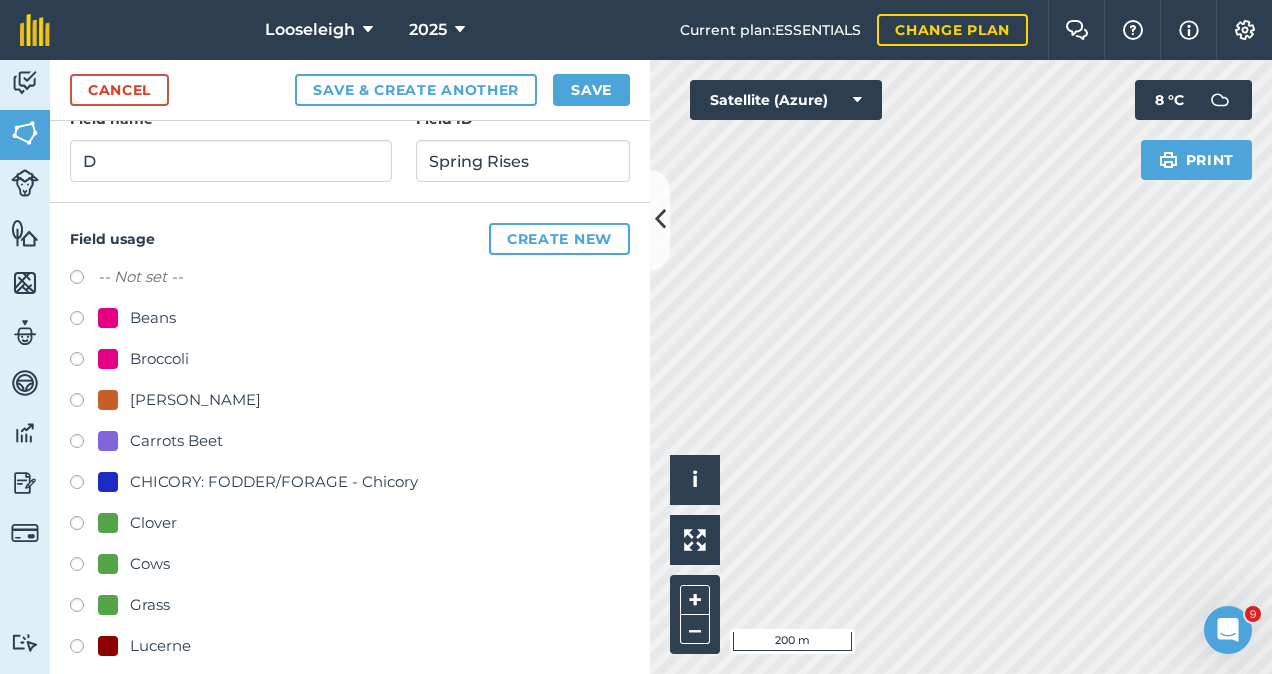 click at bounding box center [84, 608] 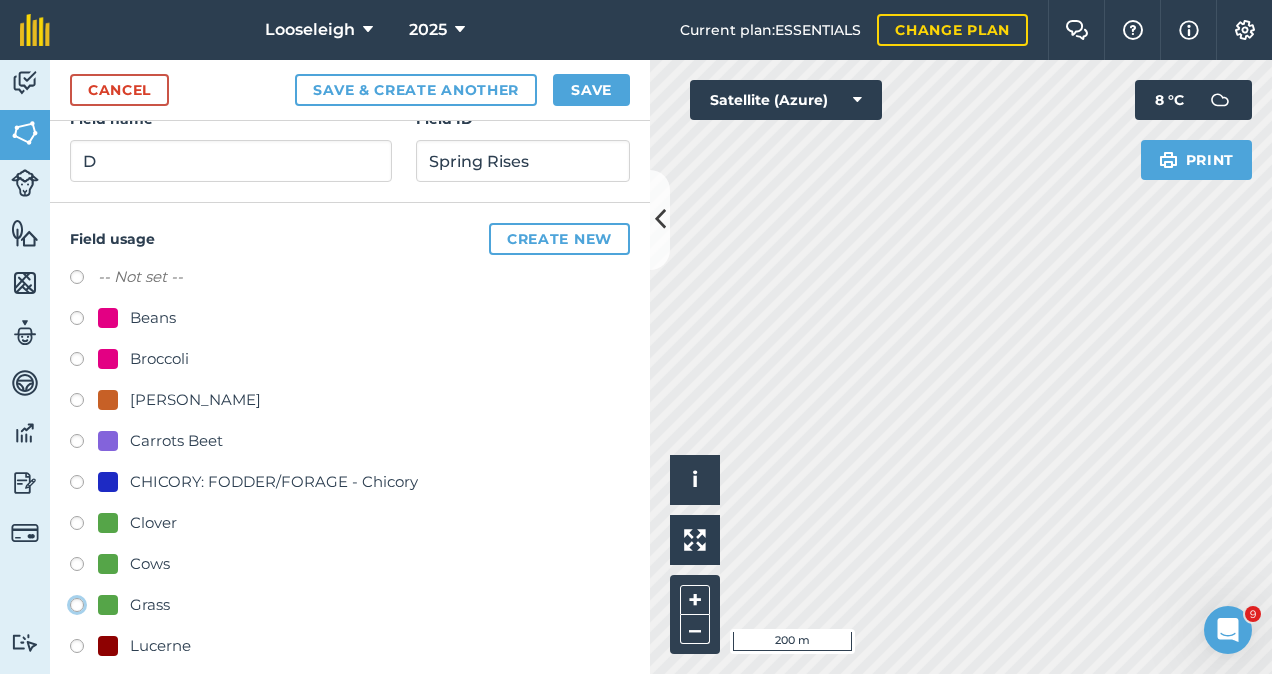 click on "Grass" at bounding box center (-9923, 604) 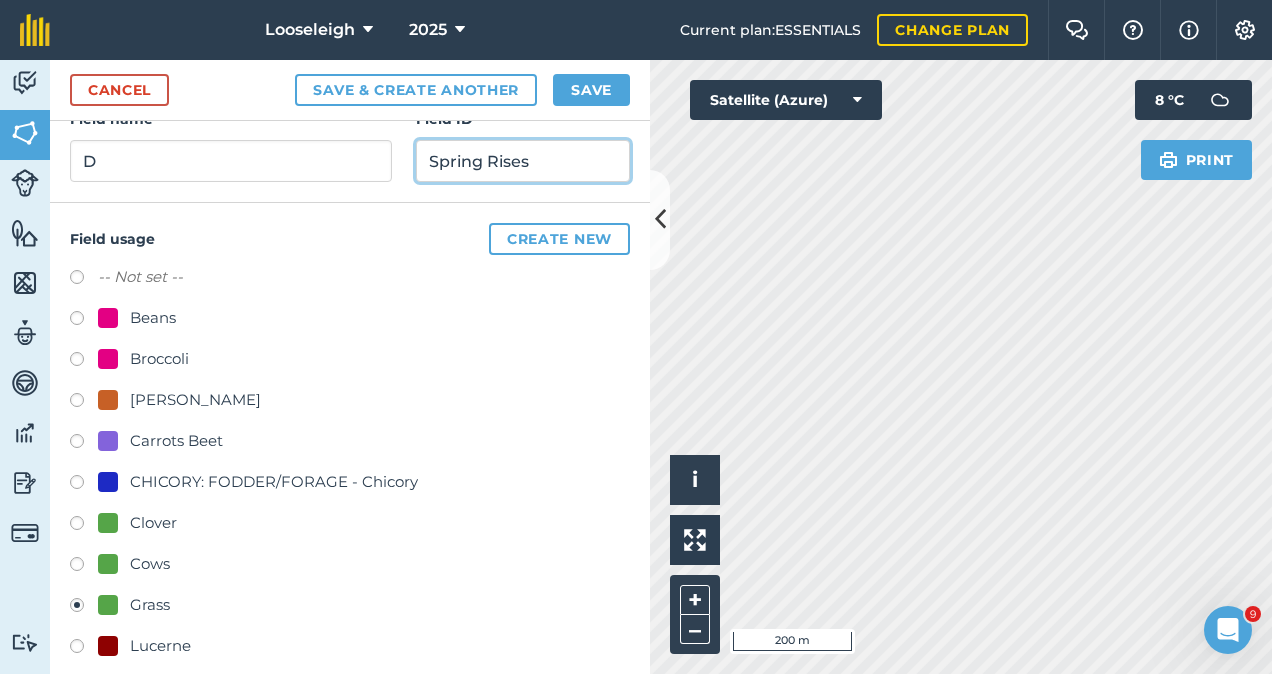 click on "Spring Rises" at bounding box center (523, 161) 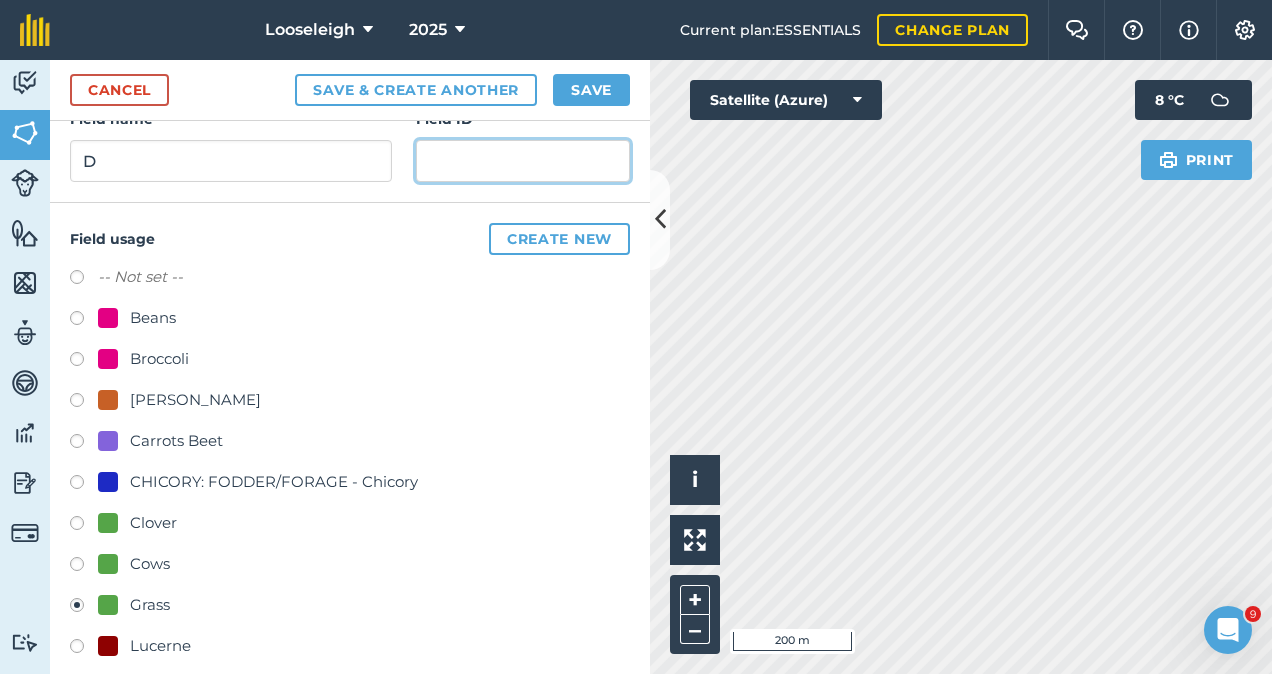 paste on "Spring Rises" 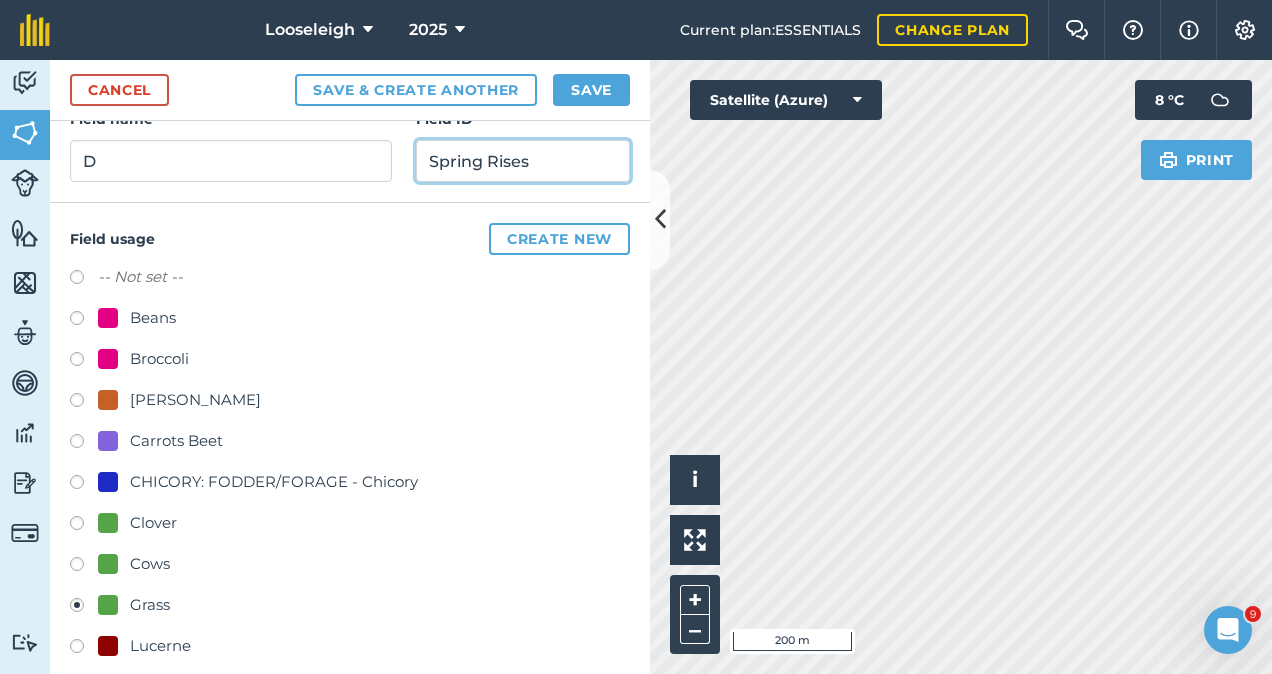 type on "Spring Rises" 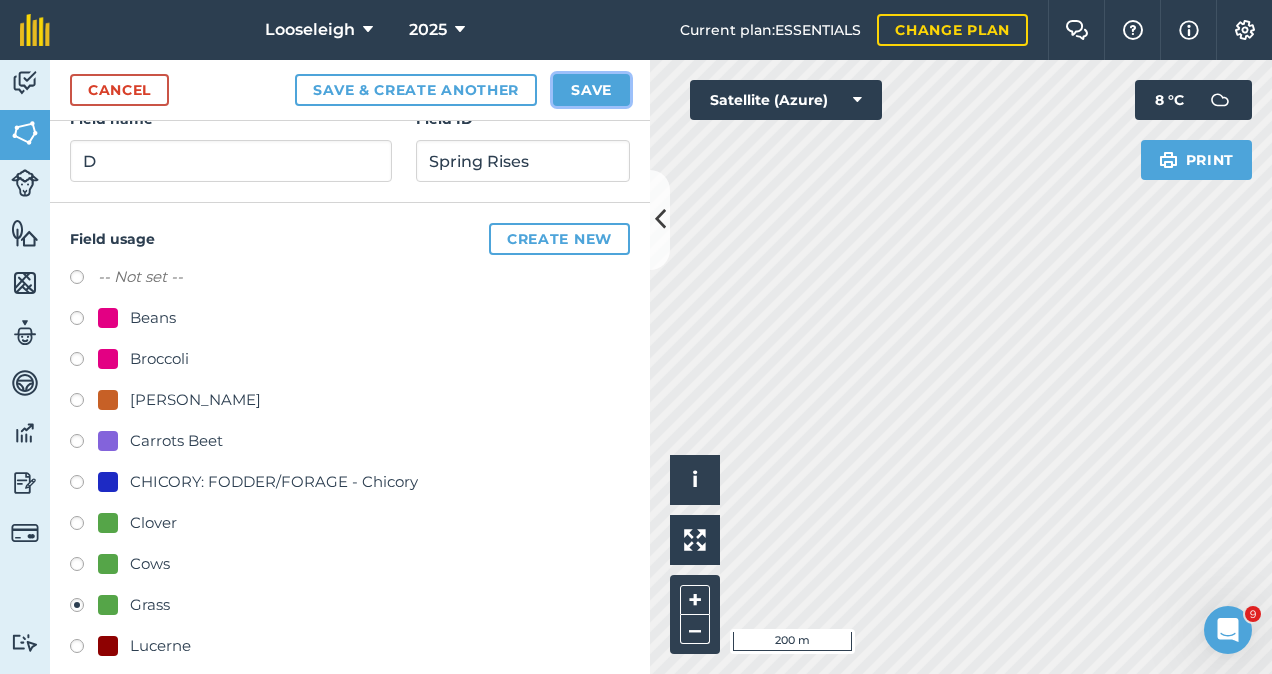 click on "Save" at bounding box center [591, 90] 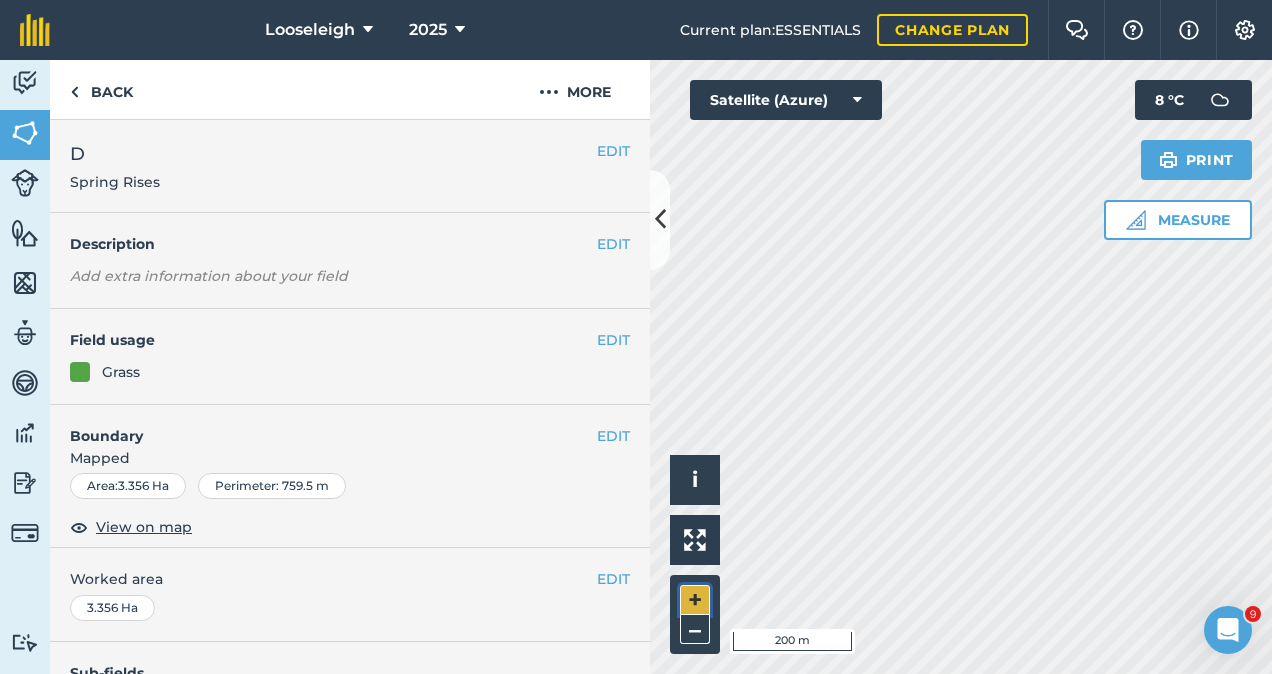 click on "+" at bounding box center [695, 600] 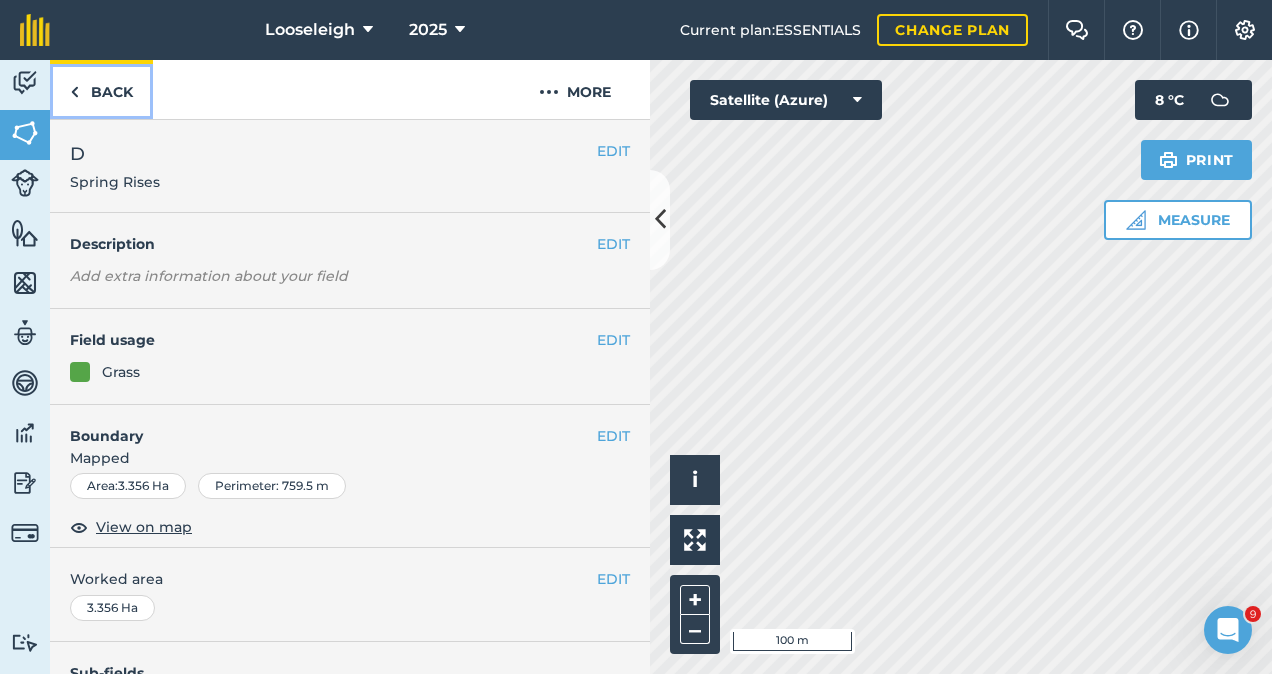 click on "Back" at bounding box center [101, 89] 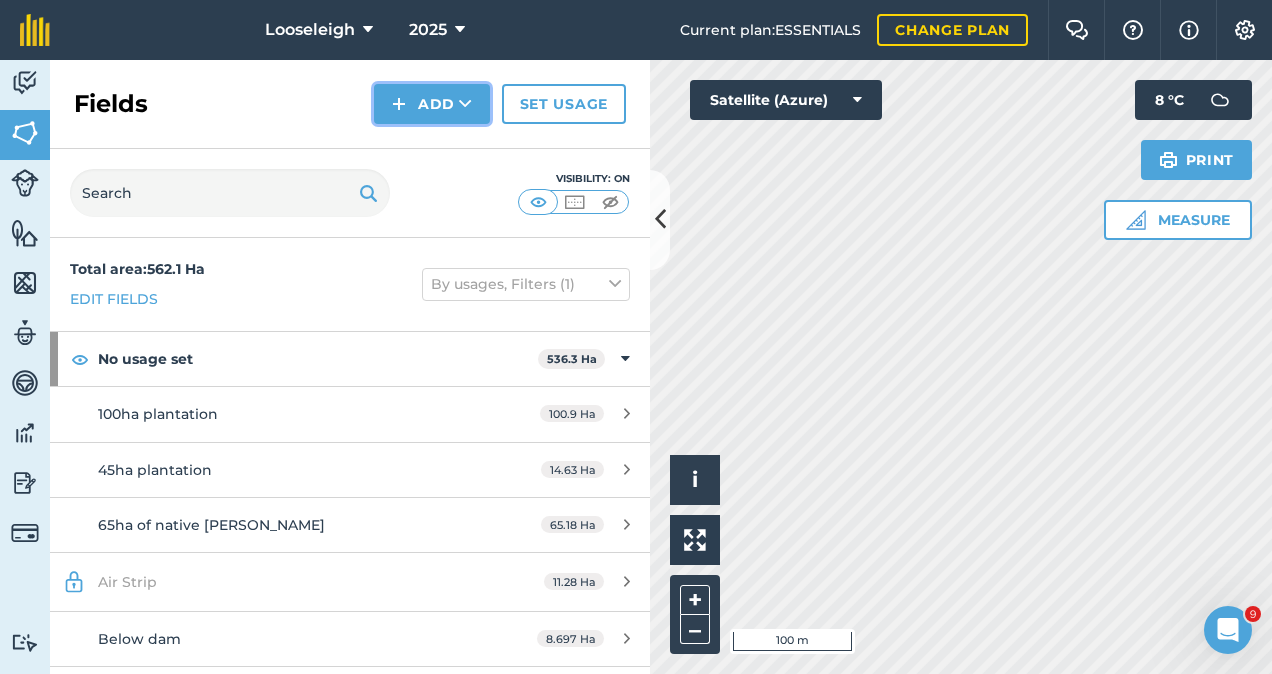 click on "Add" at bounding box center [432, 104] 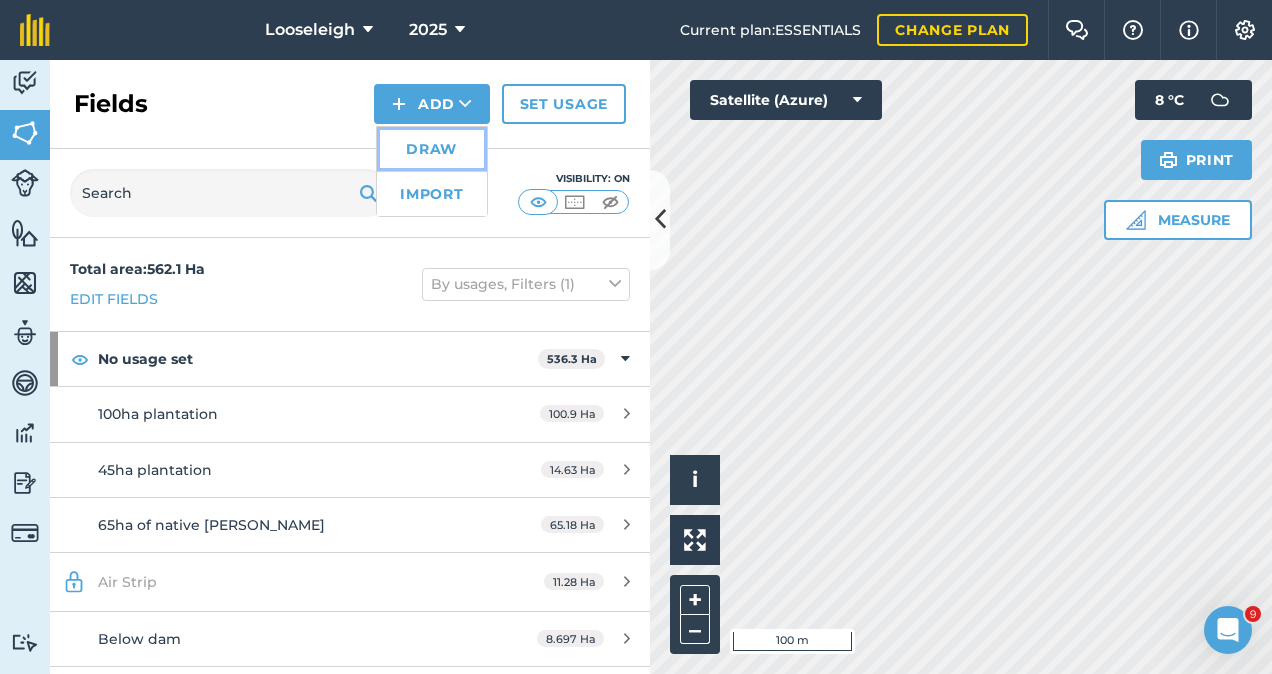 click on "Draw" at bounding box center [432, 149] 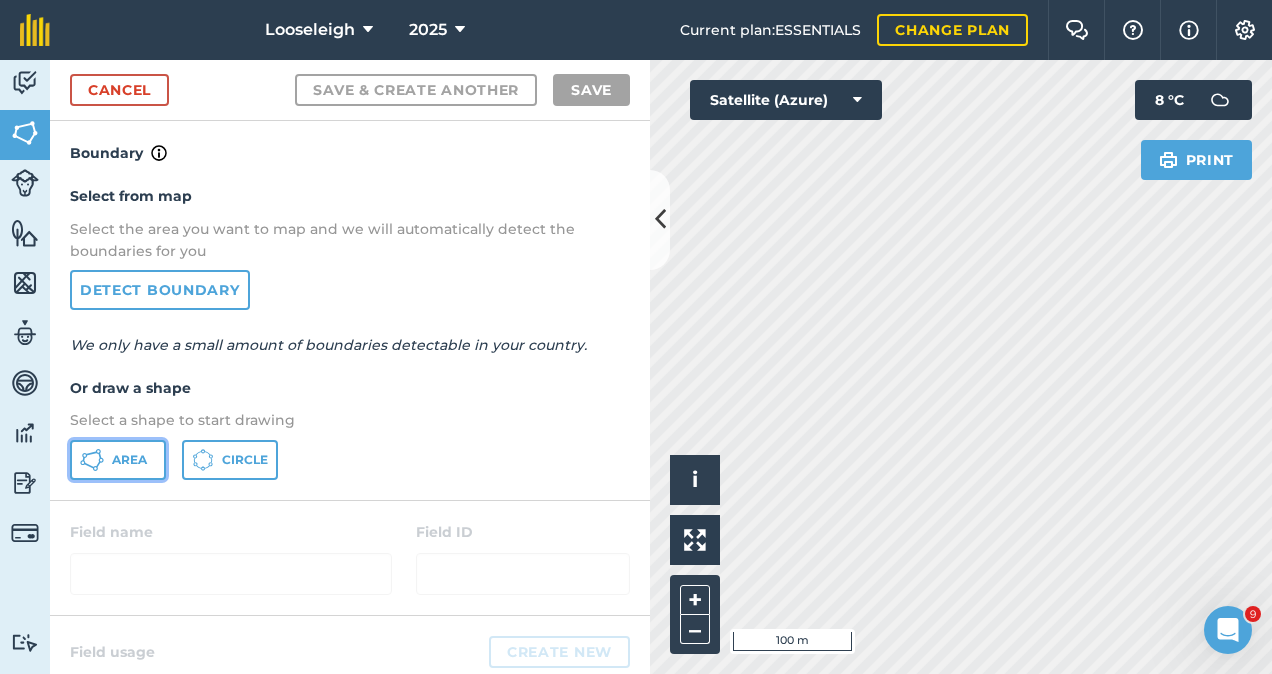click on "Area" at bounding box center [129, 460] 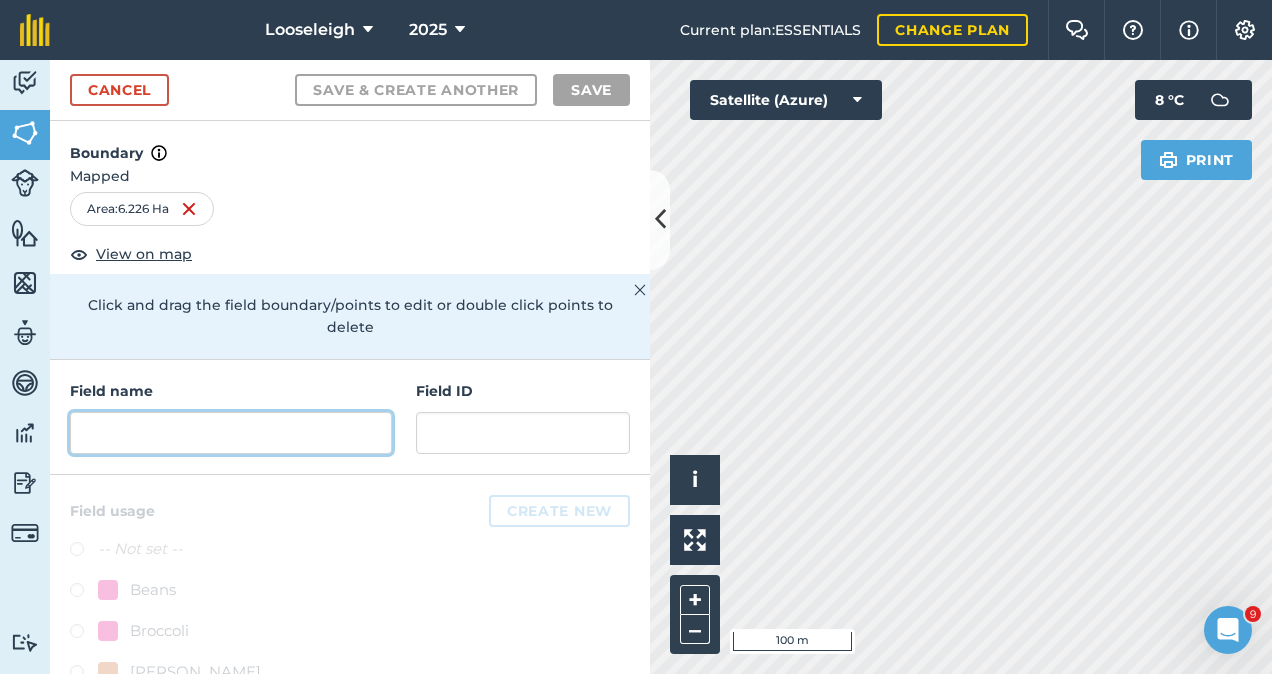 click at bounding box center [231, 433] 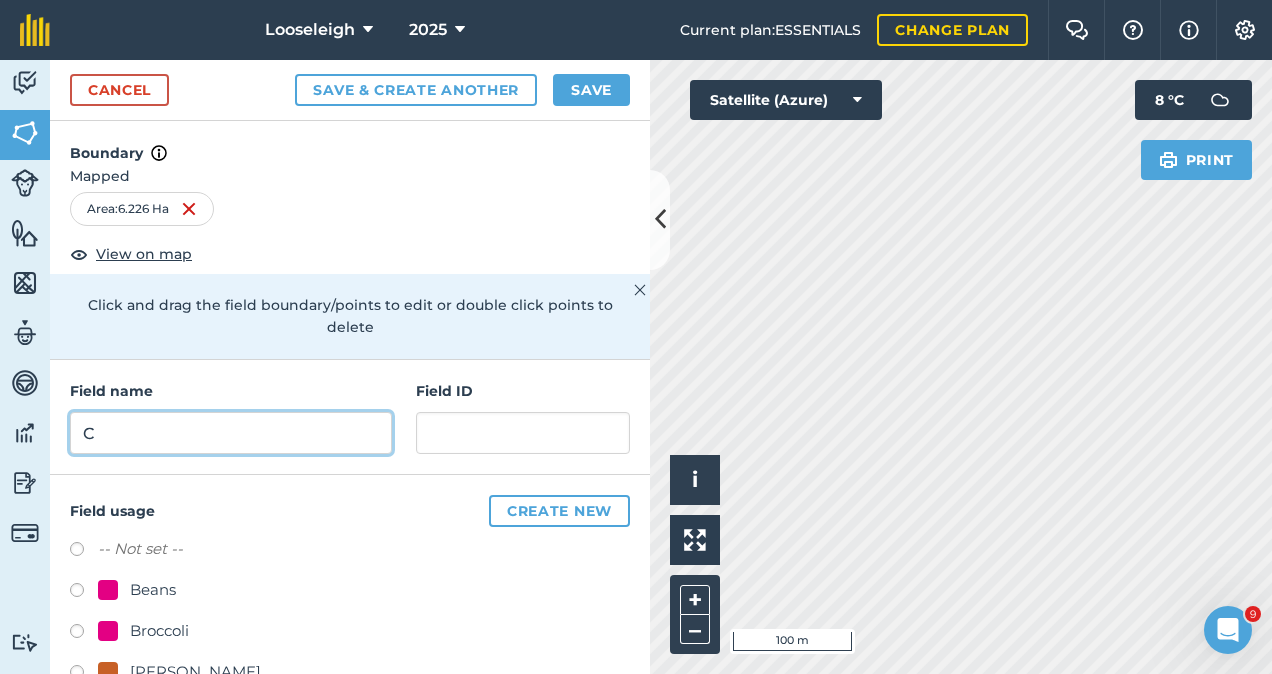 type on "C" 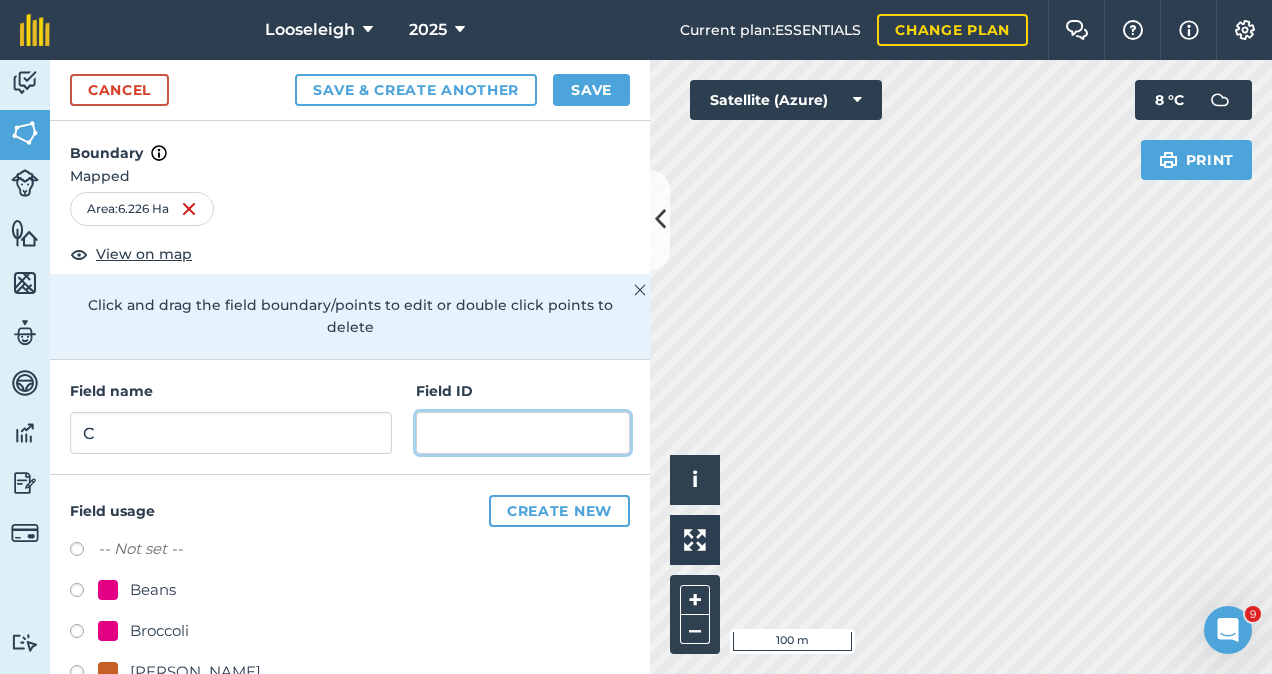 click at bounding box center [523, 433] 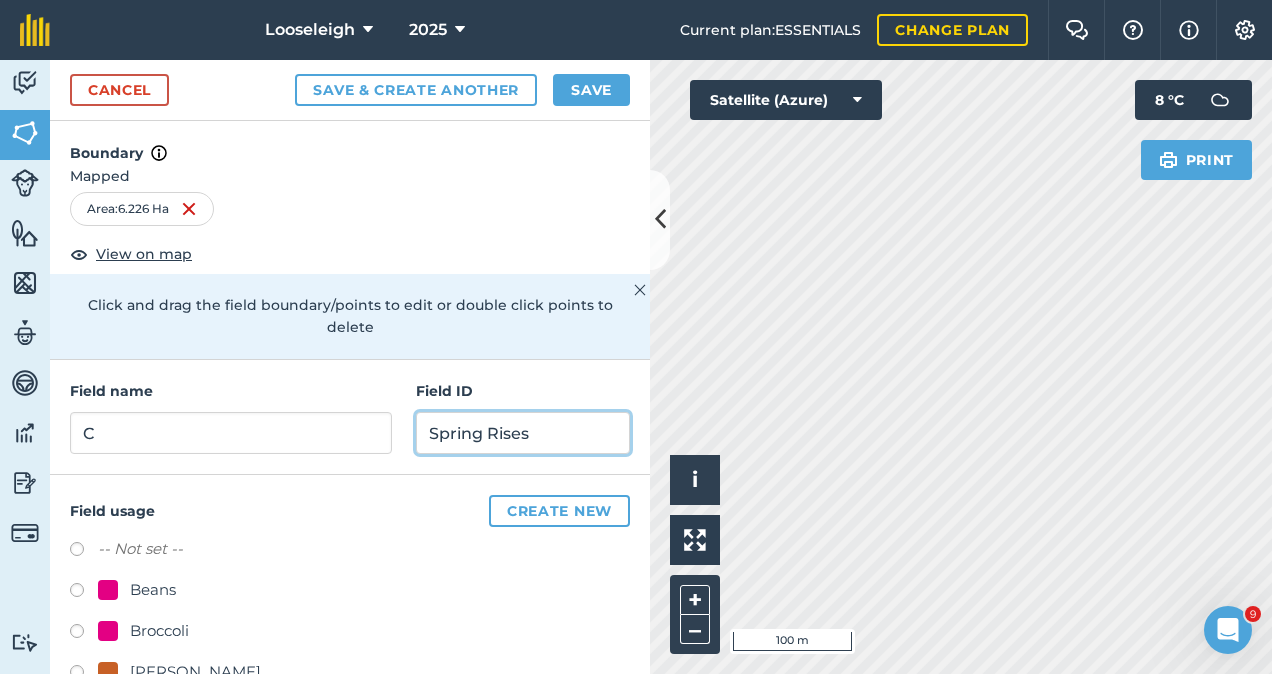 type on "Spring Rises" 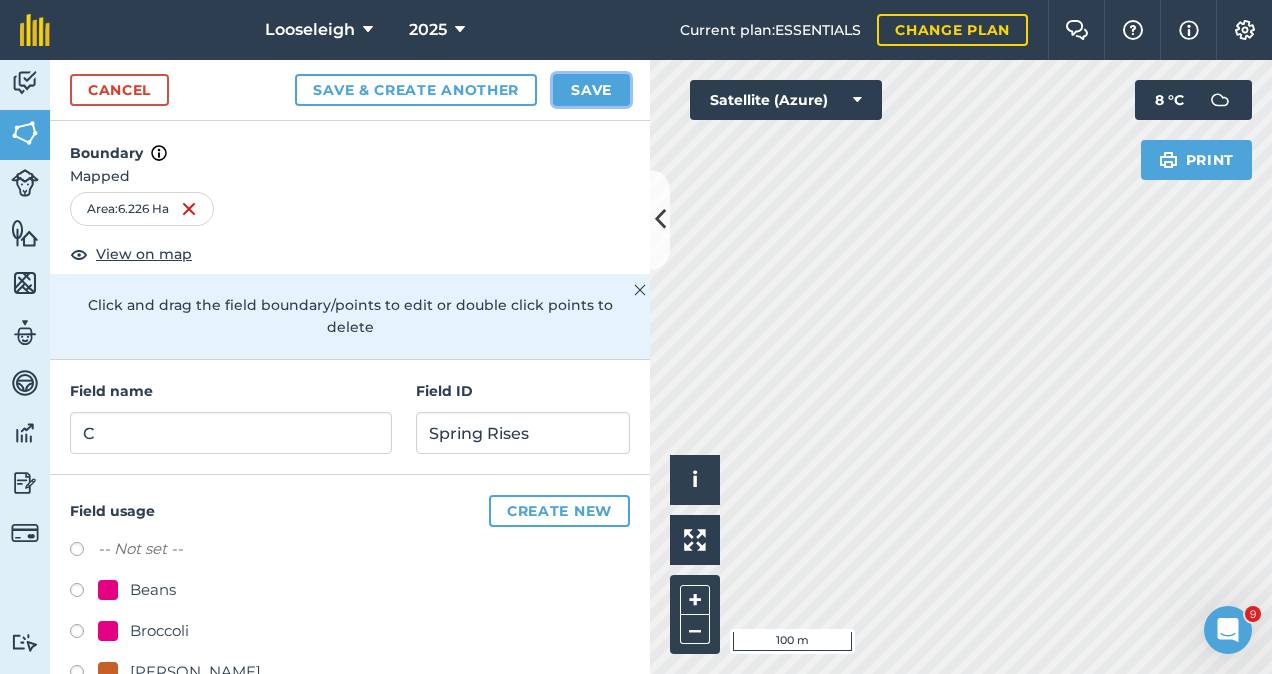 click on "Save" at bounding box center (591, 90) 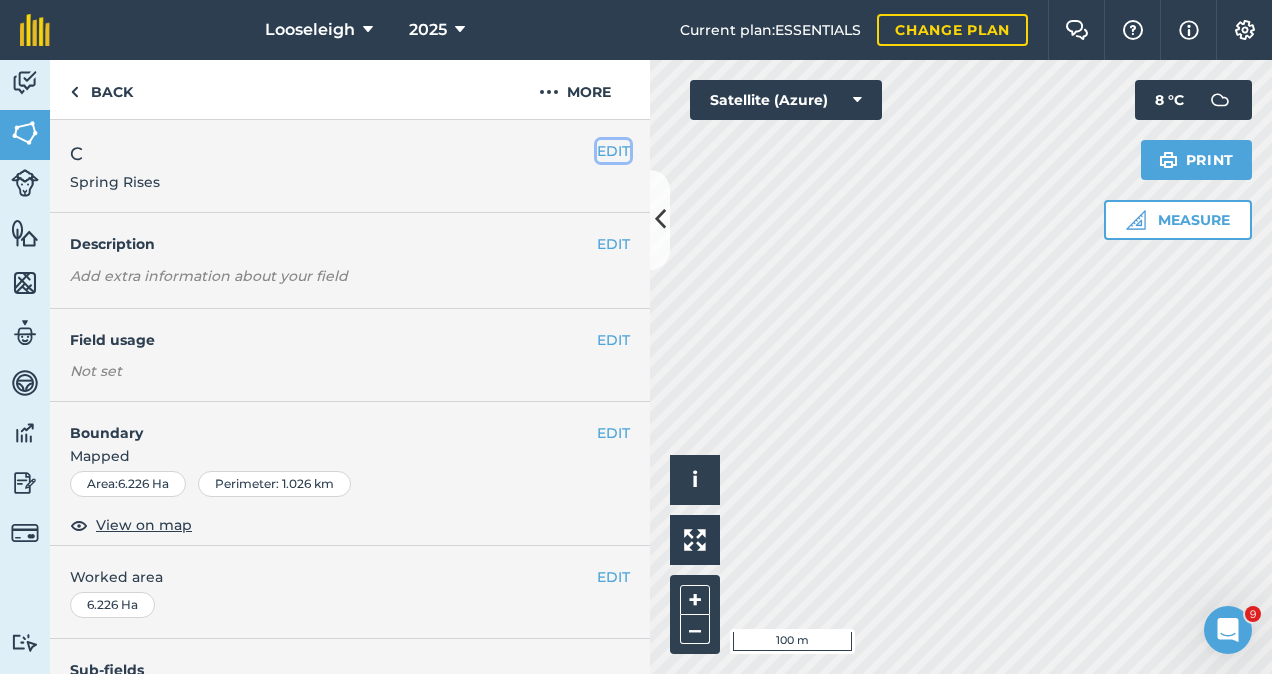 click on "EDIT" at bounding box center (613, 151) 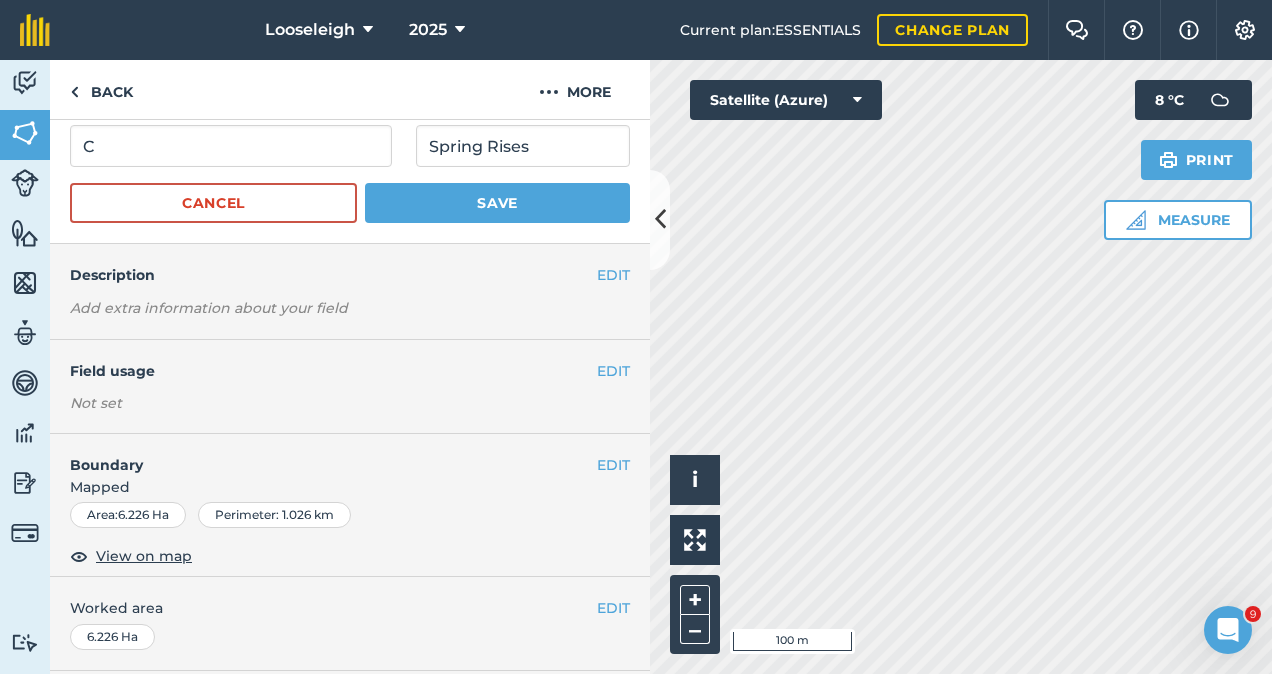 scroll, scrollTop: 418, scrollLeft: 0, axis: vertical 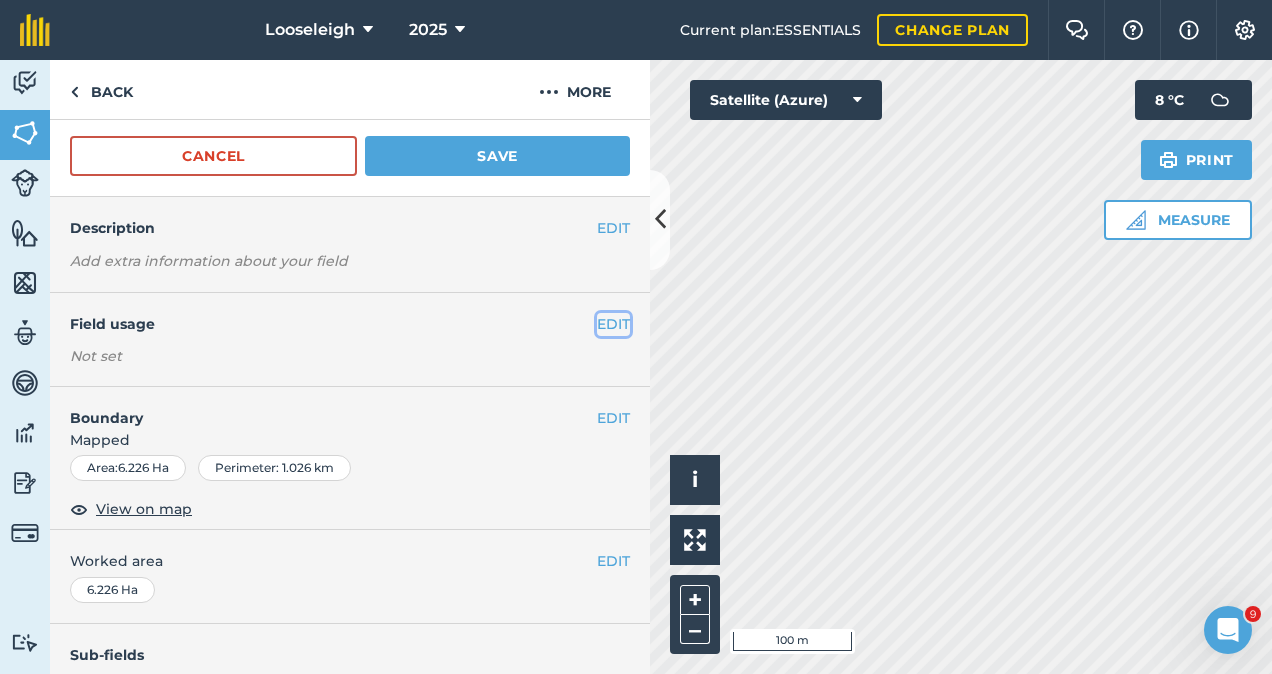 click on "EDIT" at bounding box center (613, 324) 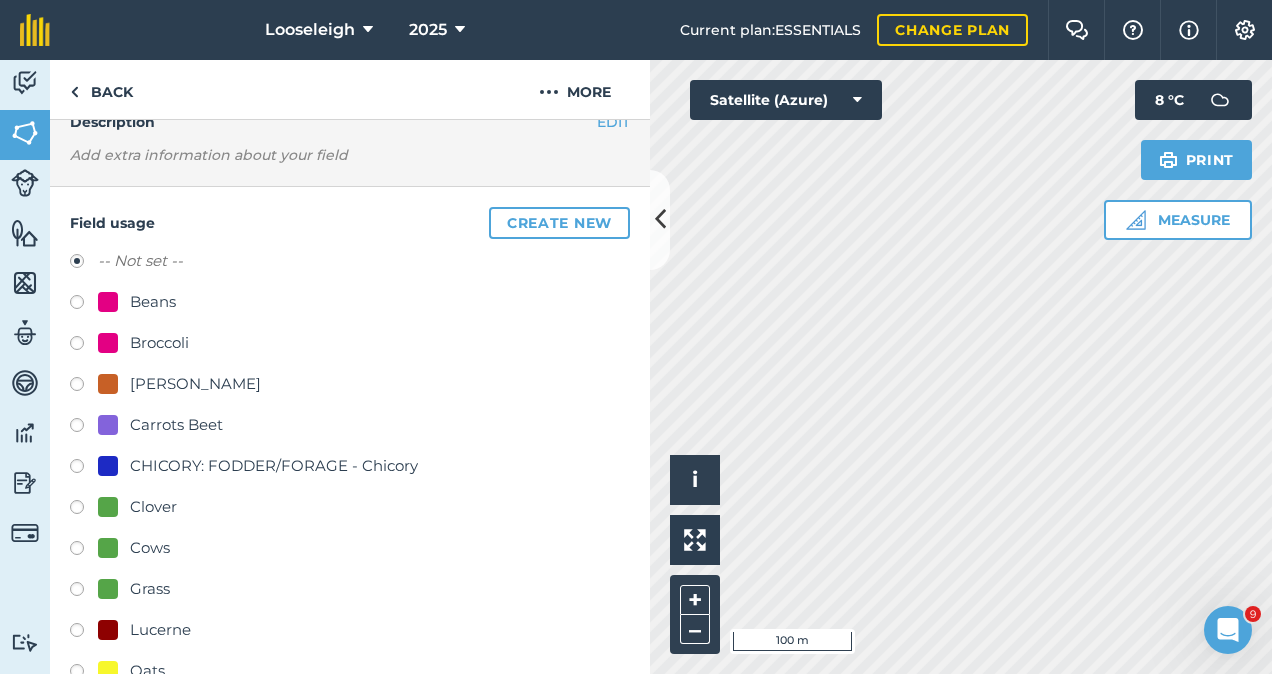 scroll, scrollTop: 214, scrollLeft: 0, axis: vertical 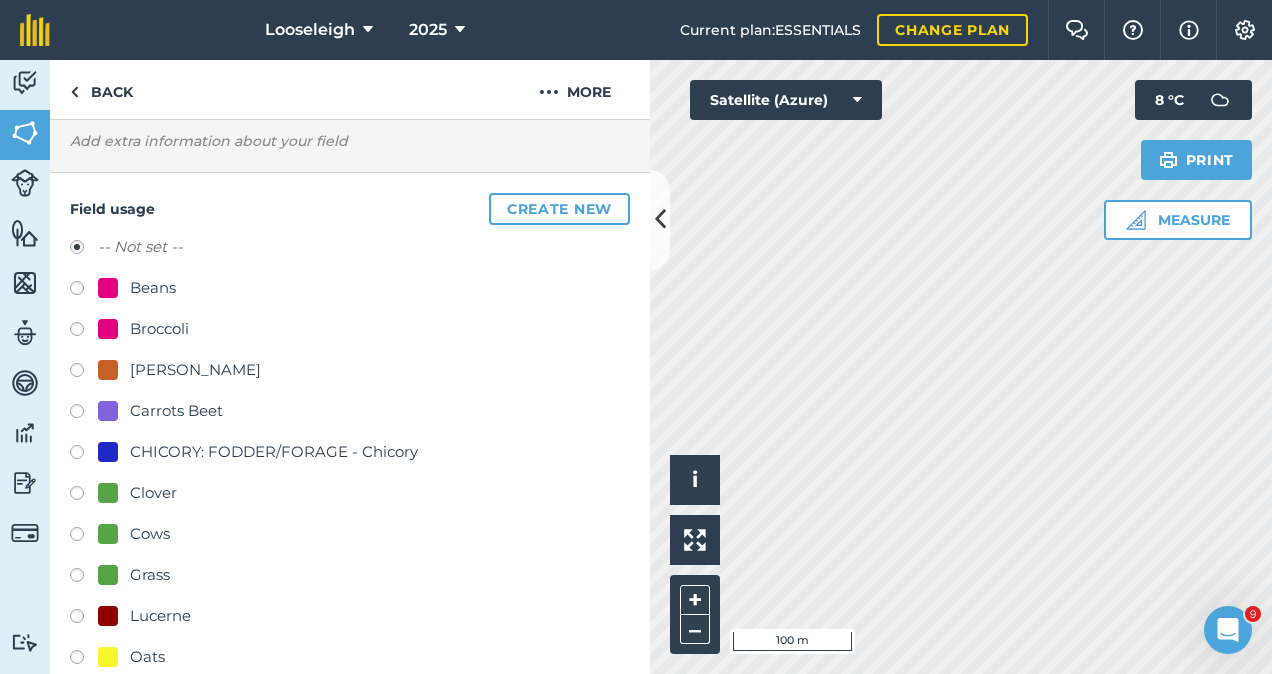 click at bounding box center (84, 578) 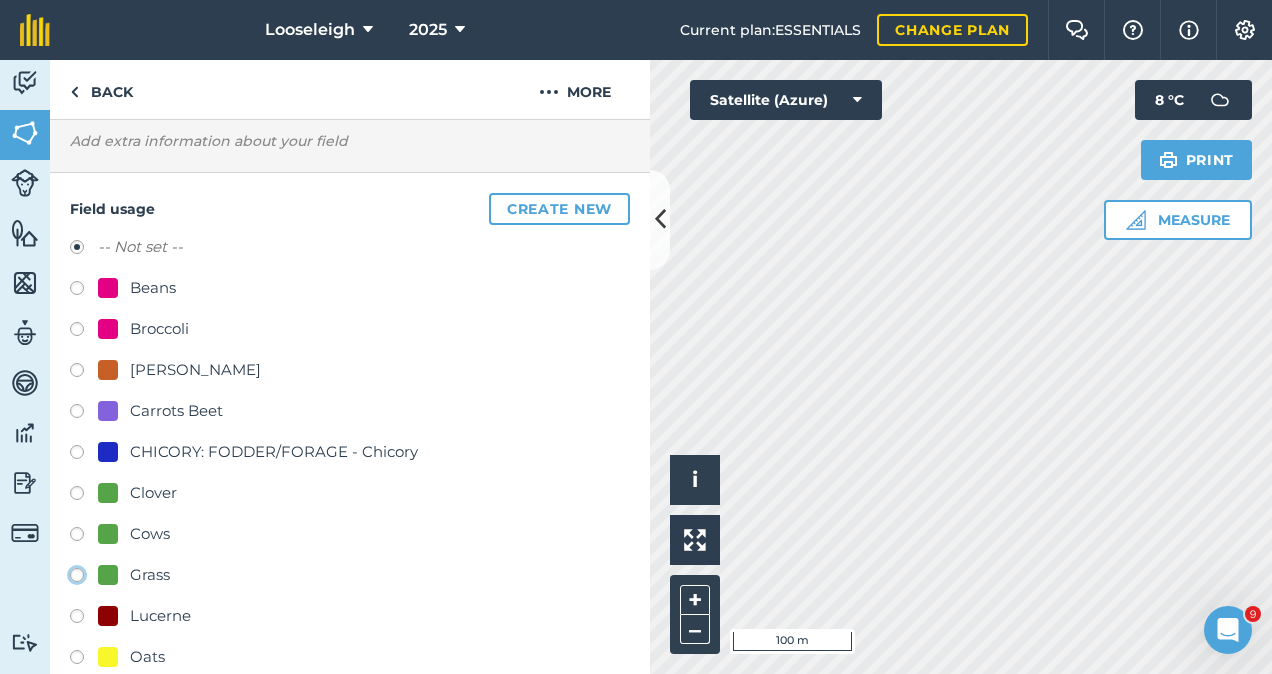 click on "Grass" at bounding box center (-9923, 574) 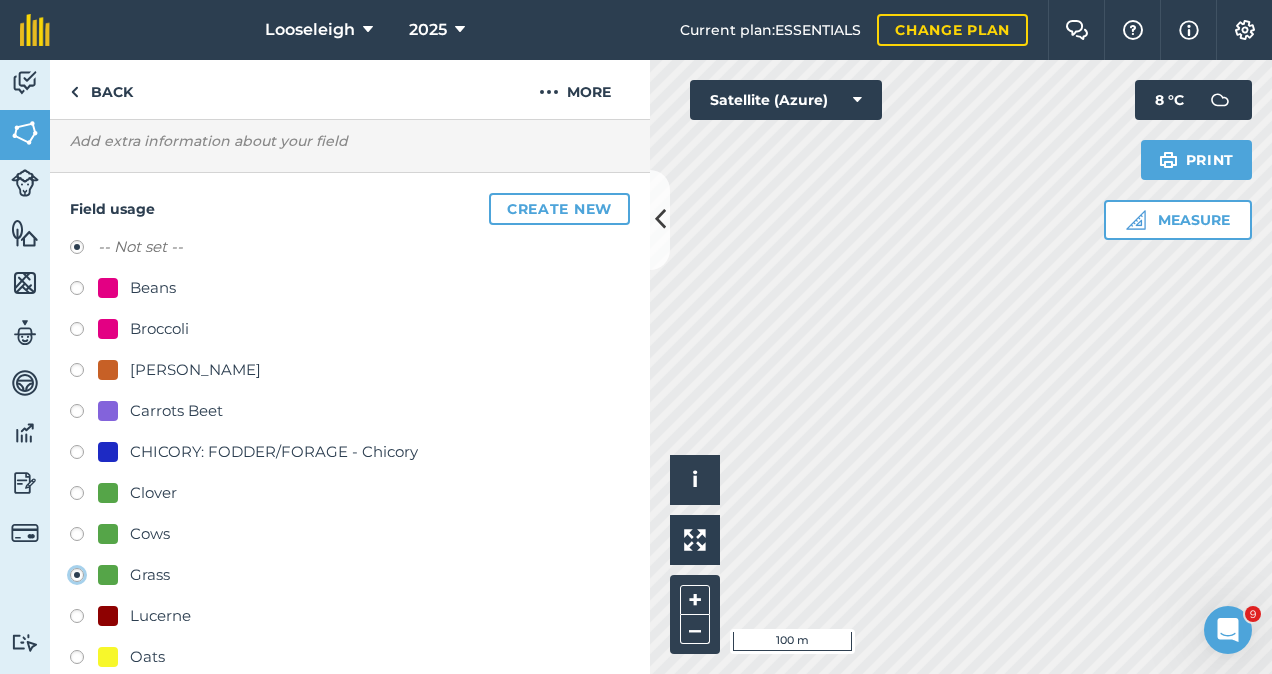 radio on "true" 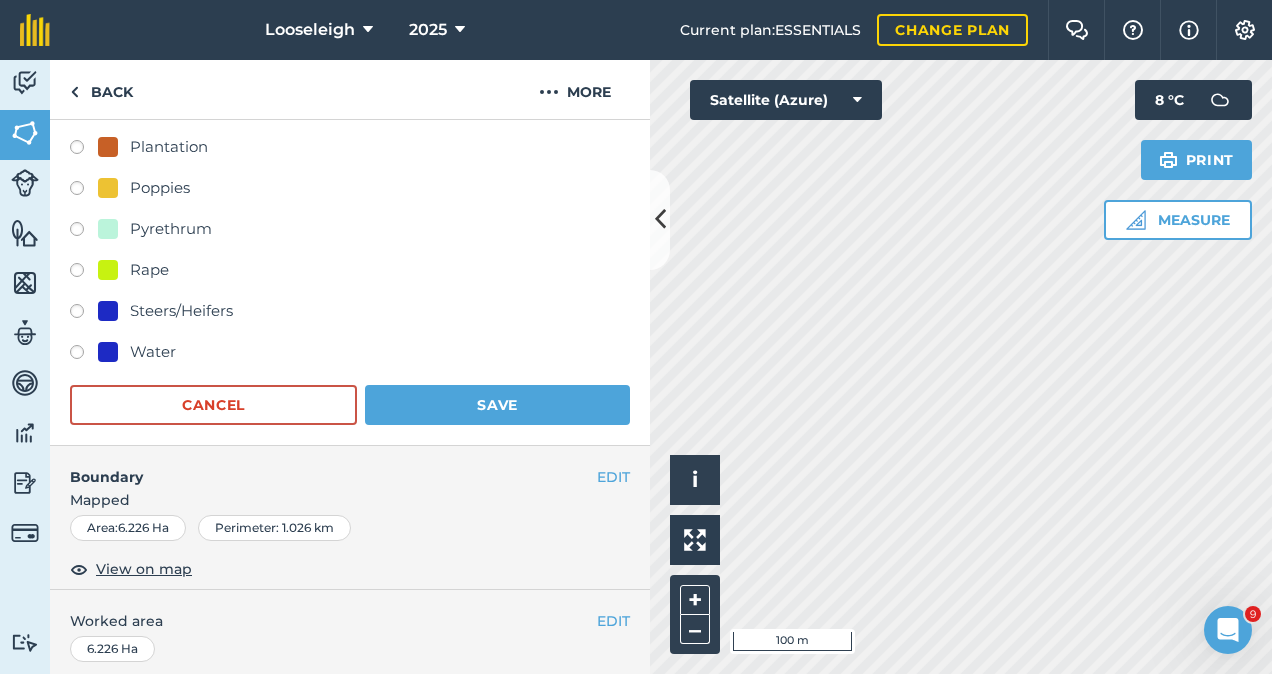 scroll, scrollTop: 879, scrollLeft: 0, axis: vertical 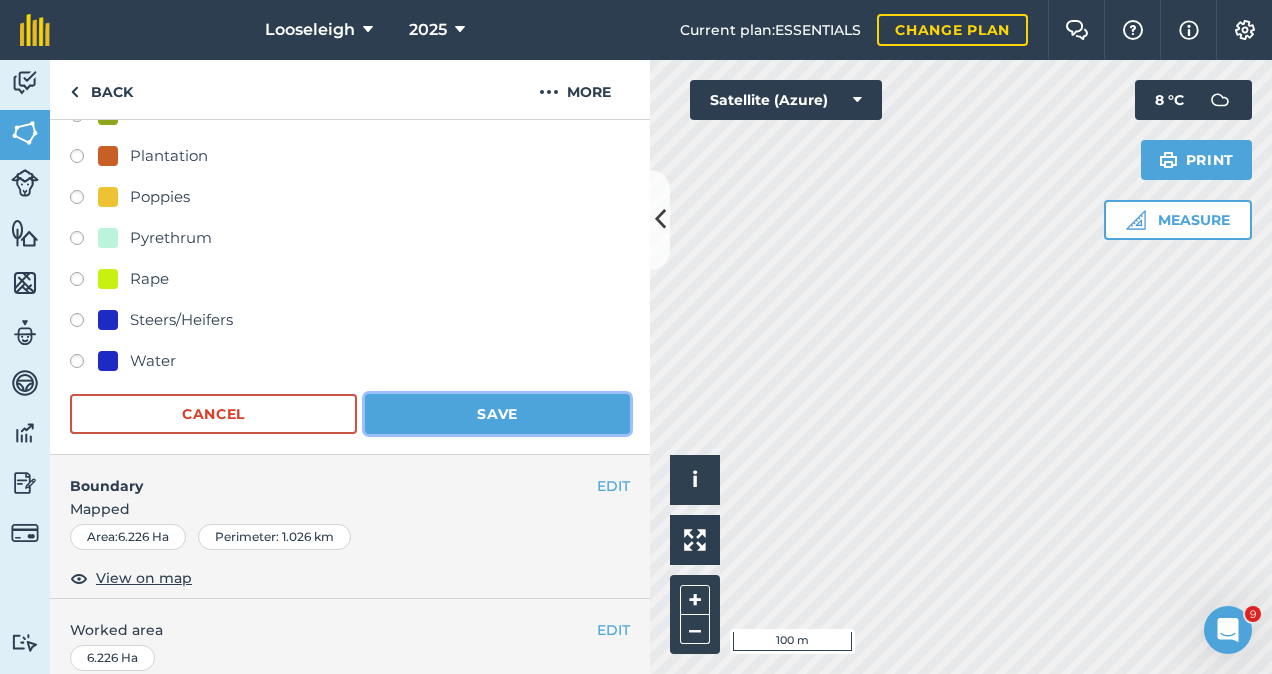 click on "Save" at bounding box center [497, 414] 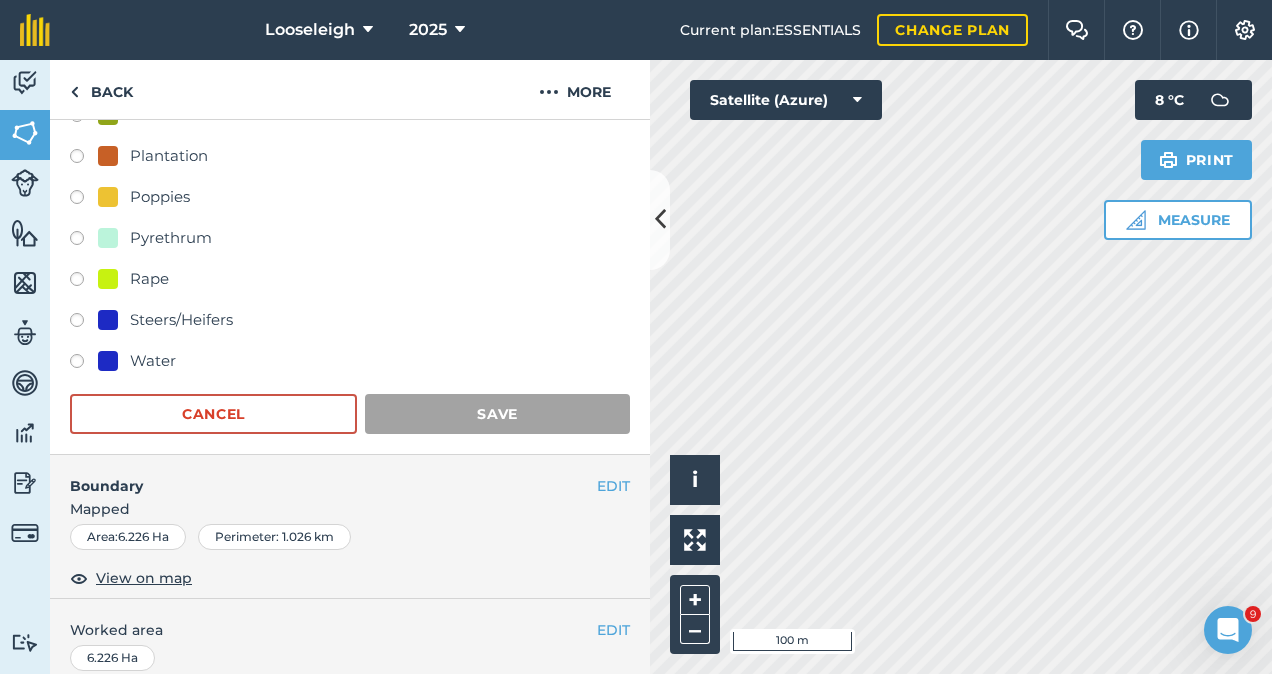 scroll, scrollTop: 421, scrollLeft: 0, axis: vertical 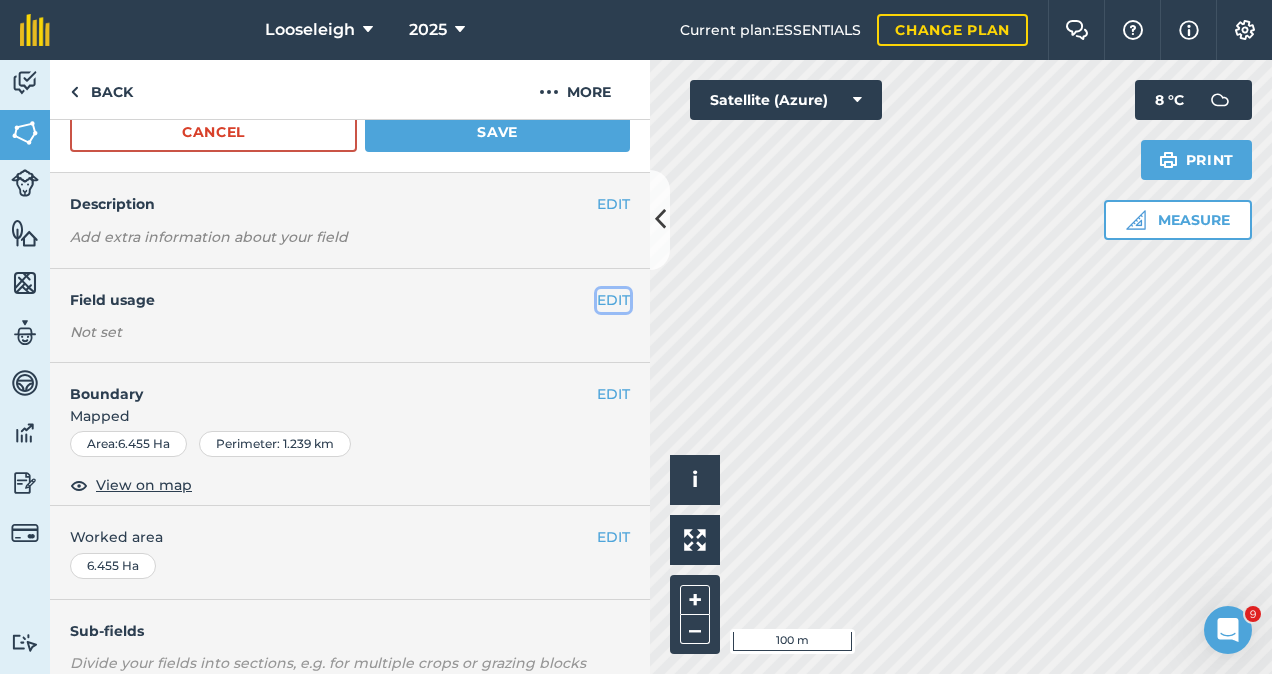 click on "EDIT" at bounding box center [613, 300] 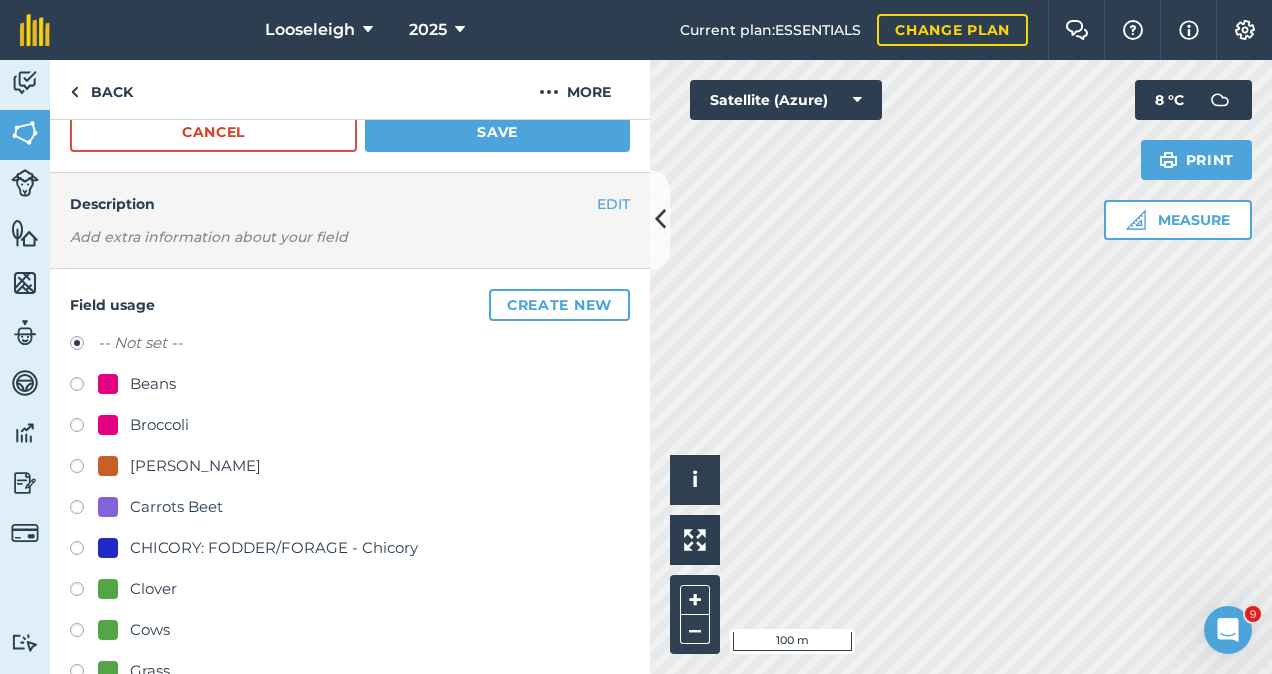 click at bounding box center (84, 674) 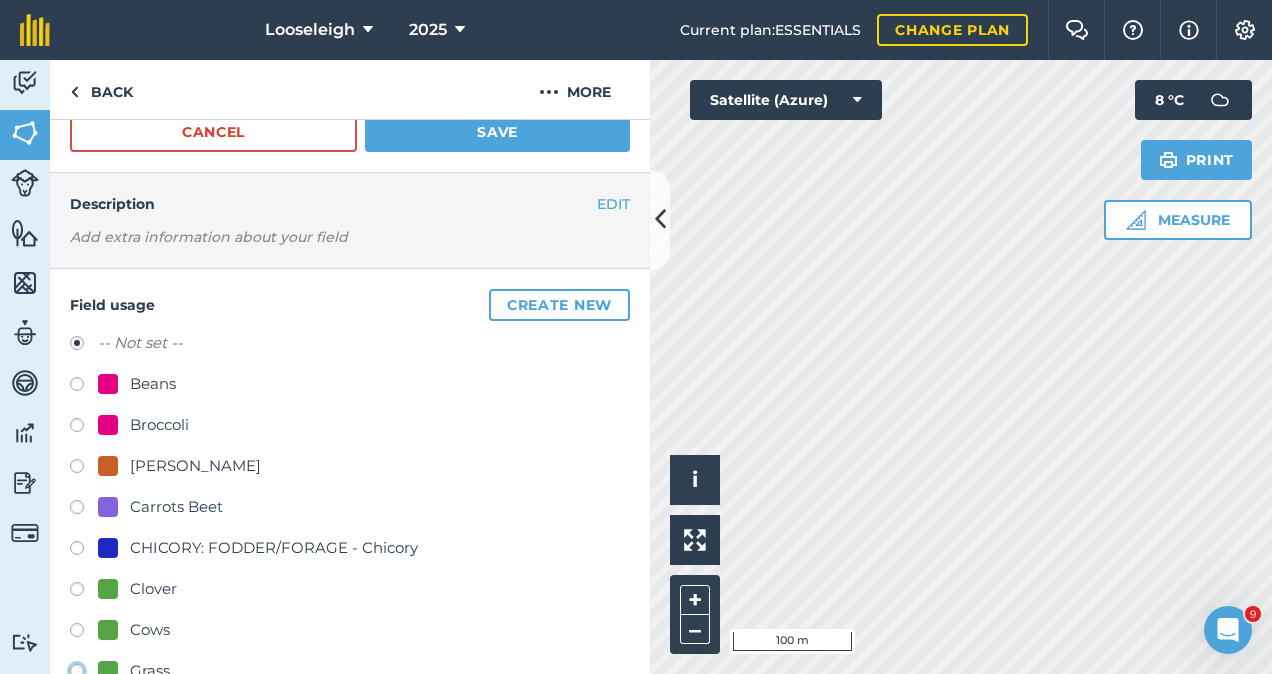 click on "Grass" at bounding box center [-9923, 670] 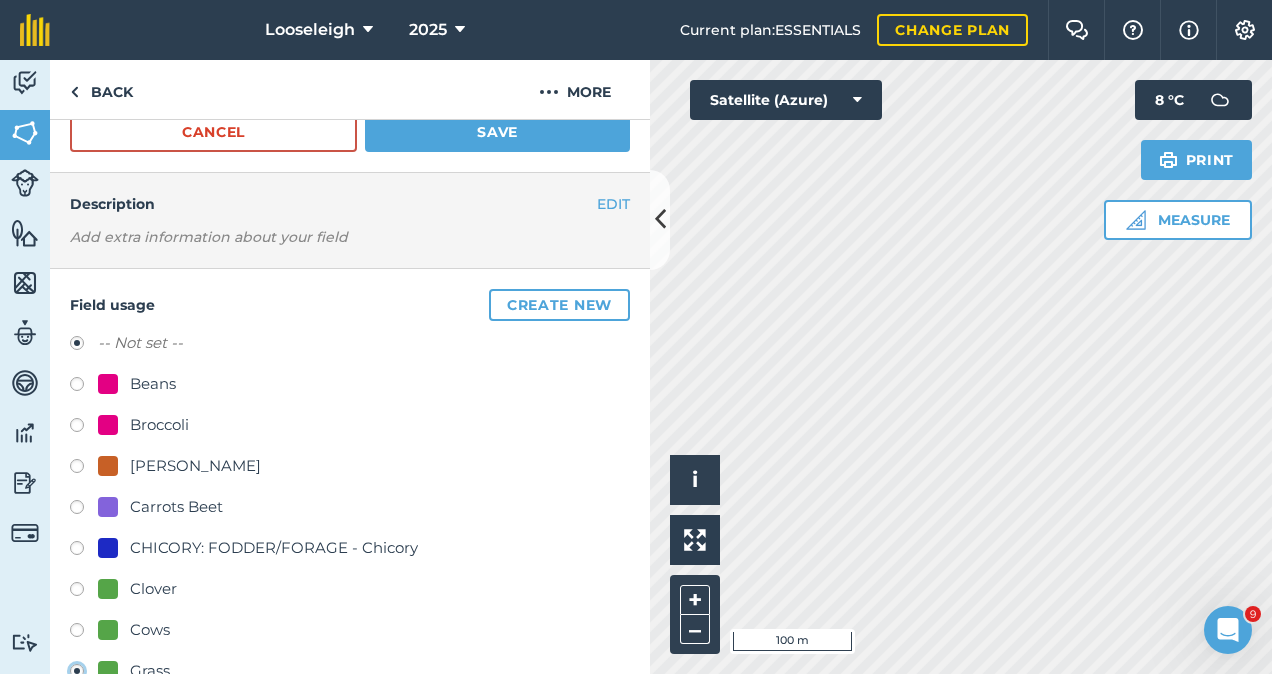 radio on "true" 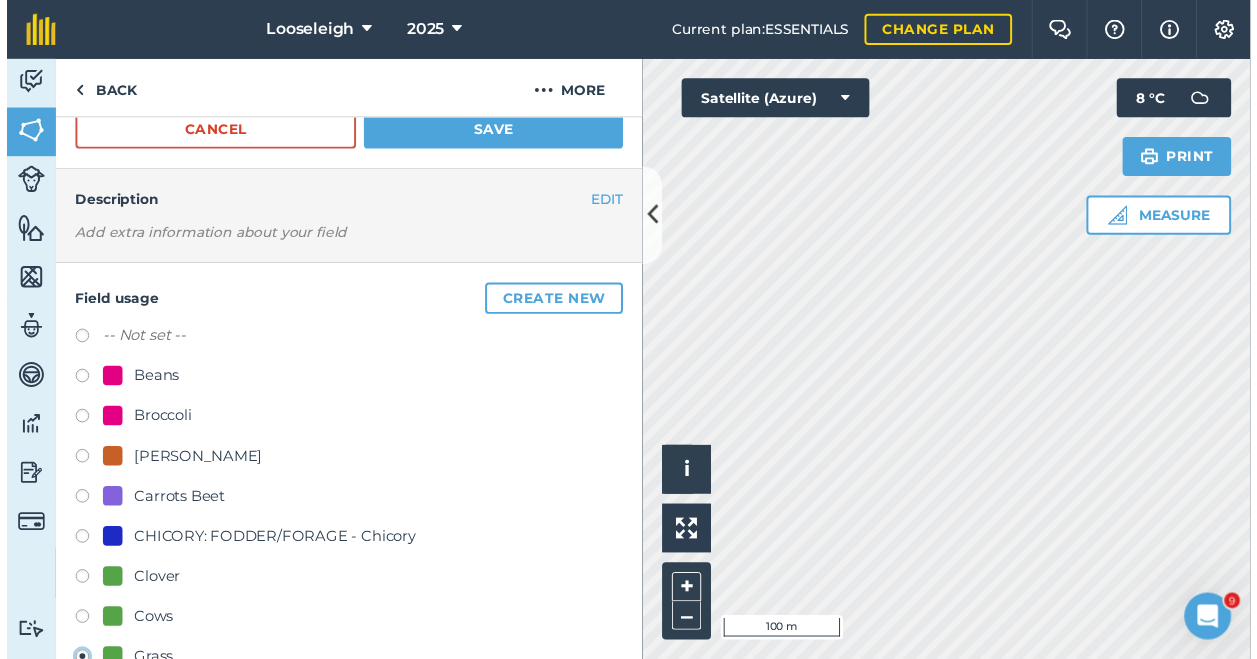 scroll, scrollTop: 120, scrollLeft: 0, axis: vertical 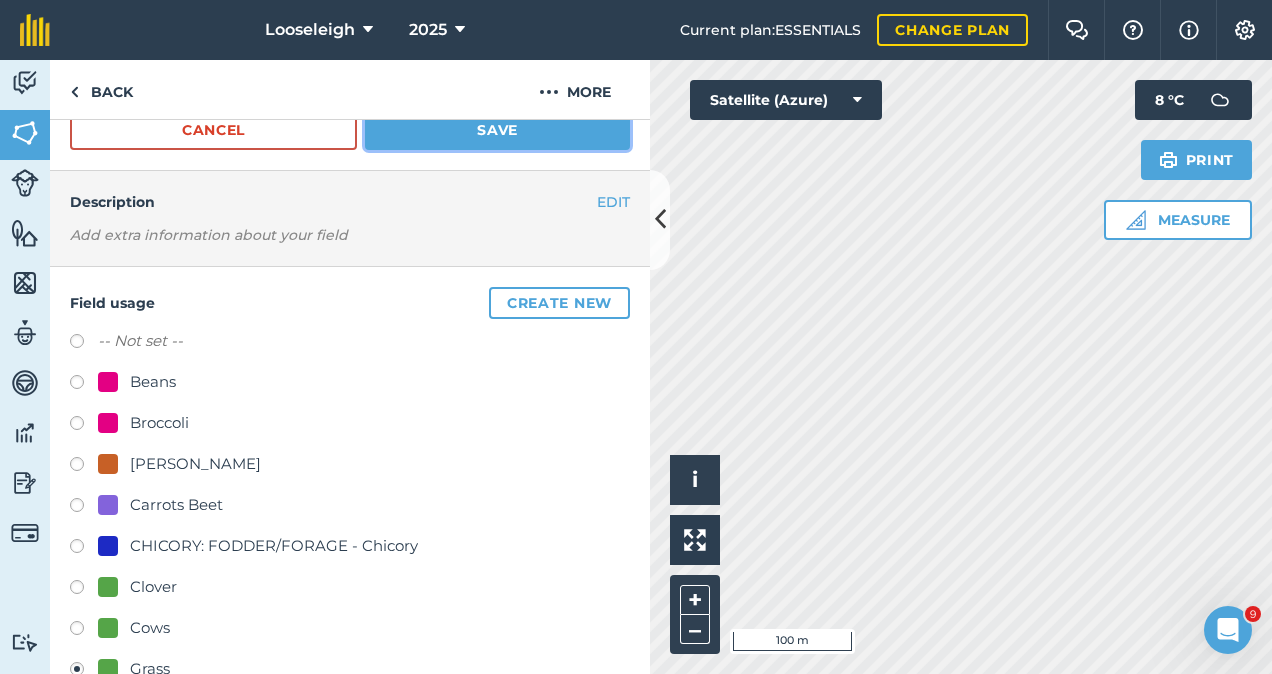 click on "Save" at bounding box center (497, 130) 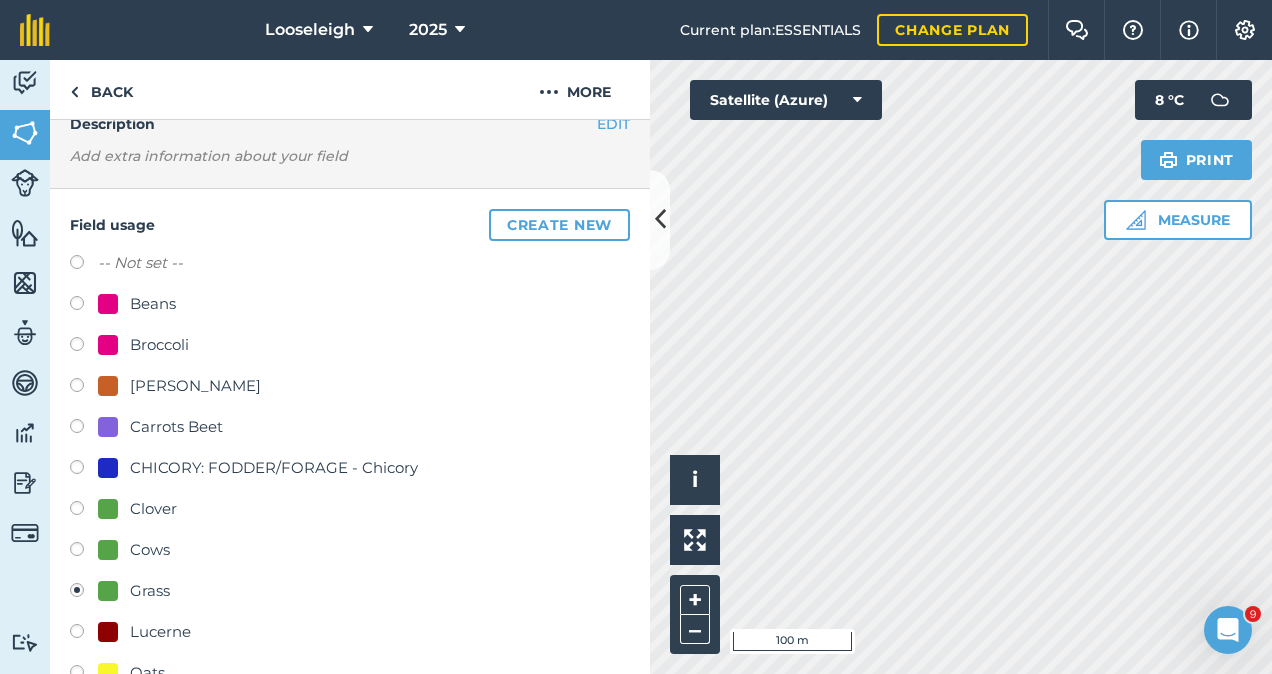 click on "Looseleigh 2025 Current plan :  ESSENTIALS   Change plan Farm Chat Help Info Settings Looseleigh  -  2025 Reproduced with the permission of  Microsoft Printed on  [DATE] Field usages No usage set Beans Broccoli [PERSON_NAME] Carrots Beet CHICORY: FODDER/FORAGE - Chicory Clover Cows  Grass Lucerne Oats Oats/turnips Onions Peas Plantation  Poppies Pyrethrum Rape Steers/Heifers Water Feature types Bale Yard Cattle Yards Dam Lick Blocks Sheds  Sheep Yards/ Shearing Shed Trees Water Water Trough Activity Fields Livestock Features Maps Team Vehicles Data Reporting Billing Tutorials Tutorials   Back   More EDIT C Spring Rises EDIT Description Add extra information about your field Field usage   Create new -- Not set -- Beans Broccoli [PERSON_NAME] Carrots Beet CHICORY: FODDER/FORAGE - Chicory Clover Cows  Grass Lucerne Oats Oats/turnips Onions Peas Plantation  Poppies Pyrethrum Rape Steers/Heifers Water Cancel Save EDIT Boundary   Mapped Area :  6.455   Ha Perimeter :   1.239   km   View on map EDIT Worked area" at bounding box center (636, 337) 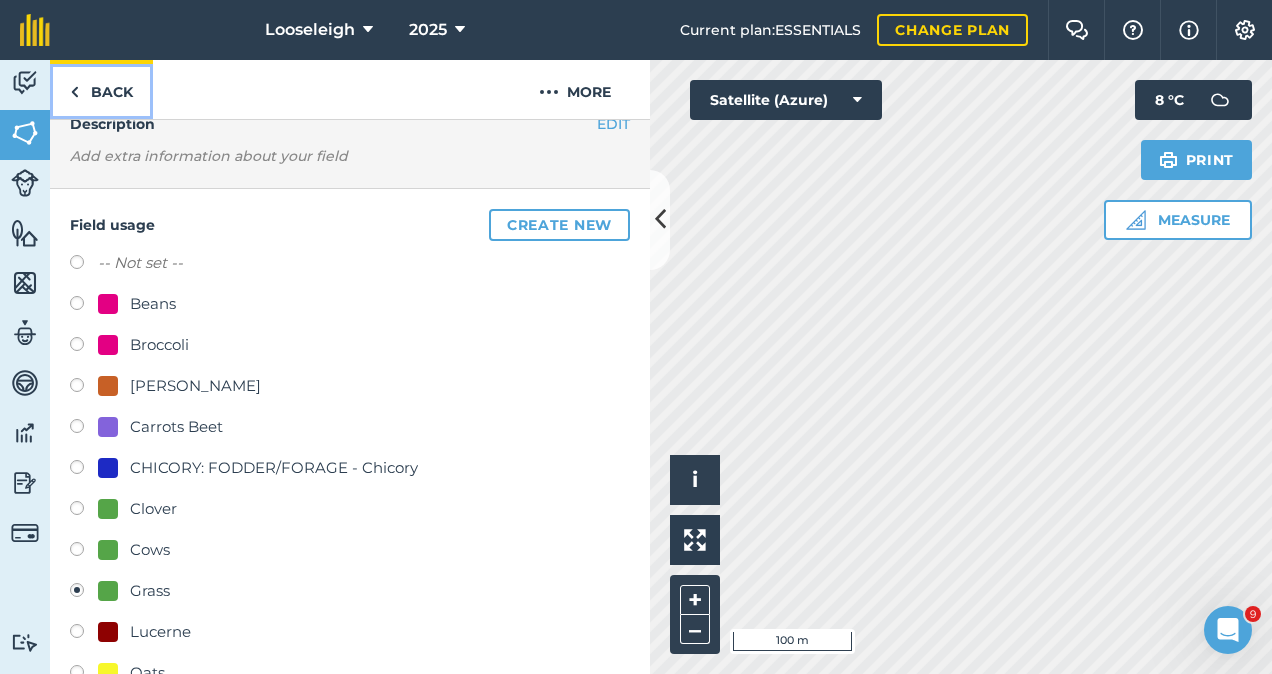 click on "Back" at bounding box center (101, 89) 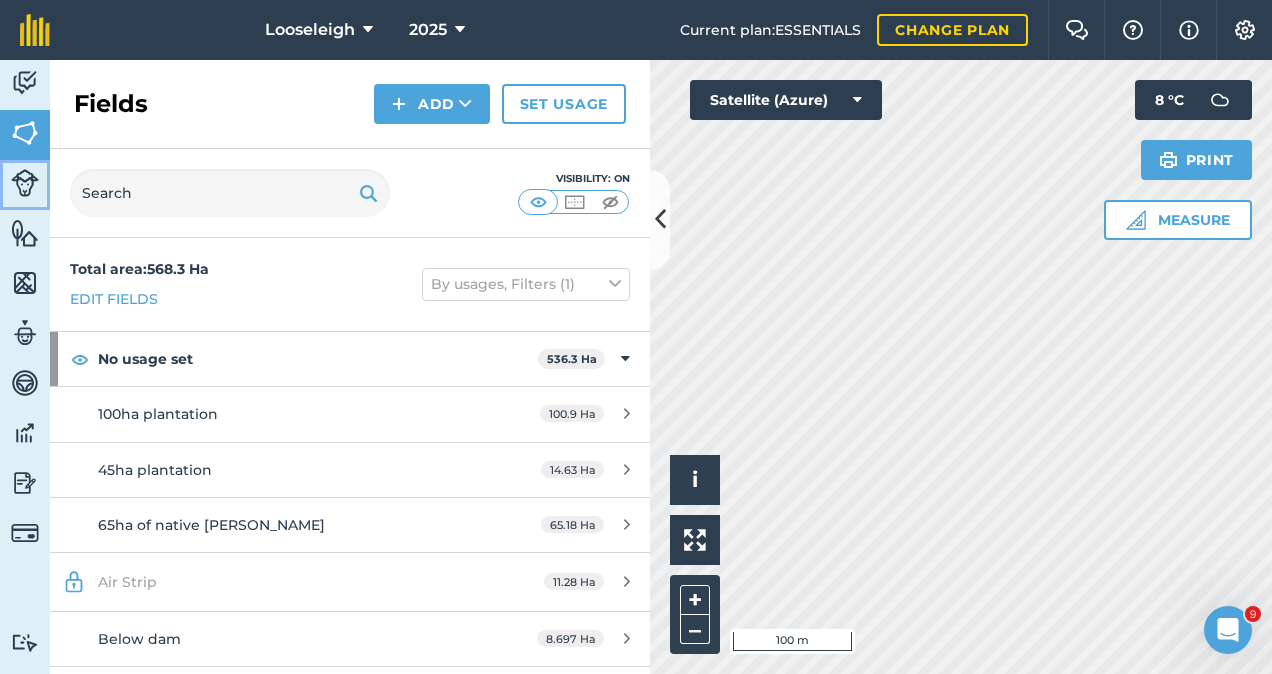 drag, startPoint x: 323, startPoint y: 33, endPoint x: 30, endPoint y: 181, distance: 328.2575 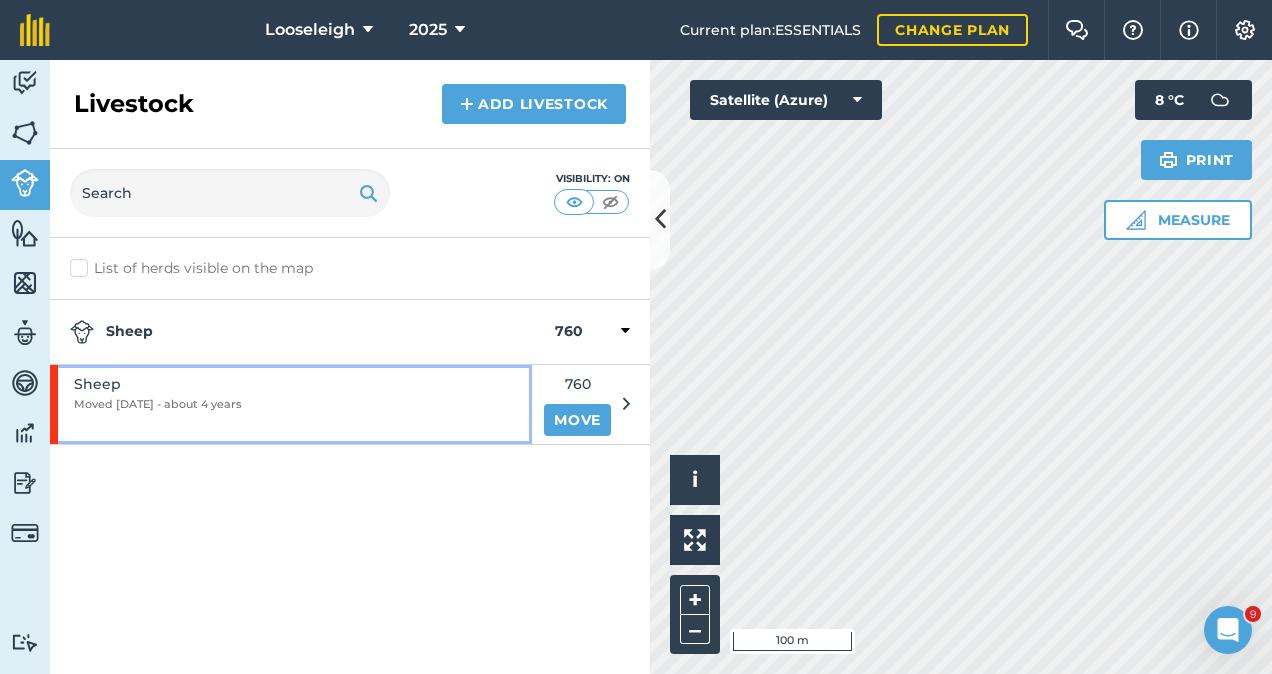 click on "Moved [DATE] - about 4 years" at bounding box center (158, 405) 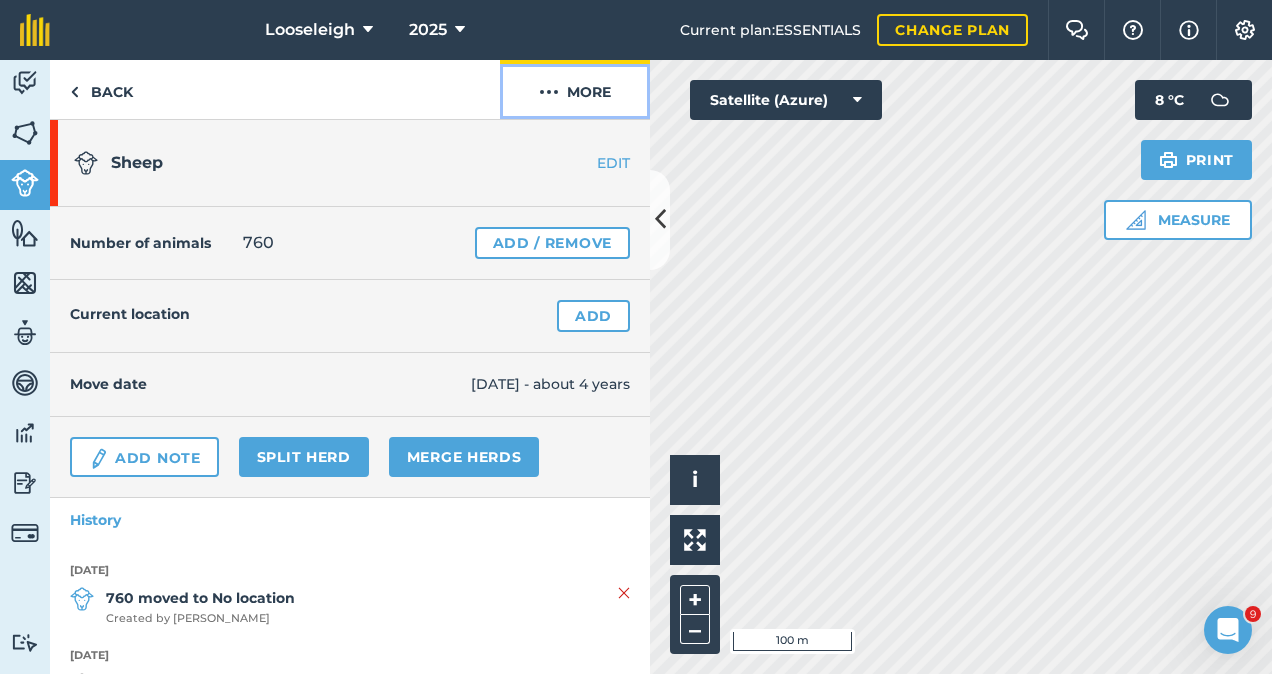 click on "More" at bounding box center (575, 89) 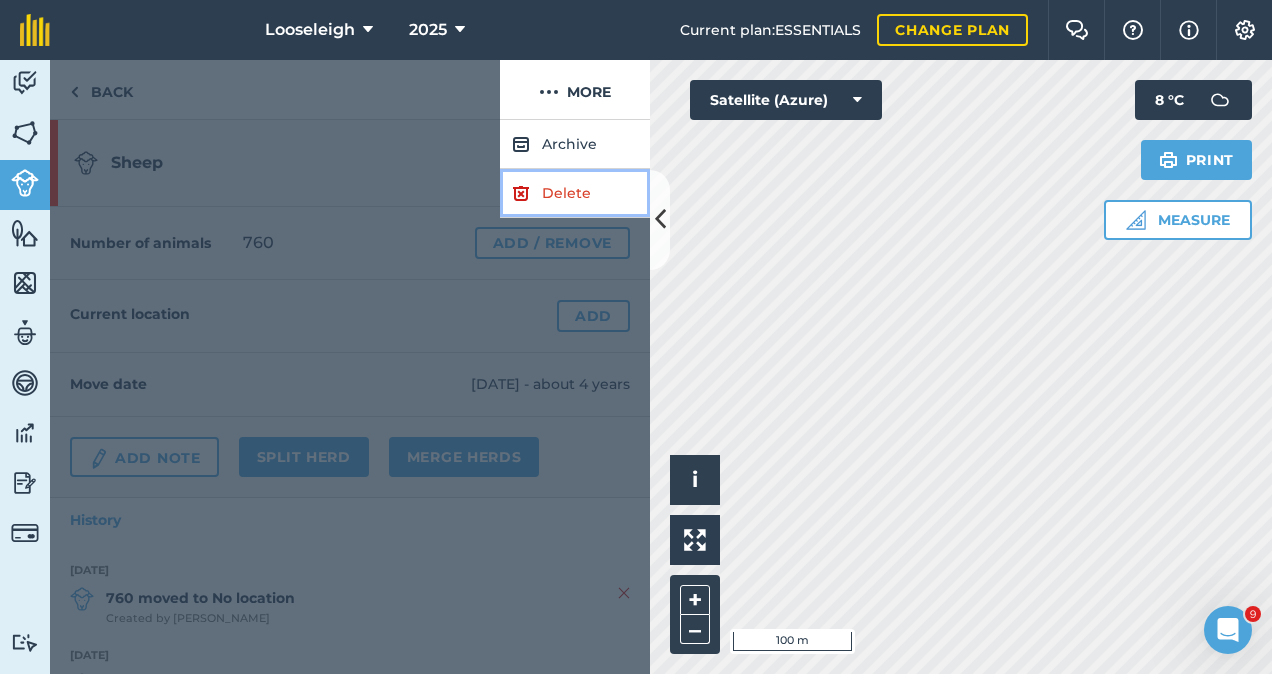 click on "Delete" at bounding box center [575, 193] 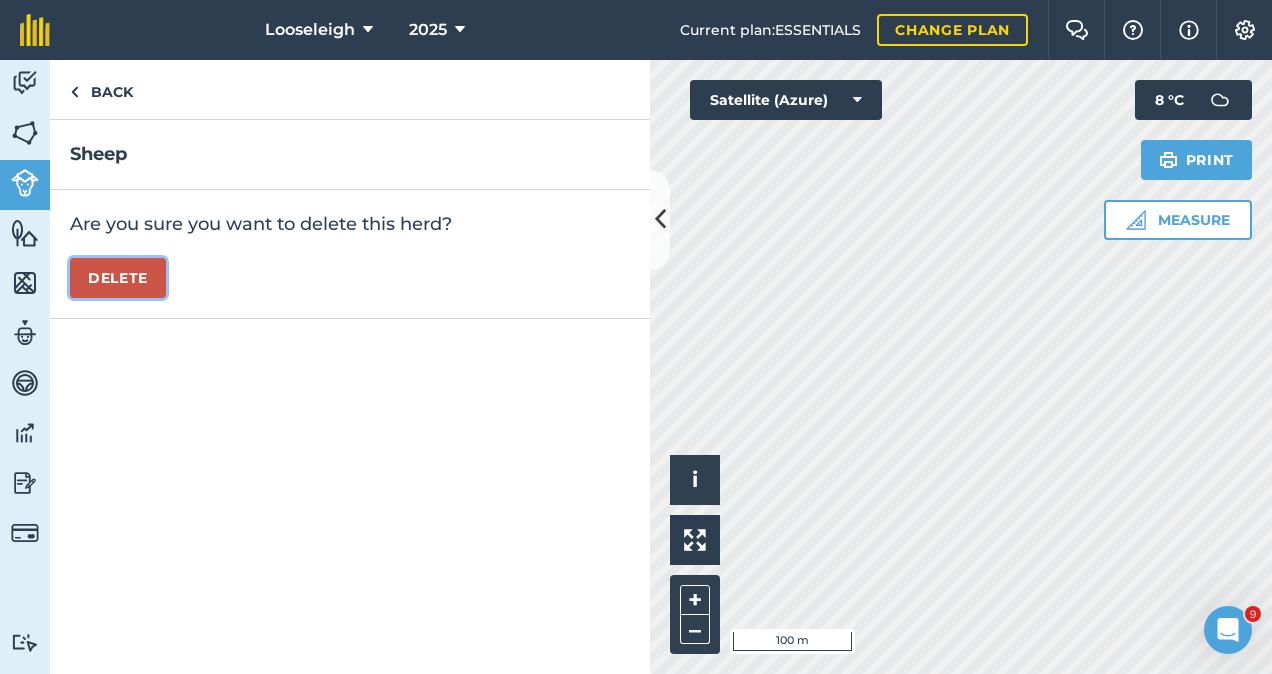click on "Delete" at bounding box center (118, 278) 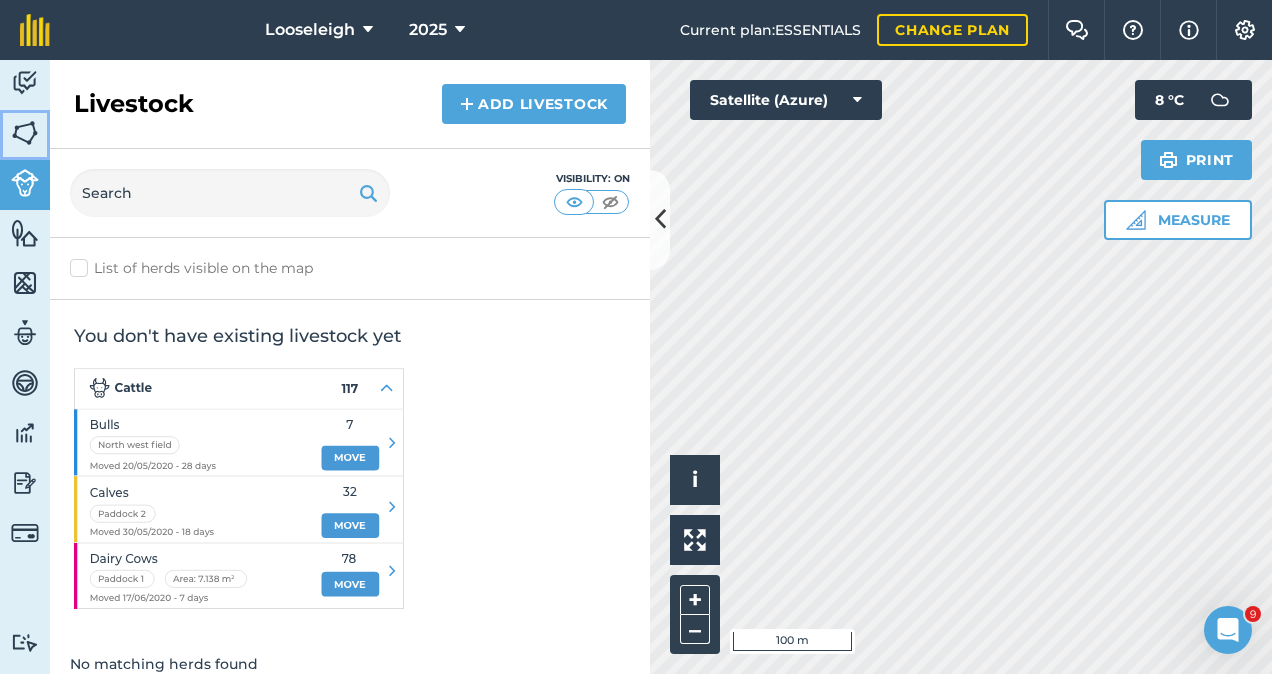 click at bounding box center (25, 133) 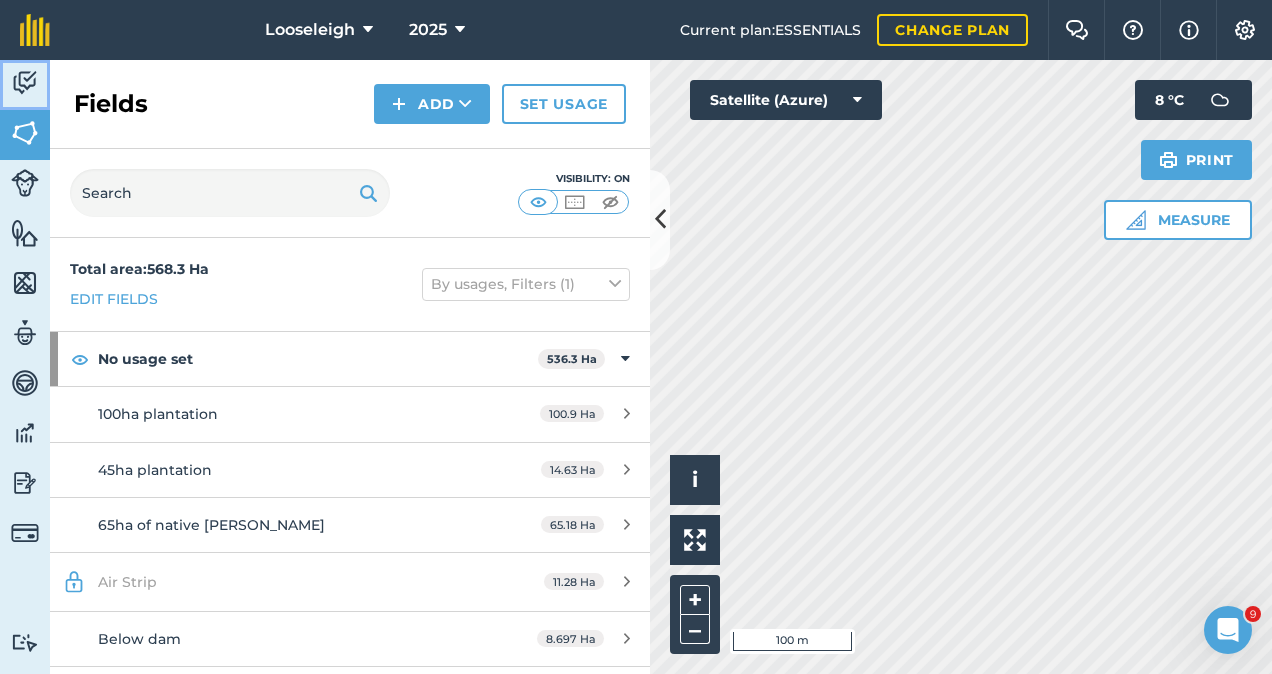 click at bounding box center (25, 83) 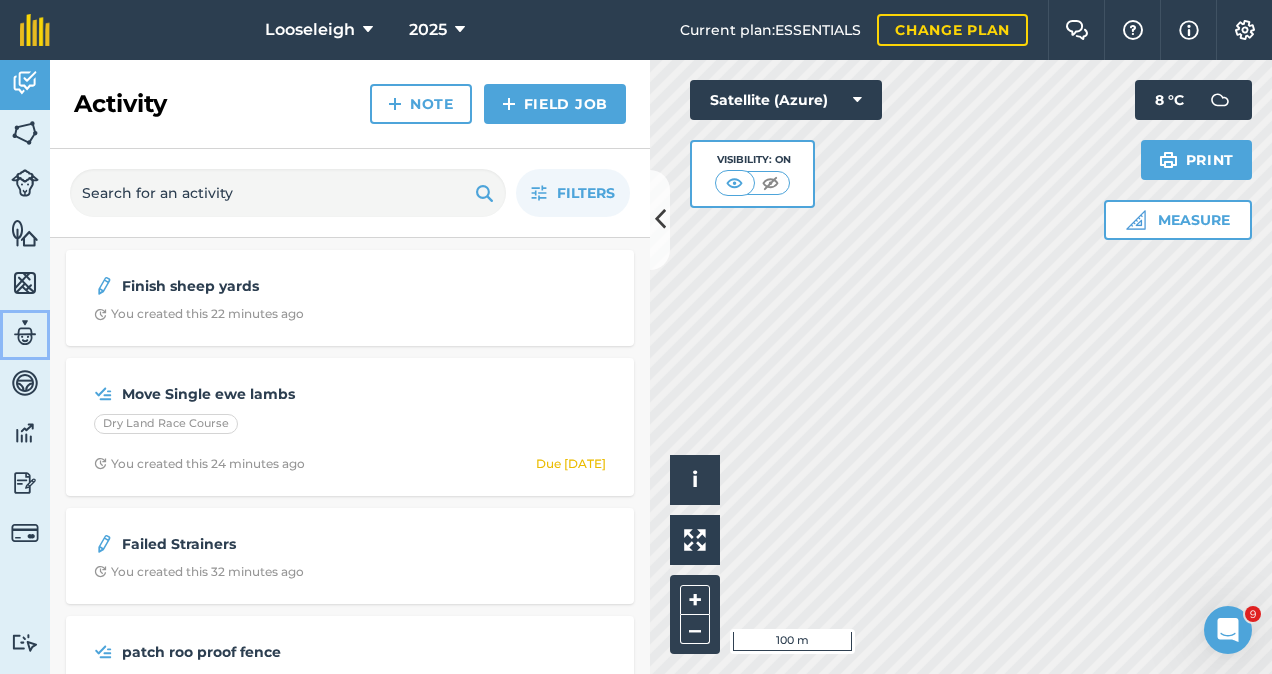click at bounding box center (25, 333) 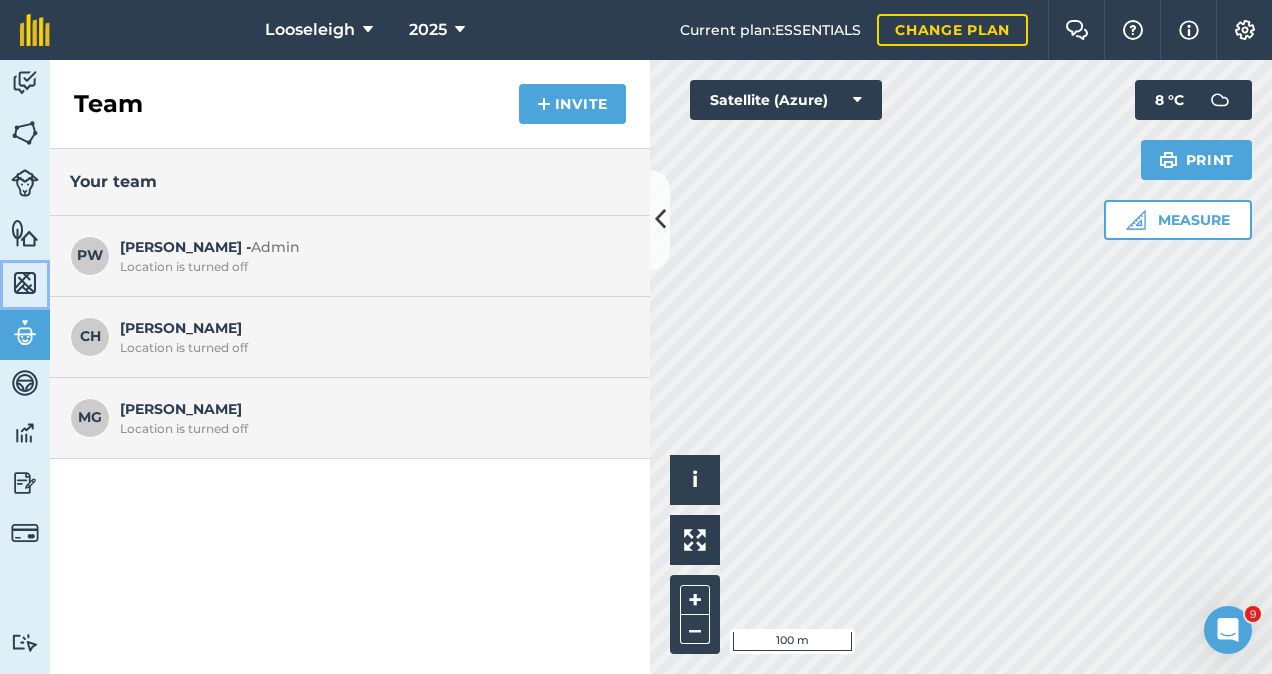 click at bounding box center [25, 283] 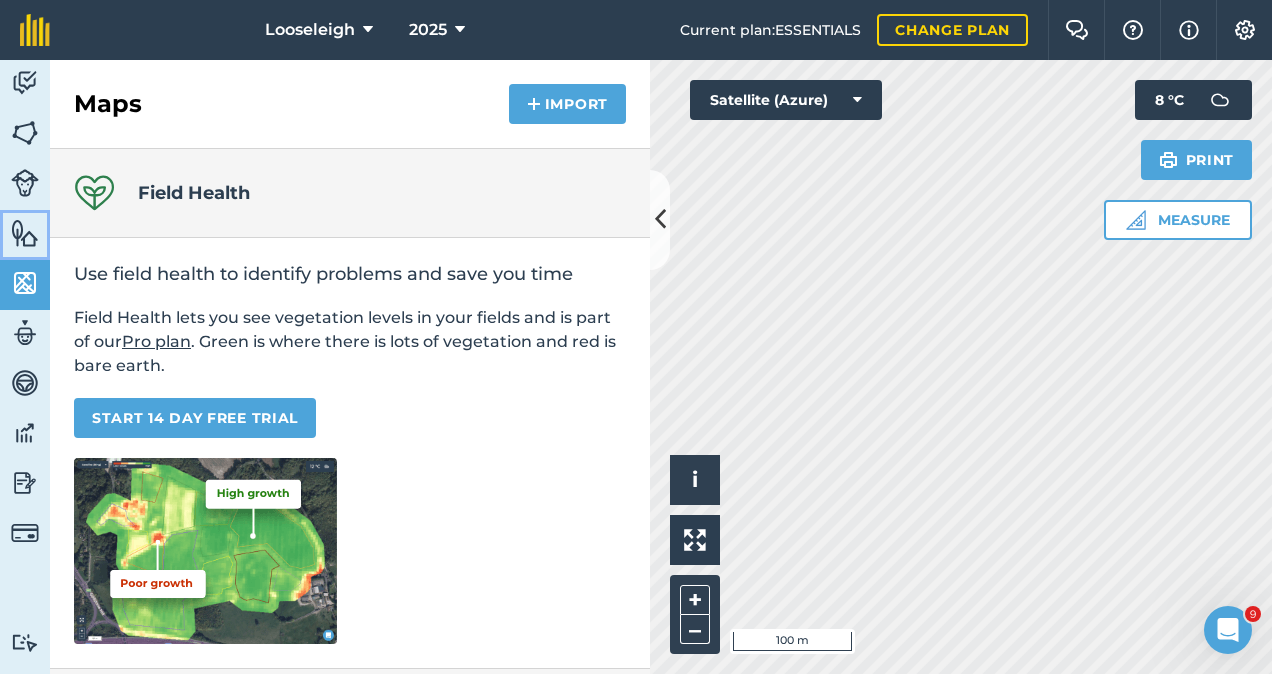 click at bounding box center (25, 233) 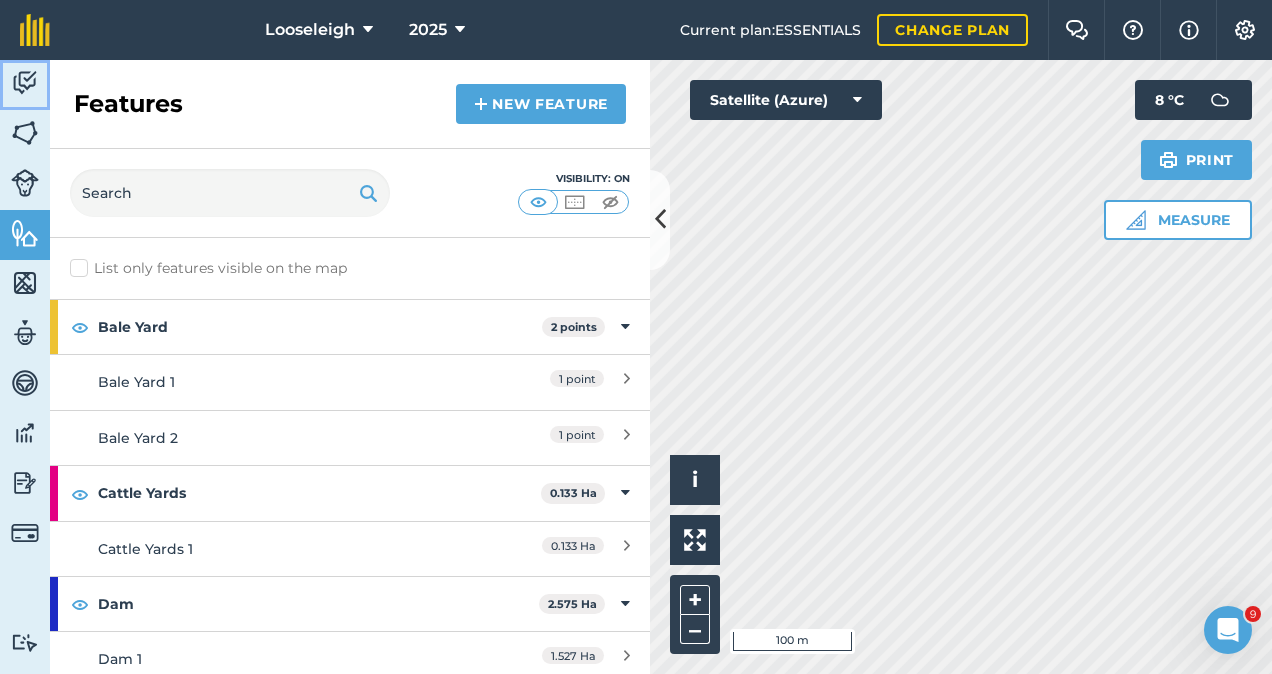 click at bounding box center [25, 83] 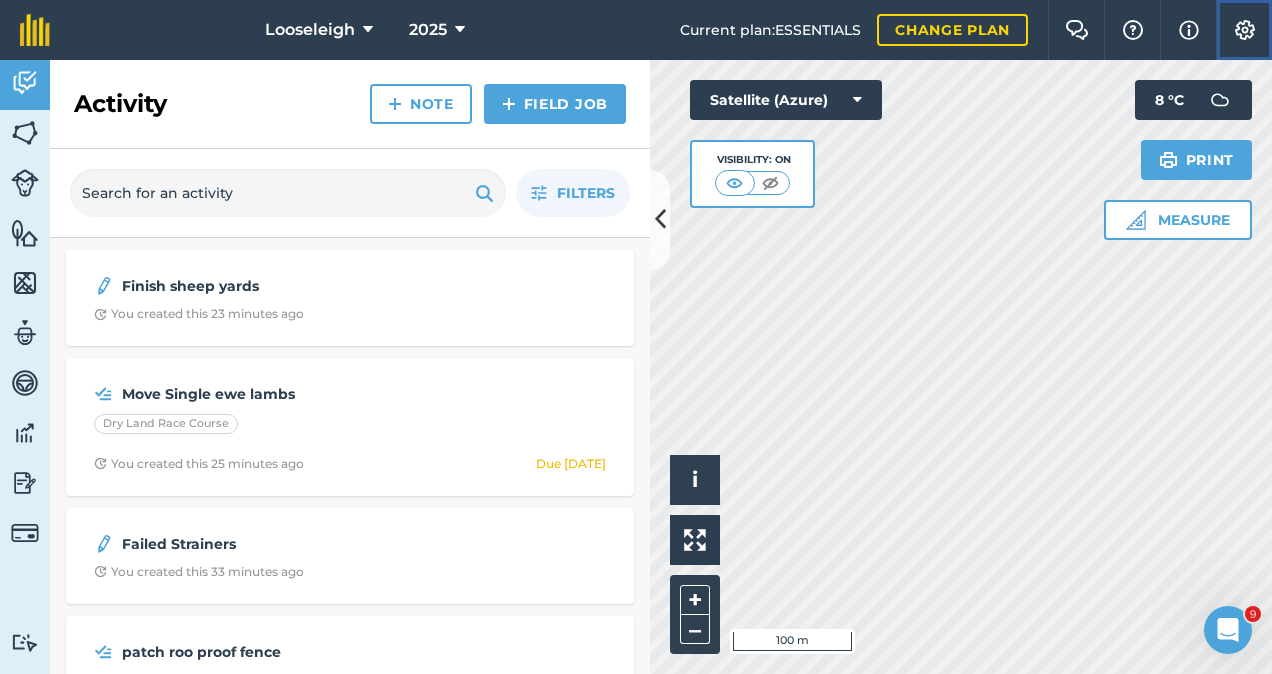 click on "Settings" at bounding box center [1244, 30] 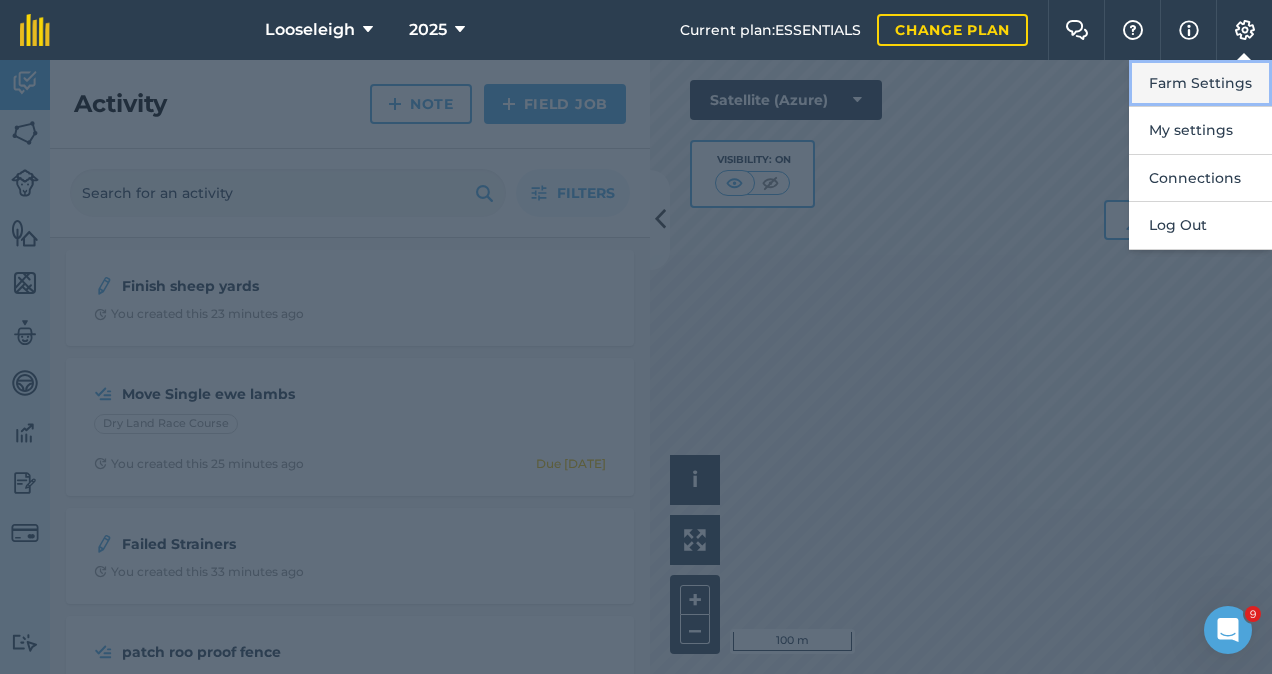 click on "Farm Settings" at bounding box center [1200, 83] 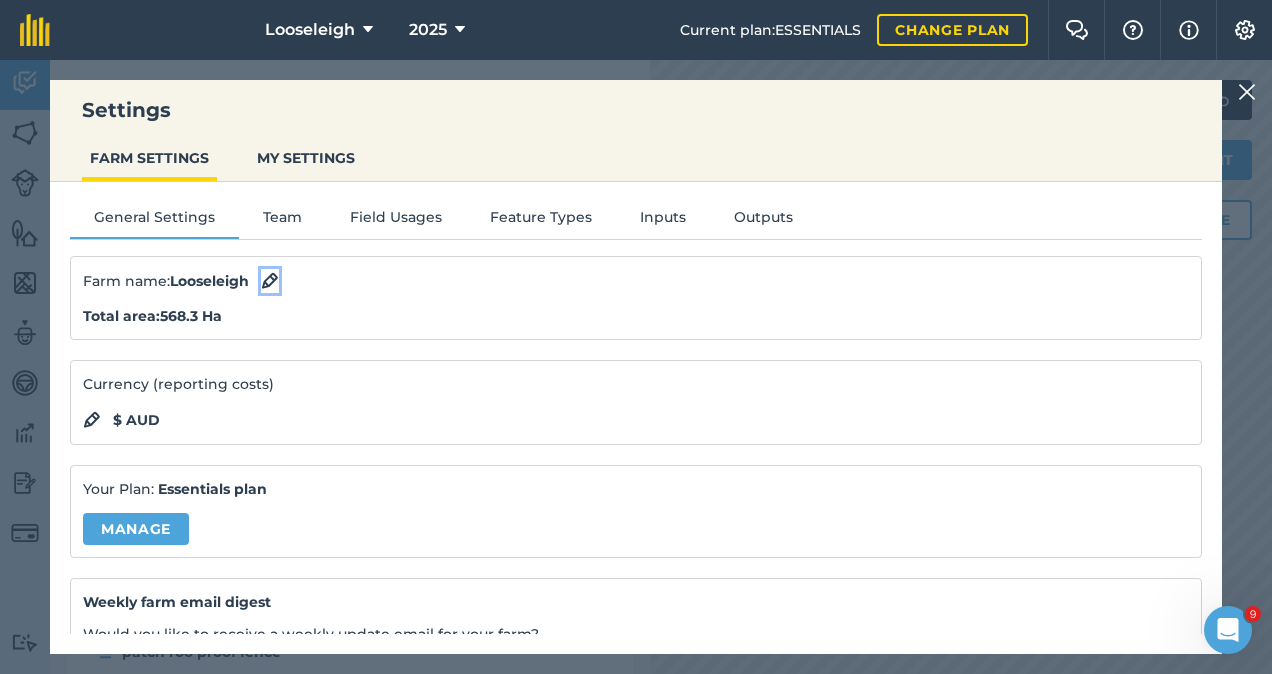 click at bounding box center [270, 281] 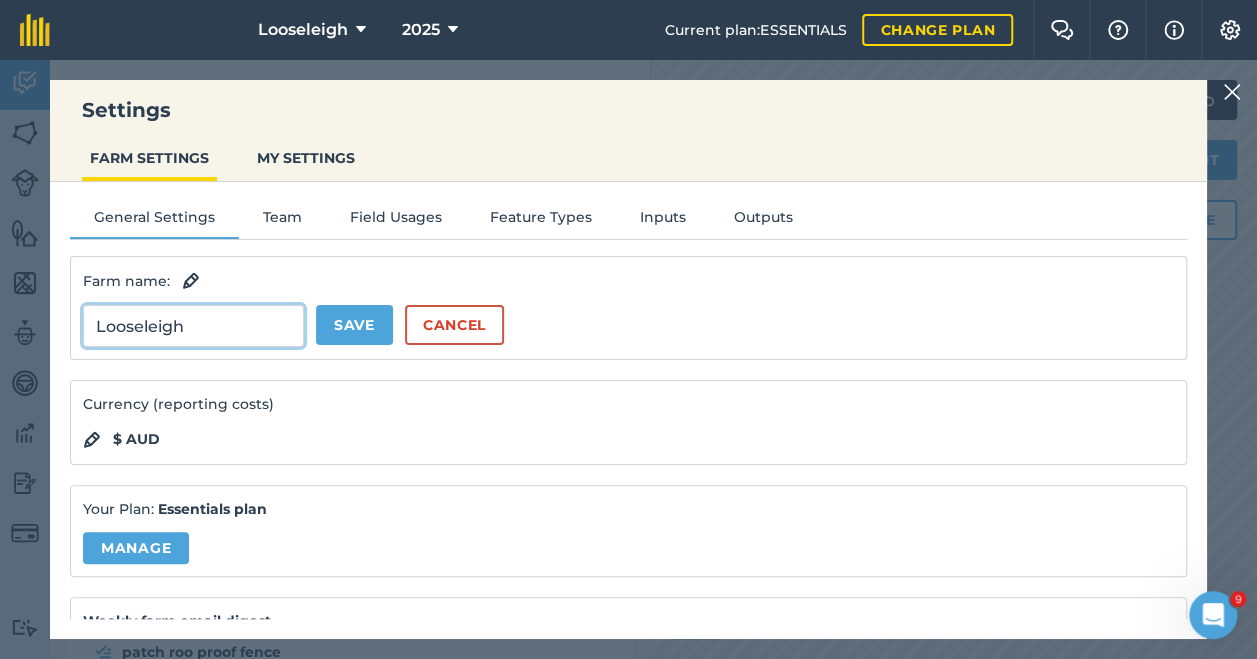 drag, startPoint x: 218, startPoint y: 321, endPoint x: 40, endPoint y: 319, distance: 178.01123 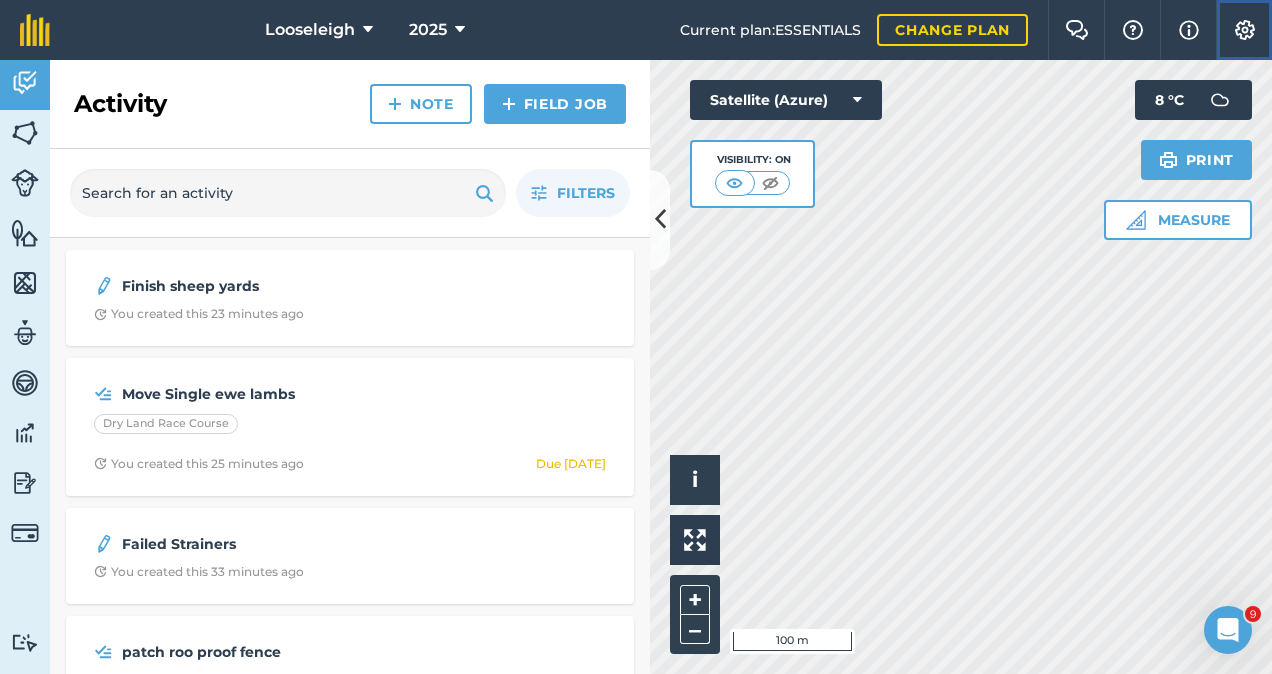 click at bounding box center (1245, 30) 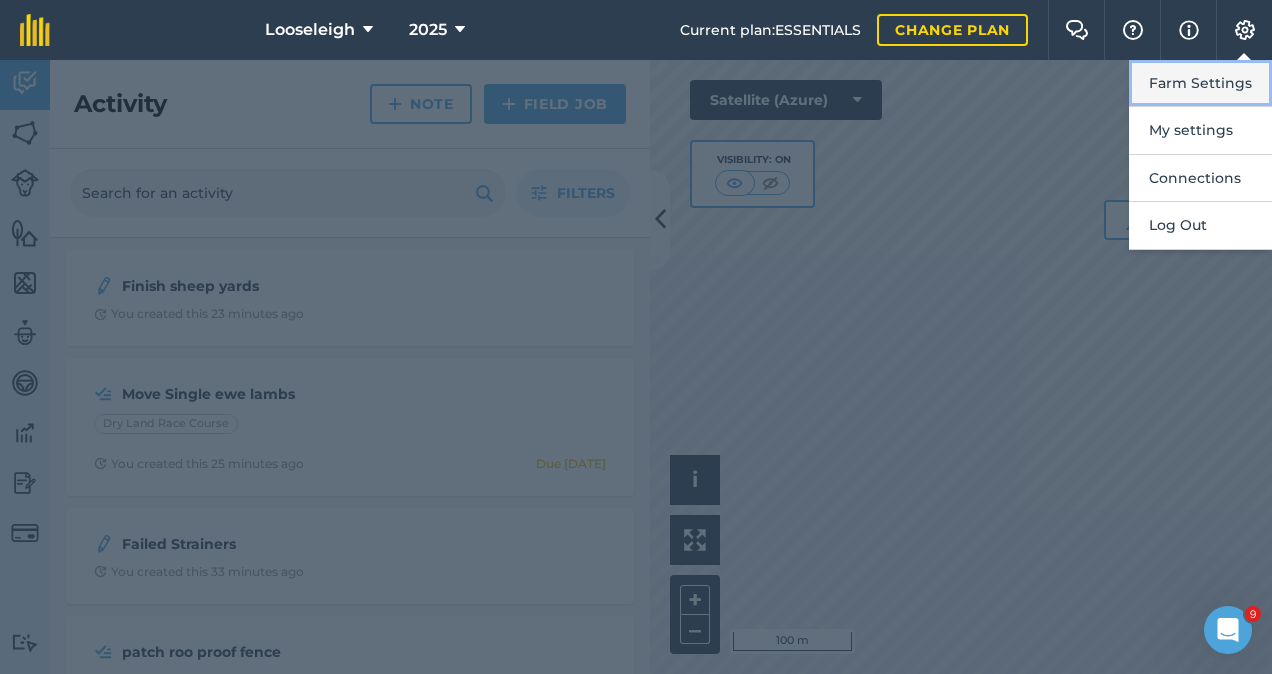 click on "Farm Settings" at bounding box center [1200, 83] 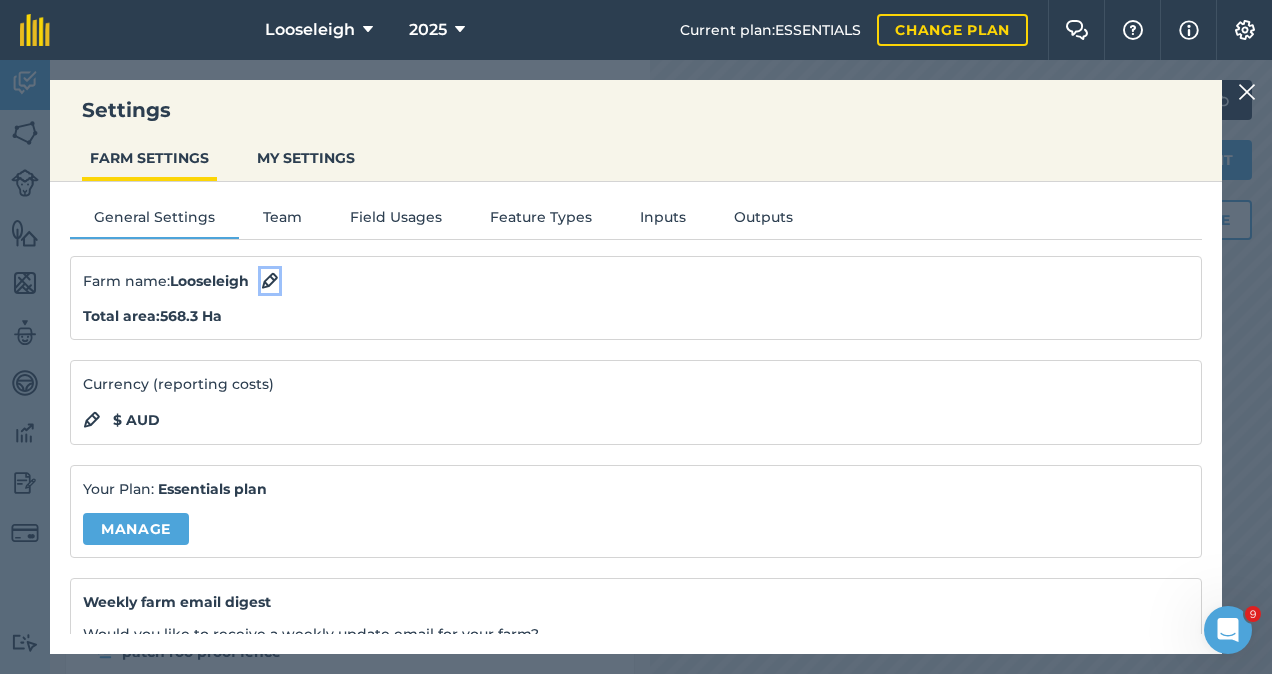 click at bounding box center (270, 281) 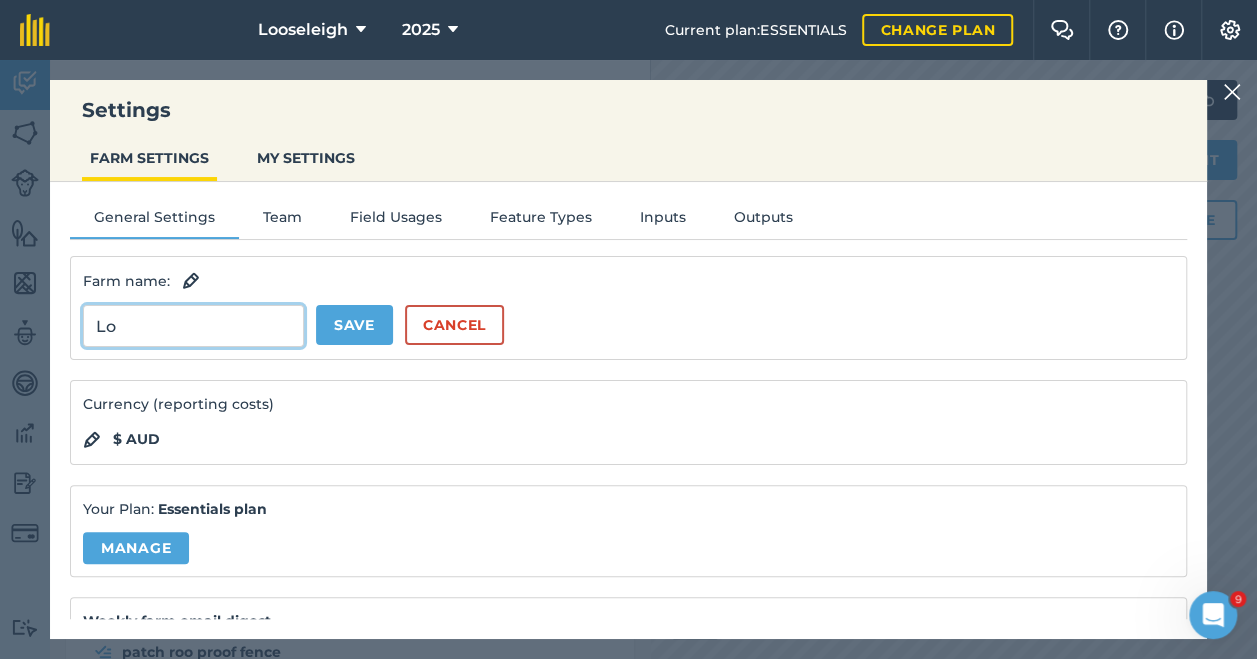 type on "L" 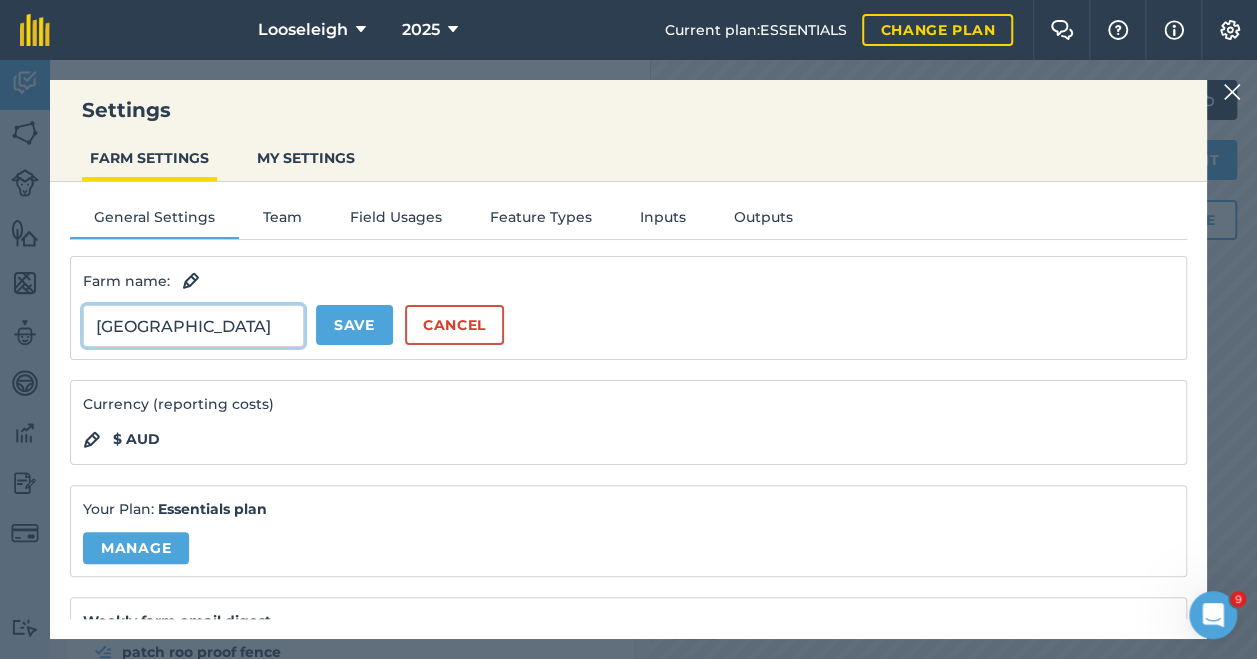 type on "[GEOGRAPHIC_DATA]" 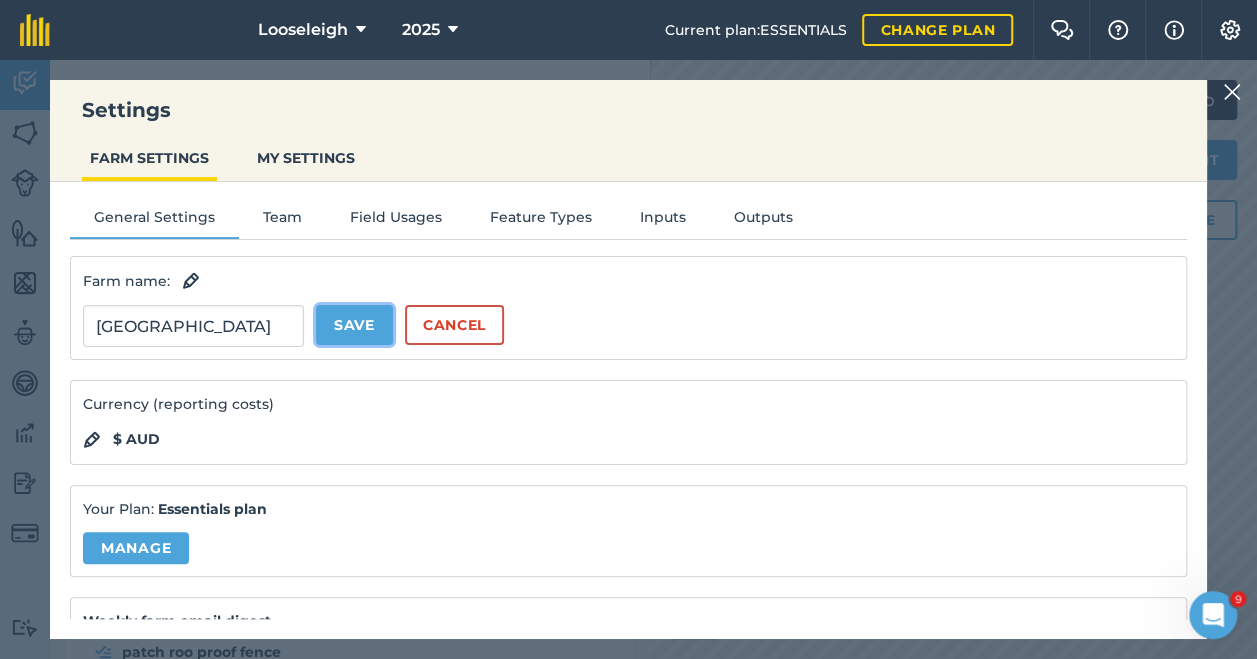 click on "Save" at bounding box center [354, 325] 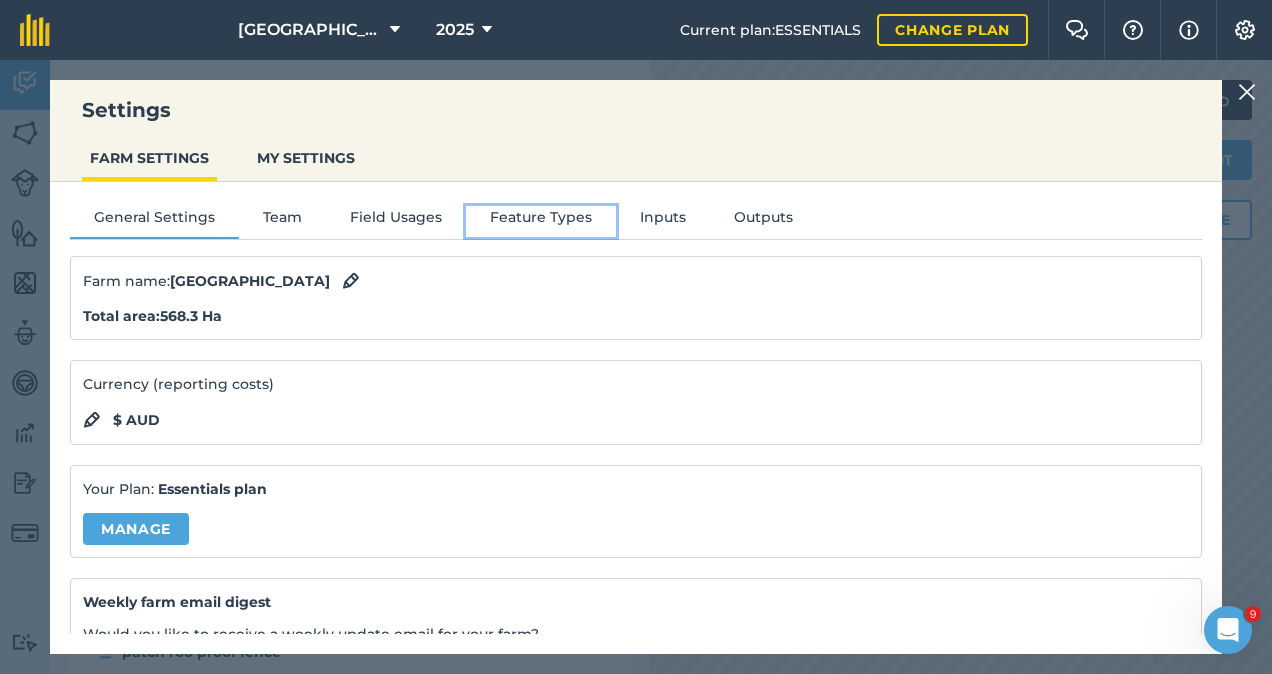 click on "Feature Types" at bounding box center [541, 221] 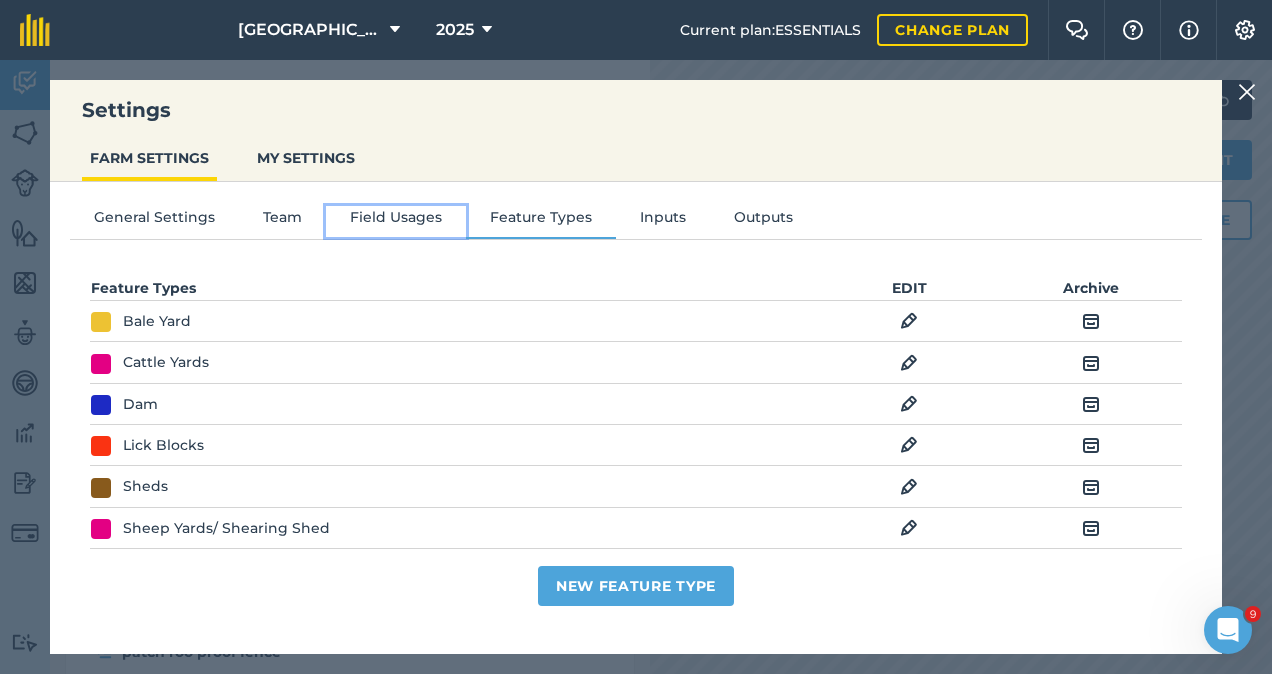click on "Field Usages" at bounding box center [396, 221] 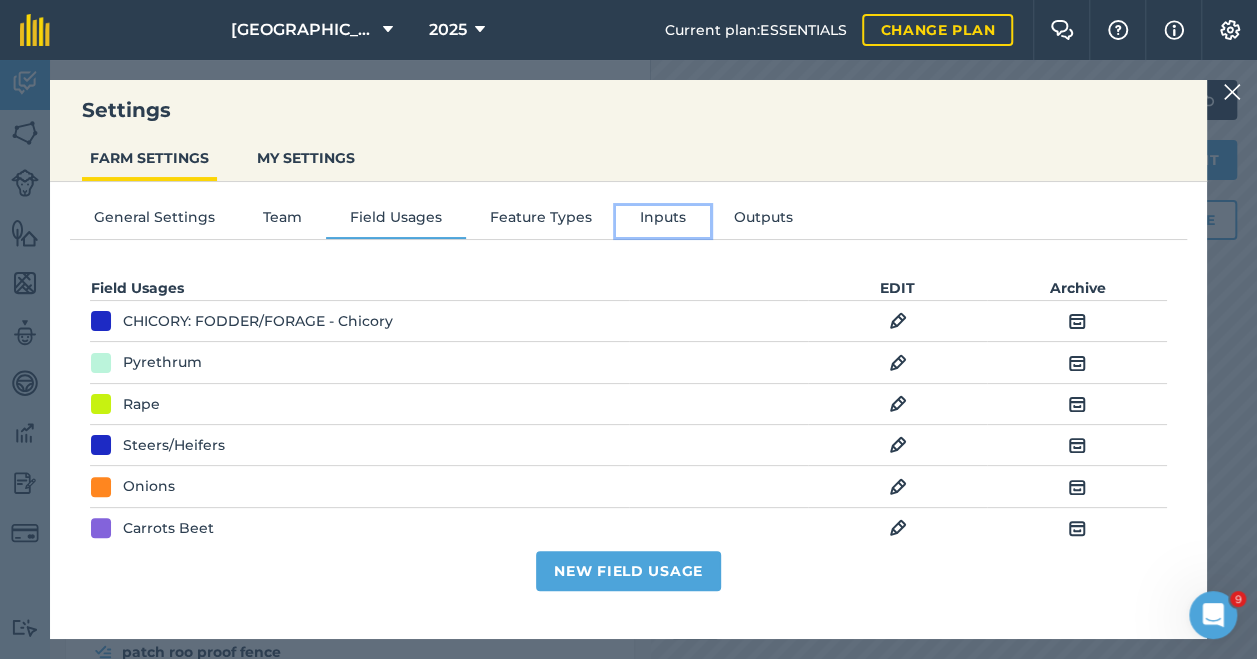 click on "Inputs" at bounding box center (663, 221) 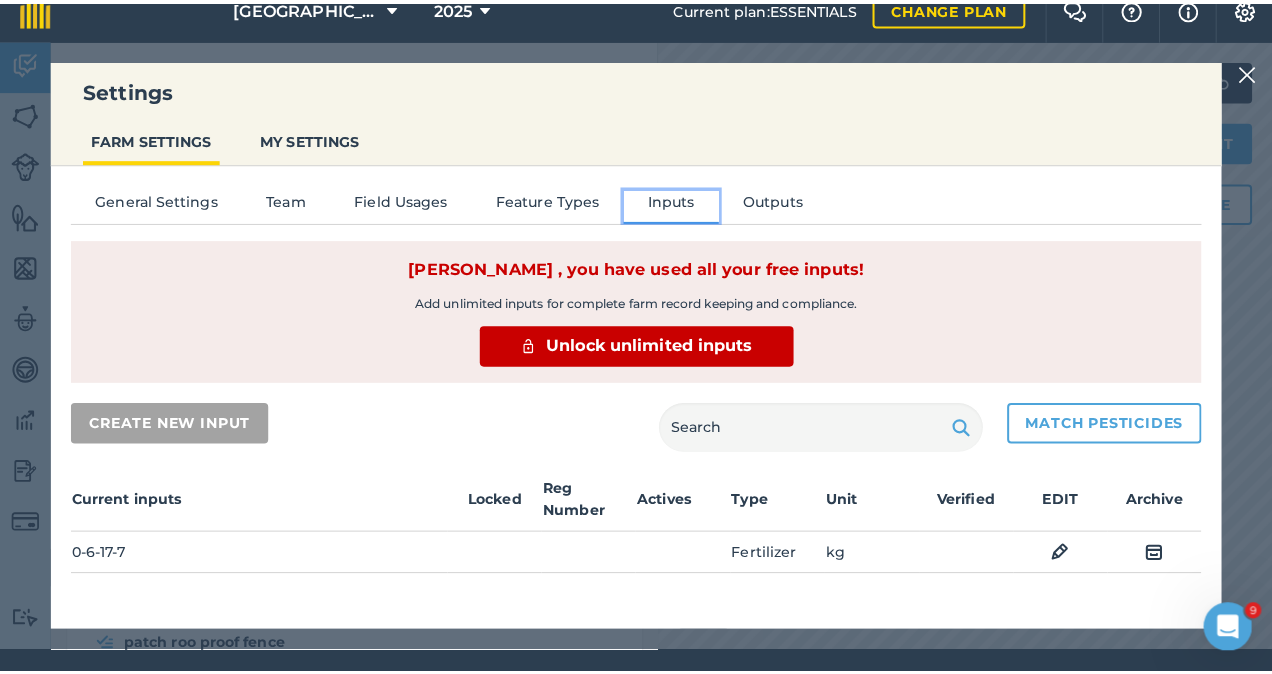 scroll, scrollTop: 0, scrollLeft: 0, axis: both 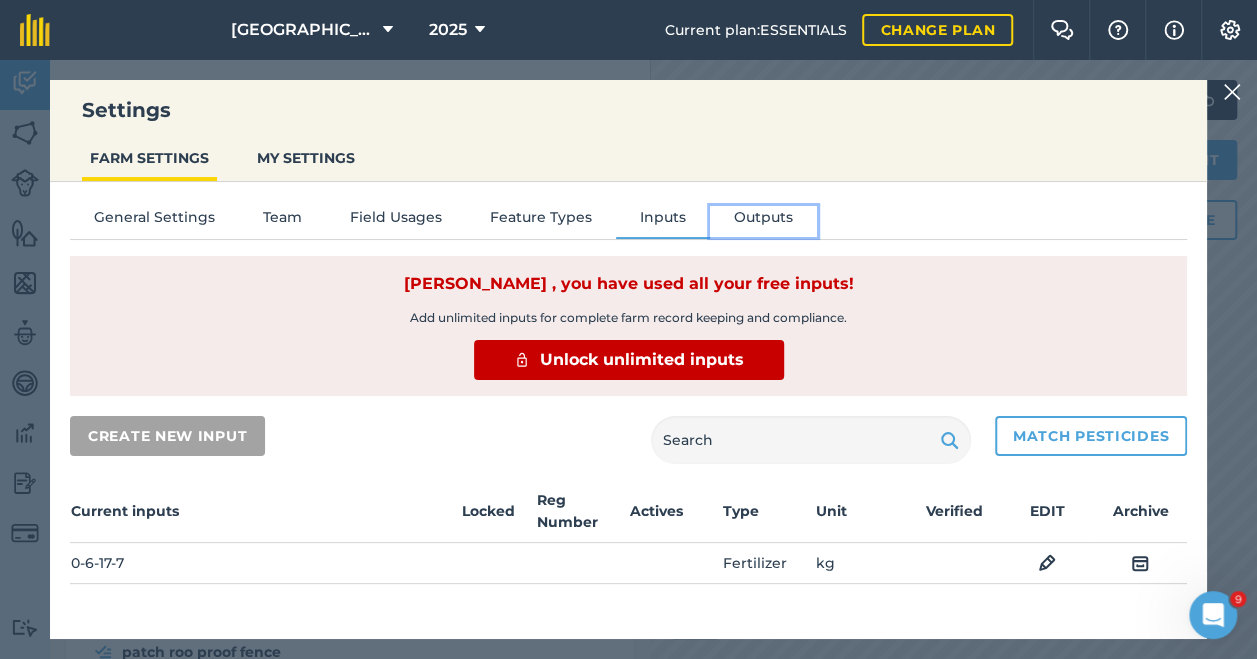 click on "Outputs" at bounding box center (763, 221) 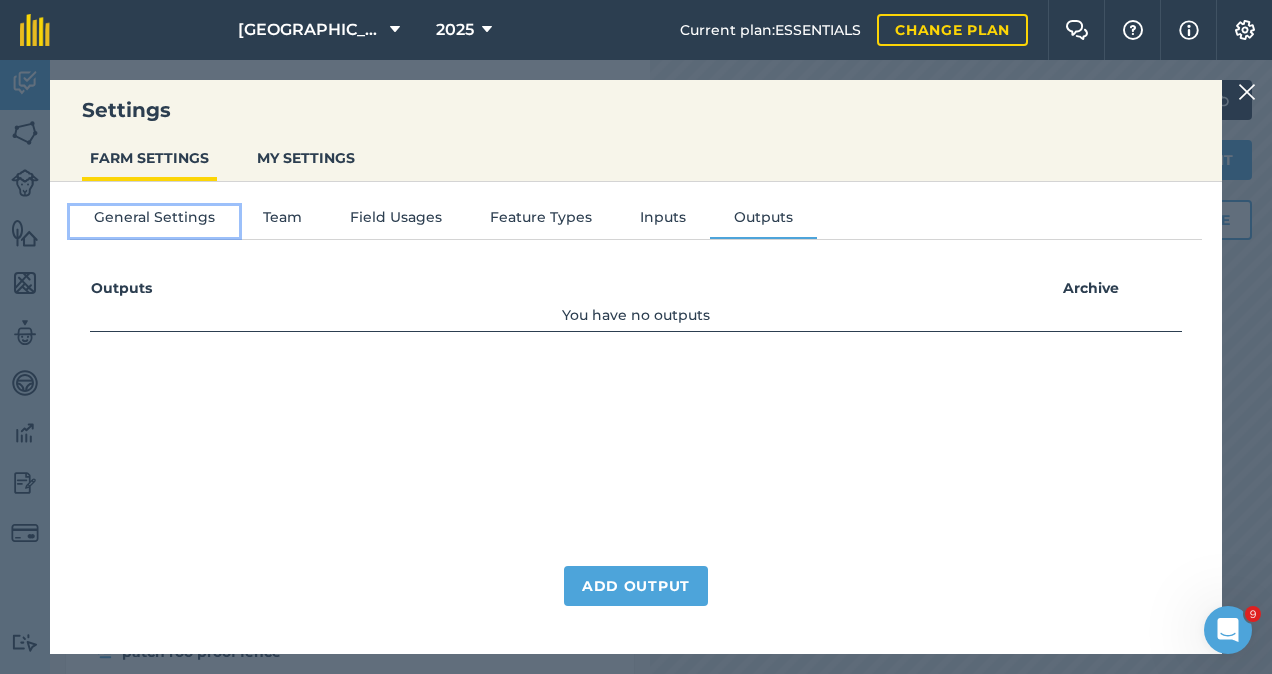 click on "General Settings" at bounding box center (154, 221) 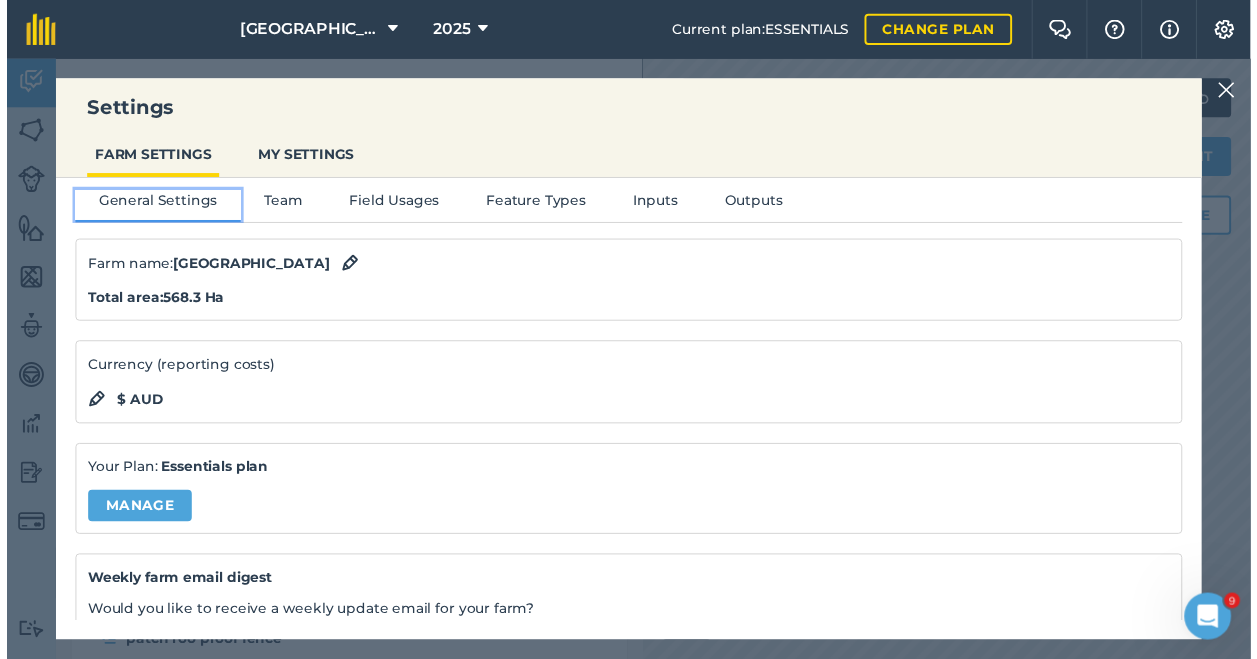 scroll, scrollTop: 0, scrollLeft: 0, axis: both 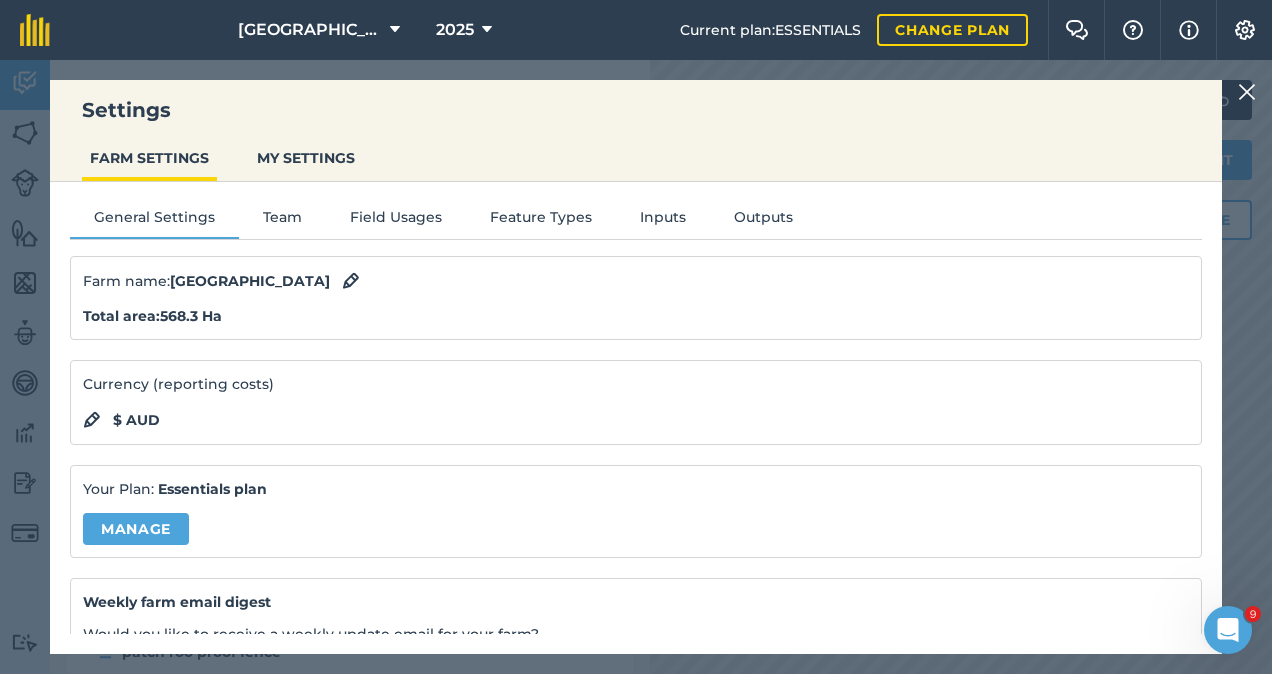 click at bounding box center (1247, 92) 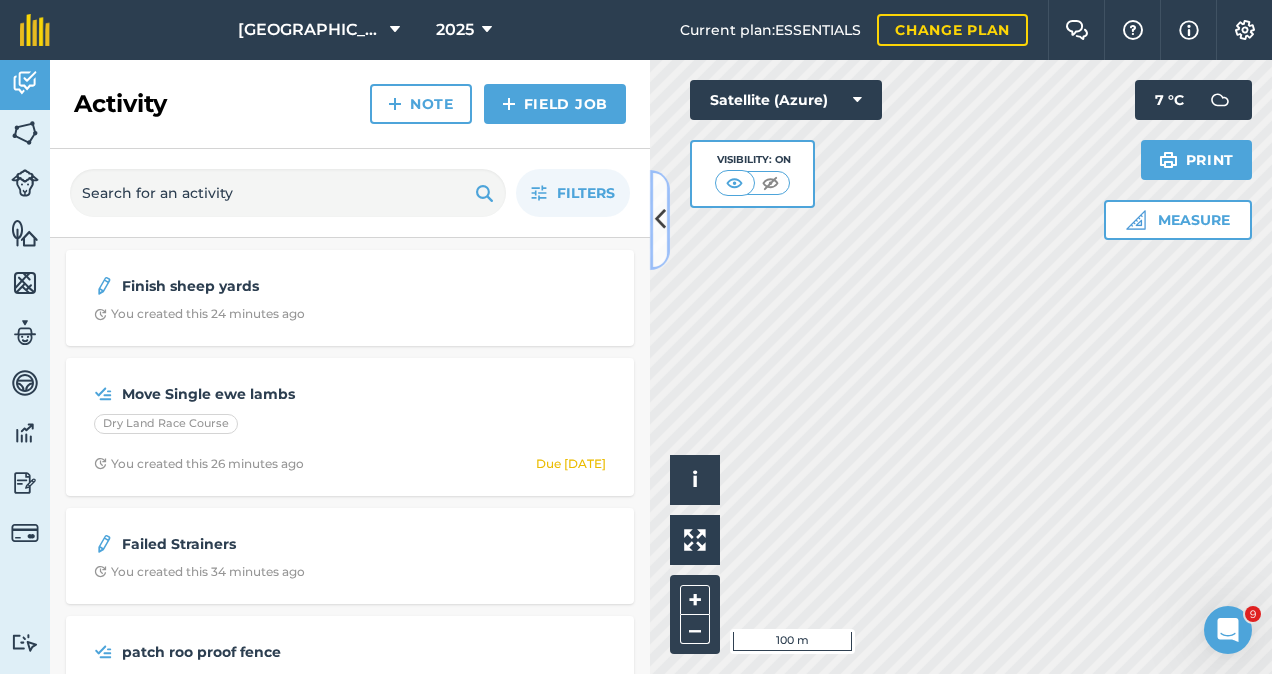 click at bounding box center [660, 219] 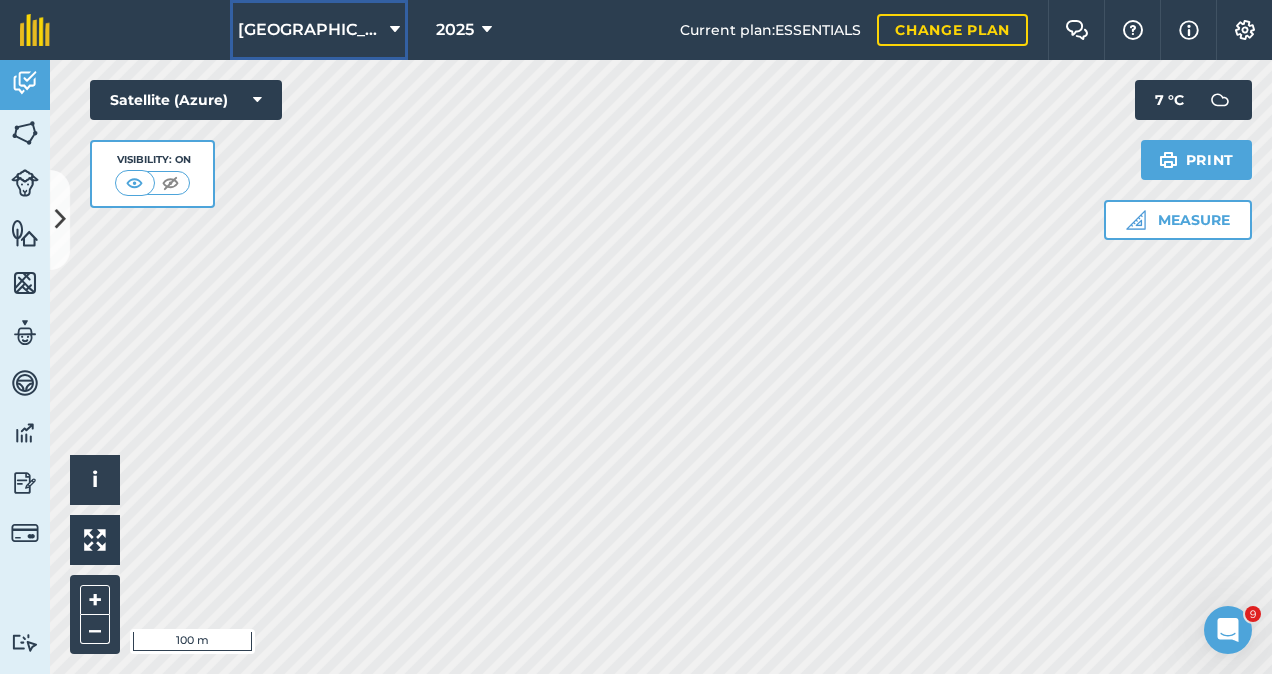 click at bounding box center [395, 30] 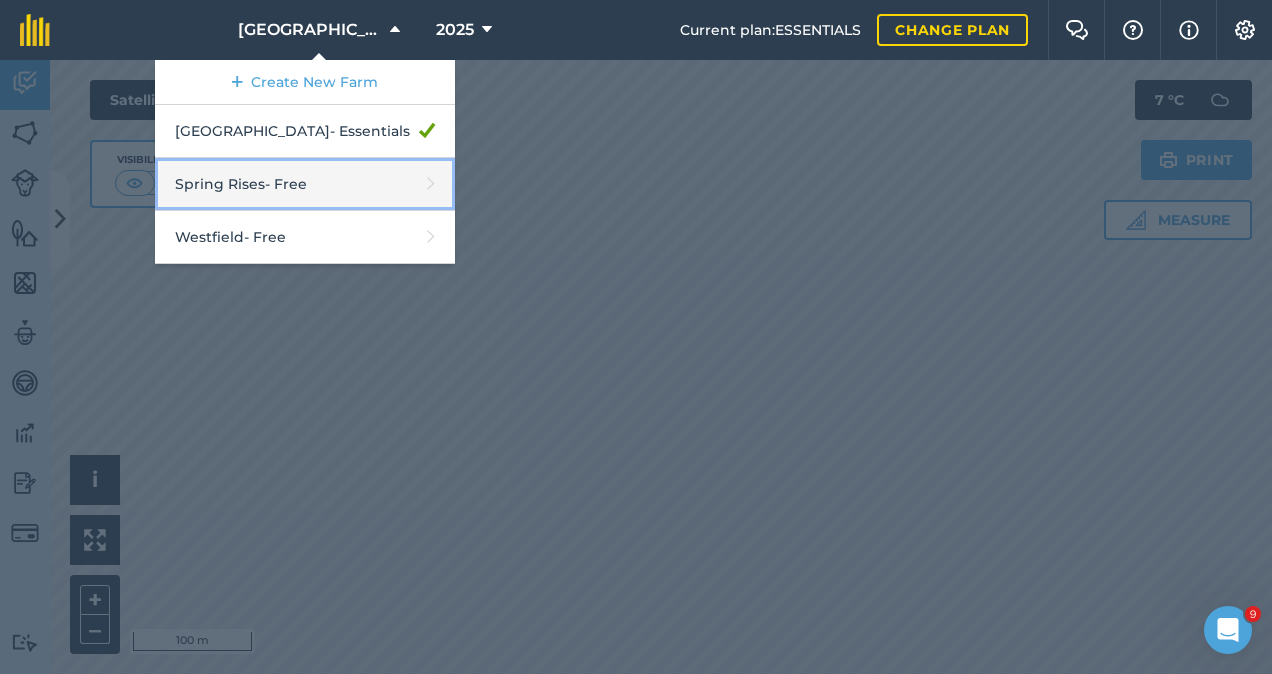 click on "Spring Rises  - Free" at bounding box center [305, 184] 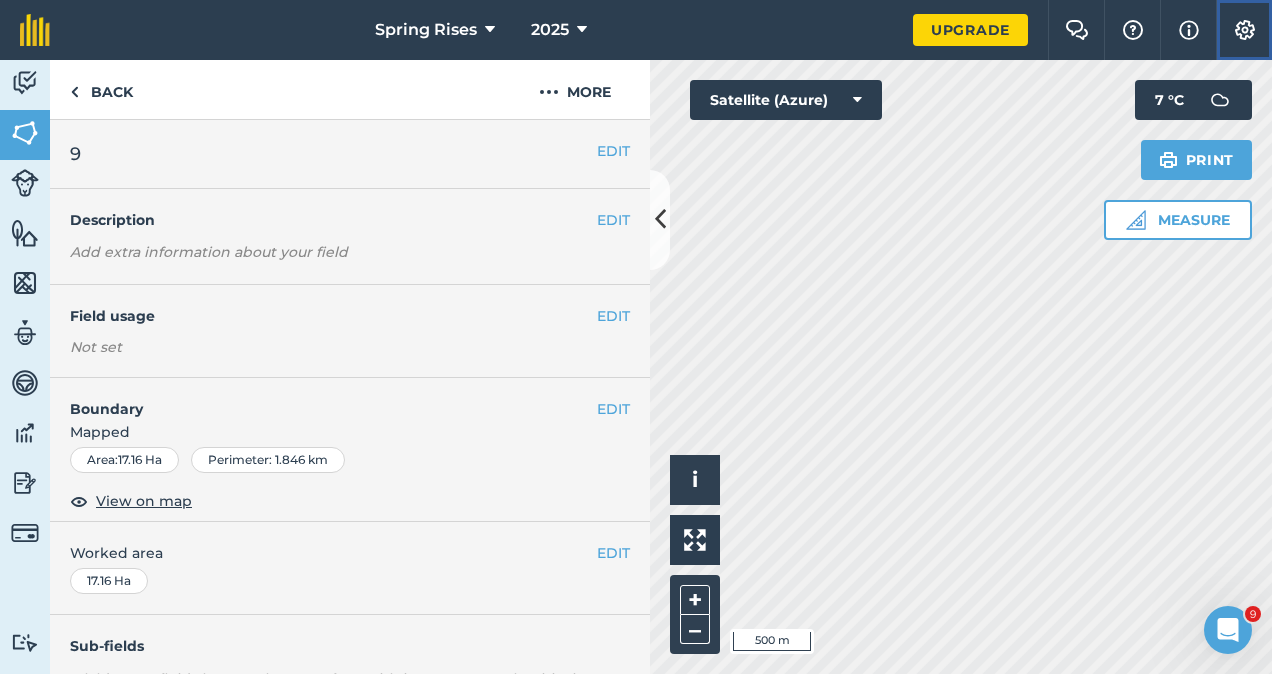 click at bounding box center (1245, 30) 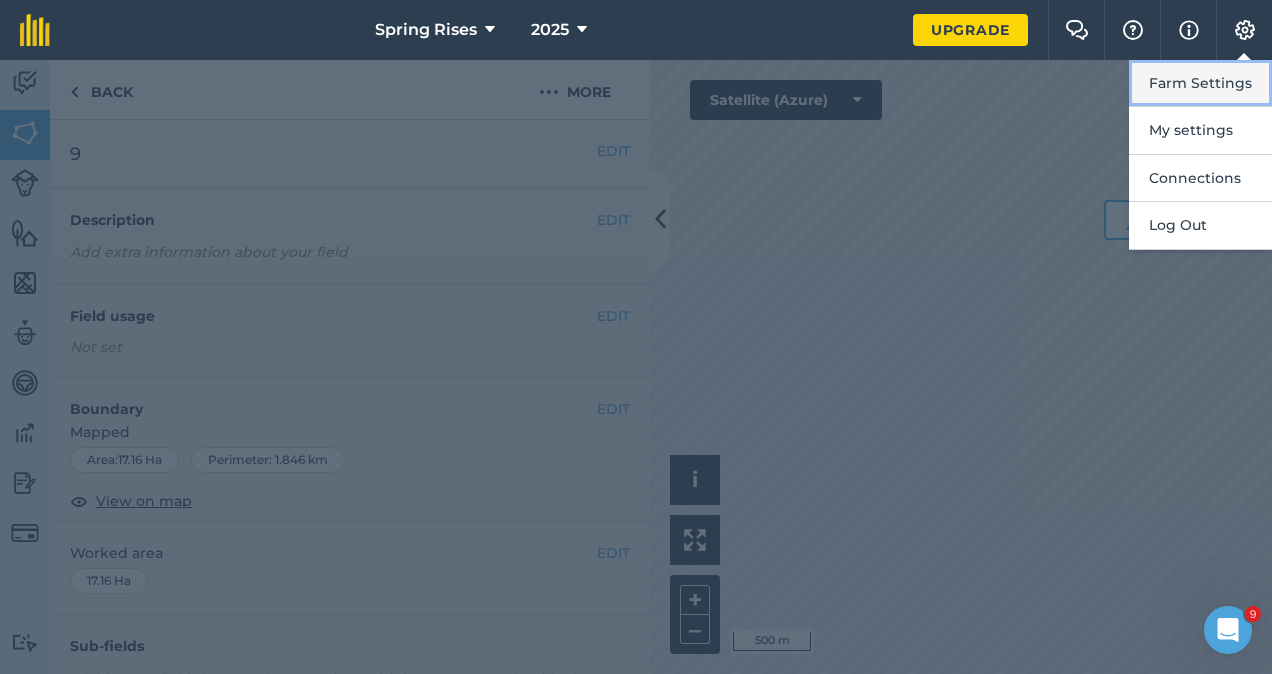 click on "Farm Settings" at bounding box center (1200, 83) 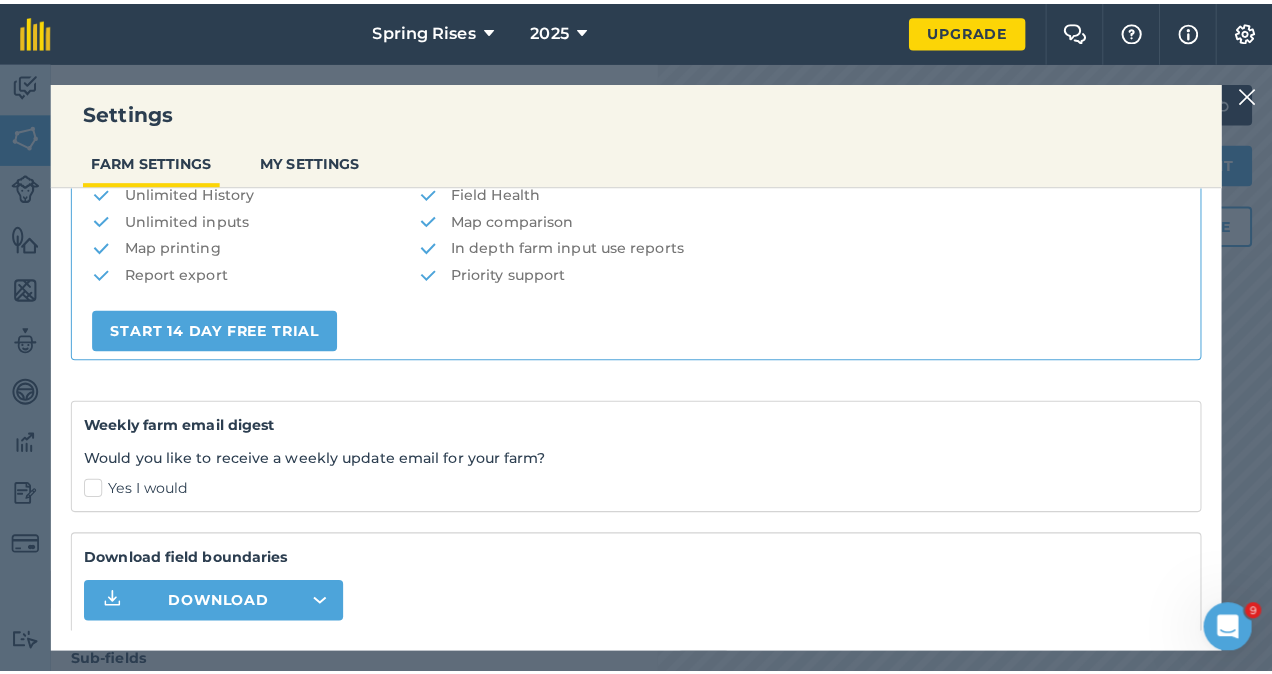 scroll, scrollTop: 483, scrollLeft: 0, axis: vertical 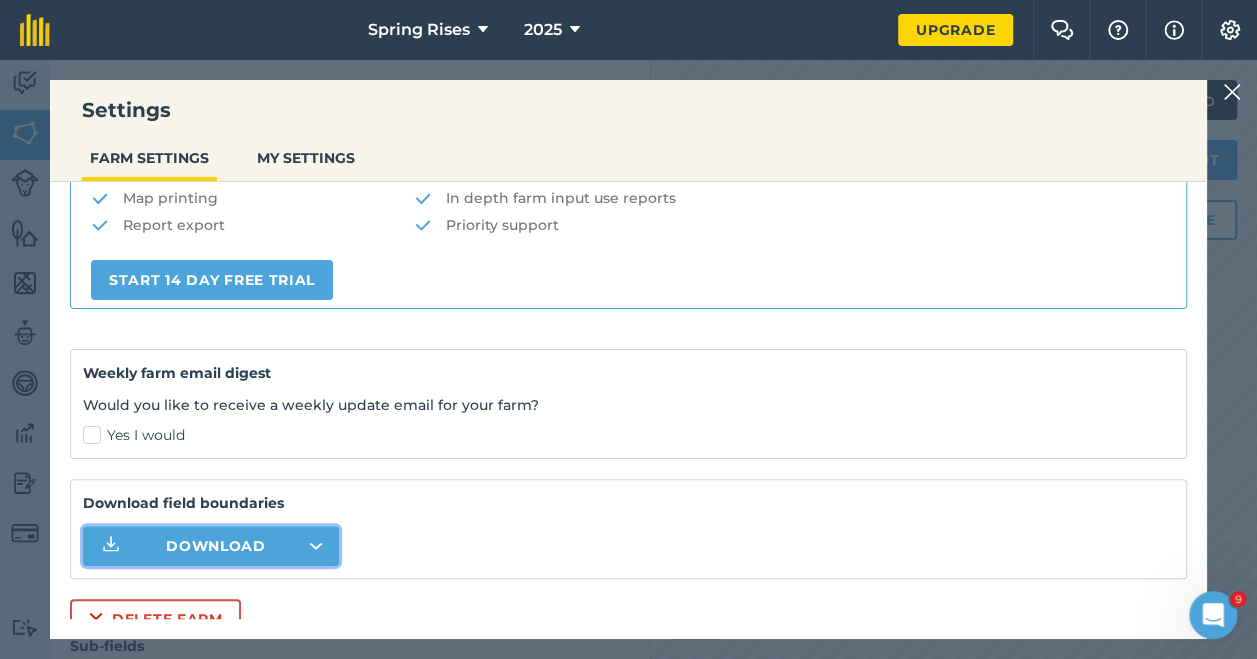 click on "Download" at bounding box center (216, 546) 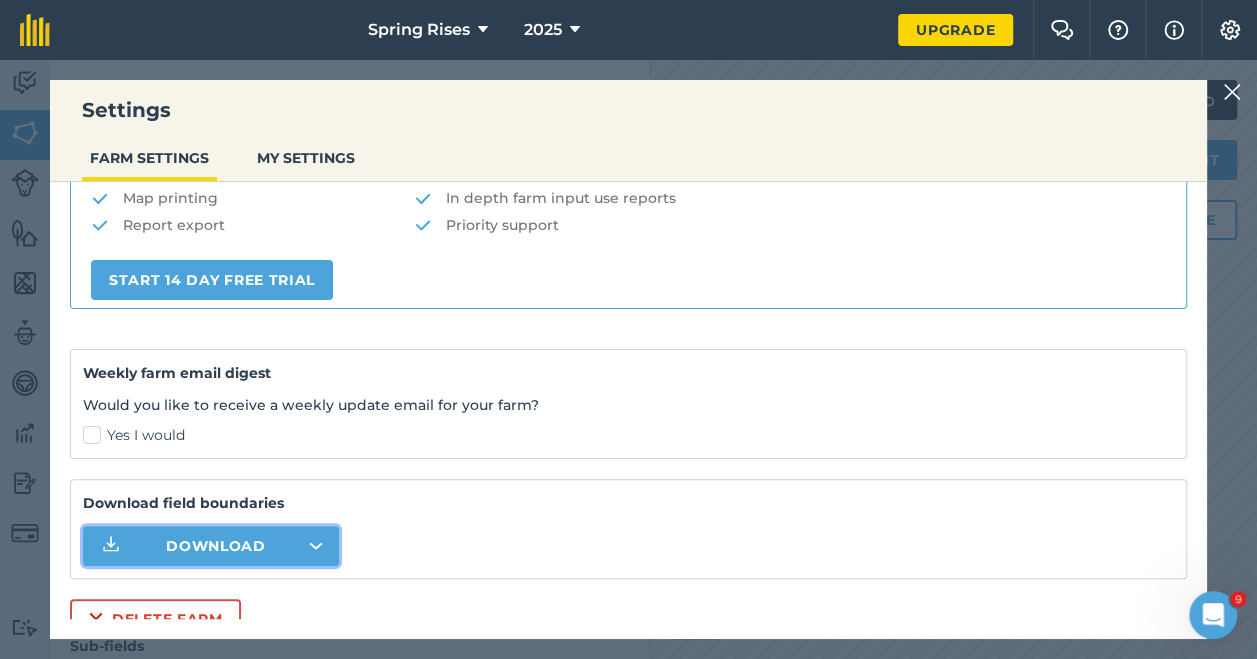 click at bounding box center (1232, 92) 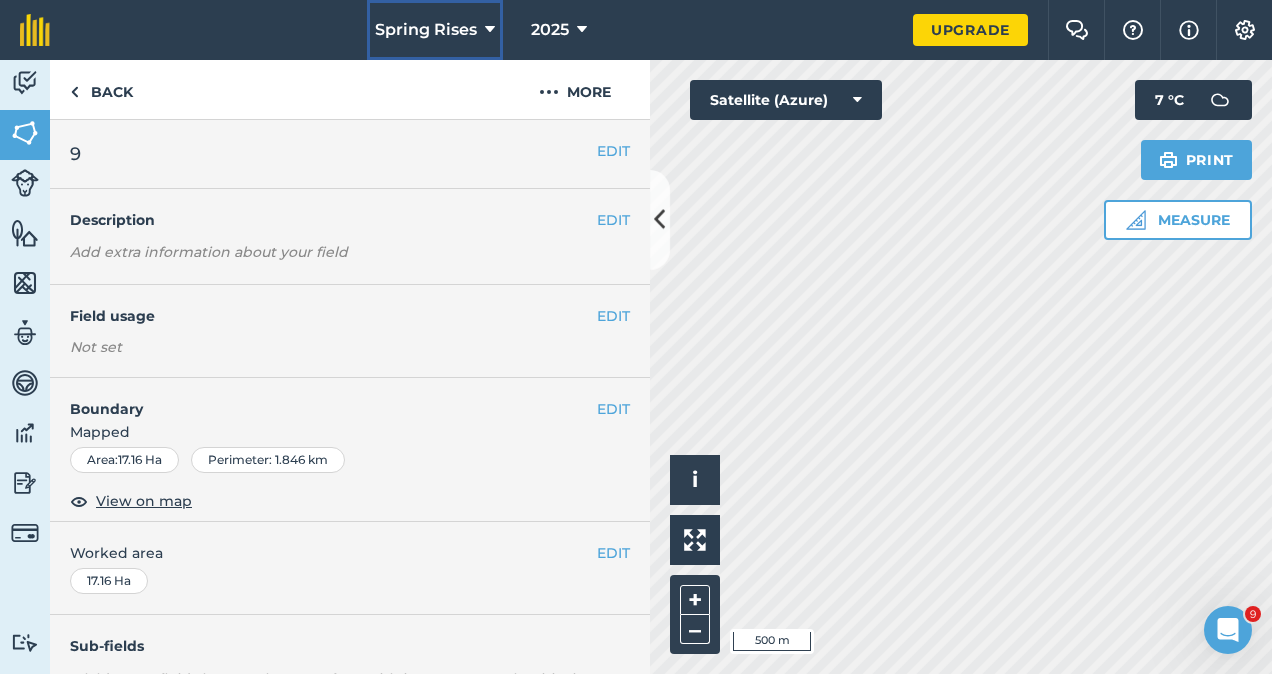 click on "Spring Rises" at bounding box center (426, 30) 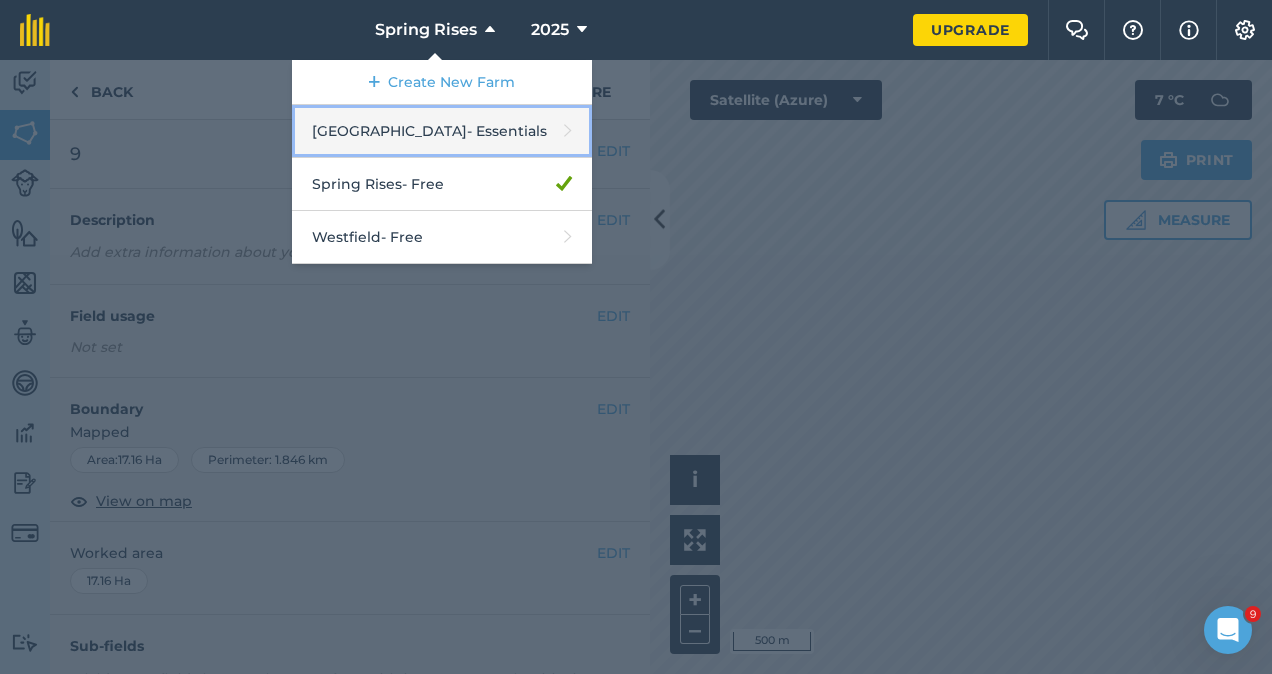 click on "Westfield Estate  - Essentials" at bounding box center [442, 131] 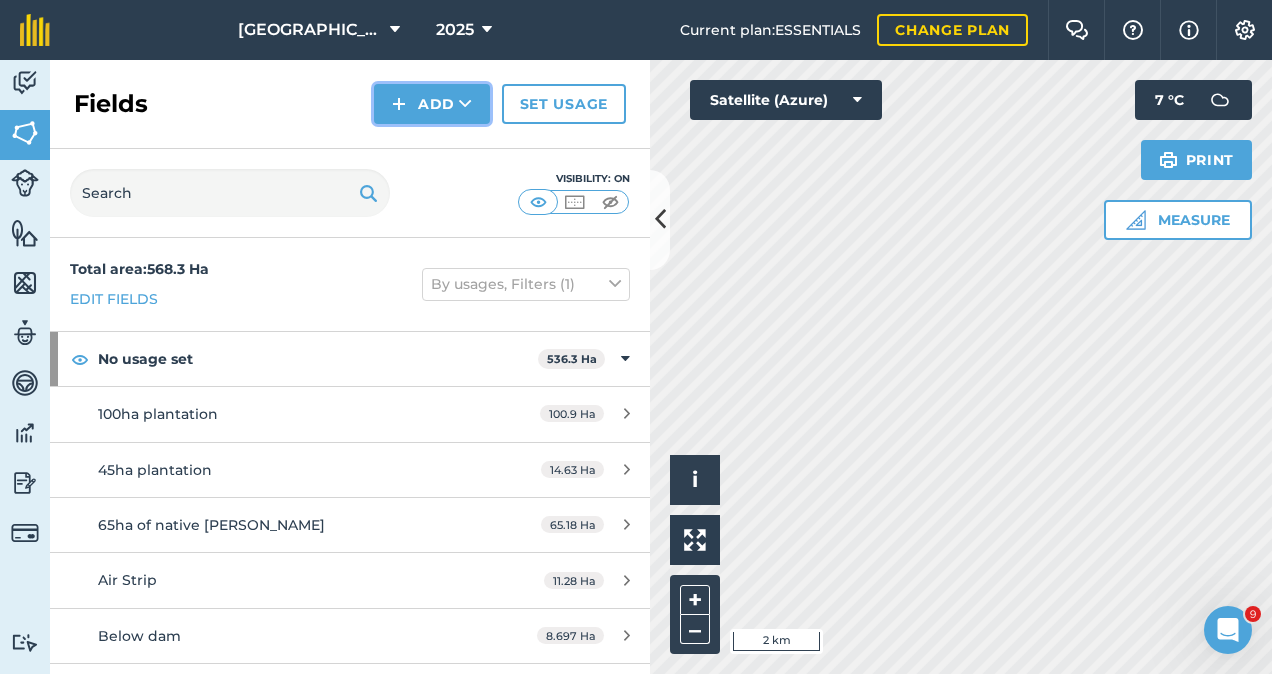 click at bounding box center (465, 104) 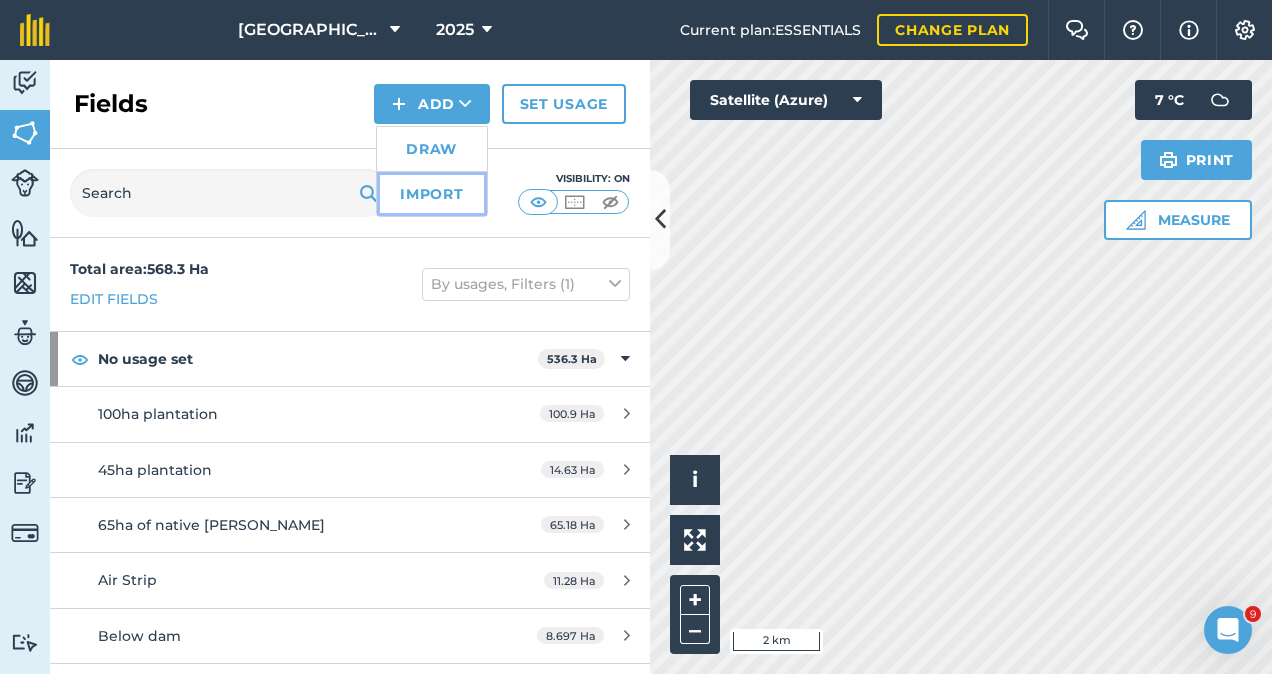 click on "Import" at bounding box center (432, 194) 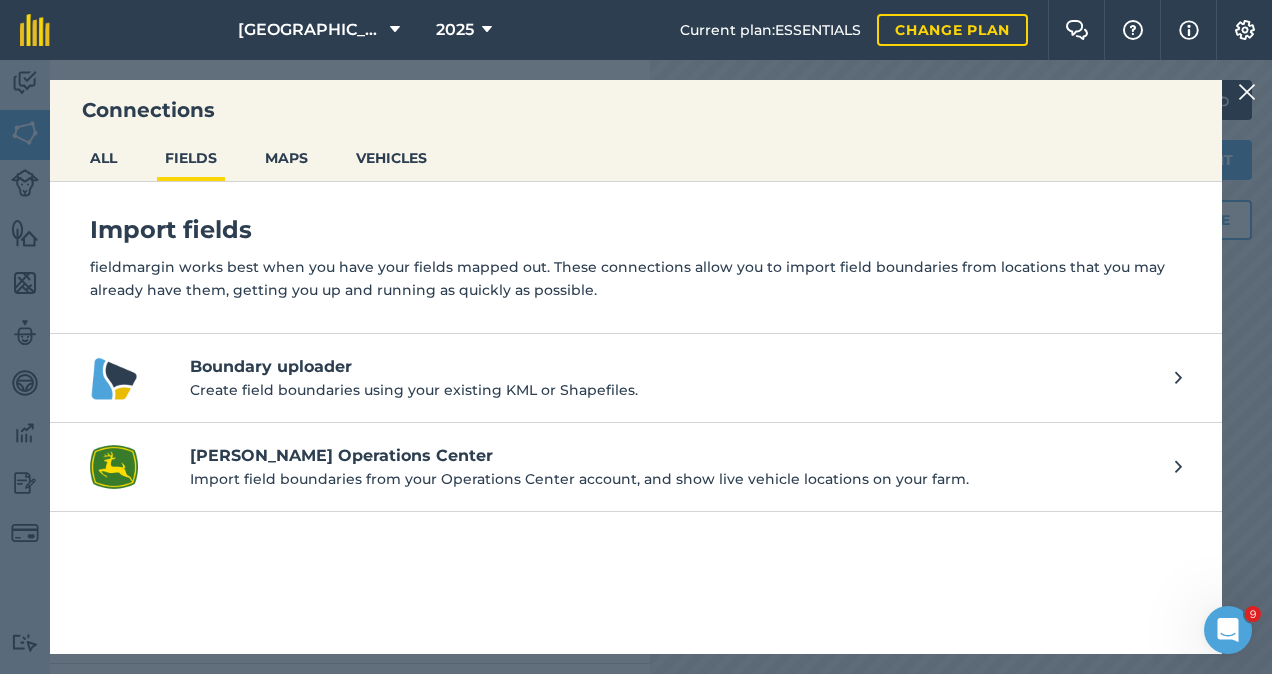 click on "Boundary uploader" at bounding box center [672, 367] 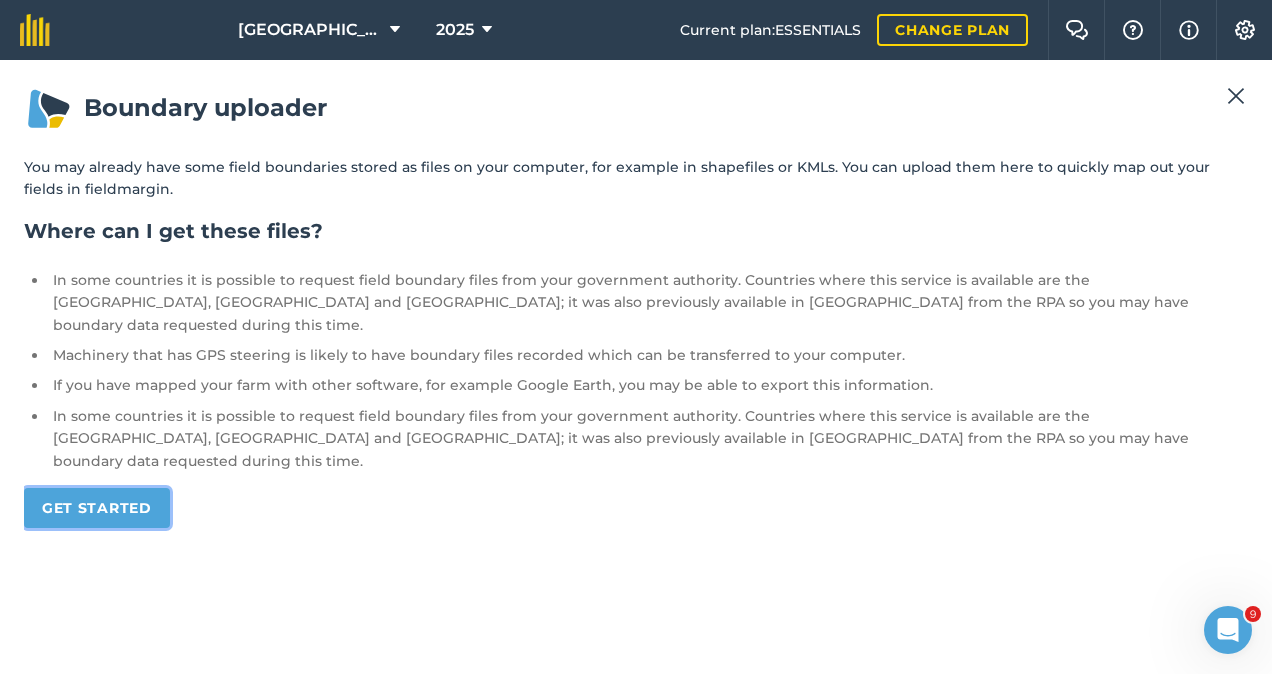click on "Get started" at bounding box center (97, 508) 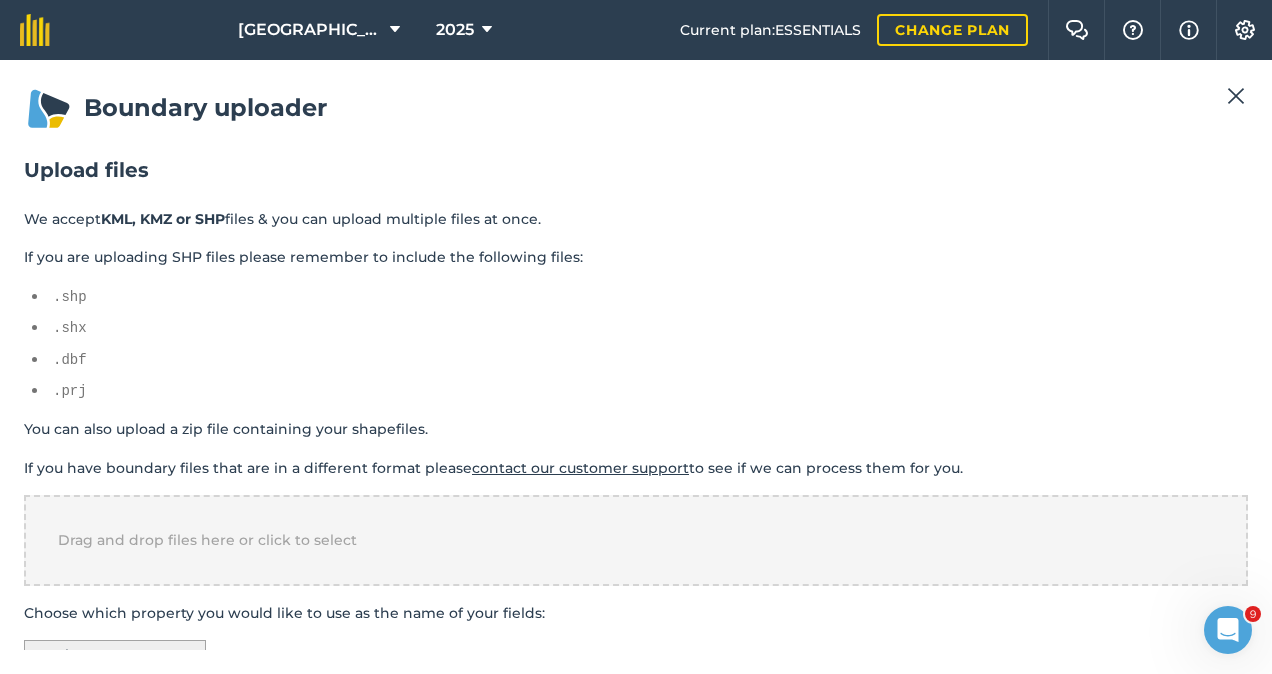 scroll, scrollTop: 32, scrollLeft: 0, axis: vertical 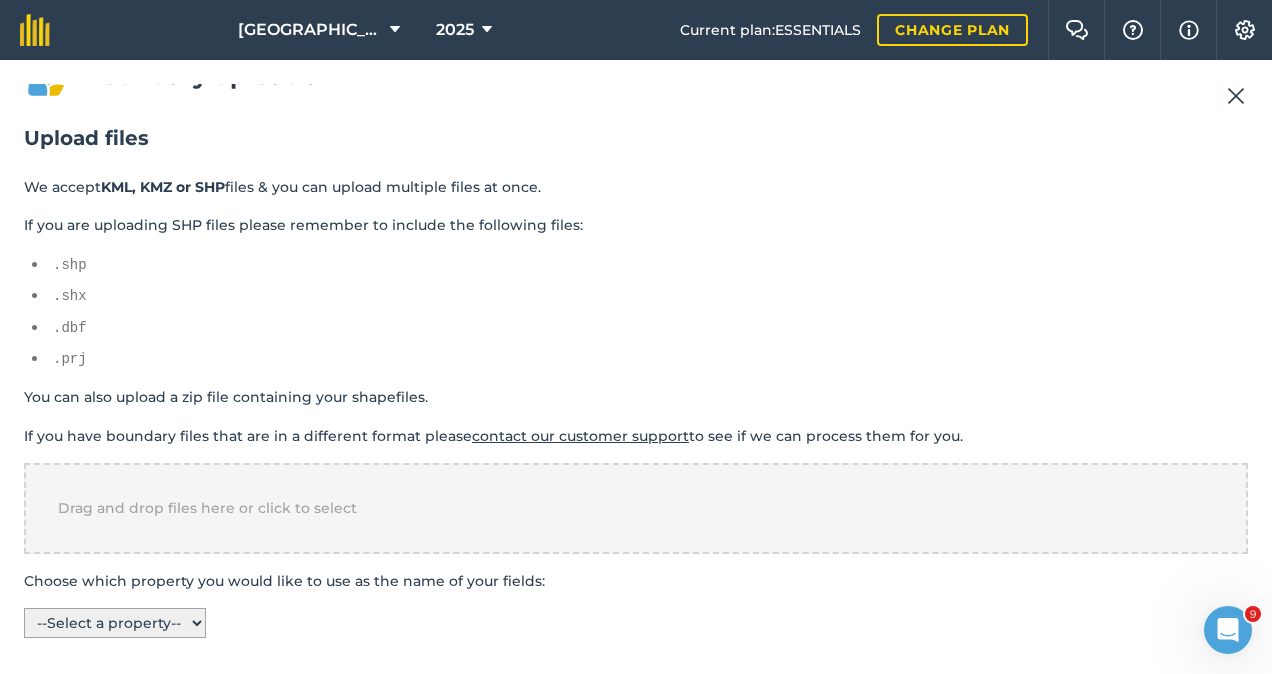 click on "--  Select a property  -- name" at bounding box center [115, 623] 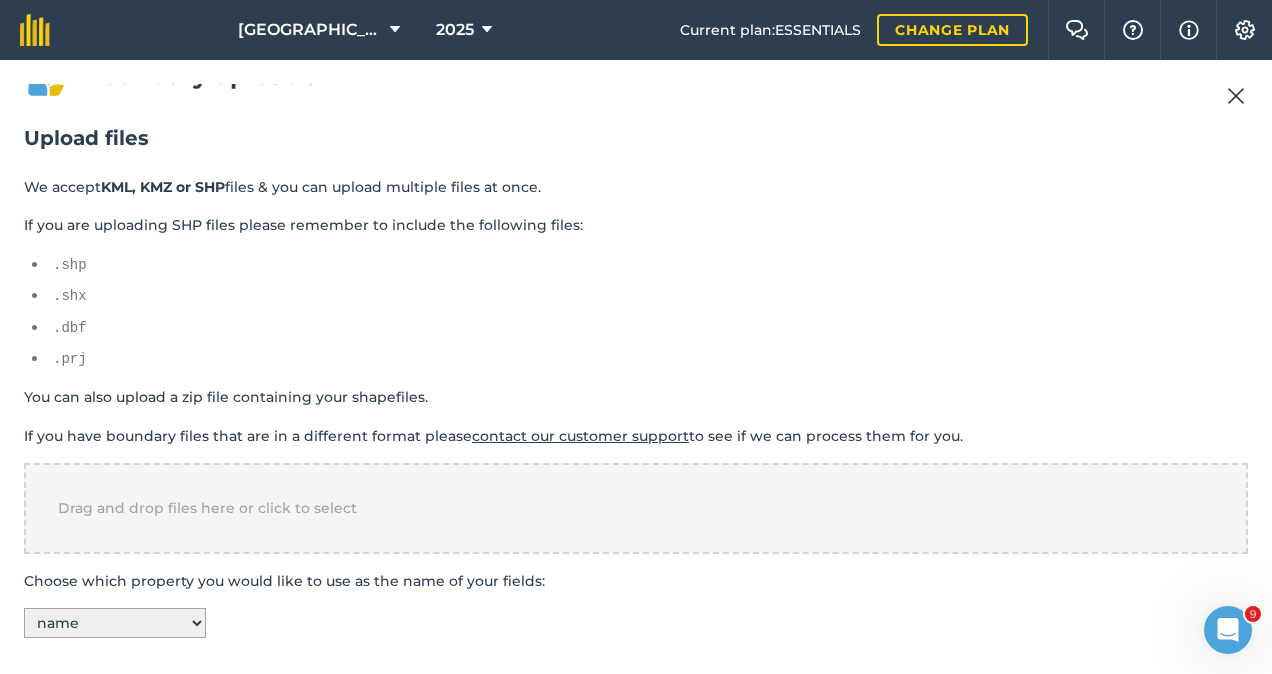 click on "--  Select a property  -- name" at bounding box center (115, 623) 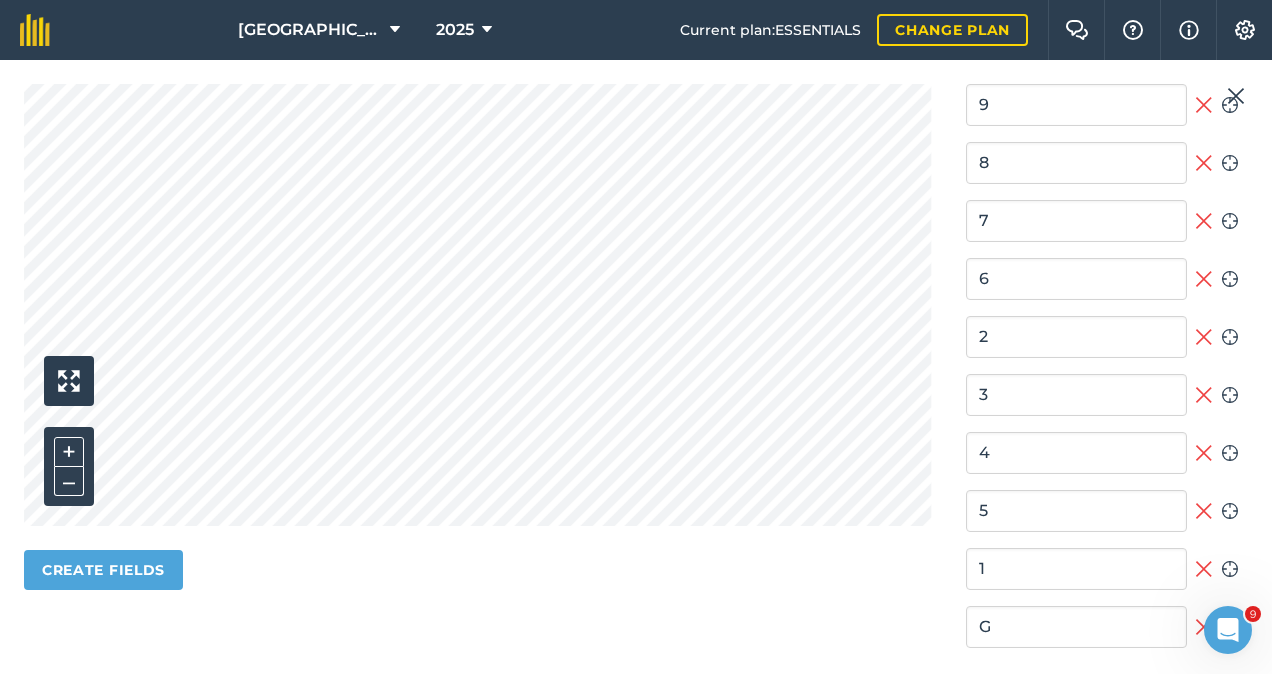 scroll, scrollTop: 658, scrollLeft: 0, axis: vertical 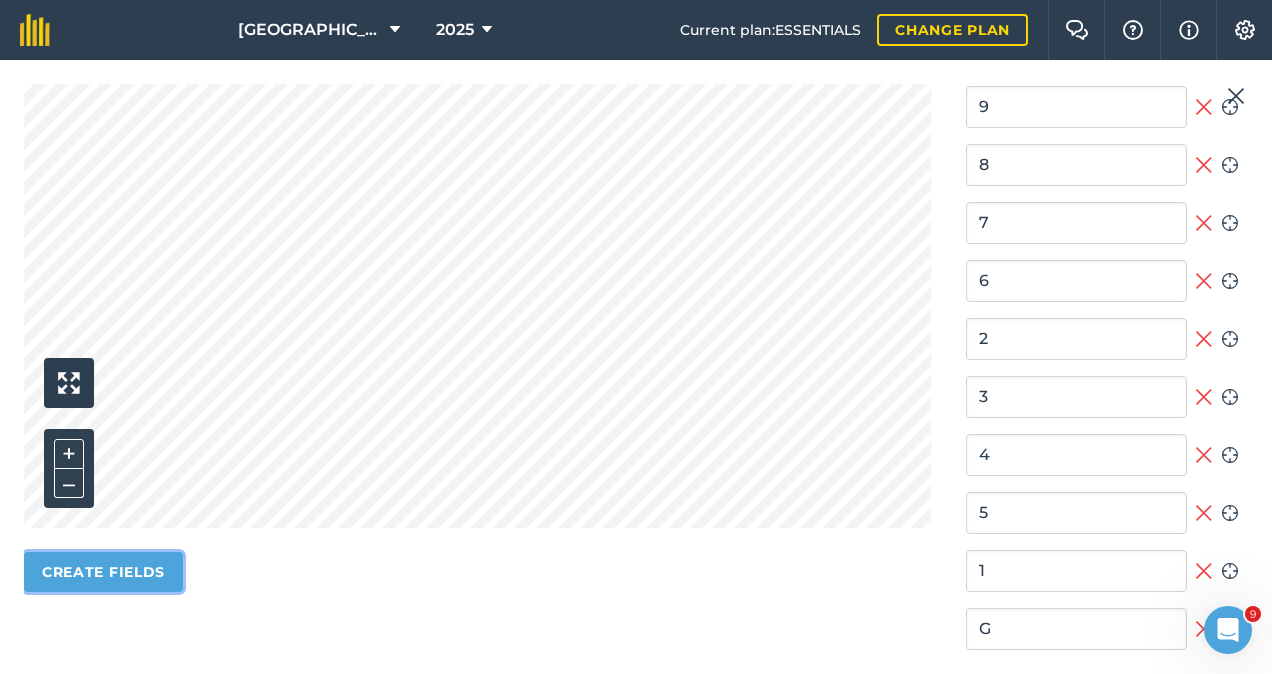 click on "Create fields" at bounding box center [103, 572] 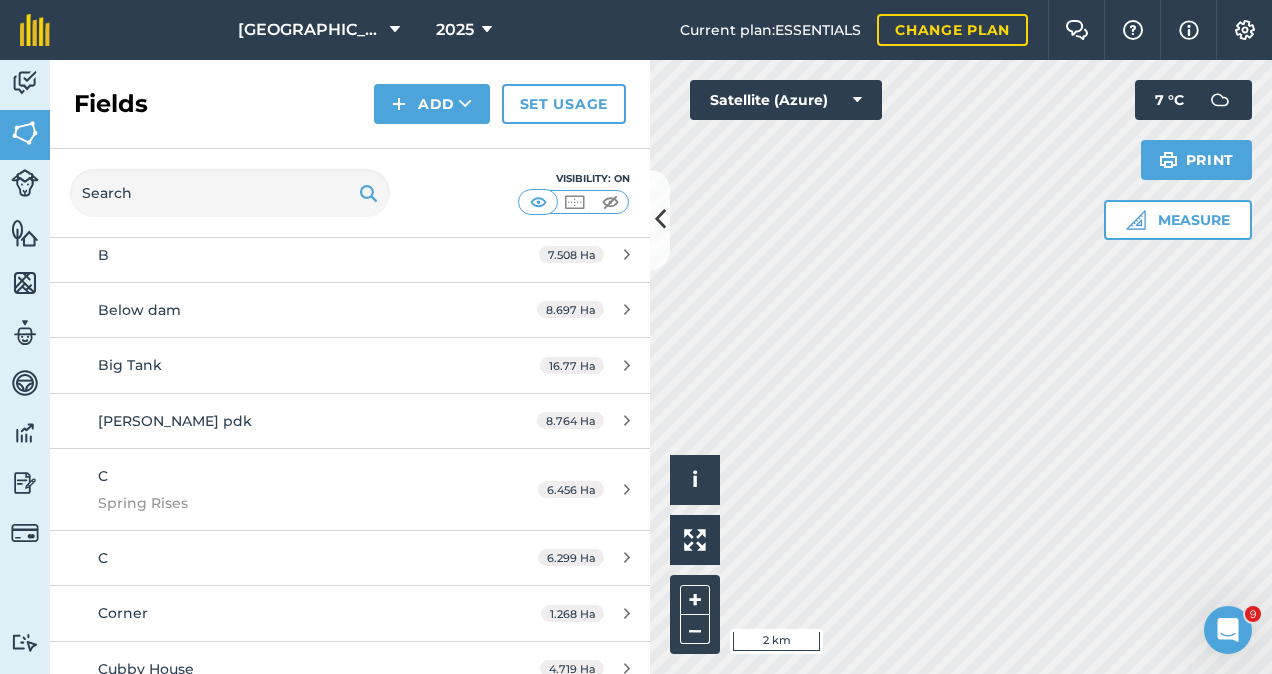 scroll, scrollTop: 916, scrollLeft: 0, axis: vertical 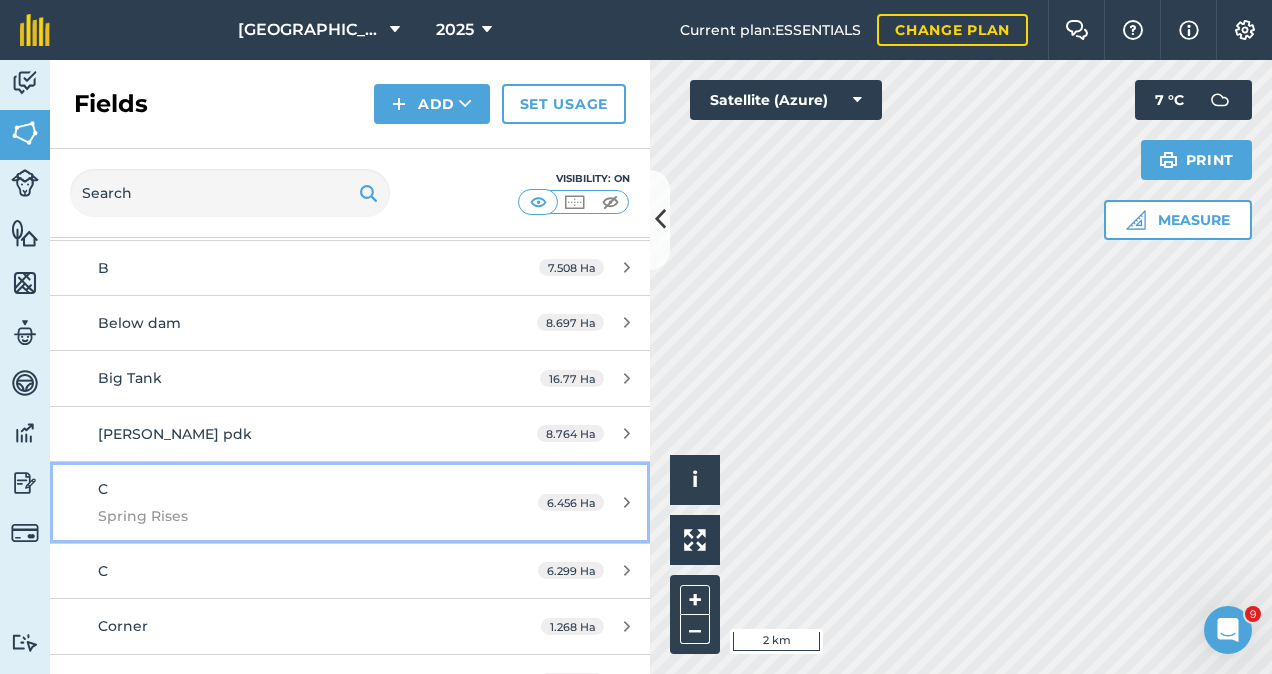 click on "C Spring Rises 6.456   Ha" at bounding box center [350, 502] 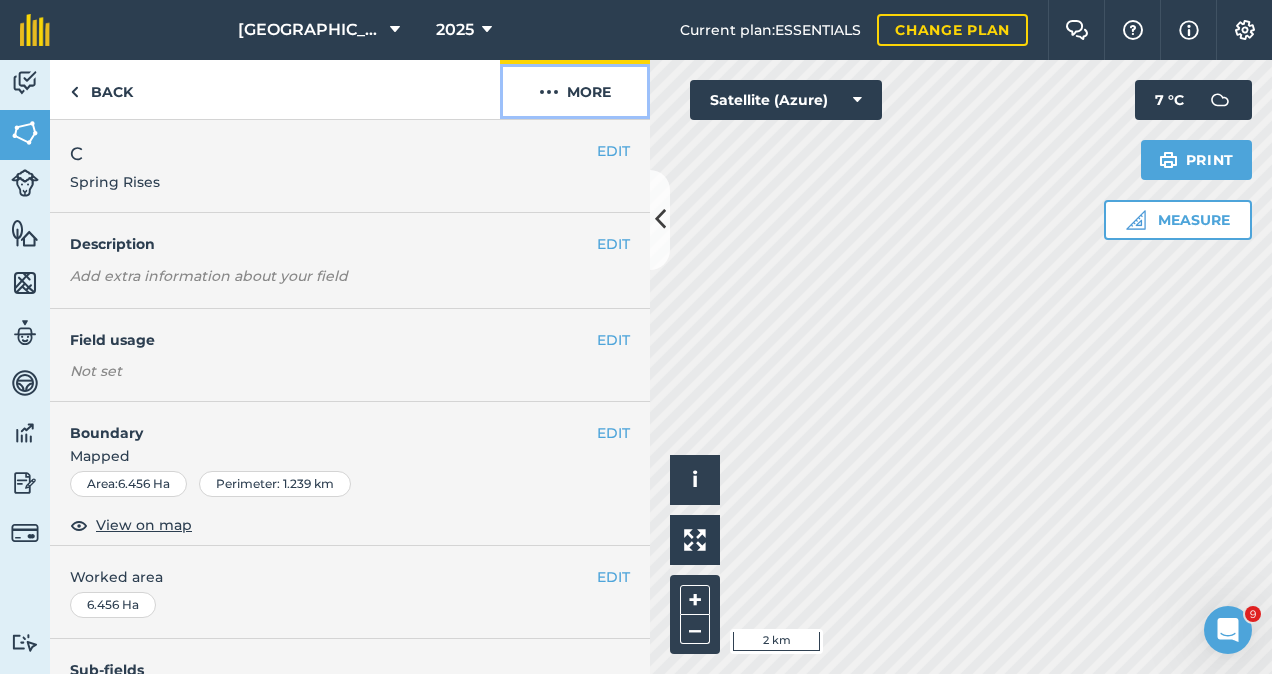 click on "More" at bounding box center (575, 89) 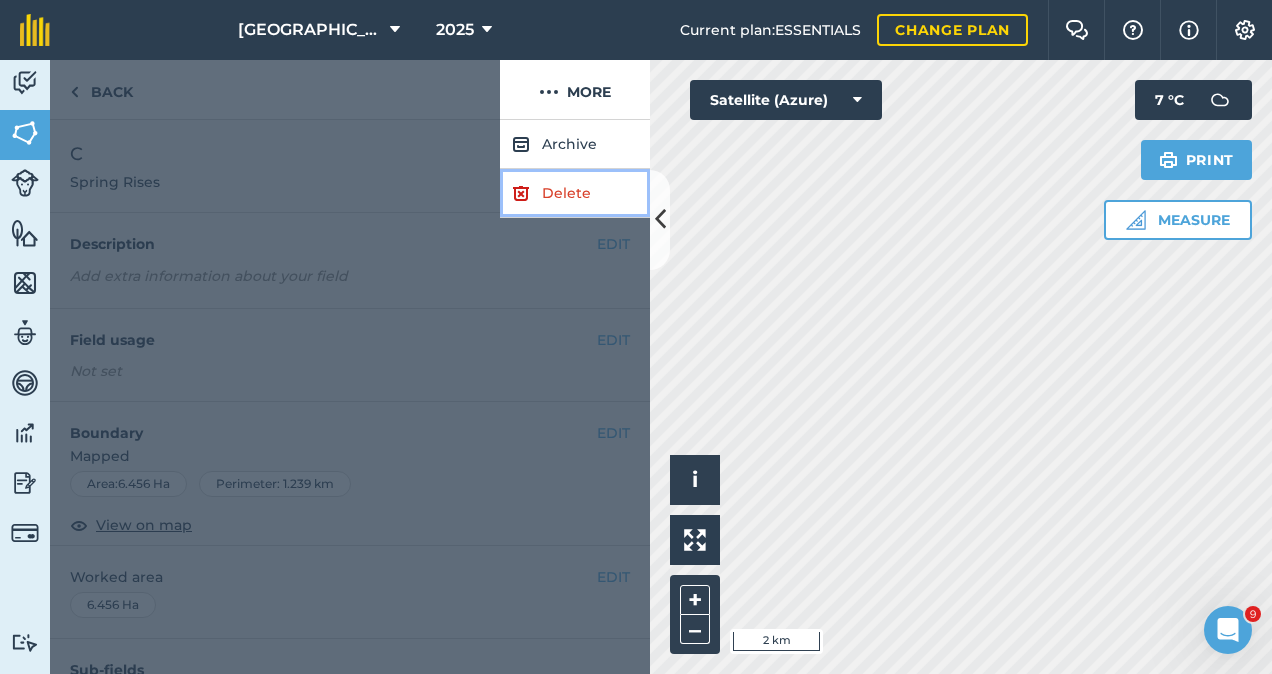 click on "Delete" at bounding box center (575, 193) 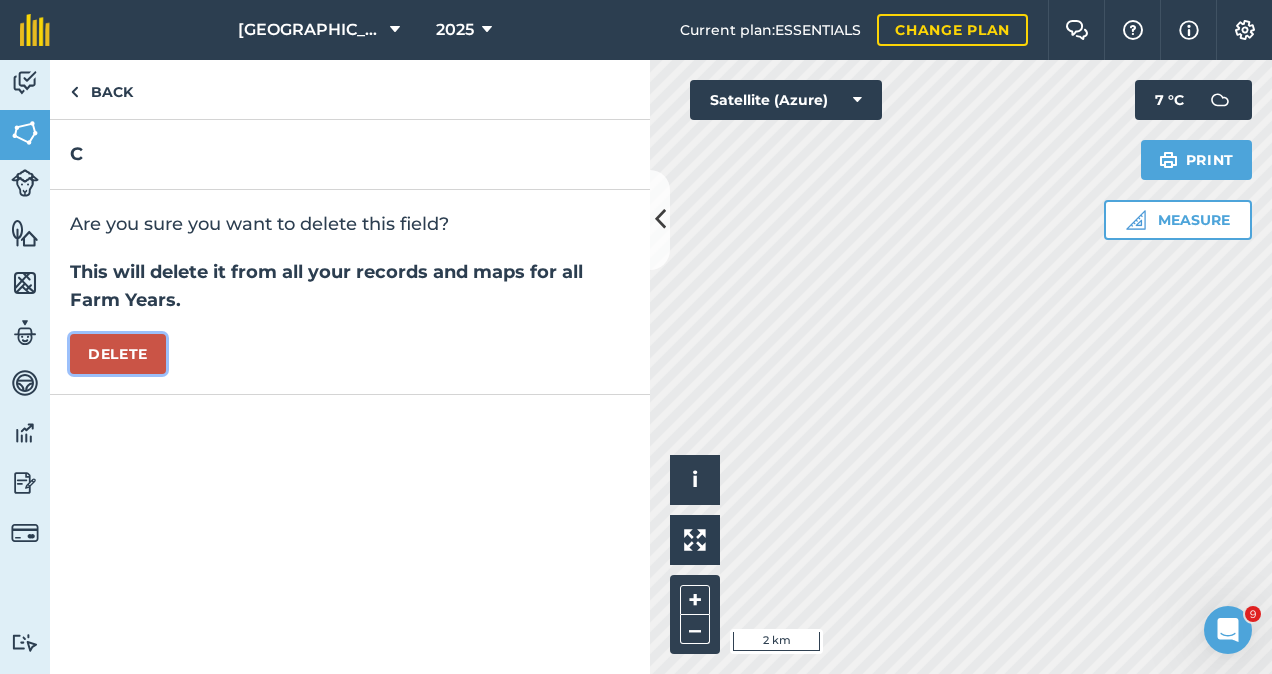 click on "Delete" at bounding box center (118, 354) 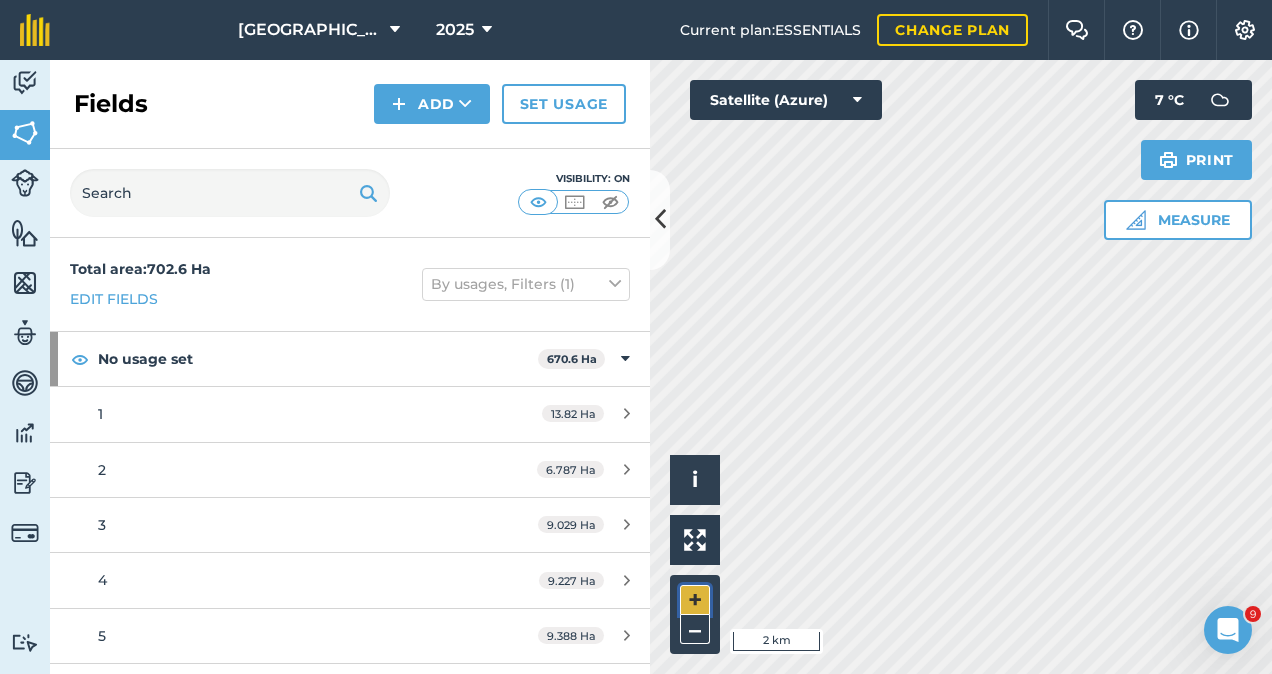 click on "+" at bounding box center (695, 600) 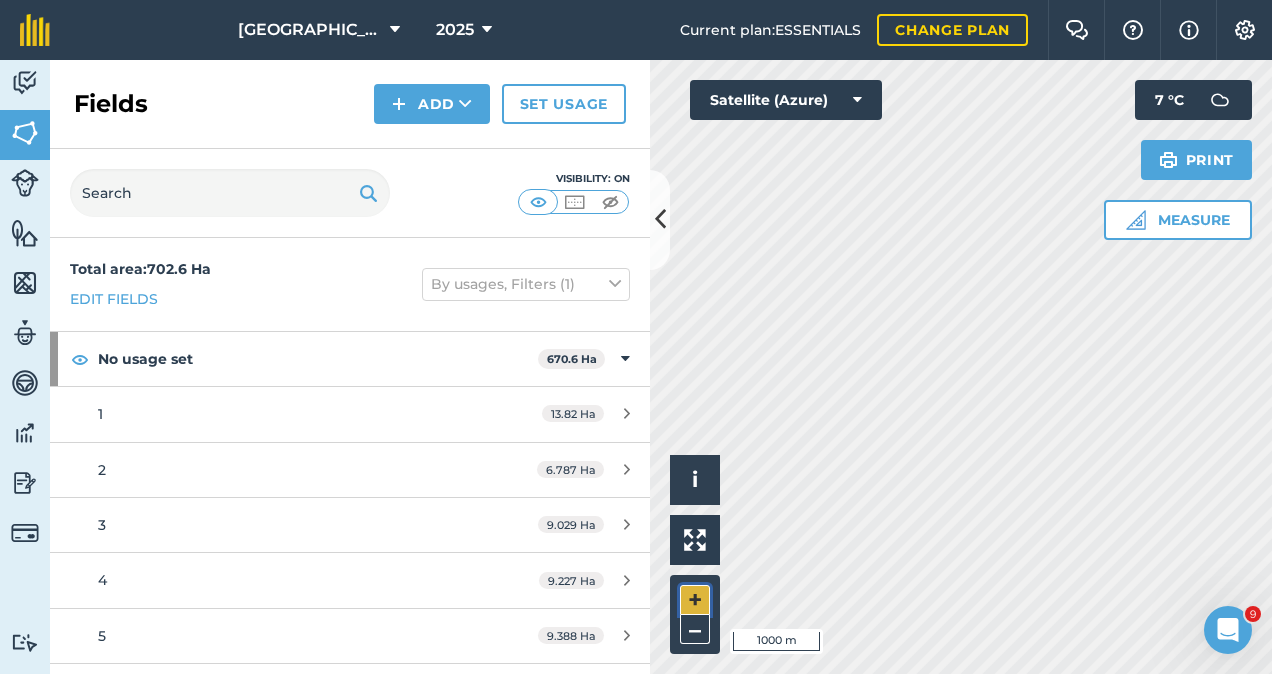 click on "+" at bounding box center (695, 600) 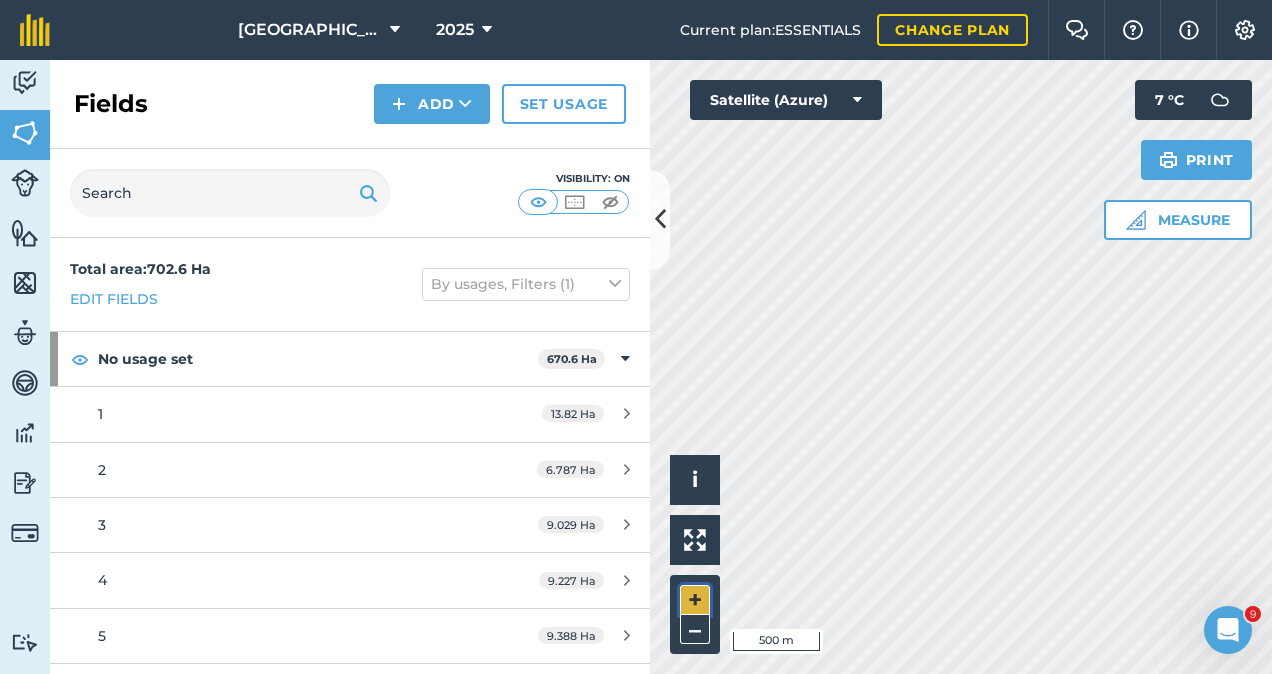 click on "+" at bounding box center (695, 600) 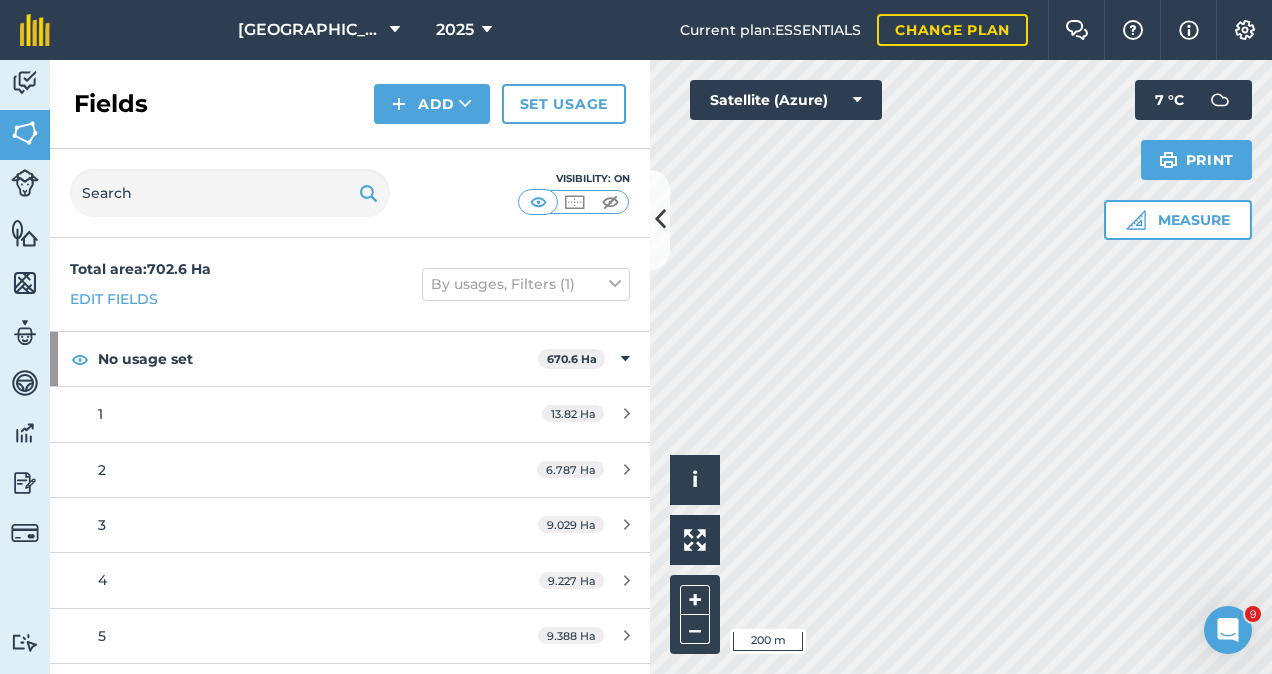 click on "Westfield Estate 2025 Current plan :  ESSENTIALS   Change plan Farm Chat Help Info Settings [GEOGRAPHIC_DATA]  -  2025 Reproduced with the permission of  Microsoft Printed on  [DATE] Field usages No usage set Beans Broccoli [PERSON_NAME] Carrots Beet CHICORY: FODDER/FORAGE - Chicory Clover Cows  Grass Lucerne Oats Oats/turnips Onions Peas Plantation  Poppies Pyrethrum Rape Steers/Heifers Water Feature types Bale Yard Cattle Yards Dam Lick Blocks Sheds  Sheep Yards/ Shearing Shed Trees Water Water Trough Activity Fields Livestock Features Maps Team Vehicles Data Reporting Billing Tutorials Tutorials Fields   Add   Set usage Visibility: On Total area :  702.6   Ha Edit fields By usages, Filters (1) No usage set 670.6   Ha 1 13.82   Ha 2 6.787   Ha 3 9.029   Ha 4 9.227   Ha 5 9.388   Ha 6 12.25   Ha 7 9.33   Ha 8 12.49   Ha 9 17.16   Ha 100ha plantation  100.9   Ha 45ha plantation  14.63   Ha 65ha of native [PERSON_NAME] 65.18   Ha A 4.536   Ha Air Strip 11.28   Ha B 7.508   Ha Below dam 8.697   Ha Big Tank" at bounding box center (636, 337) 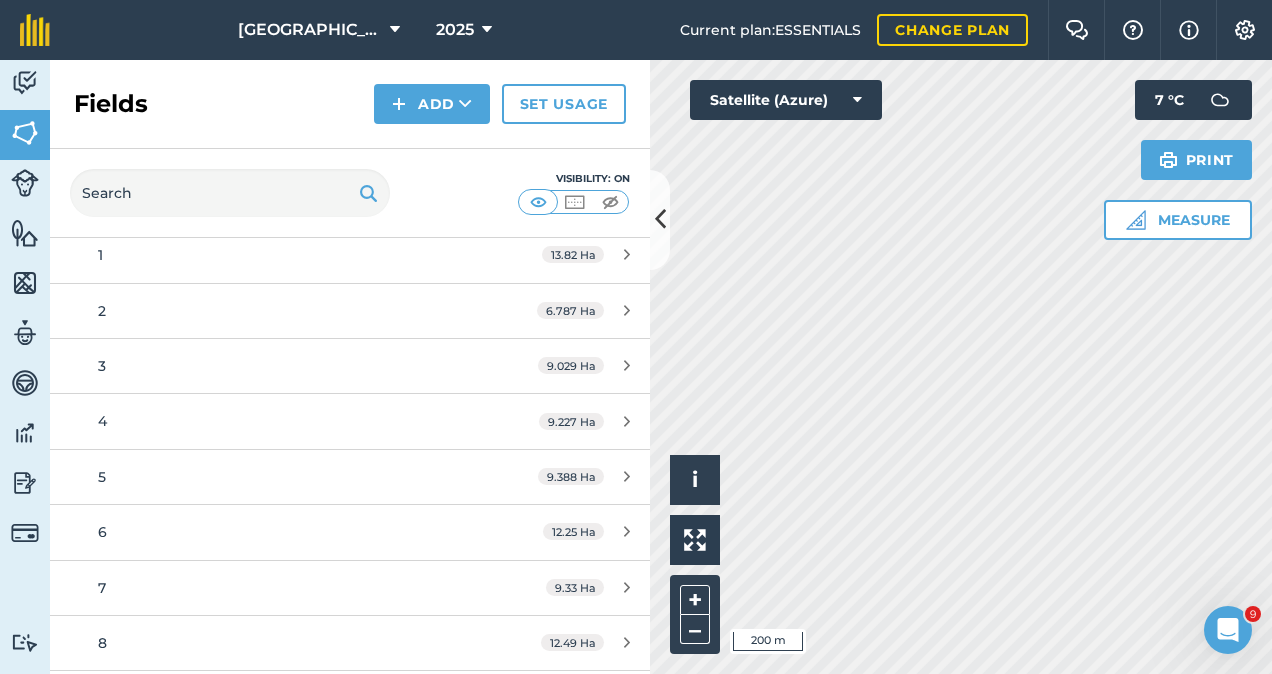 scroll, scrollTop: 19, scrollLeft: 0, axis: vertical 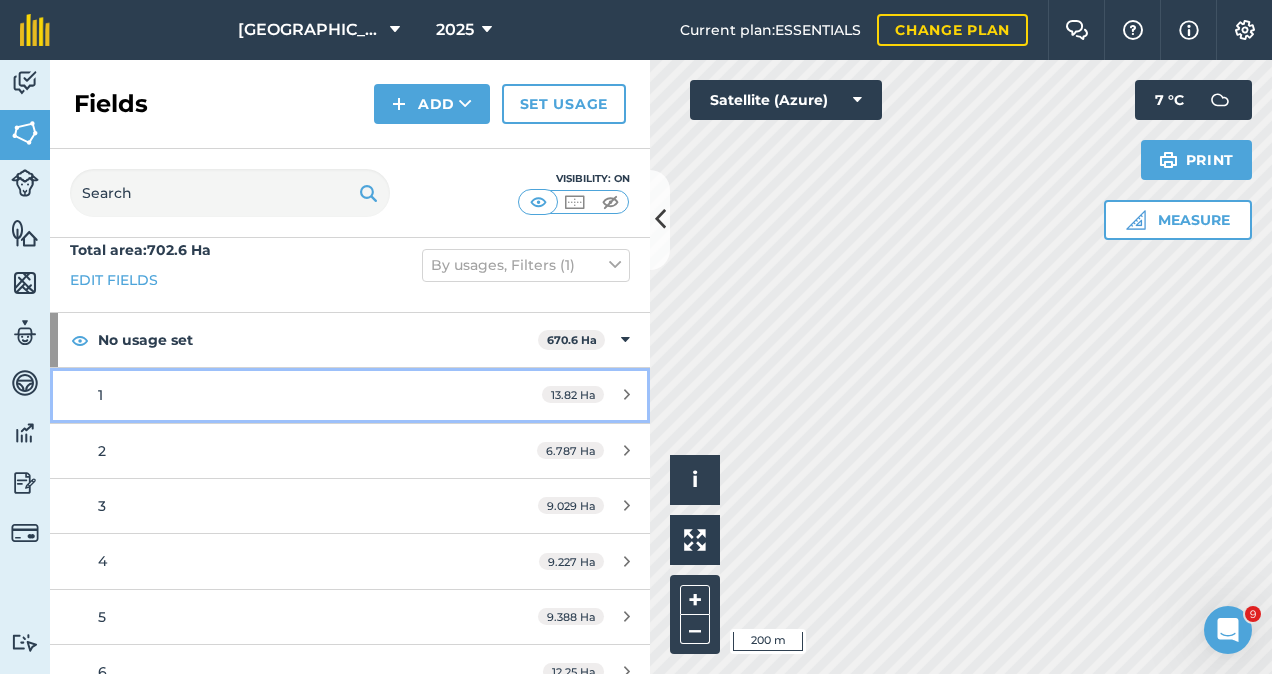 click on "1" at bounding box center [286, 395] 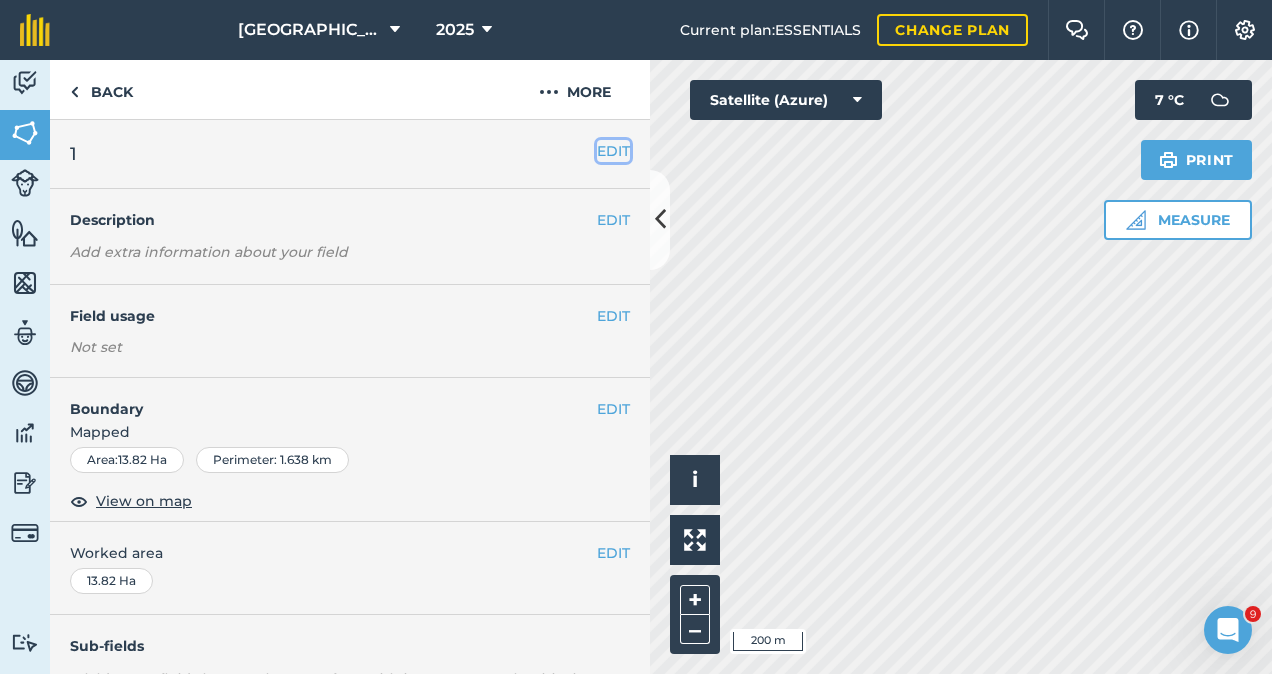 click on "EDIT" at bounding box center (613, 151) 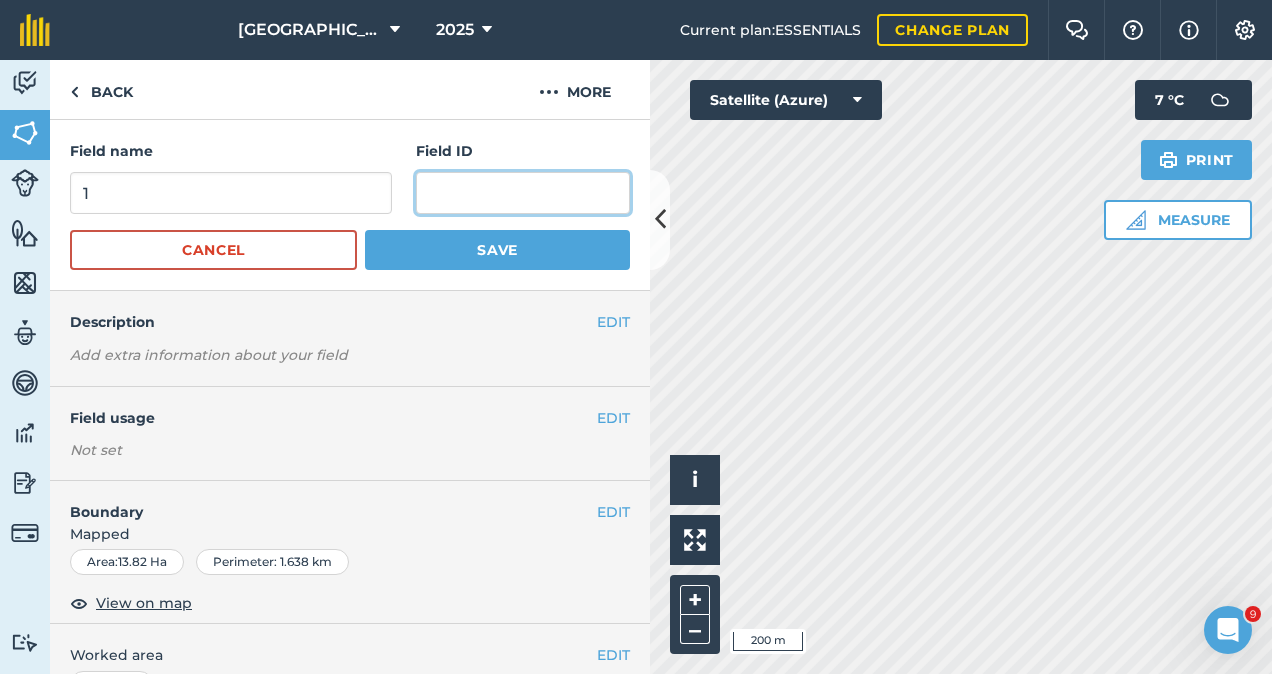 click at bounding box center [523, 193] 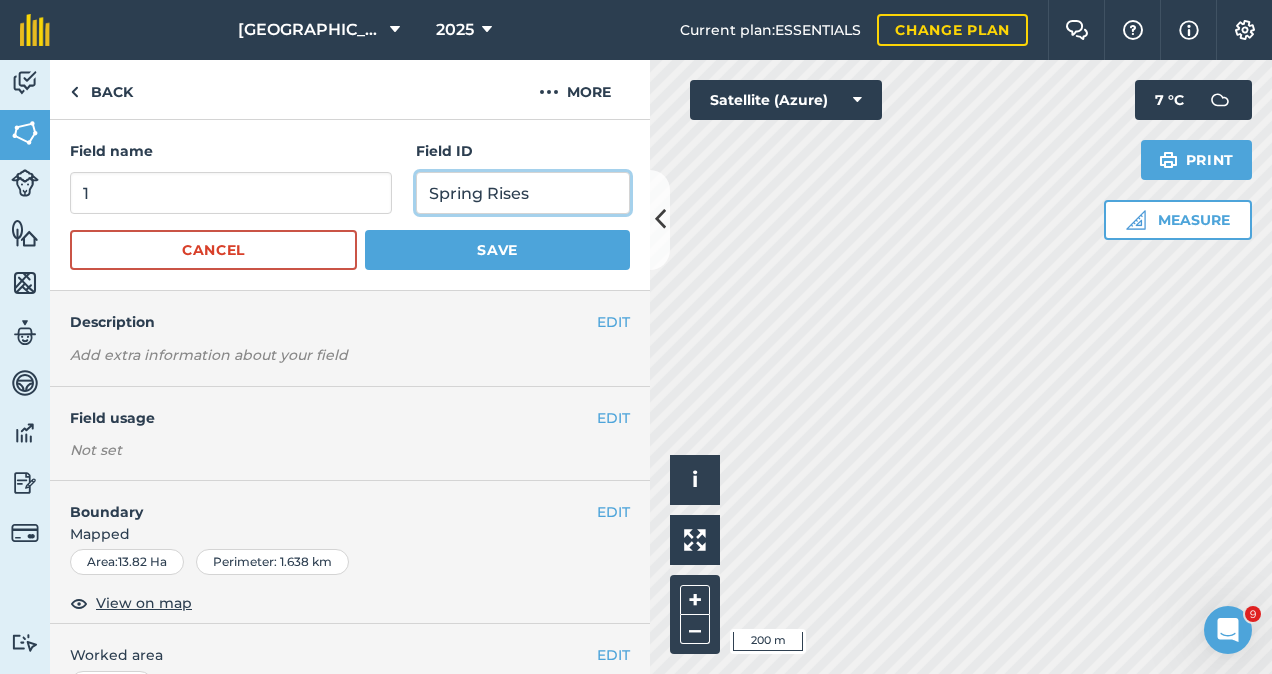 type on "Spring Rises" 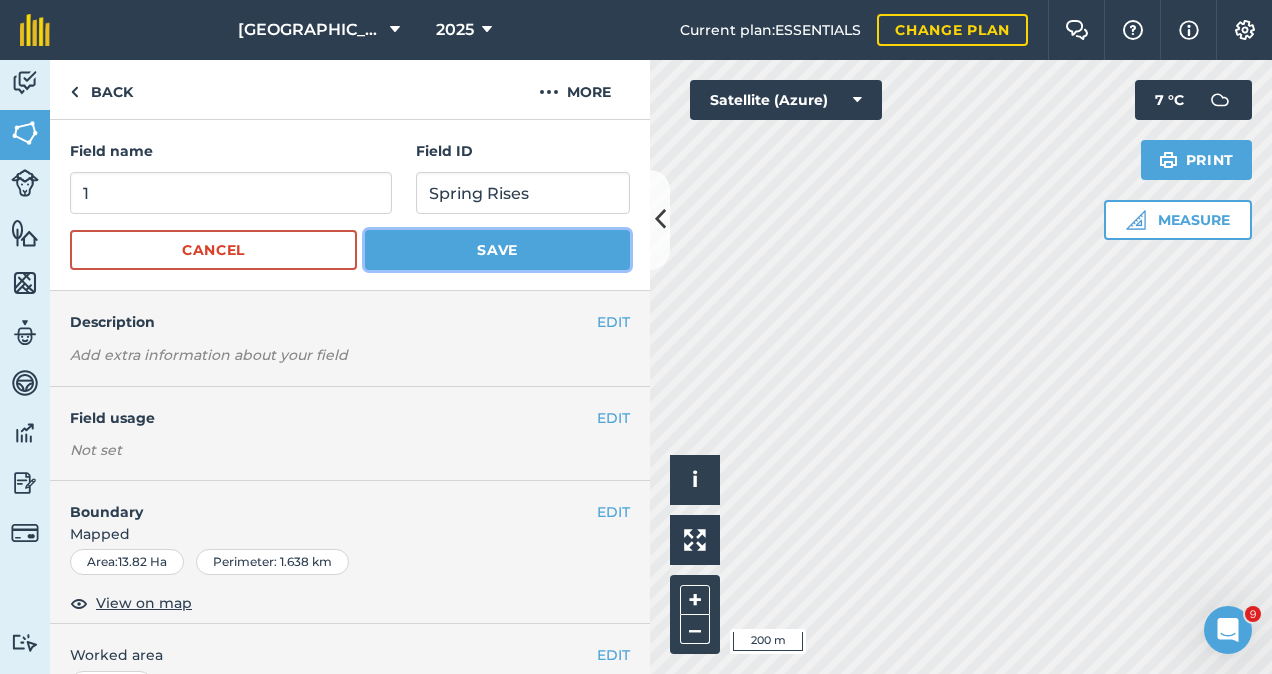 click on "Save" at bounding box center (497, 250) 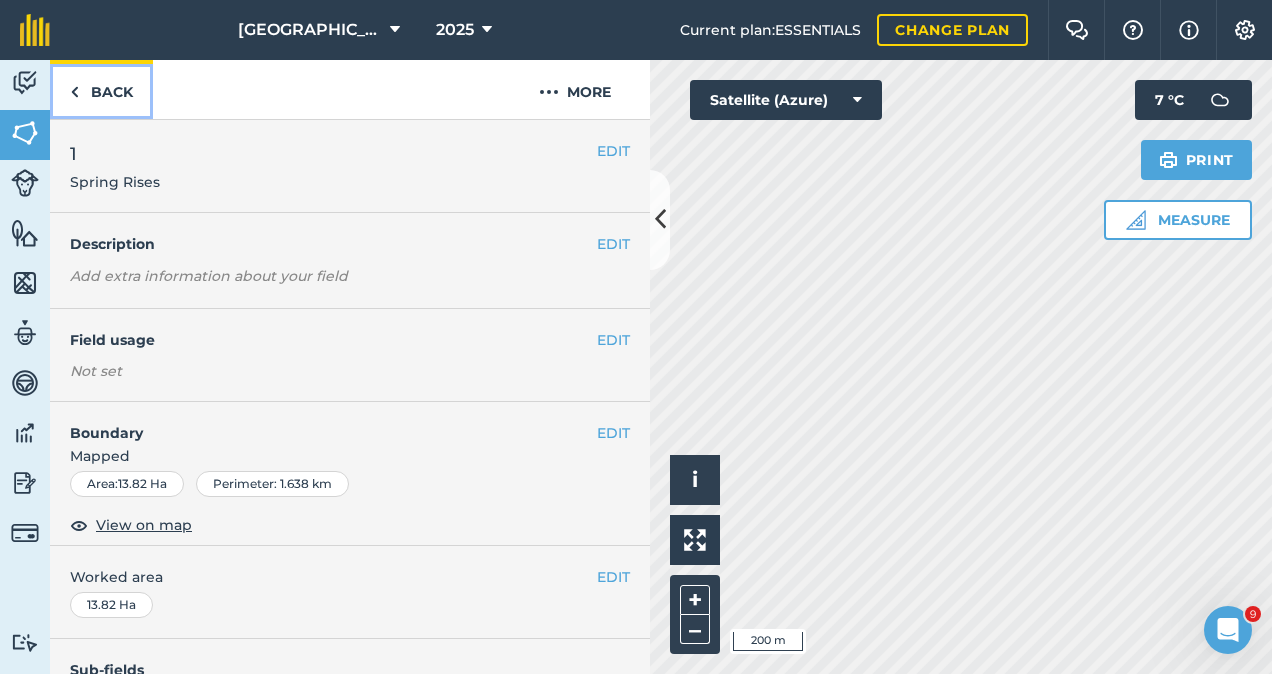 click on "Back" at bounding box center (101, 89) 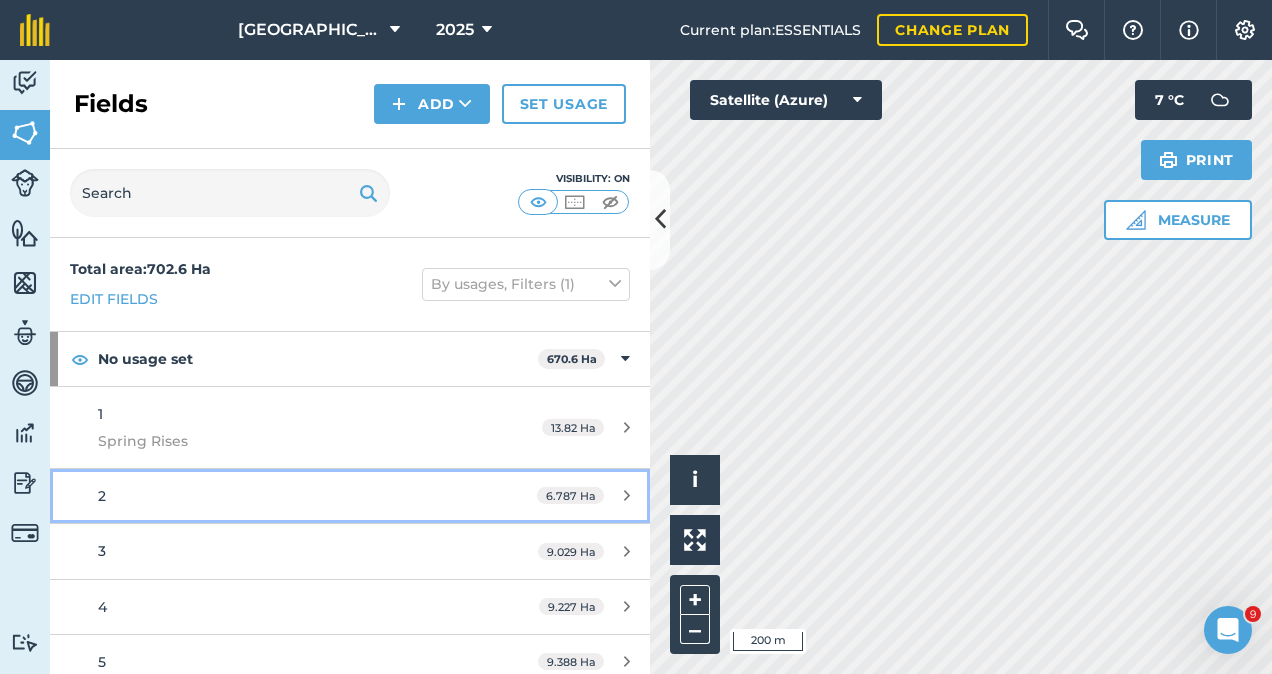 click at bounding box center (627, 495) 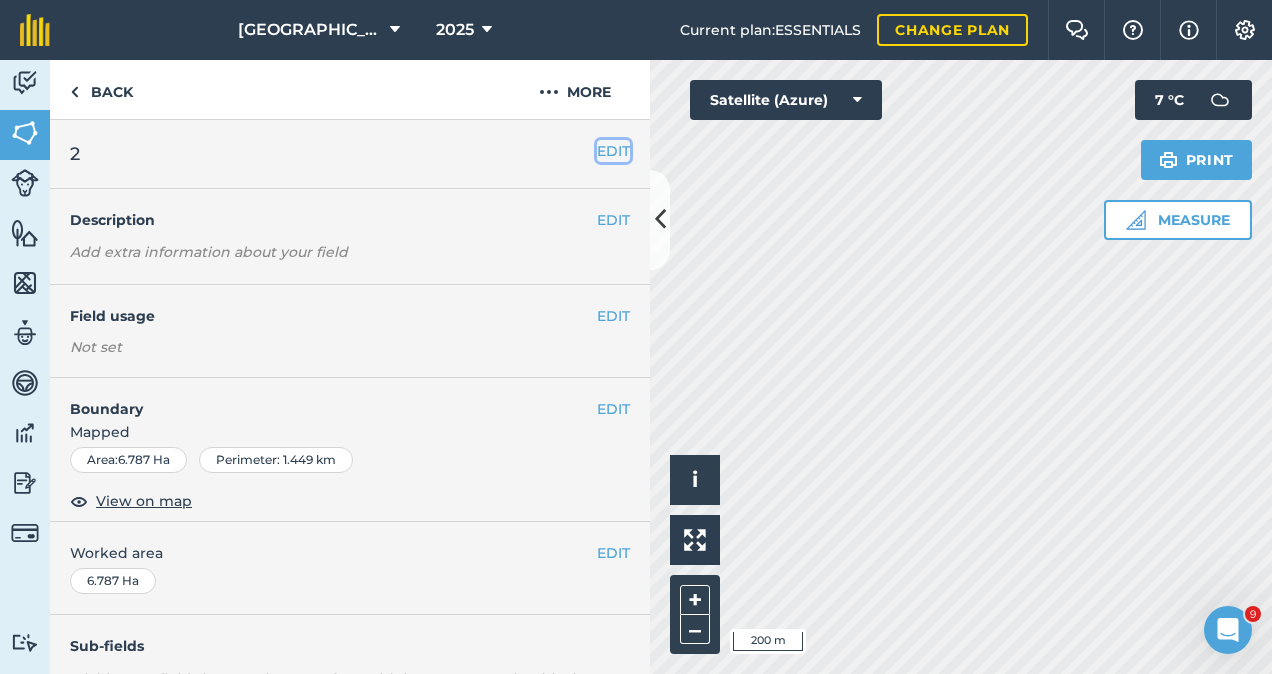 click on "EDIT" at bounding box center [613, 151] 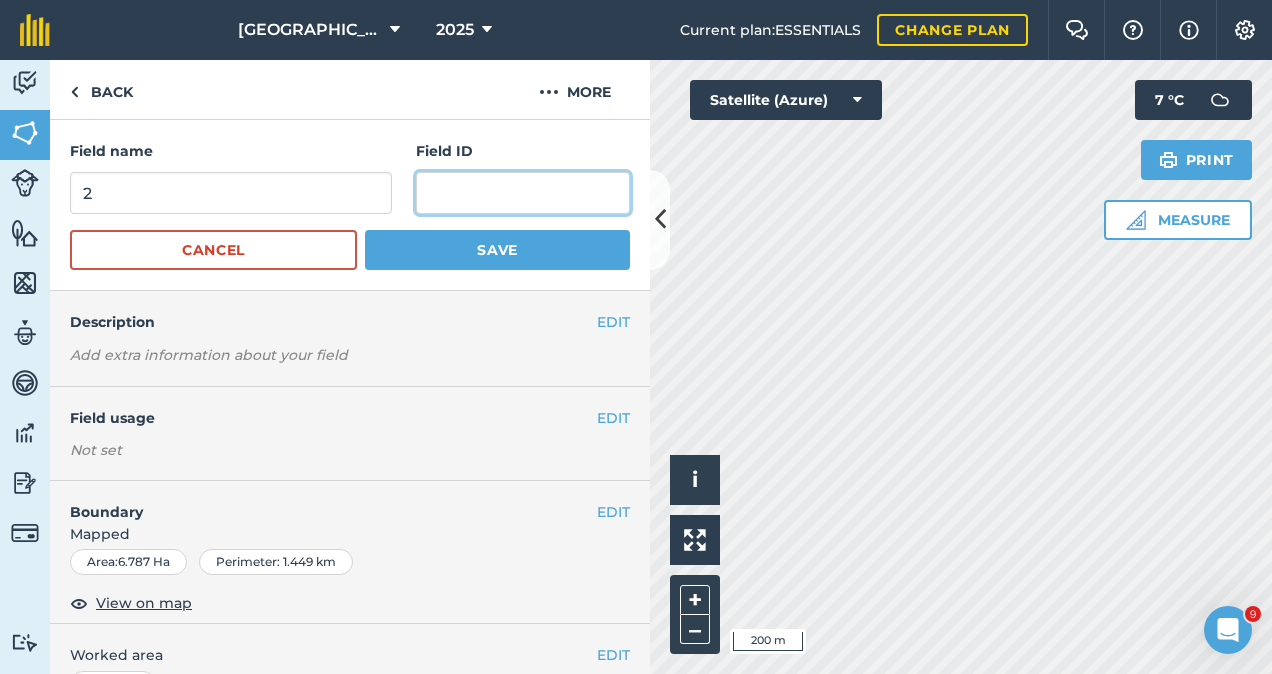 click at bounding box center [523, 193] 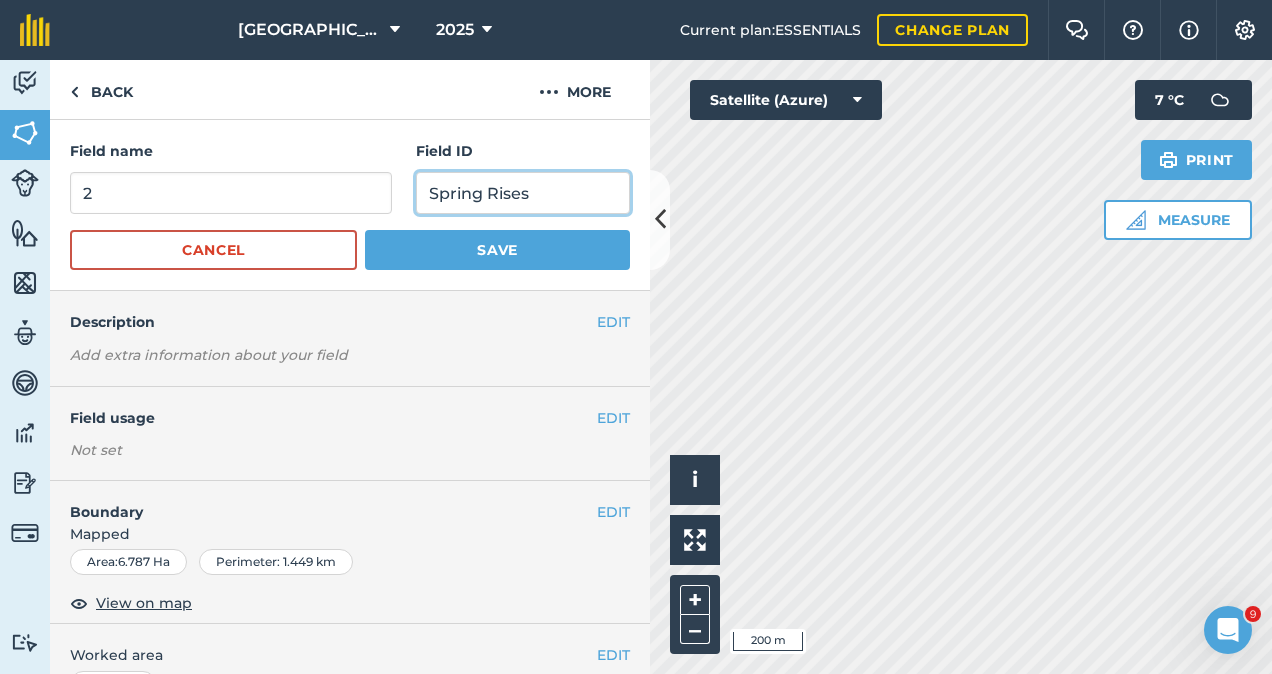 type on "Spring Rises" 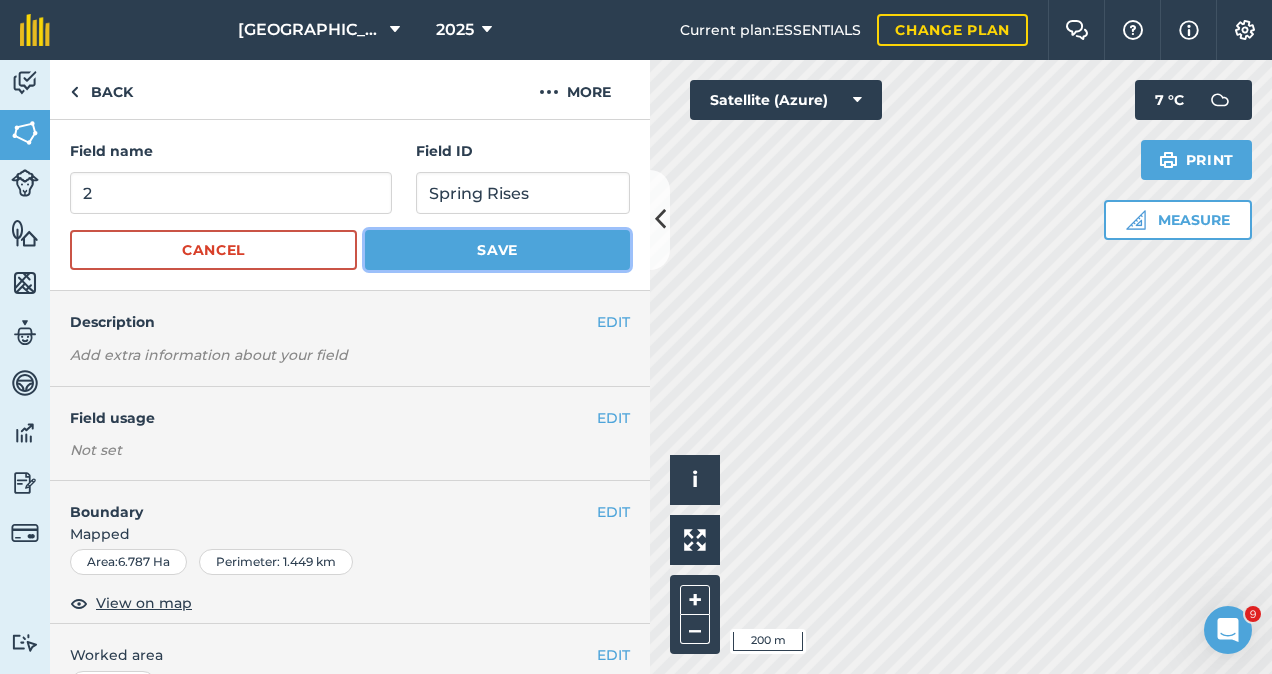 click on "Save" at bounding box center [497, 250] 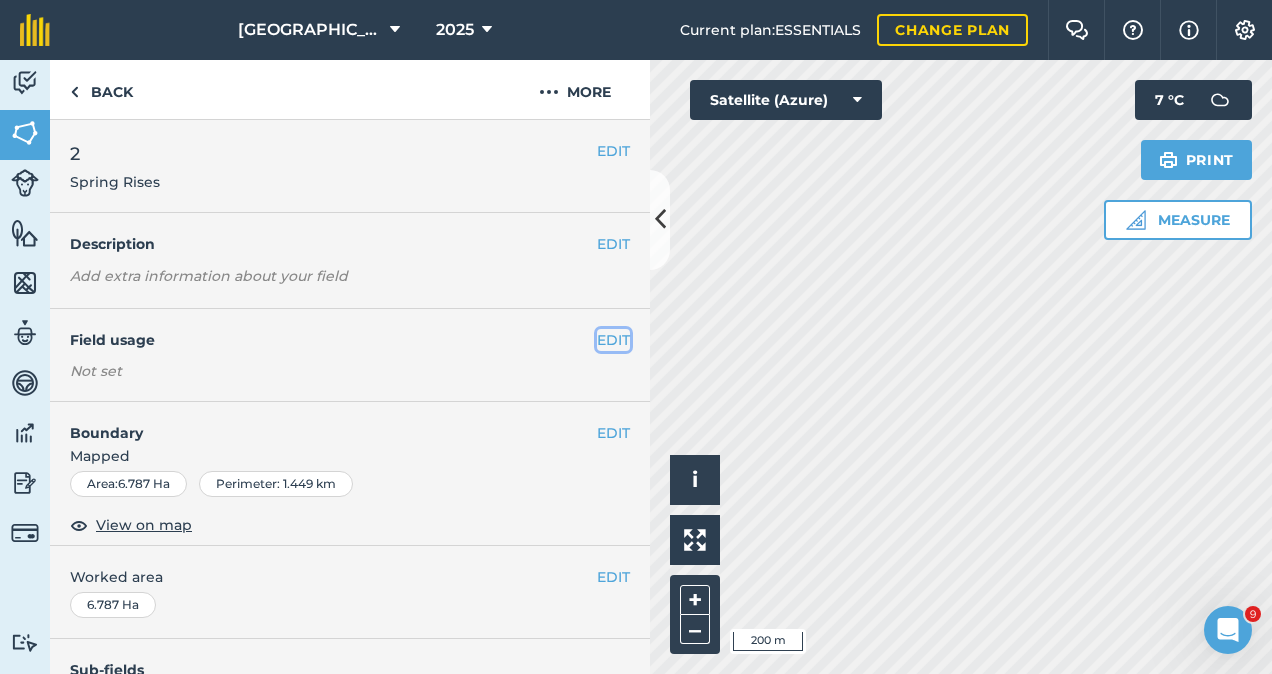 click on "EDIT" at bounding box center [613, 340] 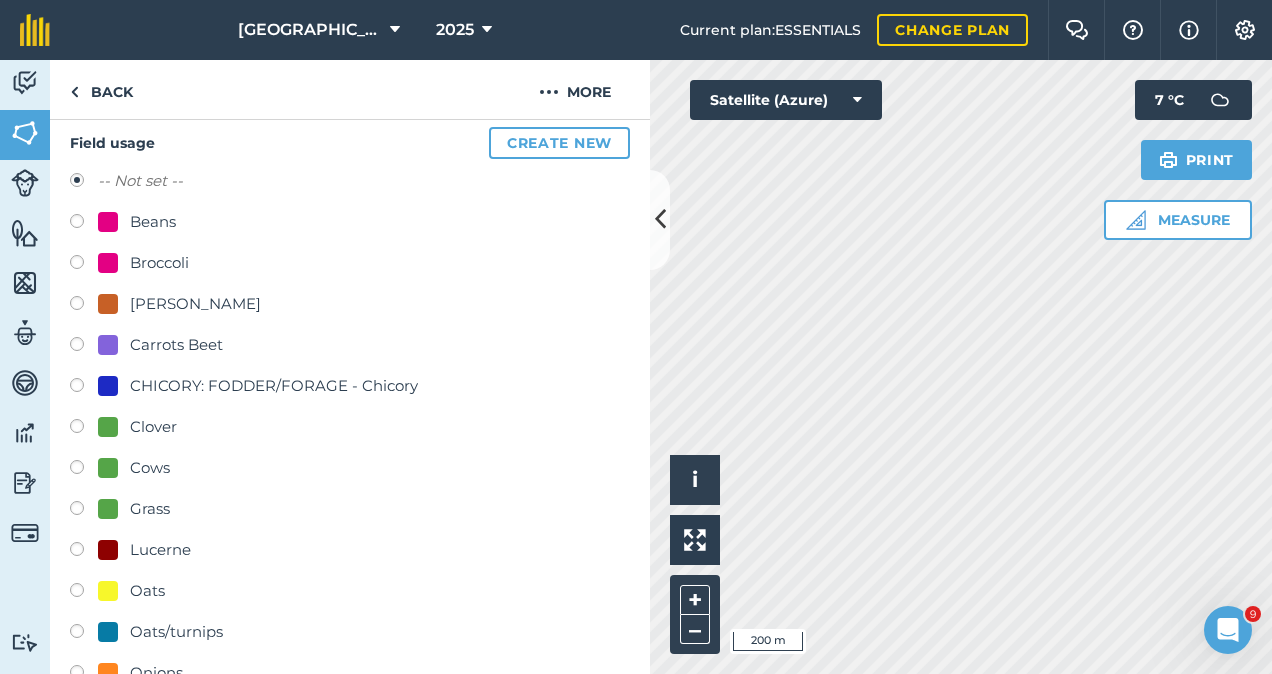 scroll, scrollTop: 206, scrollLeft: 0, axis: vertical 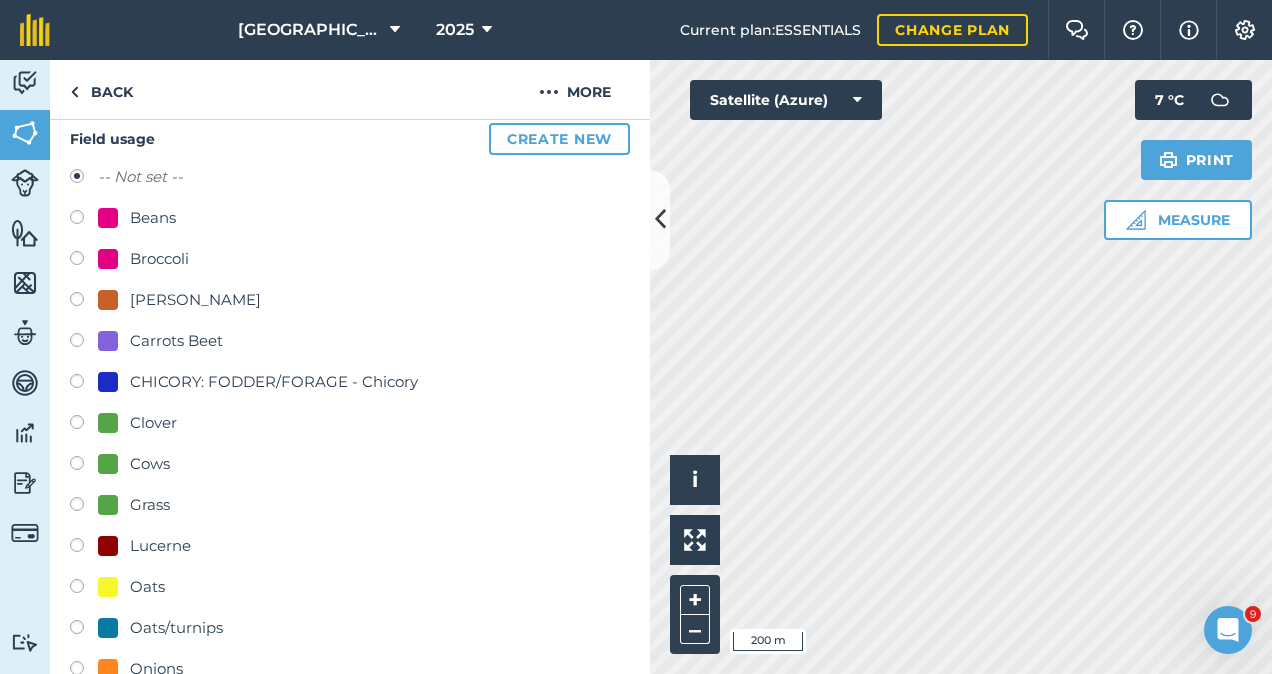 click on "Grass" at bounding box center (150, 505) 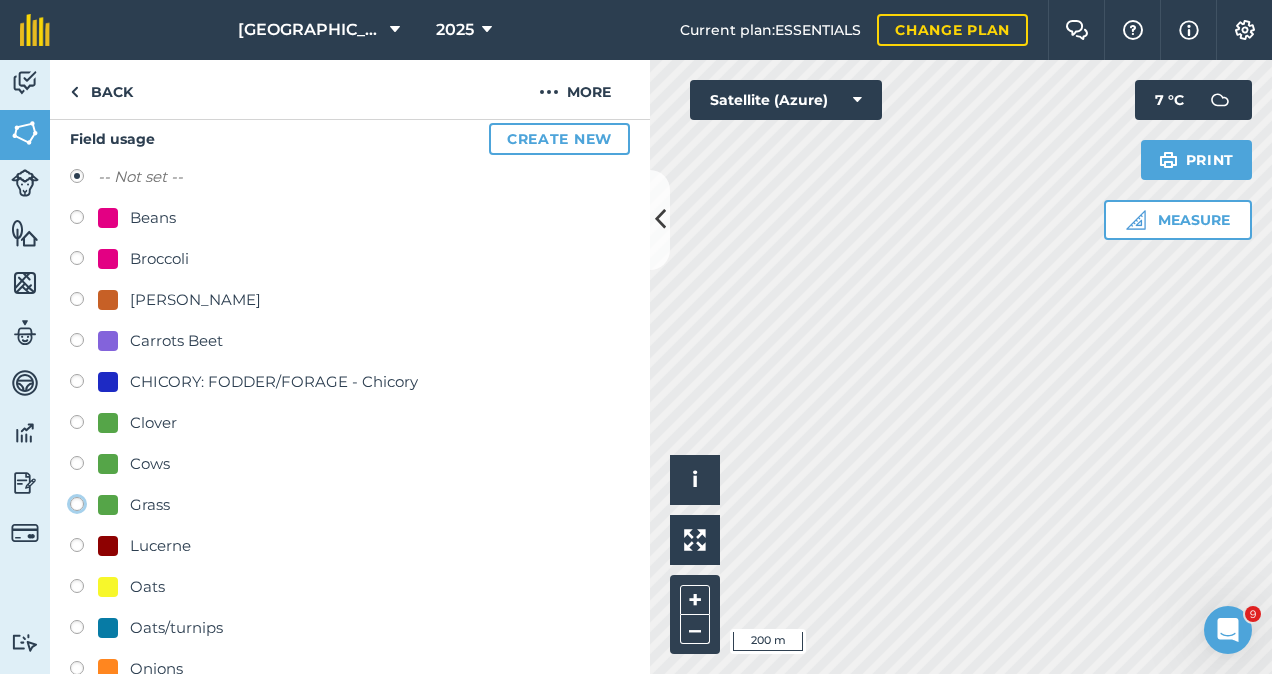 click on "Grass" at bounding box center [-9923, 503] 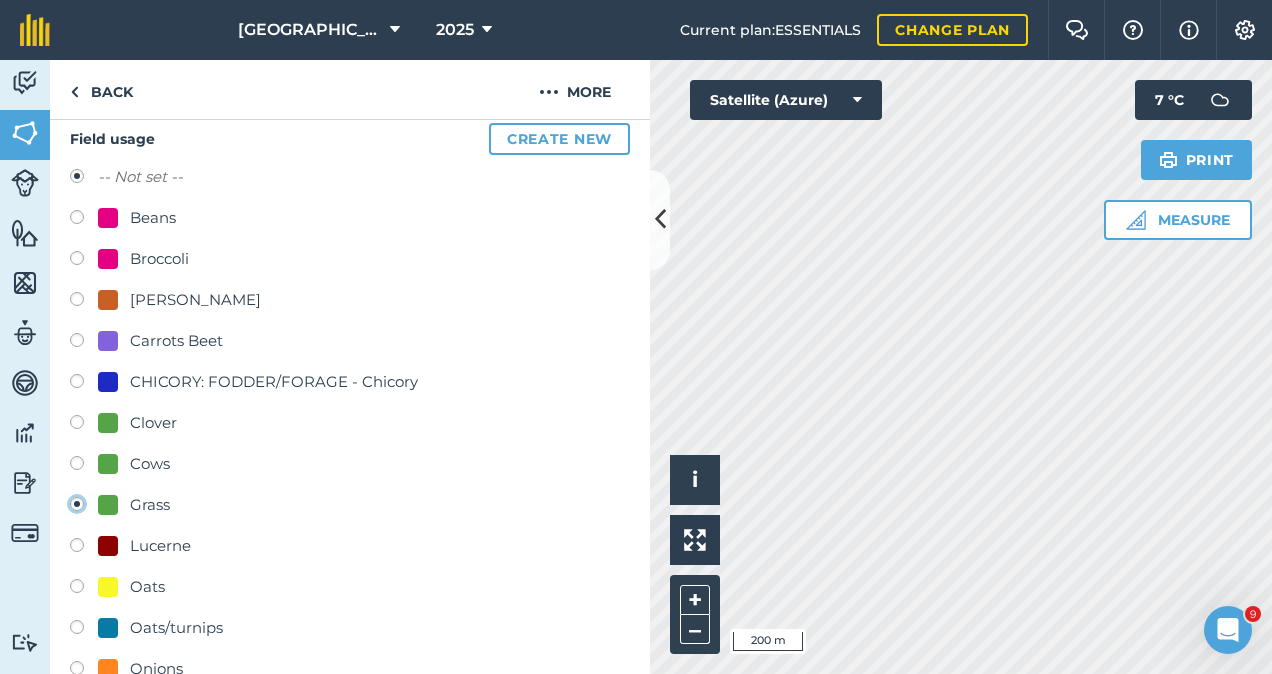 radio on "true" 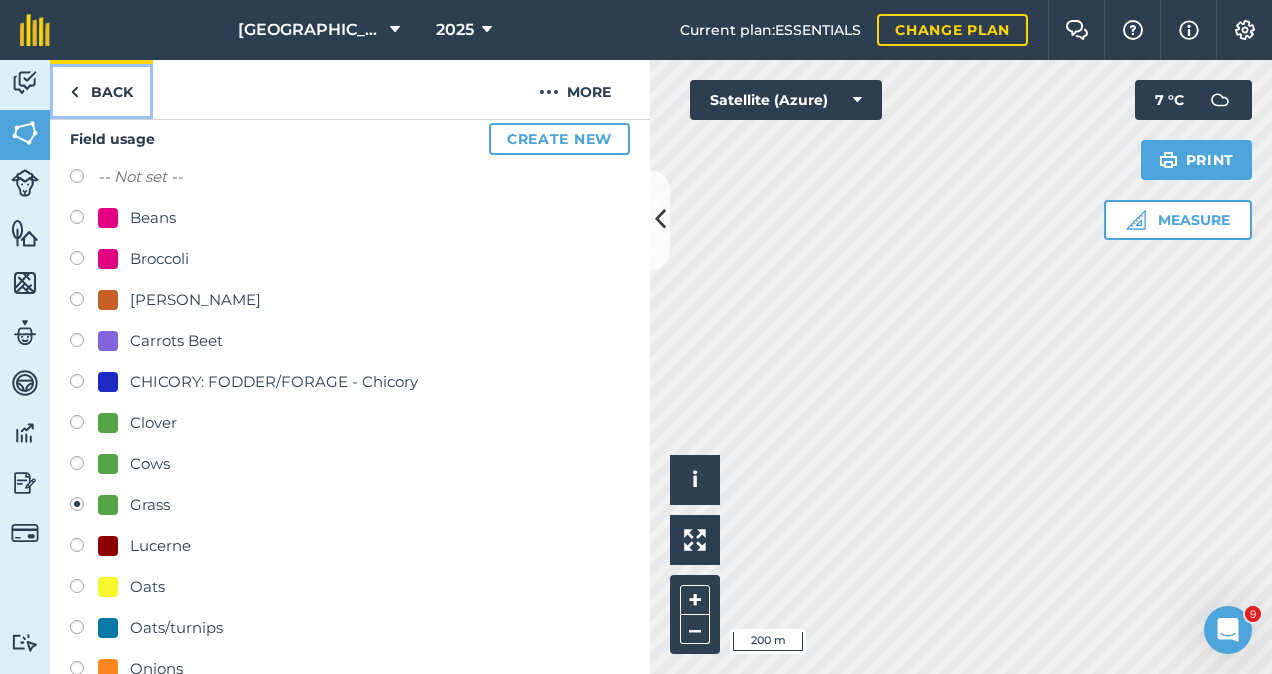 click on "Back" at bounding box center (101, 89) 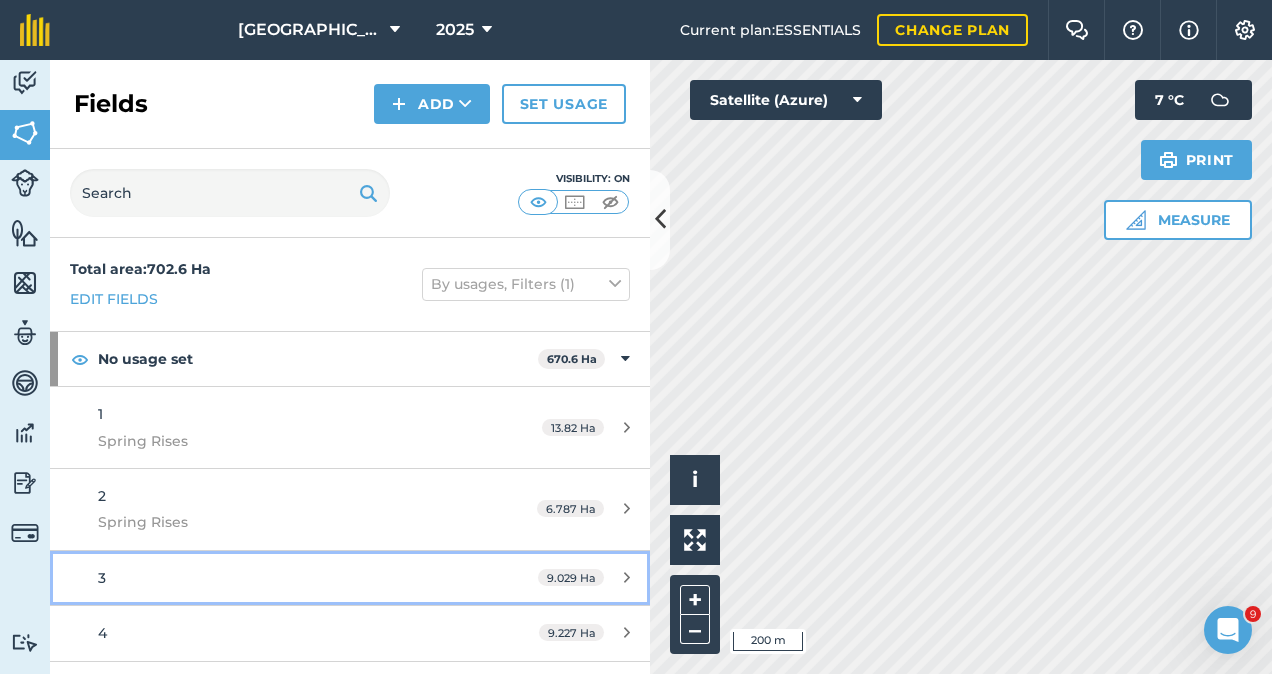 click on "3" at bounding box center (286, 578) 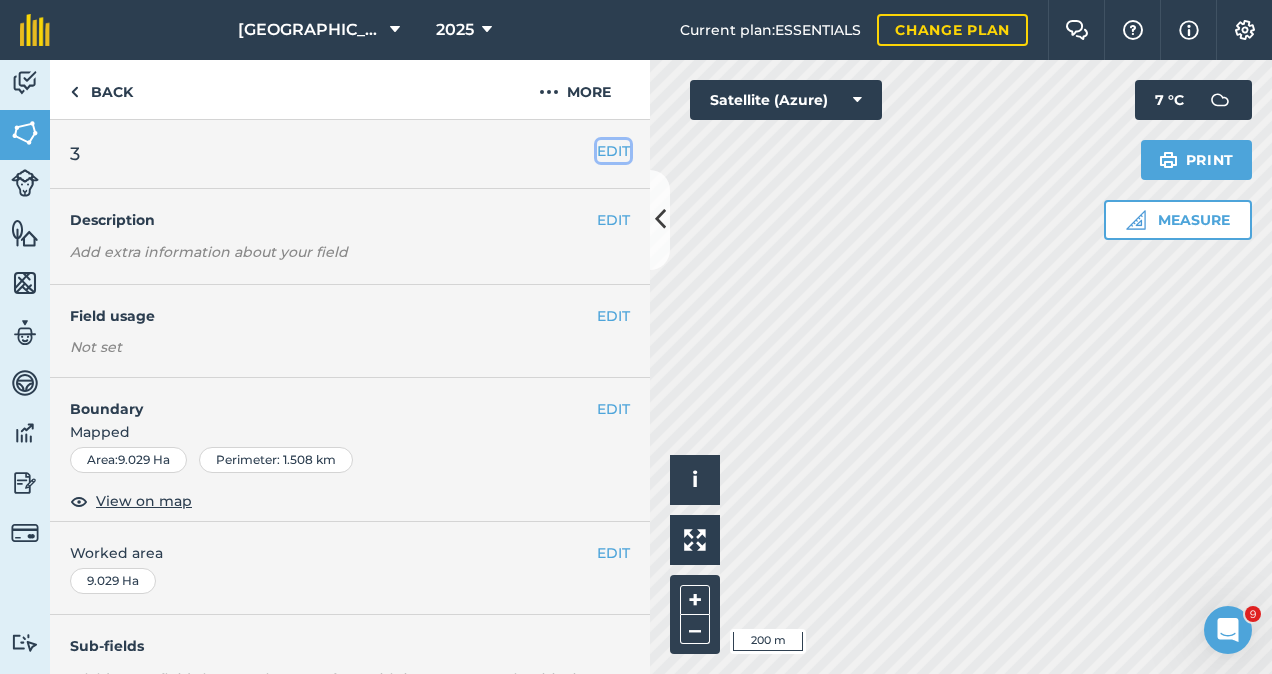 click on "EDIT" at bounding box center [613, 151] 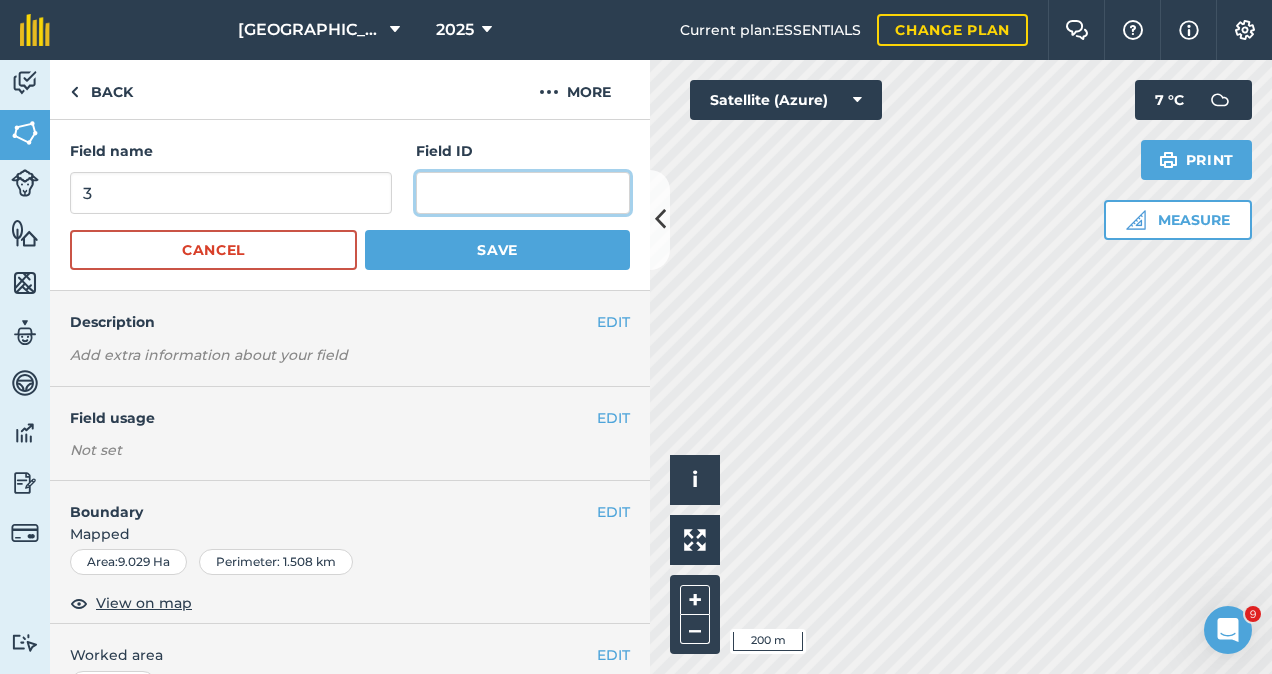 click at bounding box center (523, 193) 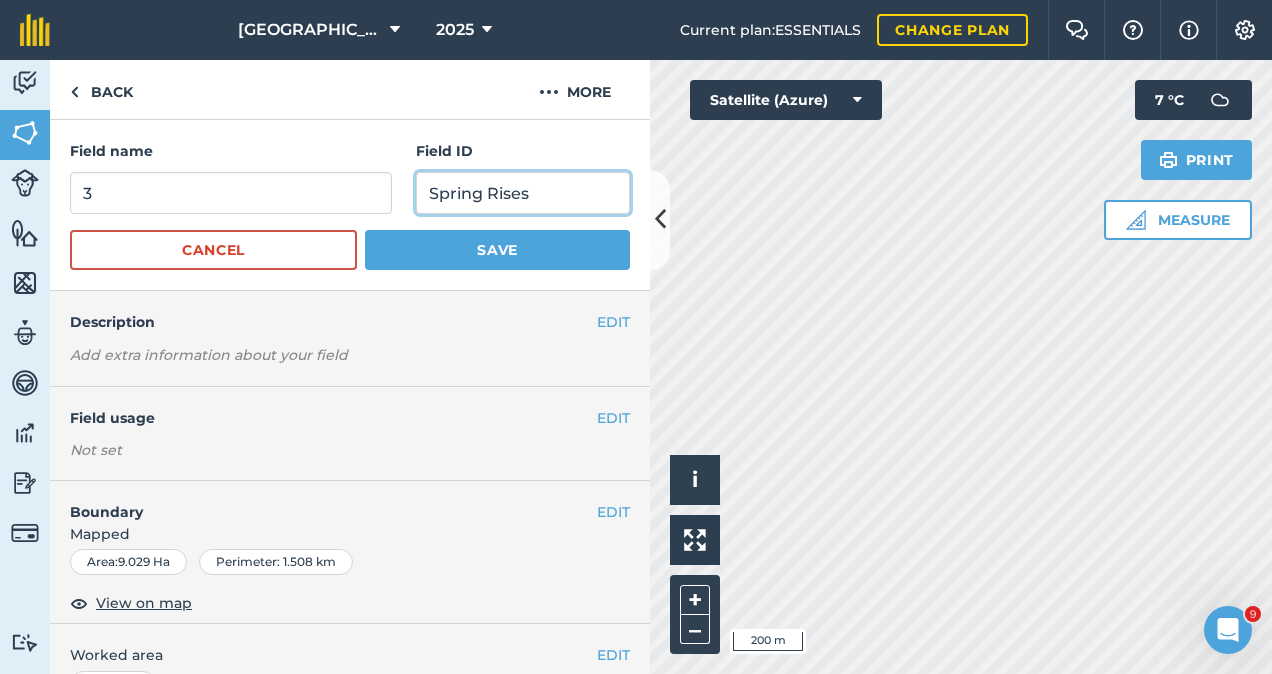 type on "Spring Rises" 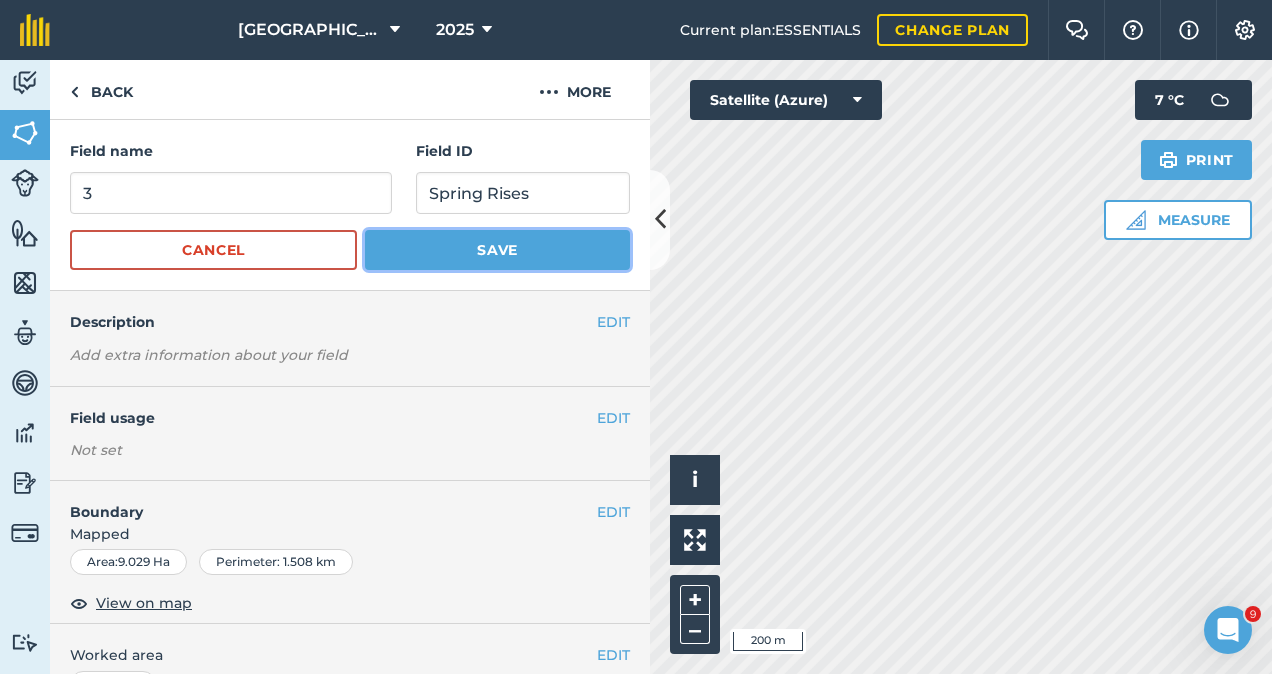 click on "Save" at bounding box center (497, 250) 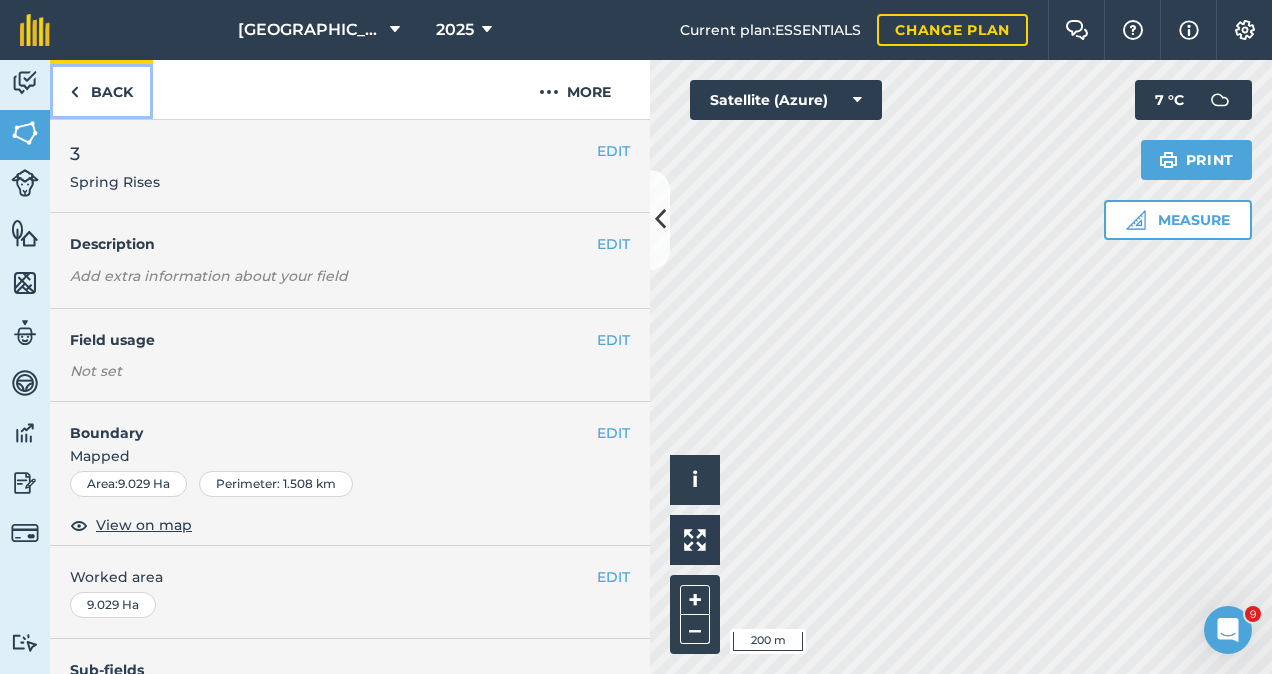 click on "Back" at bounding box center [101, 89] 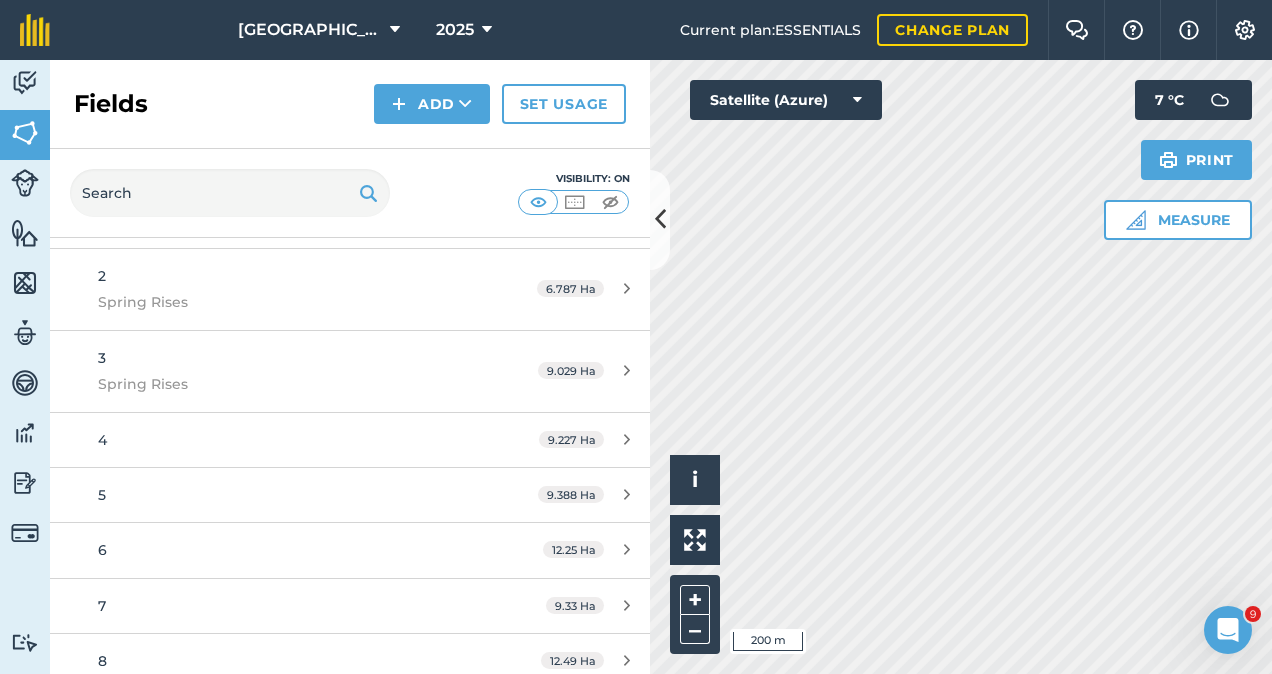 scroll, scrollTop: 253, scrollLeft: 0, axis: vertical 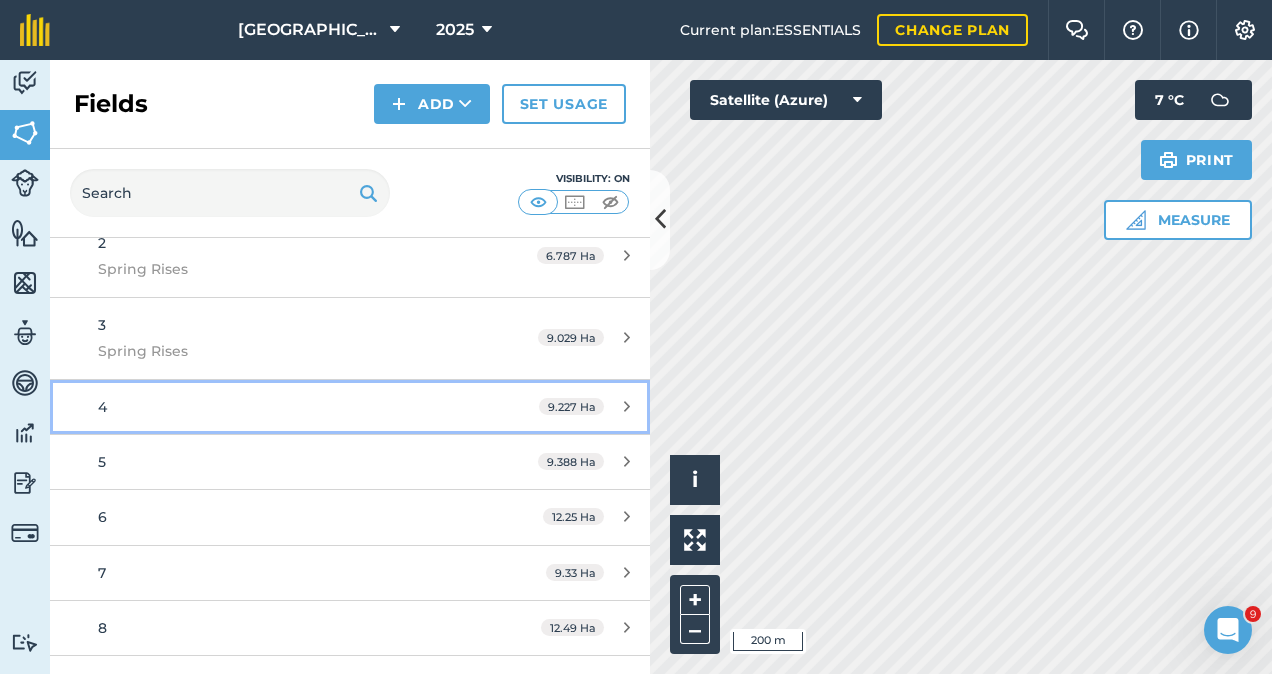 click on "9.227   Ha" at bounding box center [584, 407] 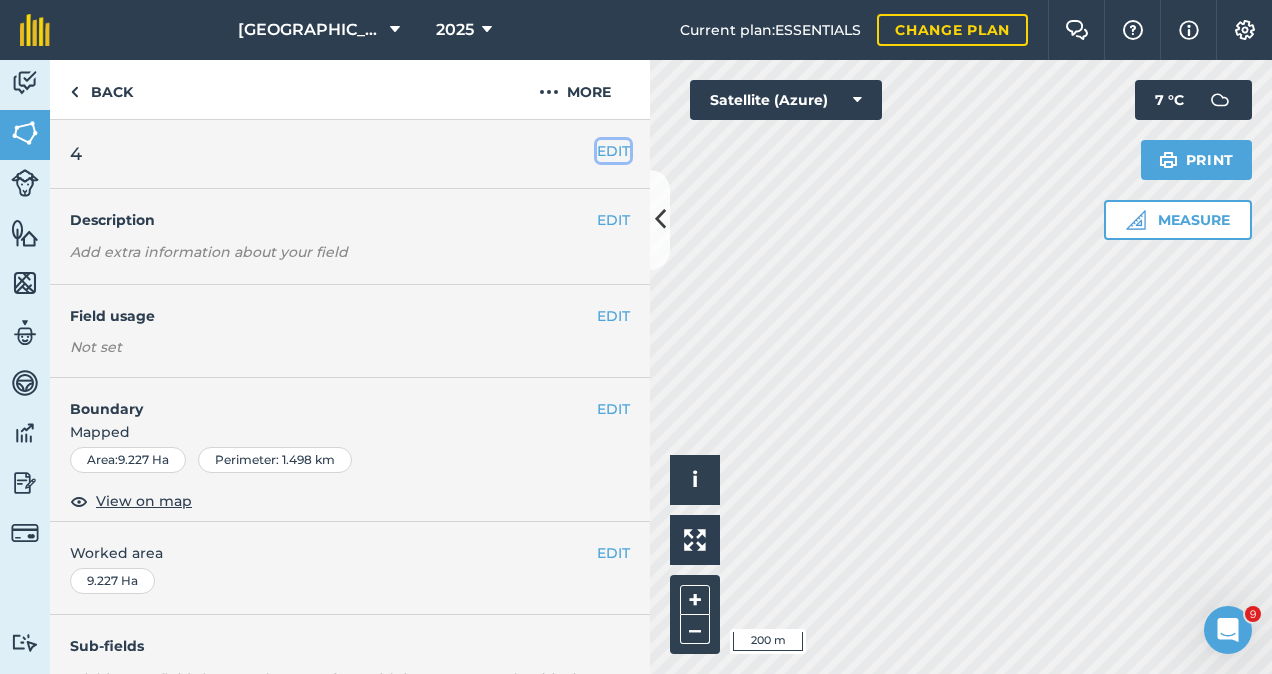 click on "EDIT" at bounding box center [613, 151] 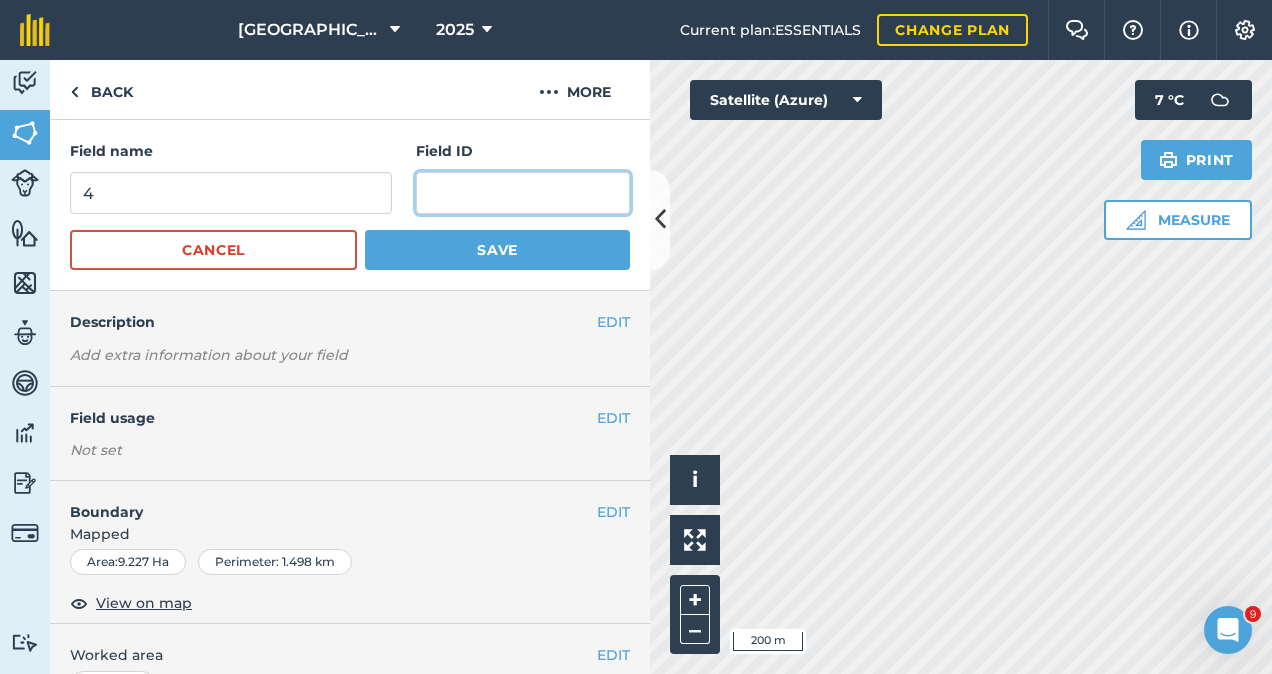 click at bounding box center [523, 193] 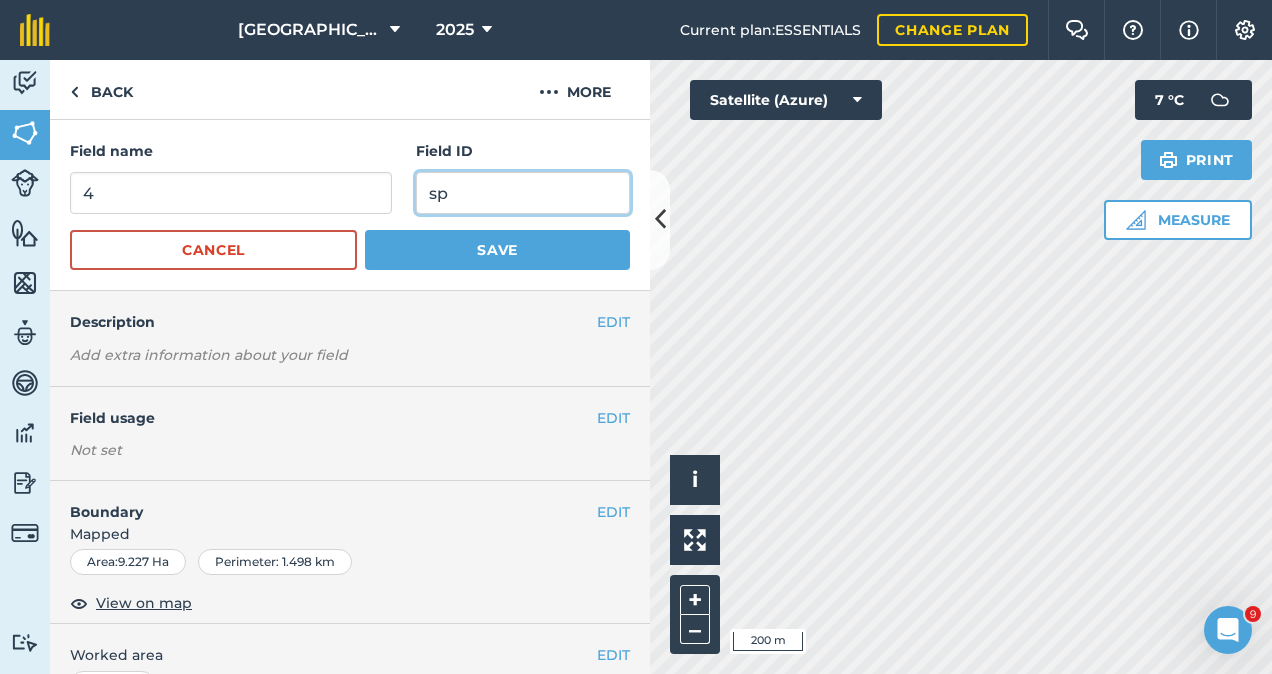 type on "s" 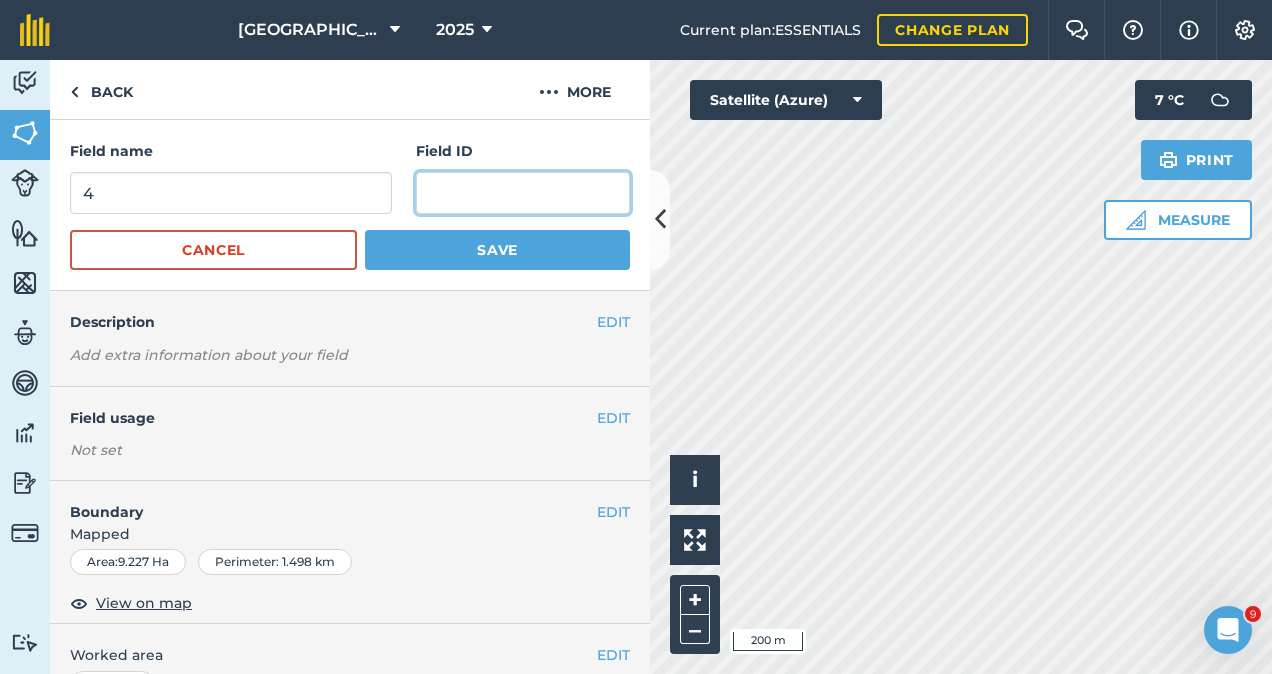 paste on "Spring Rises" 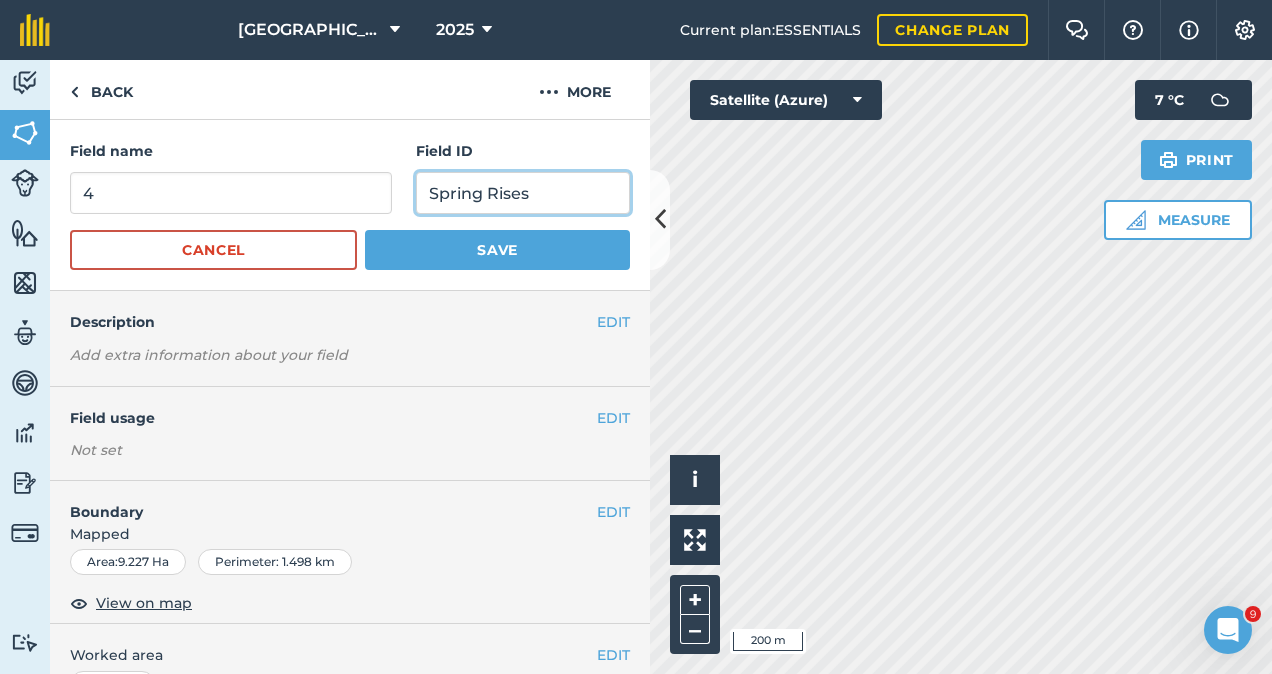type on "Spring Rises" 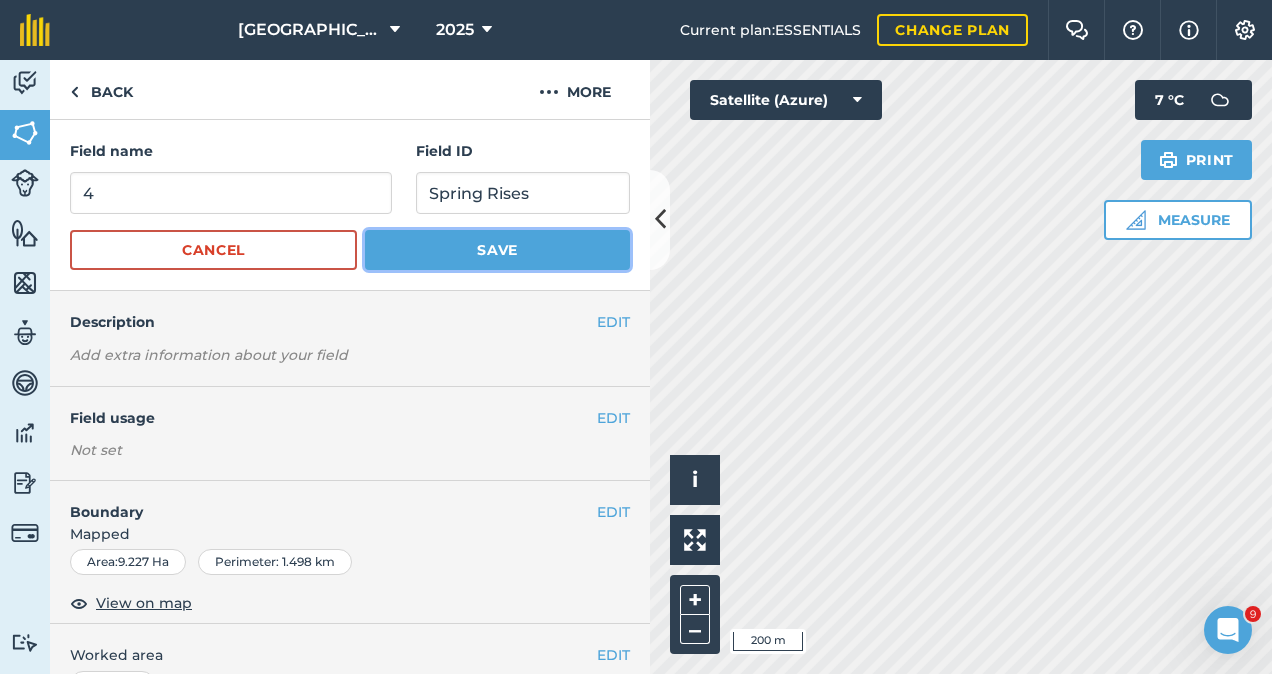 click on "Save" at bounding box center [497, 250] 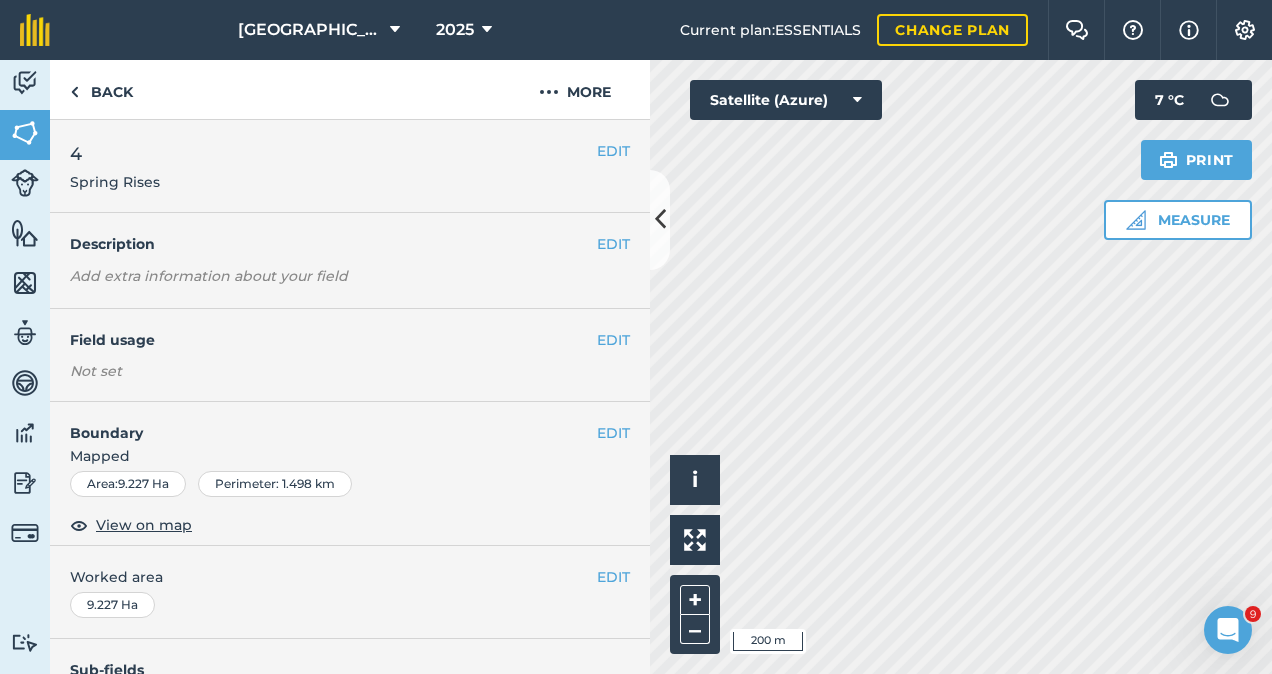 scroll, scrollTop: 9, scrollLeft: 0, axis: vertical 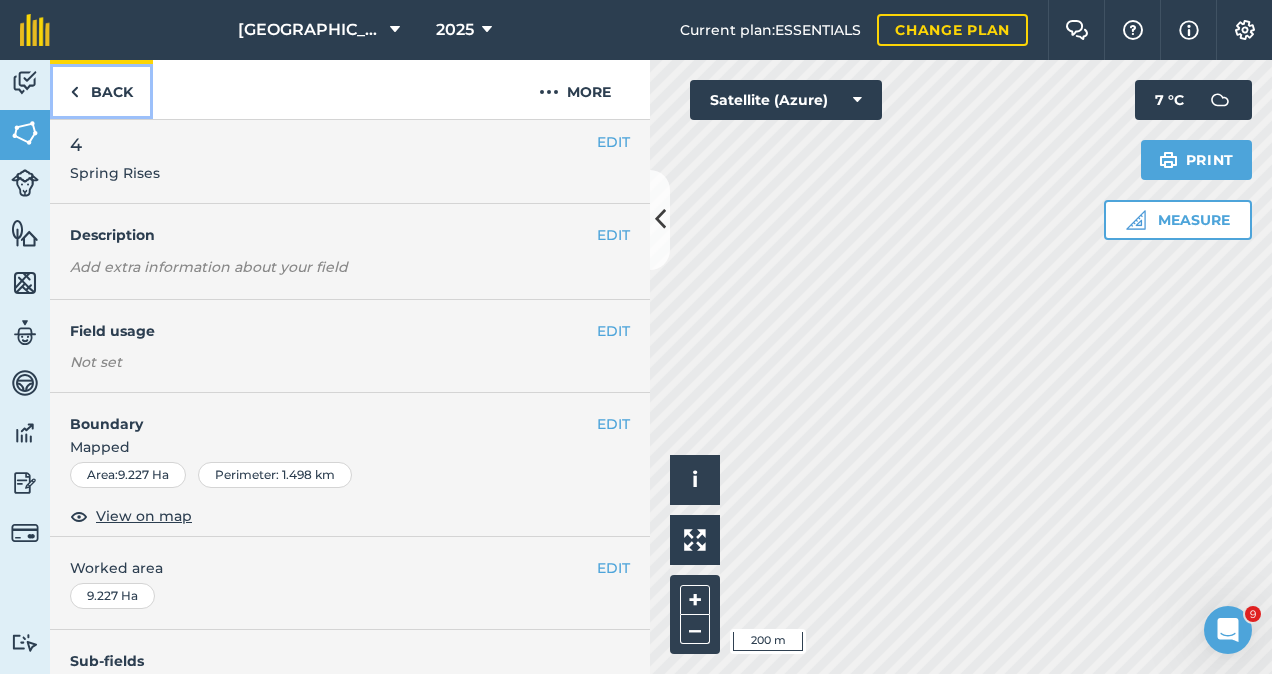 click on "Back" at bounding box center (101, 89) 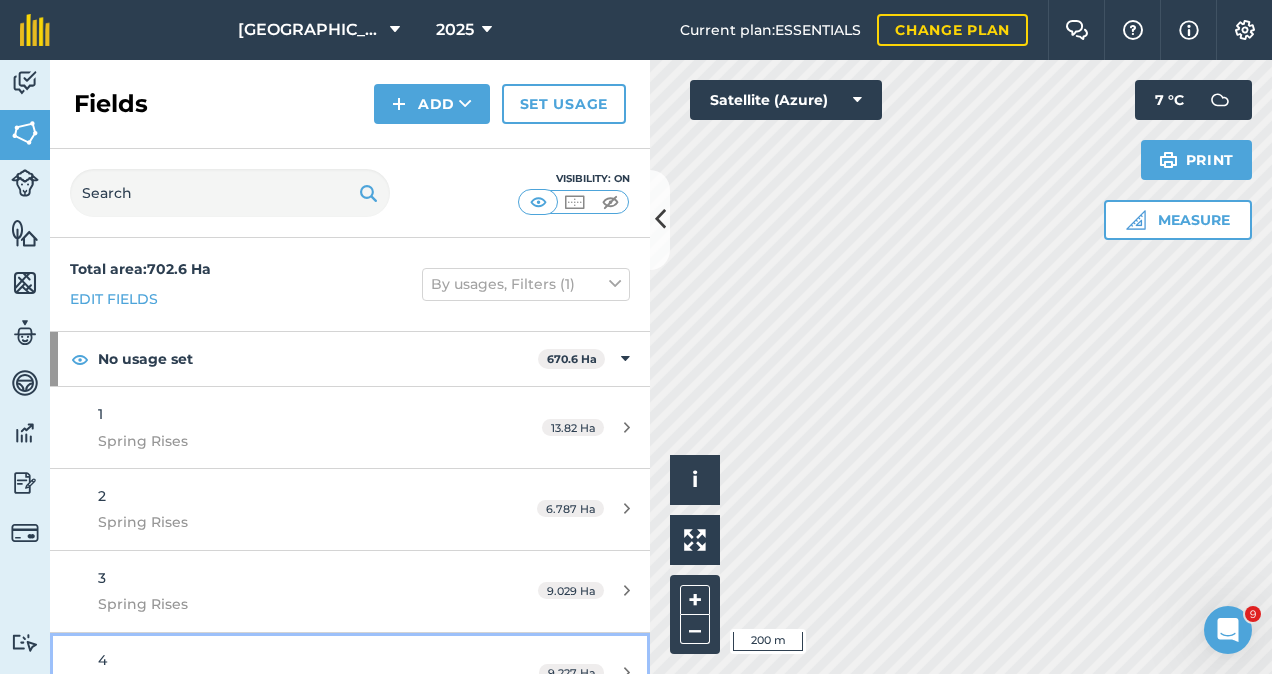 click on "4 Spring Rises 9.227   Ha" at bounding box center (350, 673) 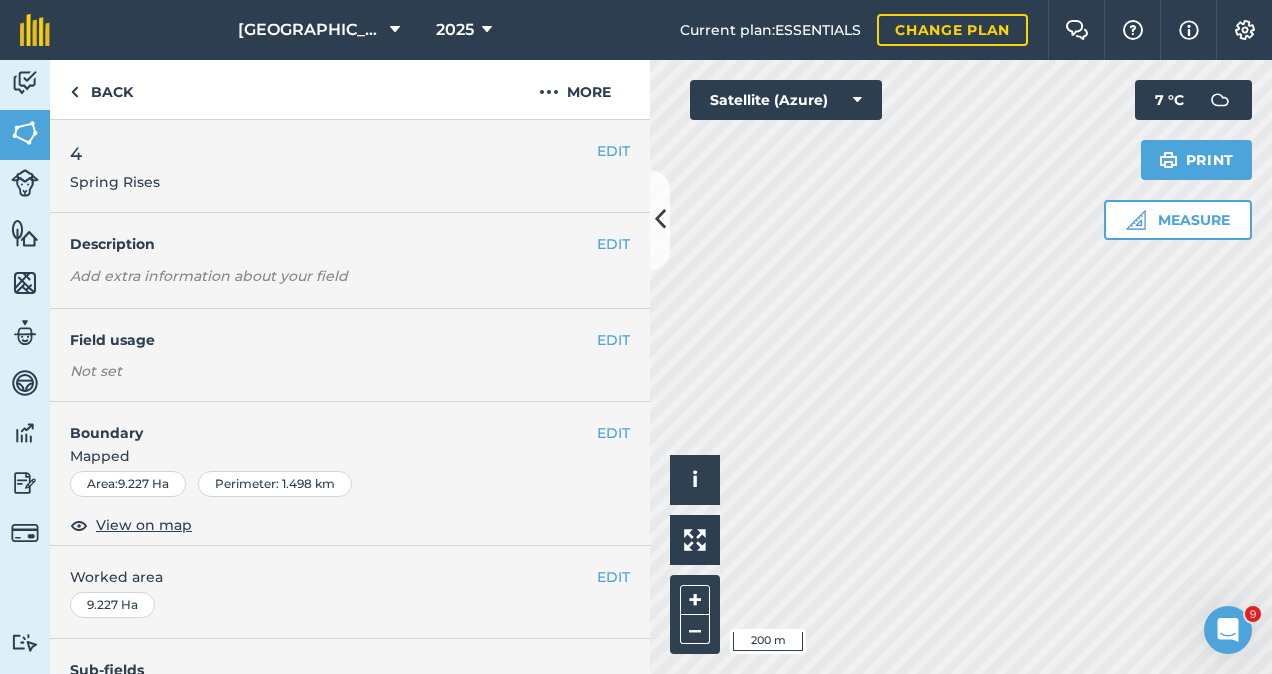 click on "Sub-fields" at bounding box center [350, 670] 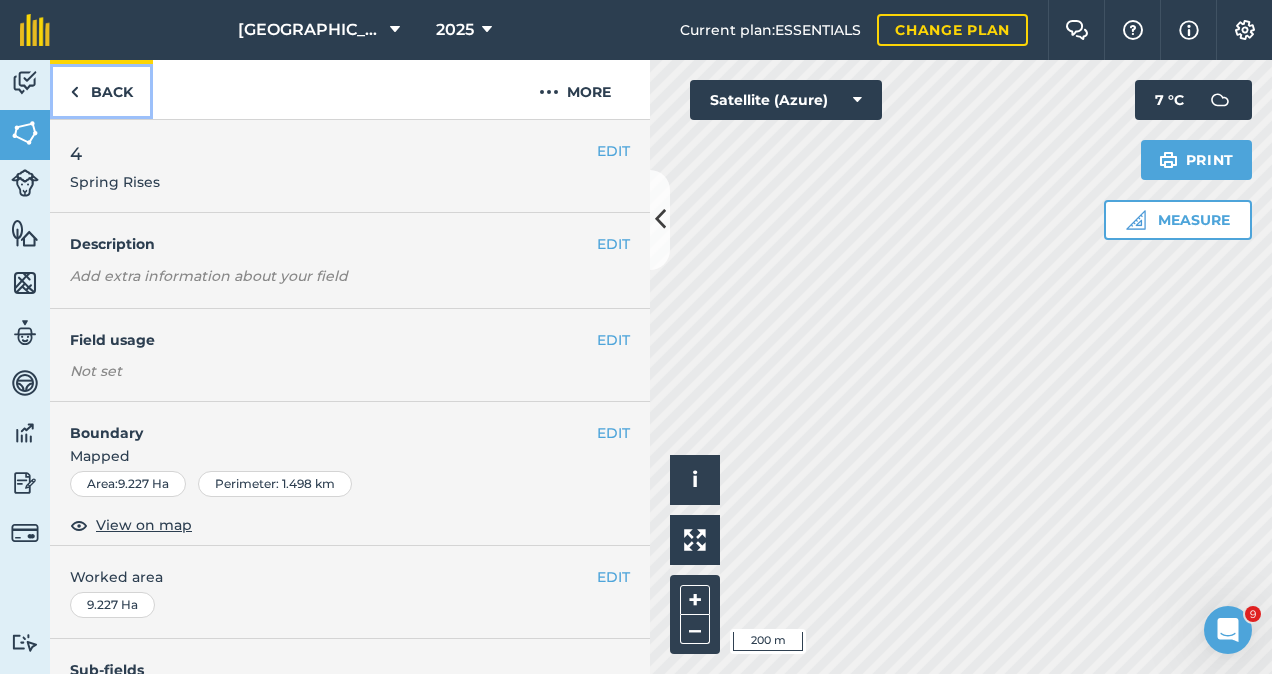 click on "Back" at bounding box center (101, 89) 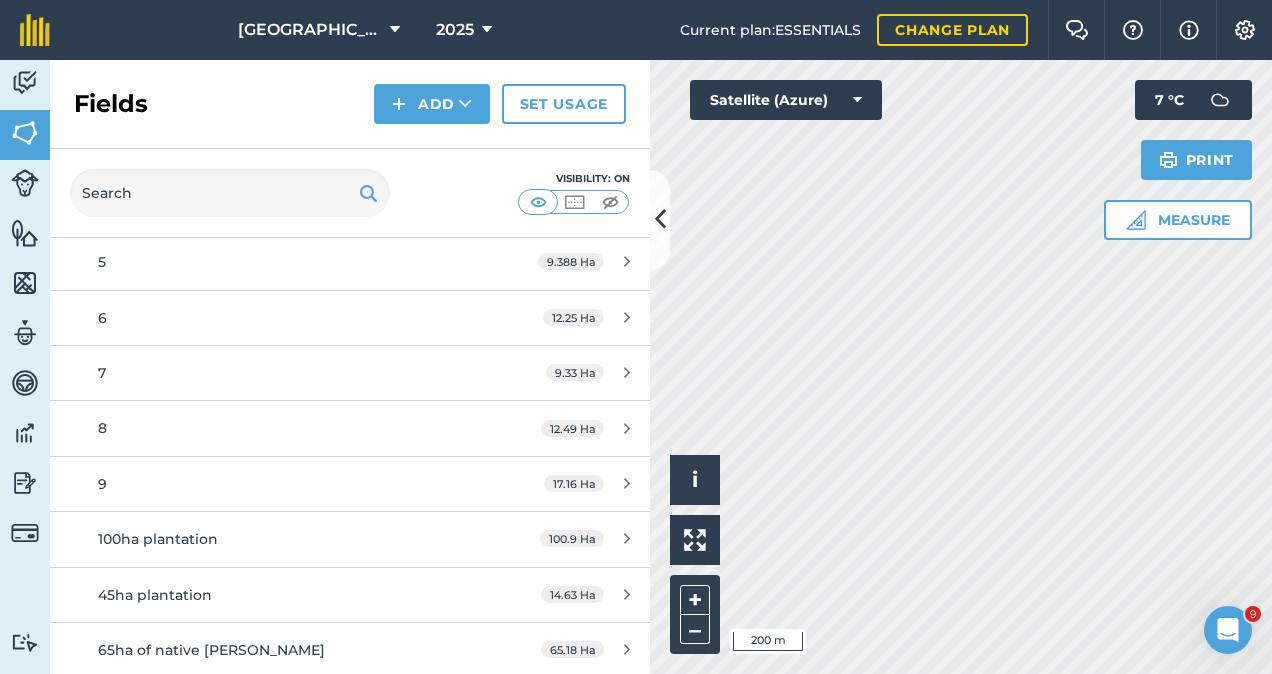 scroll, scrollTop: 480, scrollLeft: 0, axis: vertical 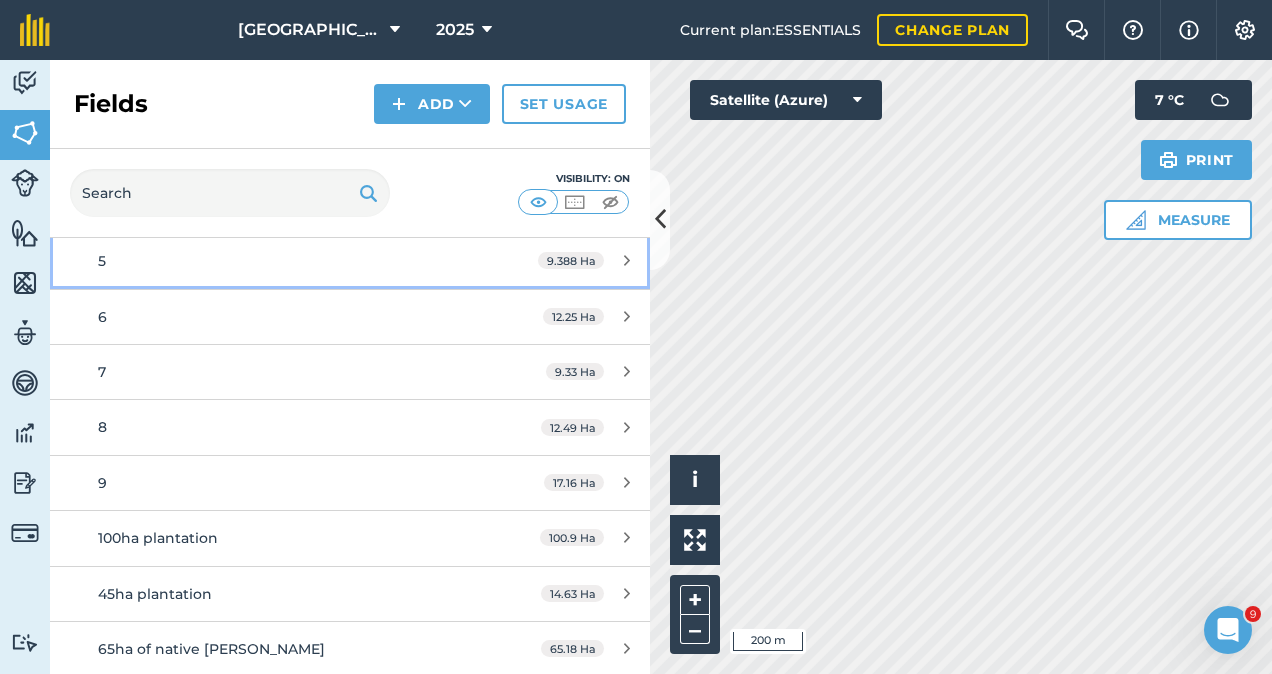 click on "5 9.388   Ha" at bounding box center [350, 261] 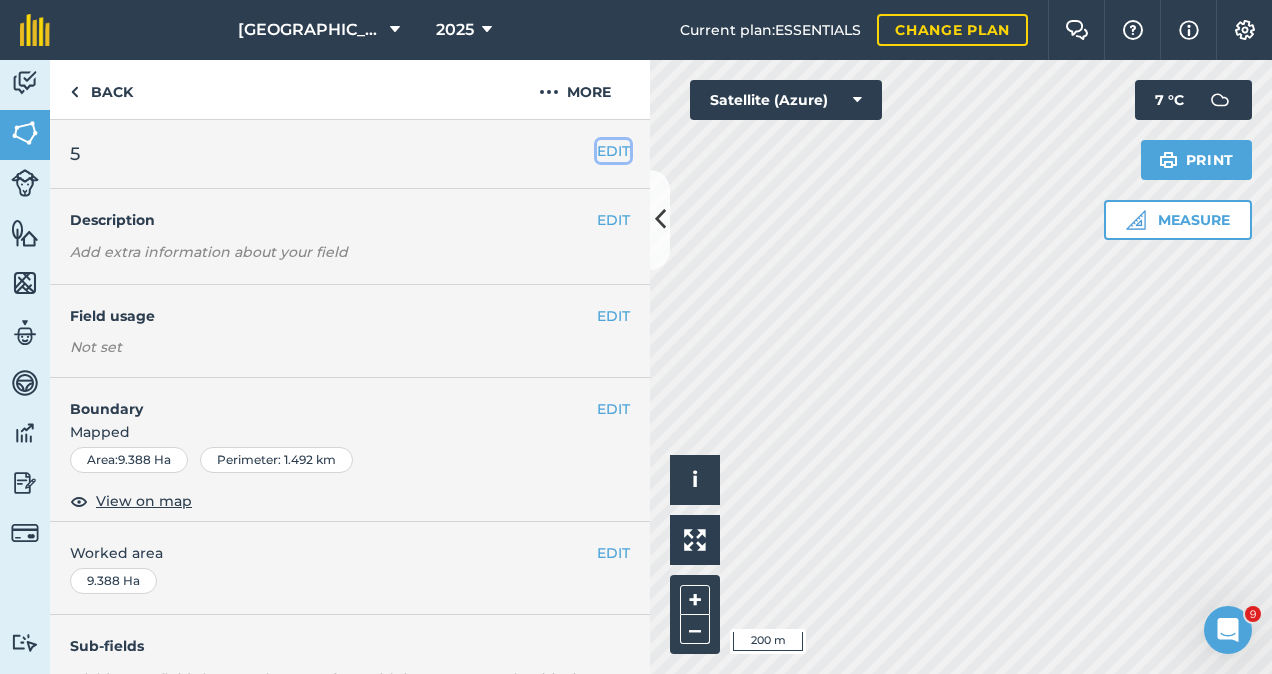 click on "EDIT" at bounding box center [613, 151] 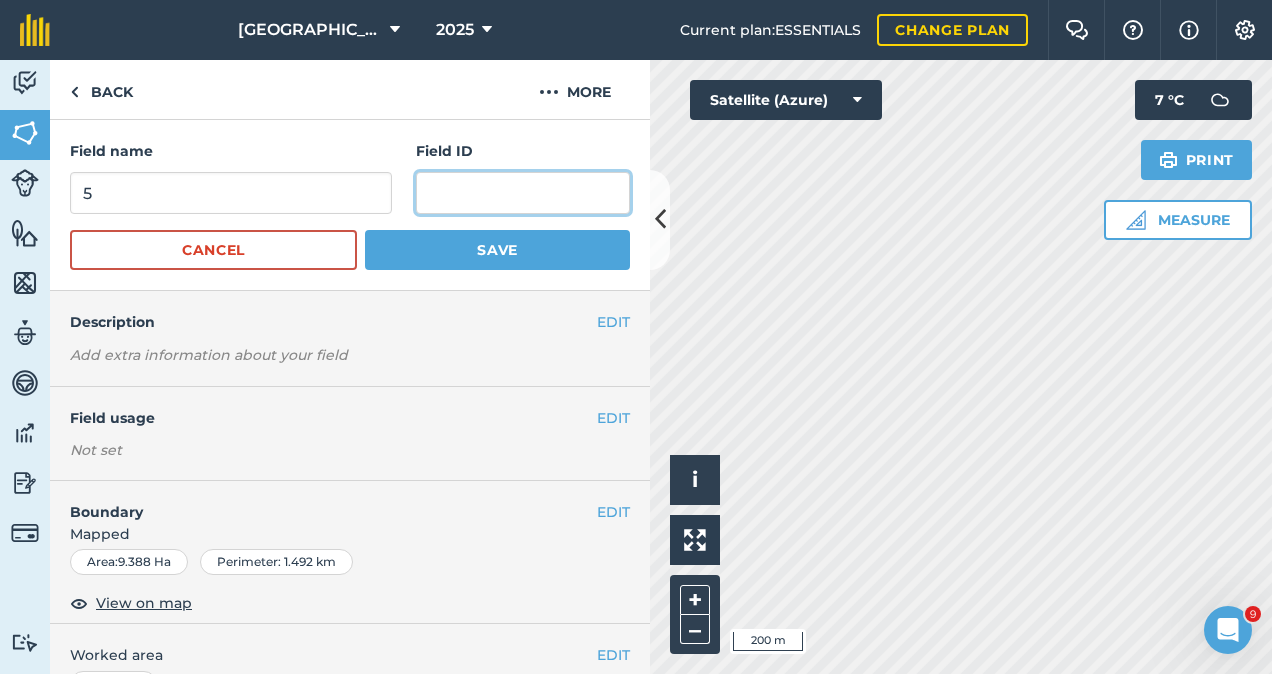 click at bounding box center (523, 193) 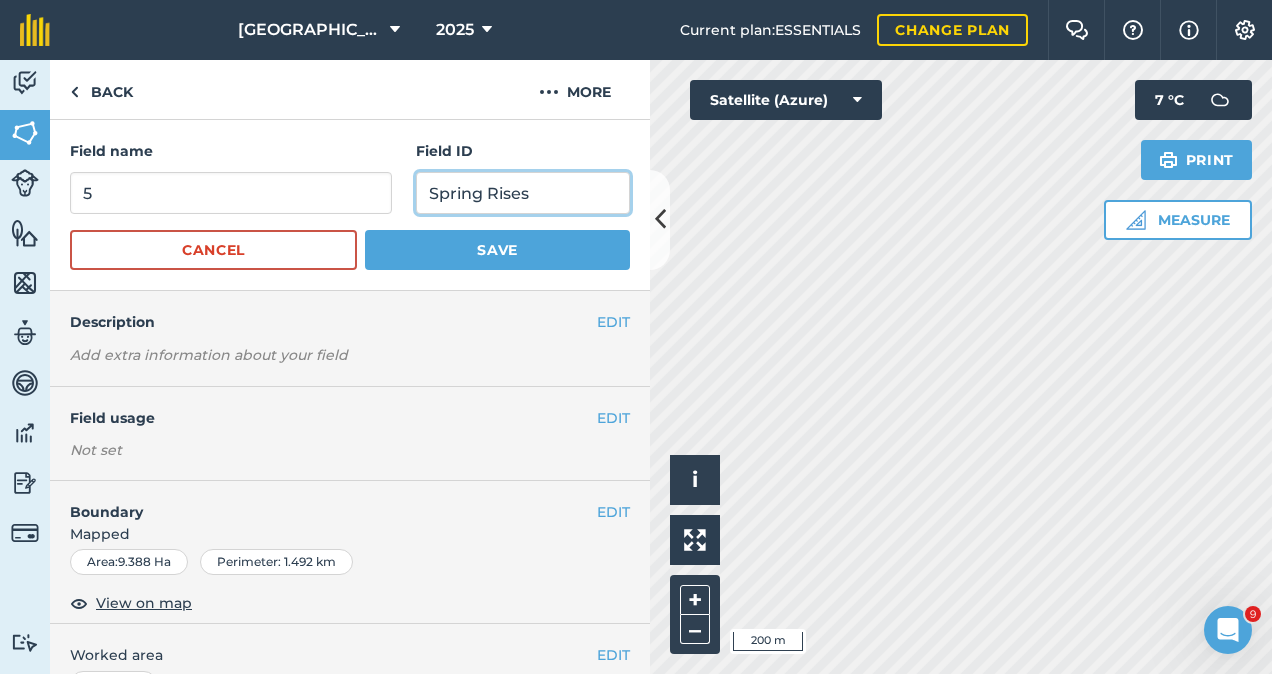 type on "Spring Rises" 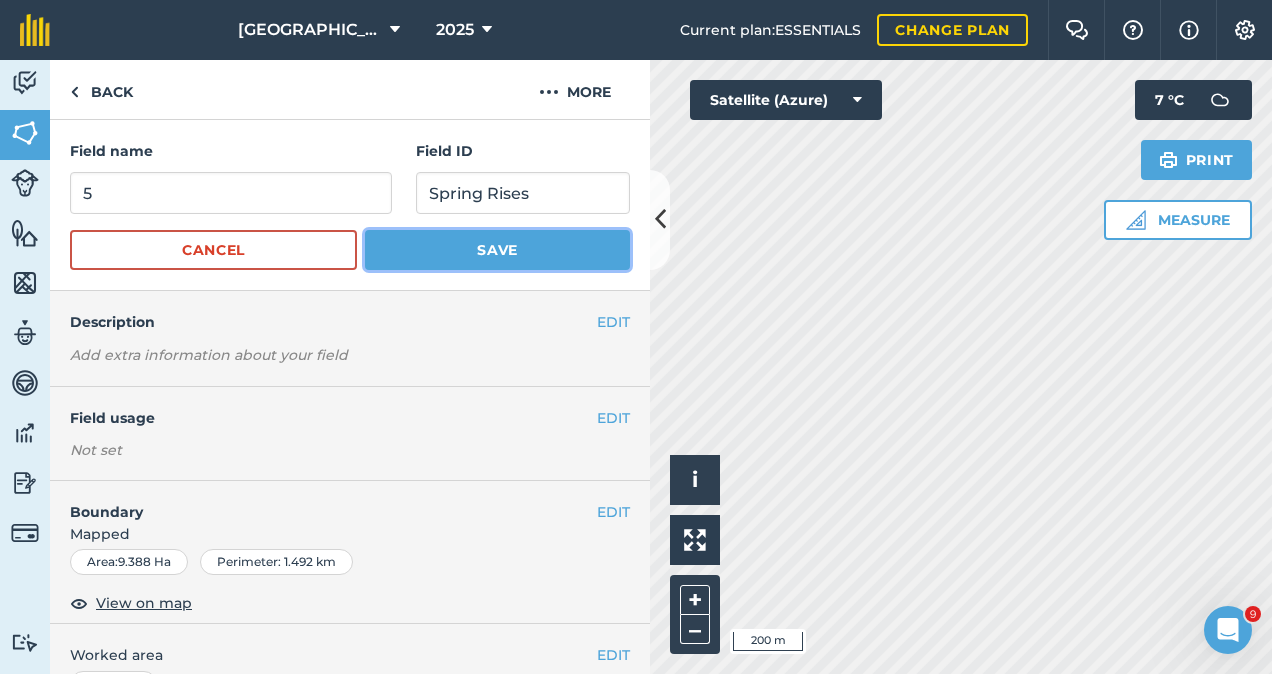 click on "Save" at bounding box center [497, 250] 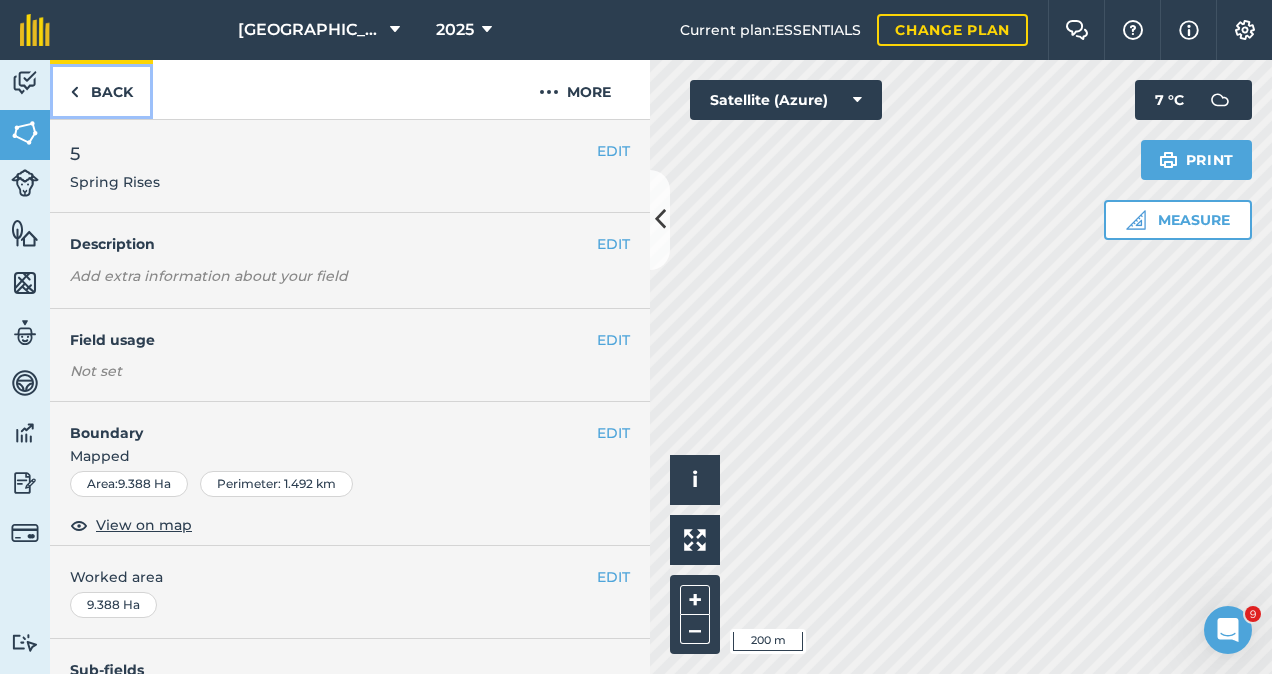 click on "Back" at bounding box center [101, 89] 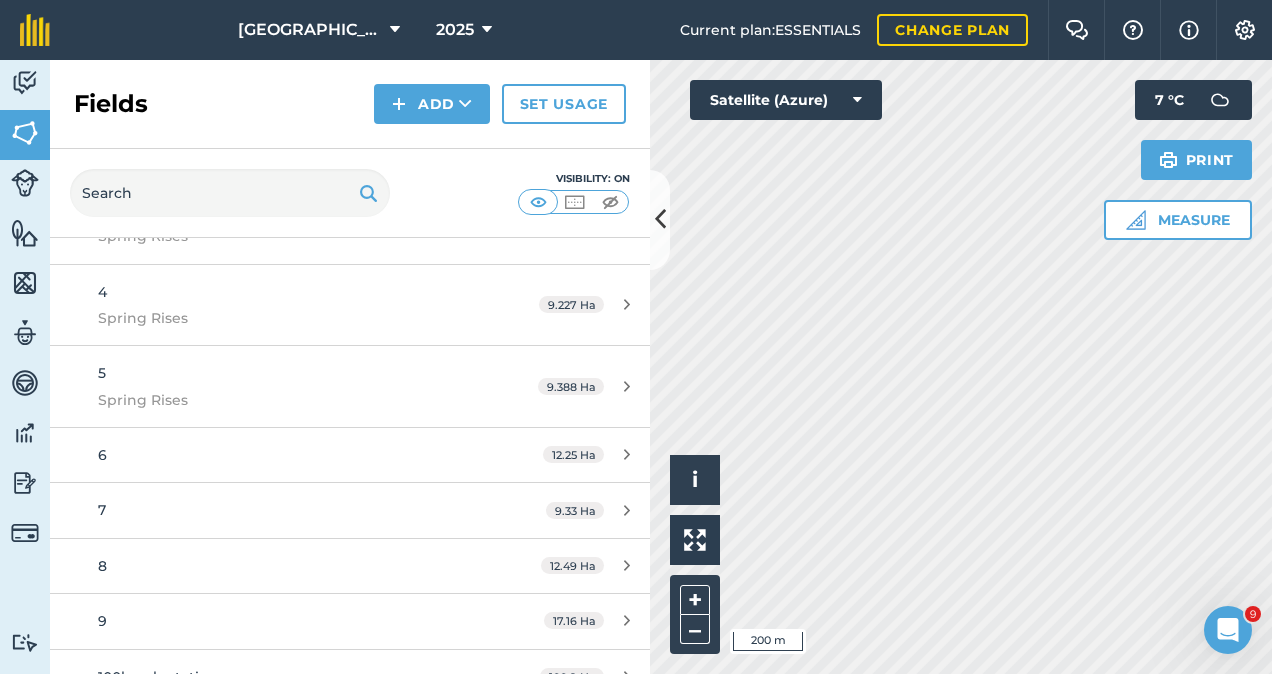 scroll, scrollTop: 480, scrollLeft: 0, axis: vertical 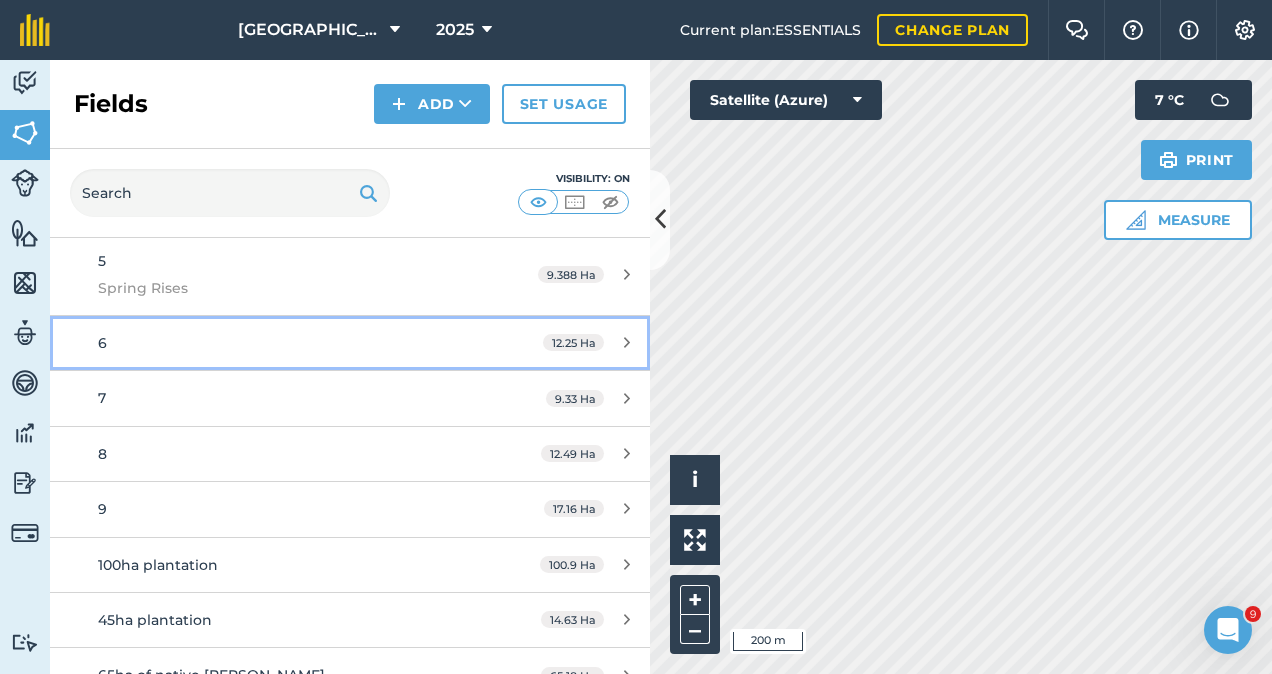 click on "6" at bounding box center [286, 343] 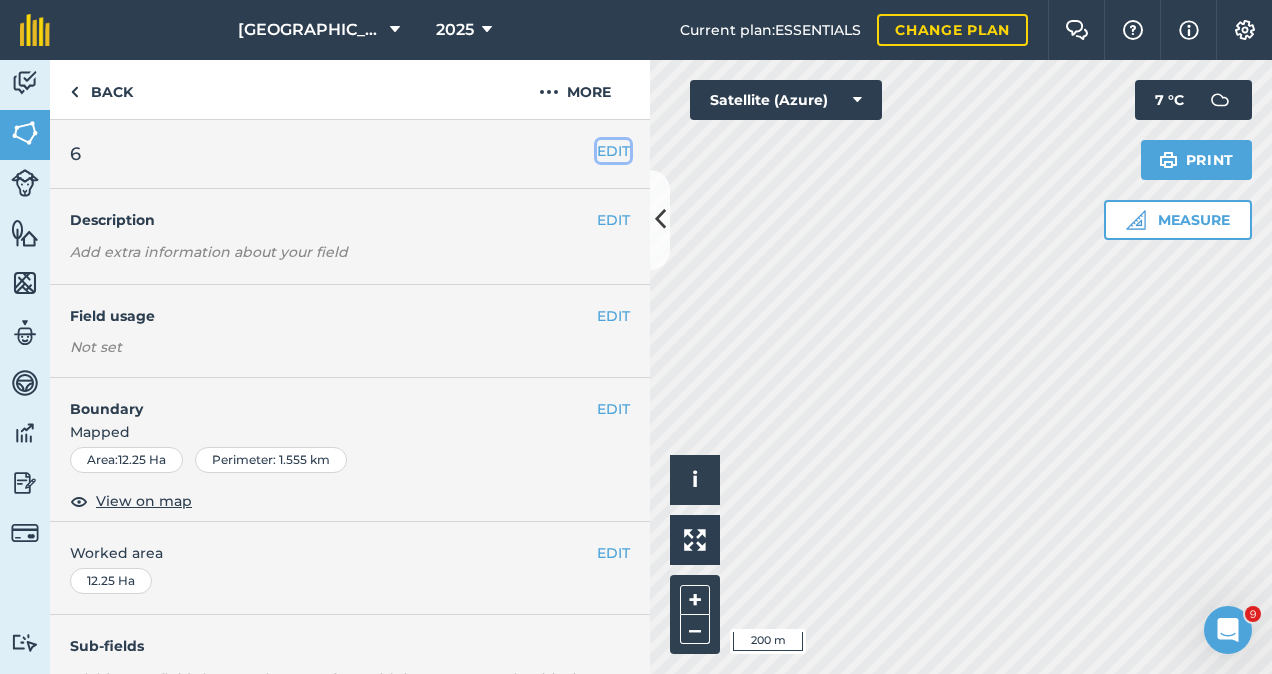 click on "EDIT" at bounding box center [613, 151] 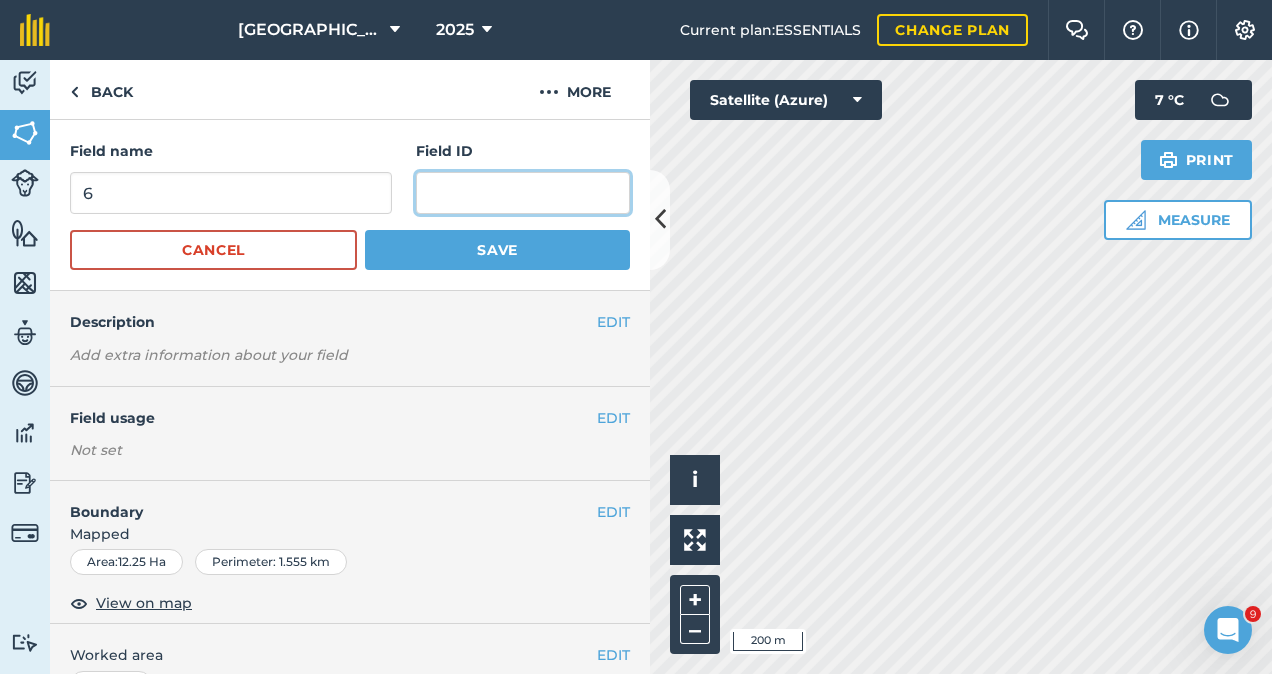 click at bounding box center (523, 193) 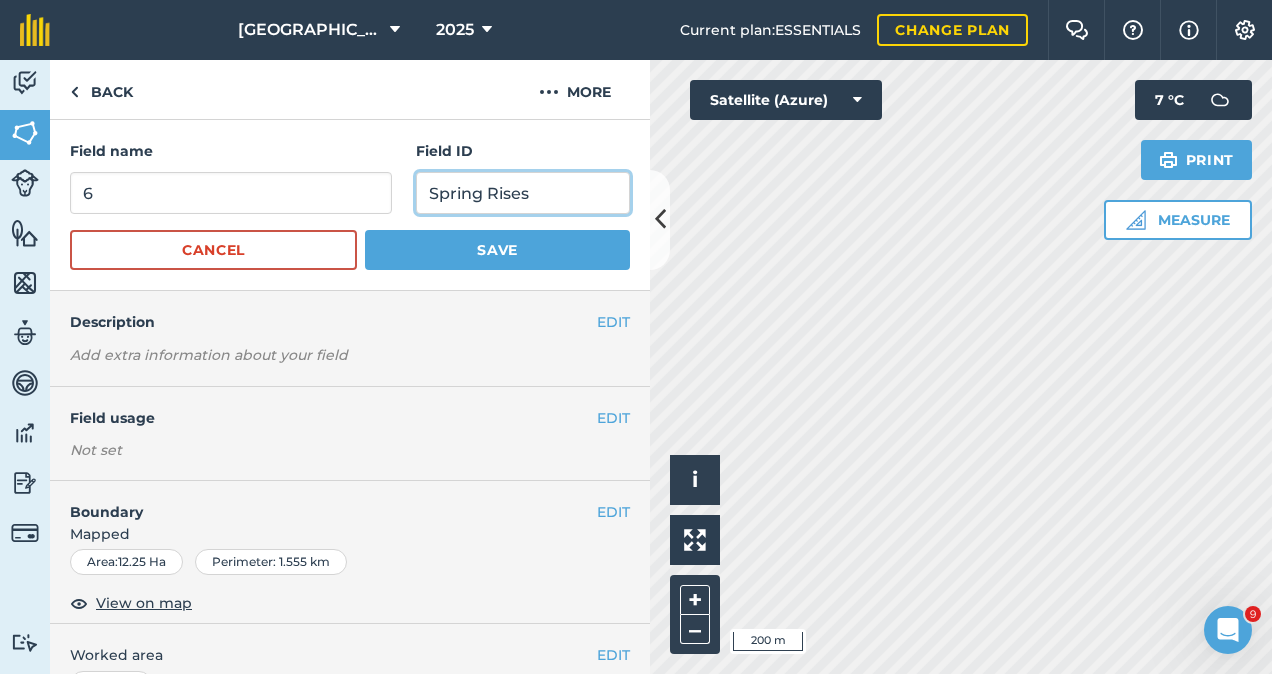 type on "Spring Rises" 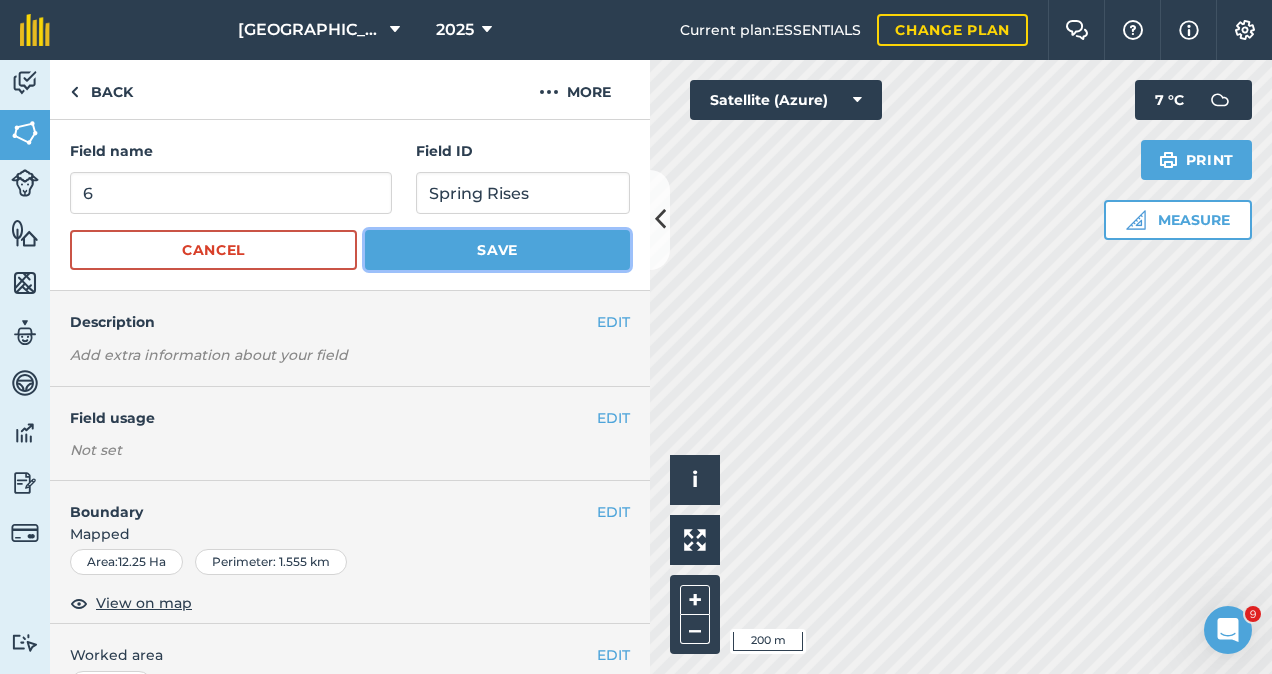 click on "Save" at bounding box center (497, 250) 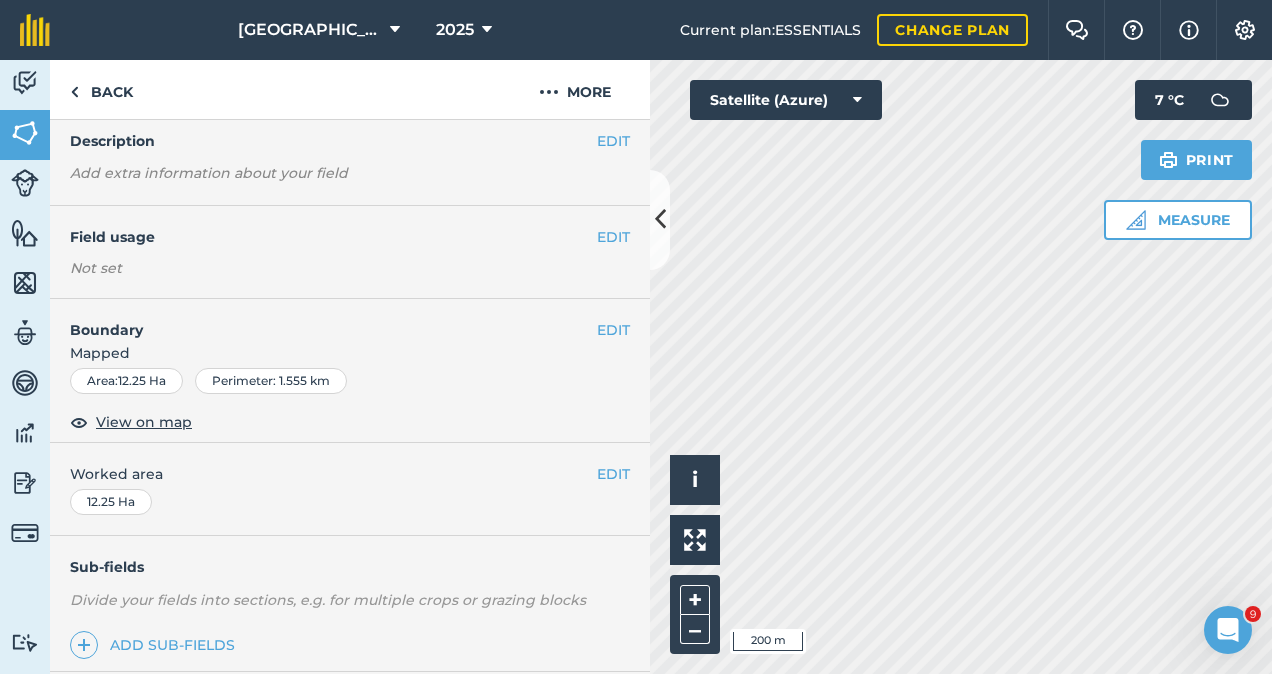 scroll, scrollTop: 0, scrollLeft: 0, axis: both 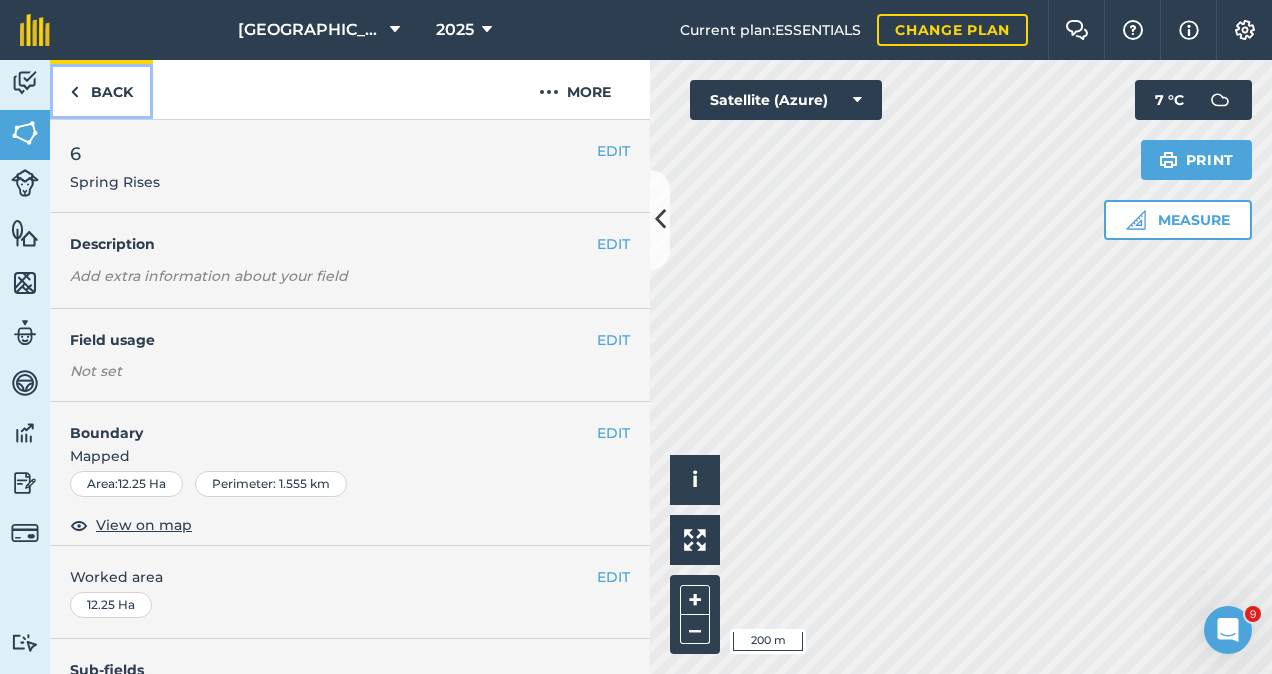 click at bounding box center [74, 92] 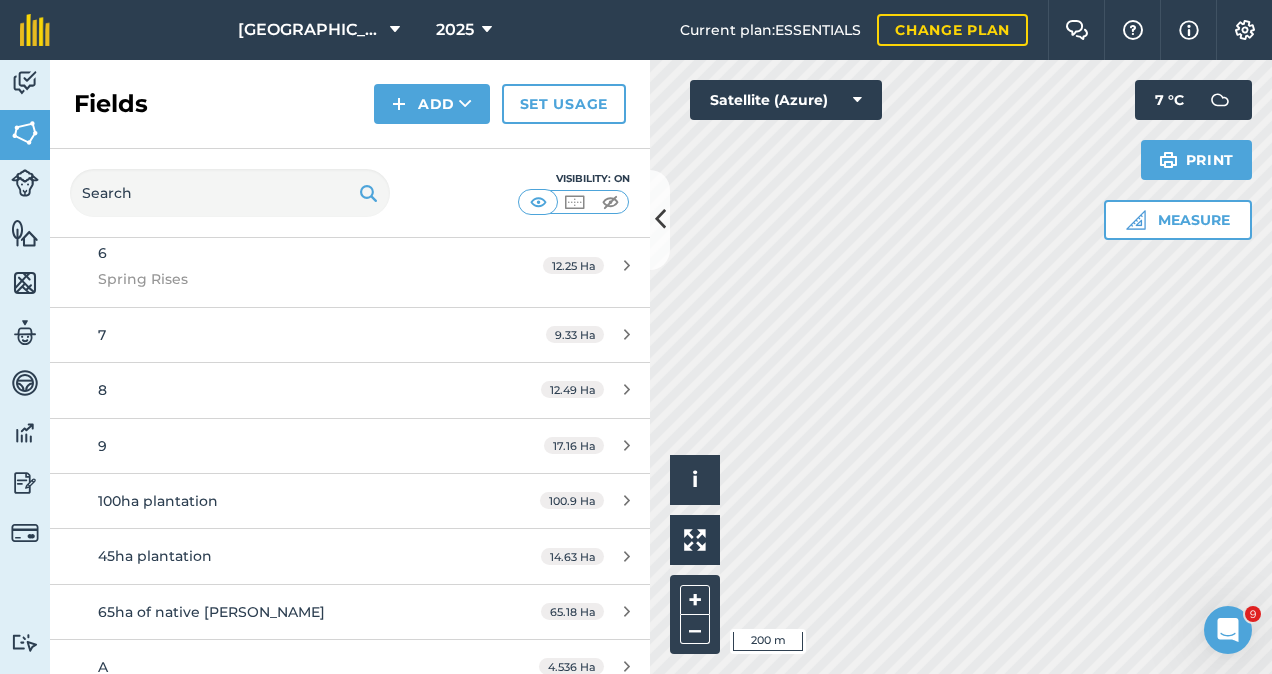 scroll, scrollTop: 623, scrollLeft: 0, axis: vertical 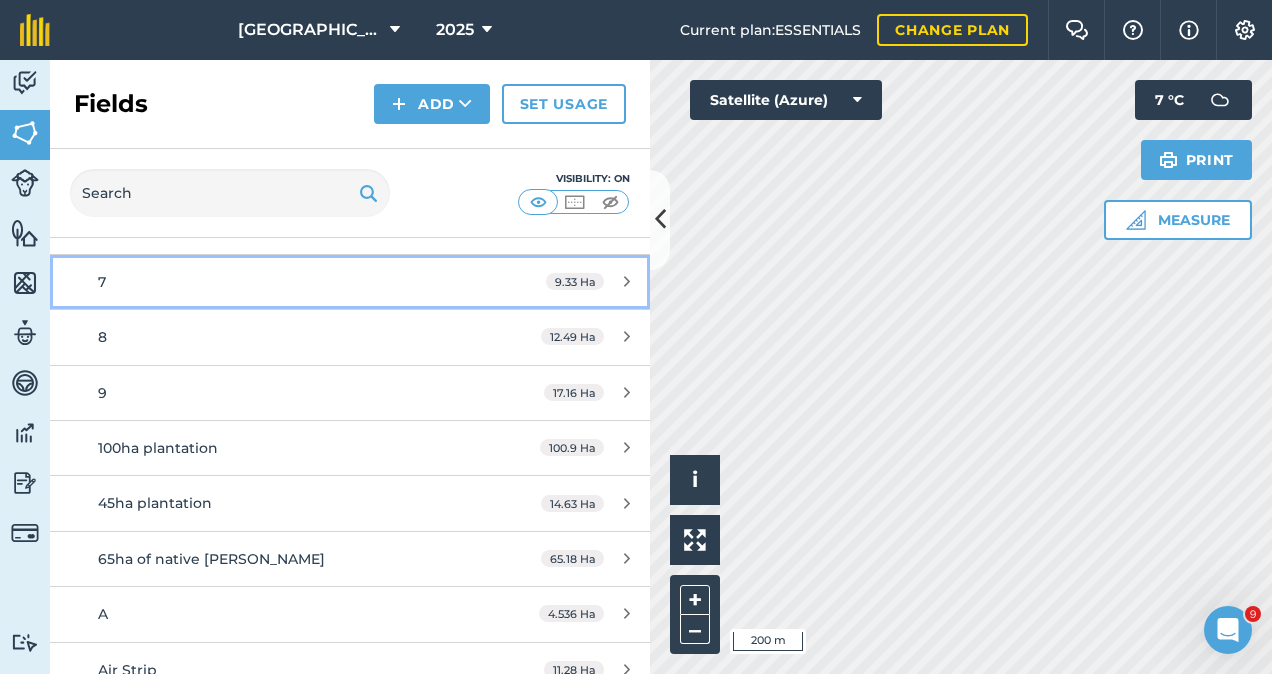 click on "7" at bounding box center (286, 282) 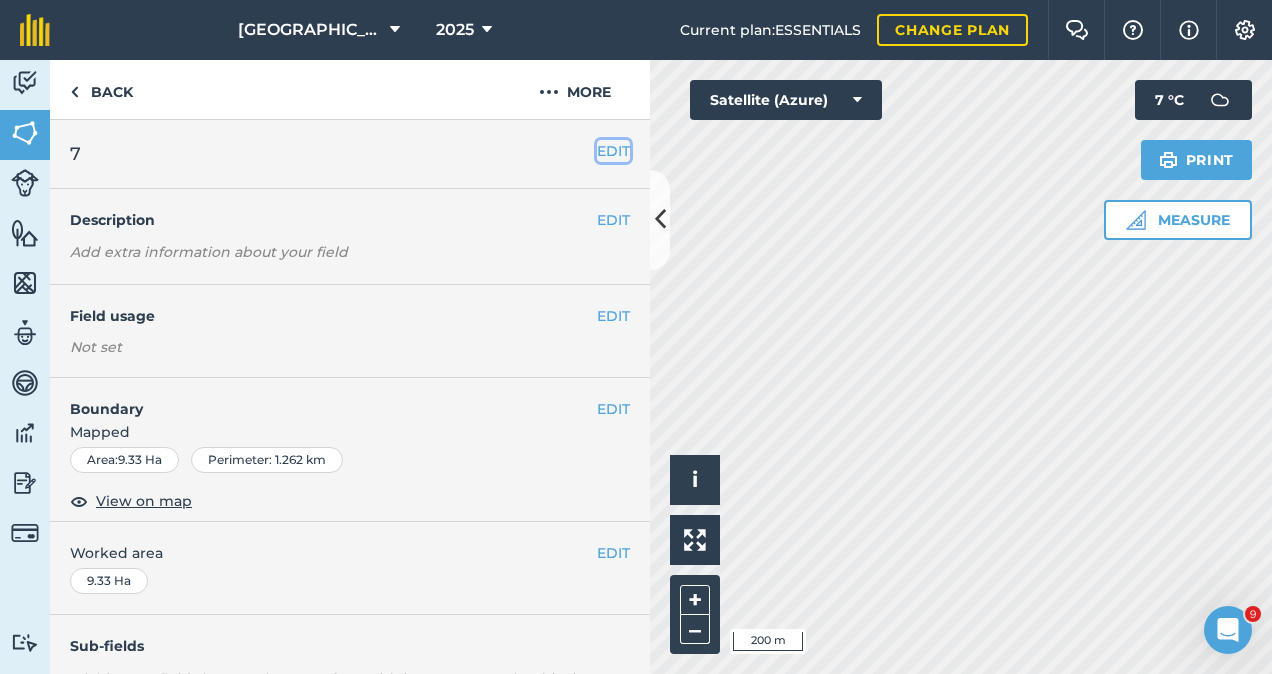click on "EDIT" at bounding box center (613, 151) 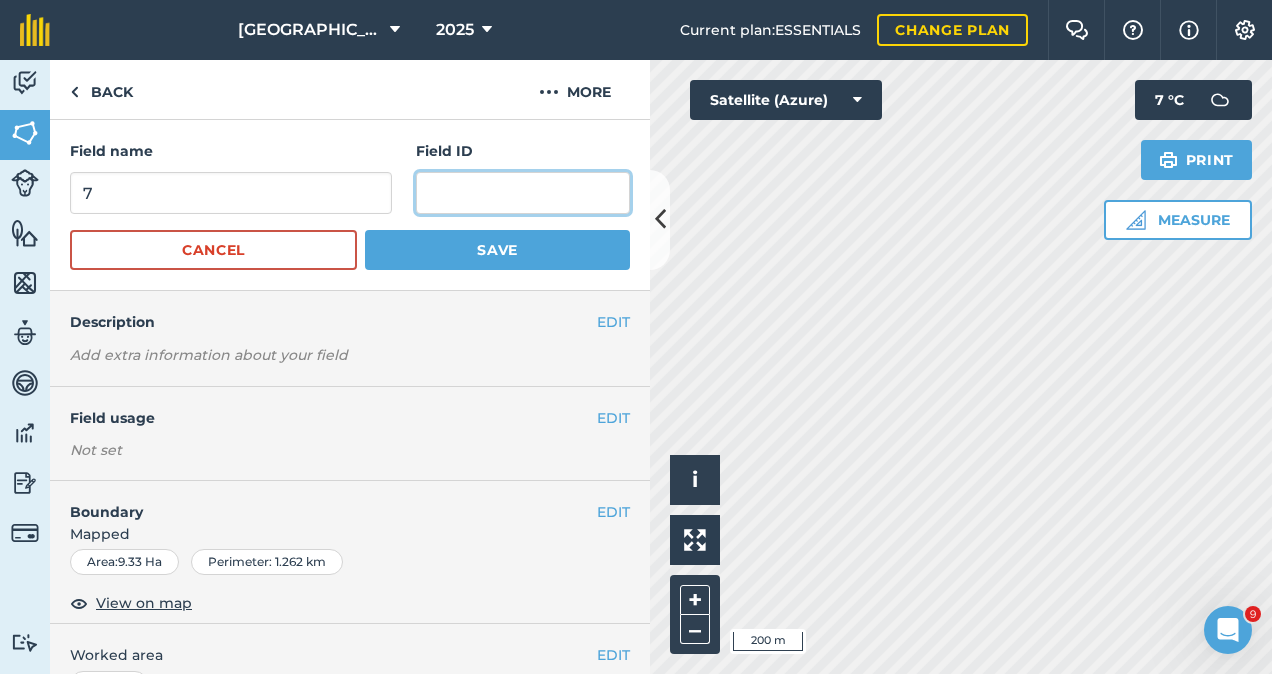 click at bounding box center [523, 193] 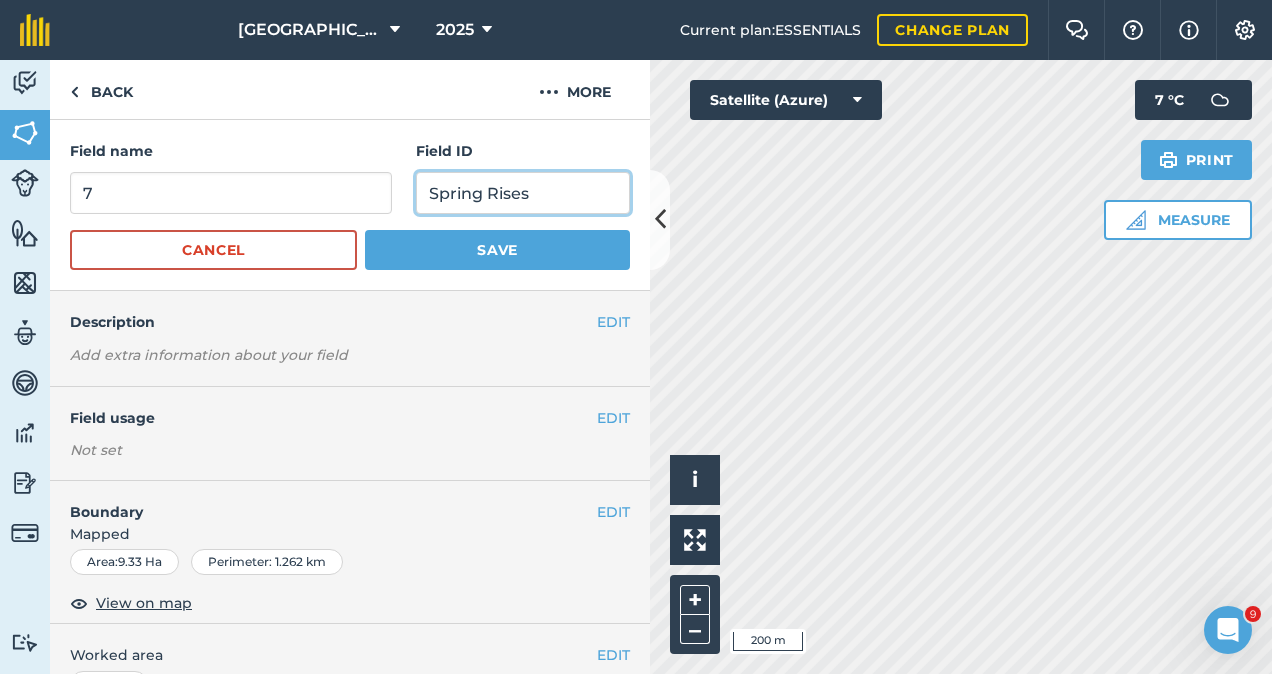 type on "Spring Rises" 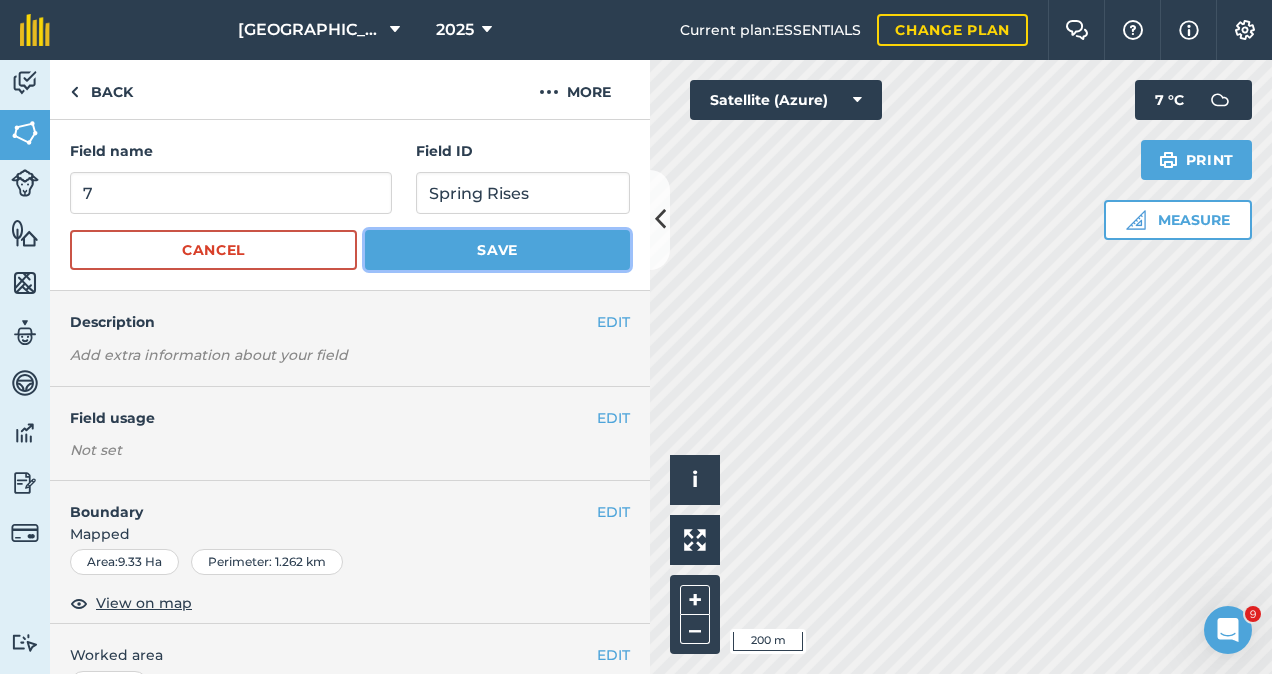 click on "Save" at bounding box center [497, 250] 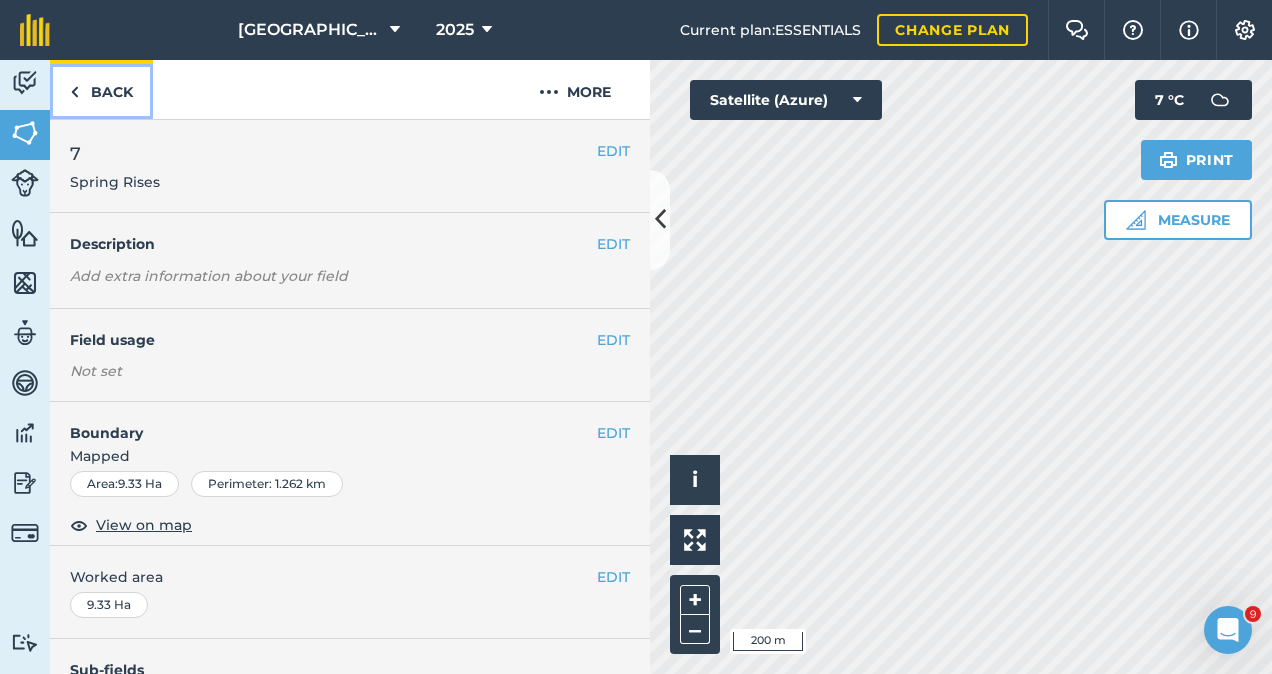 click on "Back" at bounding box center (101, 89) 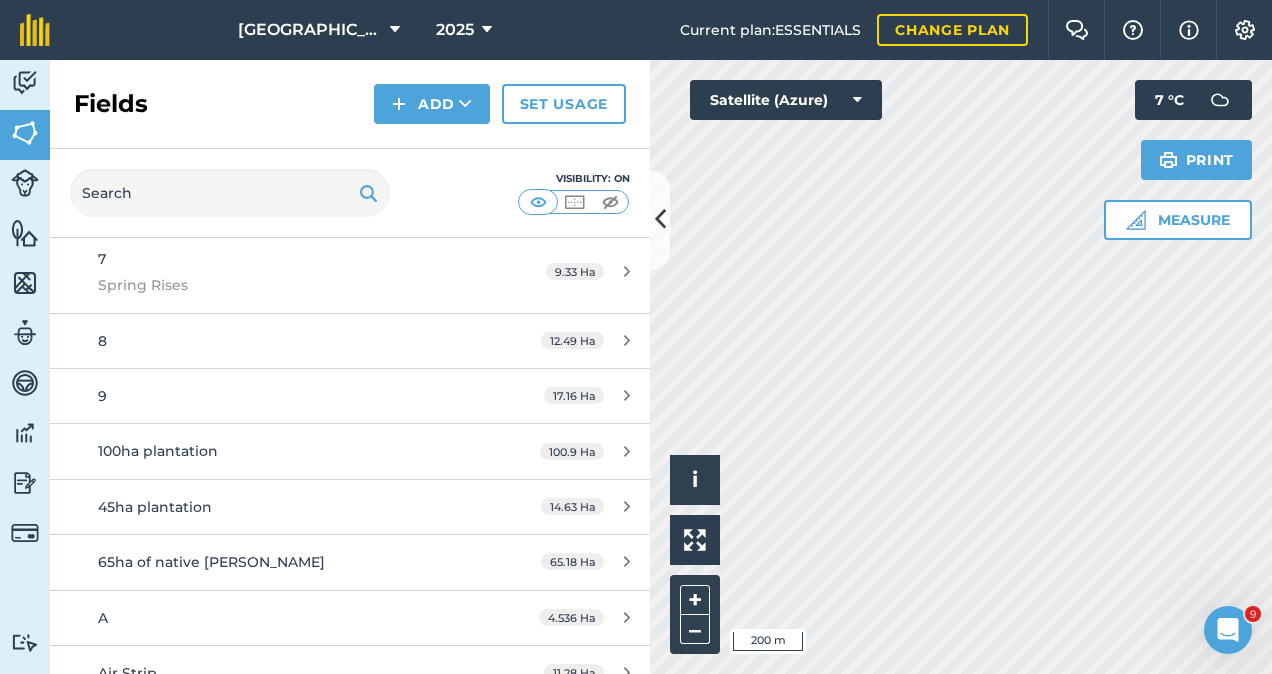 scroll, scrollTop: 640, scrollLeft: 0, axis: vertical 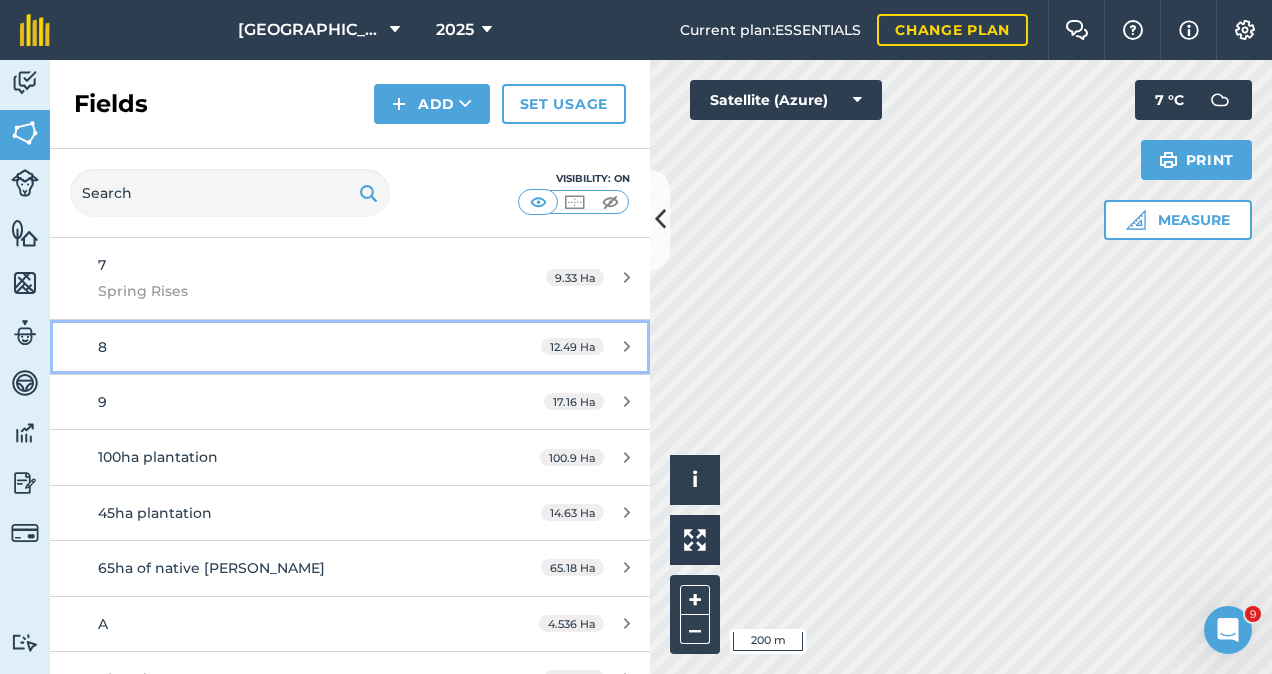 click on "8" at bounding box center [286, 347] 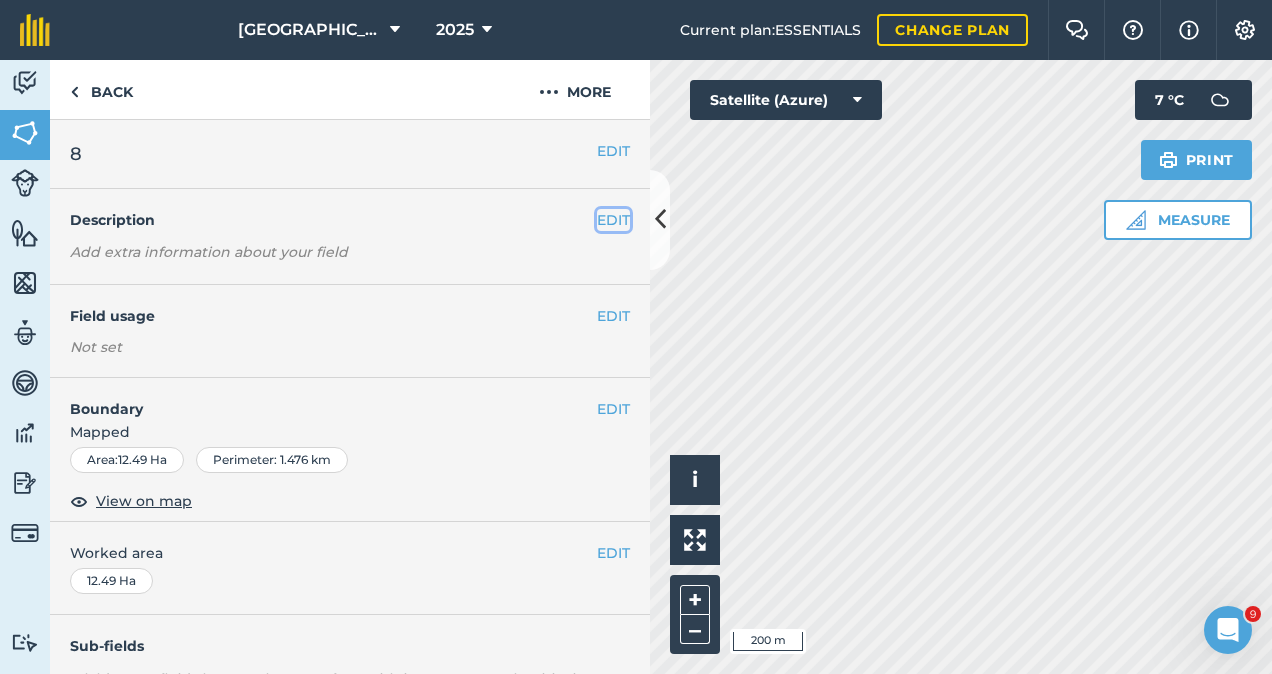 click on "EDIT" at bounding box center [613, 220] 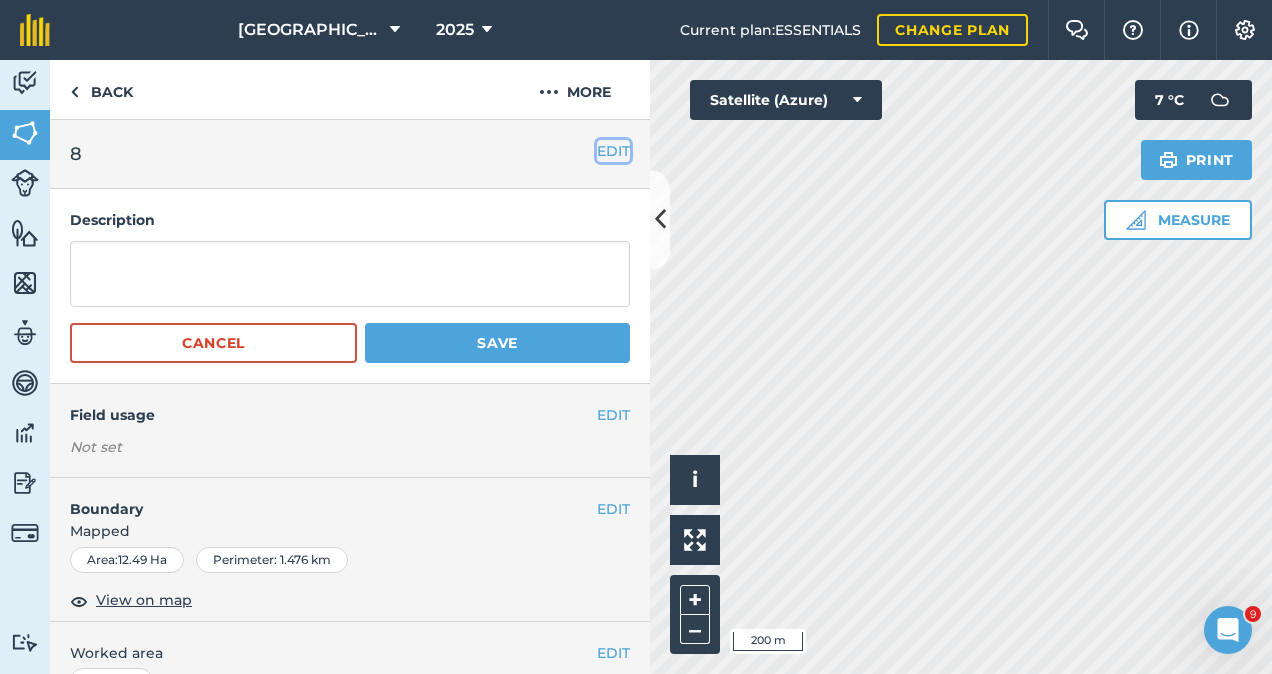 click on "EDIT" at bounding box center [613, 151] 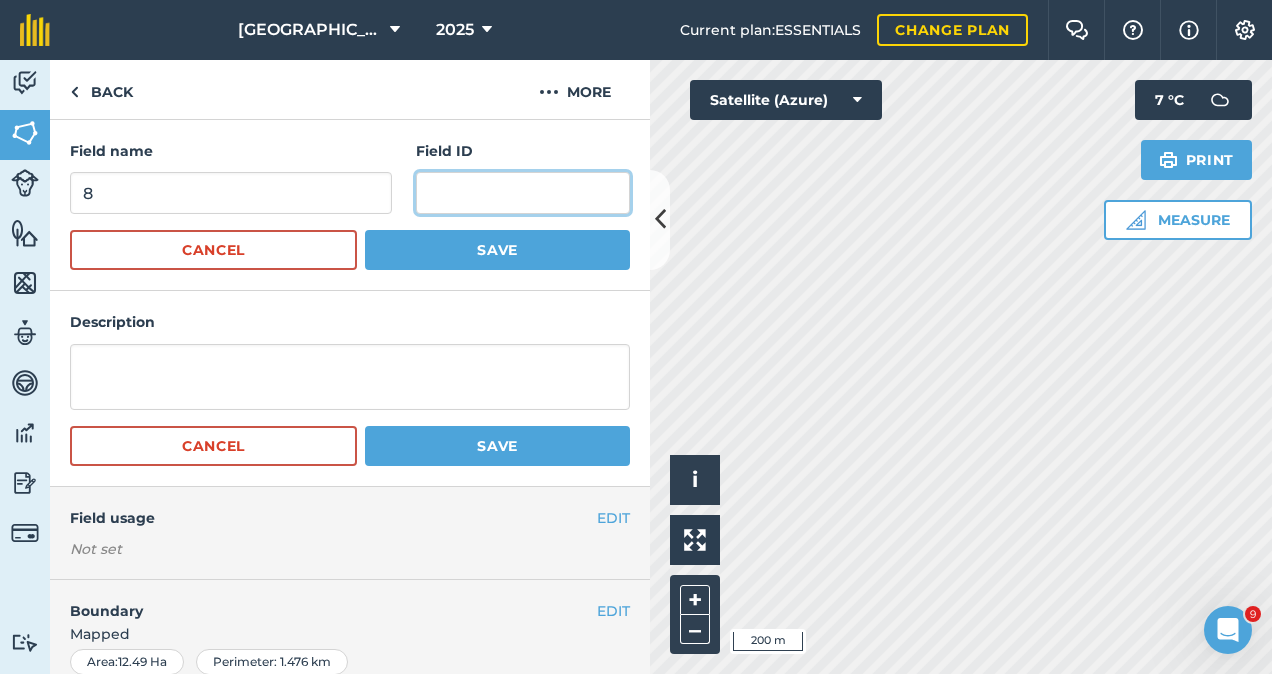 click at bounding box center (523, 193) 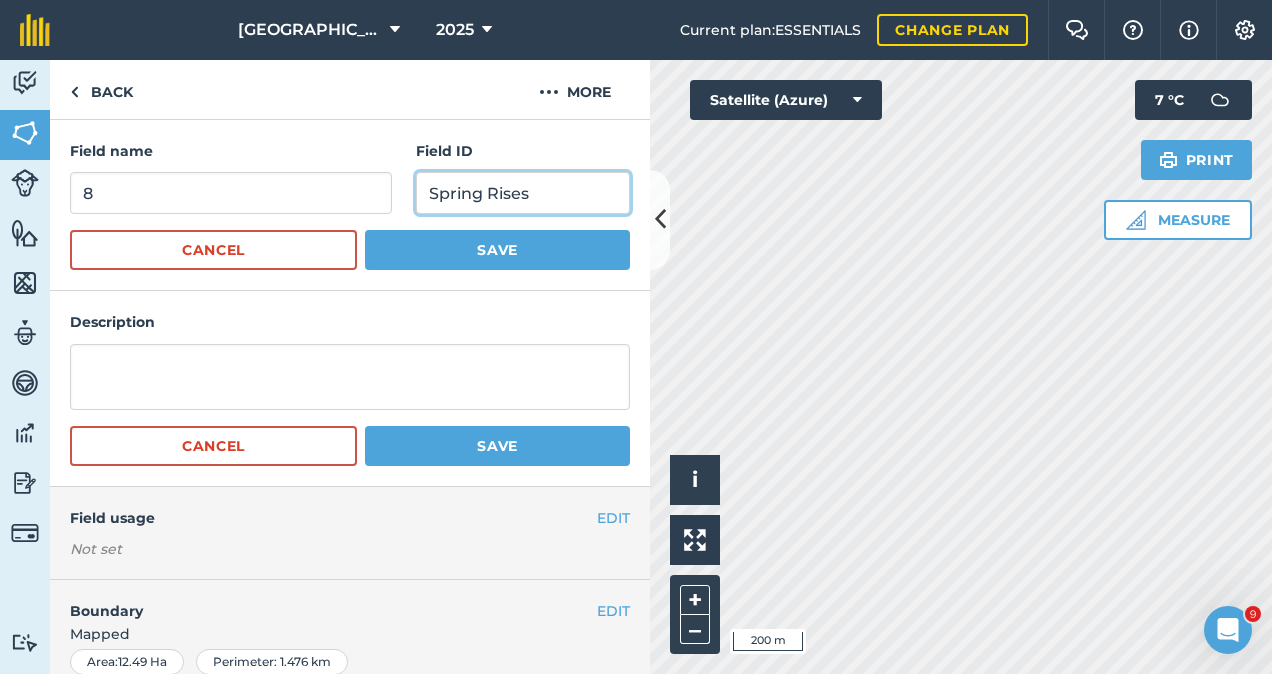 type on "Spring Rises" 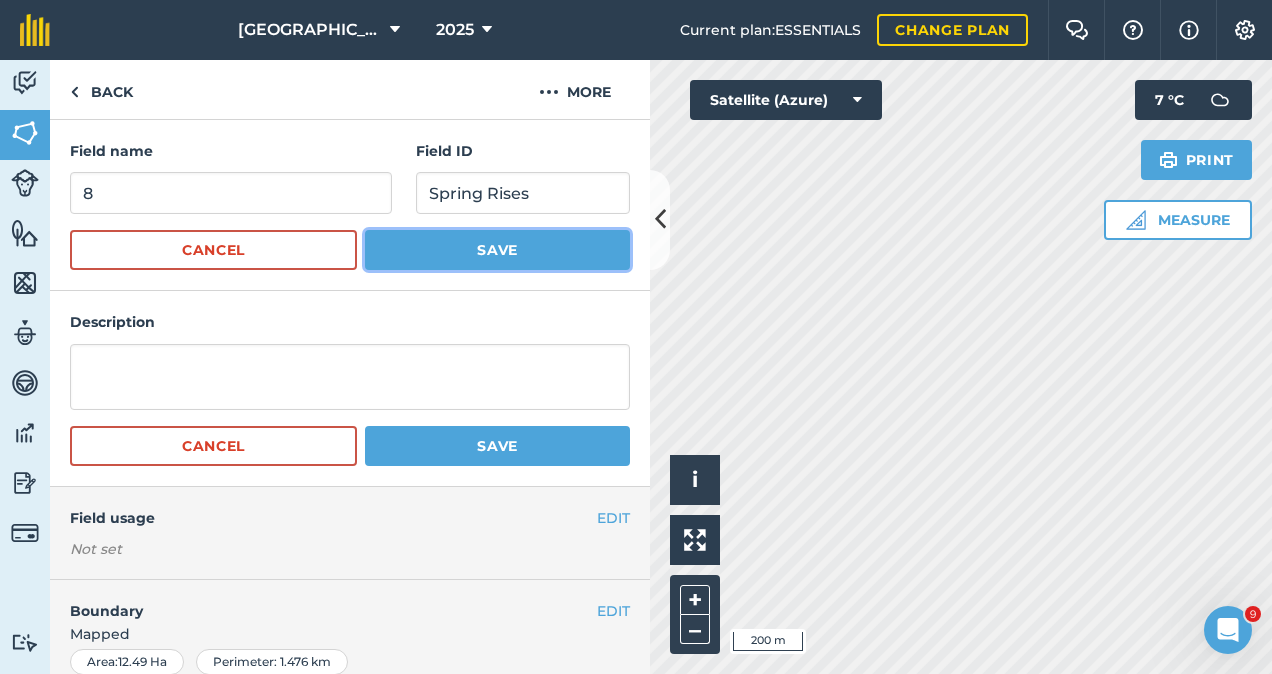 click on "Save" at bounding box center (497, 250) 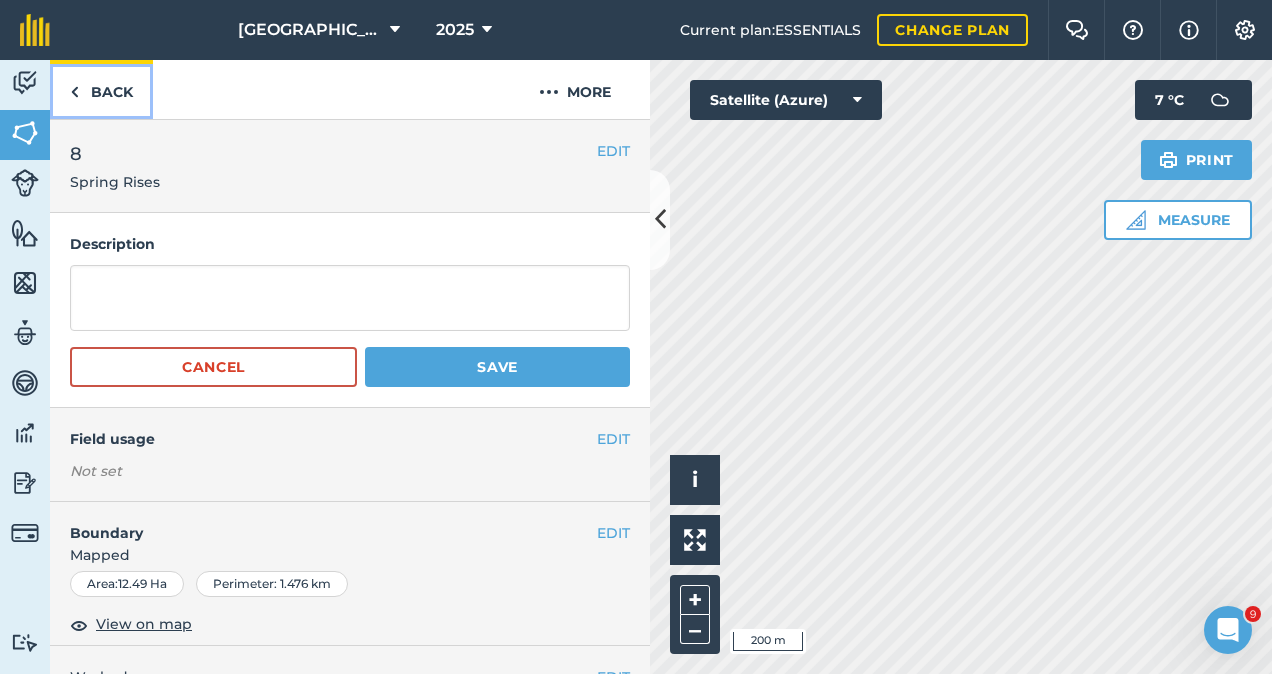 click on "Back" at bounding box center [101, 89] 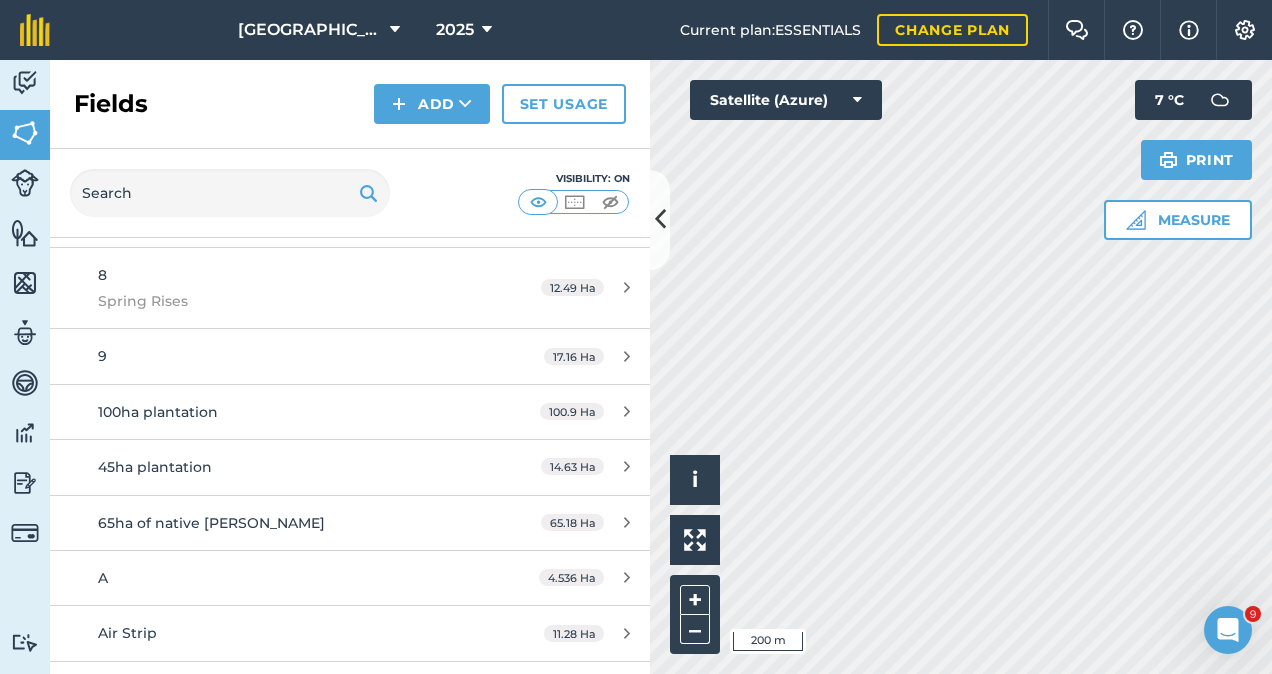 scroll, scrollTop: 752, scrollLeft: 0, axis: vertical 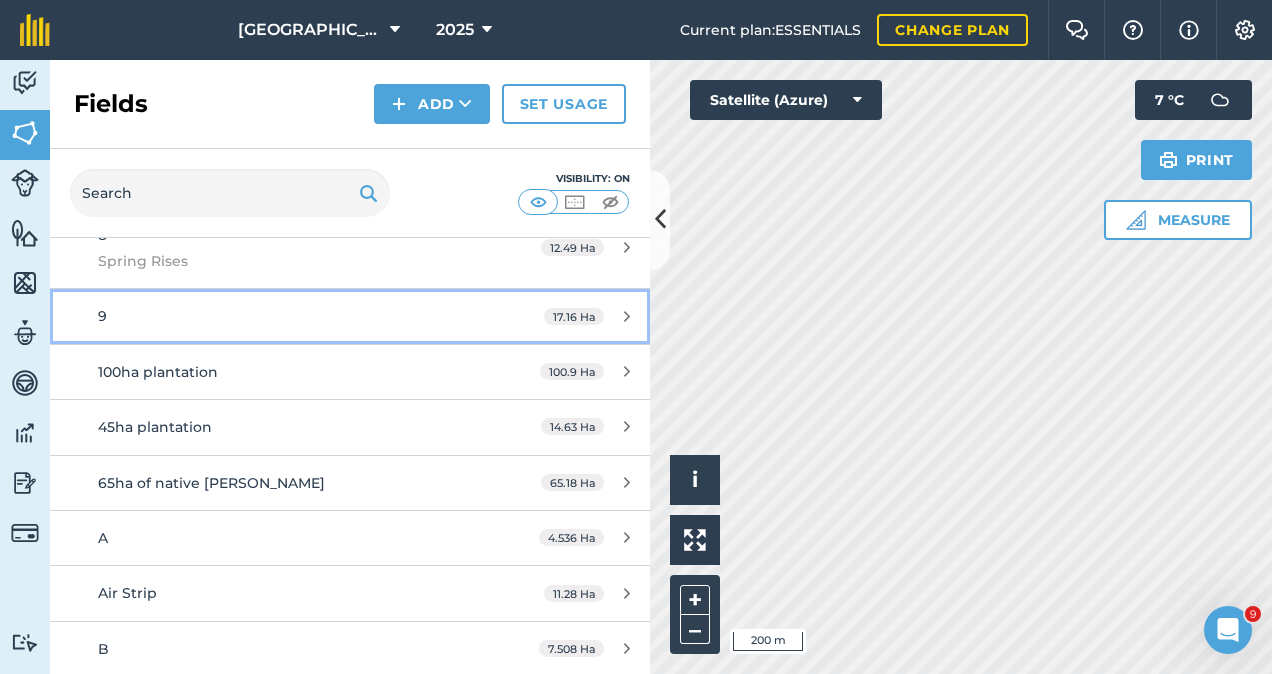 click on "9" at bounding box center (286, 316) 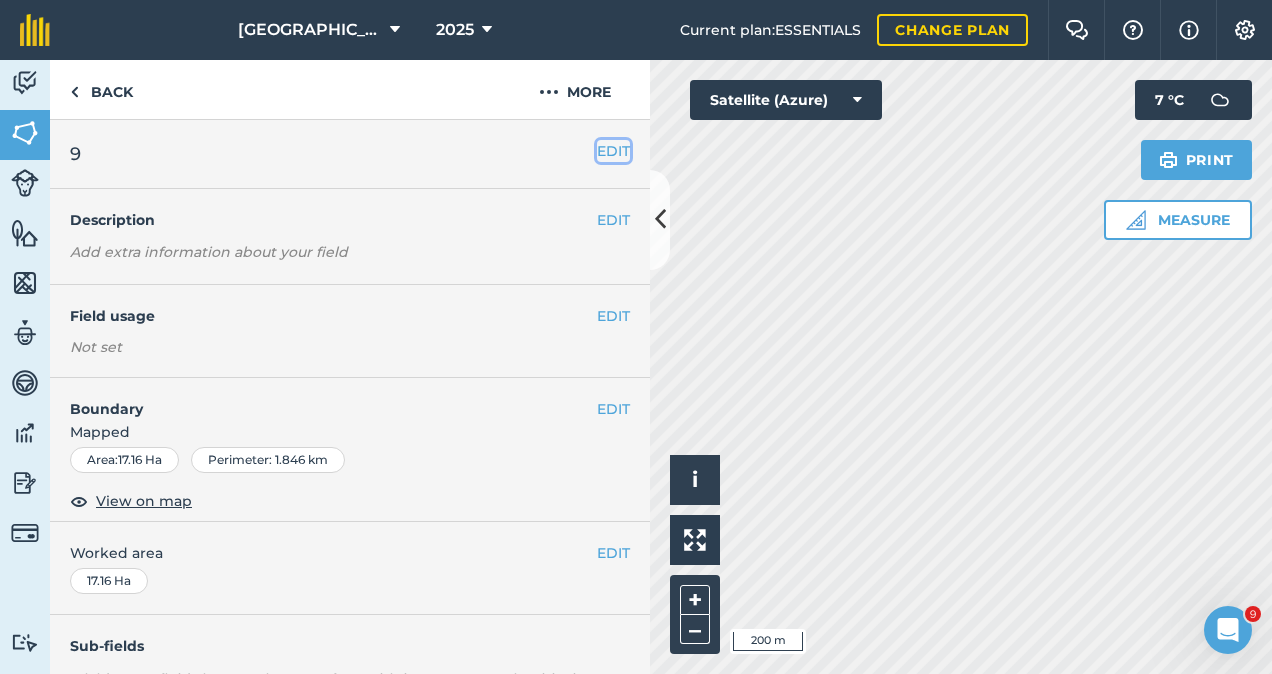 click on "EDIT" at bounding box center [613, 151] 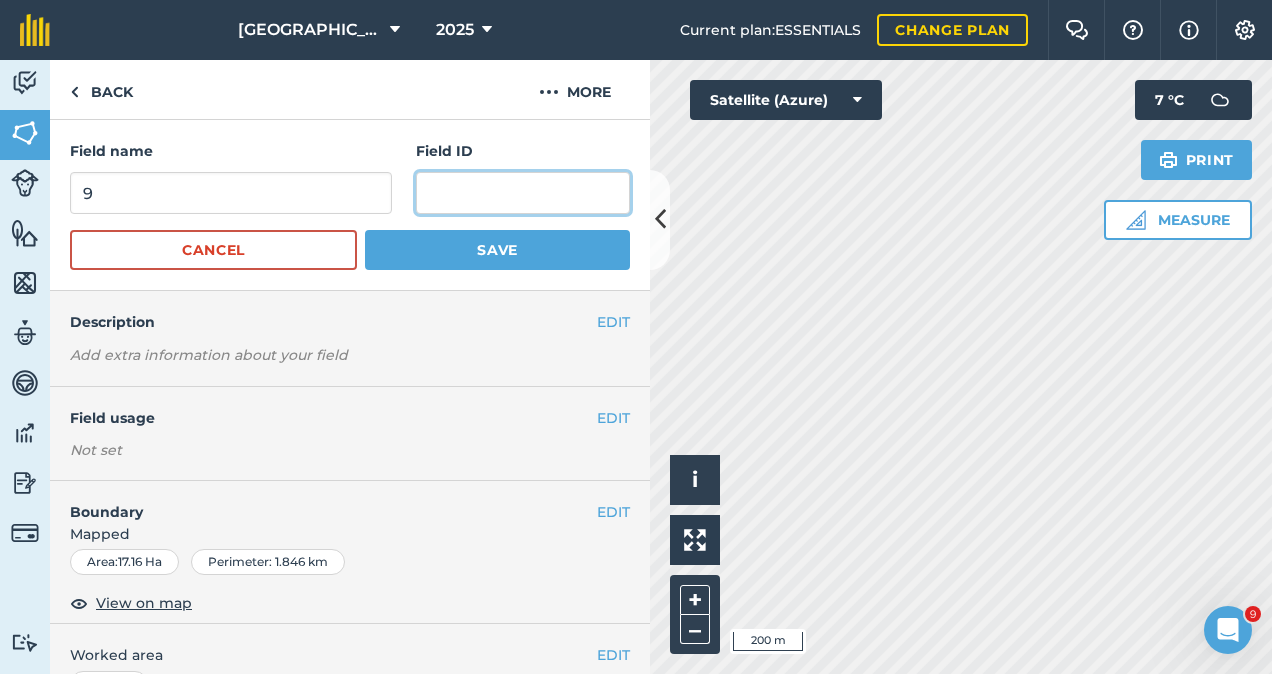 click at bounding box center (523, 193) 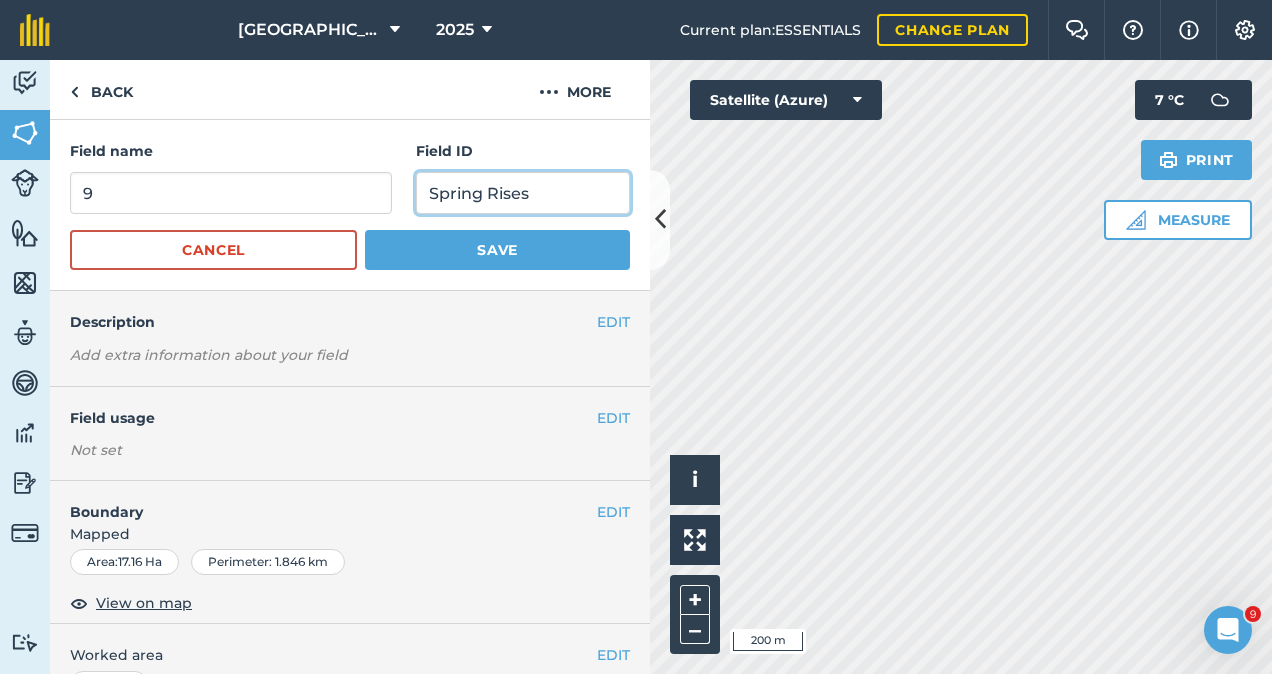 type on "Spring Rises" 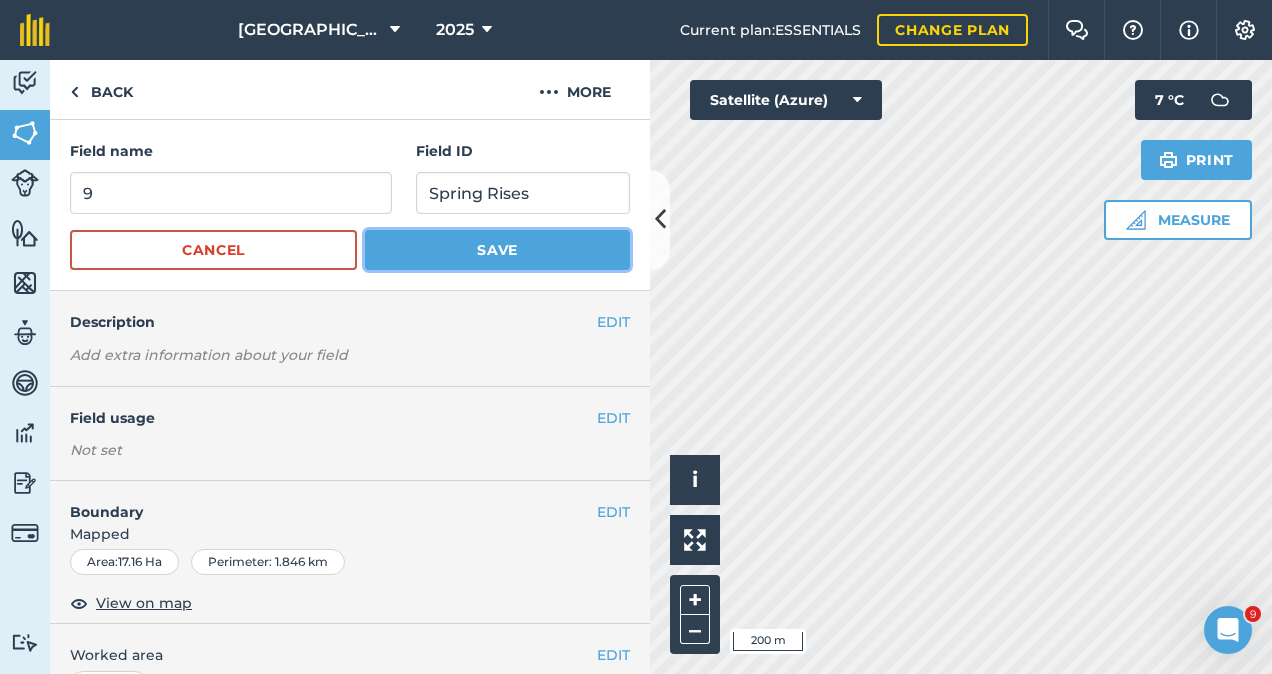 click on "Save" at bounding box center [497, 250] 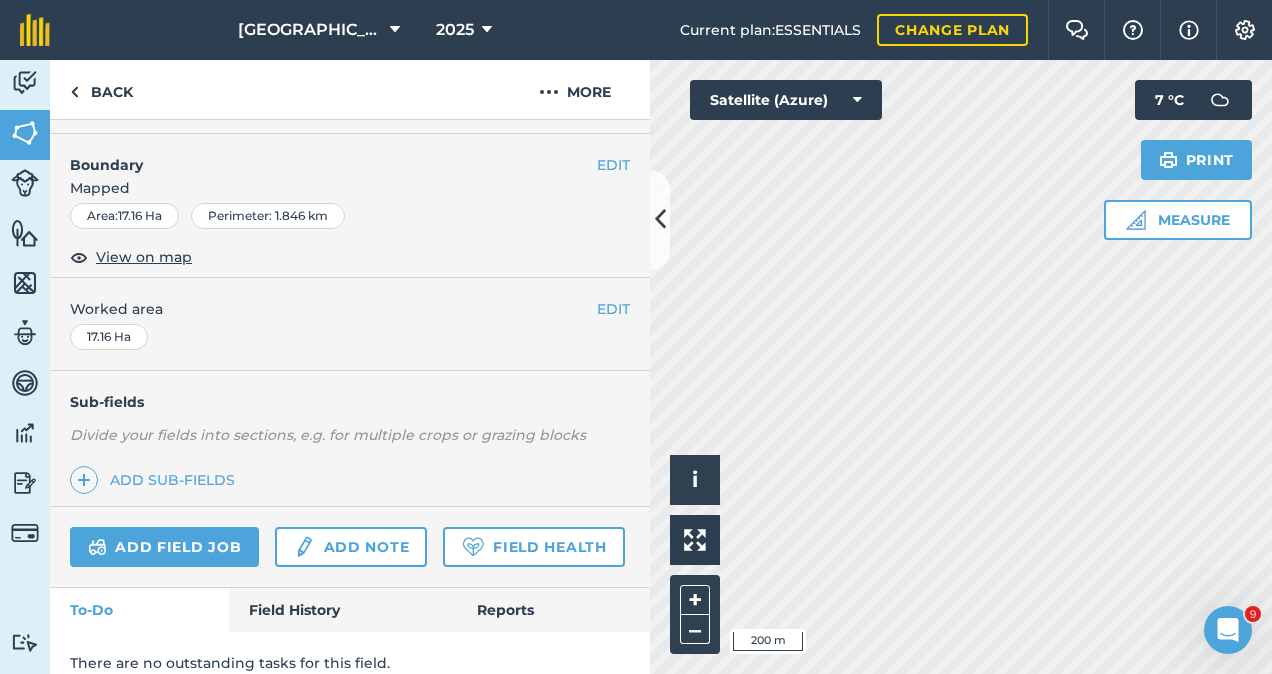 scroll, scrollTop: 340, scrollLeft: 0, axis: vertical 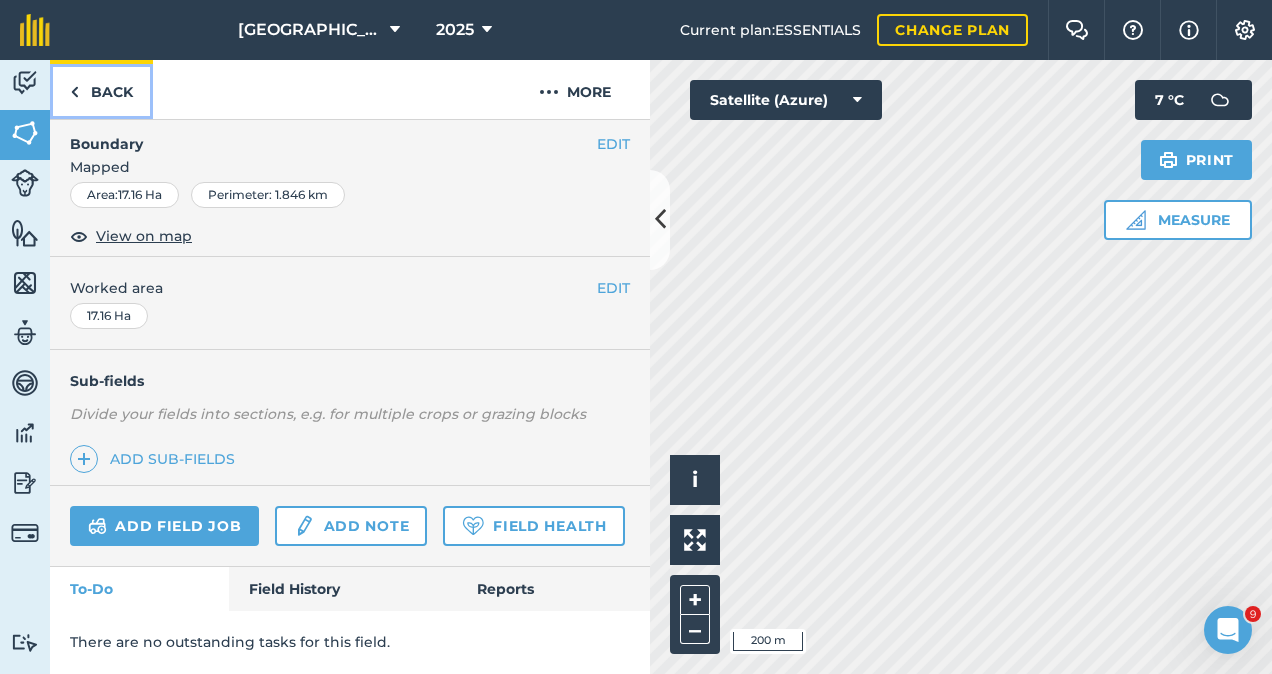 click on "Back" at bounding box center [101, 89] 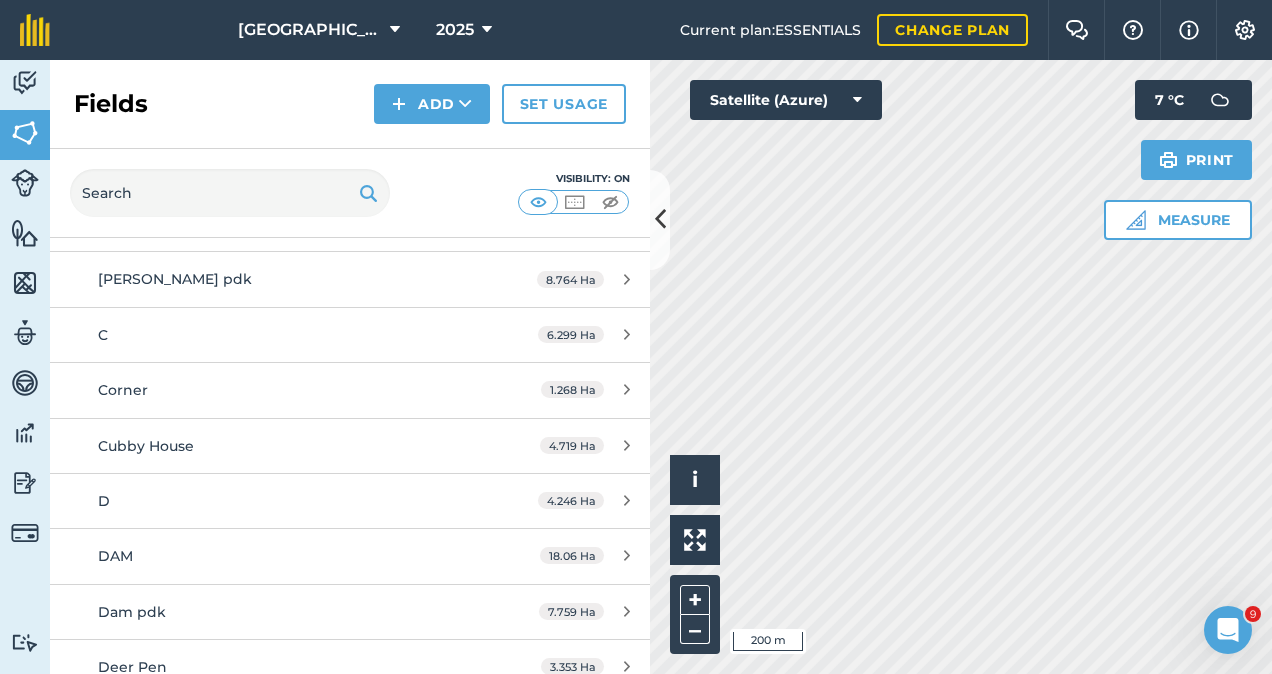 scroll, scrollTop: 1286, scrollLeft: 0, axis: vertical 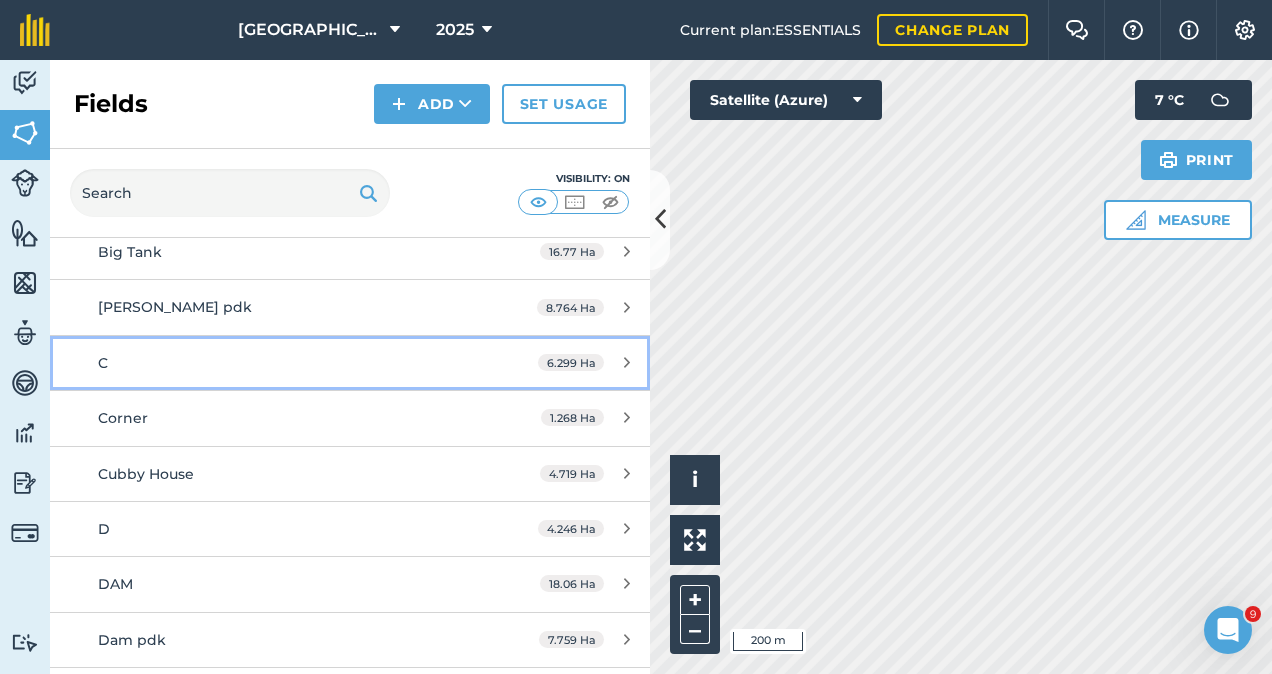 click on "C" at bounding box center (286, 363) 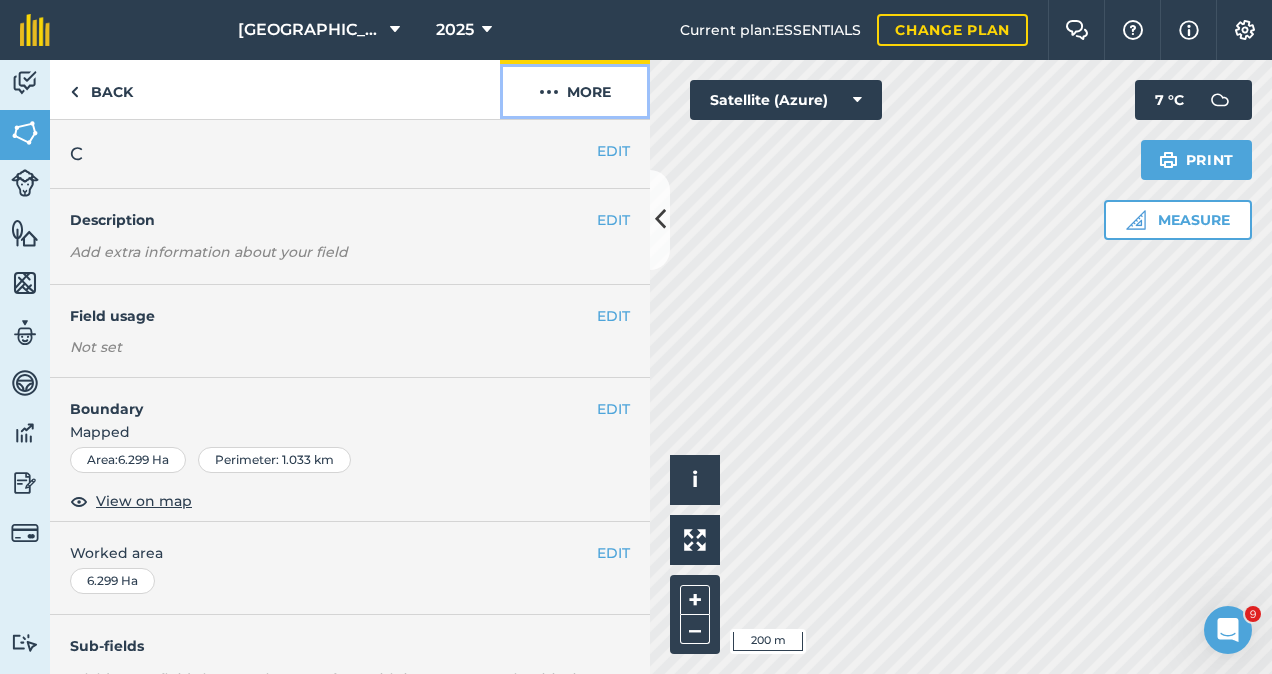 click on "More" at bounding box center [575, 89] 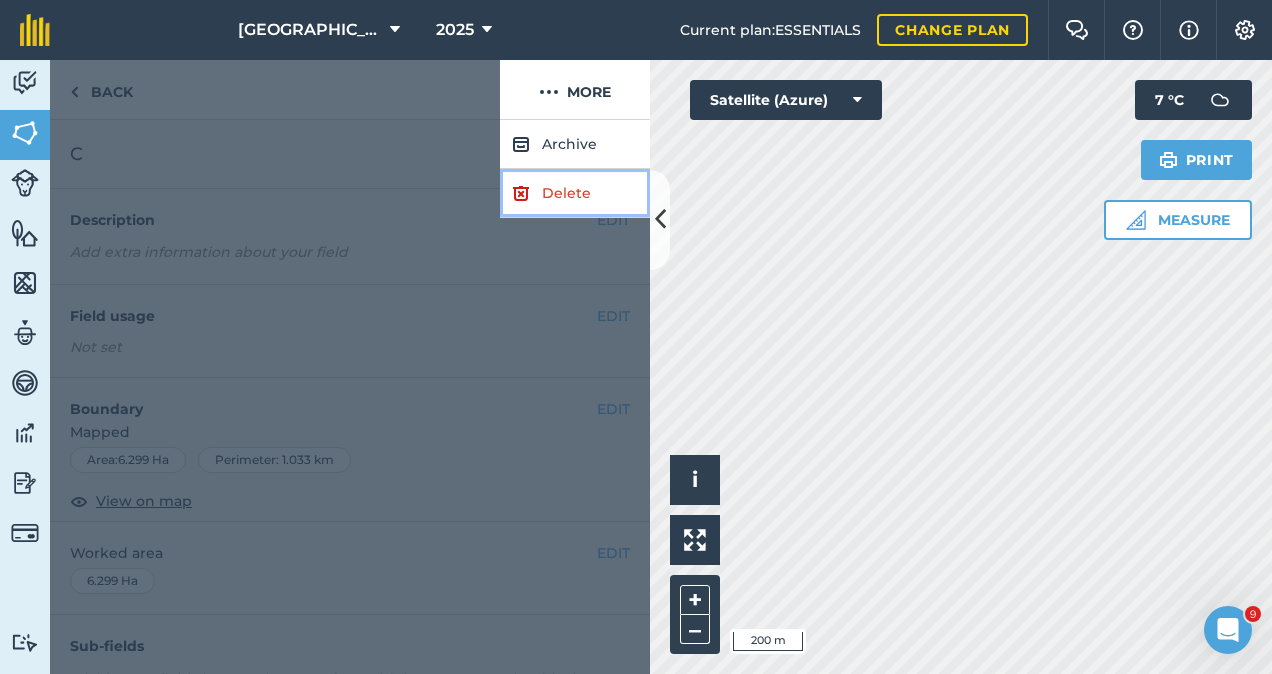 click on "Delete" at bounding box center [575, 193] 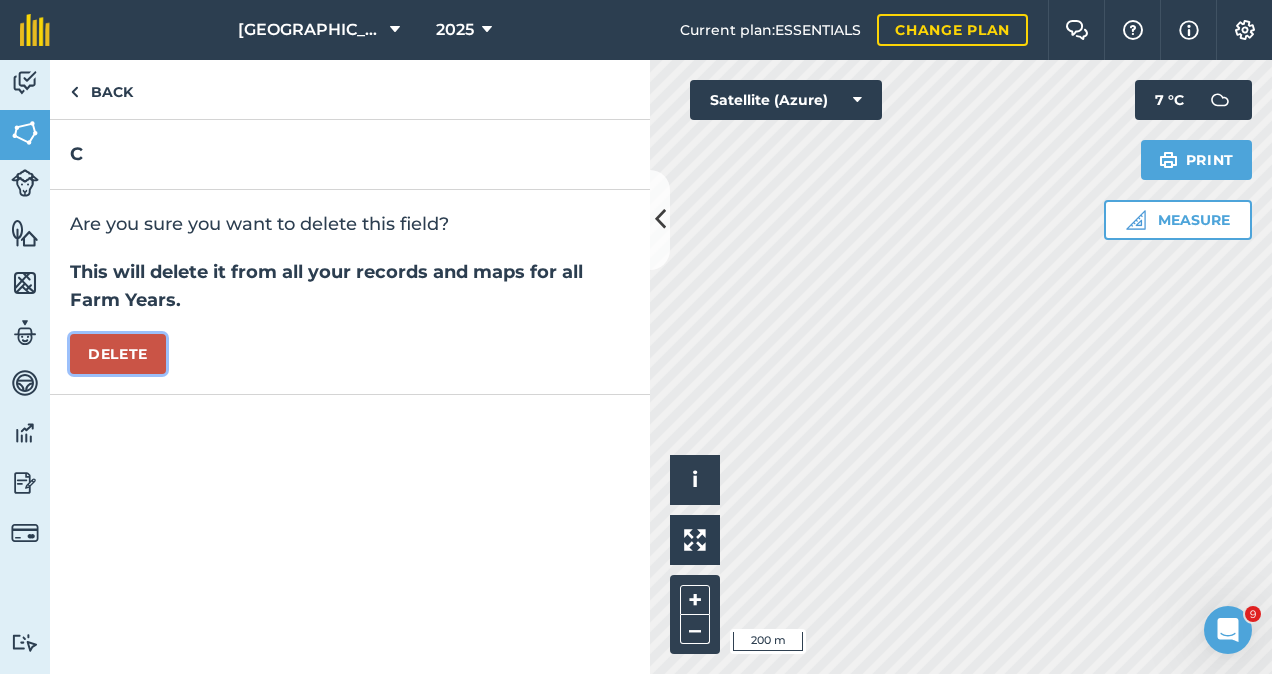 click on "Delete" at bounding box center [118, 354] 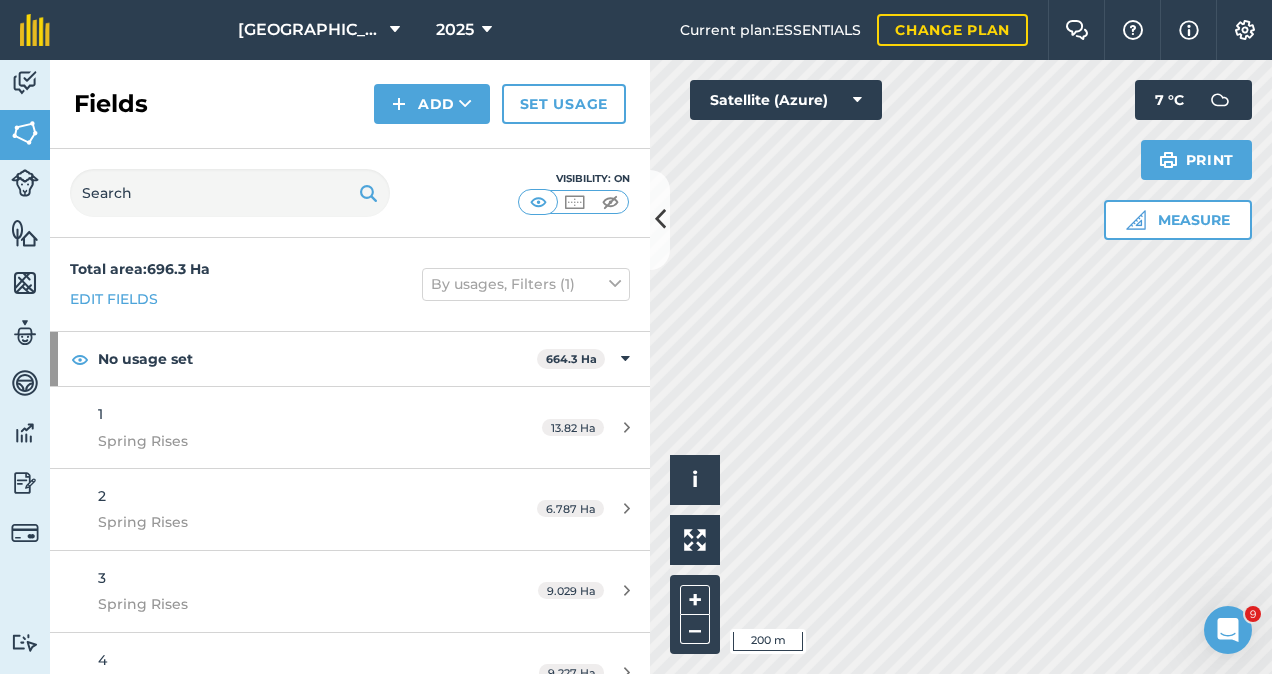 click on "Visibility: On" at bounding box center (350, 193) 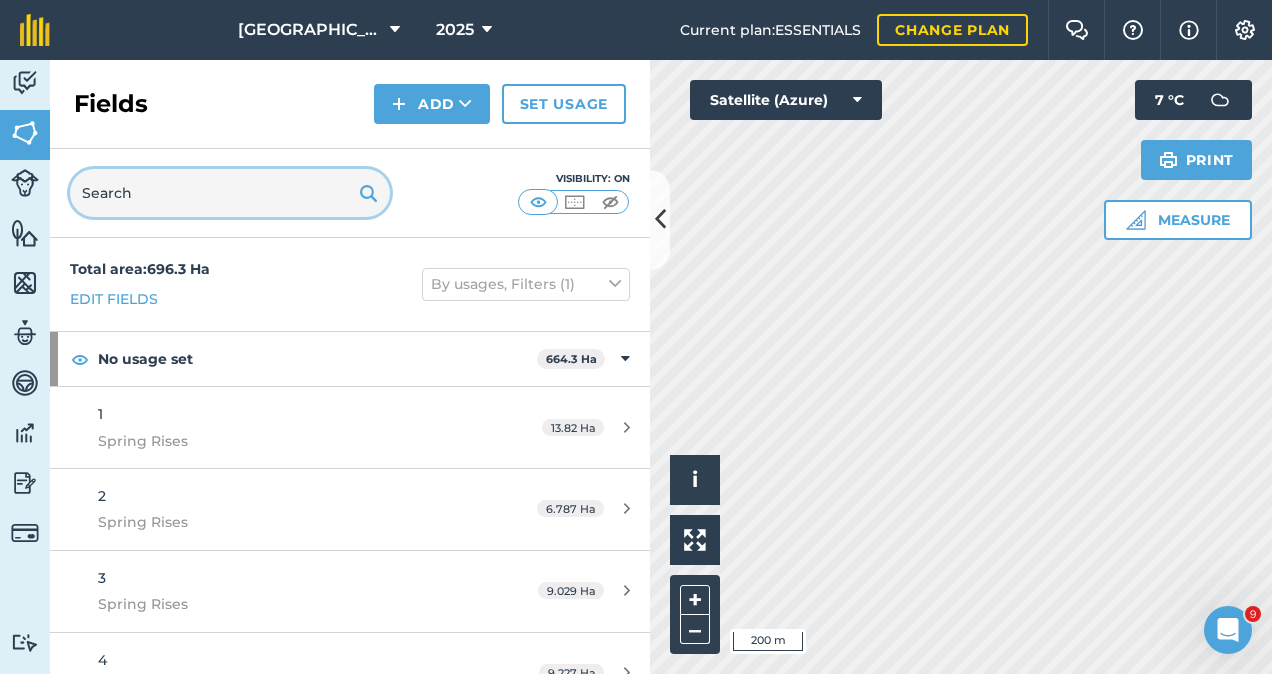 click at bounding box center [230, 193] 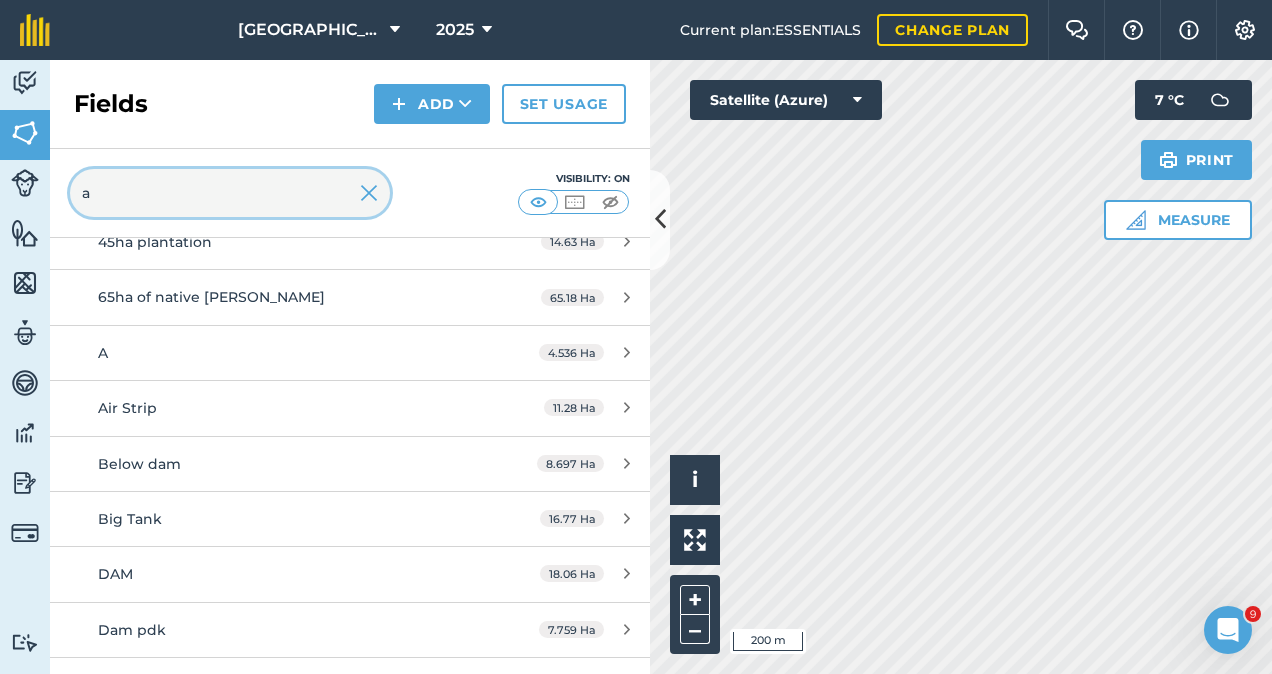 scroll, scrollTop: 286, scrollLeft: 0, axis: vertical 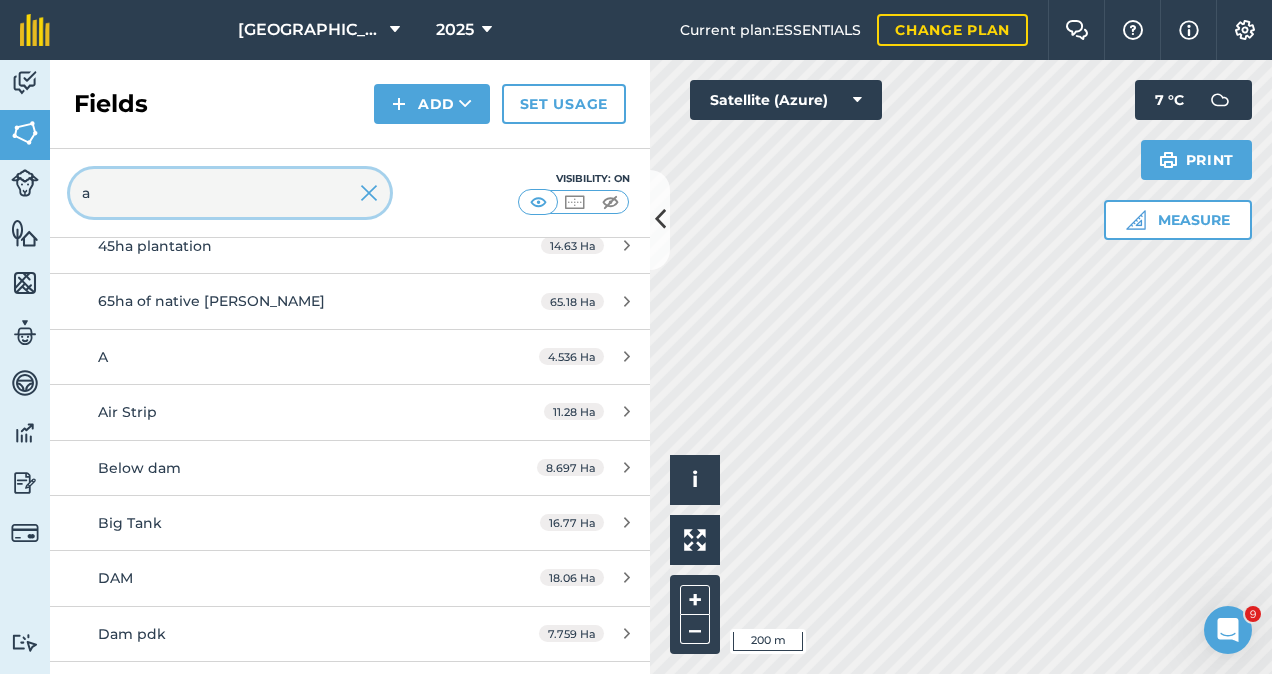 type on "a" 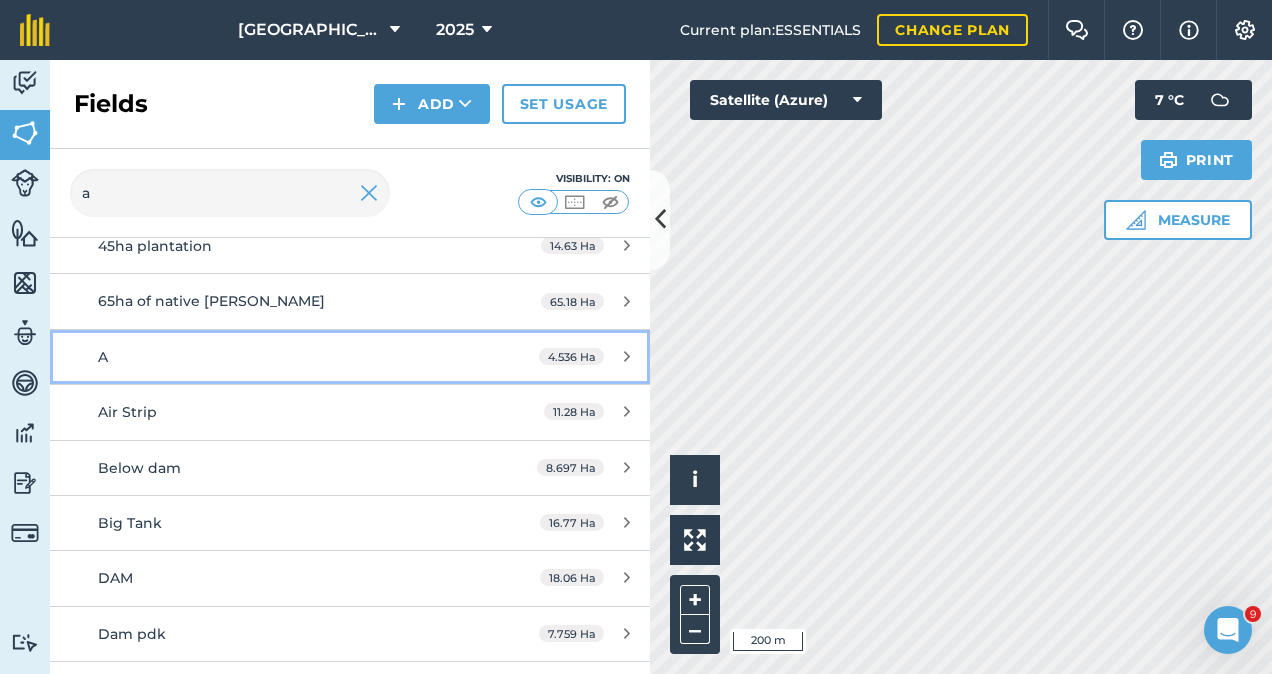 click at bounding box center (627, 356) 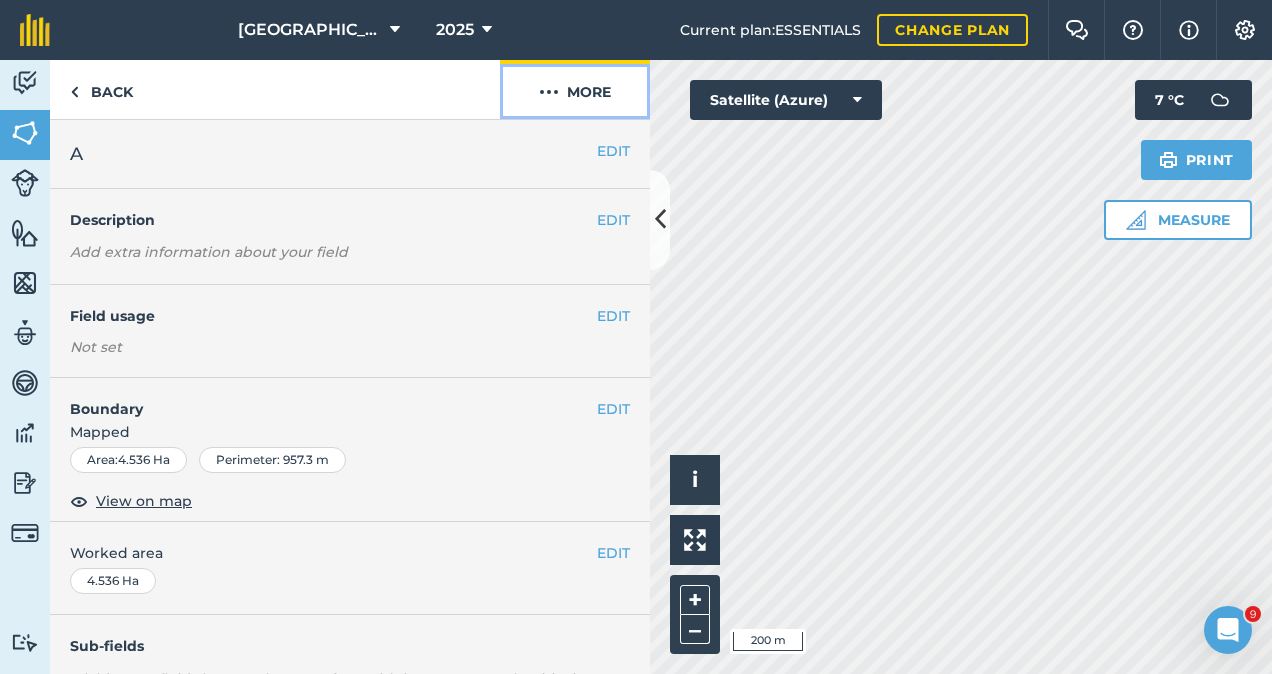 click on "More" at bounding box center [575, 89] 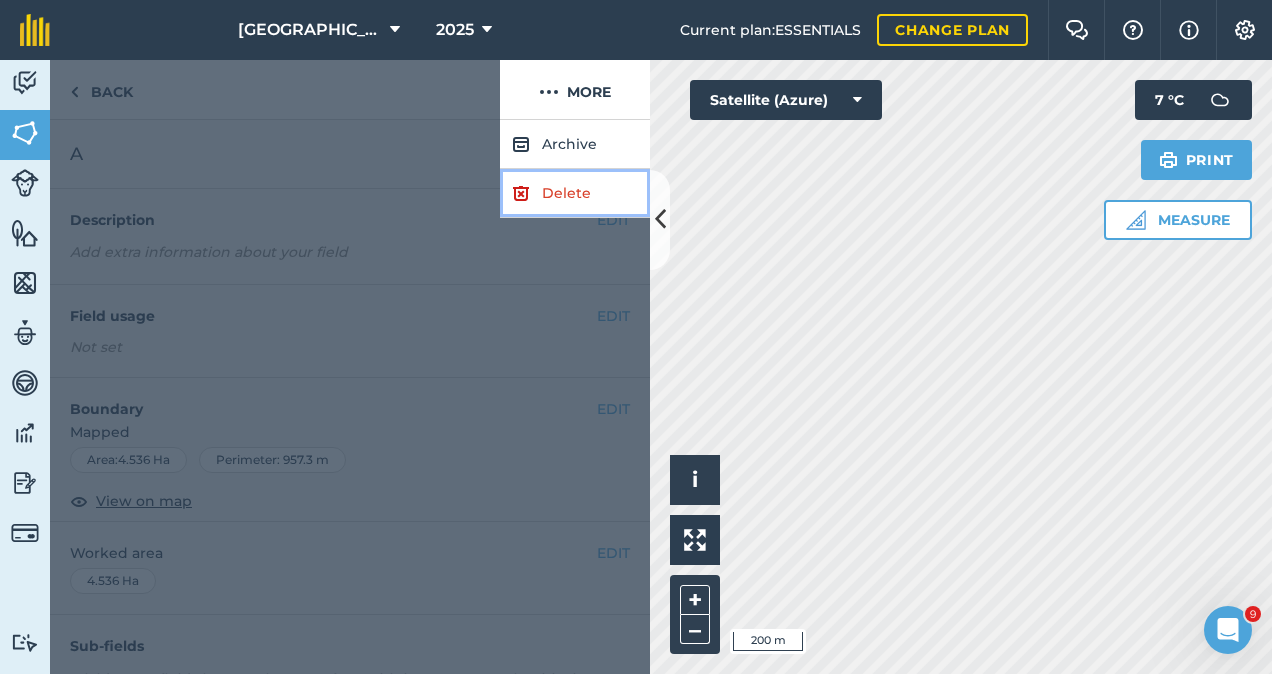 click on "Delete" at bounding box center (575, 193) 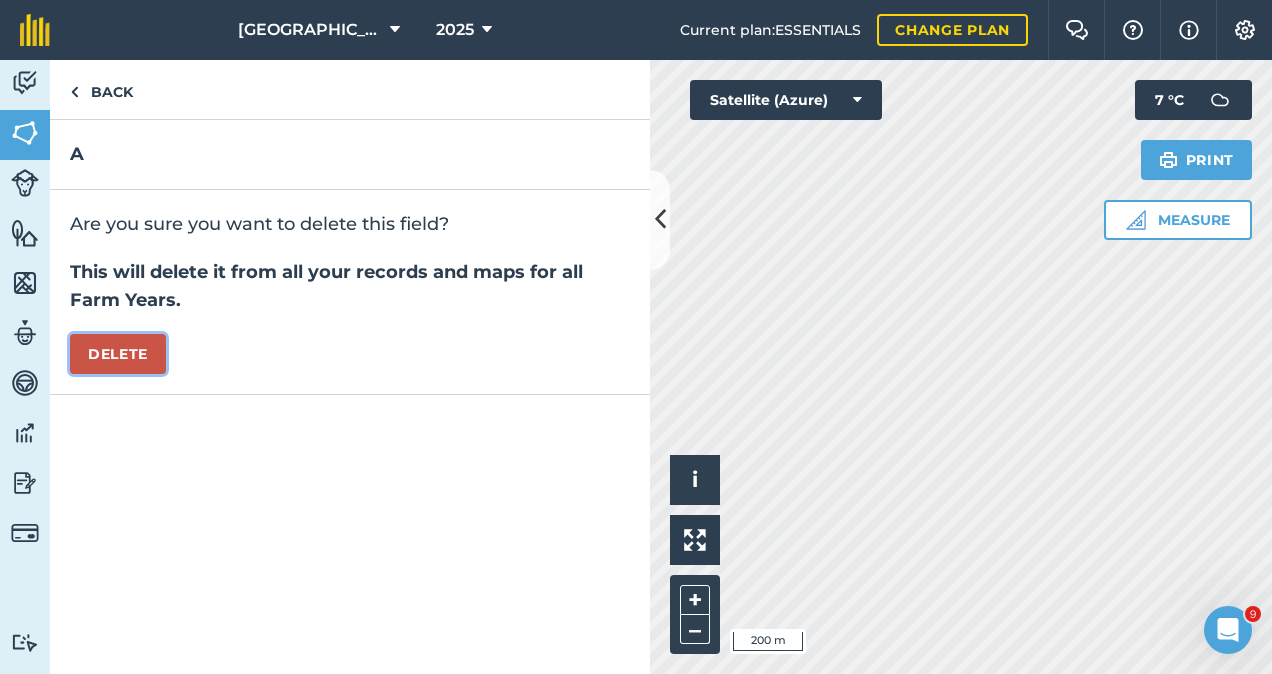 click on "Delete" at bounding box center [118, 354] 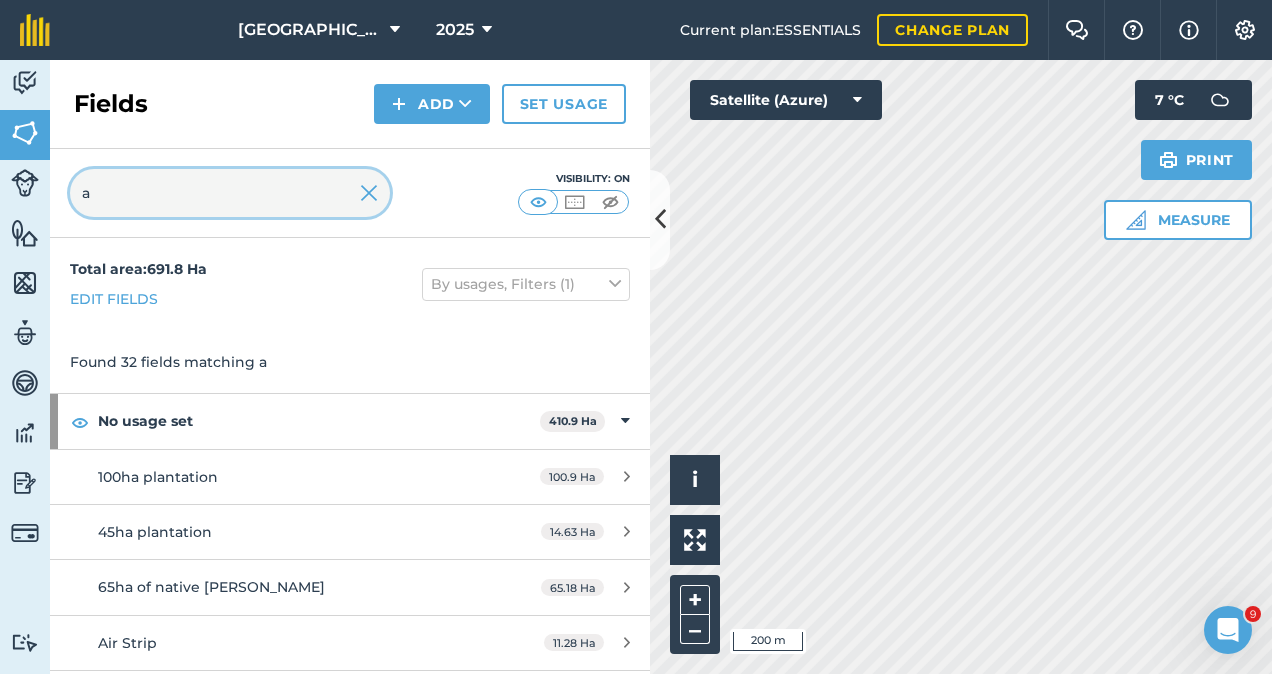 click on "a" at bounding box center (230, 193) 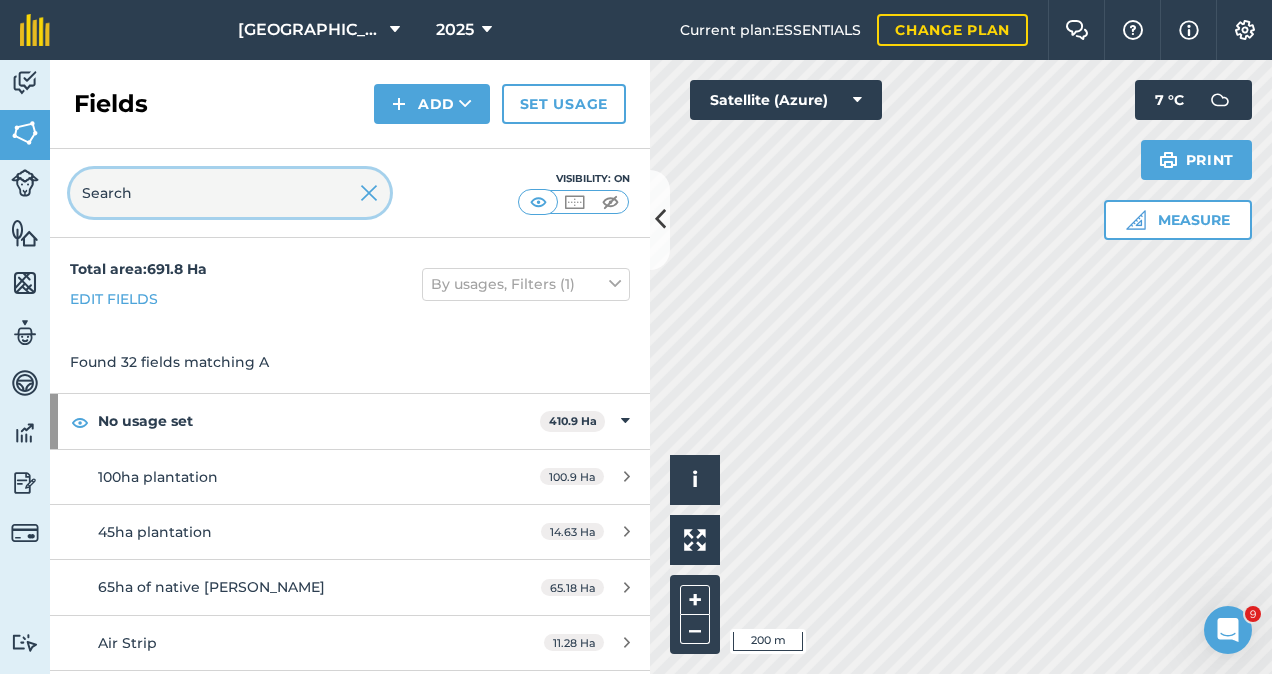 type on "A" 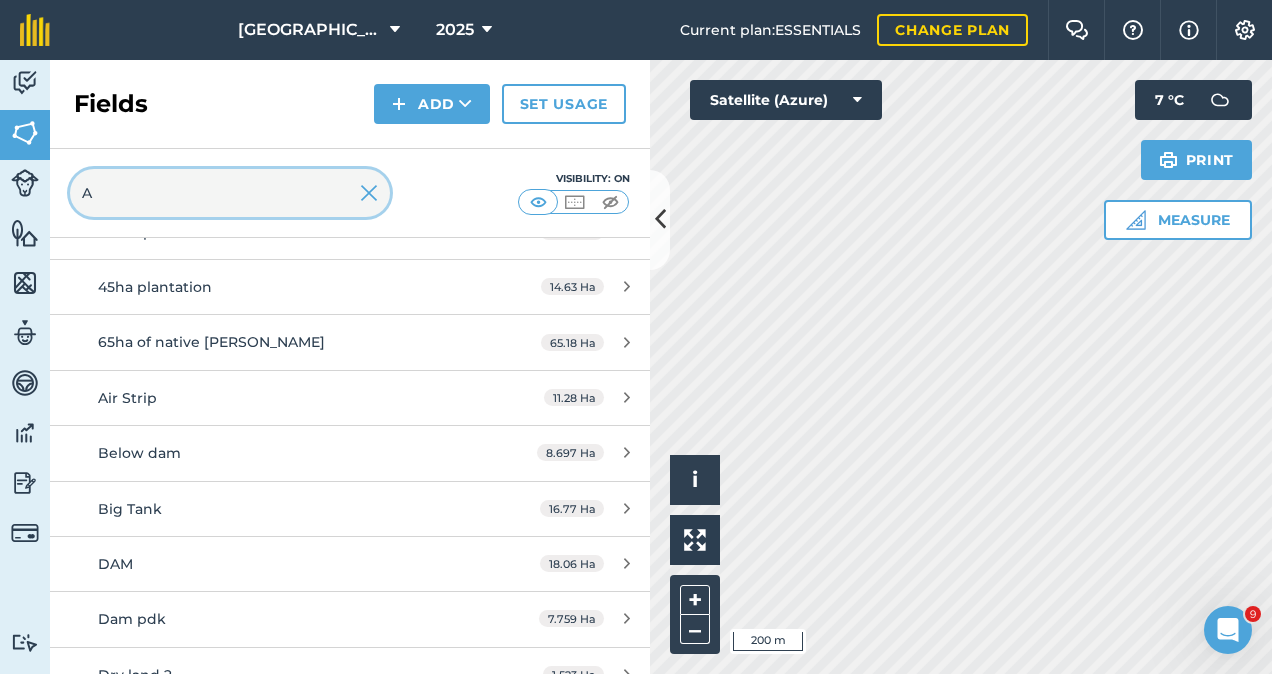 scroll, scrollTop: 241, scrollLeft: 0, axis: vertical 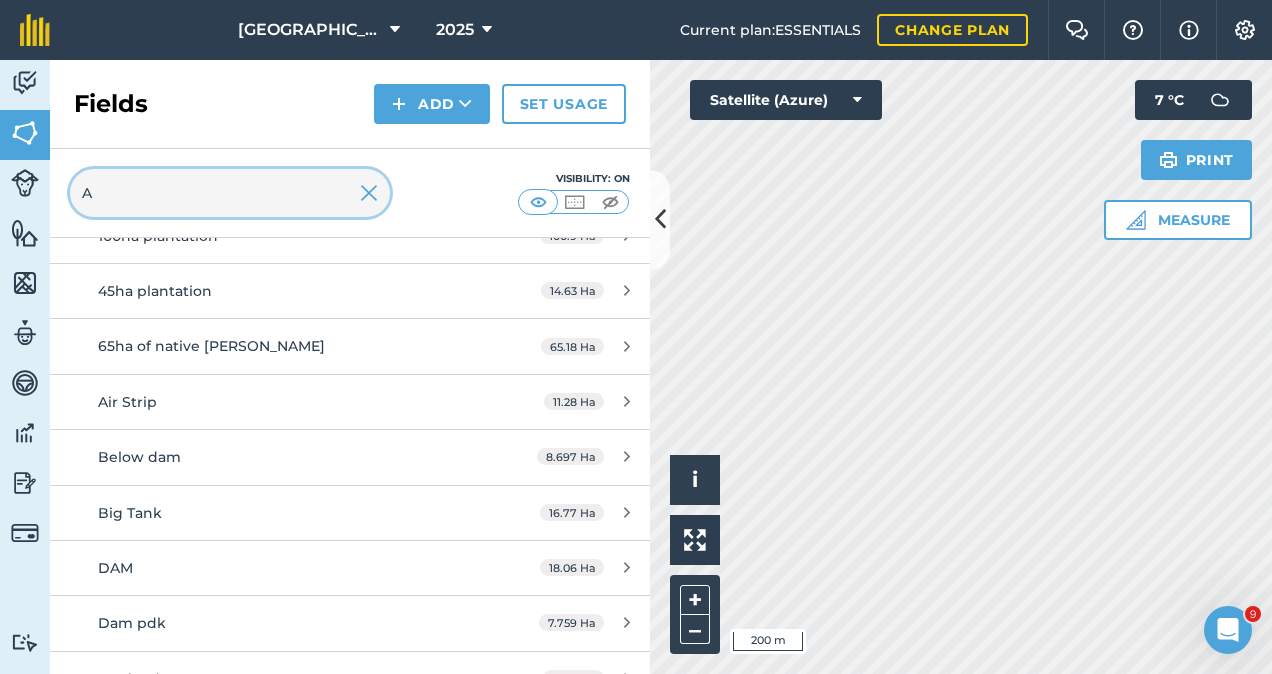 click on "A" at bounding box center [230, 193] 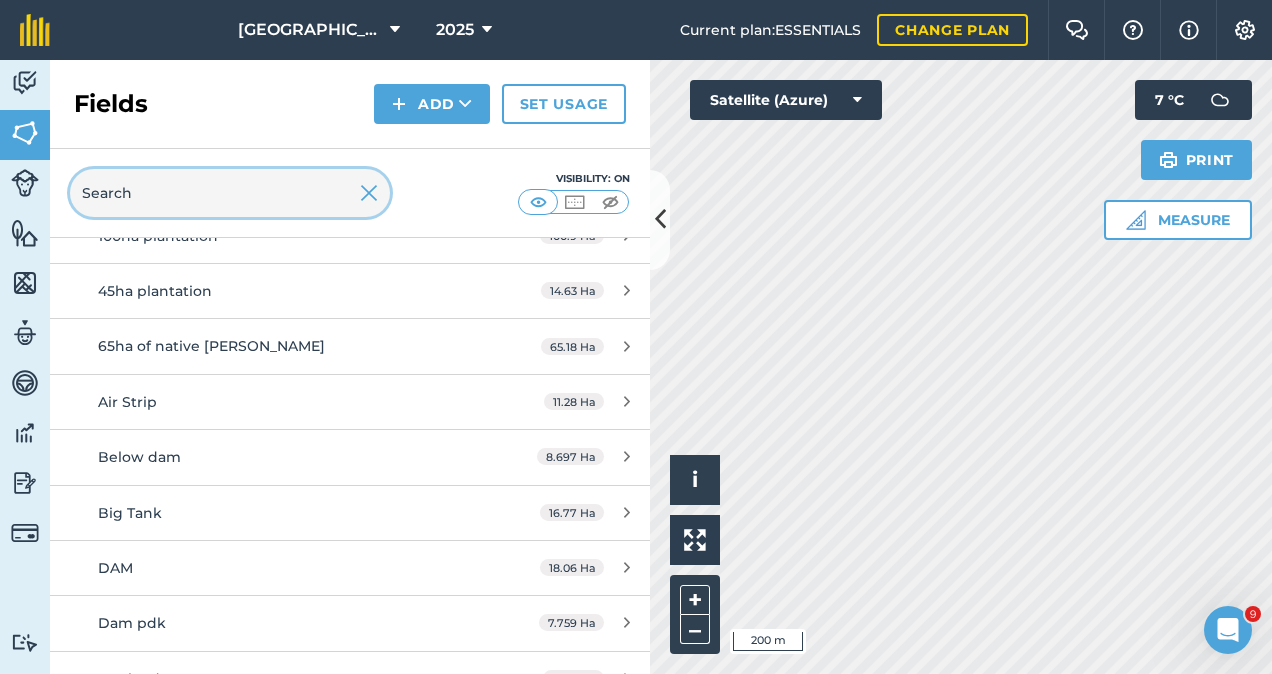 scroll, scrollTop: 912, scrollLeft: 0, axis: vertical 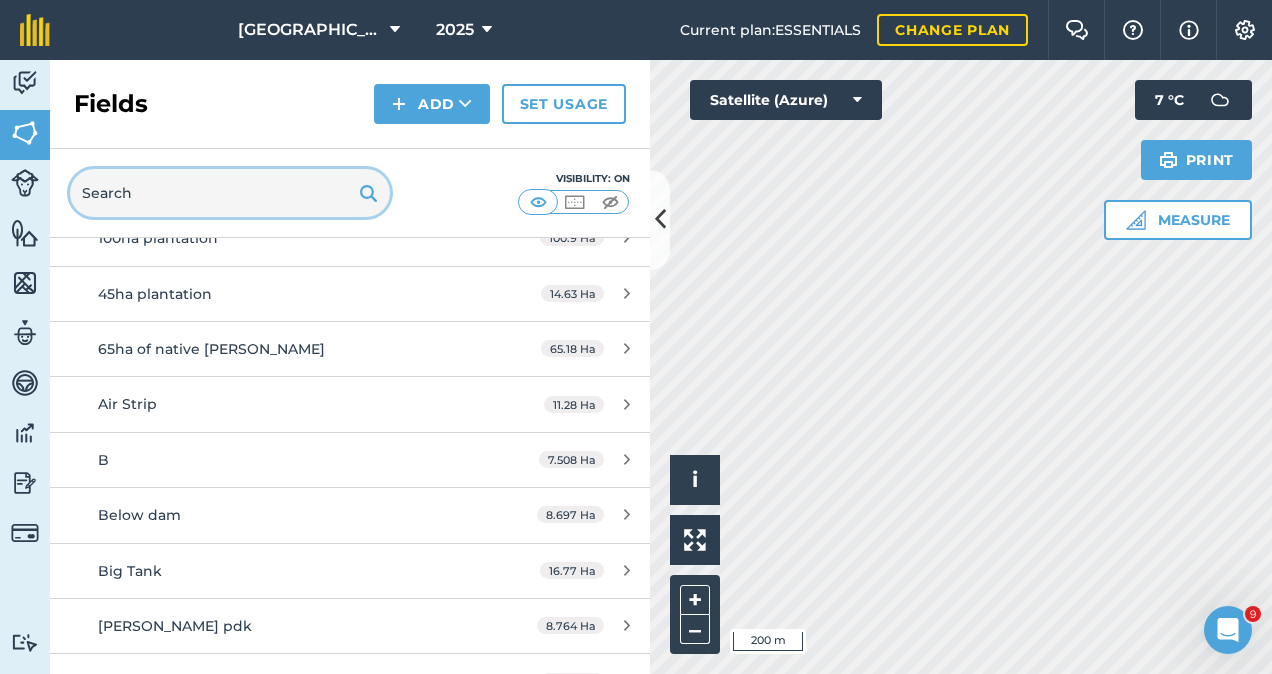 type 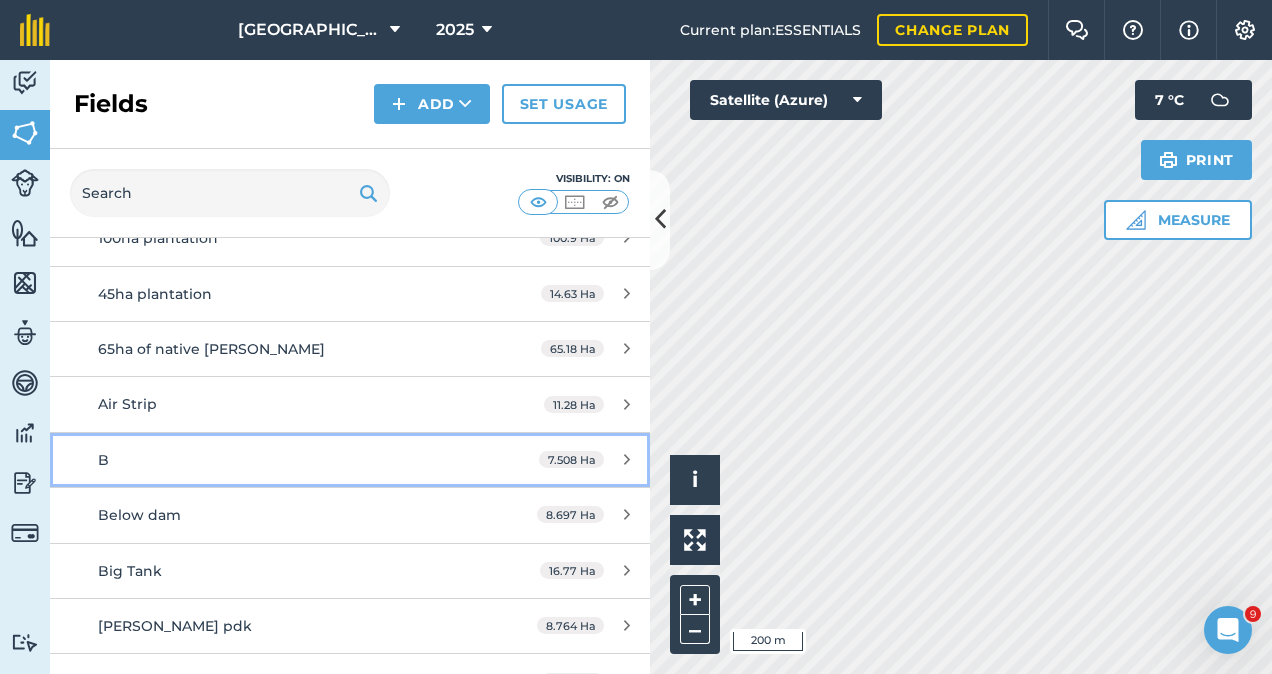 click on "B" at bounding box center [286, 460] 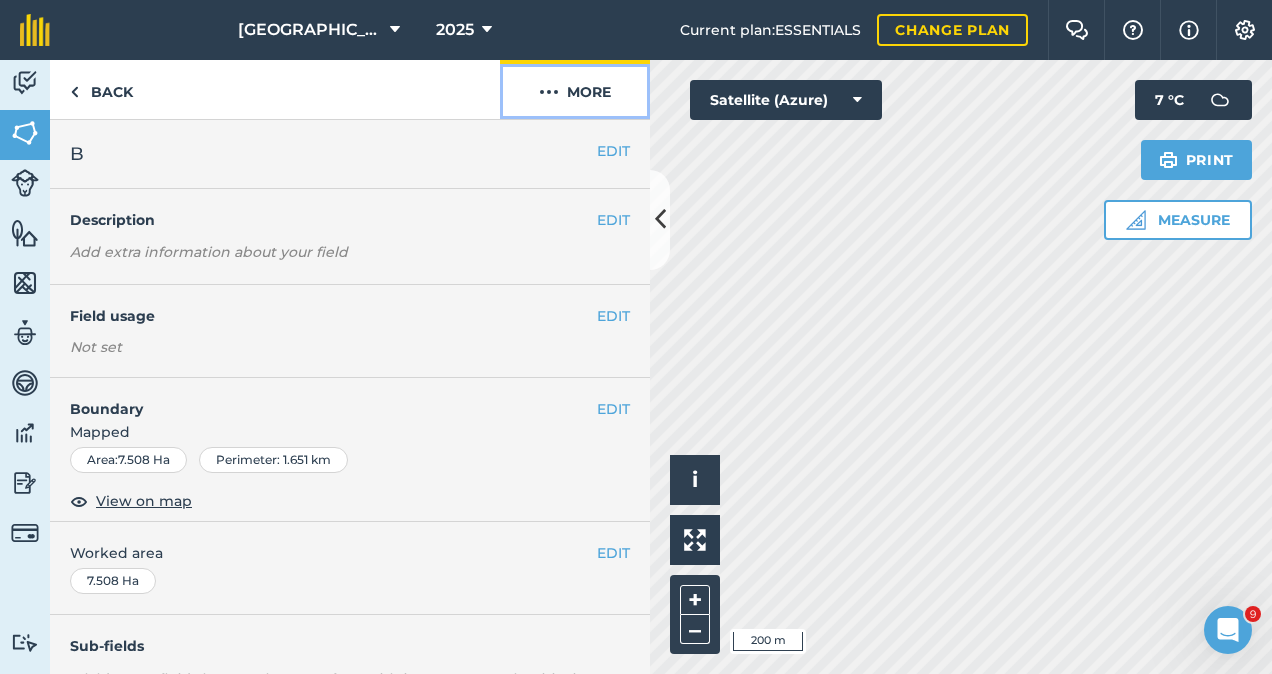 click on "More" at bounding box center (575, 89) 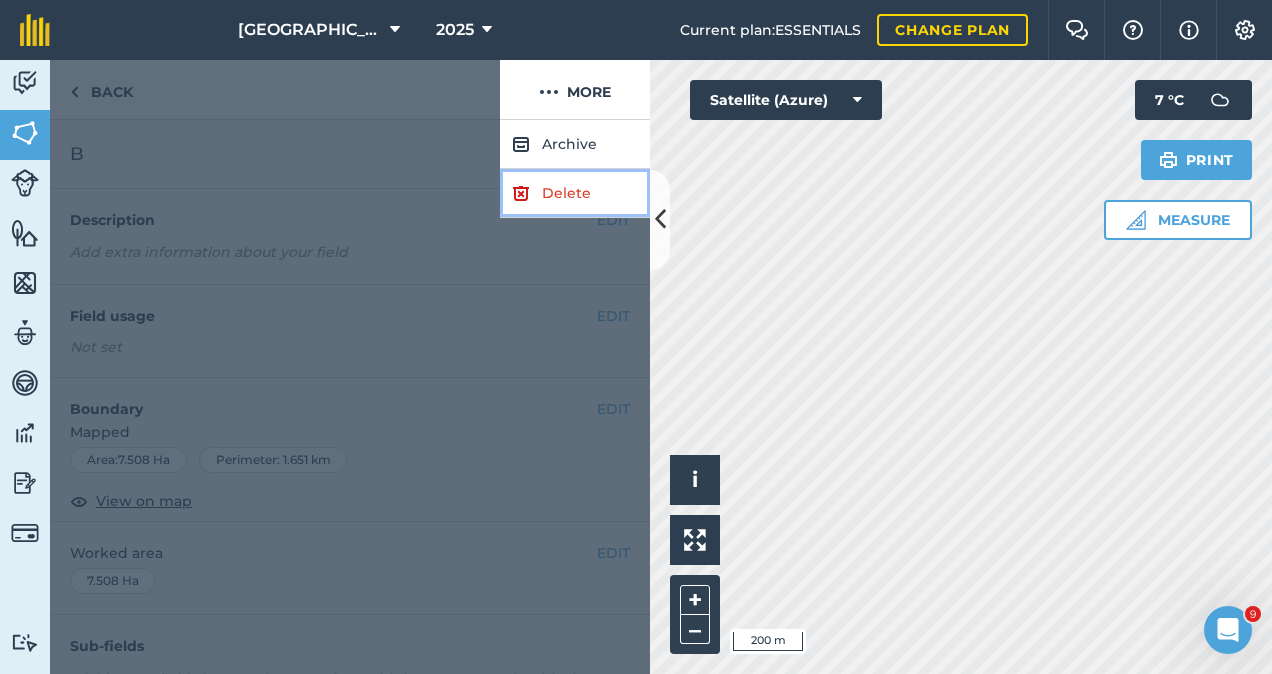 click on "Delete" at bounding box center (575, 193) 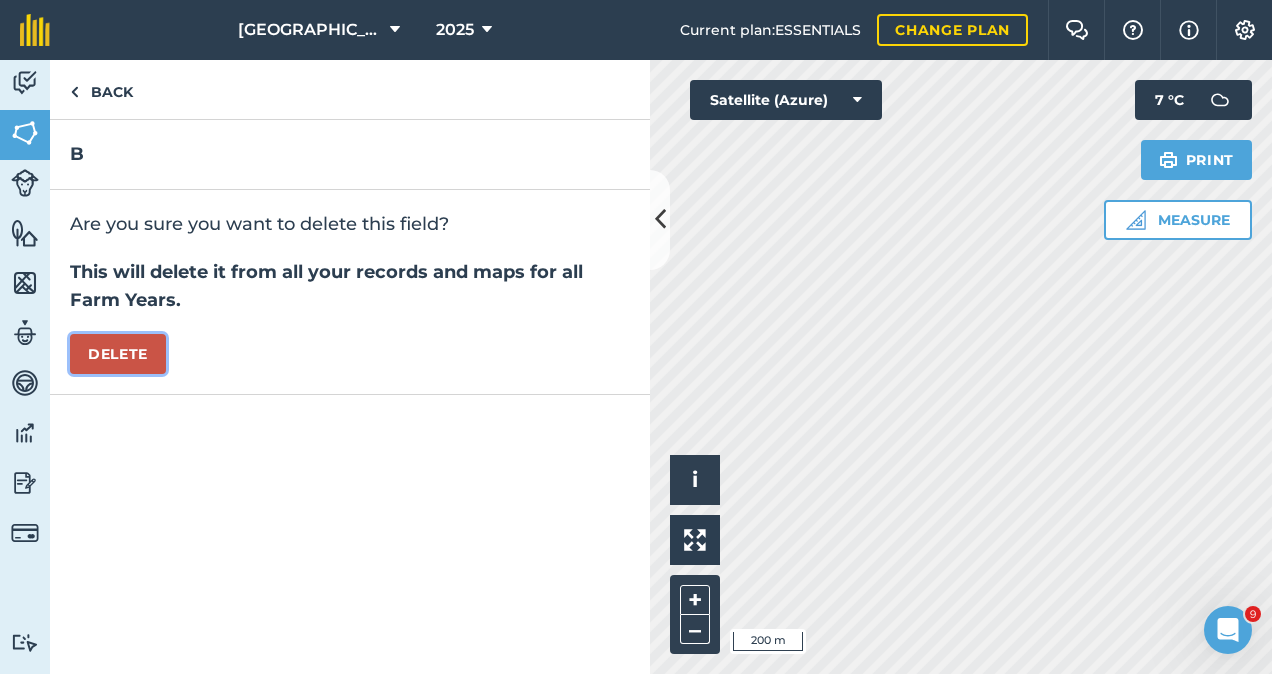 click on "Delete" at bounding box center [118, 354] 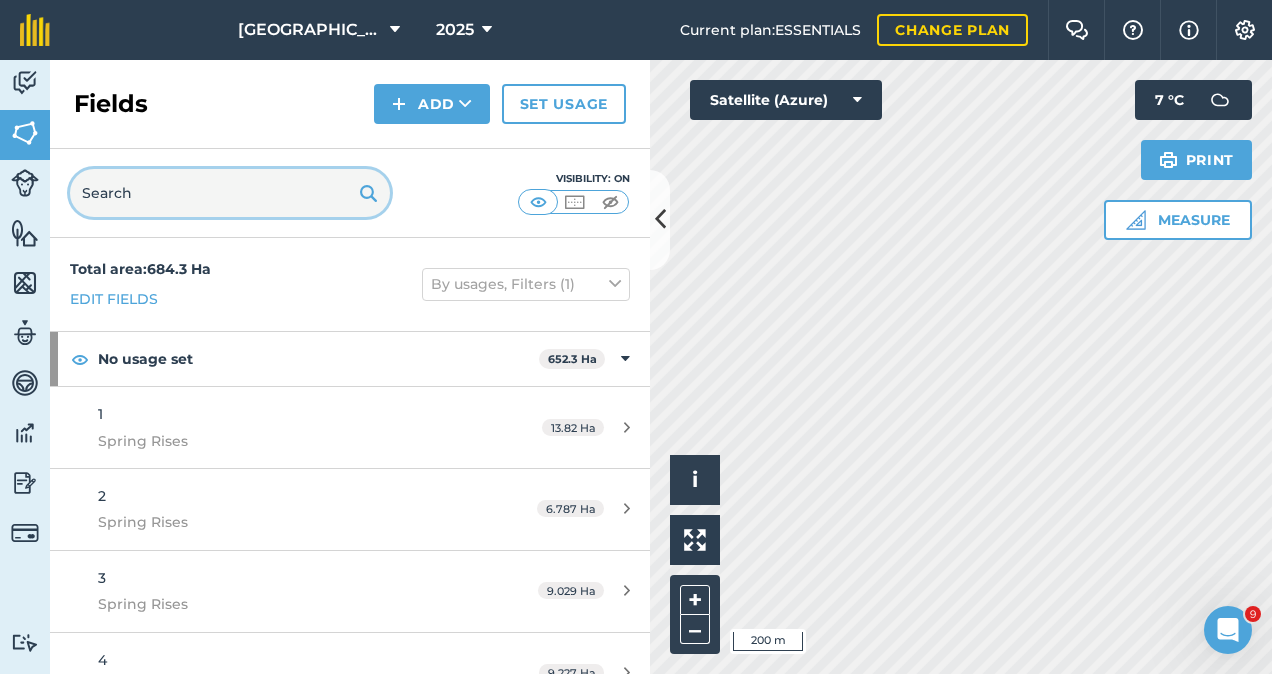 click at bounding box center [230, 193] 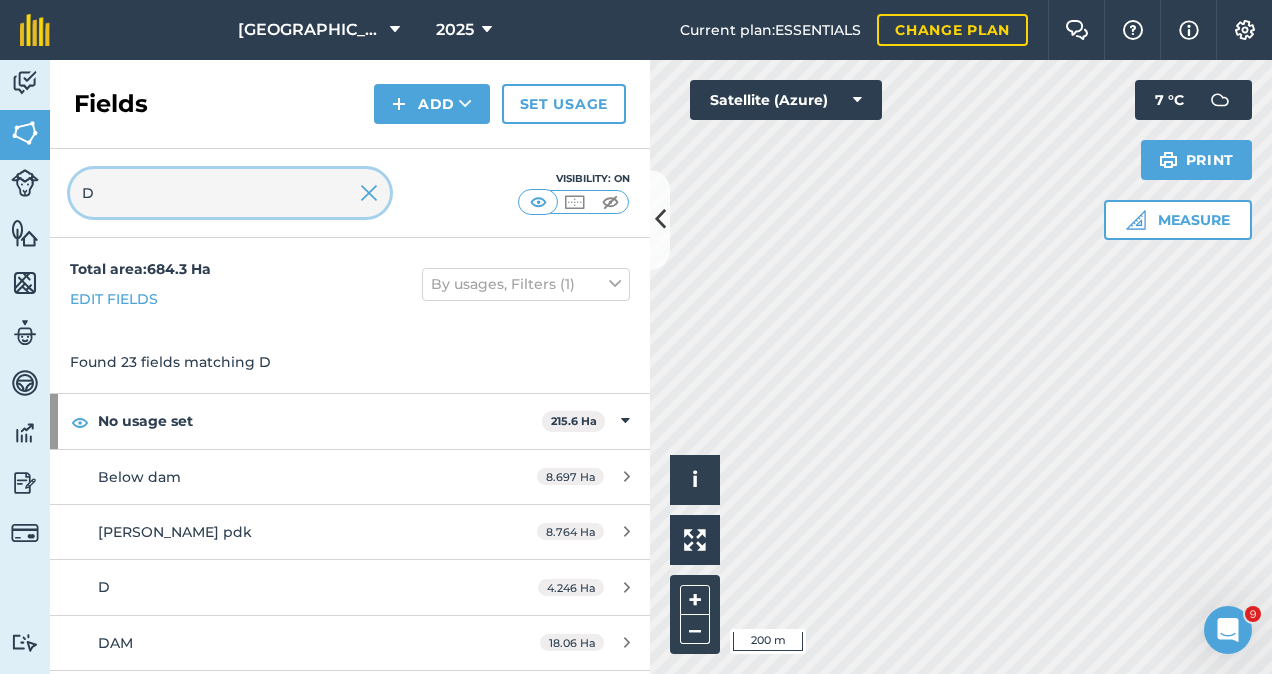 type on "D" 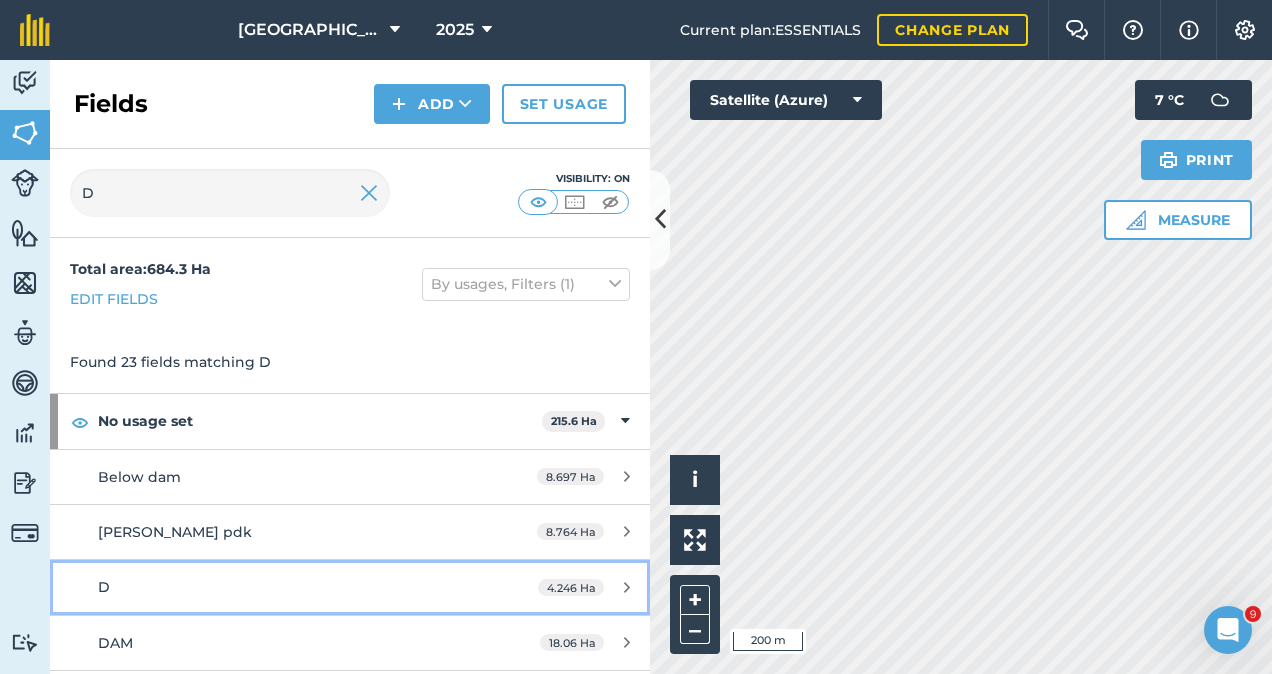 click on "4.246   Ha" at bounding box center [584, 588] 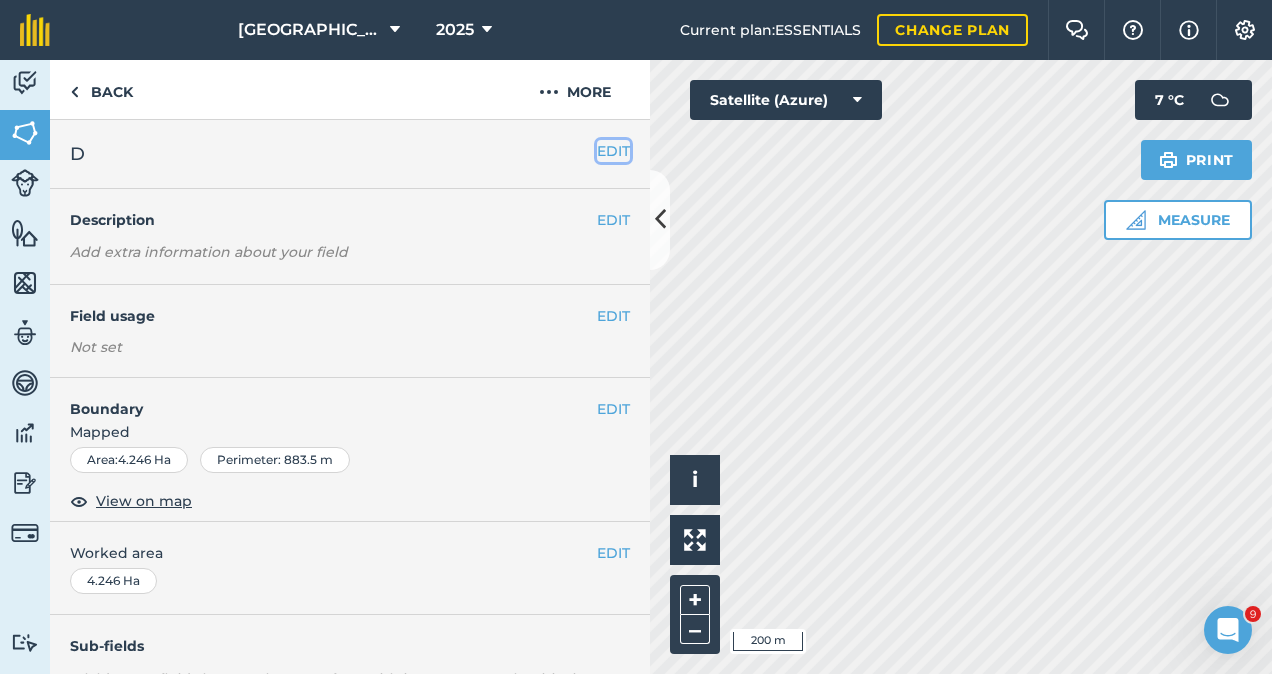 click on "EDIT" at bounding box center (613, 151) 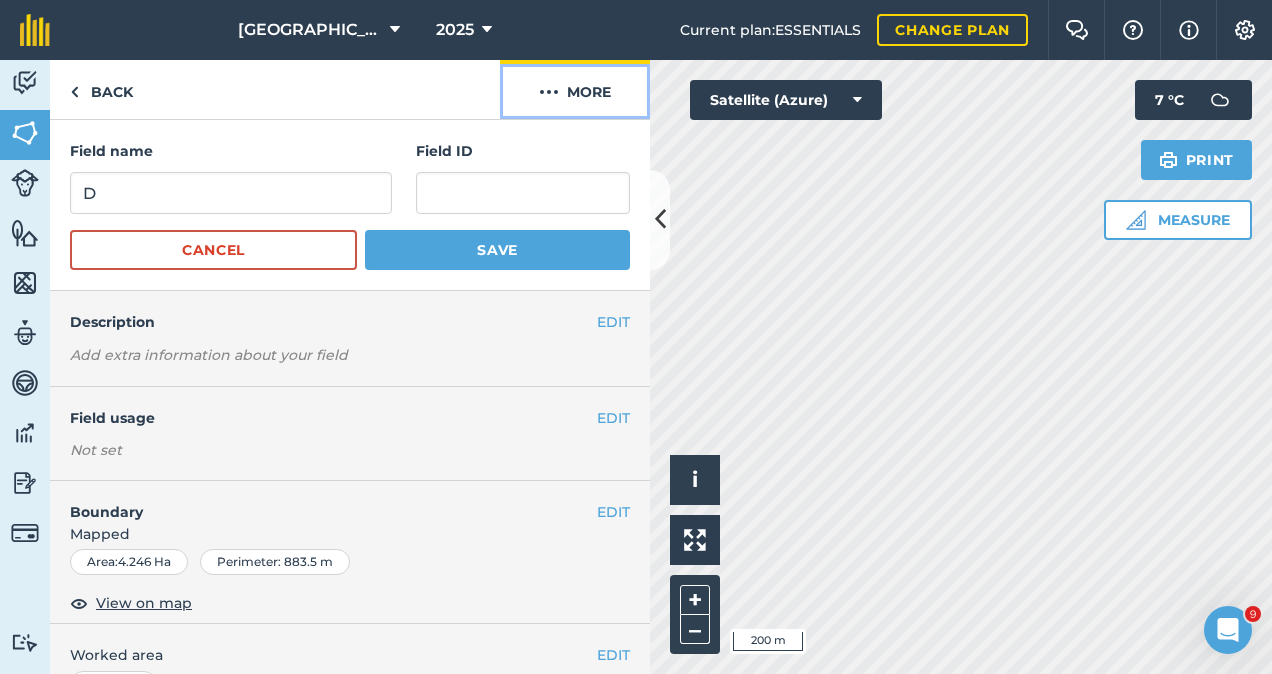 click on "More" at bounding box center (575, 89) 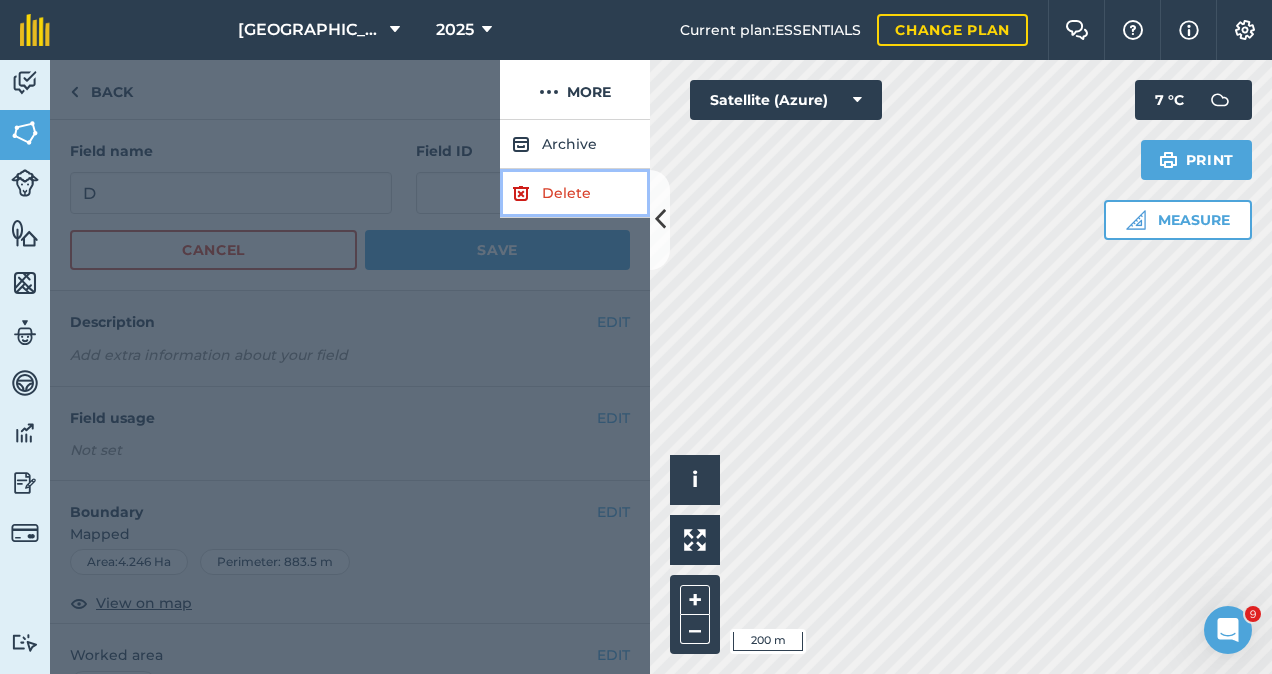 click on "Delete" at bounding box center (575, 193) 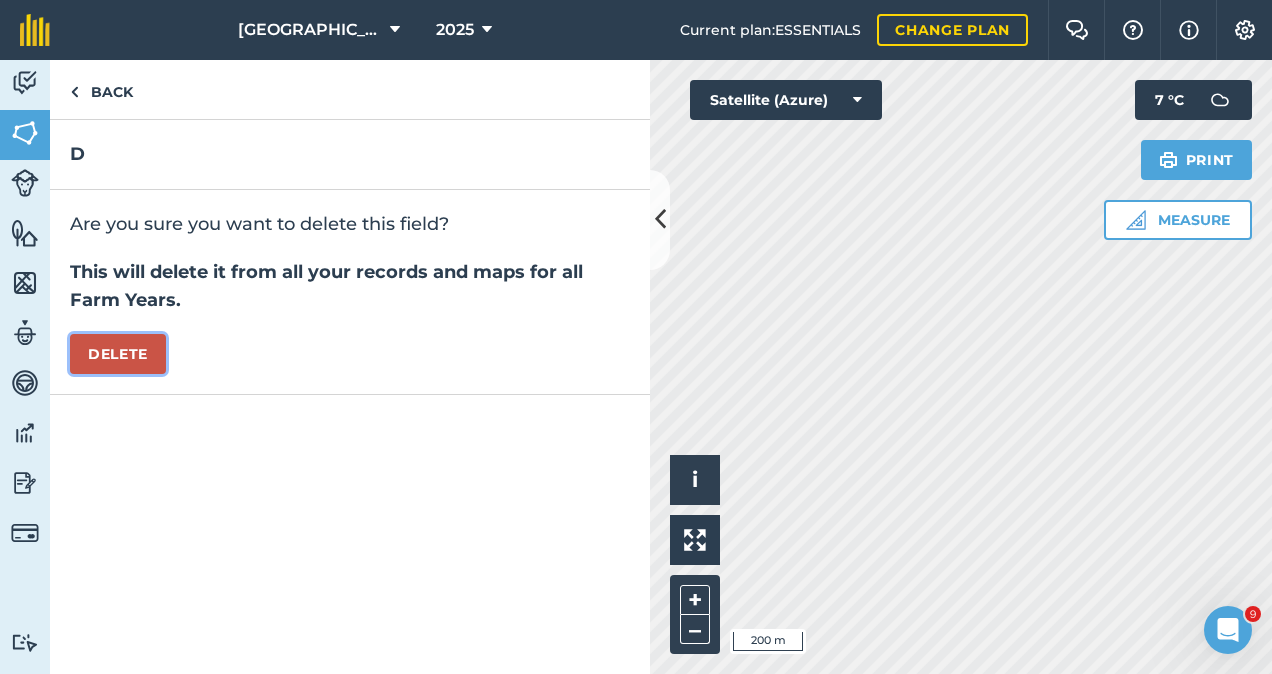 click on "Delete" at bounding box center (118, 354) 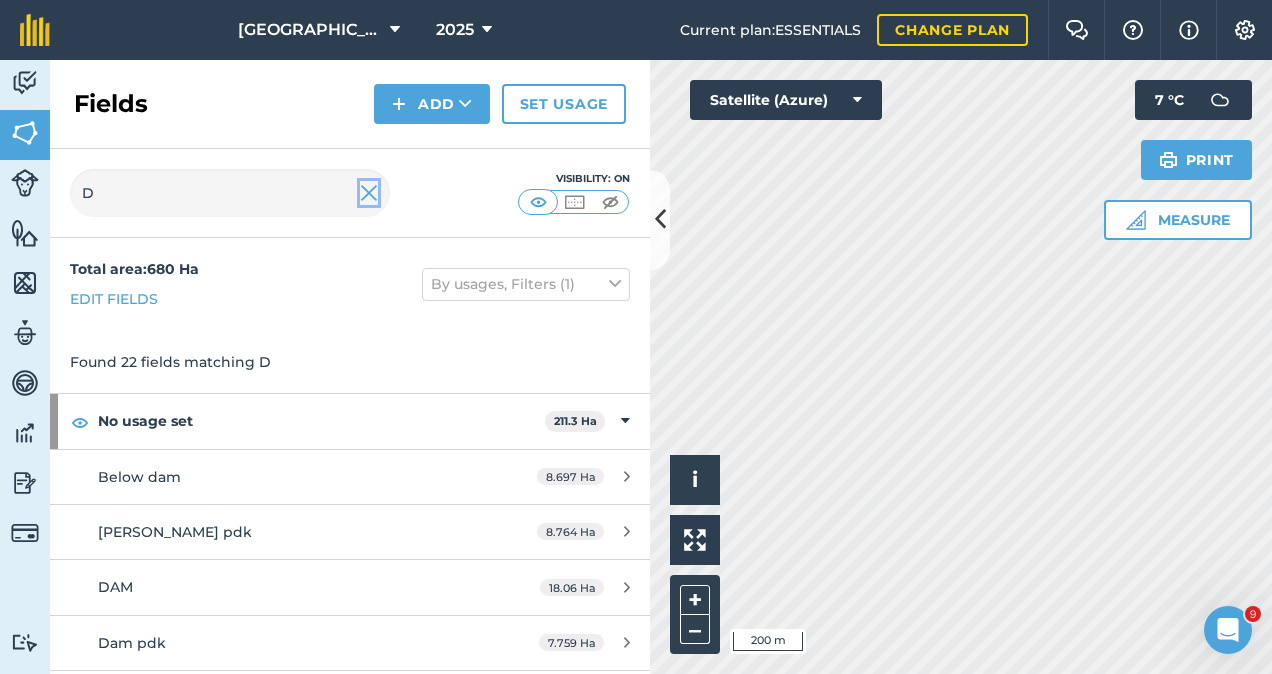 click at bounding box center (369, 193) 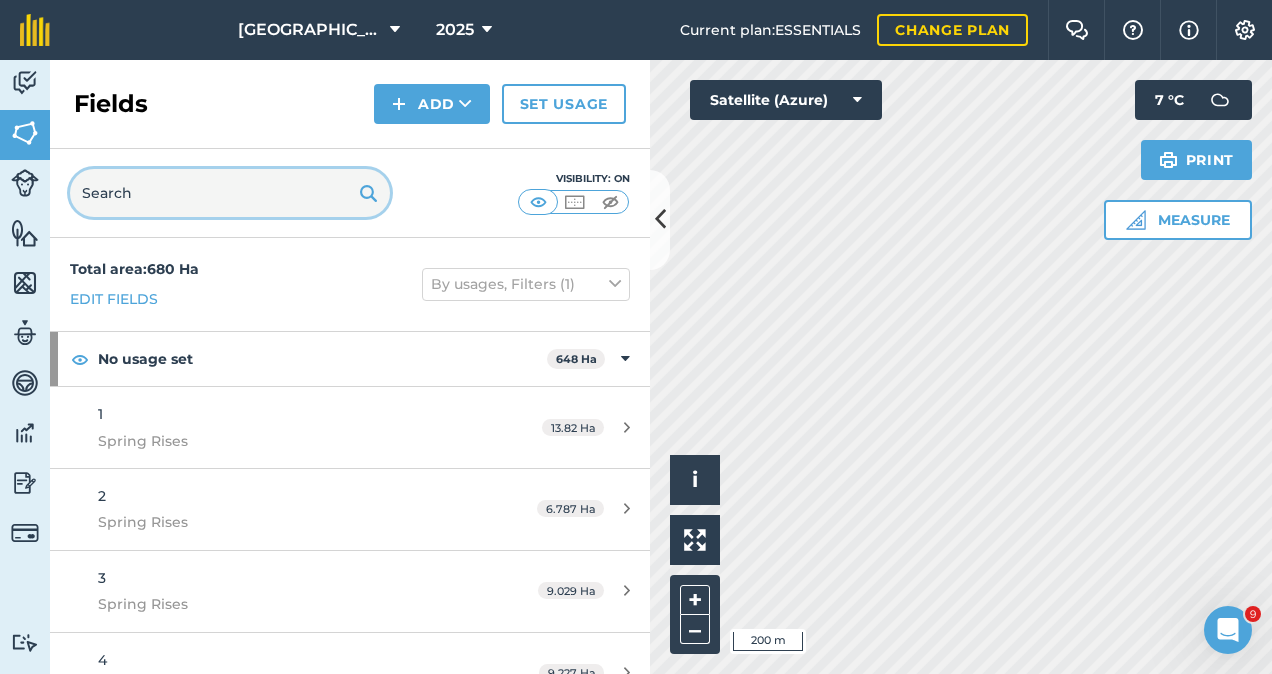 click at bounding box center [230, 193] 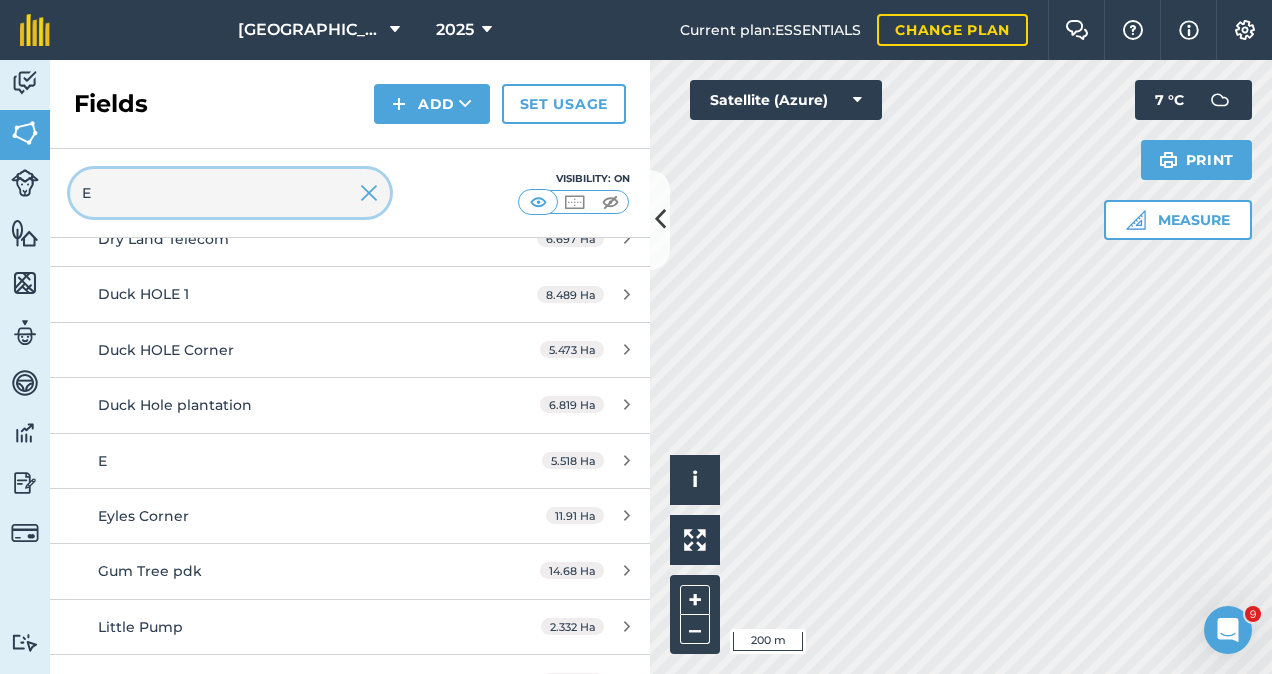 scroll, scrollTop: 1286, scrollLeft: 0, axis: vertical 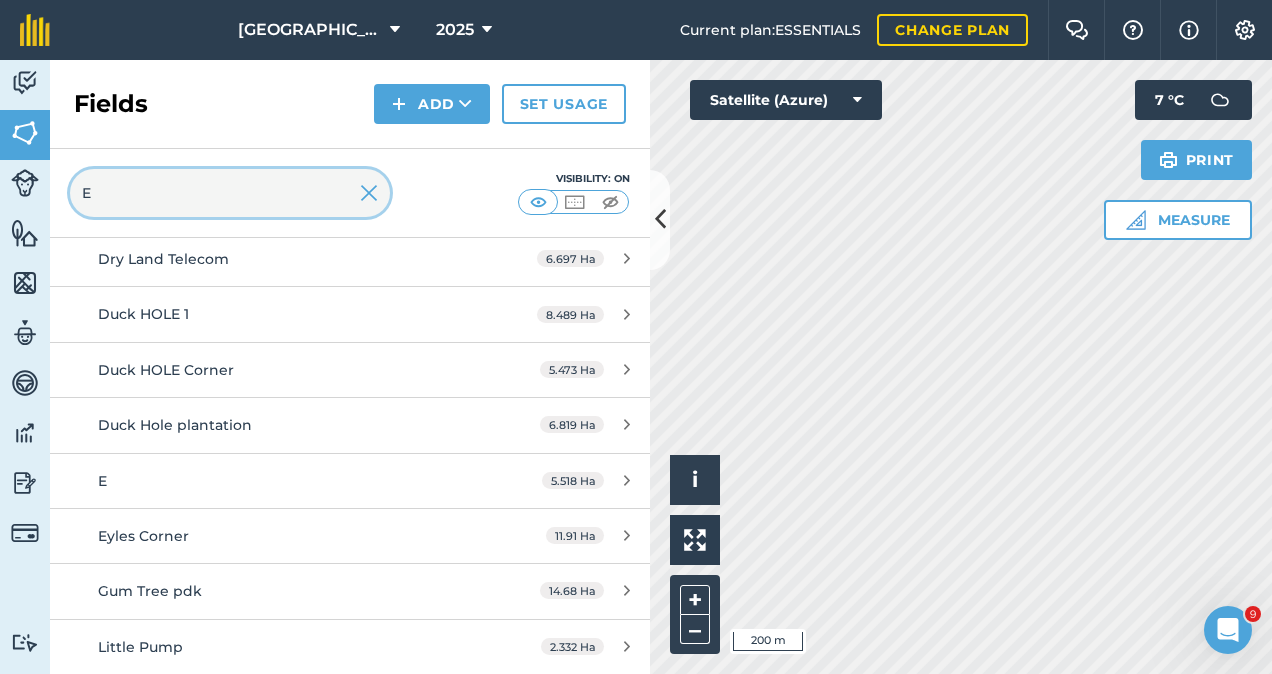 type on "E" 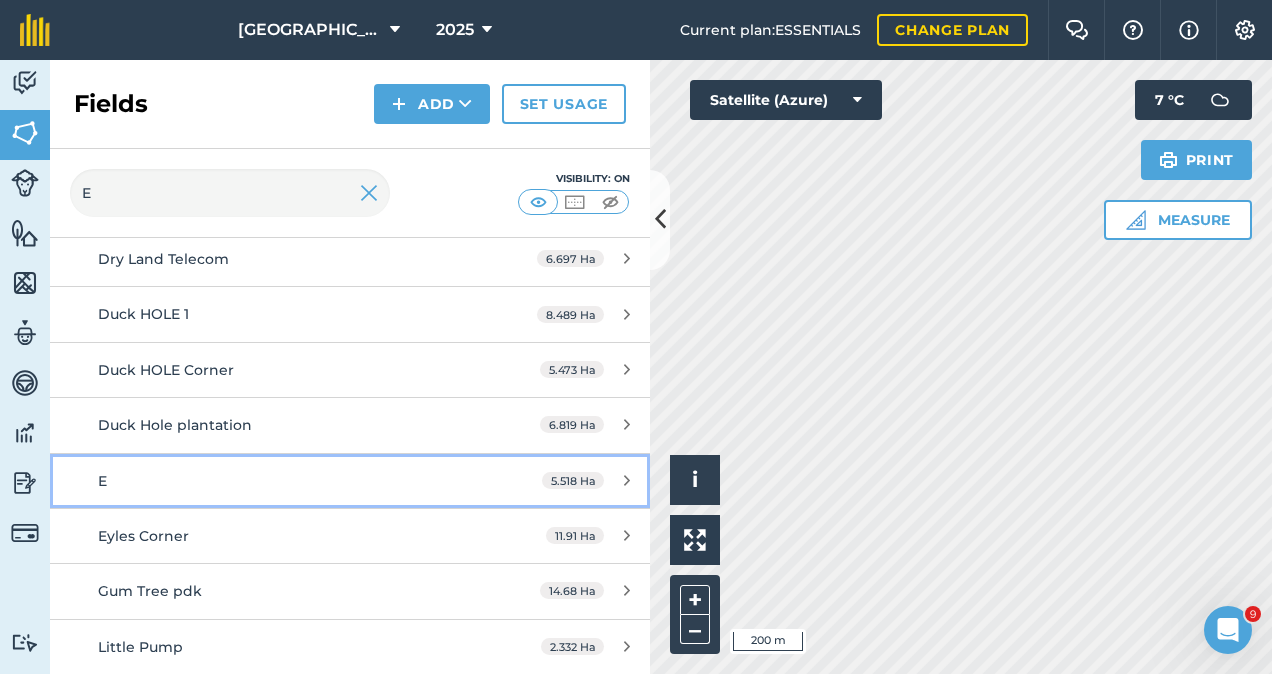 click on "5.518   Ha" at bounding box center (586, 481) 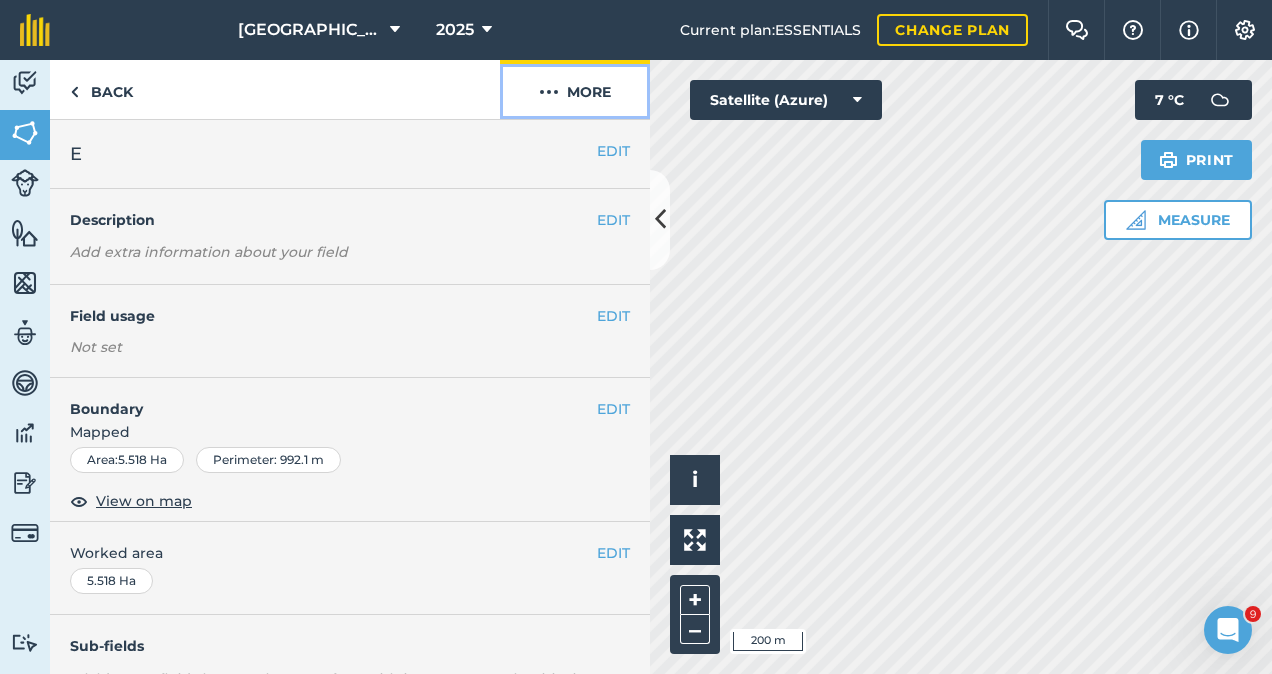 click on "More" at bounding box center (575, 89) 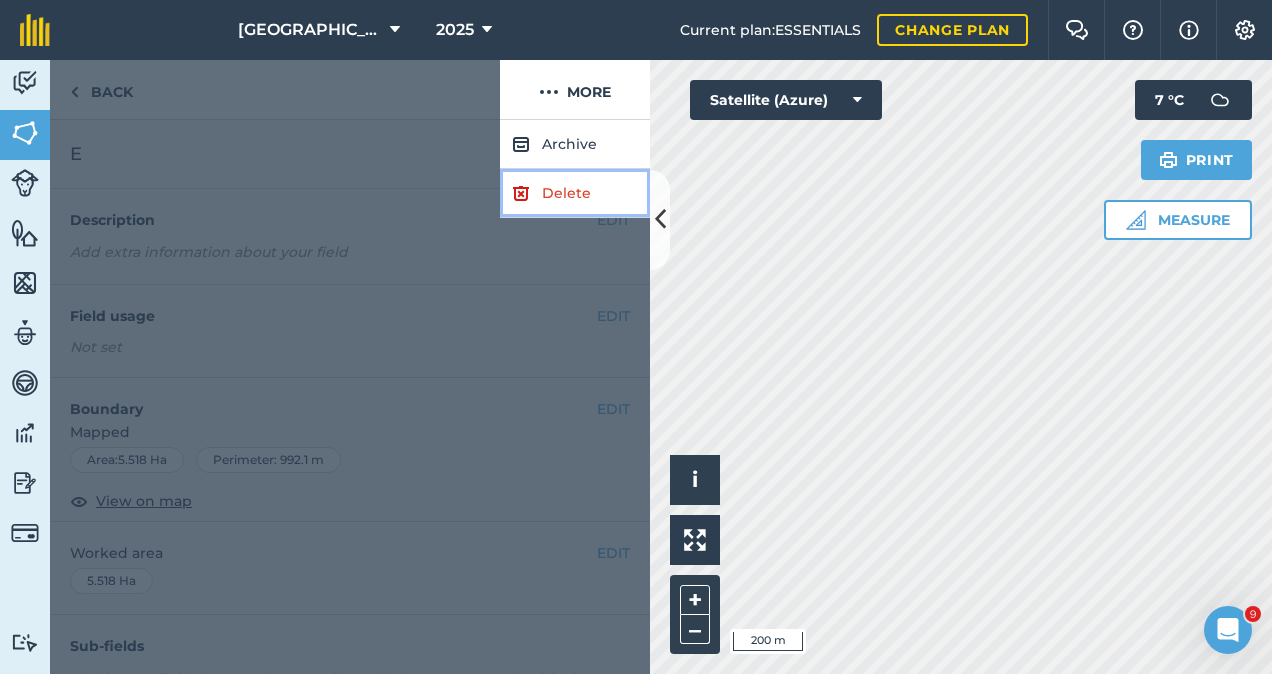 click on "Delete" at bounding box center [575, 193] 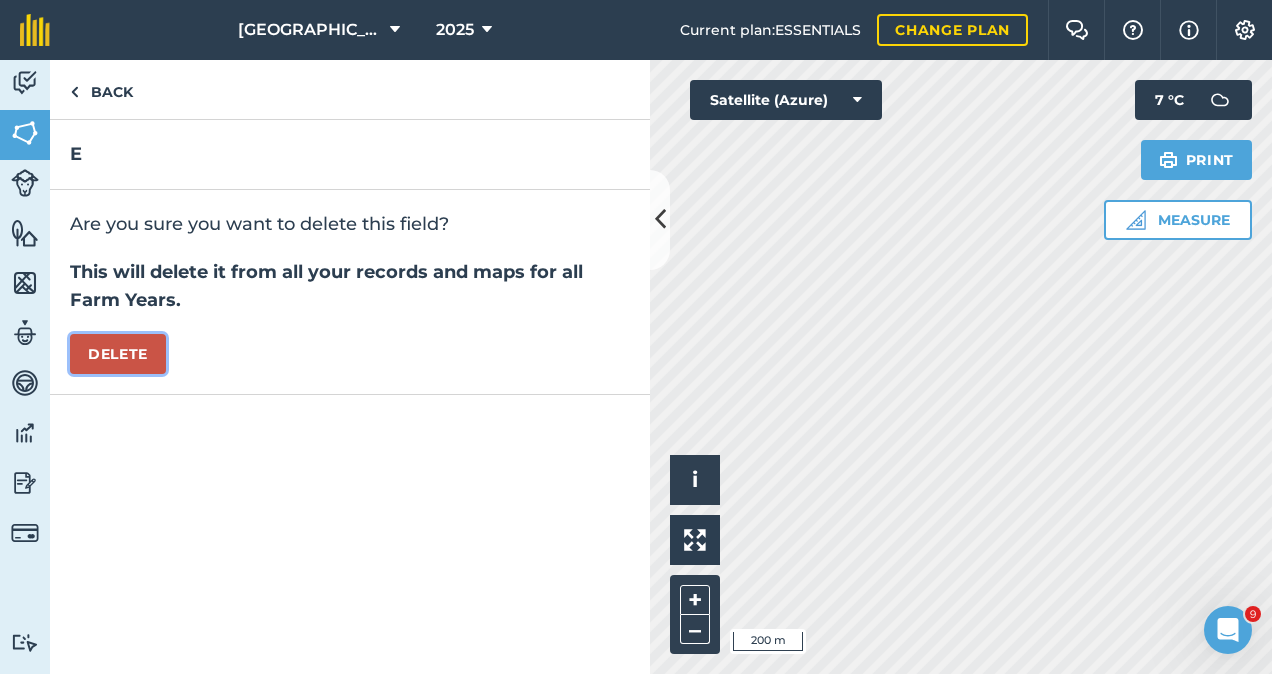 click on "Delete" at bounding box center [118, 354] 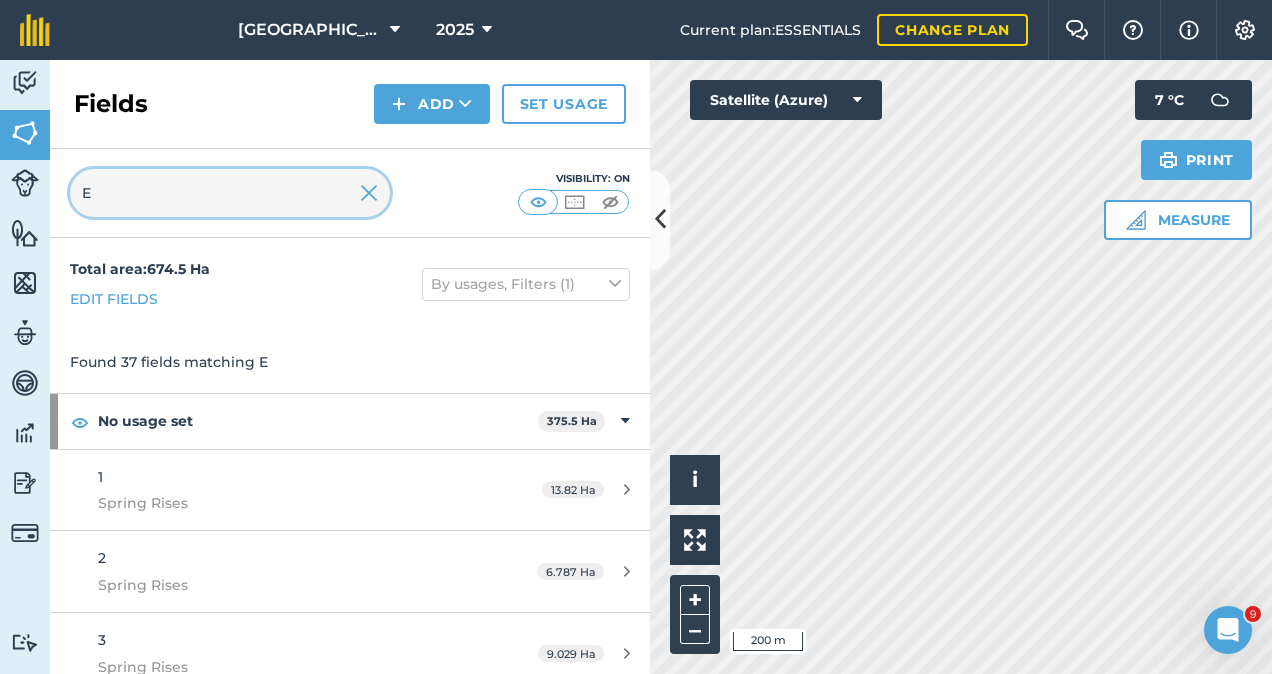 click on "E" at bounding box center (230, 193) 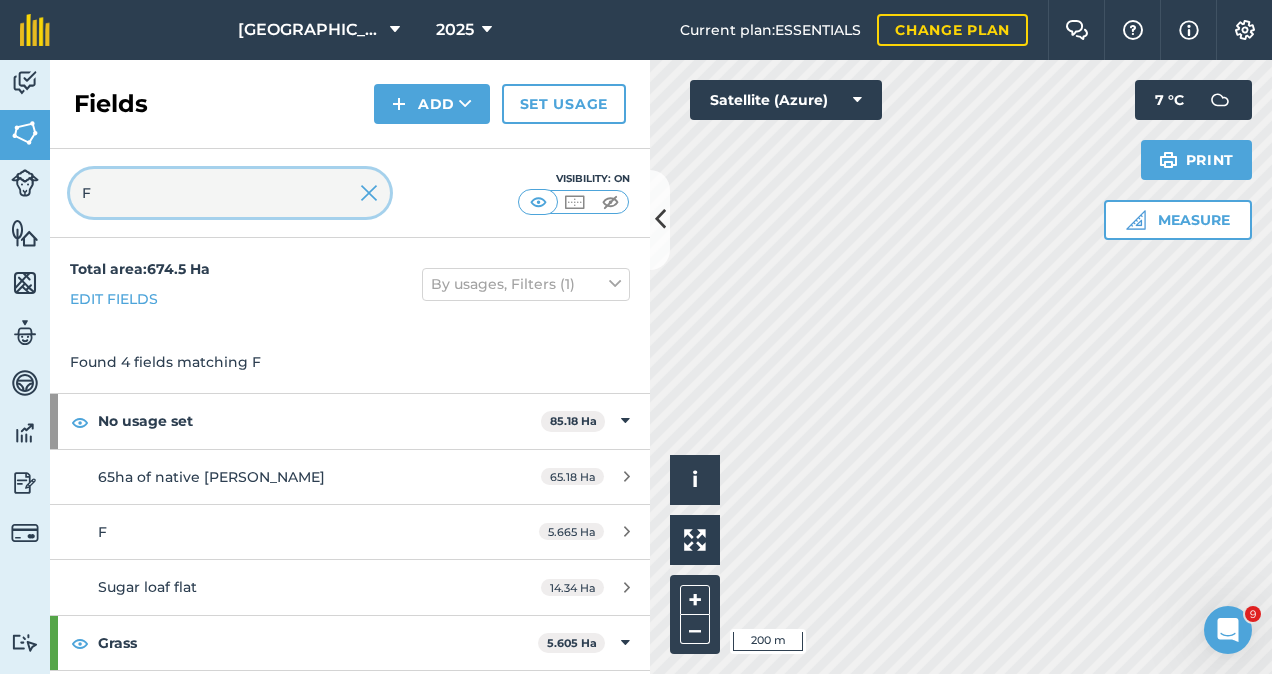 type on "F" 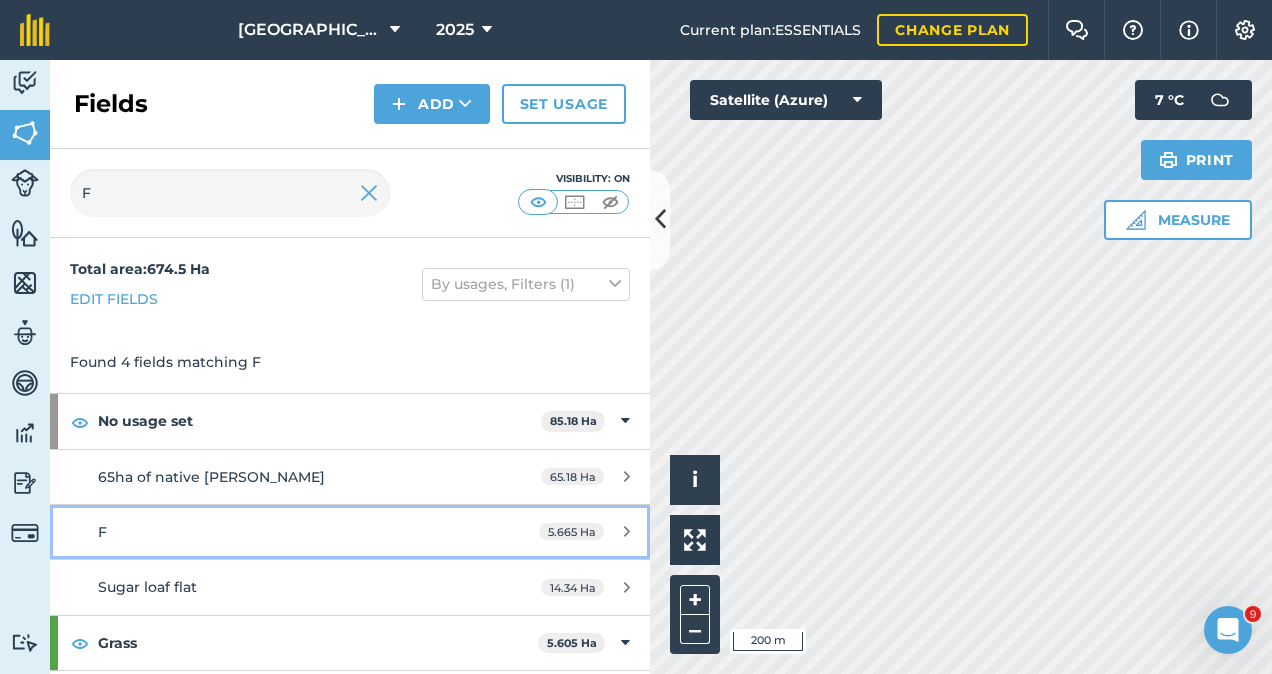 click on "5.665   Ha" at bounding box center (584, 532) 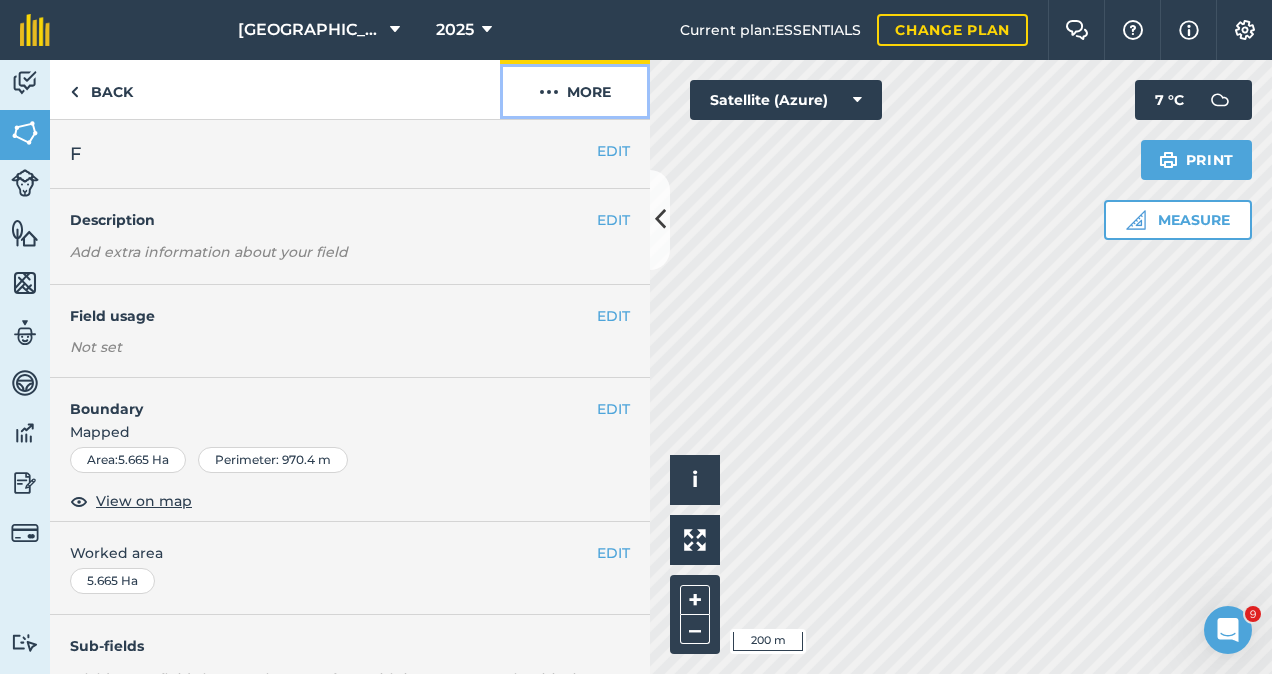 click on "More" at bounding box center [575, 89] 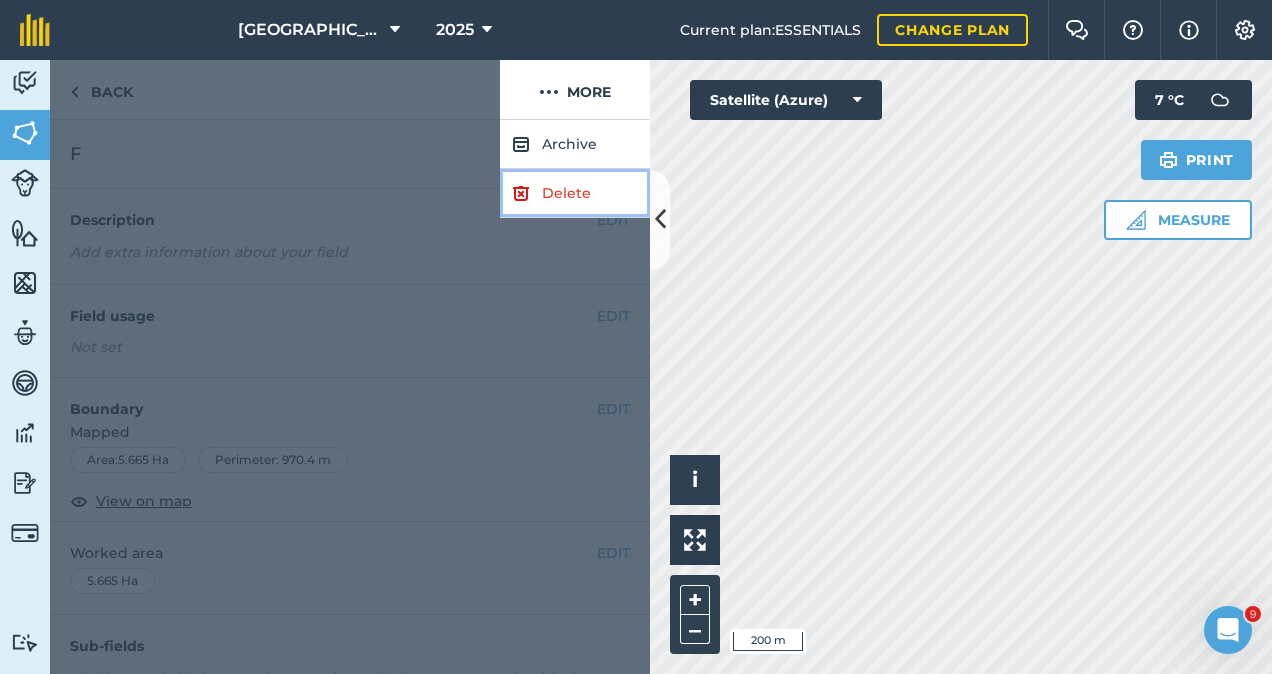 click on "Delete" at bounding box center [575, 193] 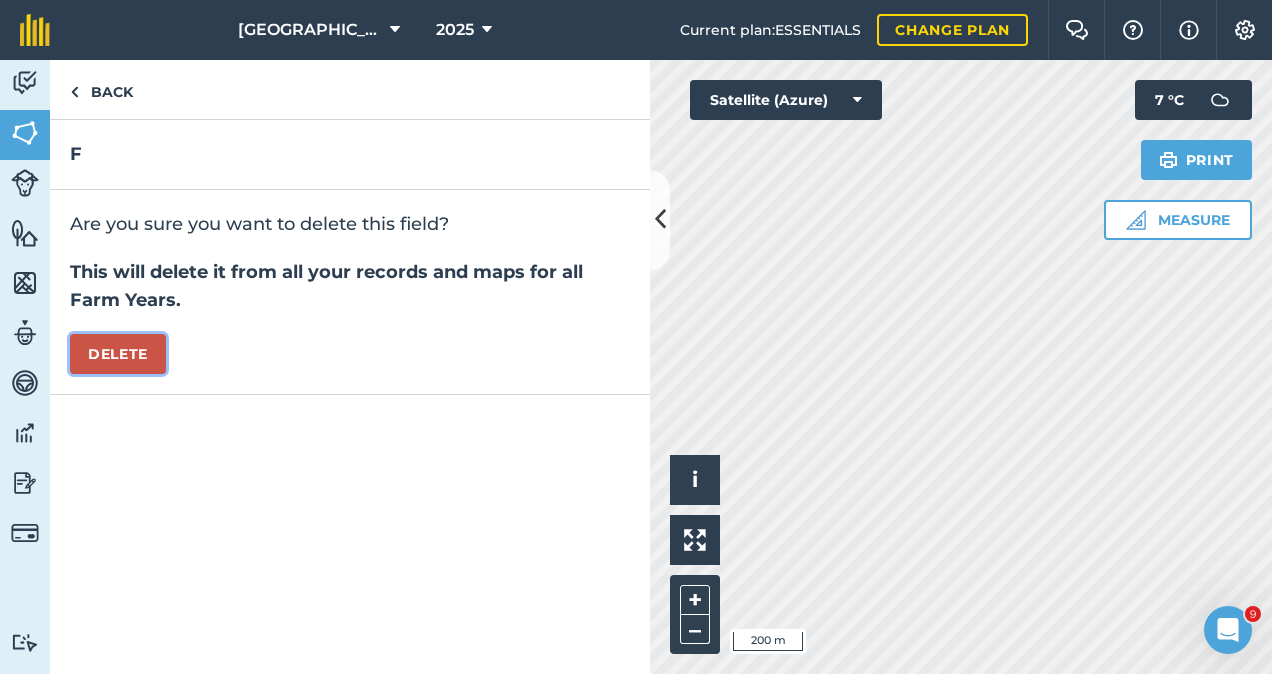 click on "Delete" at bounding box center (118, 354) 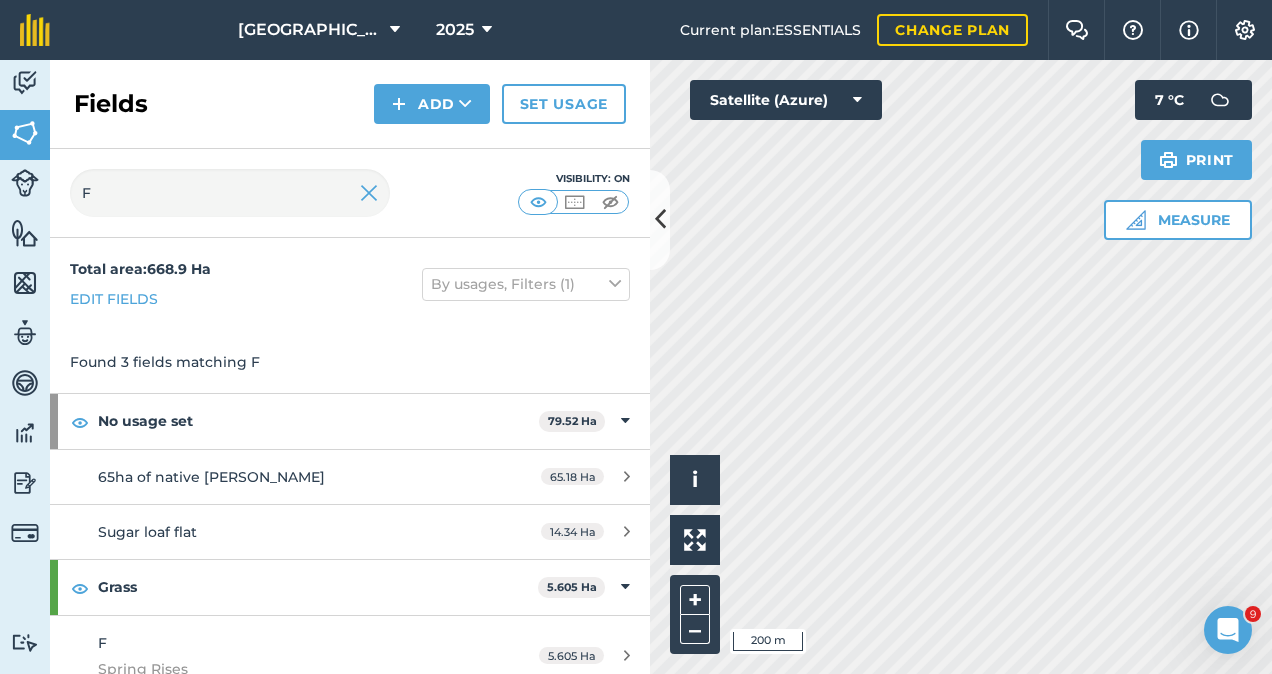 scroll, scrollTop: 20, scrollLeft: 0, axis: vertical 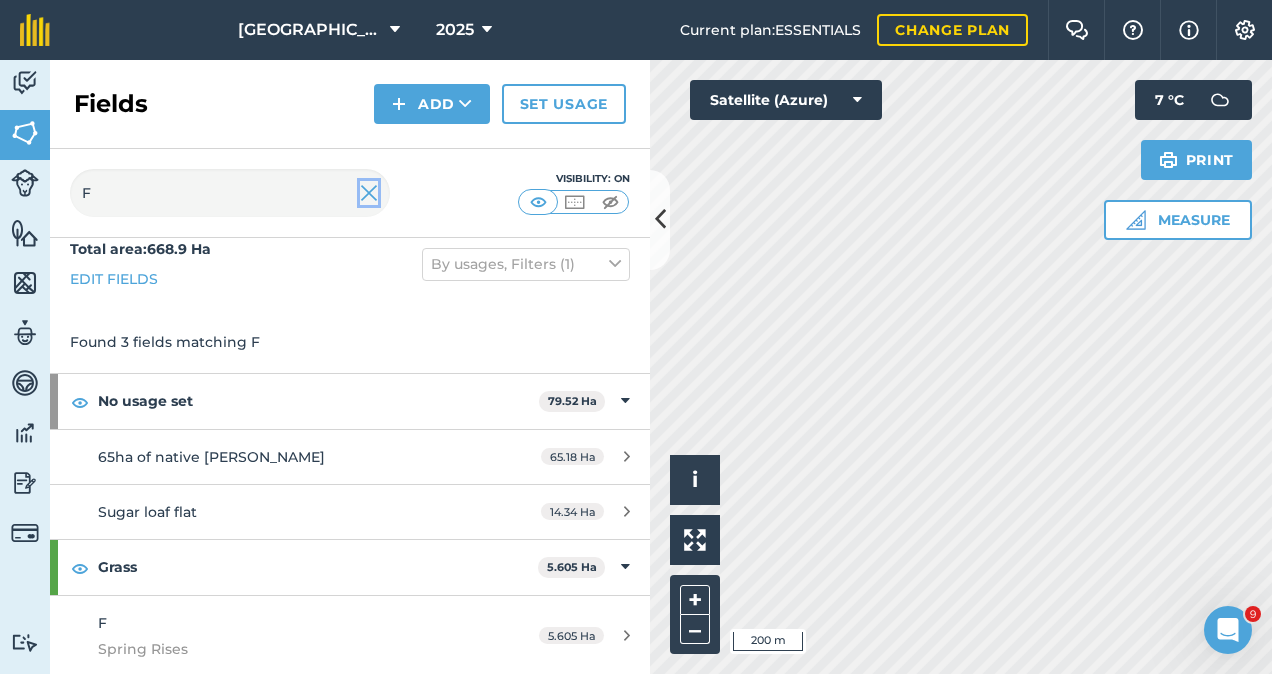 click at bounding box center [369, 193] 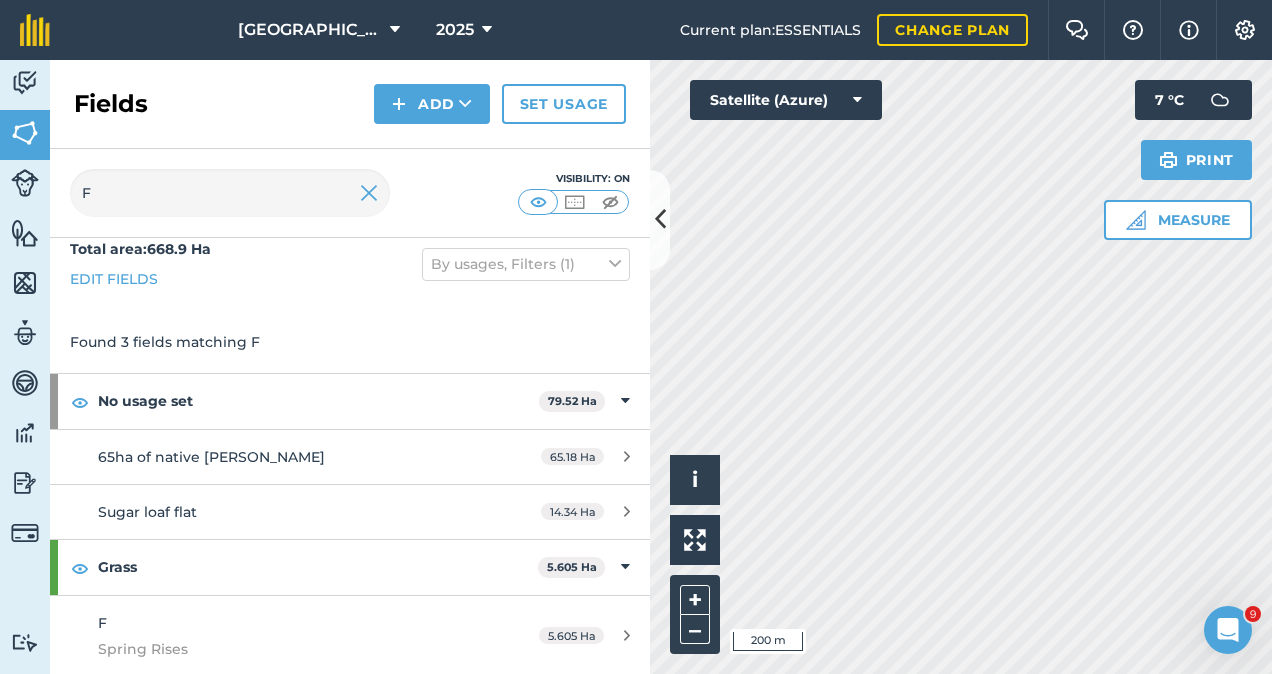 type 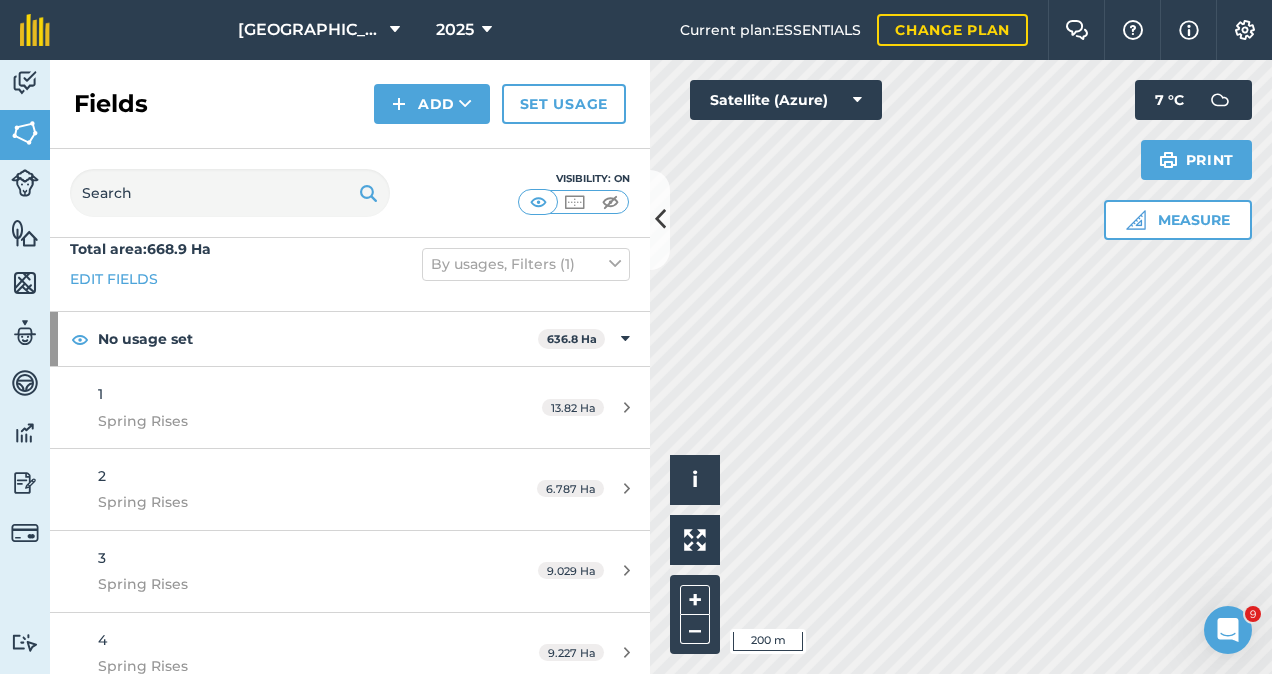 click at bounding box center [368, 193] 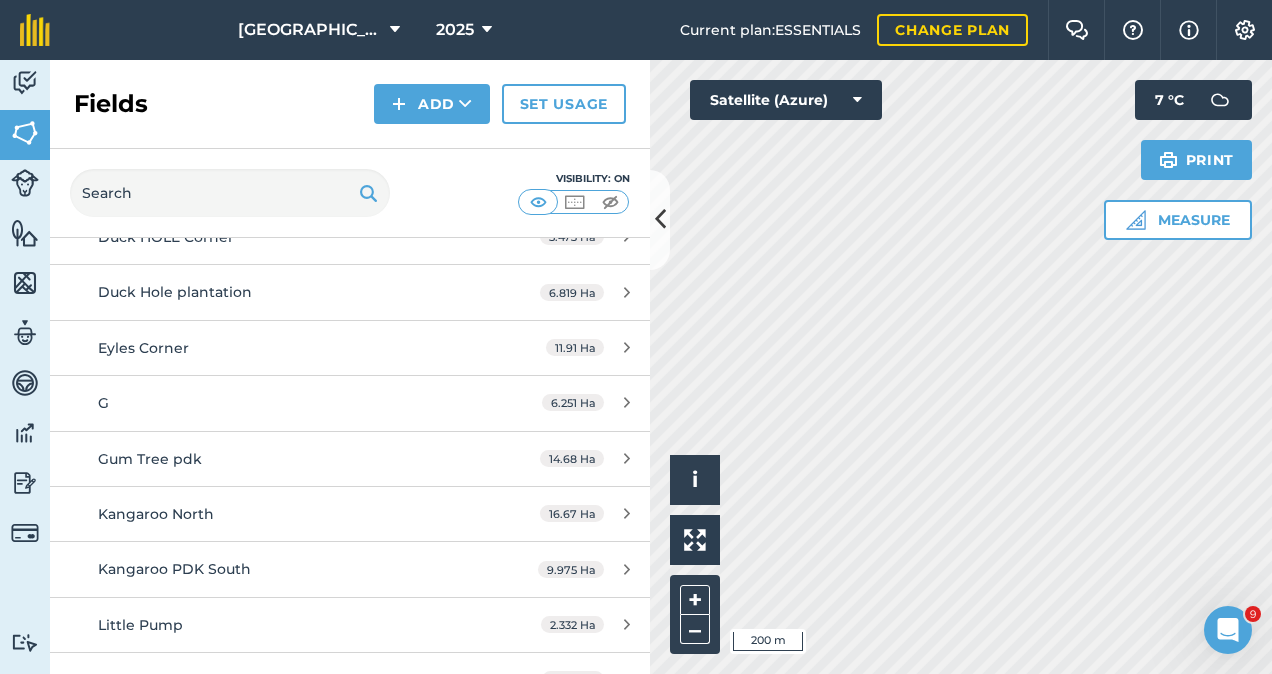scroll, scrollTop: 2014, scrollLeft: 0, axis: vertical 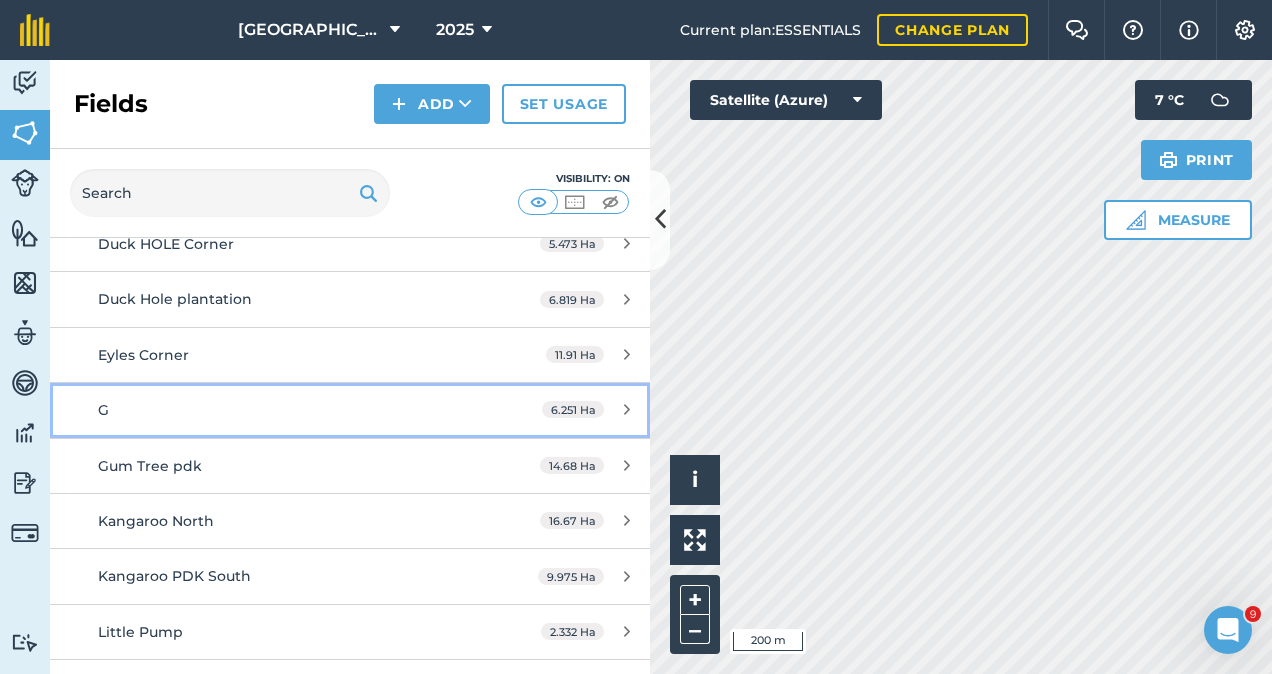 click on "G 6.251   Ha" at bounding box center [350, 410] 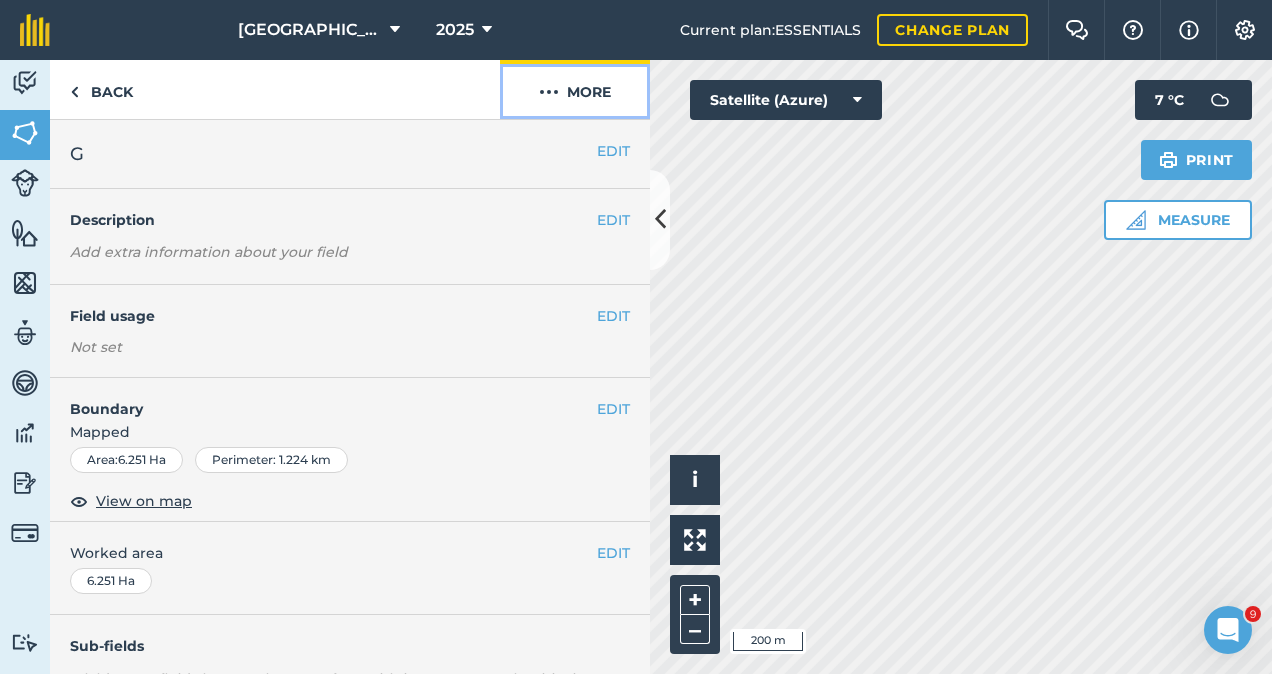 click on "More" at bounding box center (575, 89) 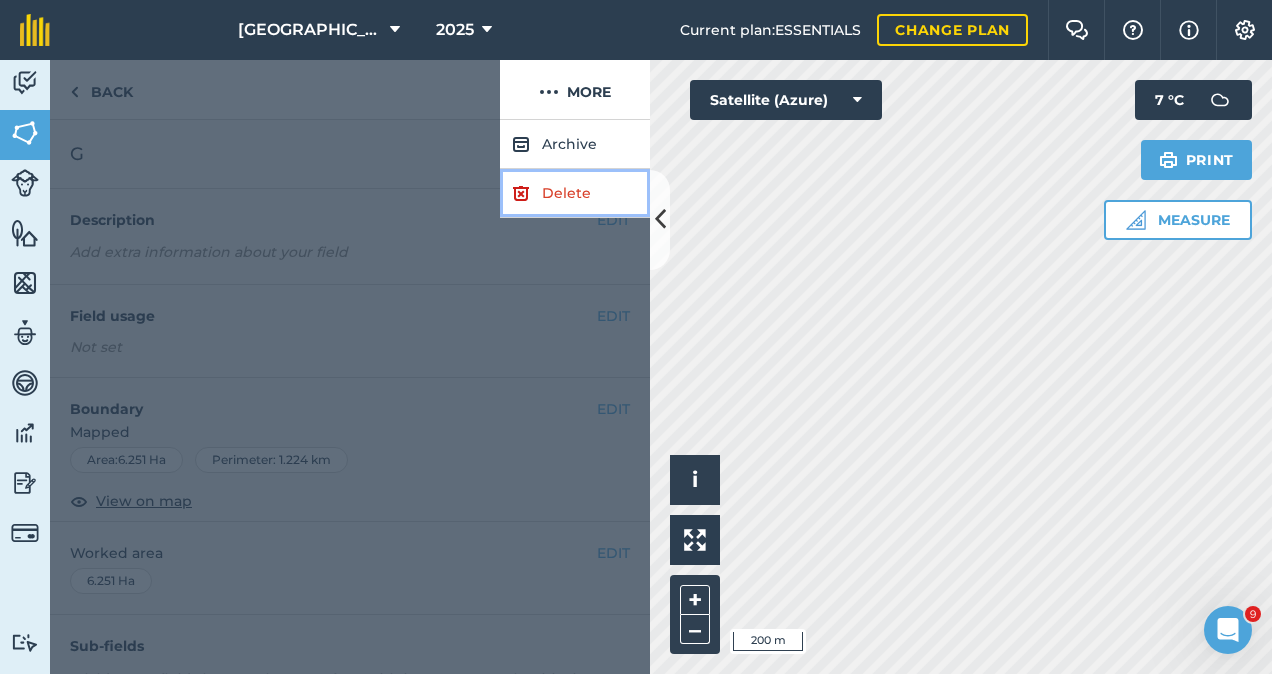 click on "Delete" at bounding box center (575, 193) 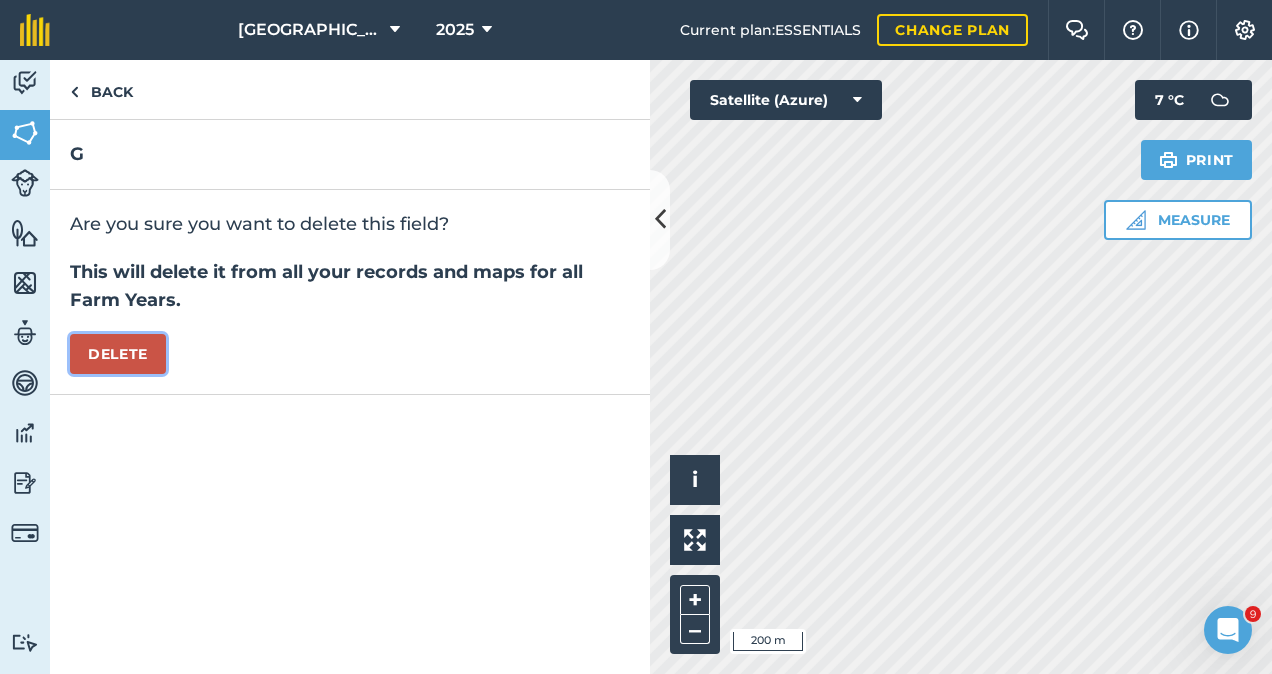 click on "Delete" at bounding box center (118, 354) 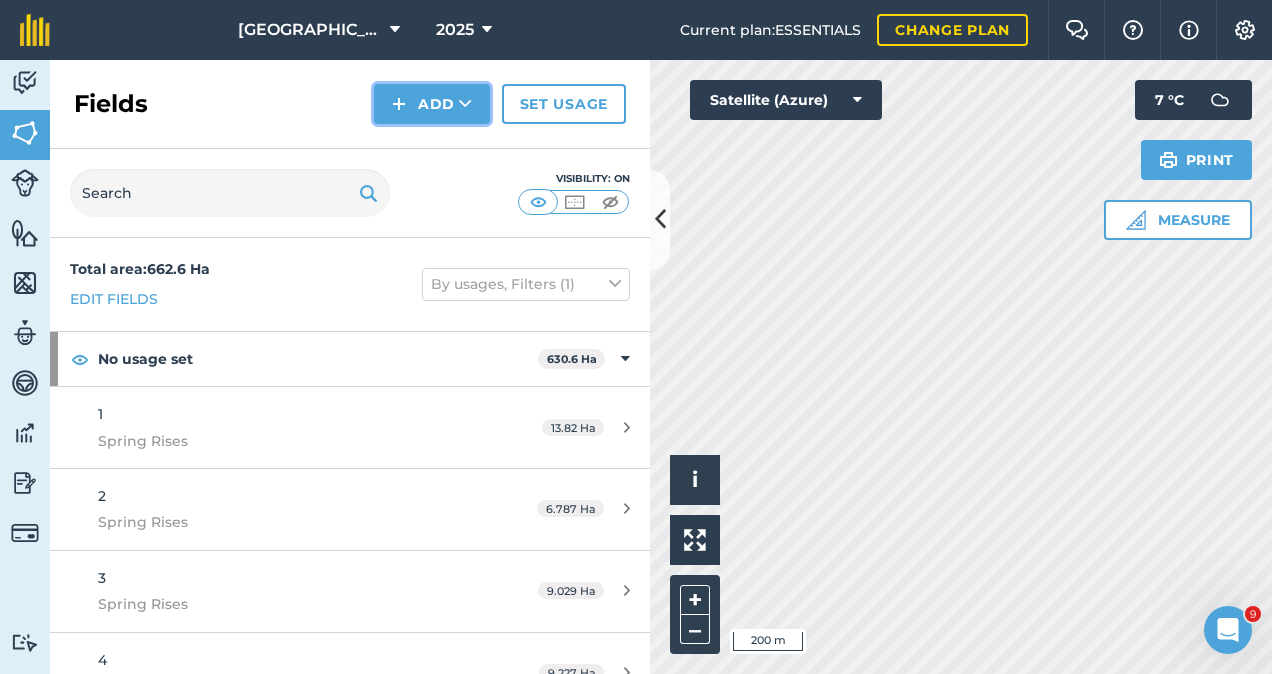 click on "Add" at bounding box center (432, 104) 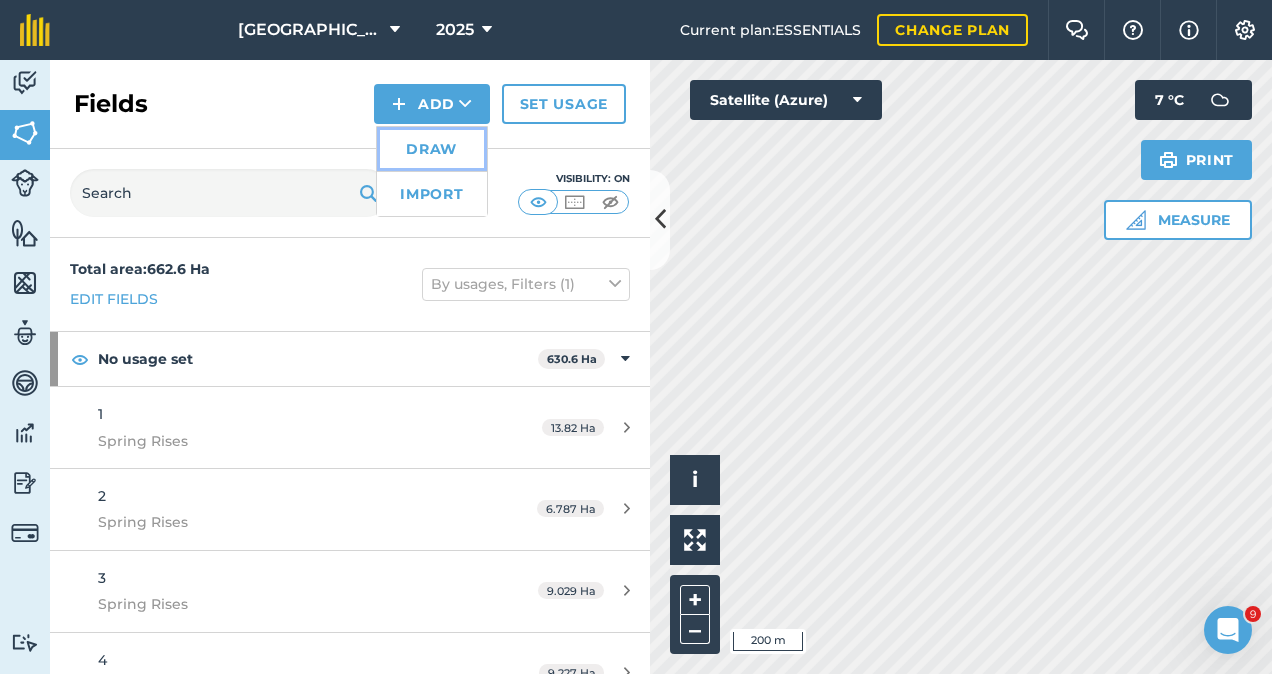 click on "Draw" at bounding box center [432, 149] 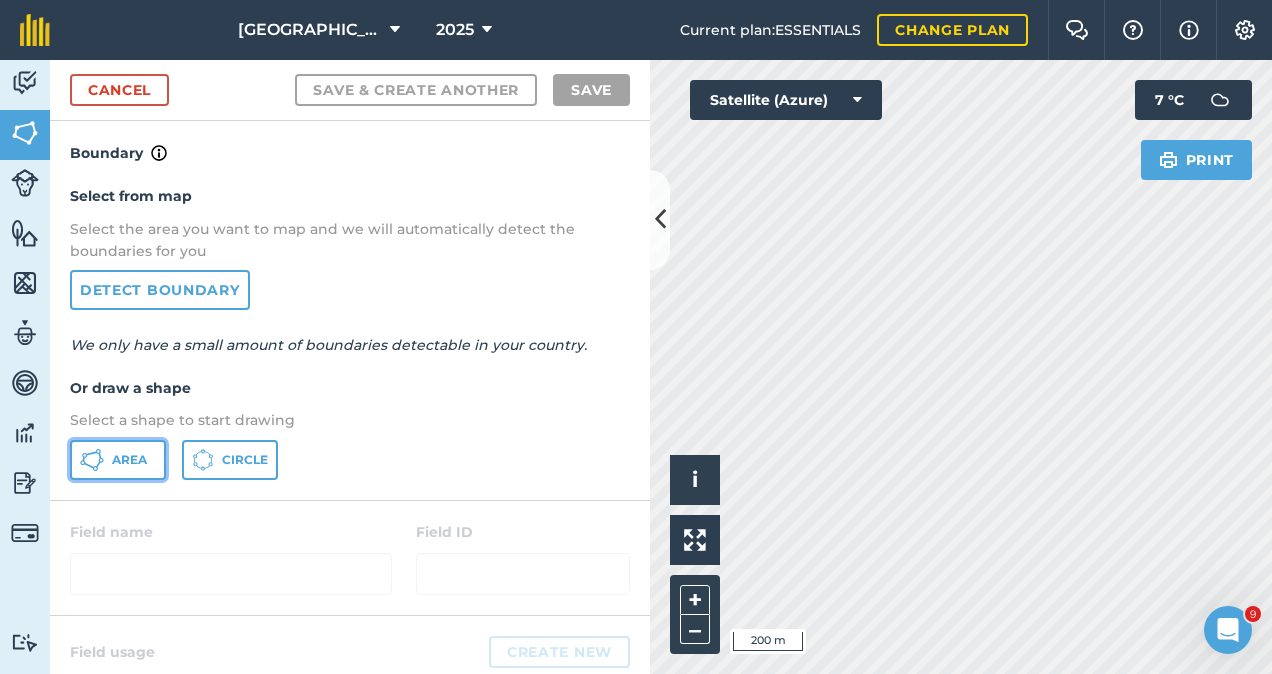 click on "Area" at bounding box center [118, 460] 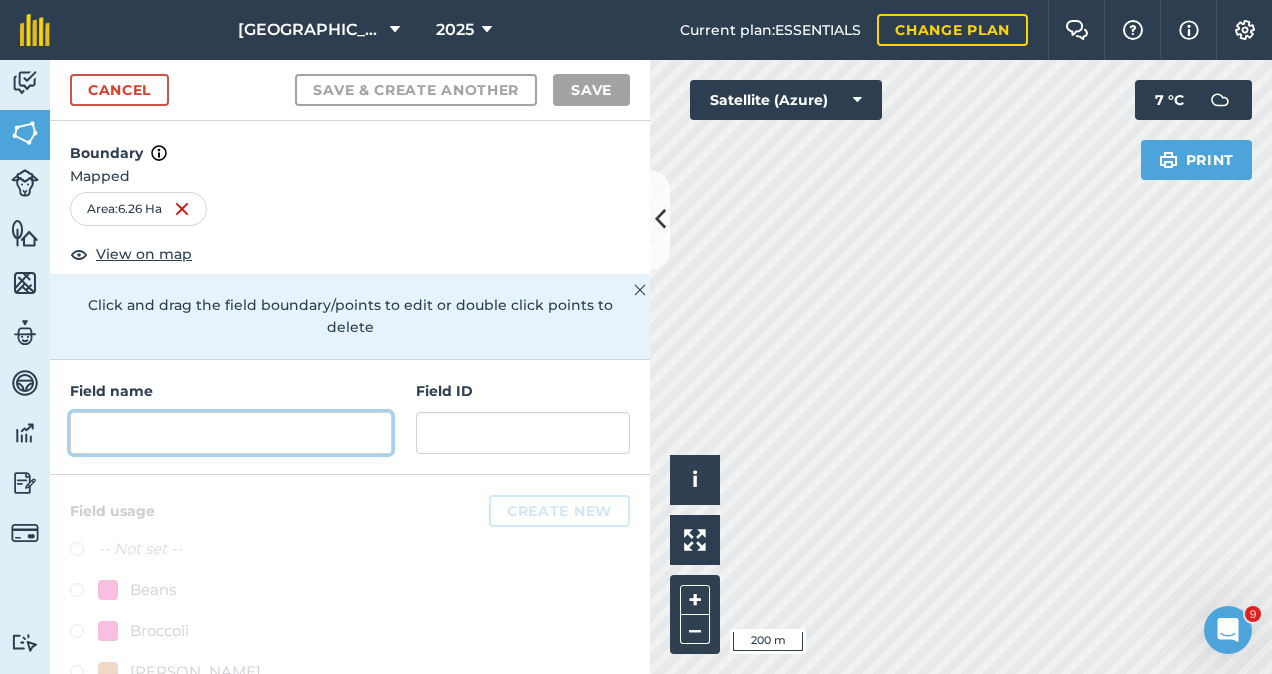 click at bounding box center [231, 433] 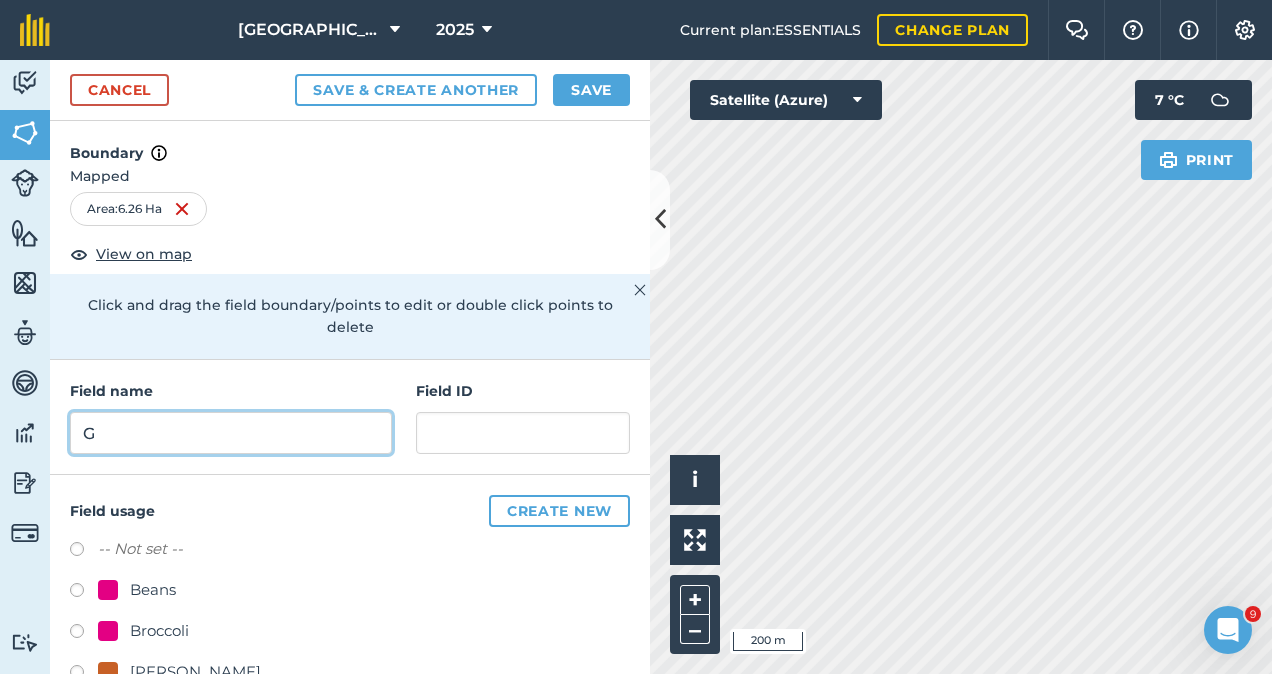type on "G" 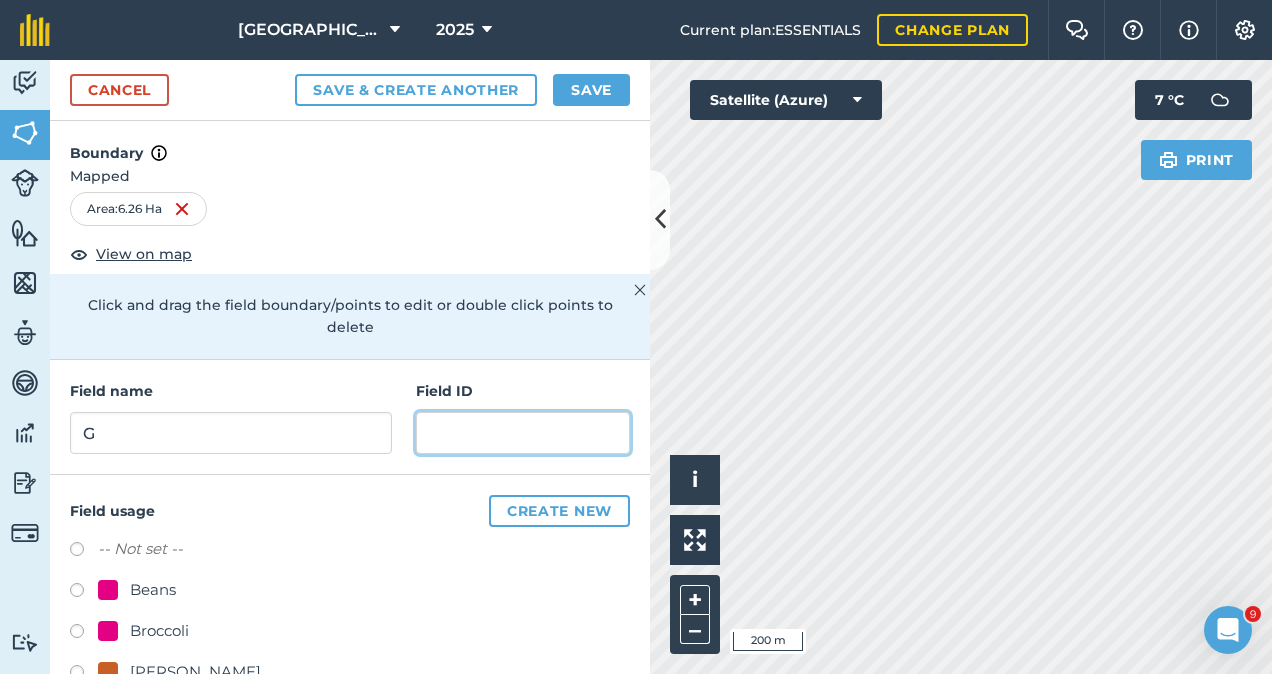 click at bounding box center (523, 433) 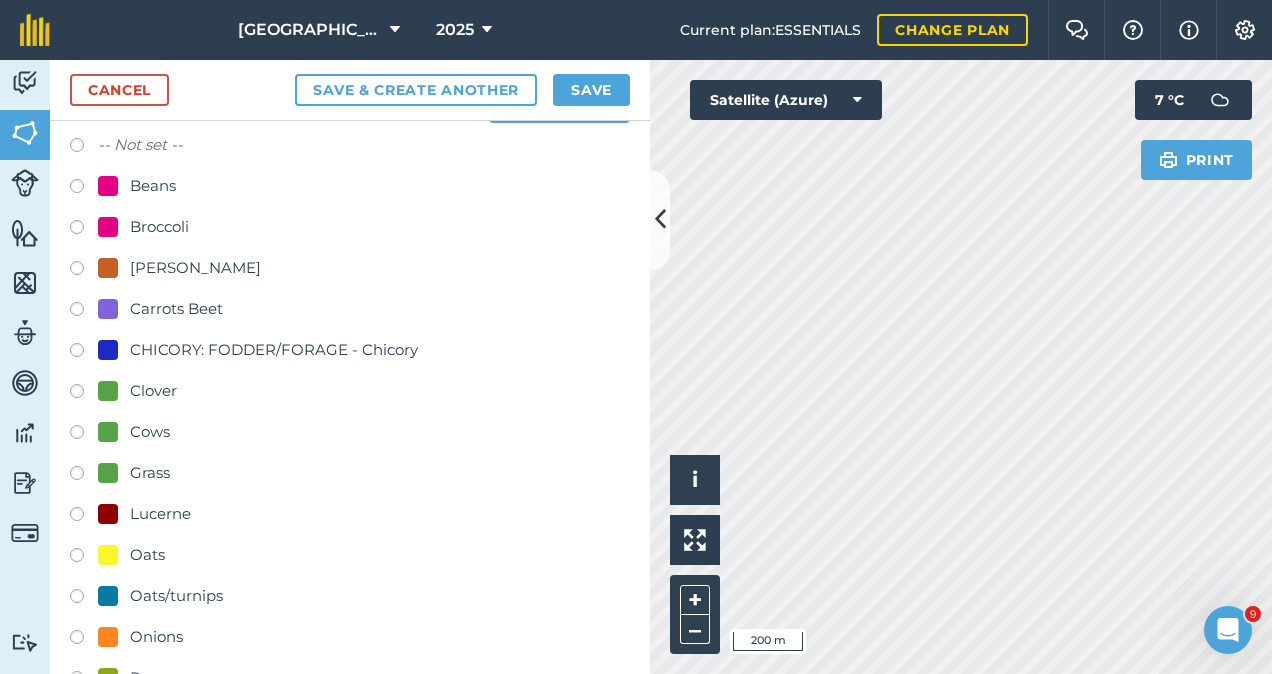 scroll, scrollTop: 408, scrollLeft: 0, axis: vertical 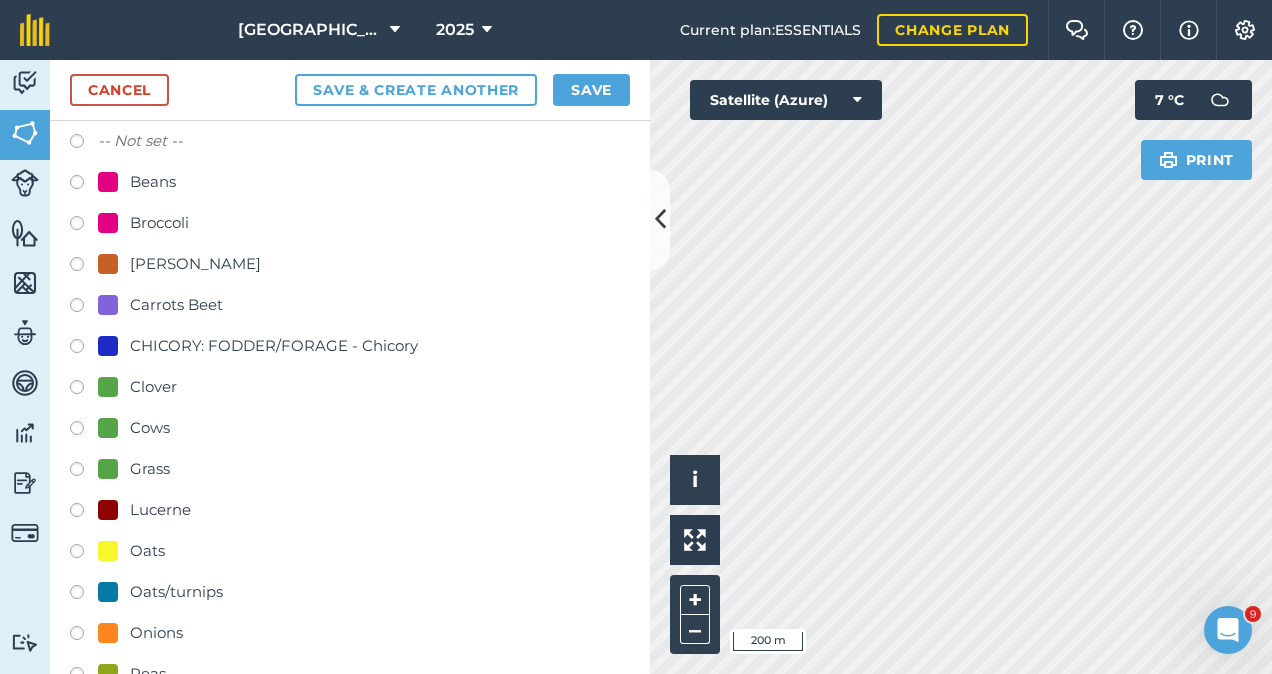type on "Spring Rises" 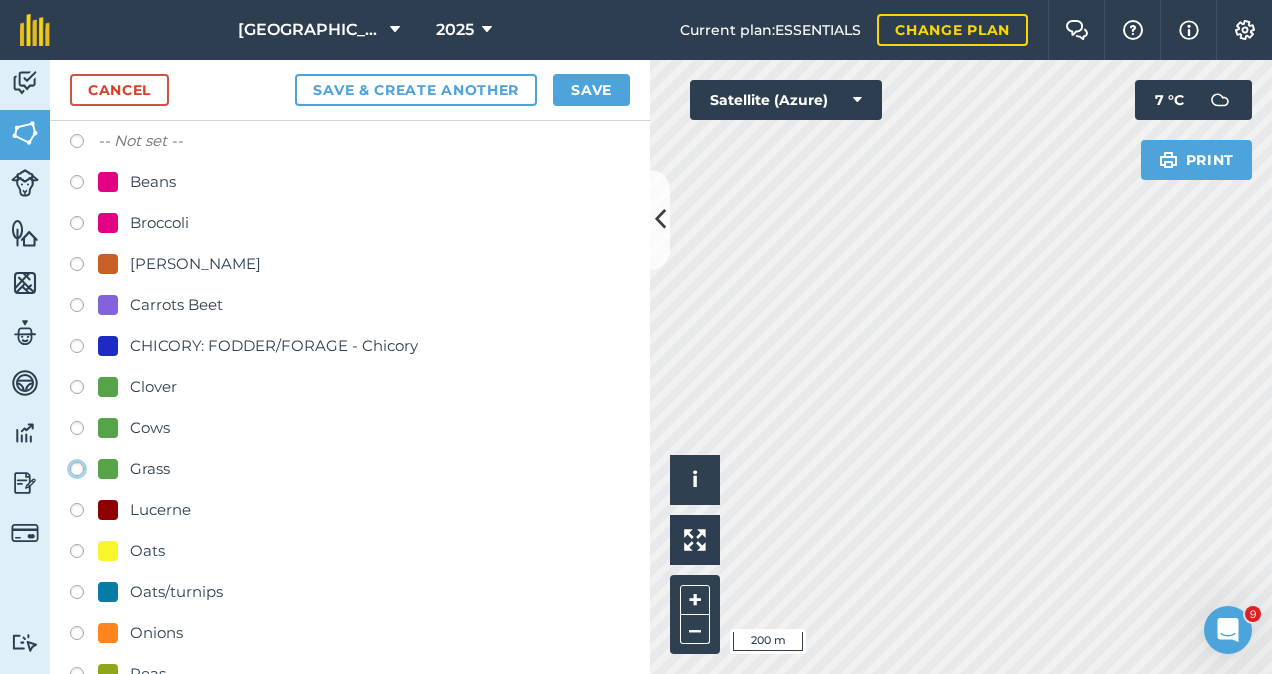 click on "Grass" at bounding box center [-9923, 468] 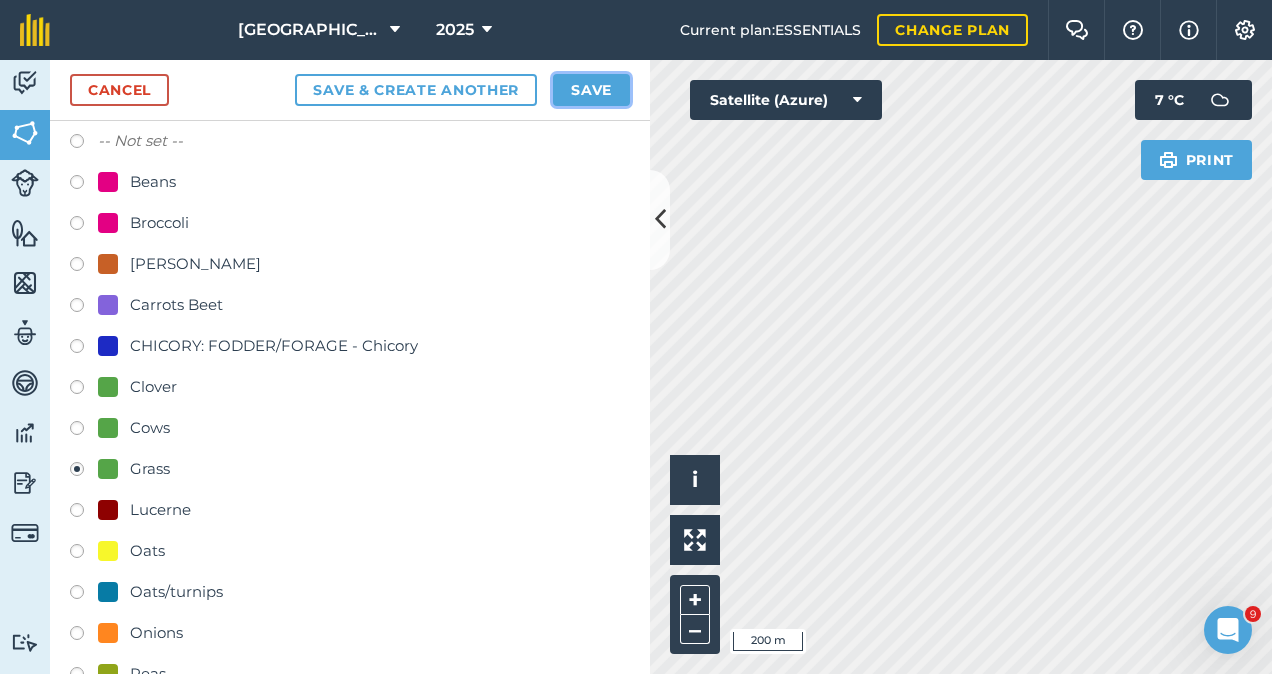 click on "Save" at bounding box center [591, 90] 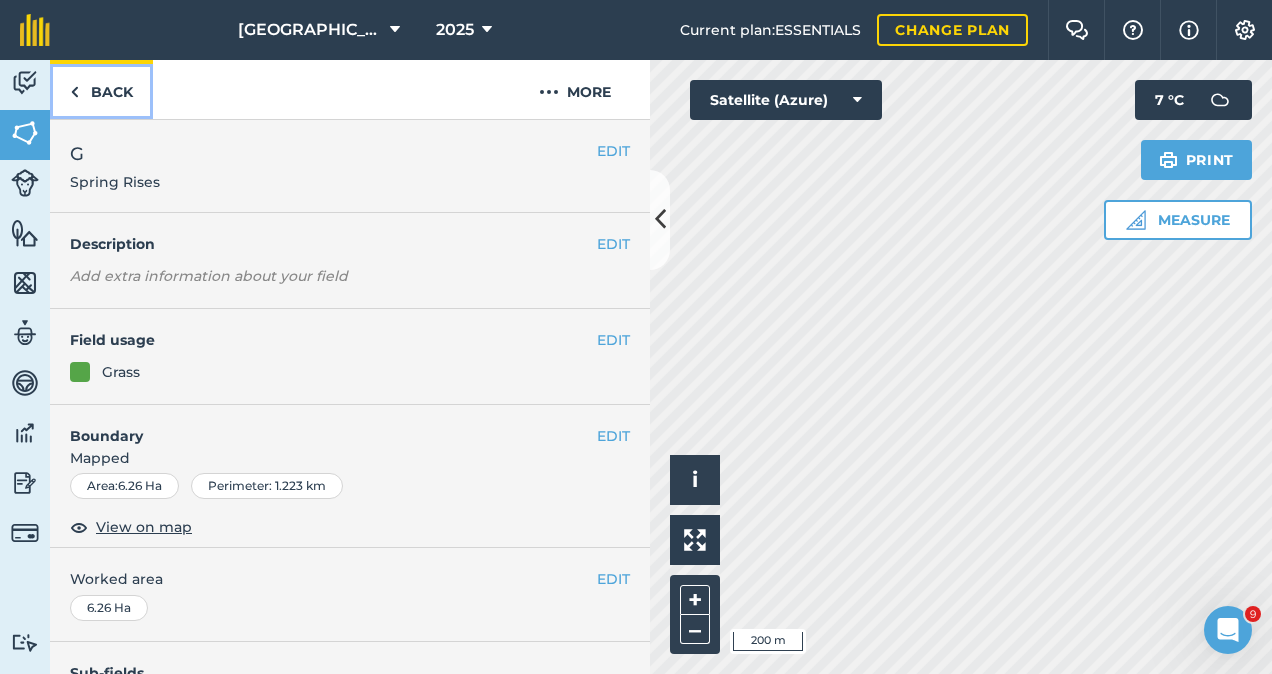 click on "Back" at bounding box center [101, 89] 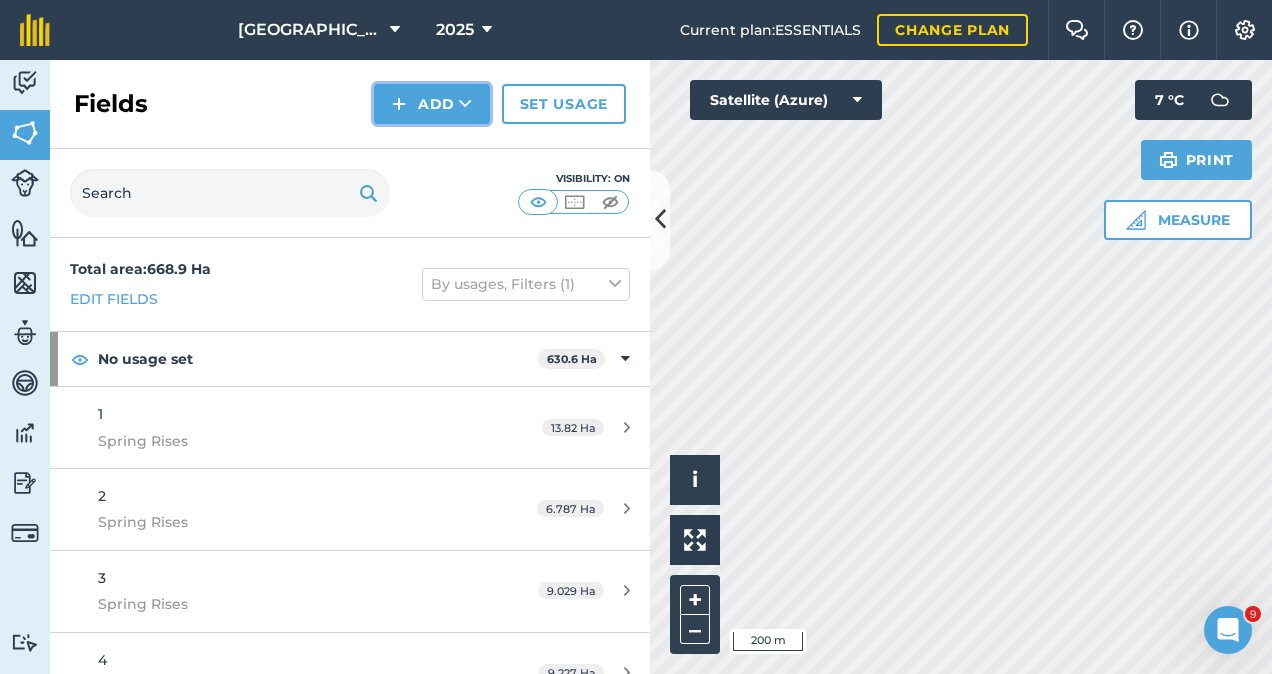 click on "Add" at bounding box center [432, 104] 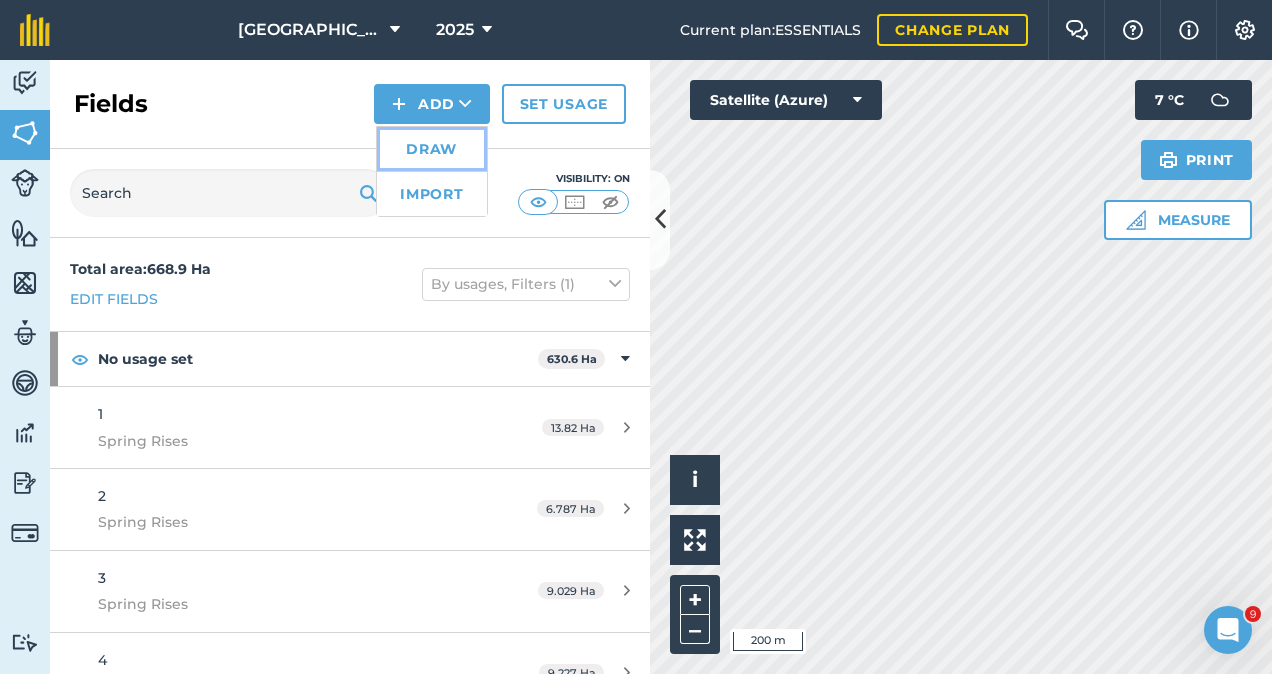 click on "Draw" at bounding box center [432, 149] 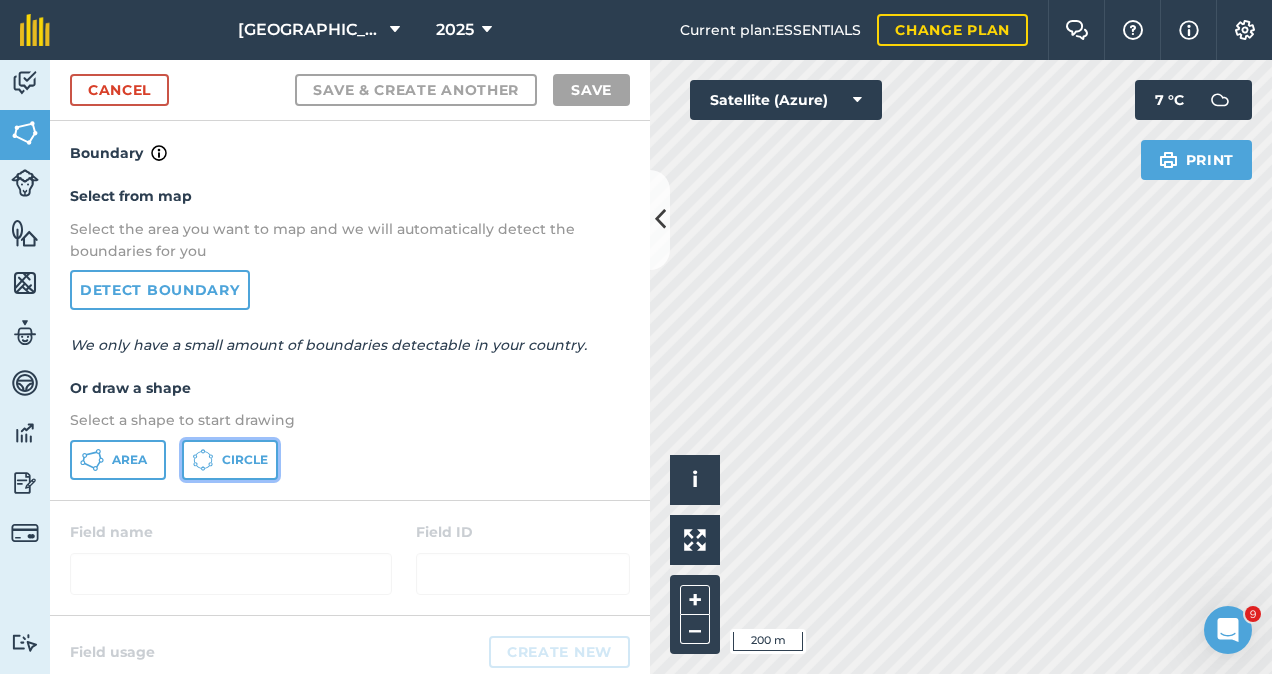 click on "Circle" at bounding box center [245, 460] 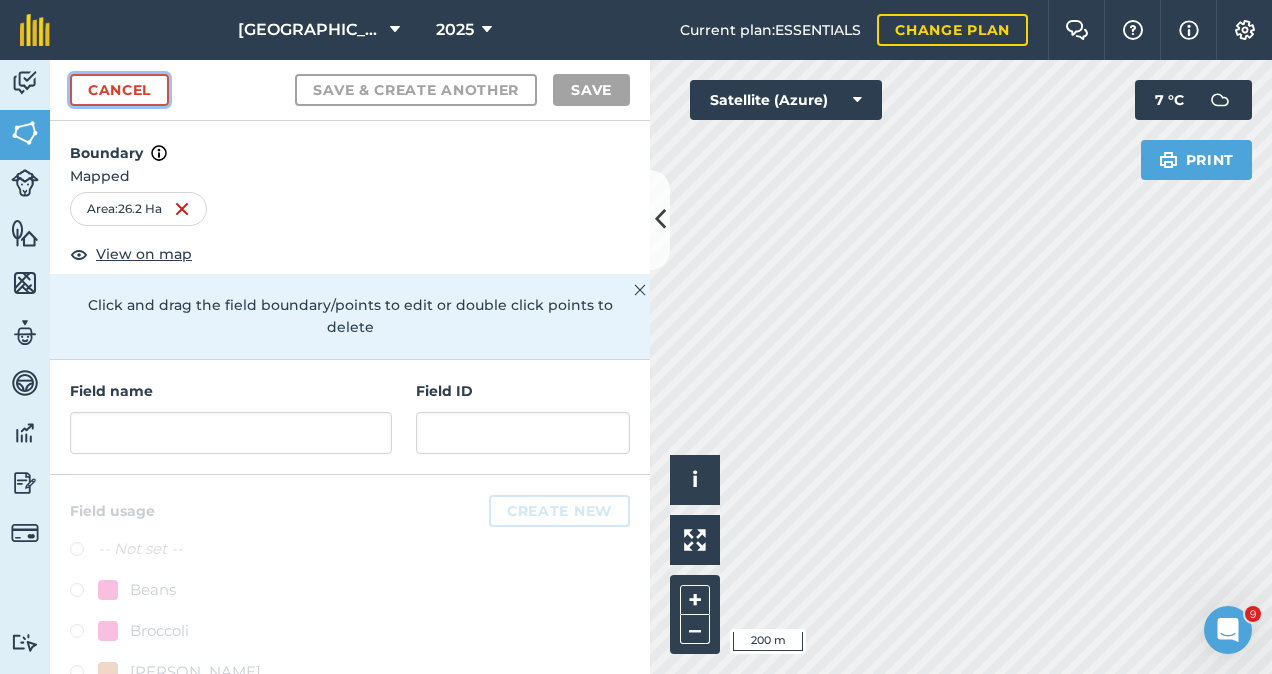 click on "Cancel" at bounding box center [119, 90] 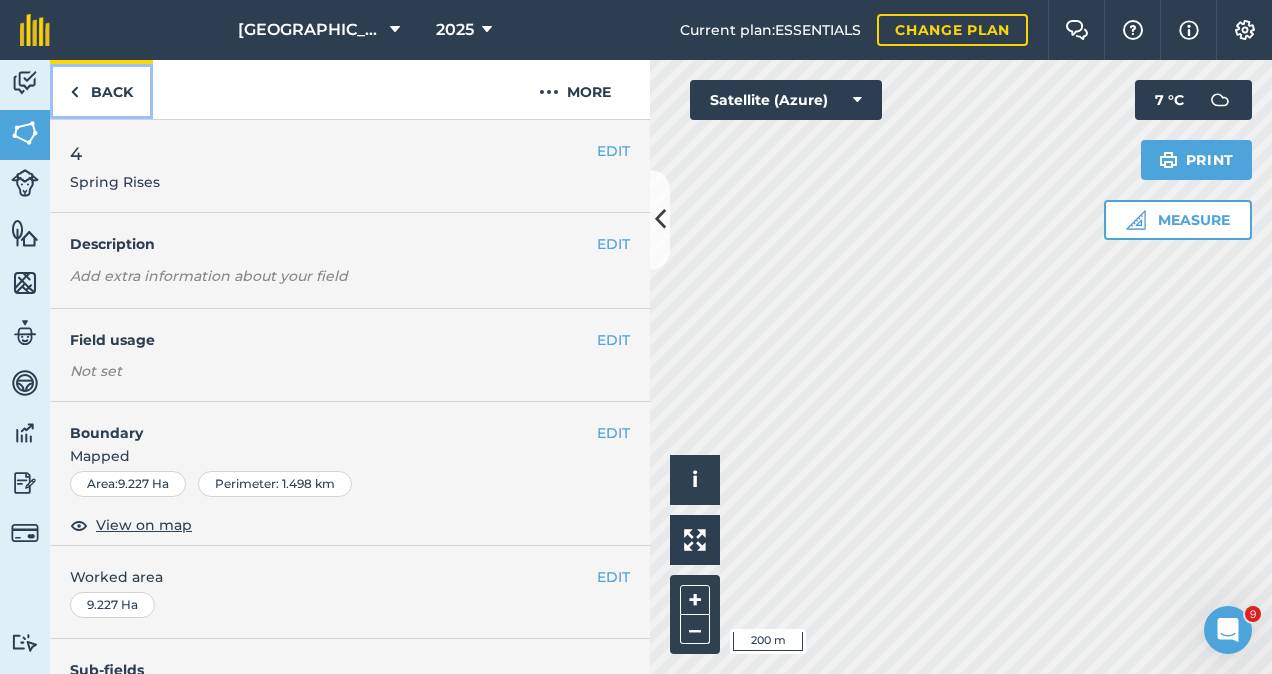 click on "Back" at bounding box center [101, 89] 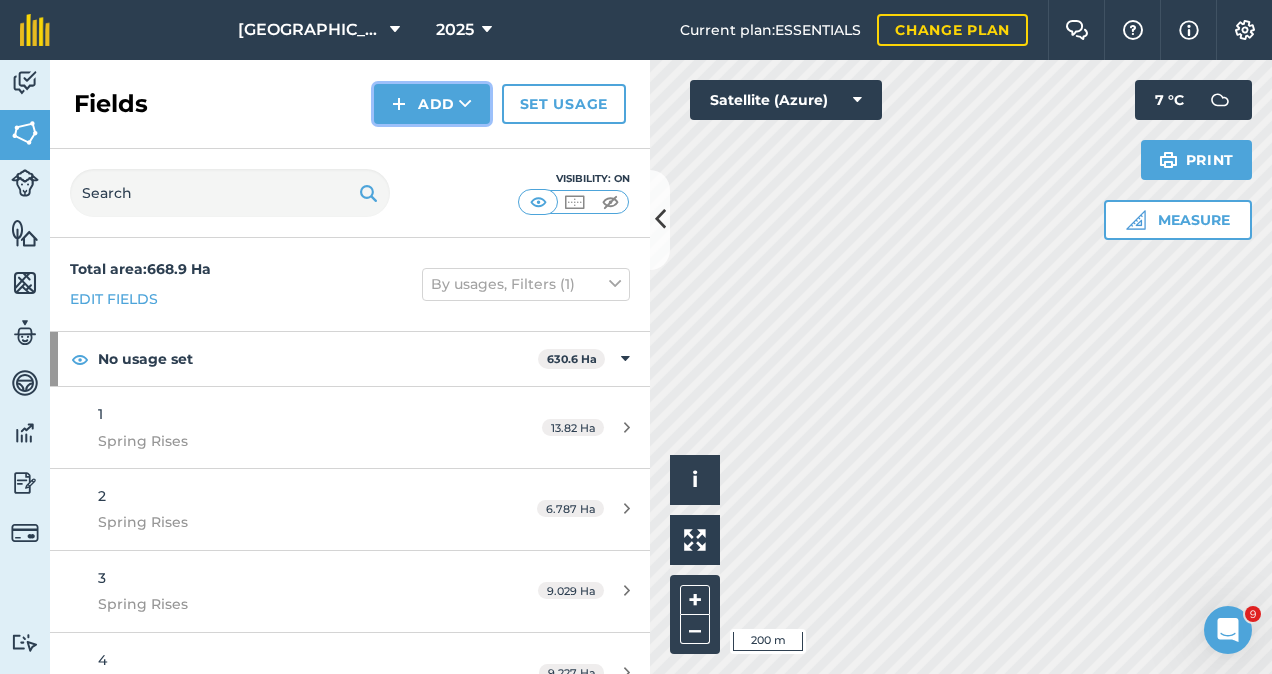 click on "Add" at bounding box center [432, 104] 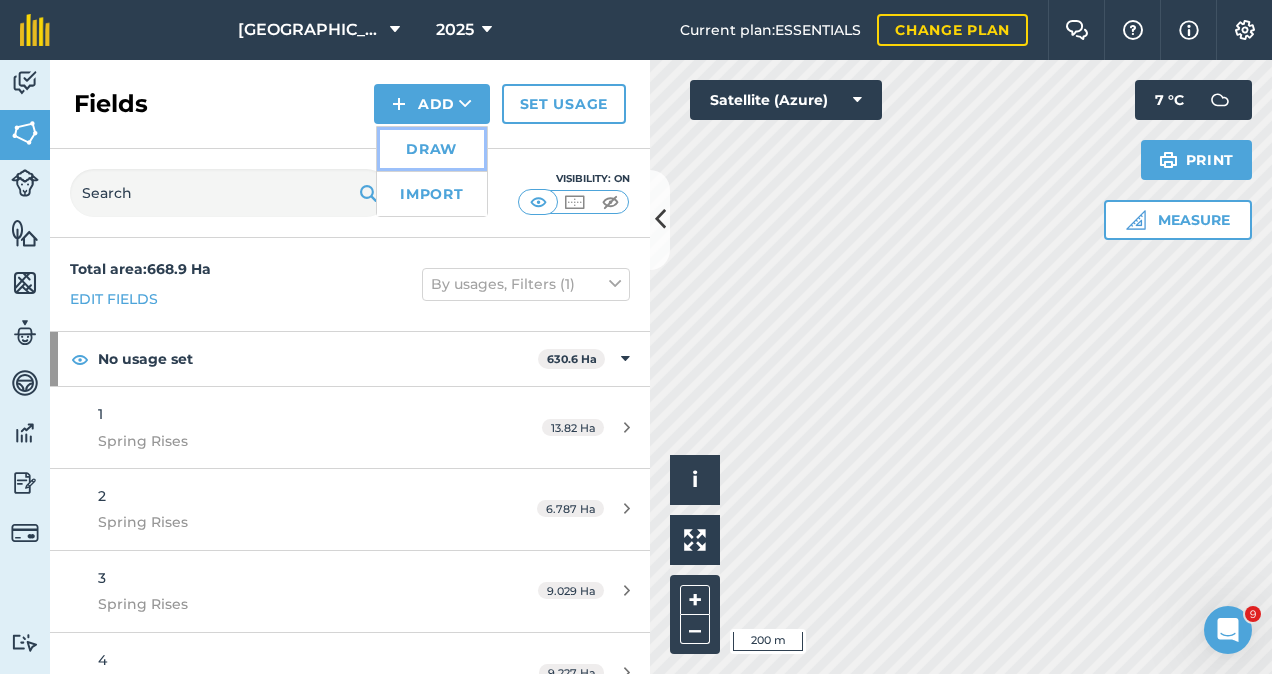 click on "Draw" at bounding box center (432, 149) 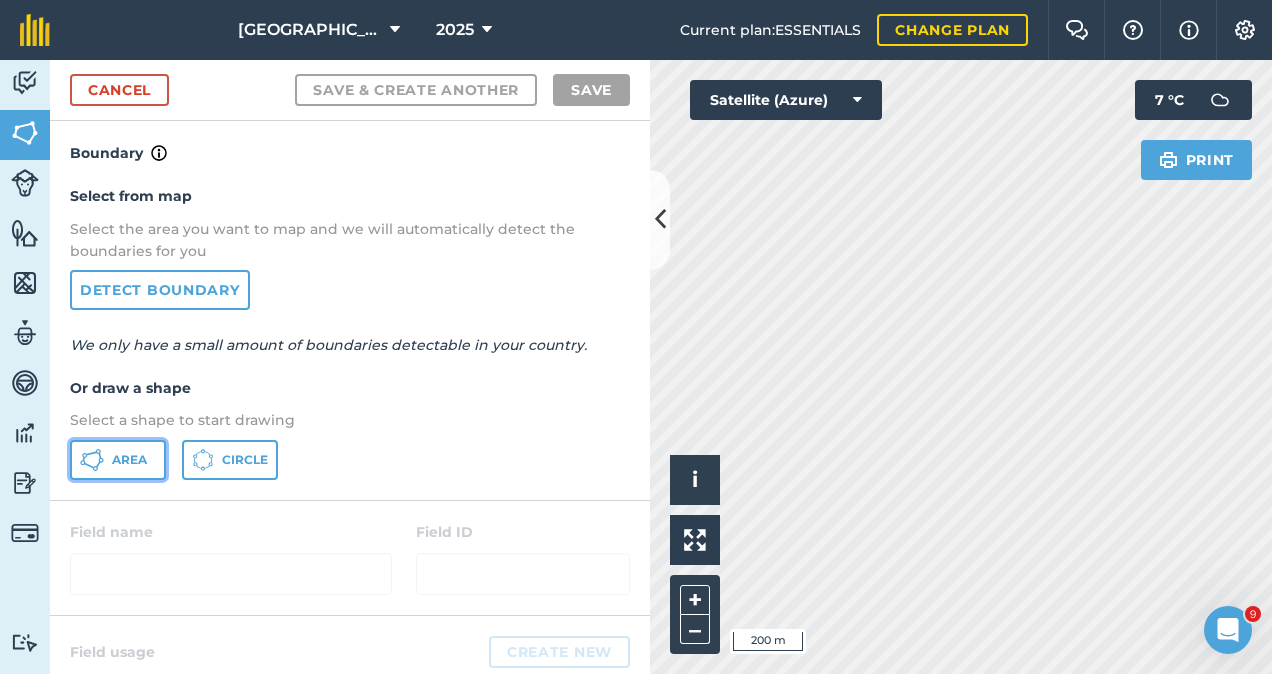click on "Area" at bounding box center [118, 460] 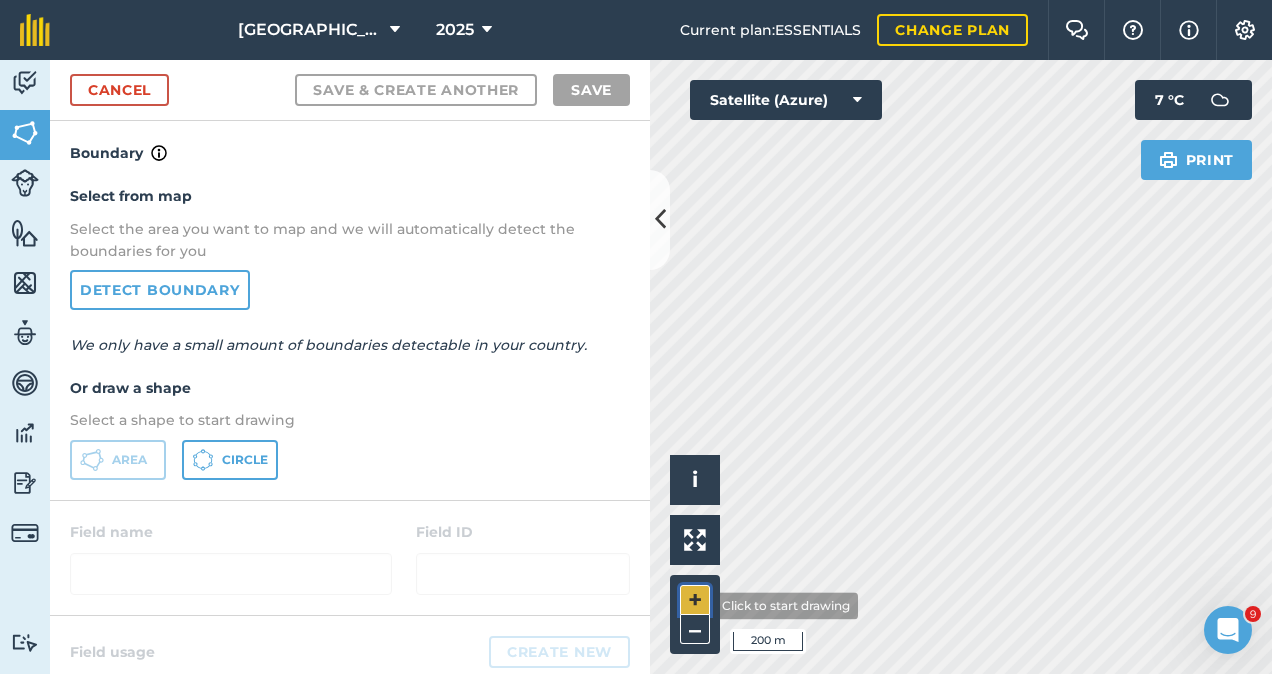 click on "+" at bounding box center (695, 600) 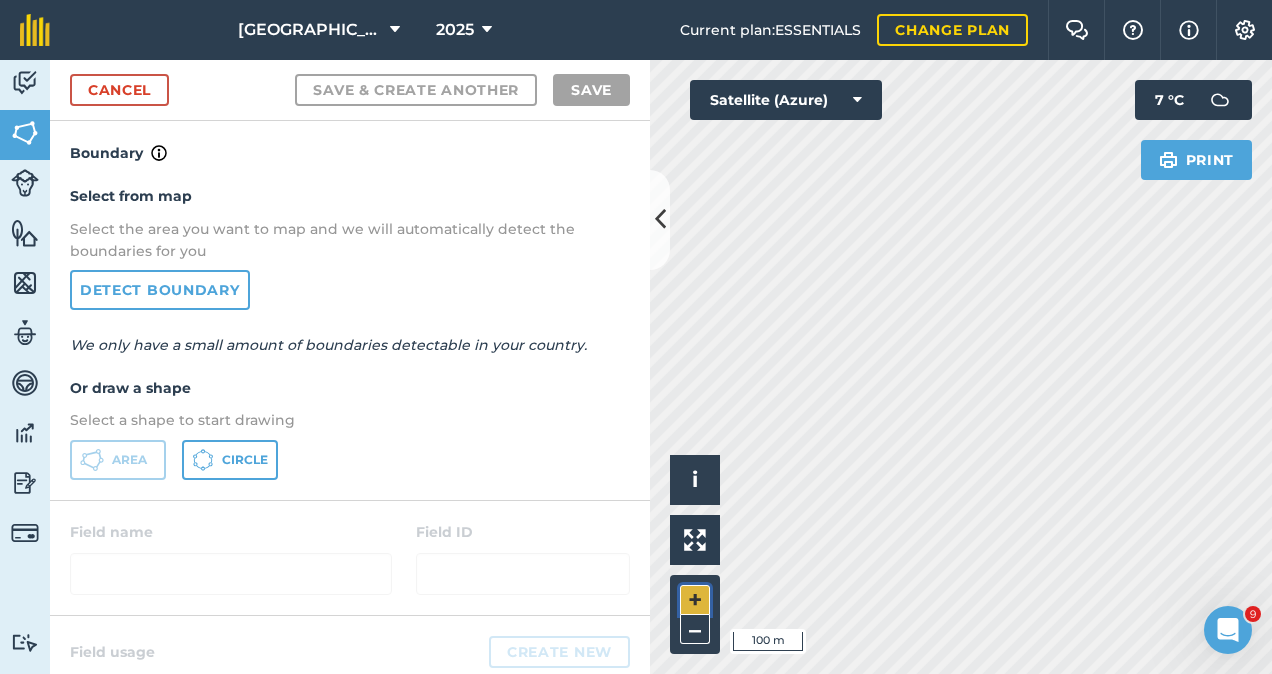 click on "+" at bounding box center [695, 600] 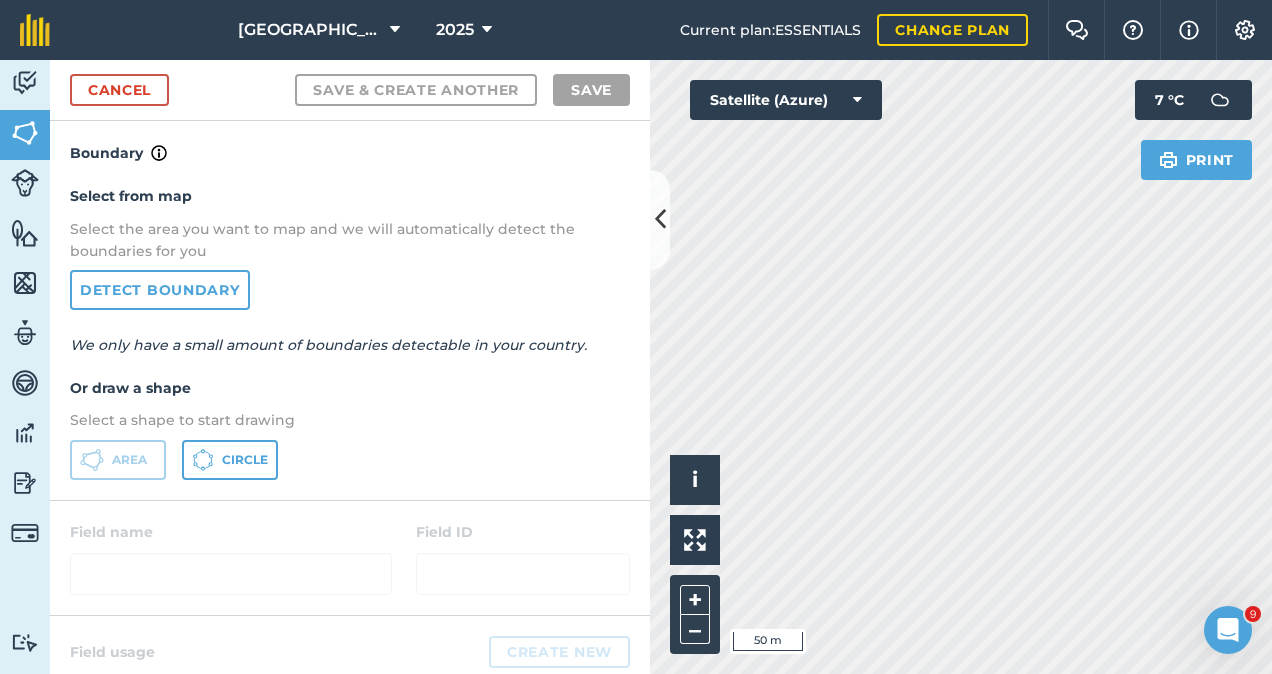 click on "Westfield Estate 2025 Current plan :  ESSENTIALS   Change plan Farm Chat Help Info Settings [GEOGRAPHIC_DATA]  -  2025 Reproduced with the permission of  Microsoft Printed on  [DATE] Field usages No usage set Beans Broccoli [PERSON_NAME] Carrots Beet CHICORY: FODDER/FORAGE - Chicory Clover Cows  Grass Lucerne Oats Oats/turnips Onions Peas Plantation  Poppies Pyrethrum Rape Steers/Heifers Water Feature types Bale Yard Cattle Yards Dam Lick Blocks Sheds  Sheep Yards/ Shearing Shed Trees Water Water Trough Activity Fields Livestock Features Maps Team Vehicles Data Reporting Billing Tutorials Tutorials Cancel Save & Create Another Save Boundary   Select from map Select the area you want to map and we will automatically detect the boundaries for you Detect boundary We only have a small amount of boundaries detectable in your country. Or draw a shape Select a shape to start drawing Area Circle Field name Field ID Field usage   Create new -- Not set -- Beans Broccoli [PERSON_NAME] Carrots Beet CHICORY: FODDER/FORAGE - Chicory Oats" at bounding box center [636, 337] 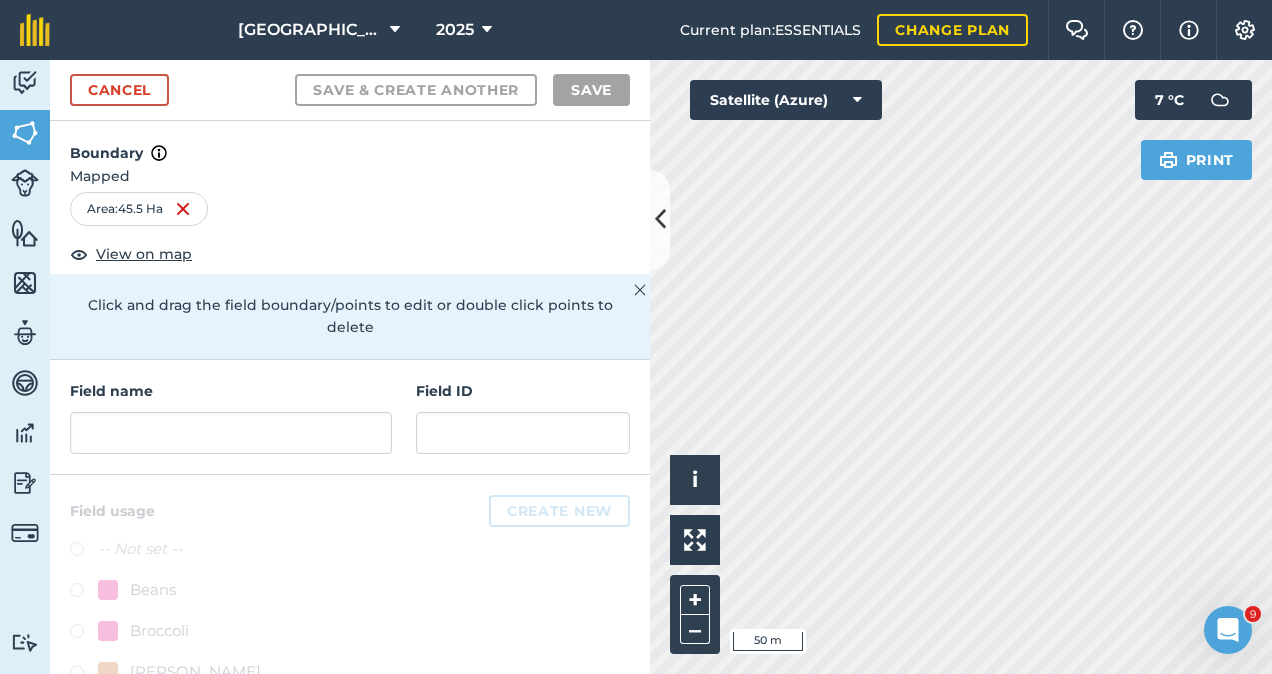 click on "Westfield Estate 2025 Current plan :  ESSENTIALS   Change plan Farm Chat Help Info Settings [GEOGRAPHIC_DATA]  -  2025 Reproduced with the permission of  Microsoft Printed on  [DATE] Field usages No usage set Beans Broccoli [PERSON_NAME] Carrots Beet CHICORY: FODDER/FORAGE - Chicory Clover Cows  Grass Lucerne Oats Oats/turnips Onions Peas Plantation  Poppies Pyrethrum Rape Steers/Heifers Water Feature types Bale Yard Cattle Yards Dam Lick Blocks Sheds  Sheep Yards/ Shearing Shed Trees Water Water Trough Activity Fields Livestock Features Maps Team Vehicles Data Reporting Billing Tutorials Tutorials Cancel Save & Create Another Save Boundary   Mapped Area :  45.5   Ha   View on map Click and drag the field boundary/points to edit or double click points to delete Field name Field ID Field usage   Create new -- Not set -- Beans Broccoli [PERSON_NAME] Carrots Beet CHICORY: FODDER/FORAGE - Chicory Clover Cows  Grass Lucerne Oats Oats/turnips Onions Peas Plantation  Poppies Pyrethrum Rape Steers/Heifers Water i +" at bounding box center [636, 337] 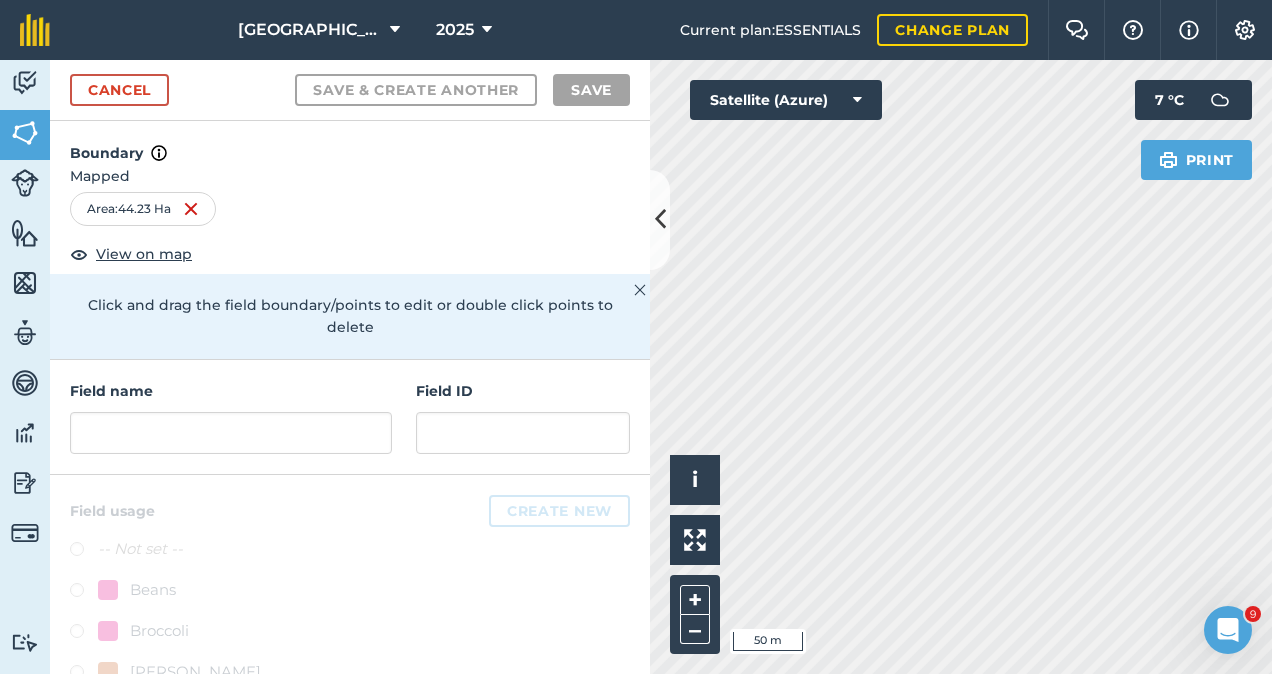 click on "Westfield Estate 2025 Current plan :  ESSENTIALS   Change plan Farm Chat Help Info Settings [GEOGRAPHIC_DATA]  -  2025 Reproduced with the permission of  Microsoft Printed on  [DATE] Field usages No usage set Beans Broccoli [PERSON_NAME] Carrots Beet CHICORY: FODDER/FORAGE - Chicory Clover Cows  Grass Lucerne Oats Oats/turnips Onions Peas Plantation  Poppies Pyrethrum Rape Steers/Heifers Water Feature types Bale Yard Cattle Yards Dam Lick Blocks Sheds  Sheep Yards/ Shearing Shed Trees Water Water Trough Activity Fields Livestock Features Maps Team Vehicles Data Reporting Billing Tutorials Tutorials Cancel Save & Create Another Save Boundary   Mapped Area :  44.23   Ha   View on map Click and drag the field boundary/points to edit or double click points to delete Field name Field ID Field usage   Create new -- Not set -- Beans Broccoli [PERSON_NAME] Carrots Beet CHICORY: FODDER/FORAGE - Chicory Clover Cows  Grass Lucerne Oats Oats/turnips Onions Peas Plantation  Poppies Pyrethrum Rape Steers/Heifers Water i +" at bounding box center [636, 337] 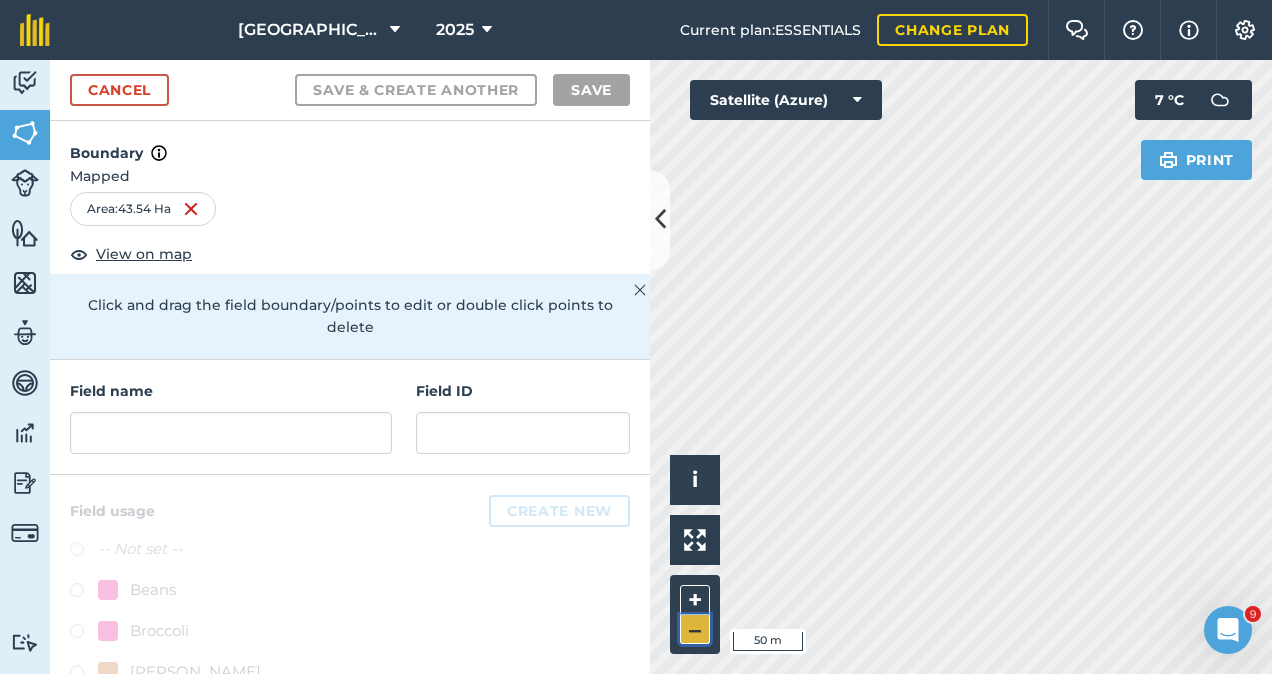 click on "–" at bounding box center [695, 629] 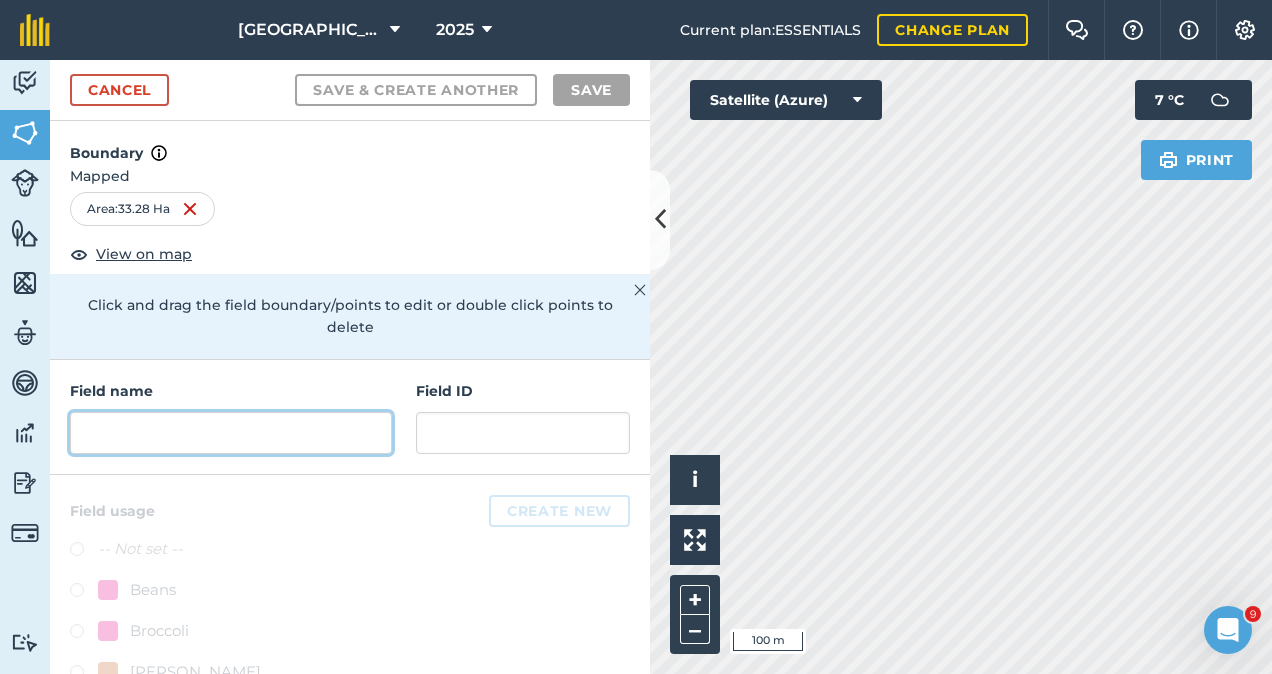 click at bounding box center (231, 433) 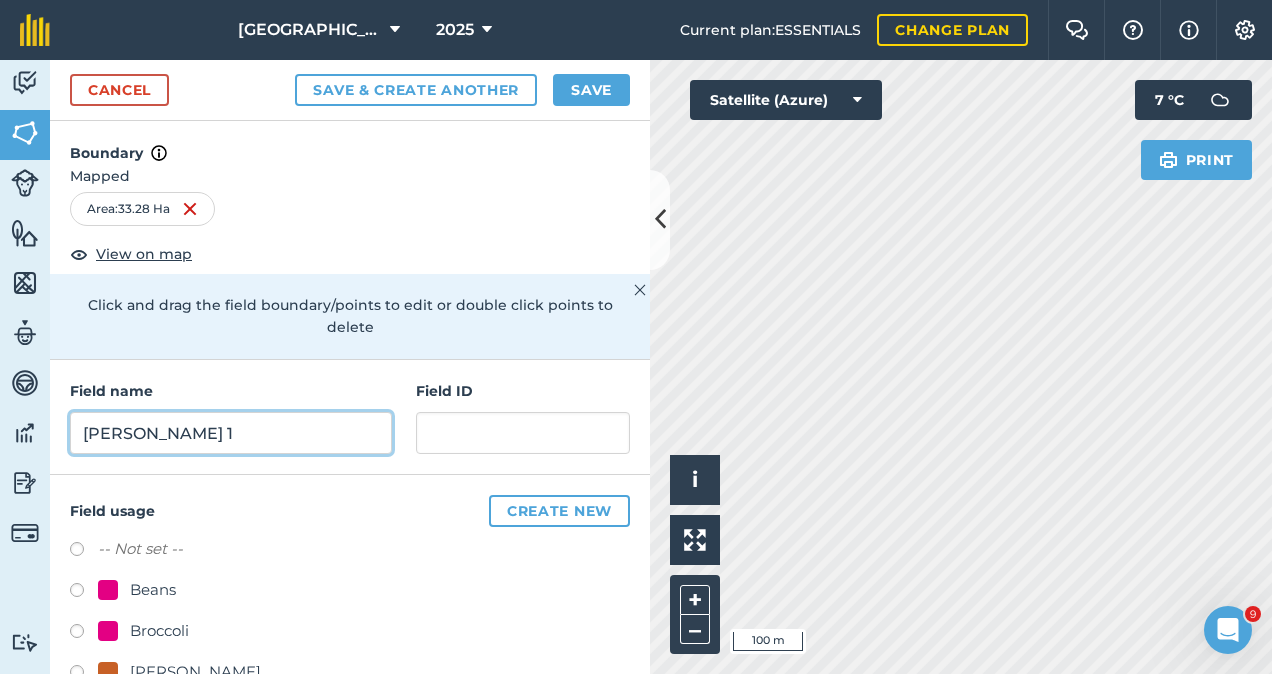 type on "[PERSON_NAME] 1" 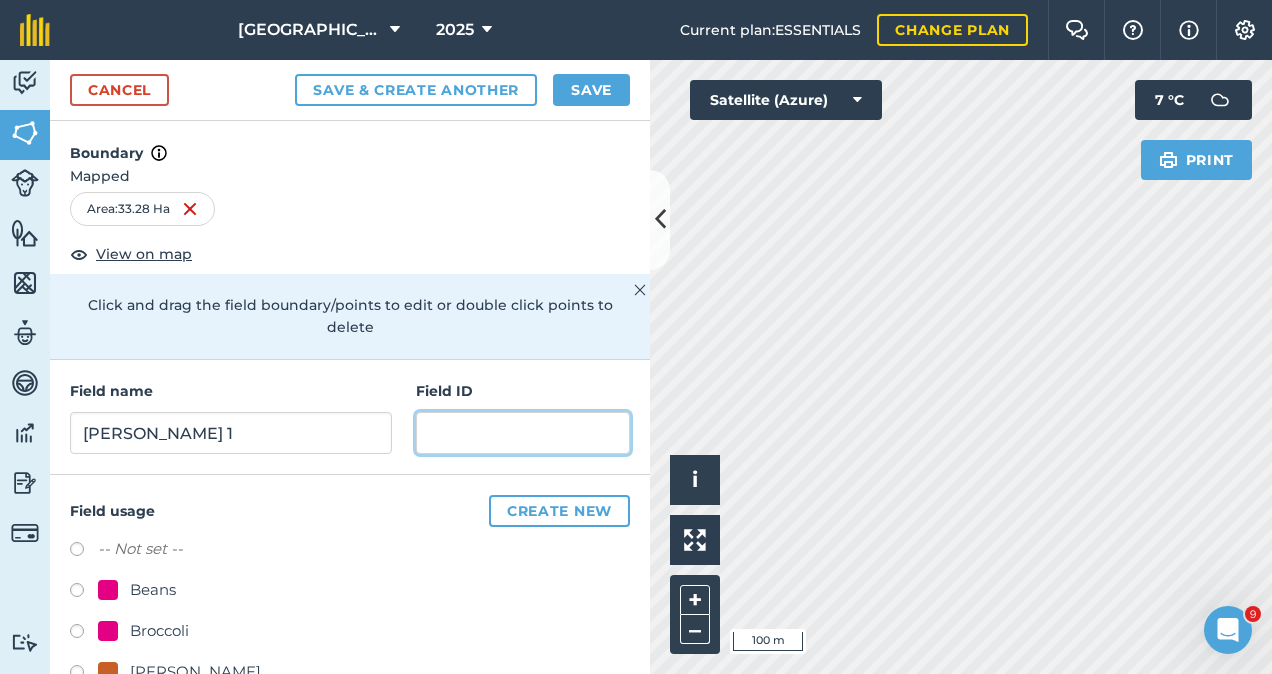 click at bounding box center [523, 433] 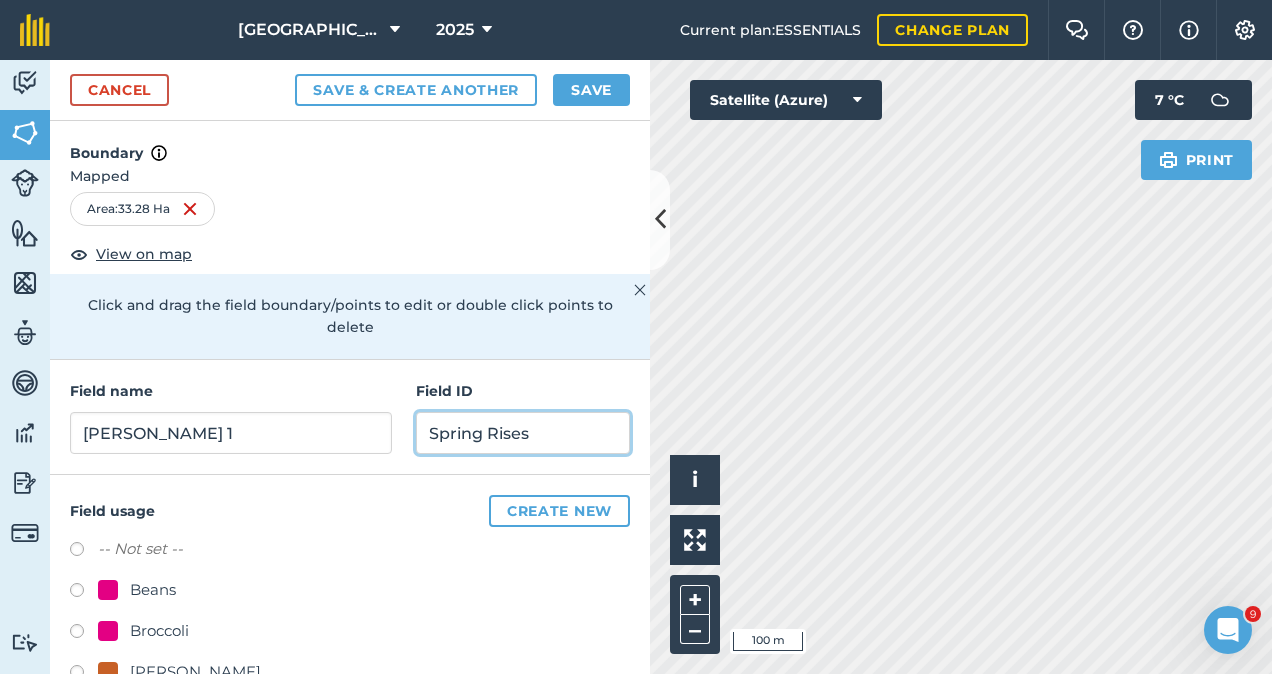 type on "Spring Rises" 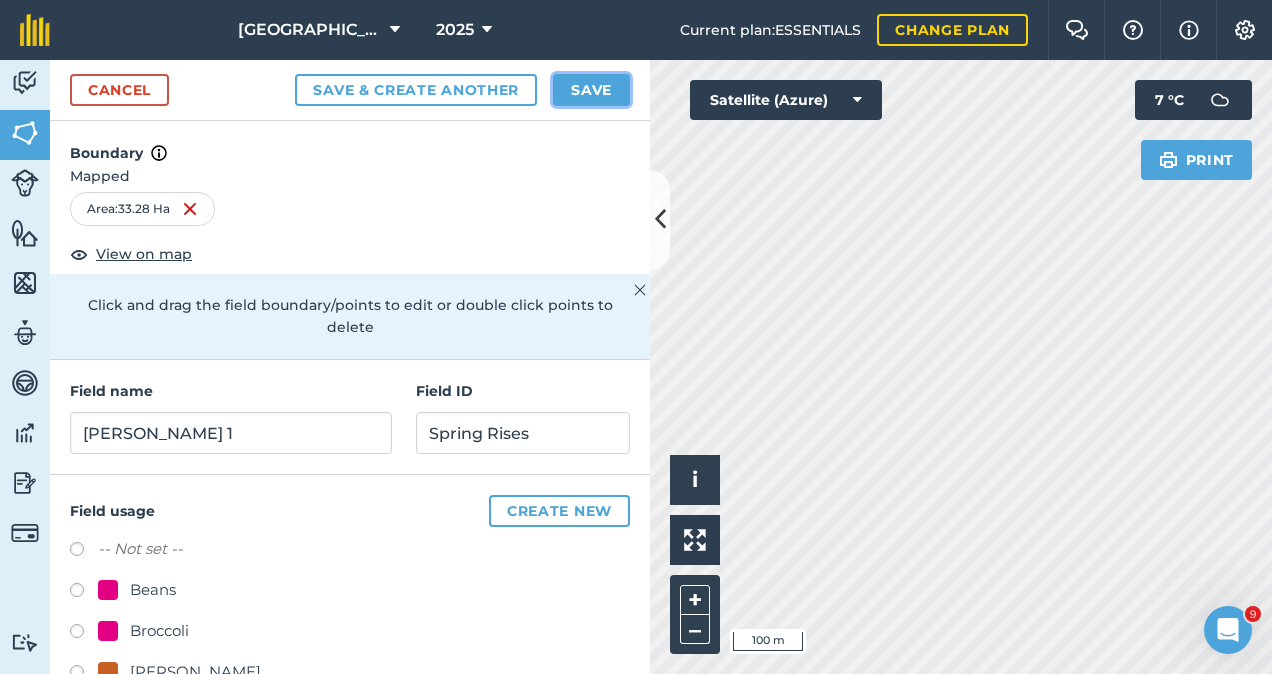 click on "Save" at bounding box center (591, 90) 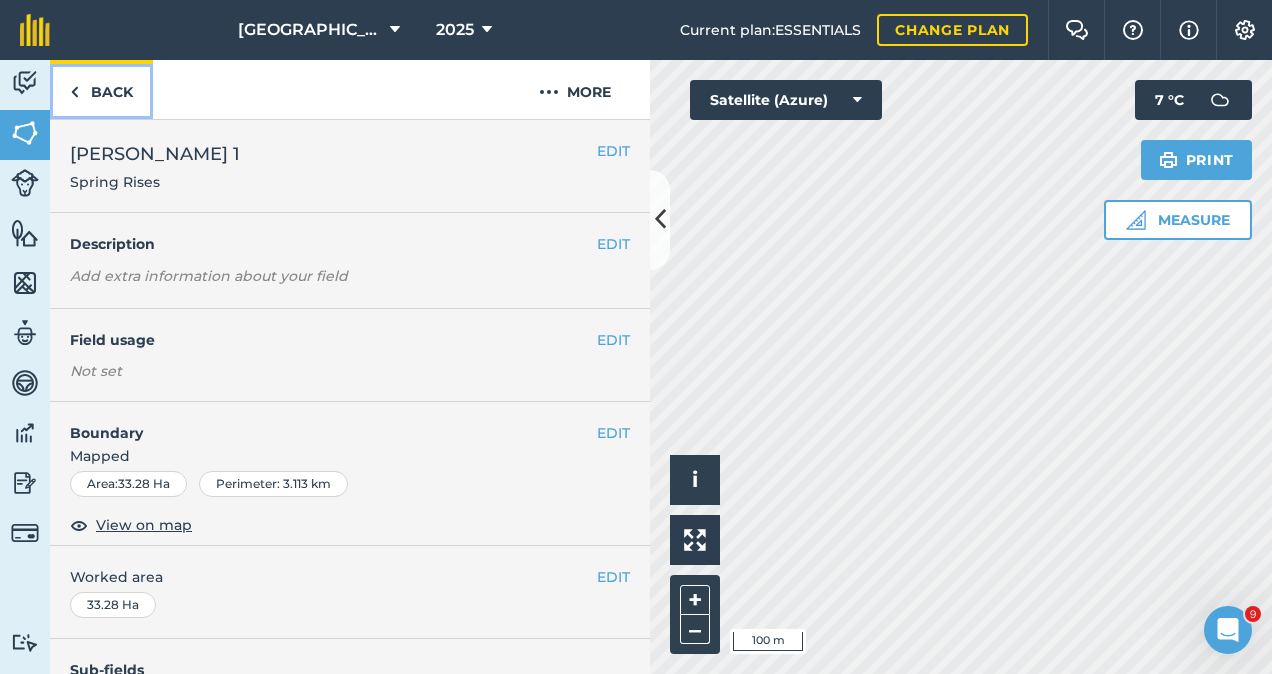 click on "Back" at bounding box center (101, 89) 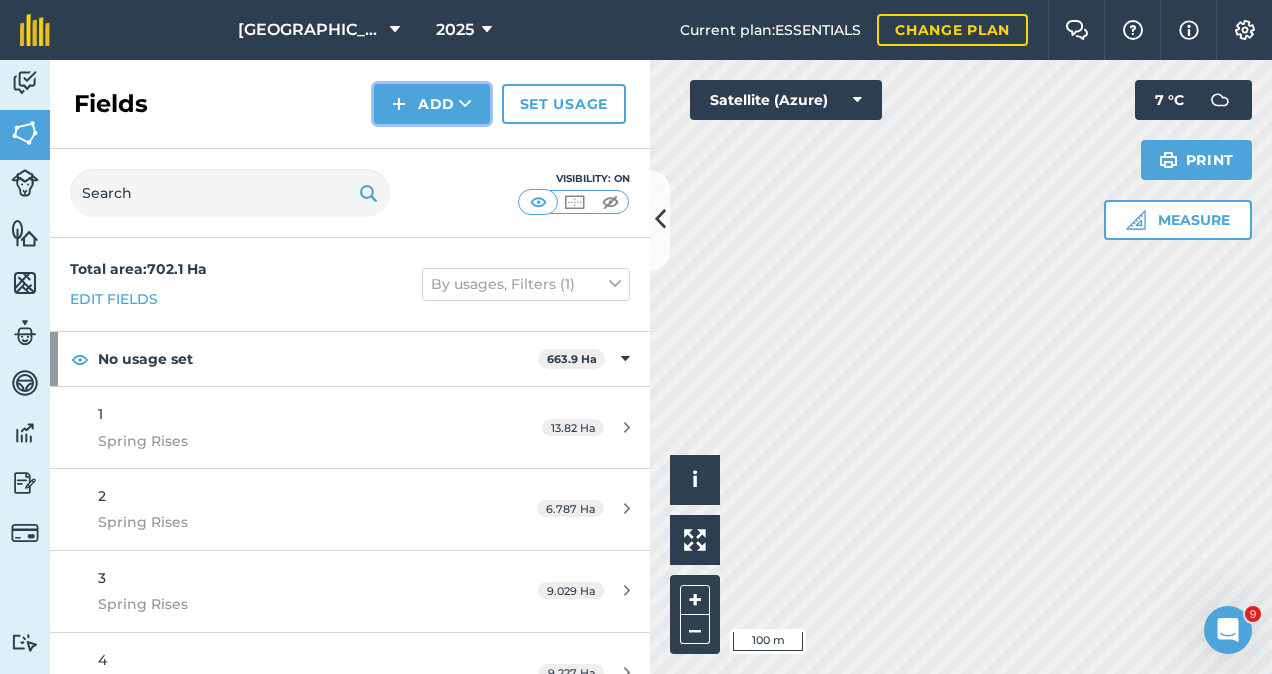 click on "Add" at bounding box center (432, 104) 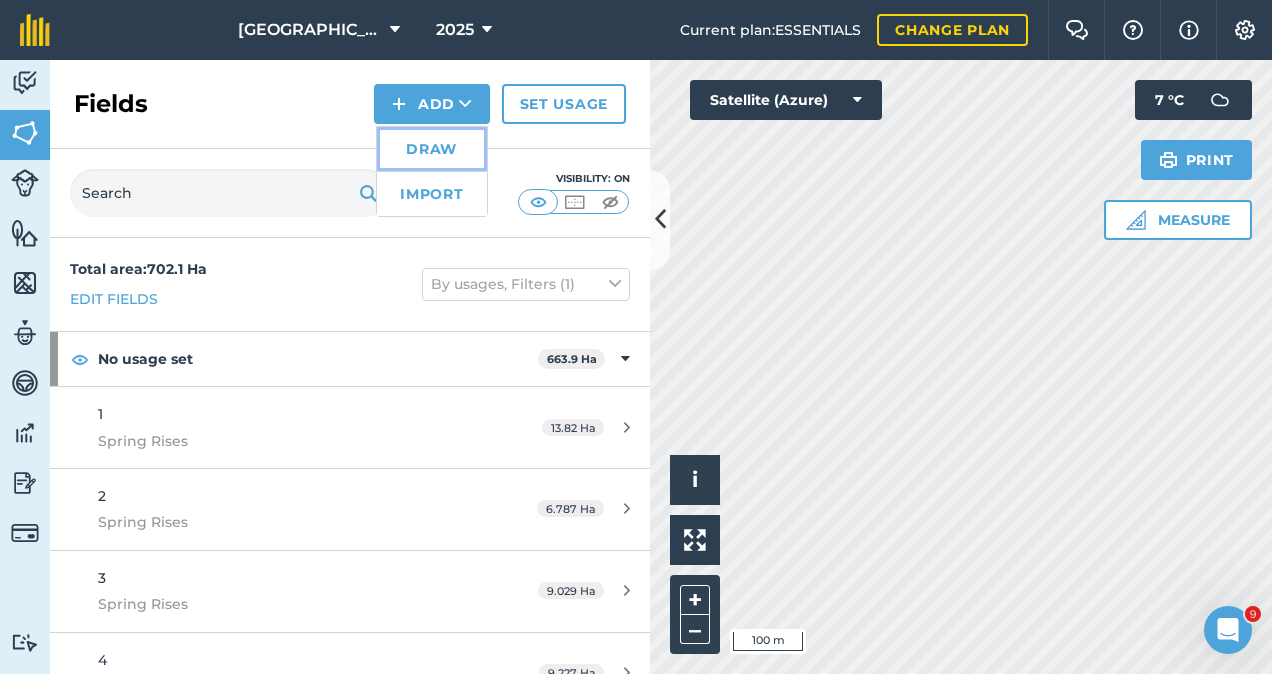click on "Draw" at bounding box center [432, 149] 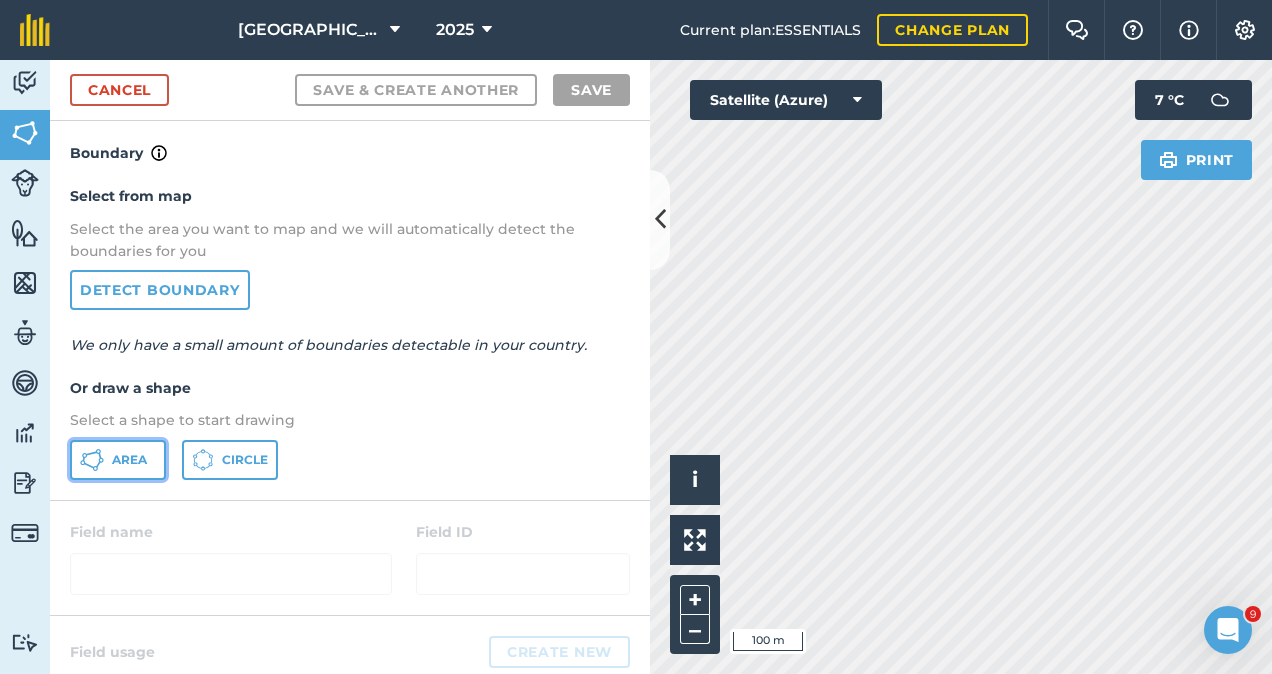 click on "Area" at bounding box center (129, 460) 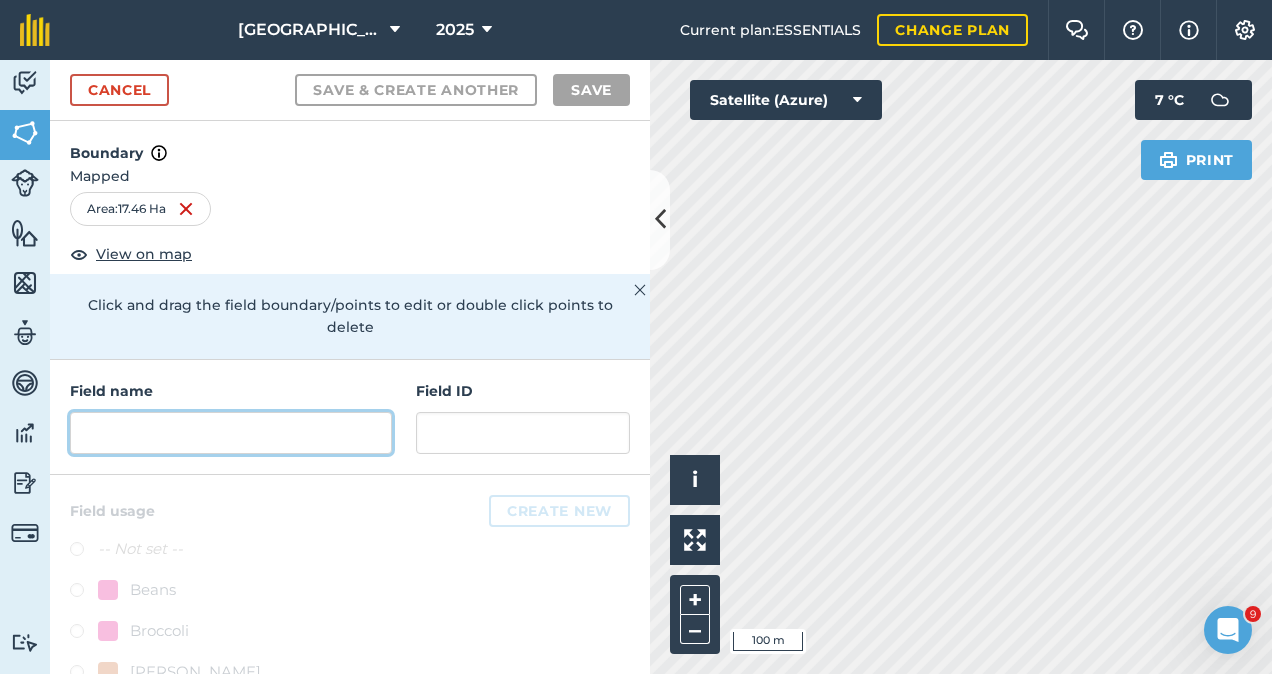 click at bounding box center [231, 433] 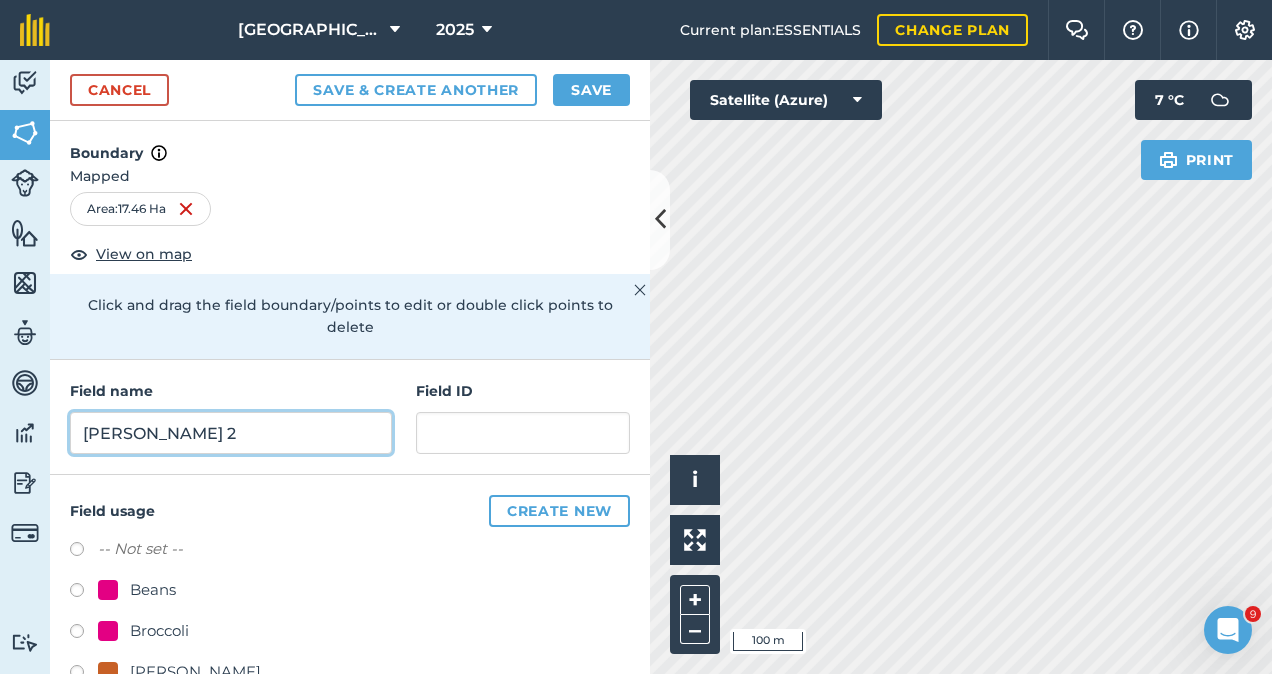 type on "[PERSON_NAME] 2" 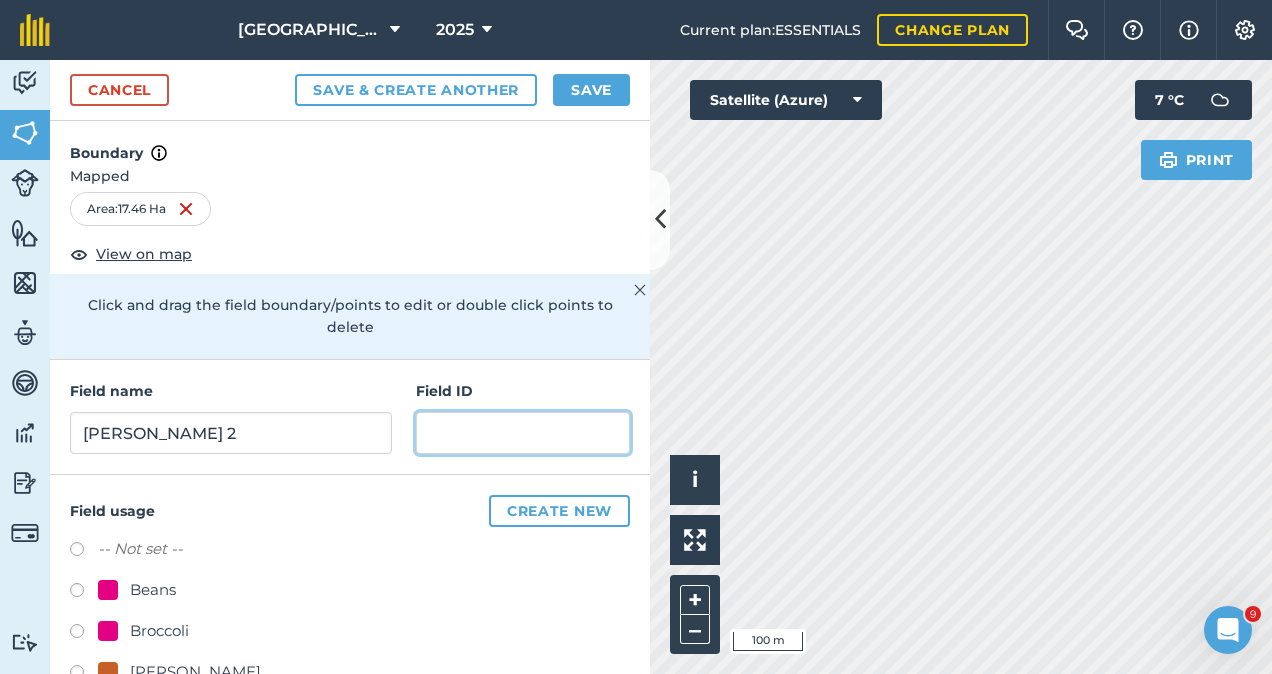 click at bounding box center (523, 433) 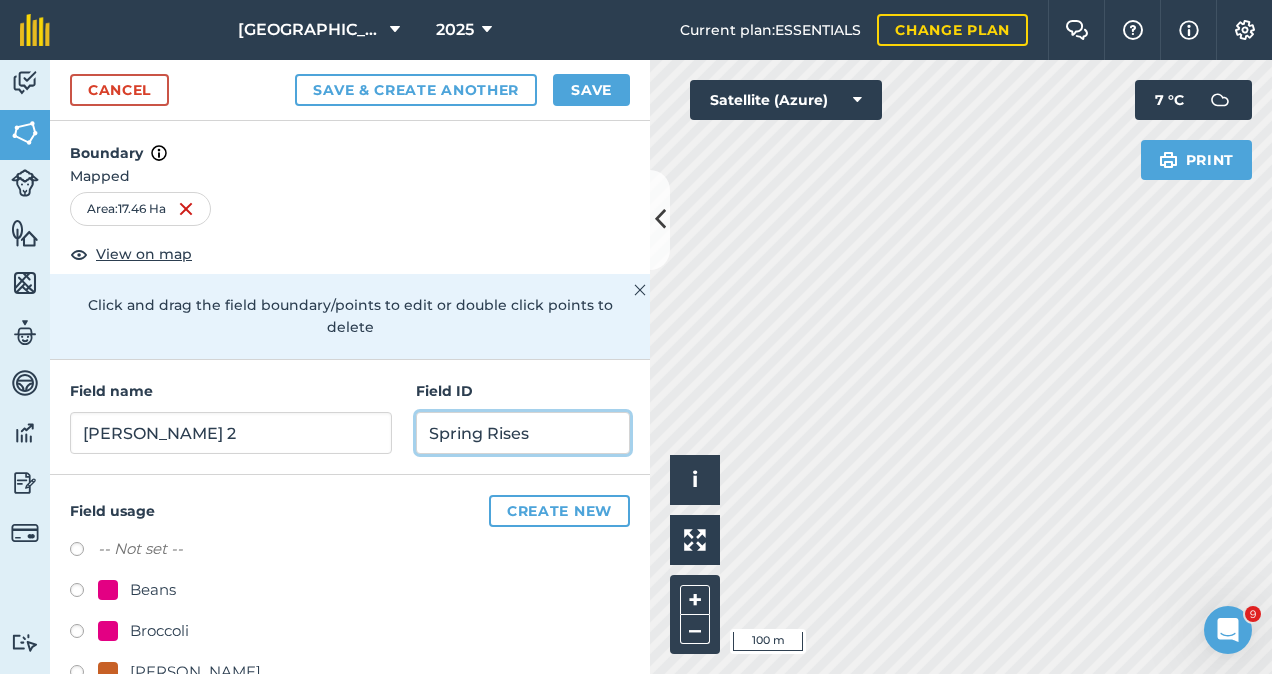 type on "Spring Rises" 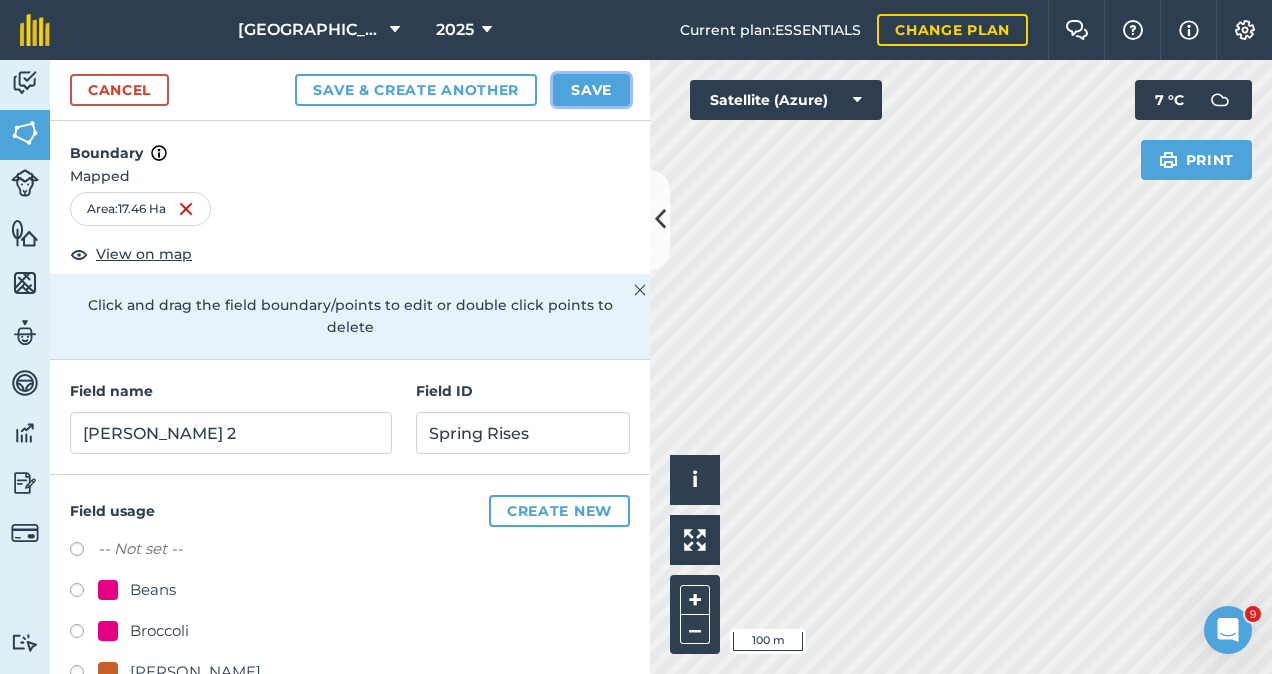 click on "Save" at bounding box center [591, 90] 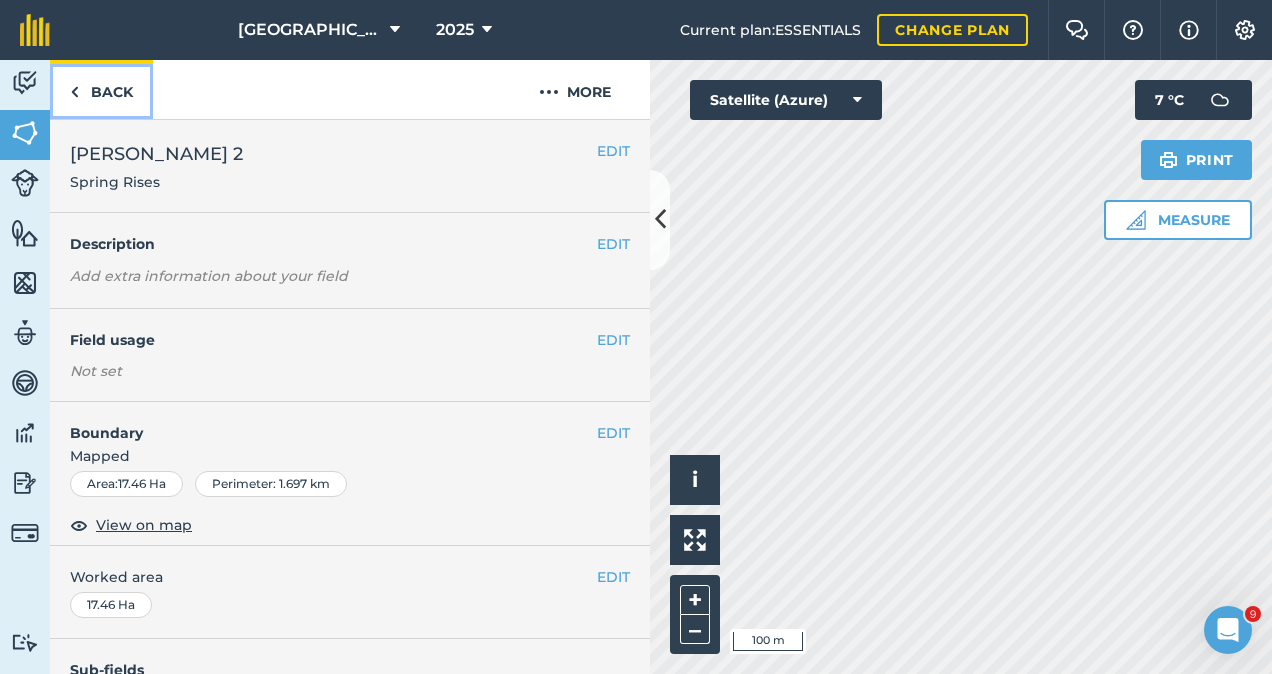 click on "Back" at bounding box center [101, 89] 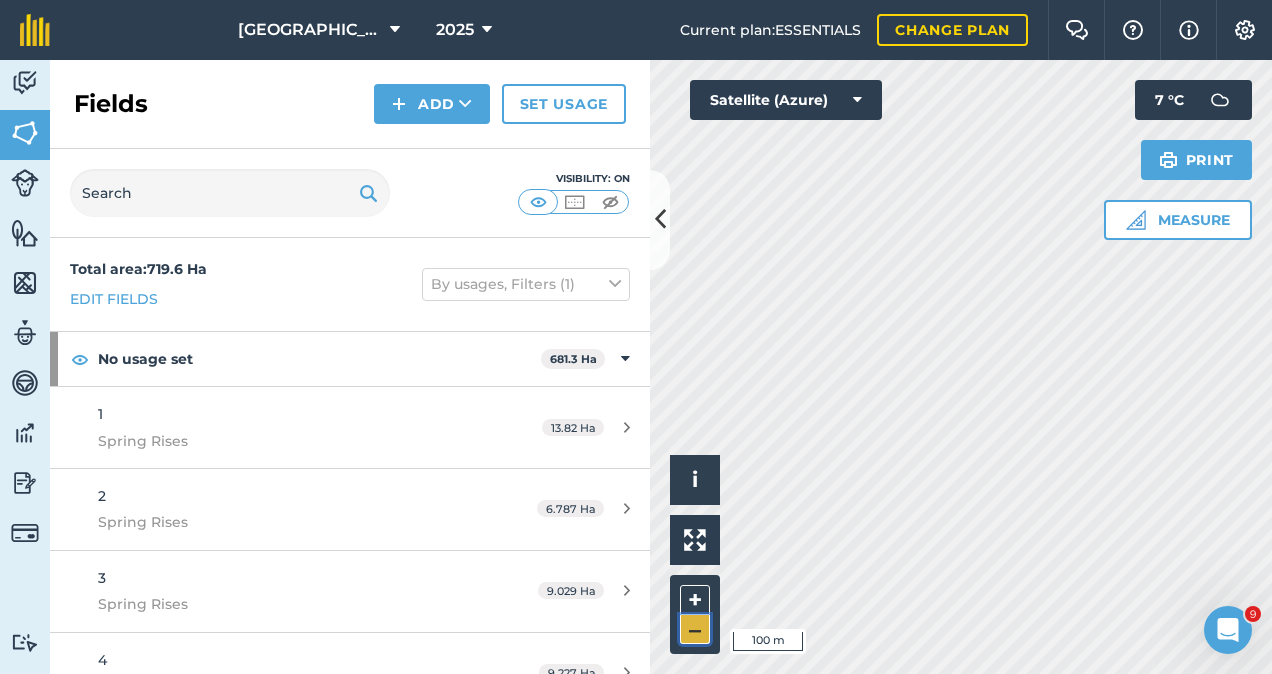 click on "–" at bounding box center [695, 629] 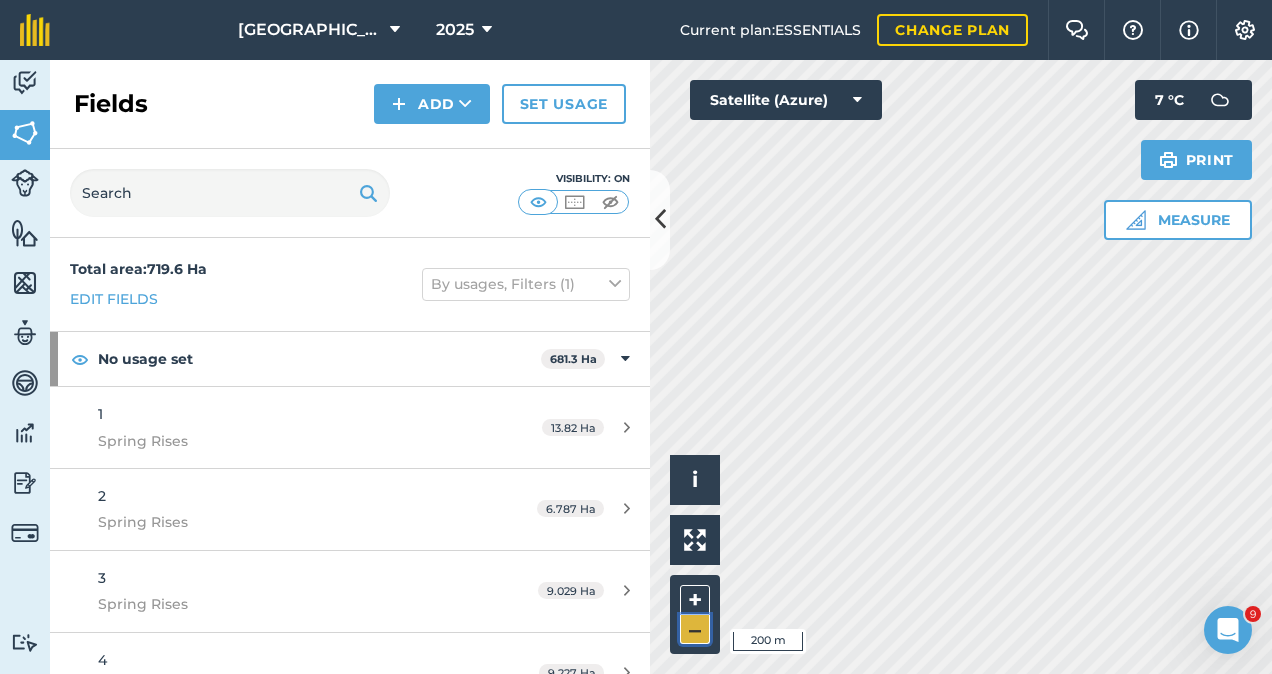 click on "–" at bounding box center (695, 629) 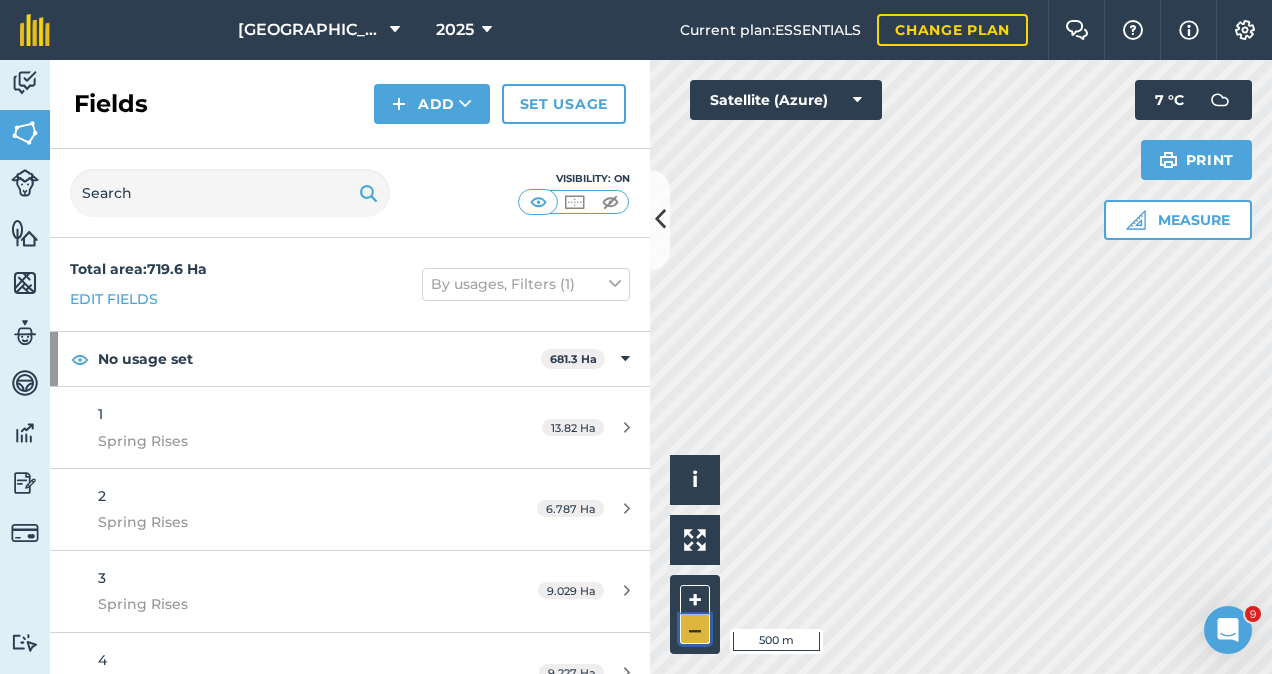 click on "–" at bounding box center [695, 629] 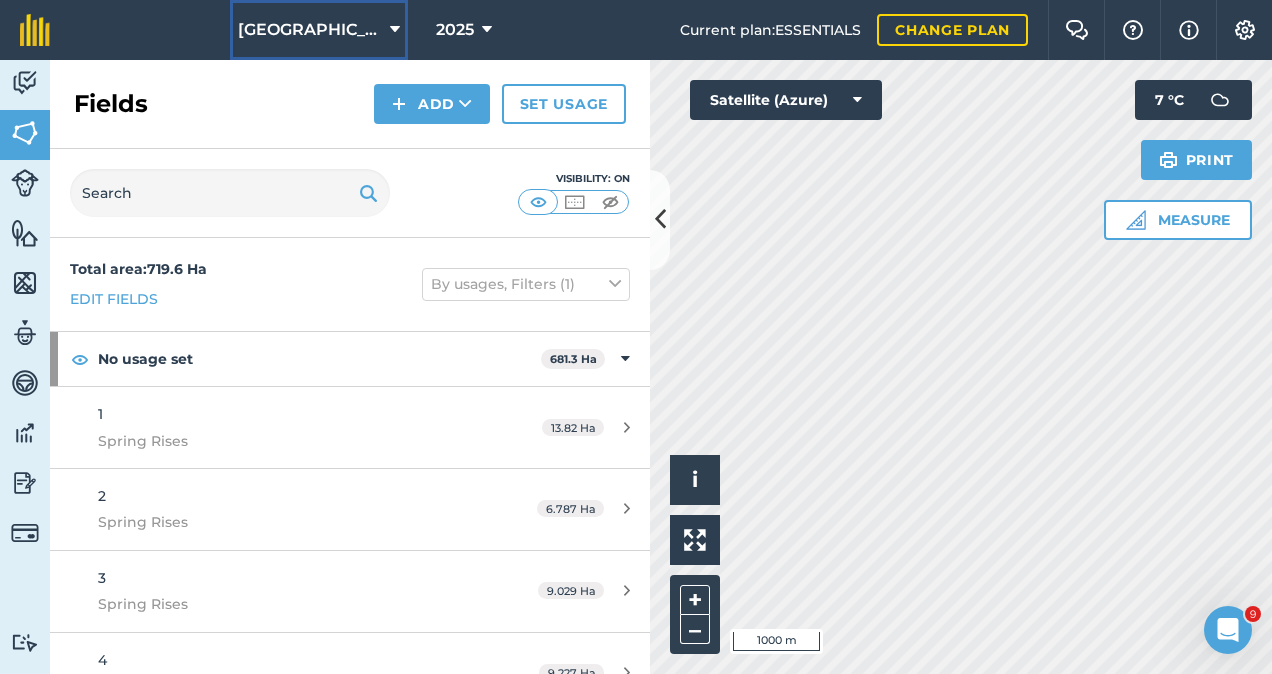 click at bounding box center (395, 30) 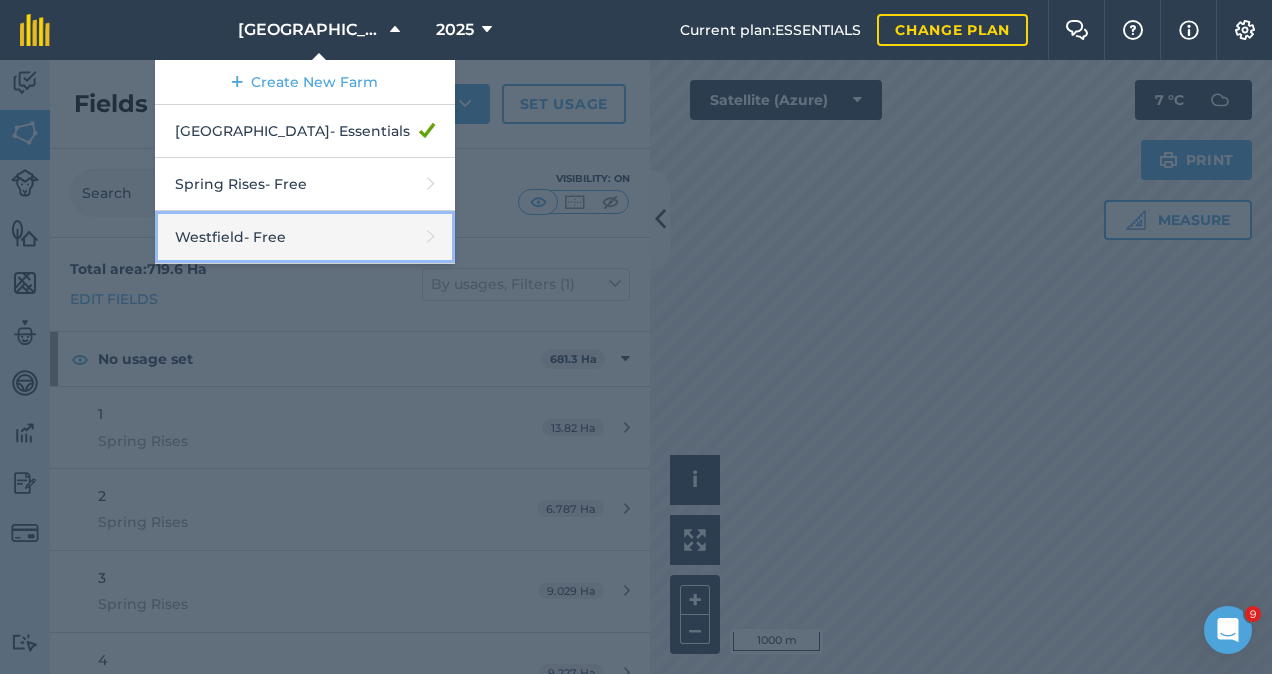 click on "Westfield  - Free" at bounding box center (305, 237) 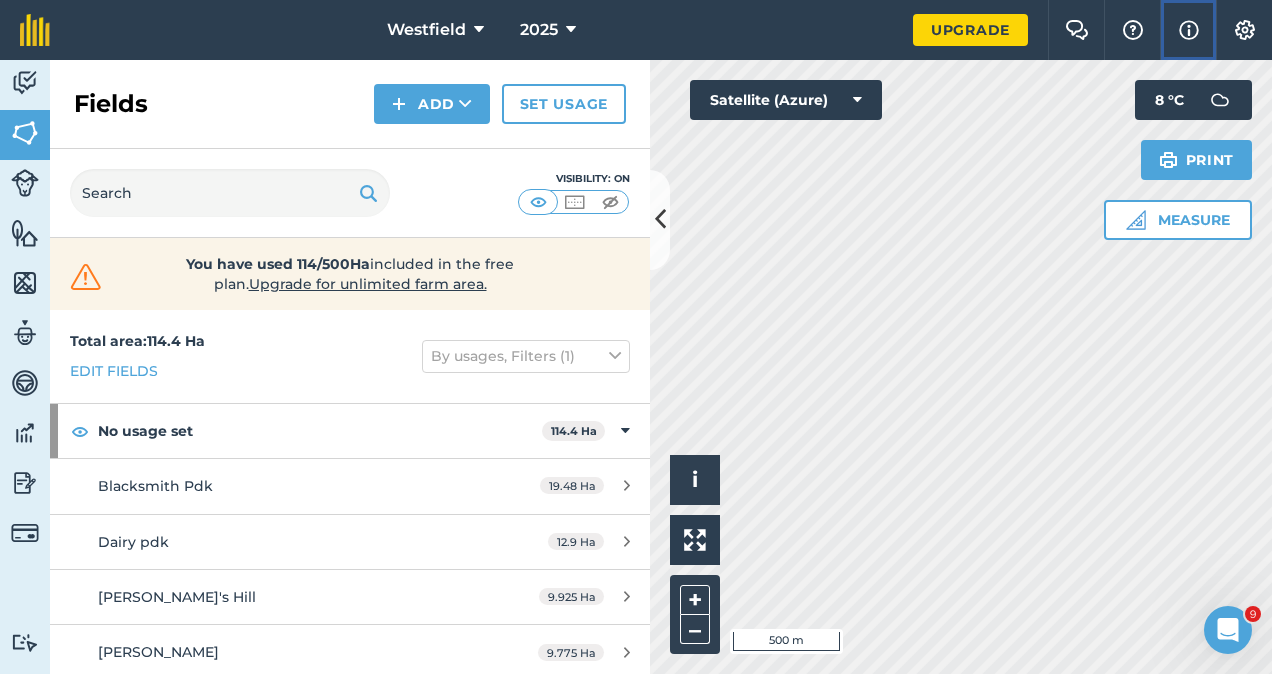click on "Info" at bounding box center (1188, 30) 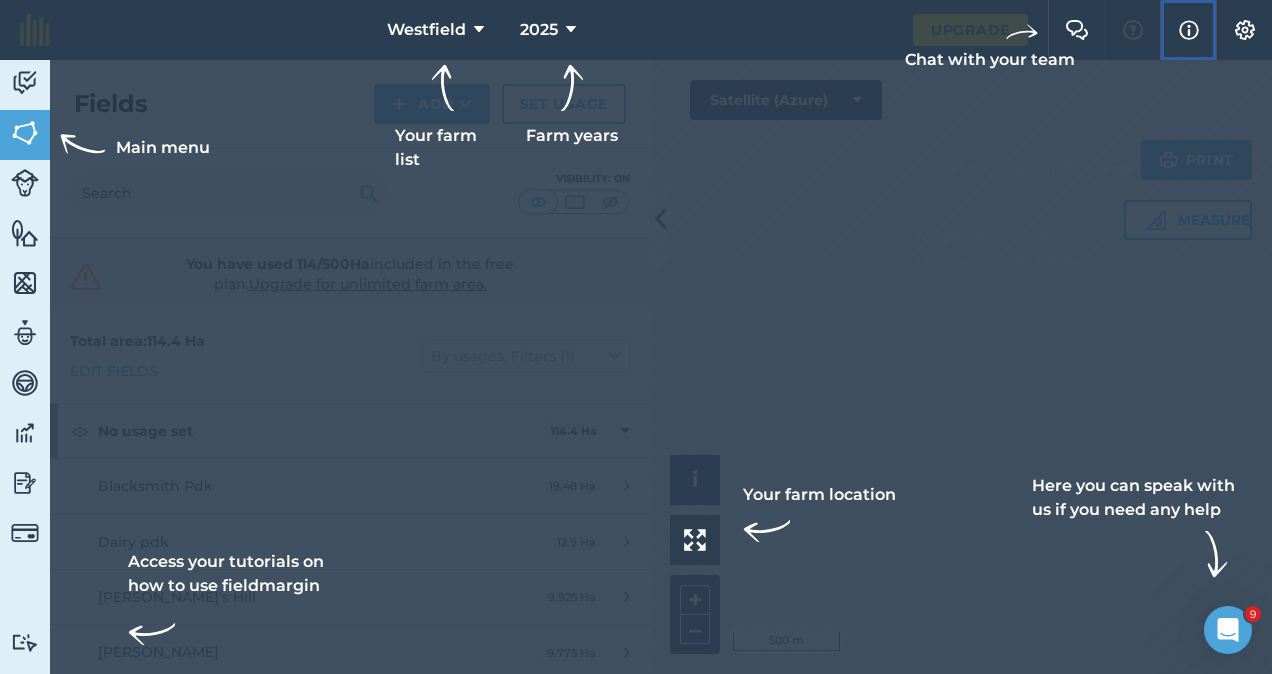 click on "Info" at bounding box center (1188, 30) 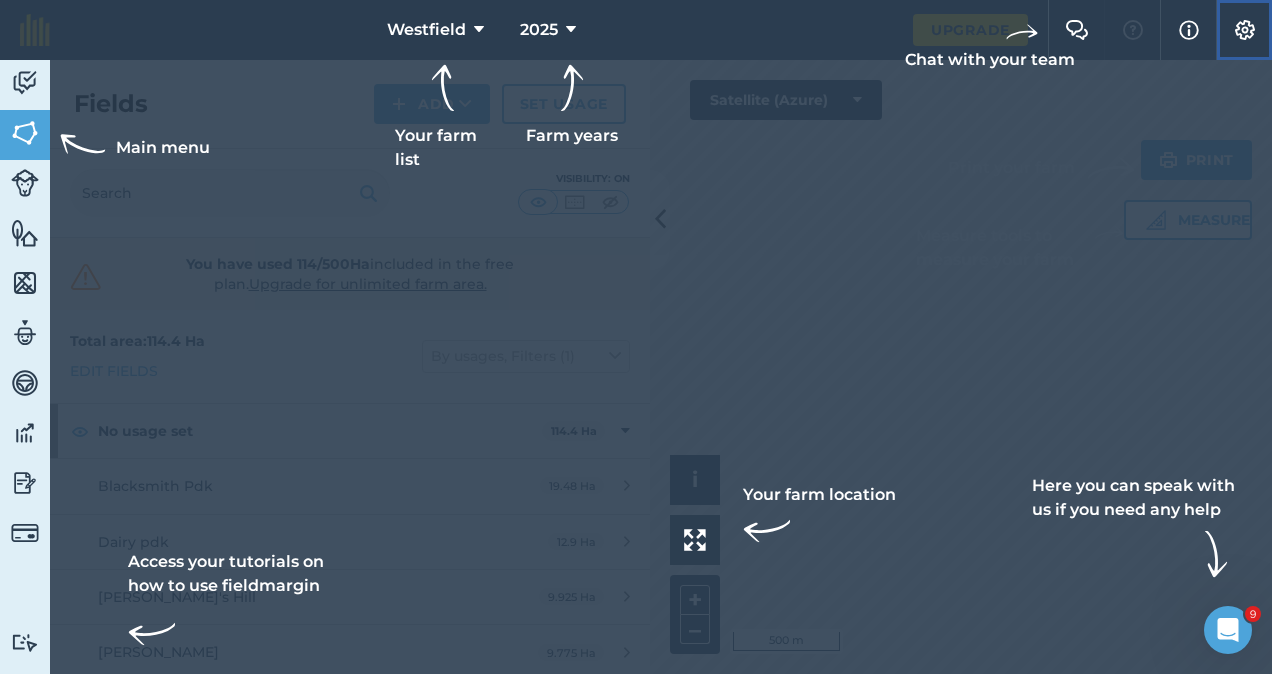 click at bounding box center (1245, 30) 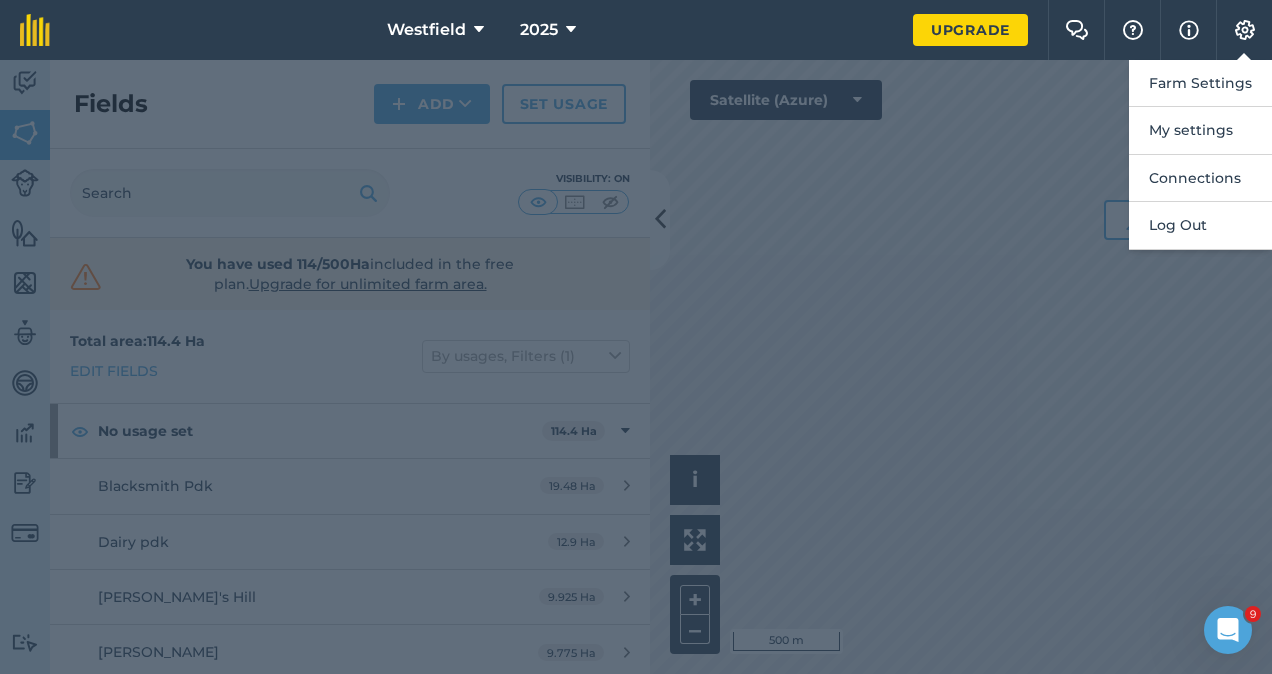 click at bounding box center (636, 367) 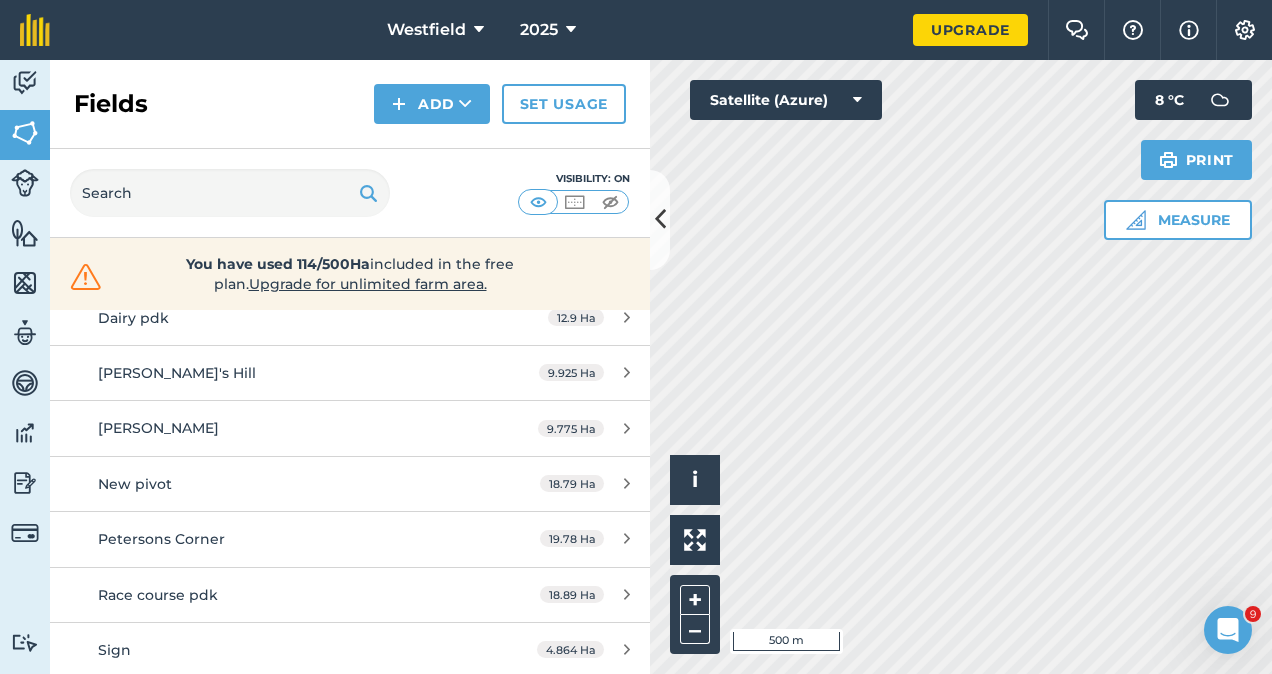 scroll, scrollTop: 0, scrollLeft: 0, axis: both 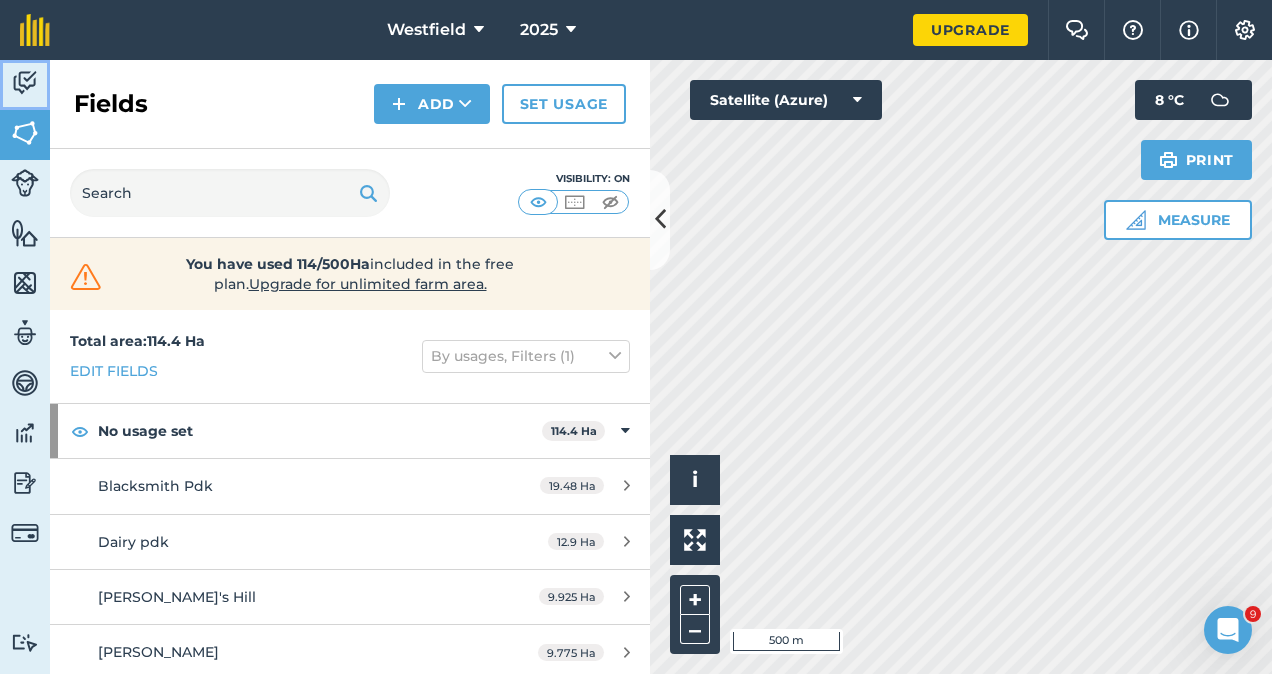click at bounding box center [25, 83] 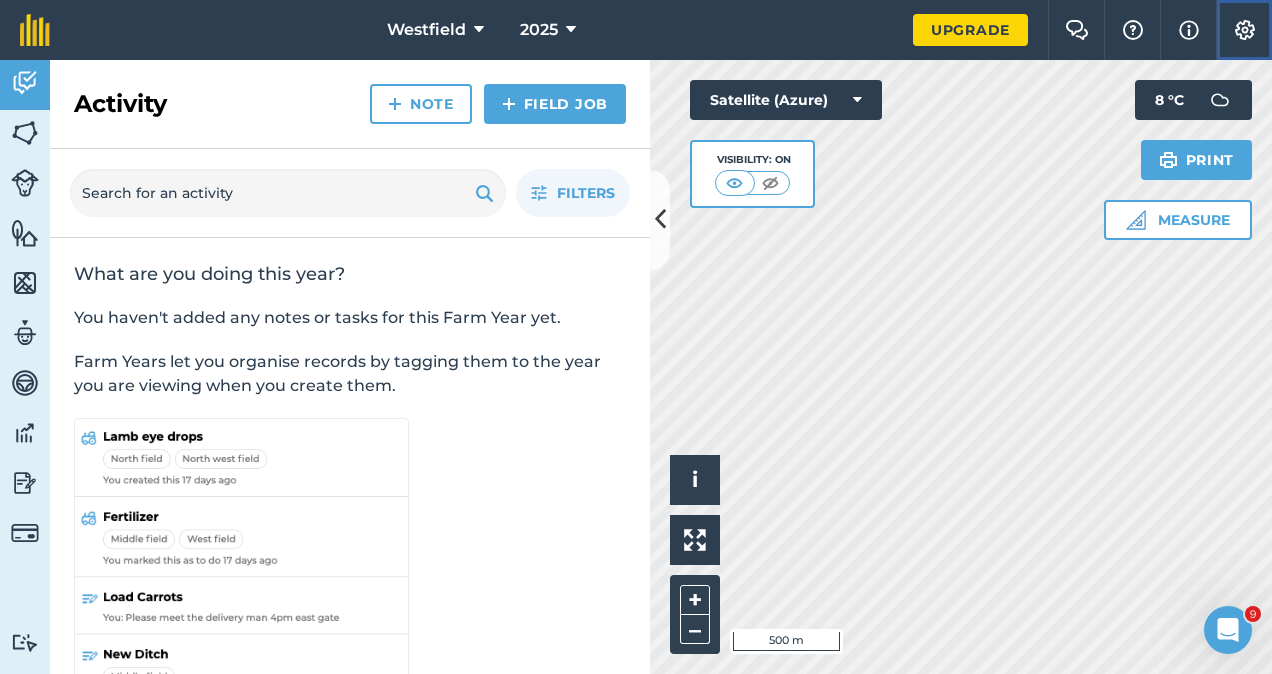 click at bounding box center (1245, 30) 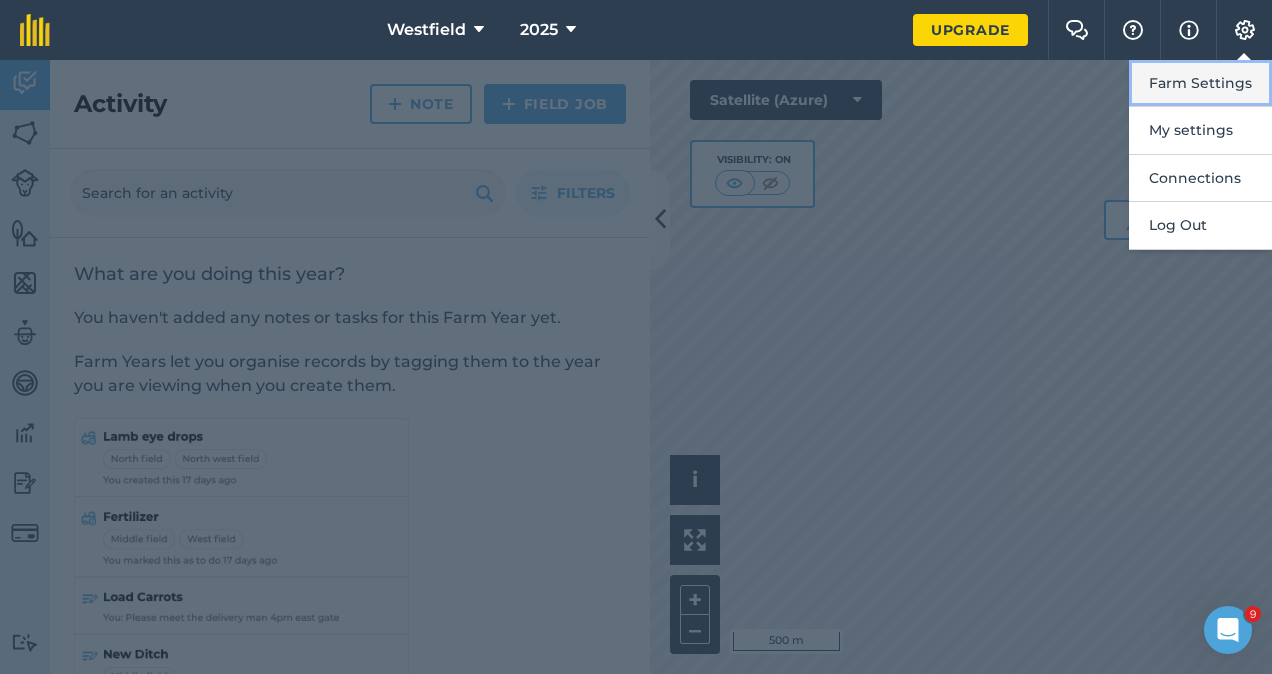 click on "Farm Settings" at bounding box center [1200, 83] 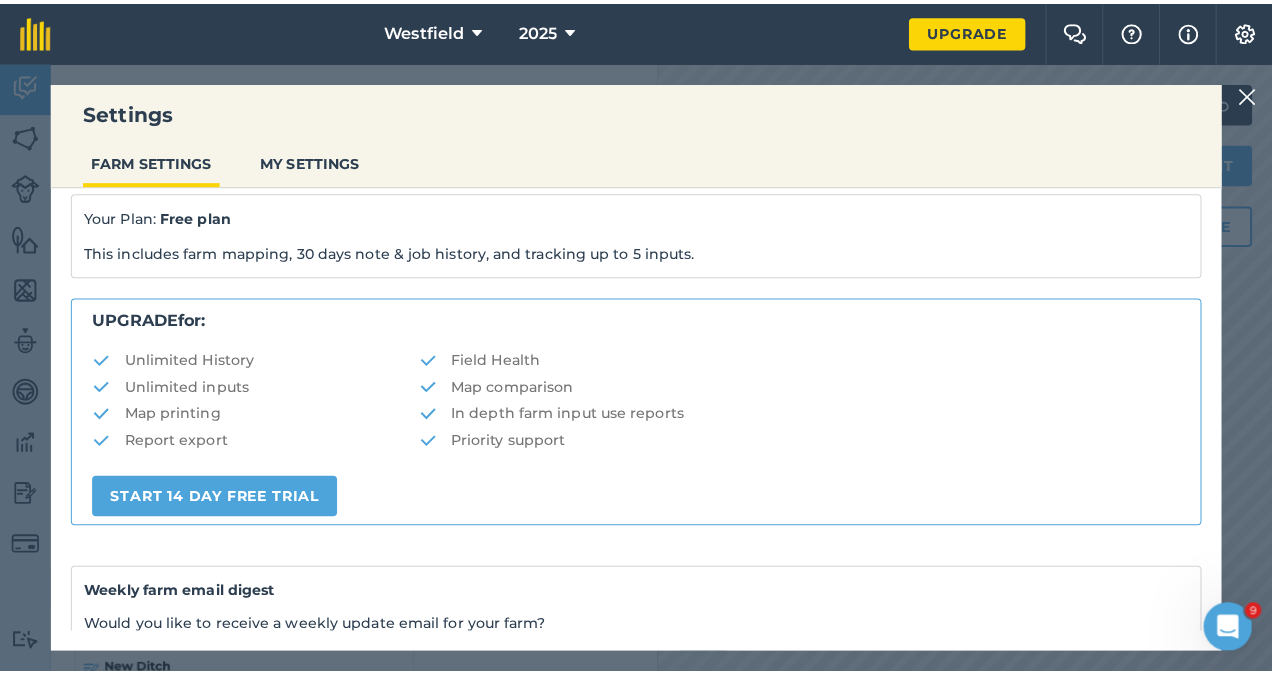 scroll, scrollTop: 483, scrollLeft: 0, axis: vertical 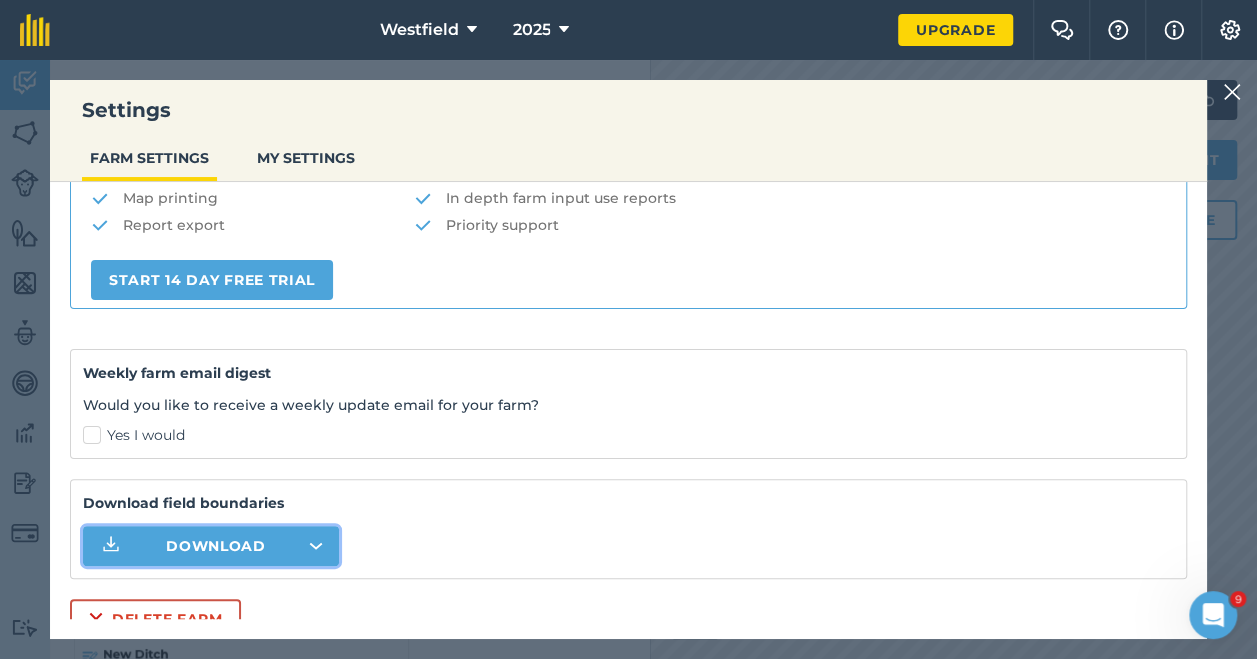 click on "Download" at bounding box center [211, 546] 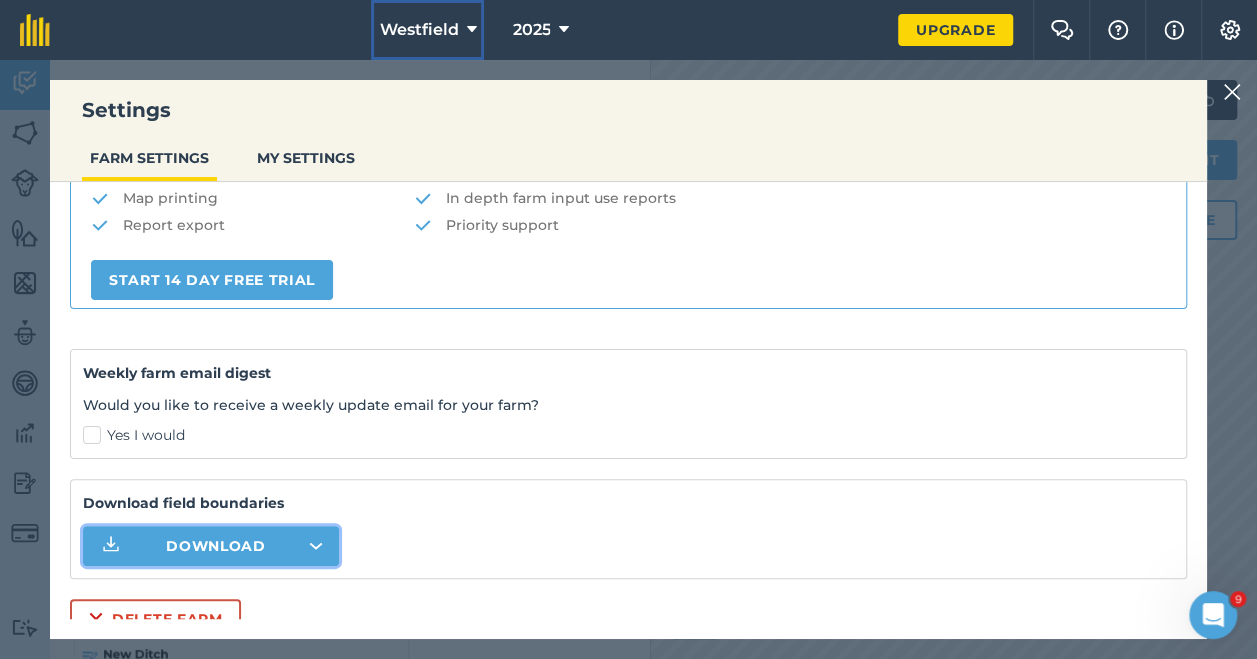 click on "Westfield" at bounding box center (418, 30) 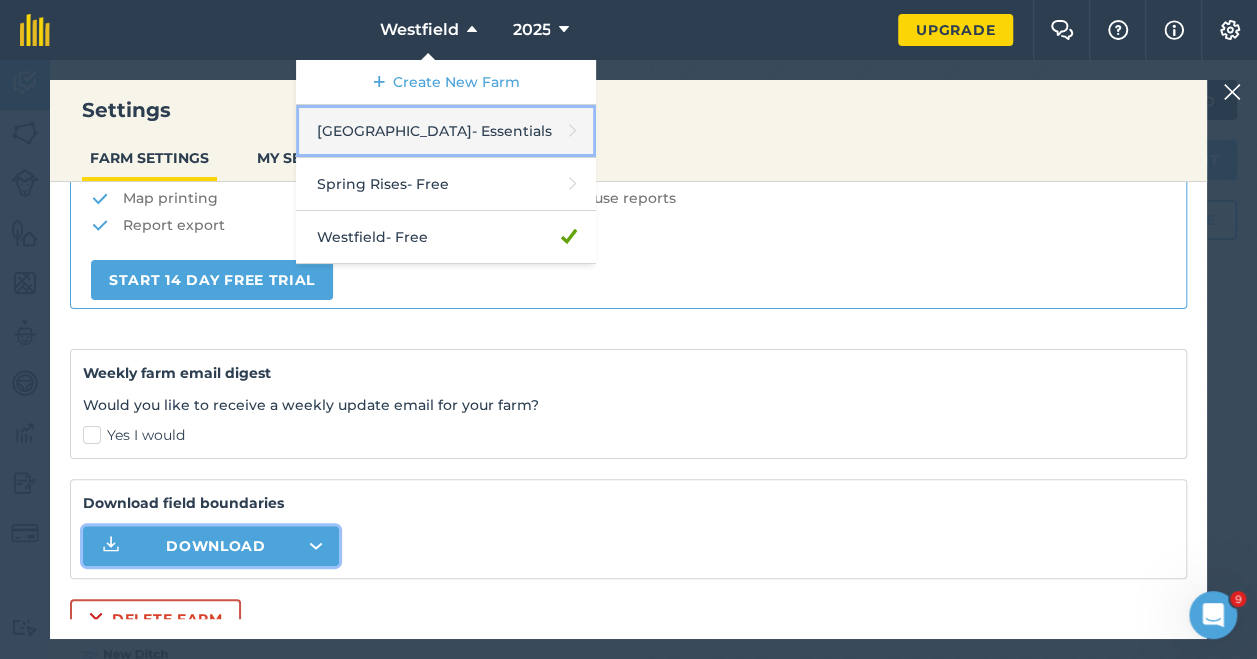 click on "Westfield Estate  - Essentials" at bounding box center (446, 131) 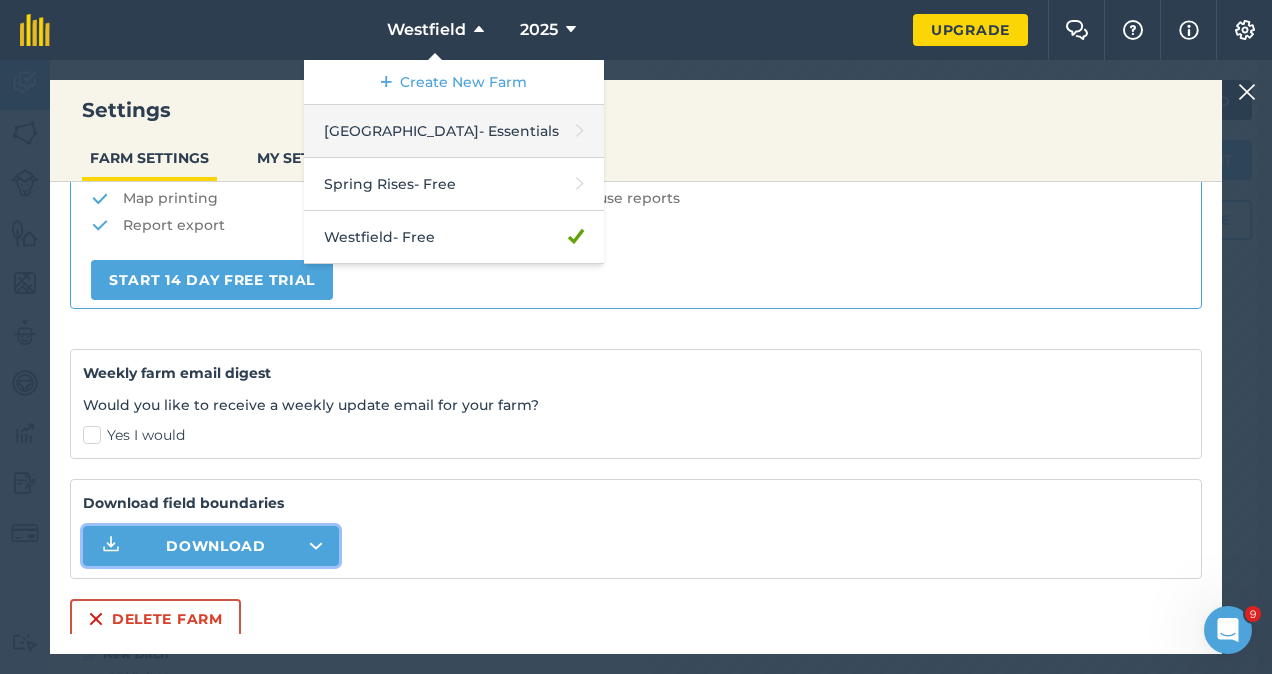 scroll, scrollTop: 0, scrollLeft: 0, axis: both 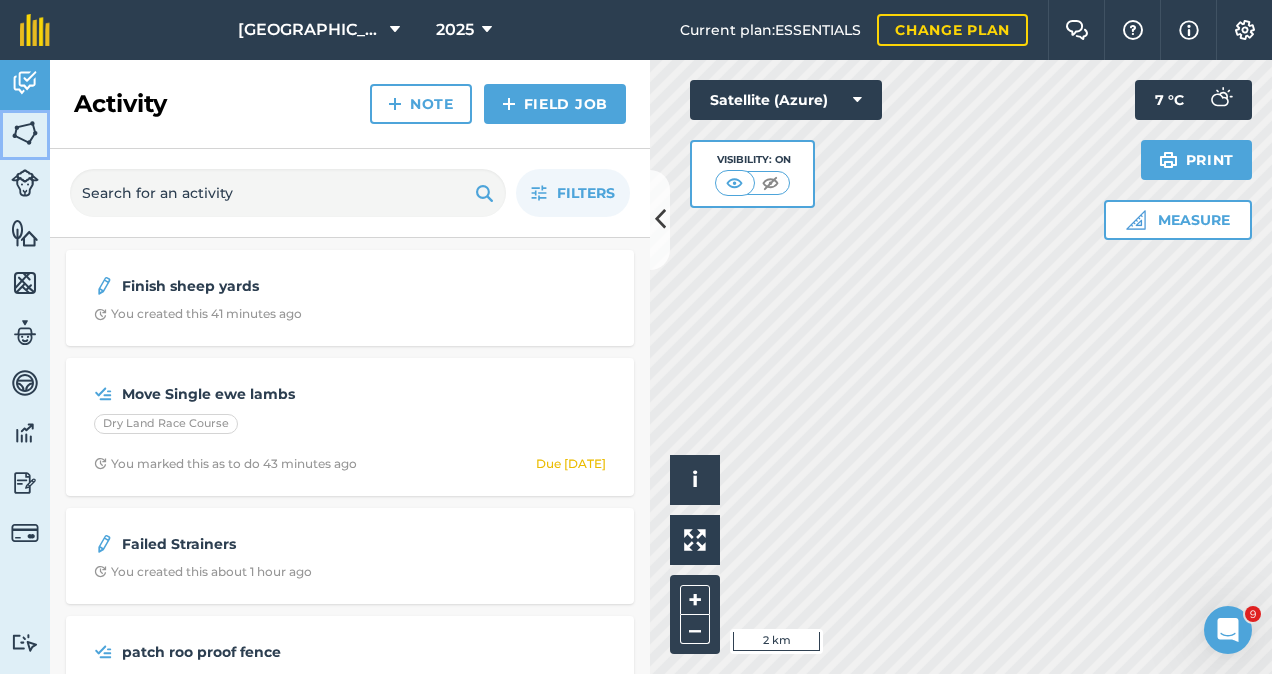 click at bounding box center [25, 133] 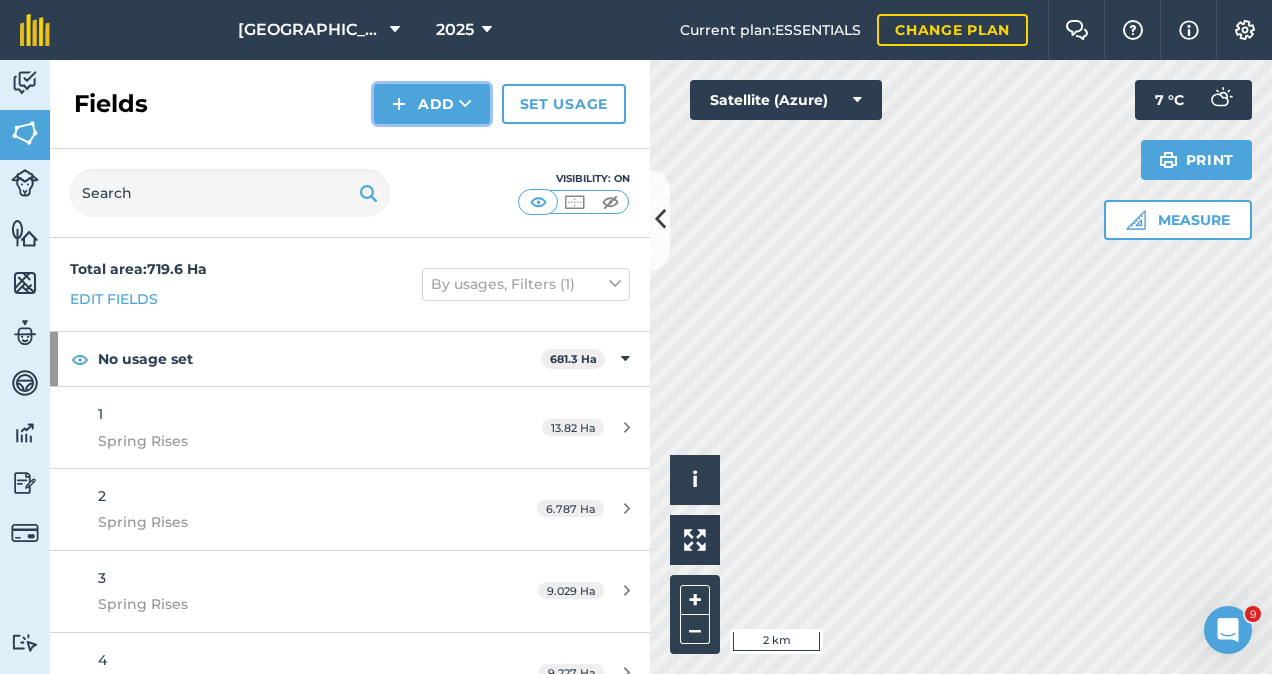 click on "Add" at bounding box center (432, 104) 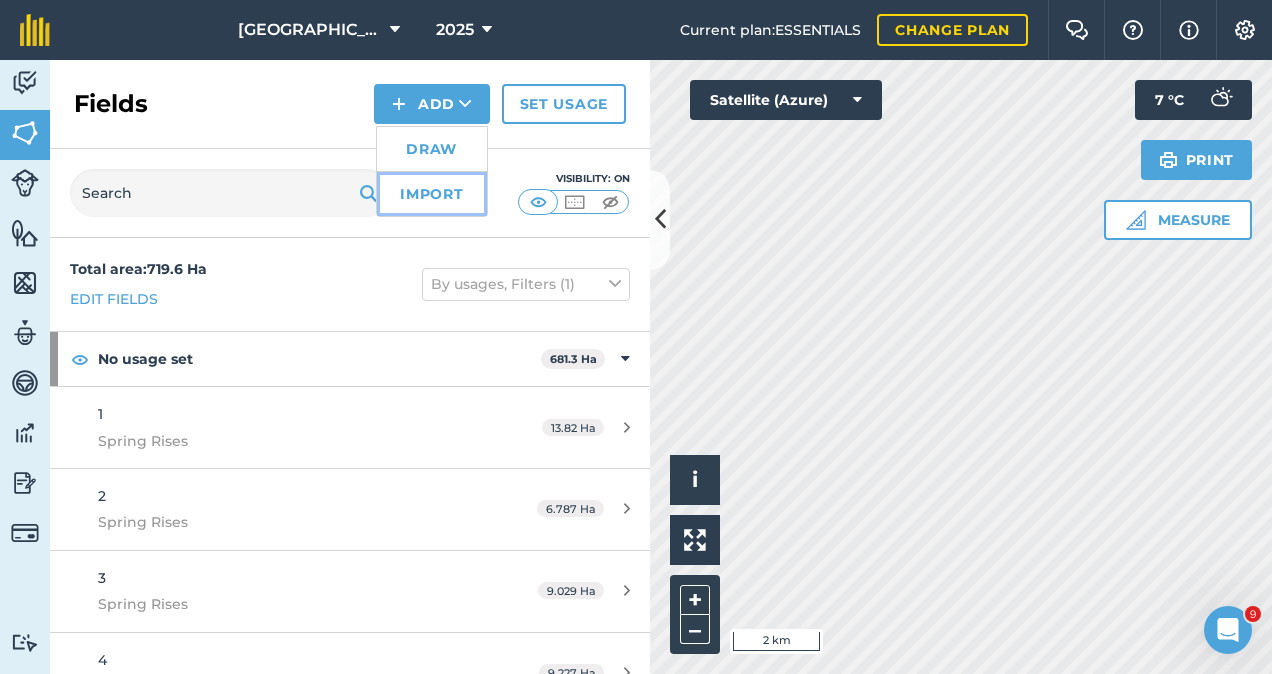 click on "Import" at bounding box center (432, 194) 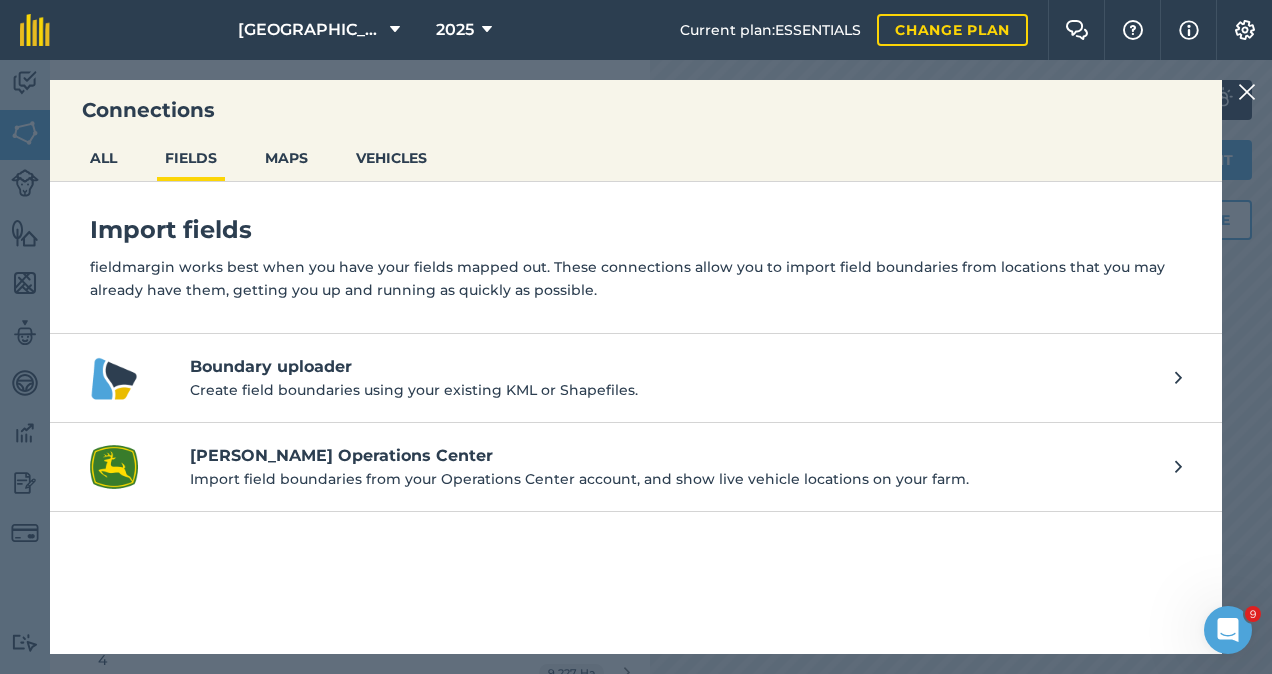 click on "Boundary uploader" at bounding box center [672, 367] 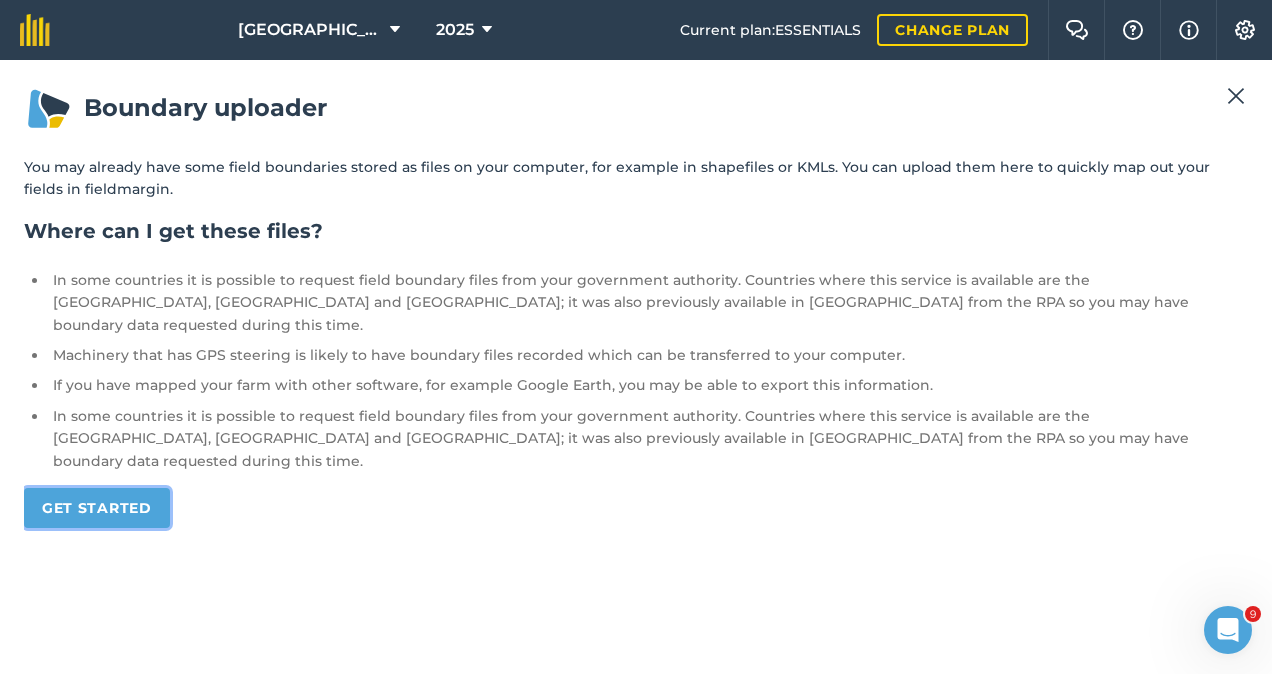 click on "Get started" at bounding box center [97, 508] 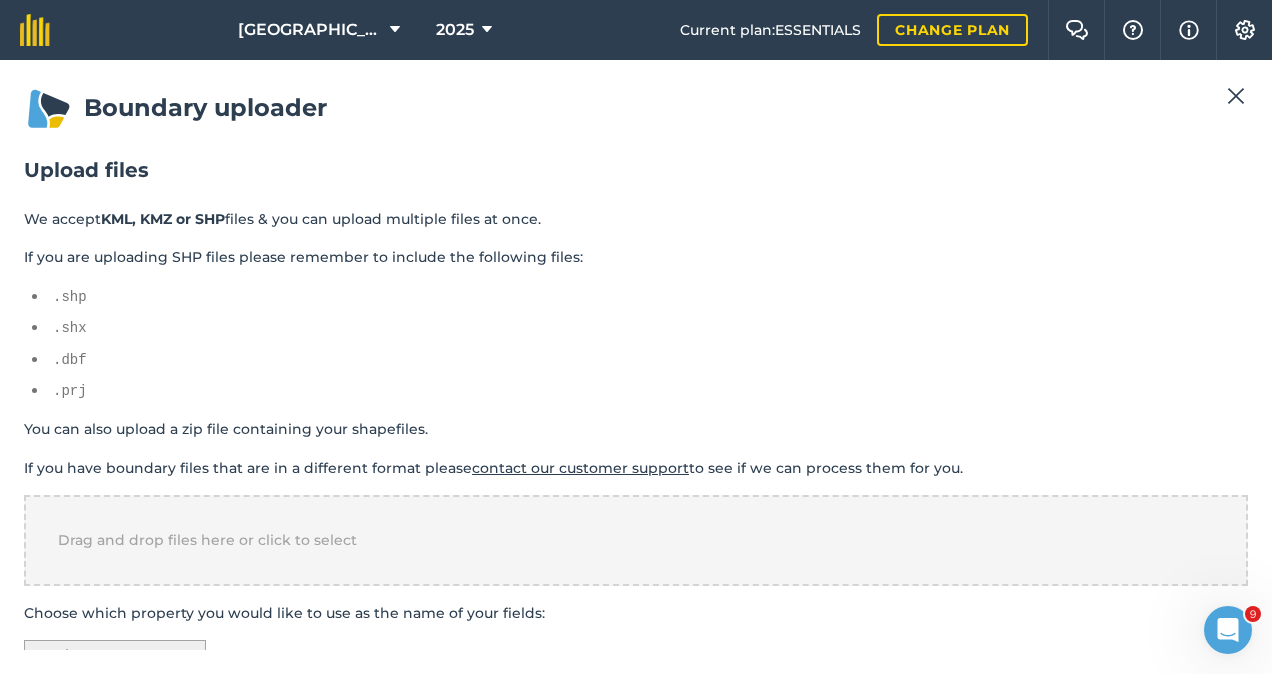 scroll, scrollTop: 32, scrollLeft: 0, axis: vertical 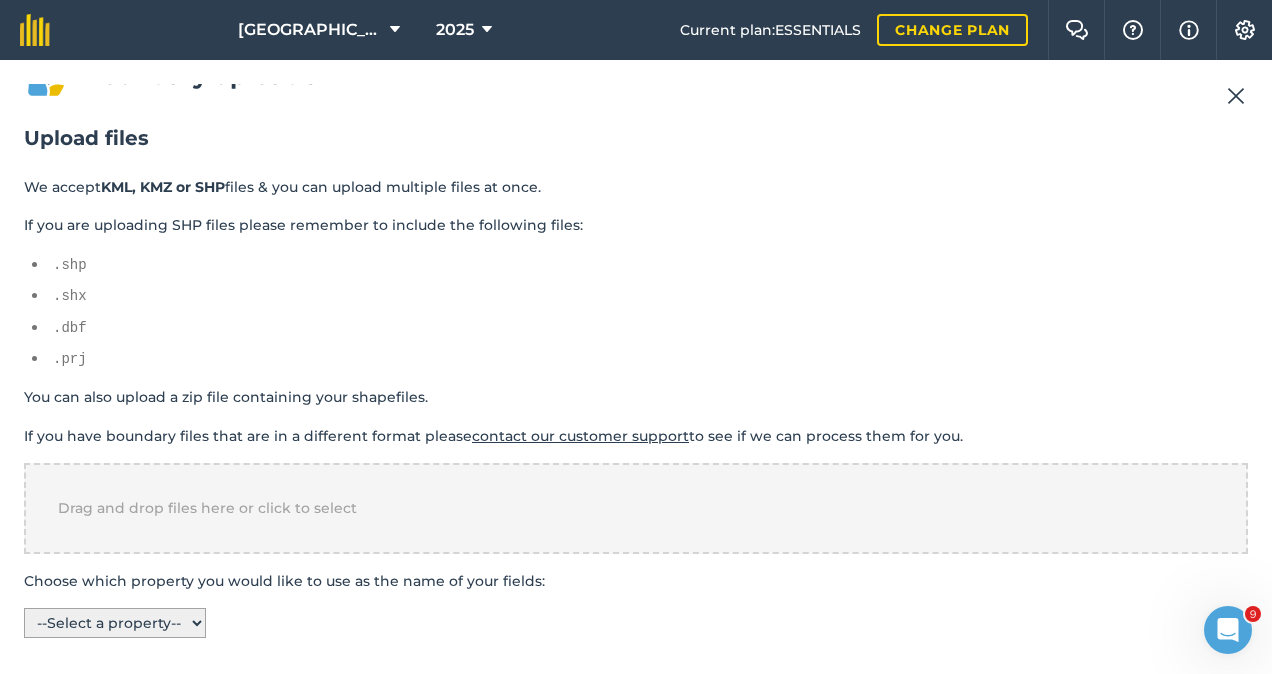 click on "--  Select a property  -- name" at bounding box center (115, 623) 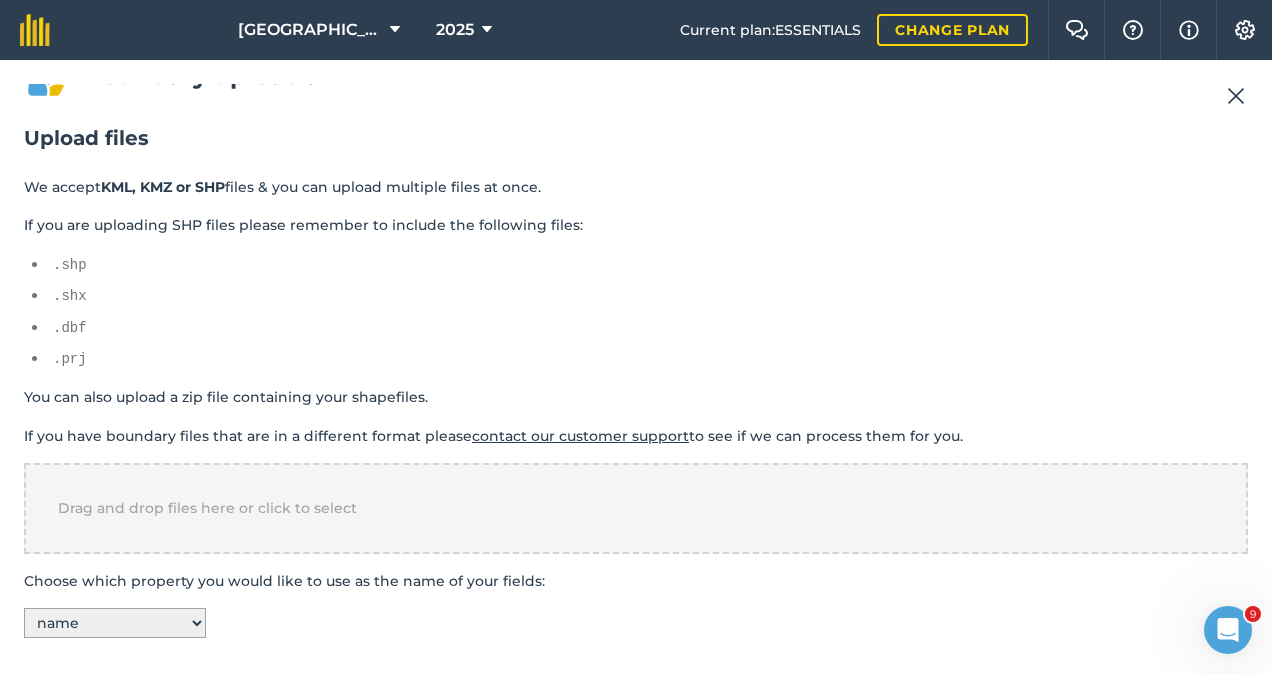 click on "--  Select a property  -- name" at bounding box center (115, 623) 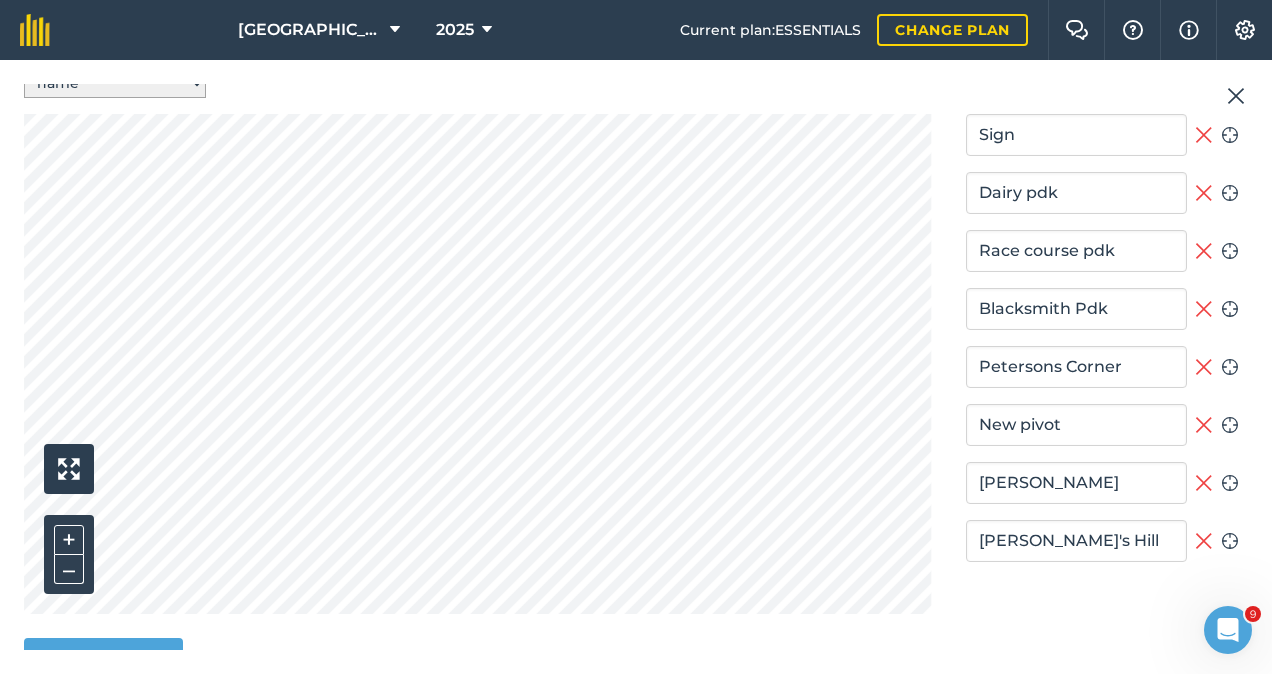 scroll, scrollTop: 612, scrollLeft: 0, axis: vertical 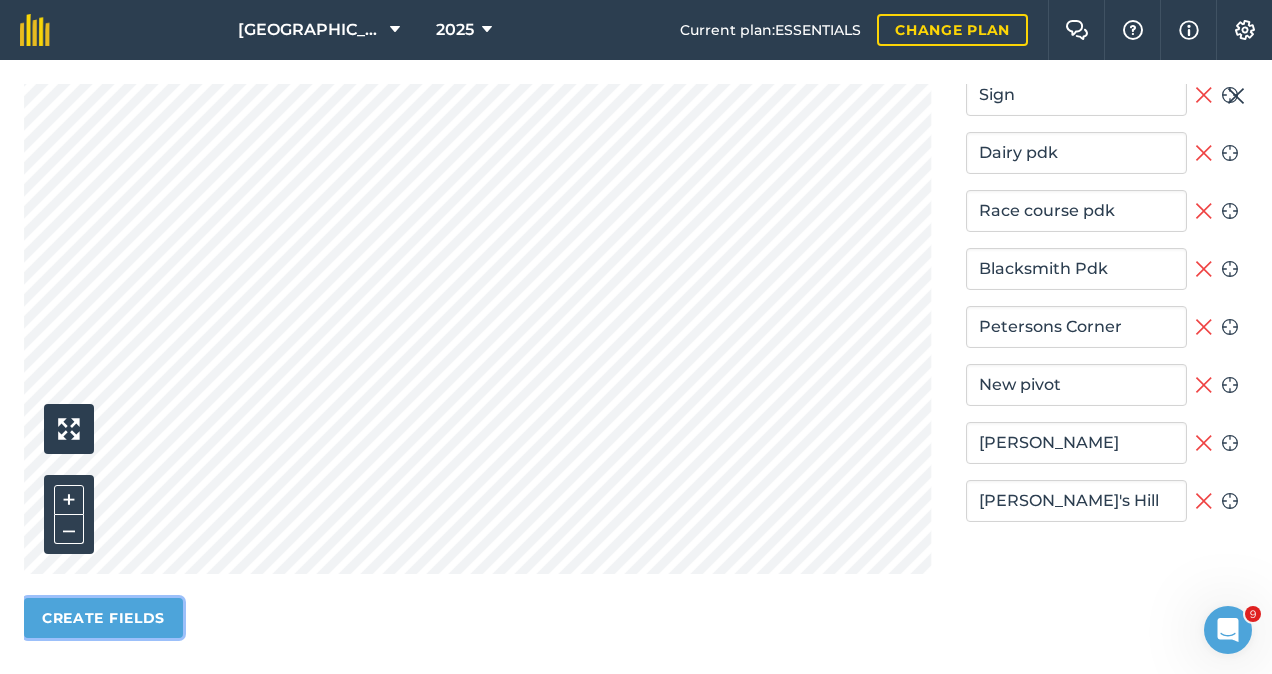 click on "Create fields" at bounding box center (103, 618) 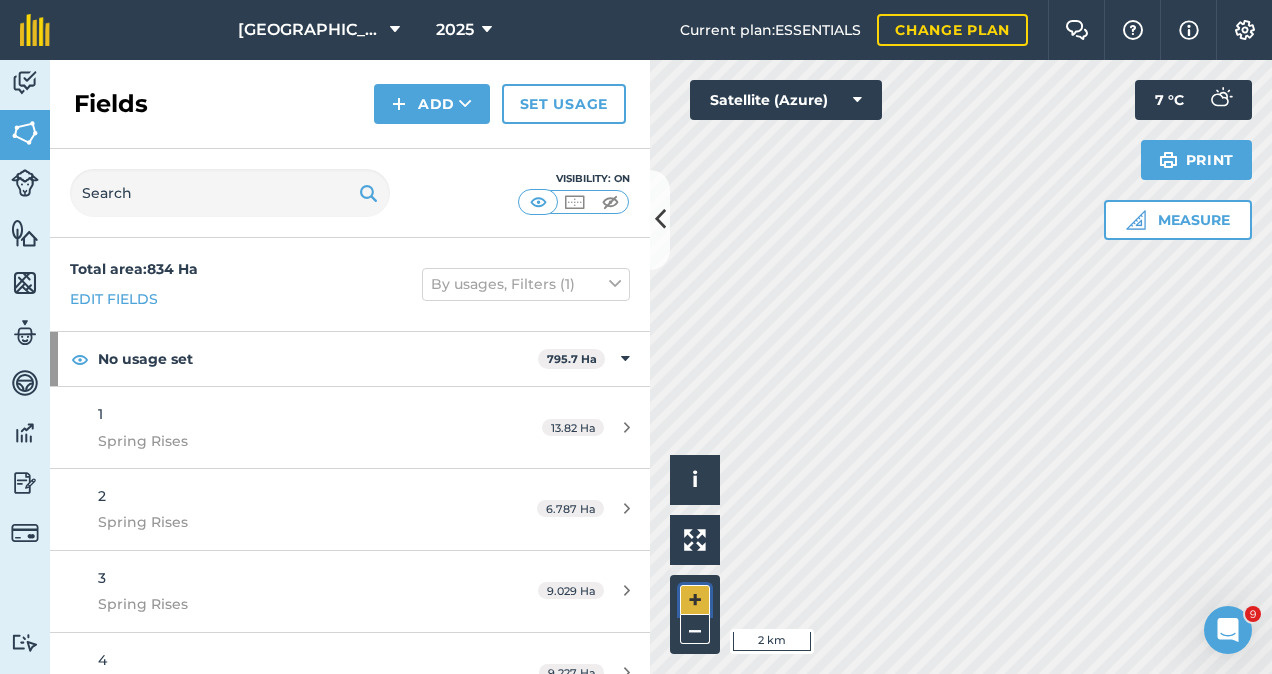 click on "+" at bounding box center [695, 600] 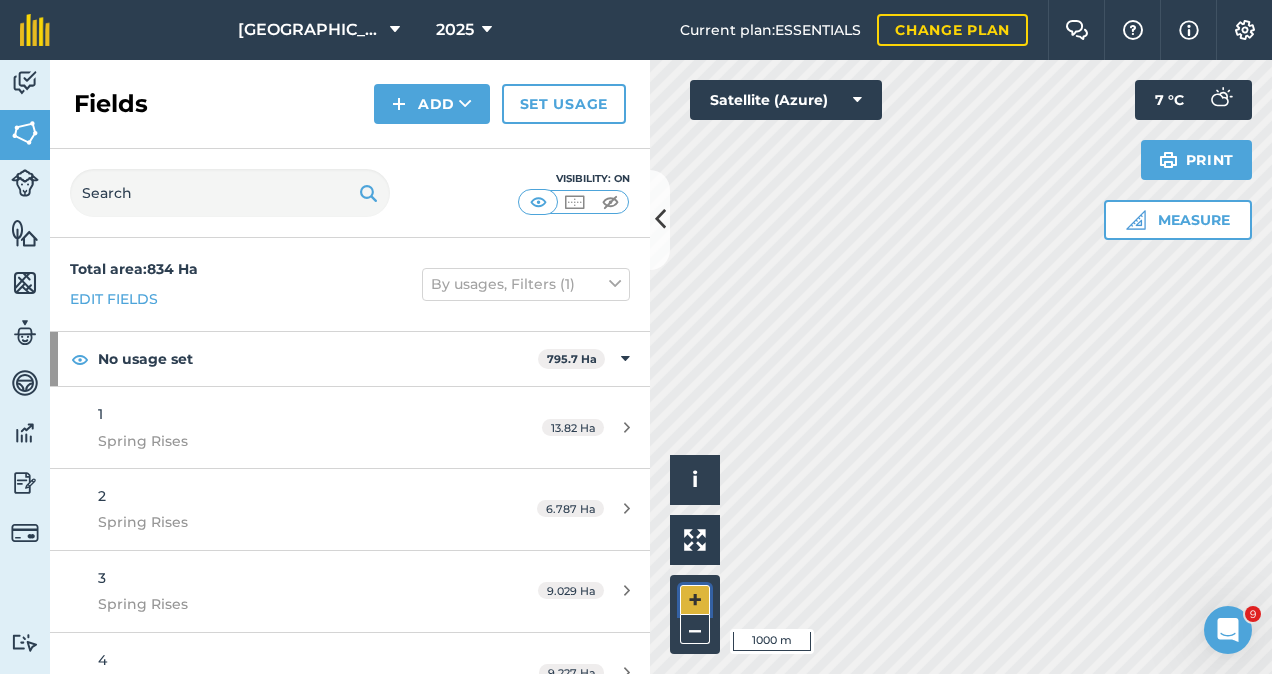 click on "+" at bounding box center (695, 600) 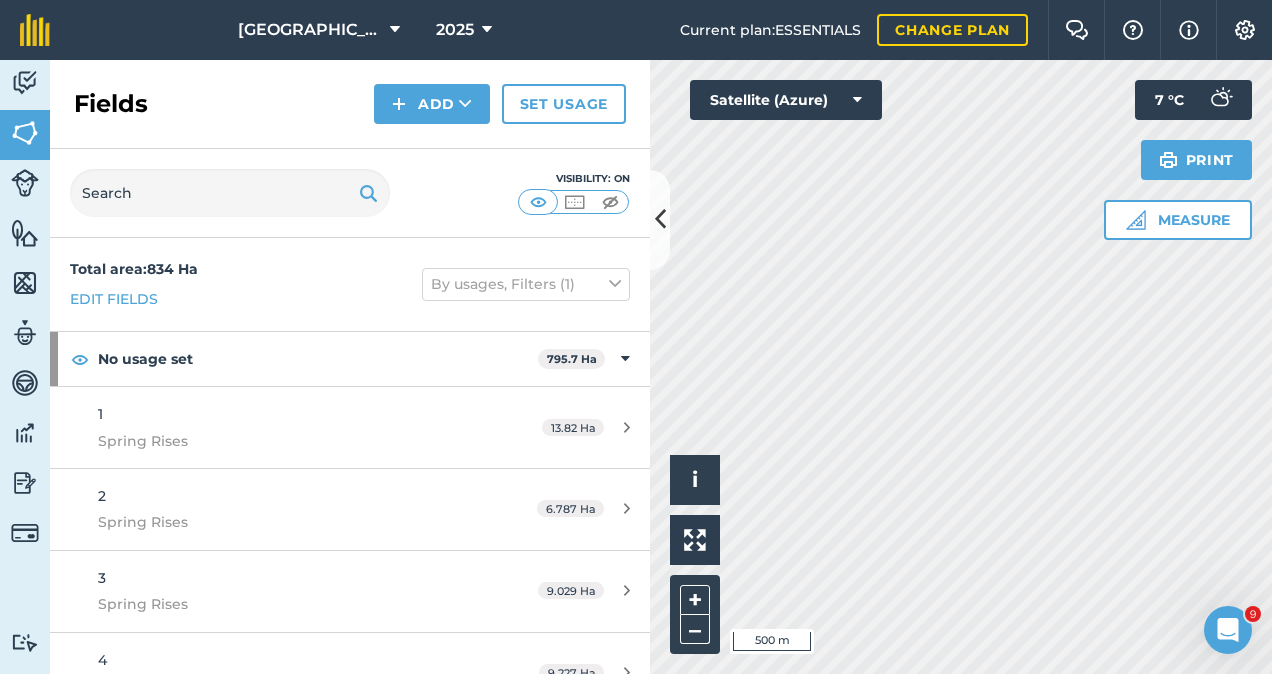 click on "Hello i © 2025 TomTom, Microsoft 500 m + – Satellite (Azure) Measure Print 7   ° C" at bounding box center (961, 367) 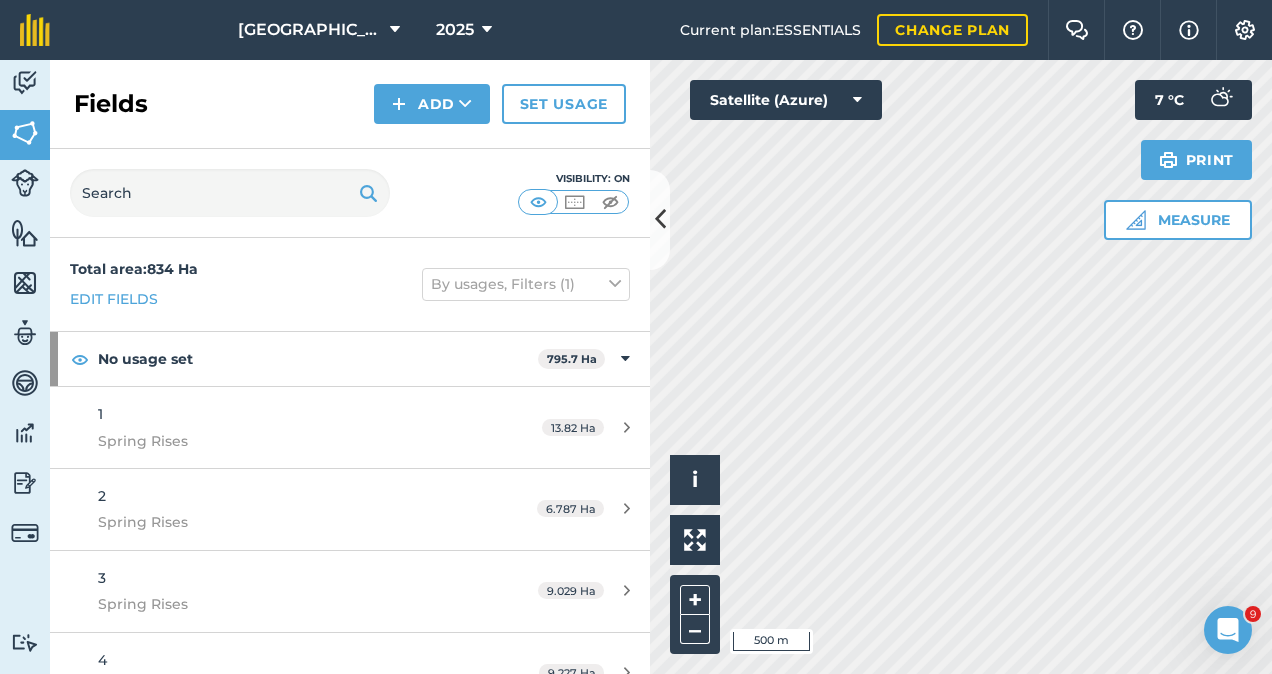 click on "Westfield Estate 2025 Current plan :  ESSENTIALS   Change plan Farm Chat Help Info Settings [GEOGRAPHIC_DATA]  -  2025 Reproduced with the permission of  Microsoft Printed on  [DATE] Field usages No usage set Beans Broccoli [PERSON_NAME] Carrots Beet CHICORY: FODDER/FORAGE - Chicory Clover Cows  Grass Lucerne Oats Oats/turnips Onions Peas Plantation  Poppies Pyrethrum Rape Steers/Heifers Water Feature types Bale Yard Cattle Yards Dam Lick Blocks Sheds  Sheep Yards/ Shearing Shed Trees Water Water Trough Activity Fields Livestock Features Maps Team Vehicles Data Reporting Billing Tutorials Tutorials Fields   Add   Set usage Visibility: On Total area :  834   Ha Edit fields By usages, Filters (1) No usage set 795.7   Ha 1 Spring Rises 13.82   Ha 2 Spring Rises 6.787   Ha 3 Spring Rises 9.029   Ha 4 Spring Rises 9.227   Ha 5 Spring Rises 9.388   Ha 6 Spring Rises 12.25   Ha 7 Spring Rises 9.33   Ha 8 Spring Rises 12.49   Ha 9 Spring Rises 17.16   Ha 100ha plantation  100.9   [GEOGRAPHIC_DATA]  14.63" at bounding box center [636, 337] 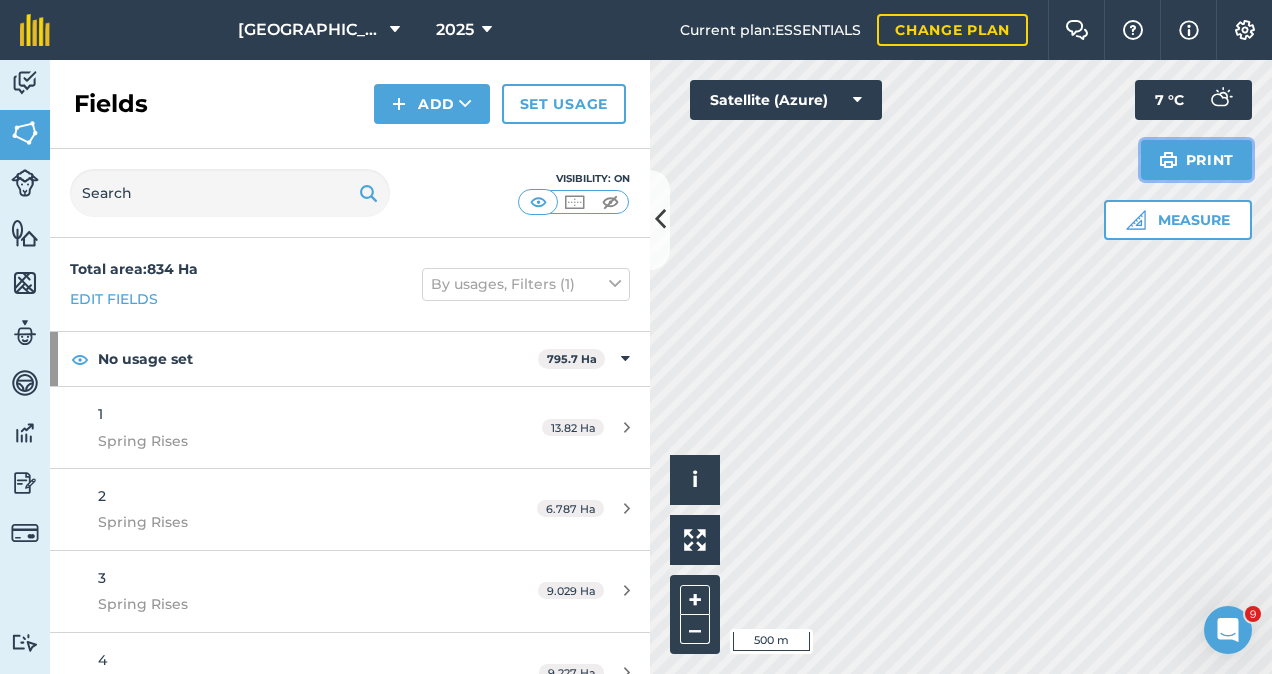 click on "Print" at bounding box center (1197, 160) 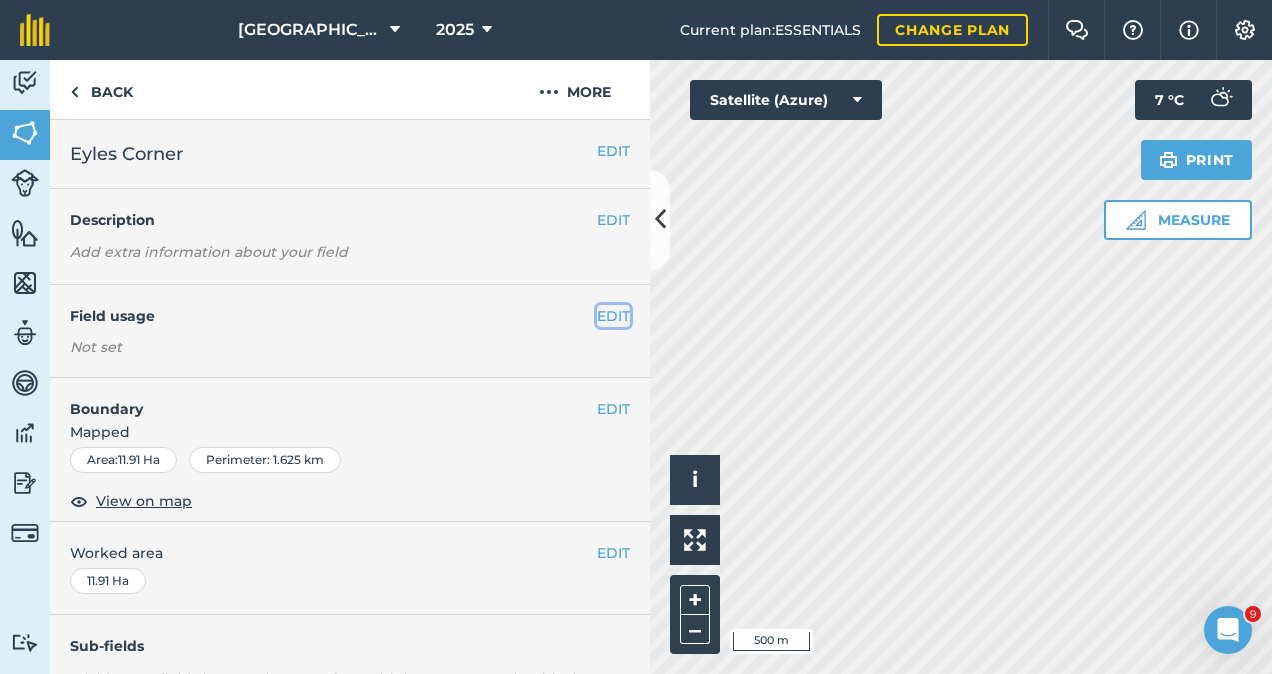 click on "EDIT" at bounding box center (613, 316) 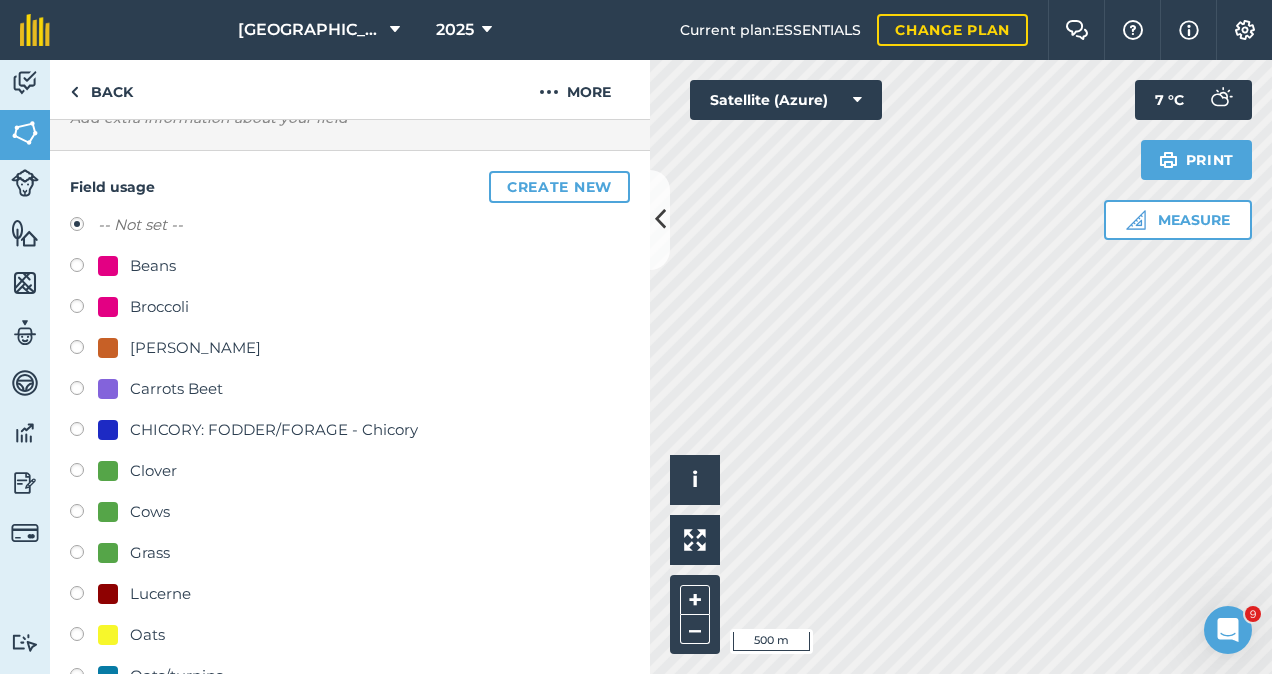 scroll, scrollTop: 124, scrollLeft: 0, axis: vertical 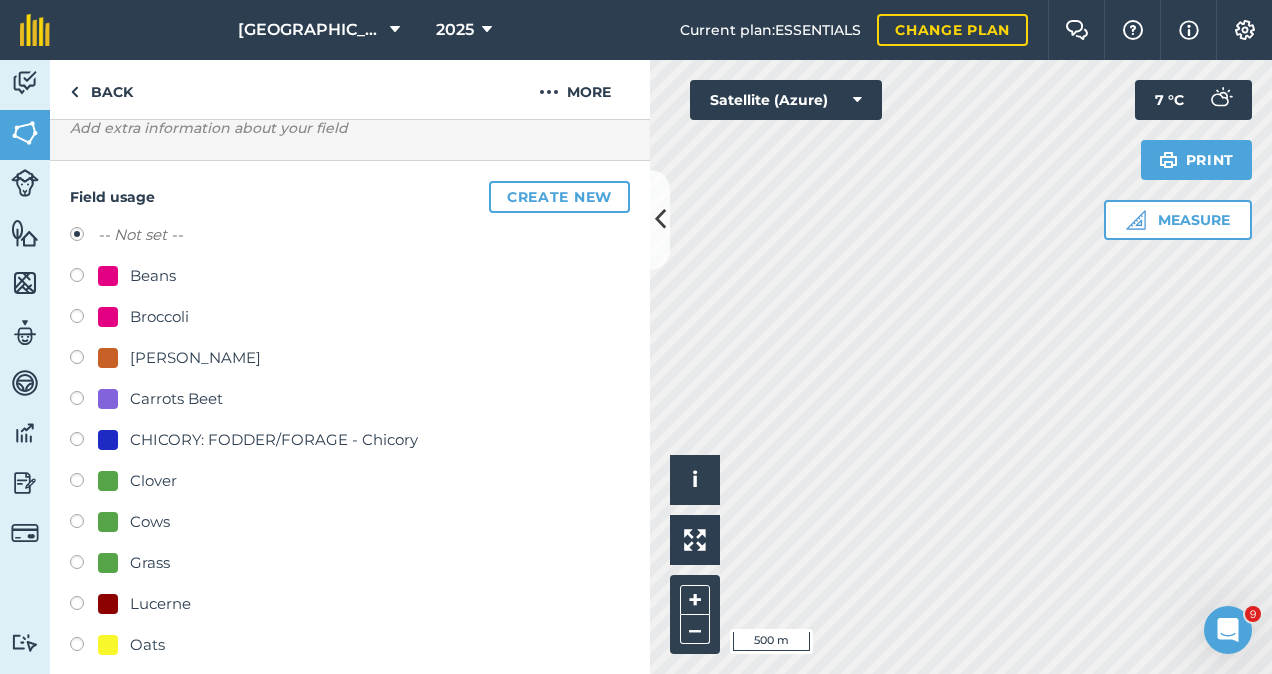 click at bounding box center (84, 442) 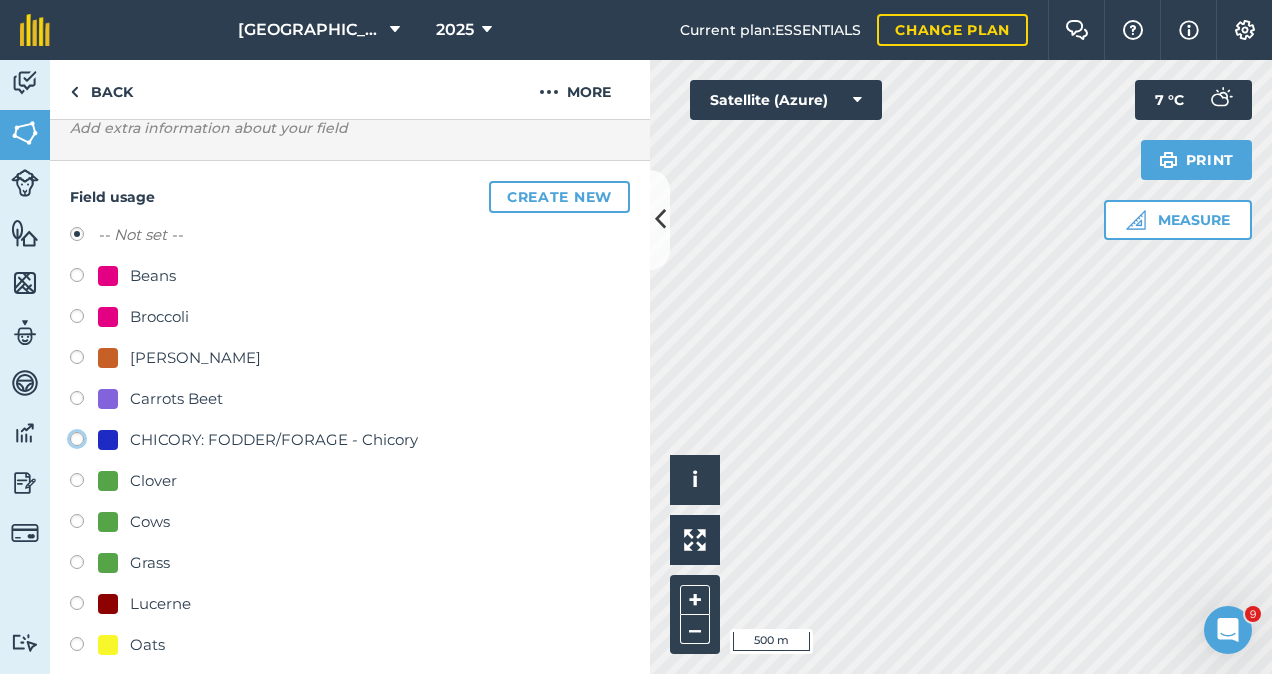 click on "CHICORY: FODDER/FORAGE - Chicory" at bounding box center (-9923, 438) 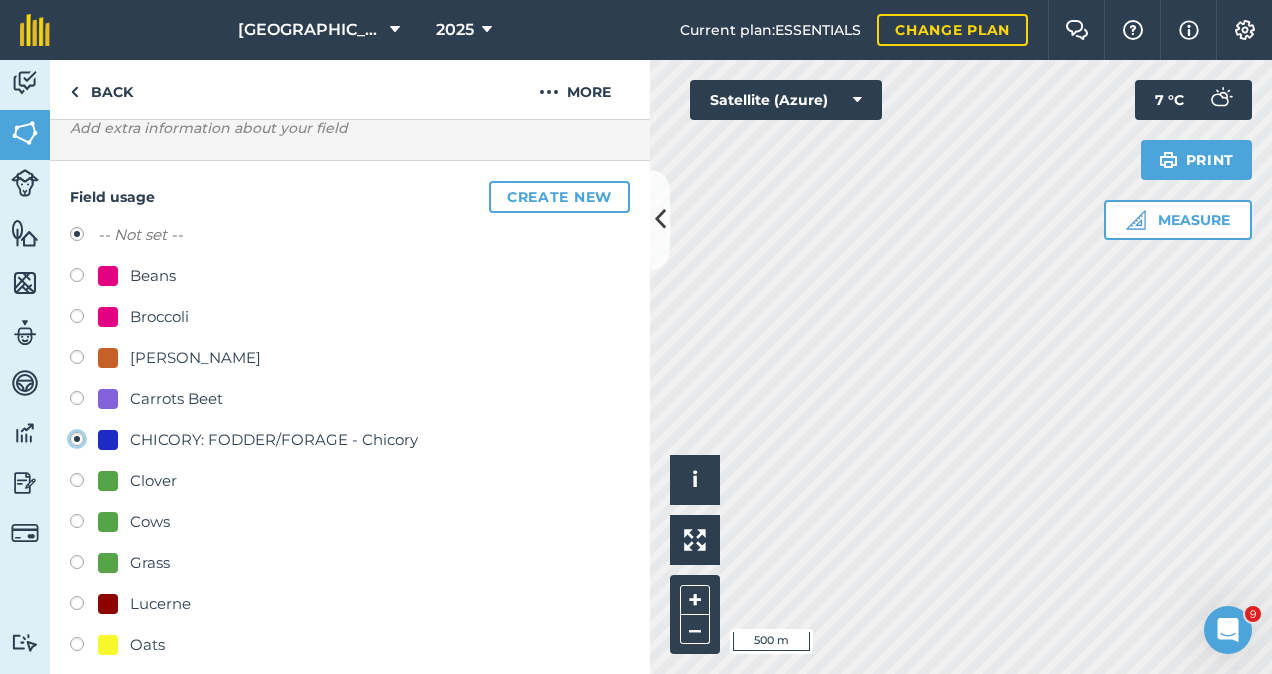 radio on "true" 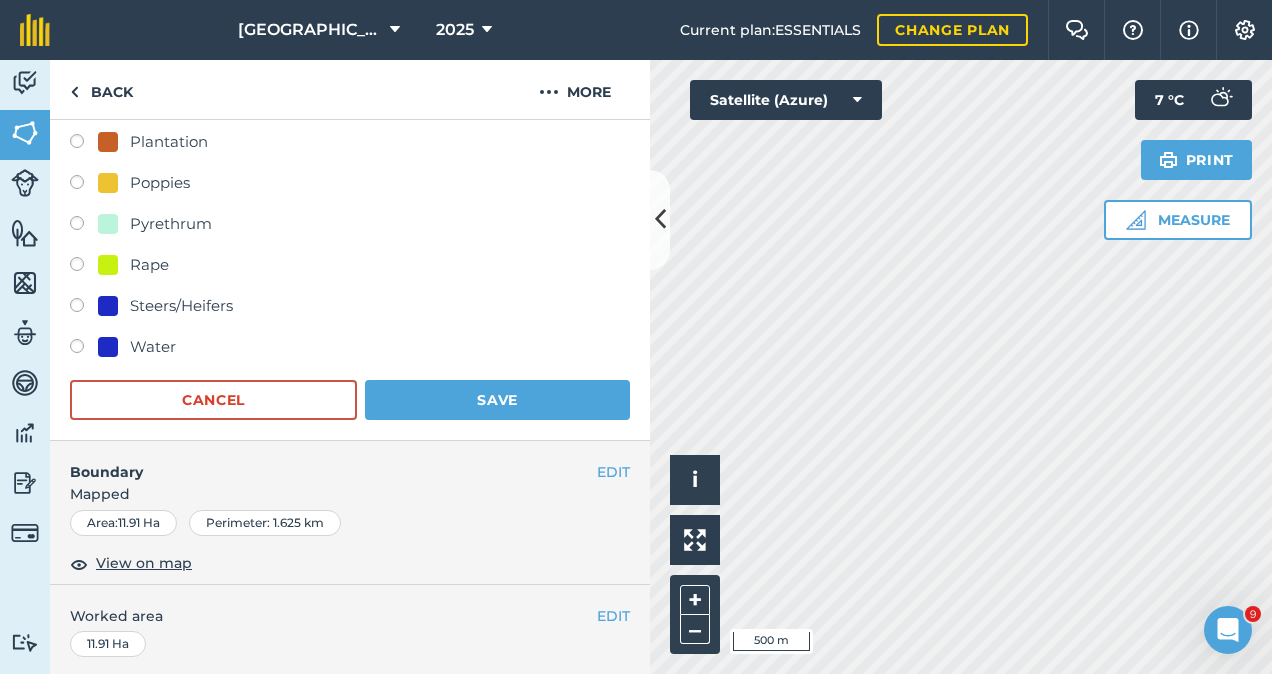 scroll, scrollTop: 773, scrollLeft: 0, axis: vertical 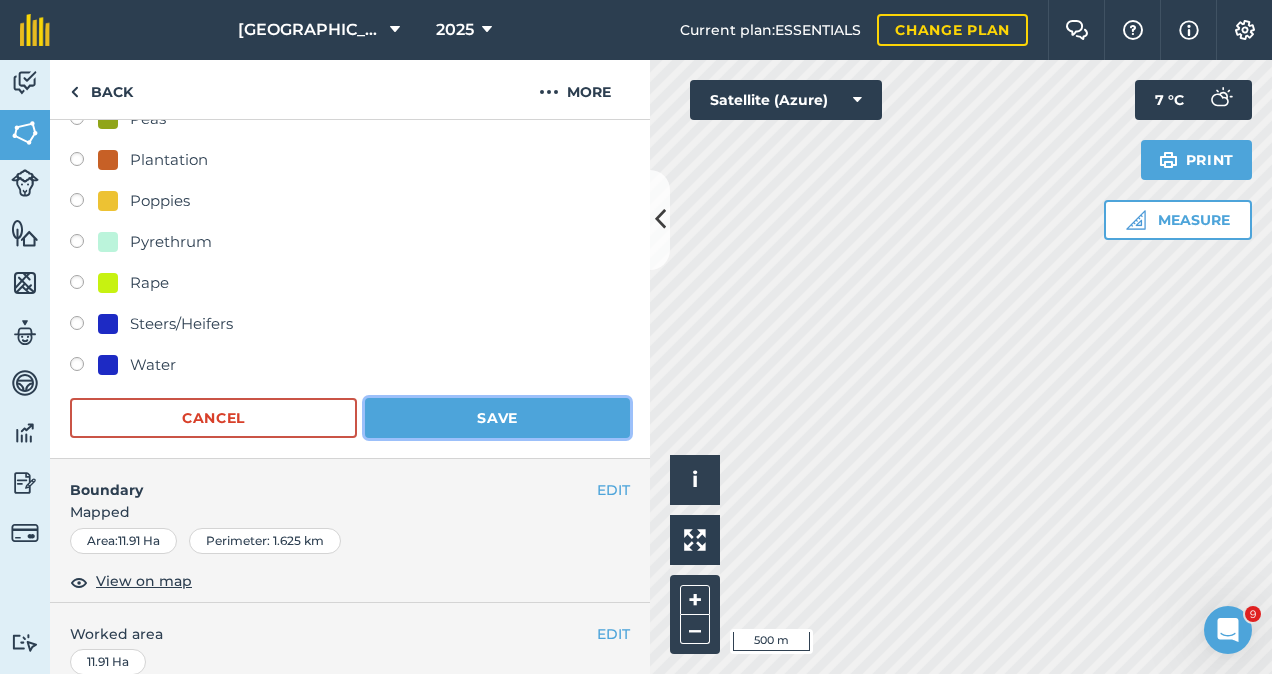 click on "Save" at bounding box center (497, 418) 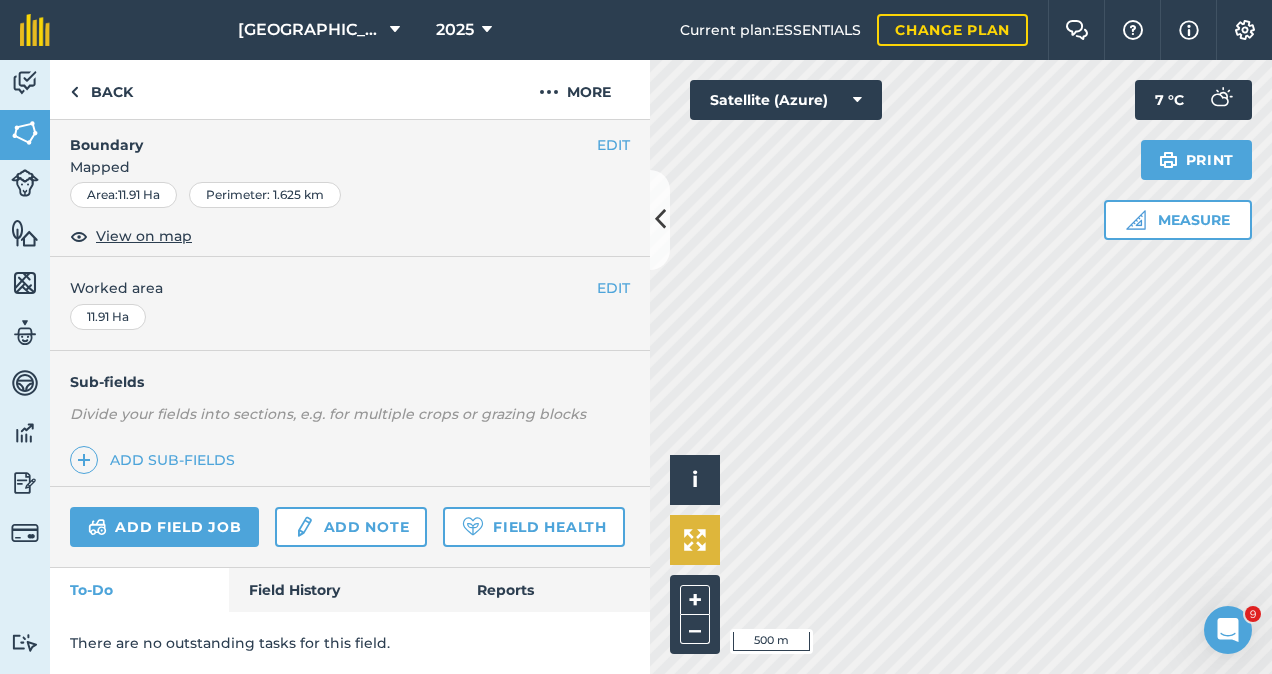 scroll, scrollTop: 318, scrollLeft: 0, axis: vertical 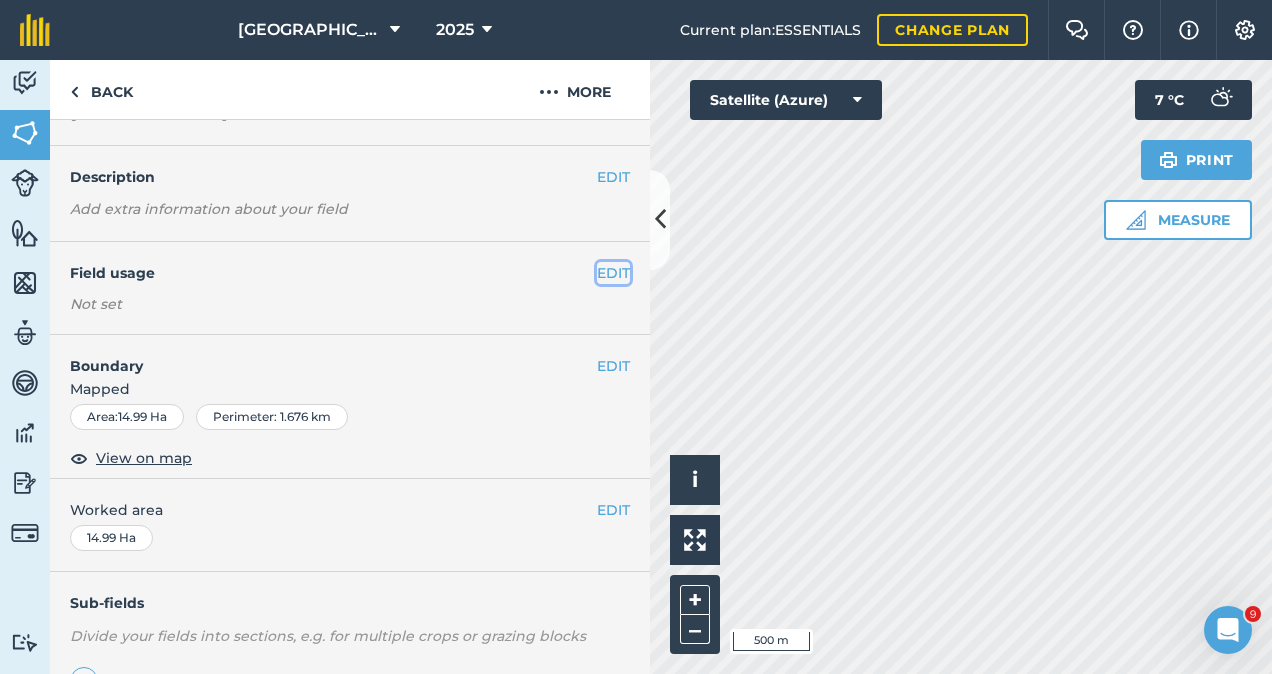 click on "EDIT" at bounding box center [613, 273] 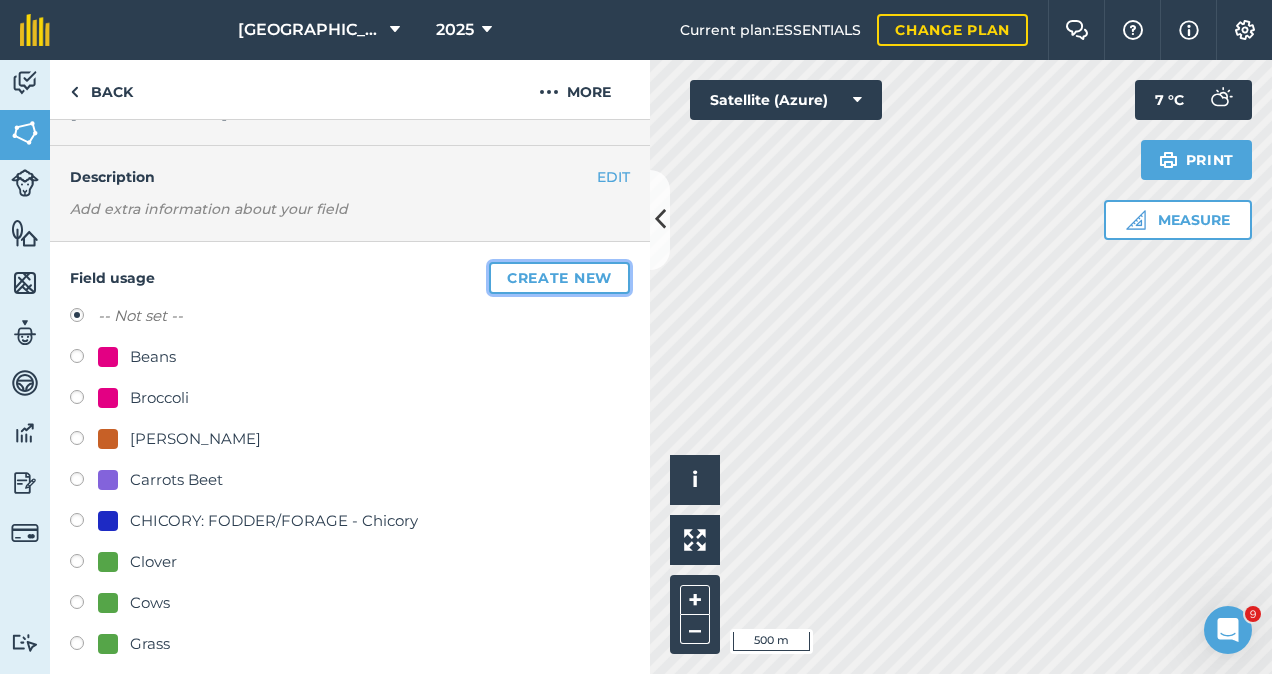 click on "Create new" at bounding box center (559, 278) 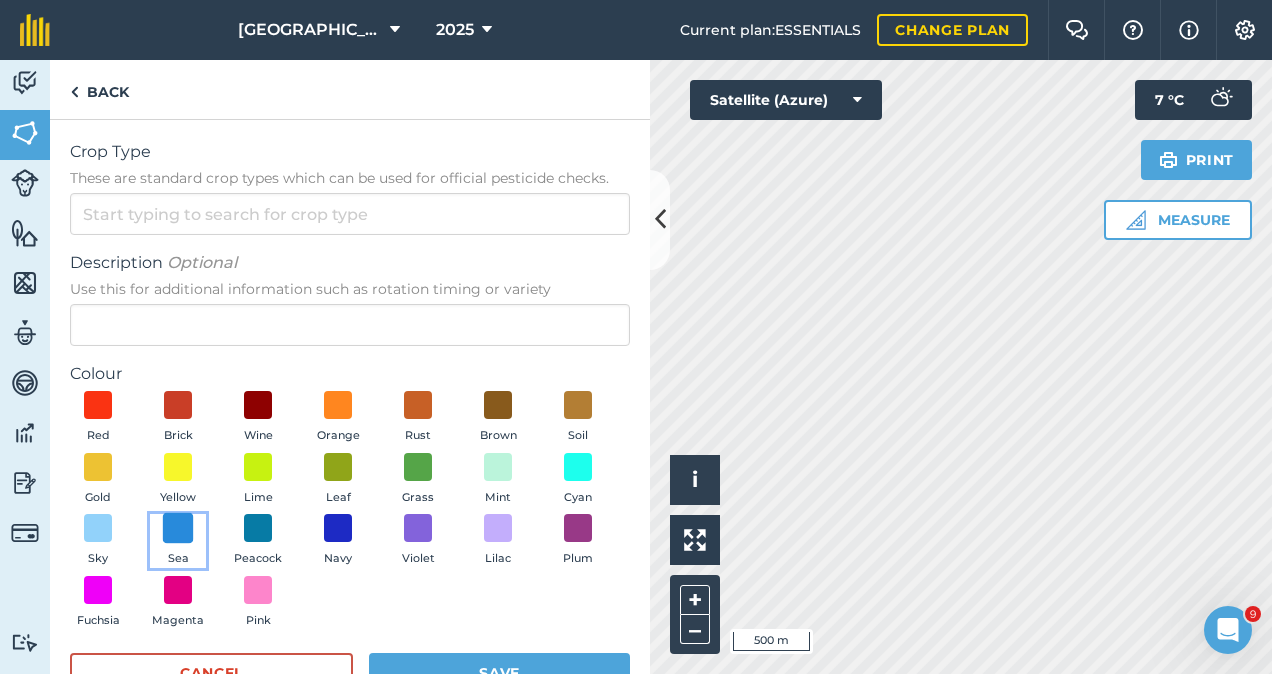 click at bounding box center [178, 528] 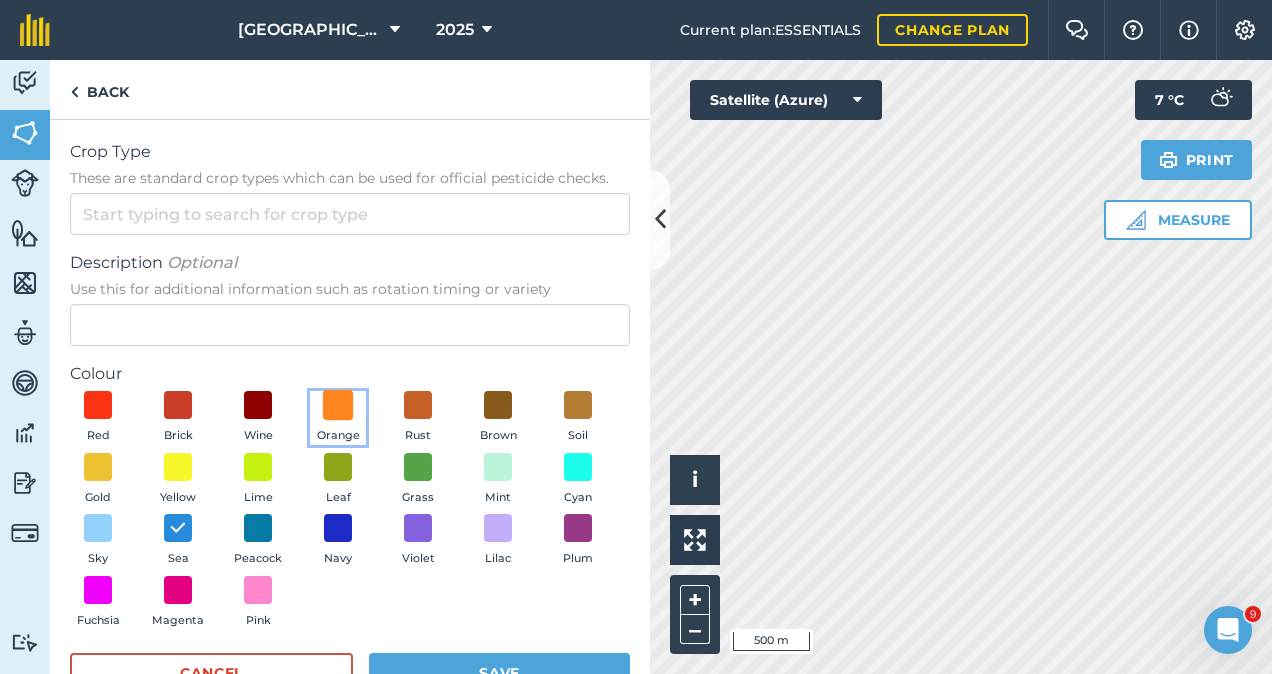 click at bounding box center (338, 405) 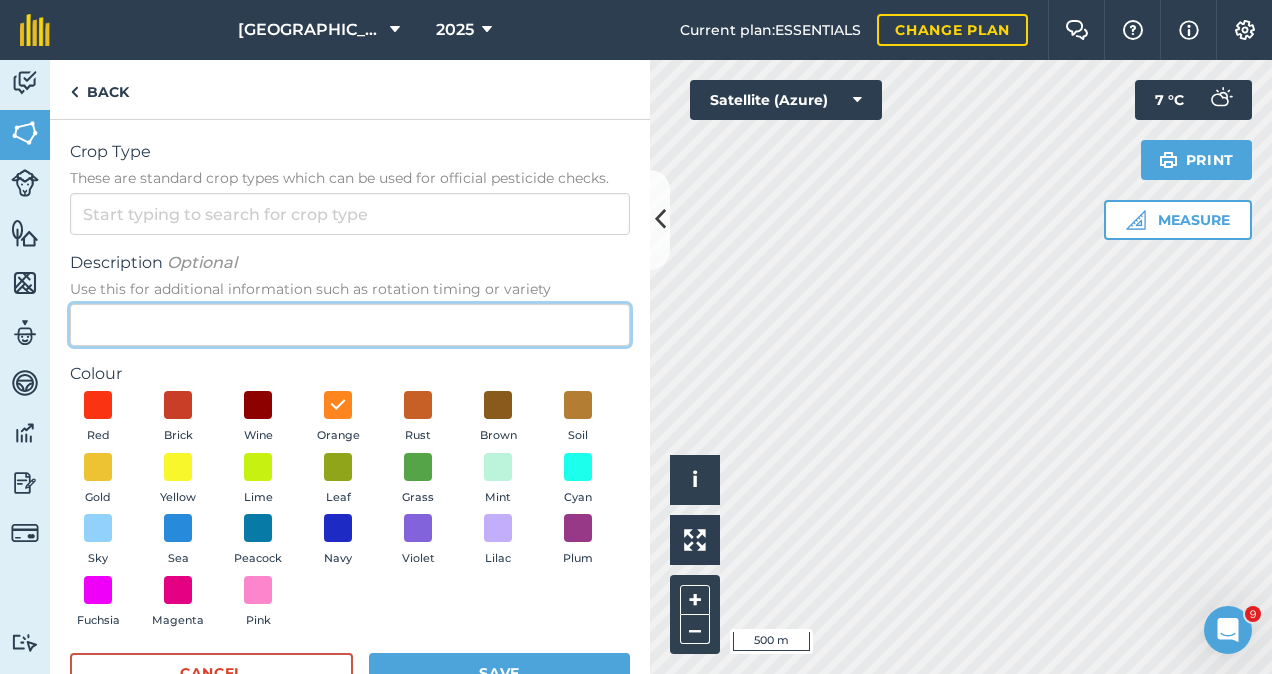 click on "Description   Optional Use this for additional information such as rotation timing or variety" at bounding box center [350, 325] 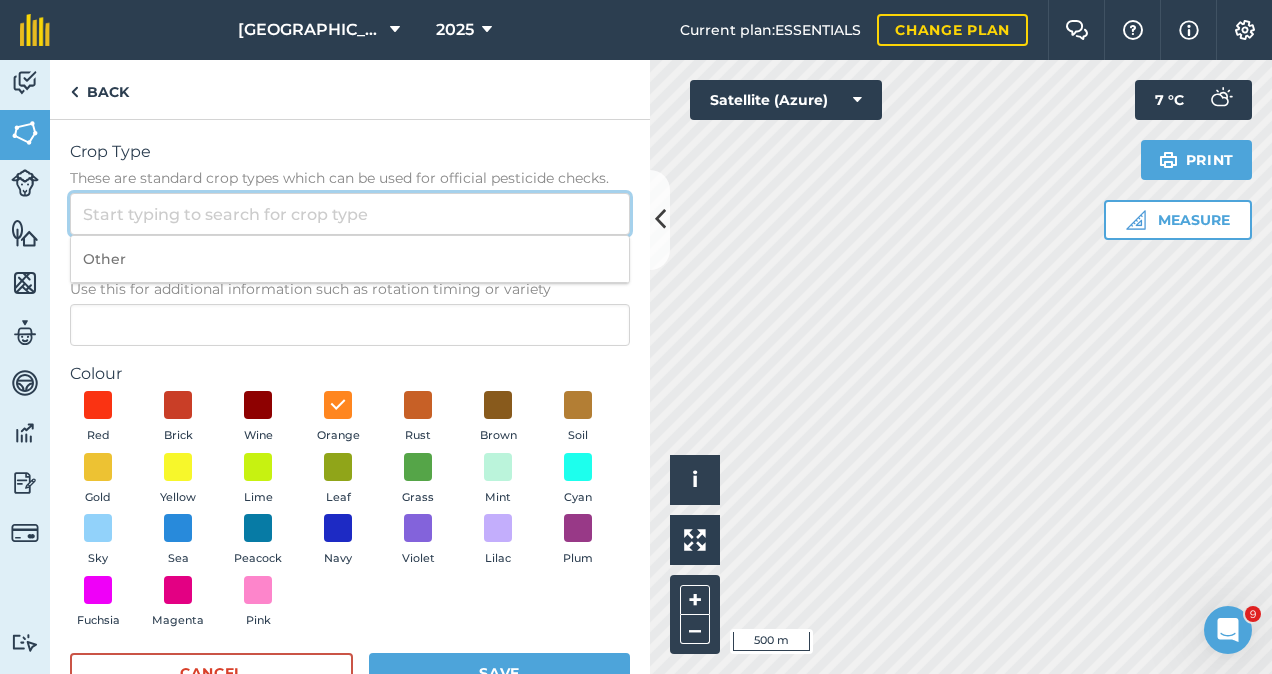 click on "Crop Type These are standard crop types which can be used for official pesticide checks." at bounding box center (350, 214) 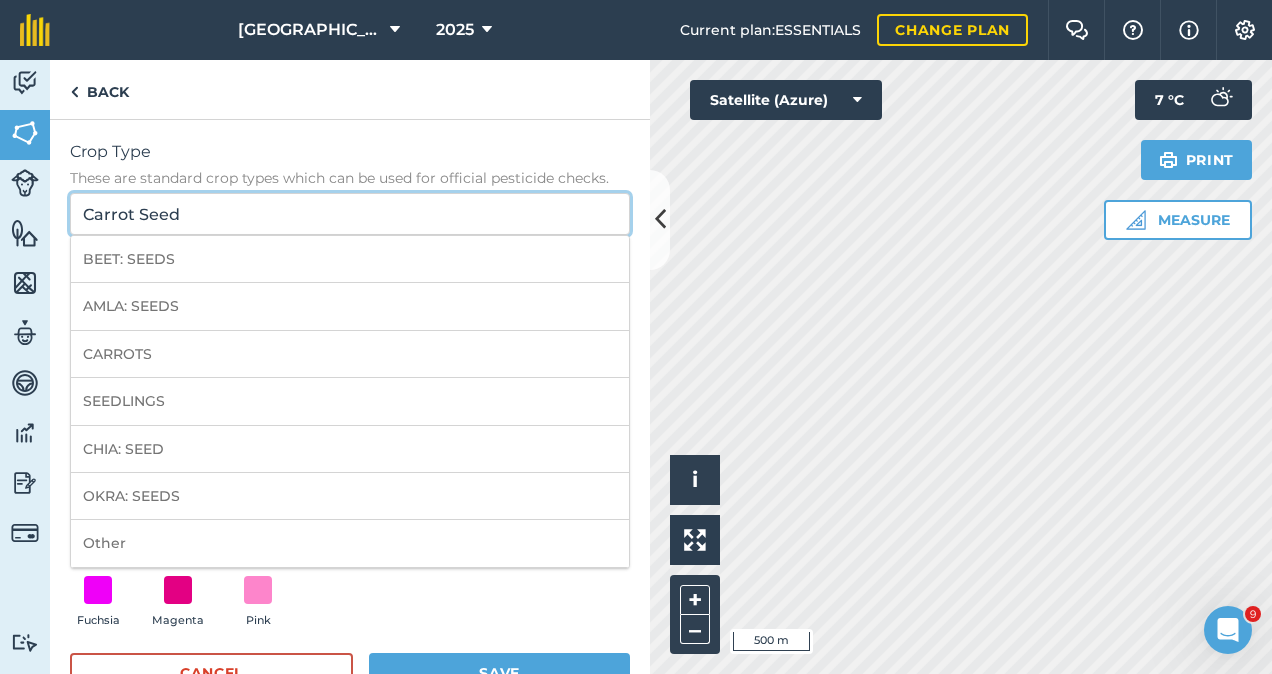 click on "Carrot Seed" at bounding box center (350, 214) 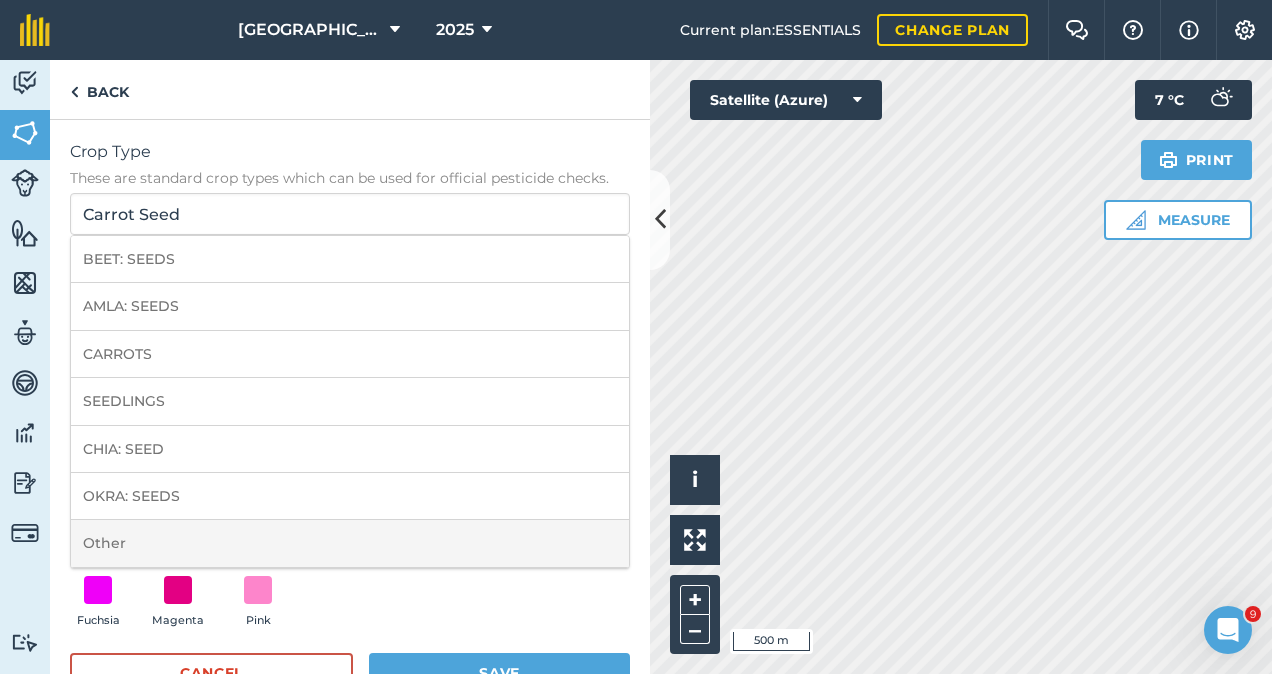 click on "Other" at bounding box center [350, 543] 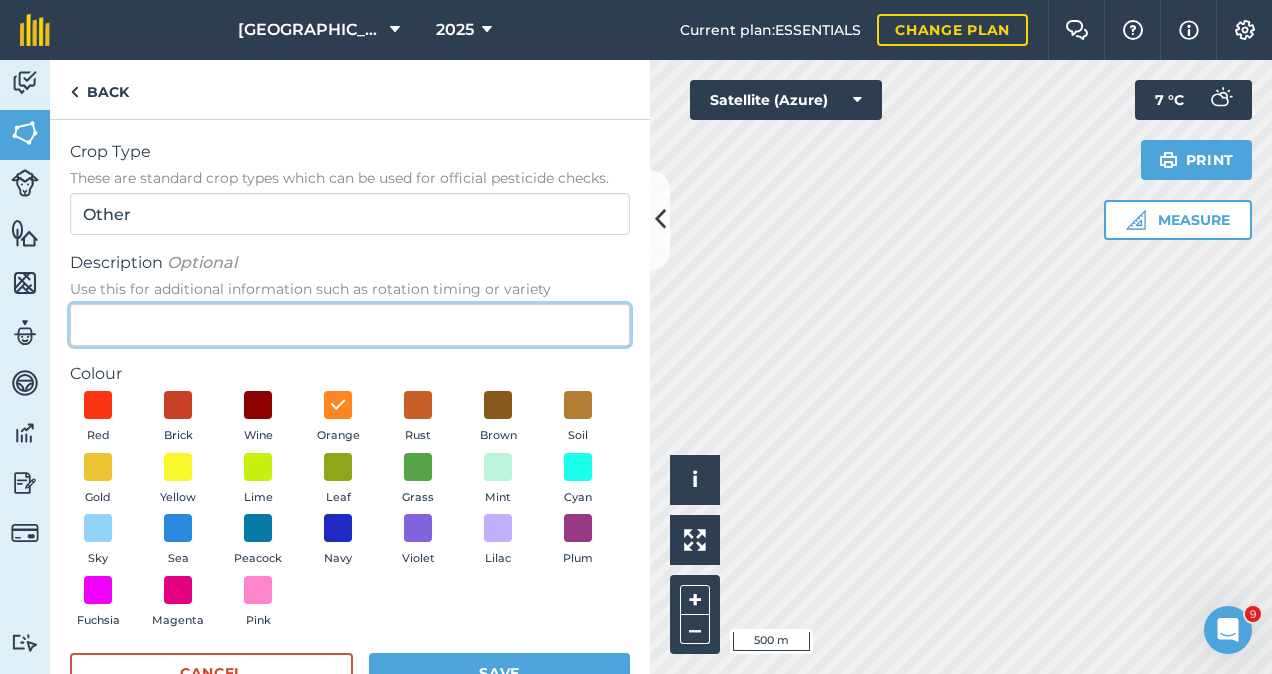click on "Description   Optional Use this for additional information such as rotation timing or variety" at bounding box center (350, 325) 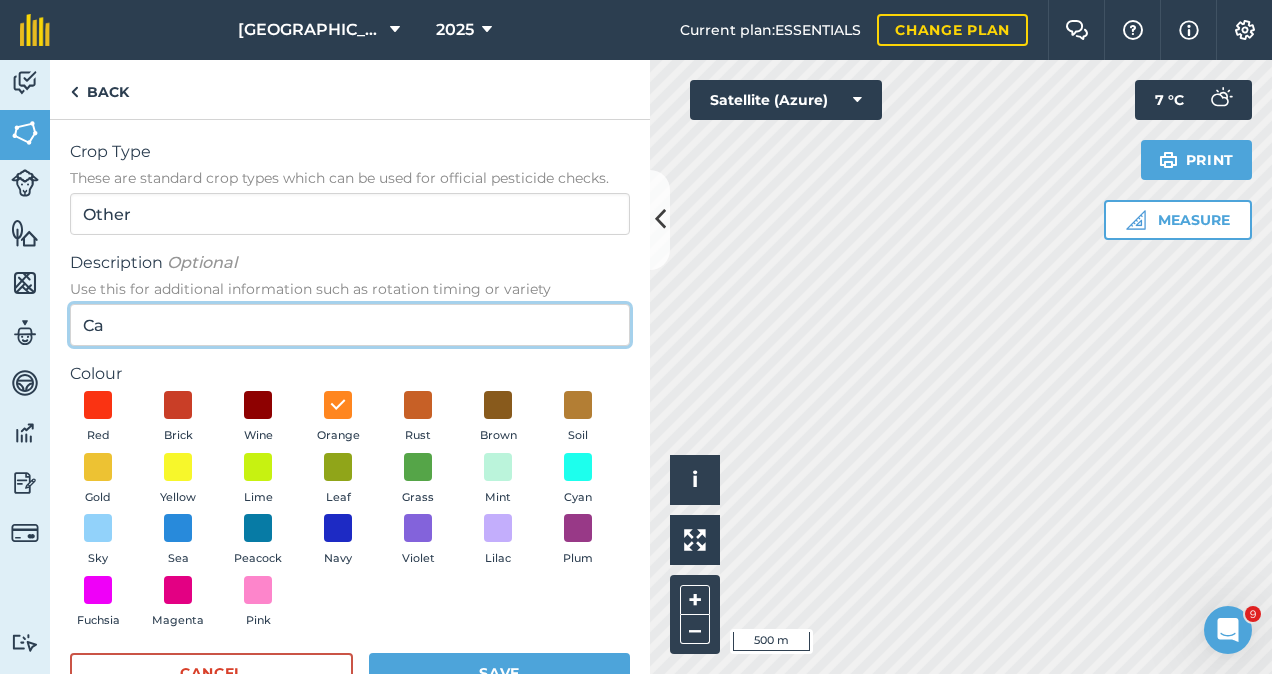 type on "C" 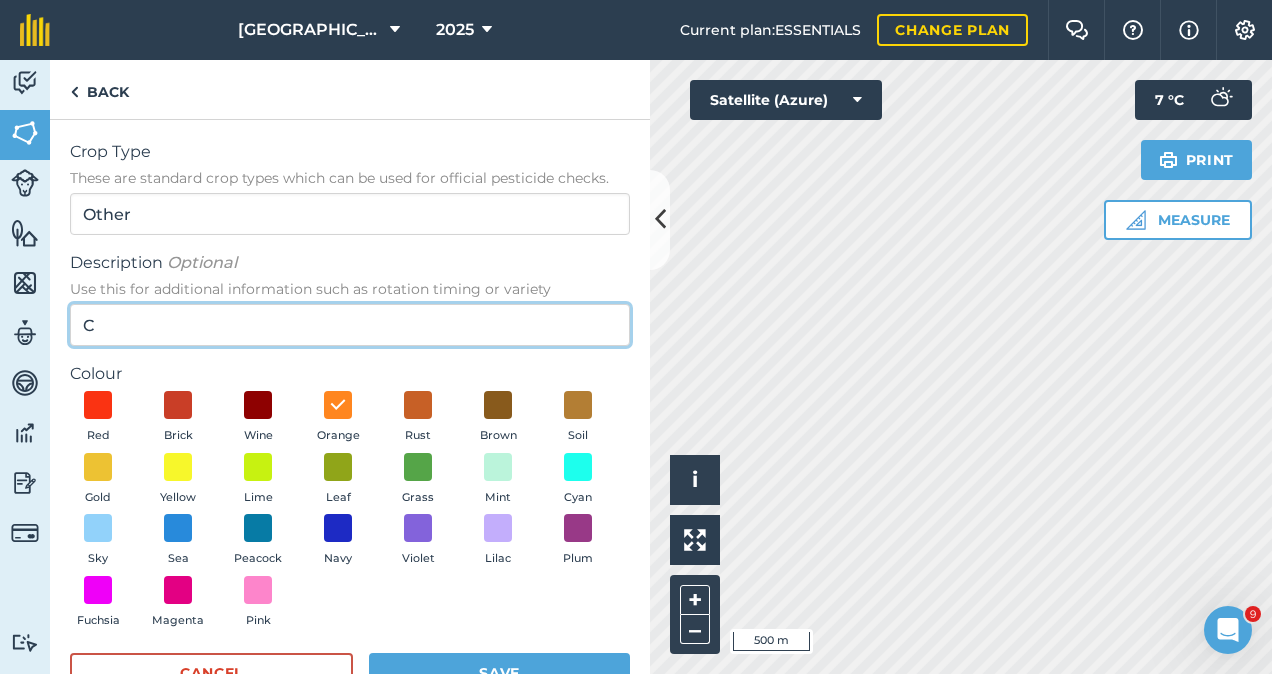 type 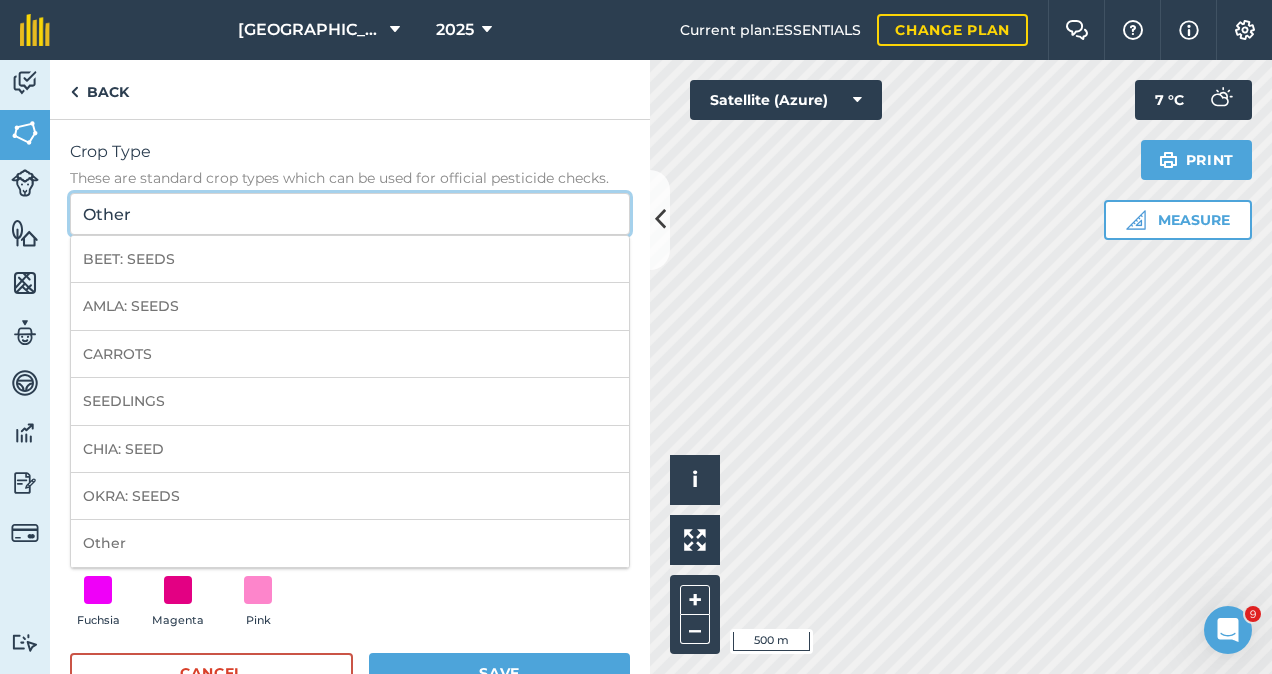 click on "Other" at bounding box center (350, 214) 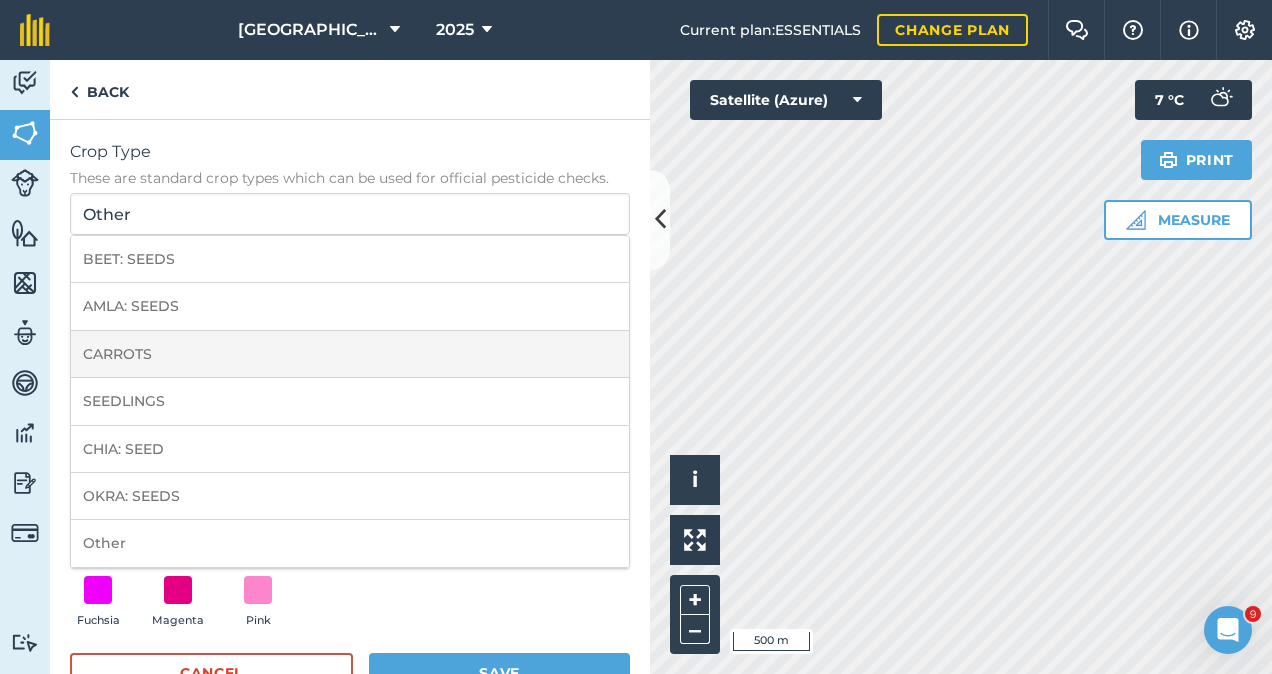 click on "CARROTS" at bounding box center (350, 354) 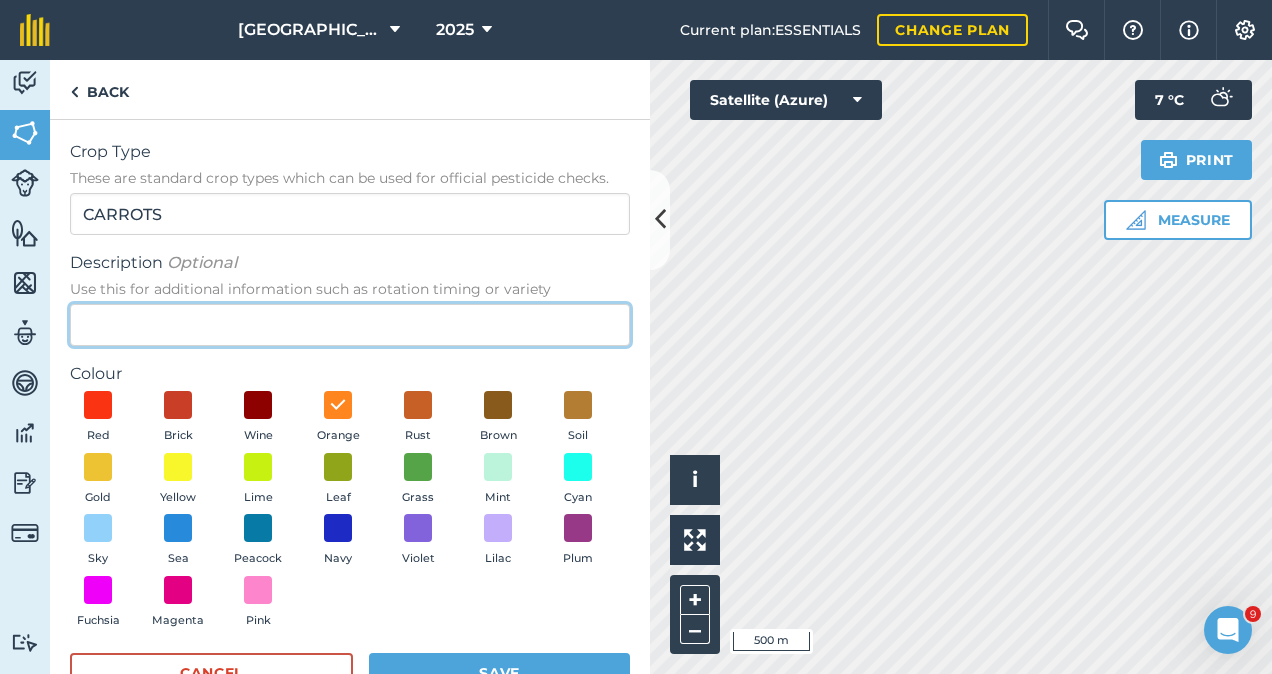 click on "Description   Optional Use this for additional information such as rotation timing or variety" at bounding box center (350, 325) 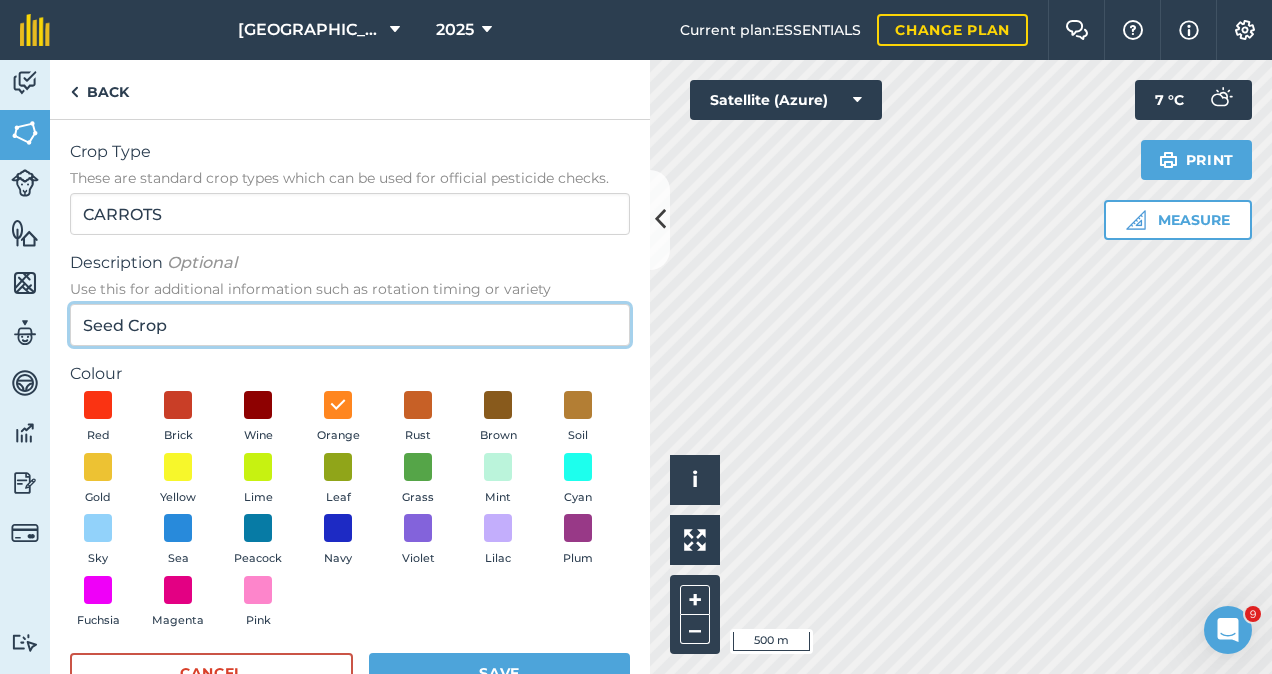 type on "Seed Crop" 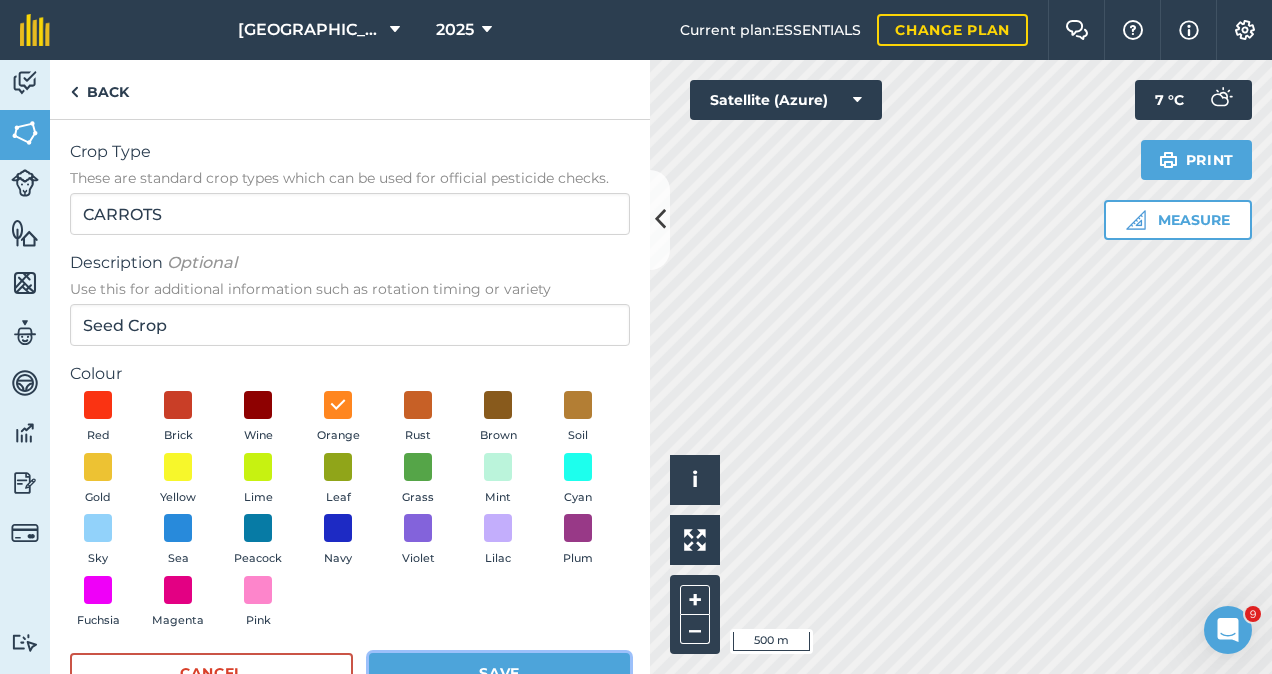 click on "Save" at bounding box center (499, 673) 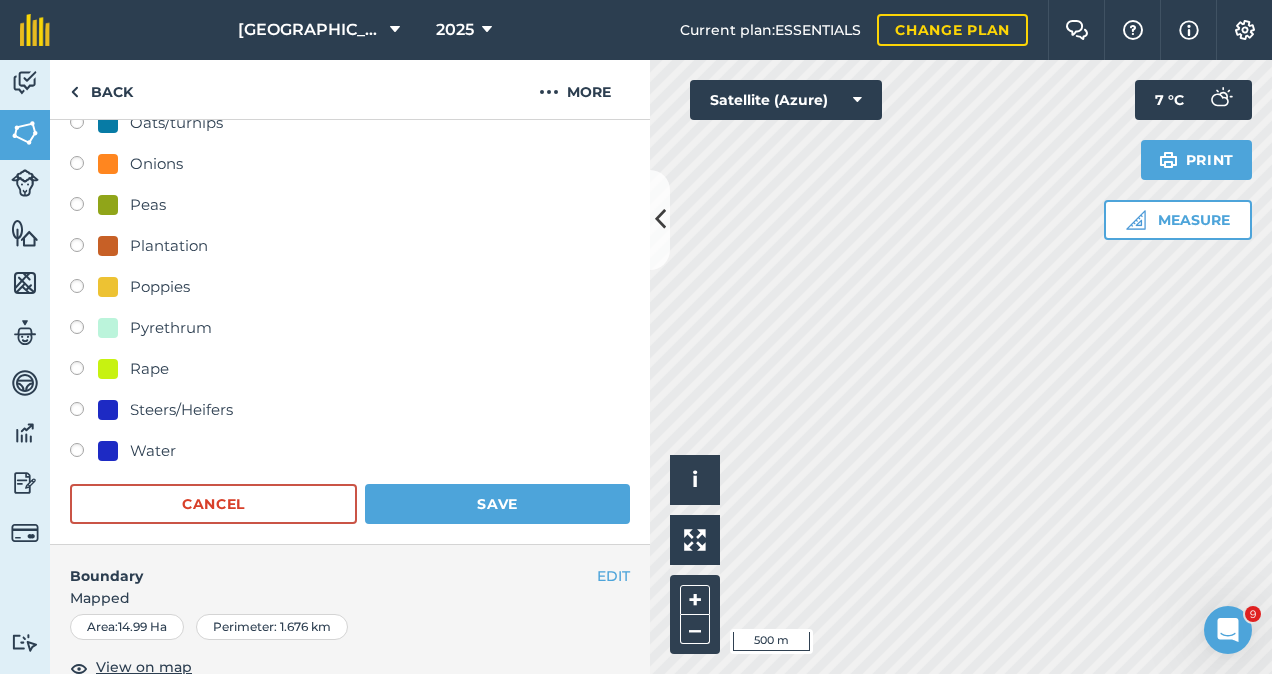 scroll, scrollTop: 716, scrollLeft: 0, axis: vertical 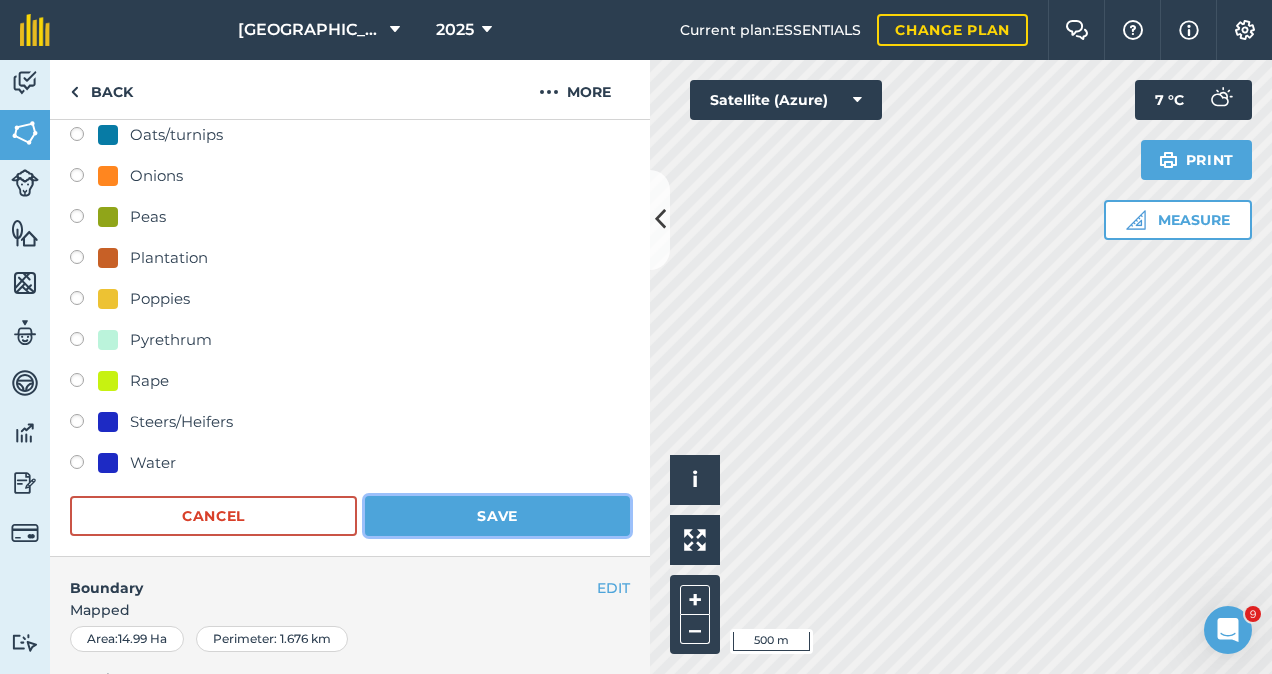 click on "Save" at bounding box center [497, 516] 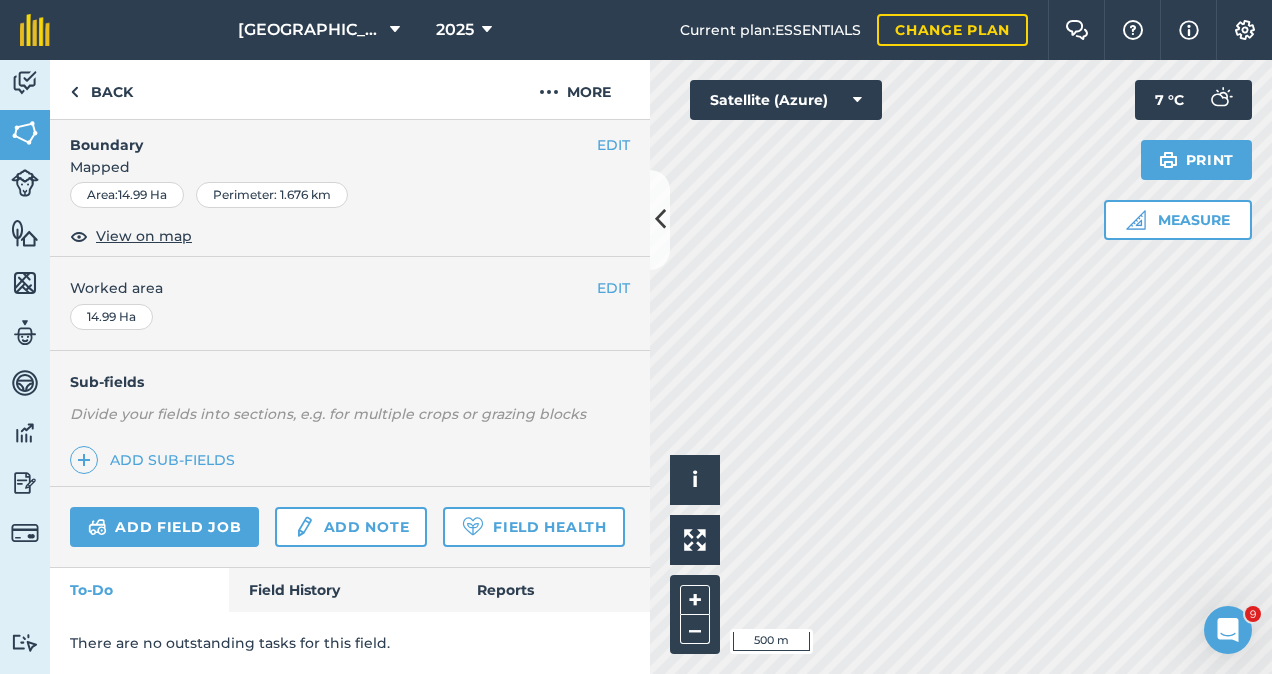 scroll, scrollTop: 318, scrollLeft: 0, axis: vertical 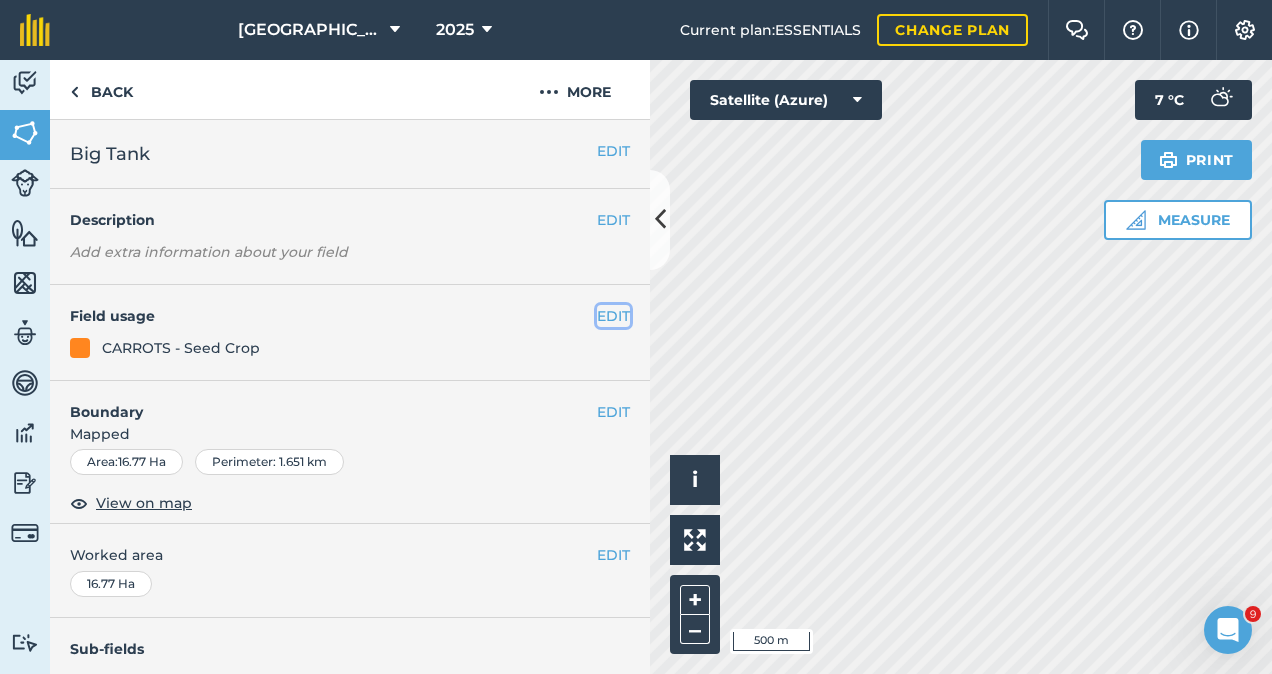 click on "EDIT" at bounding box center [613, 316] 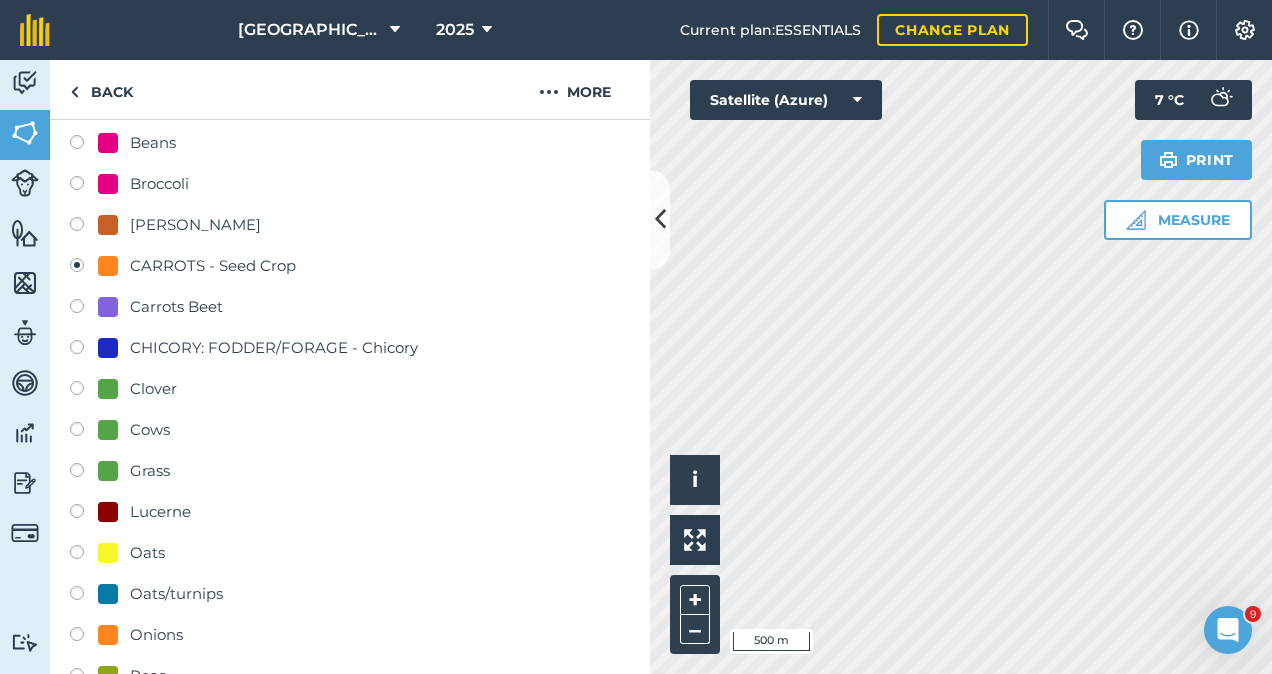 scroll, scrollTop: 299, scrollLeft: 0, axis: vertical 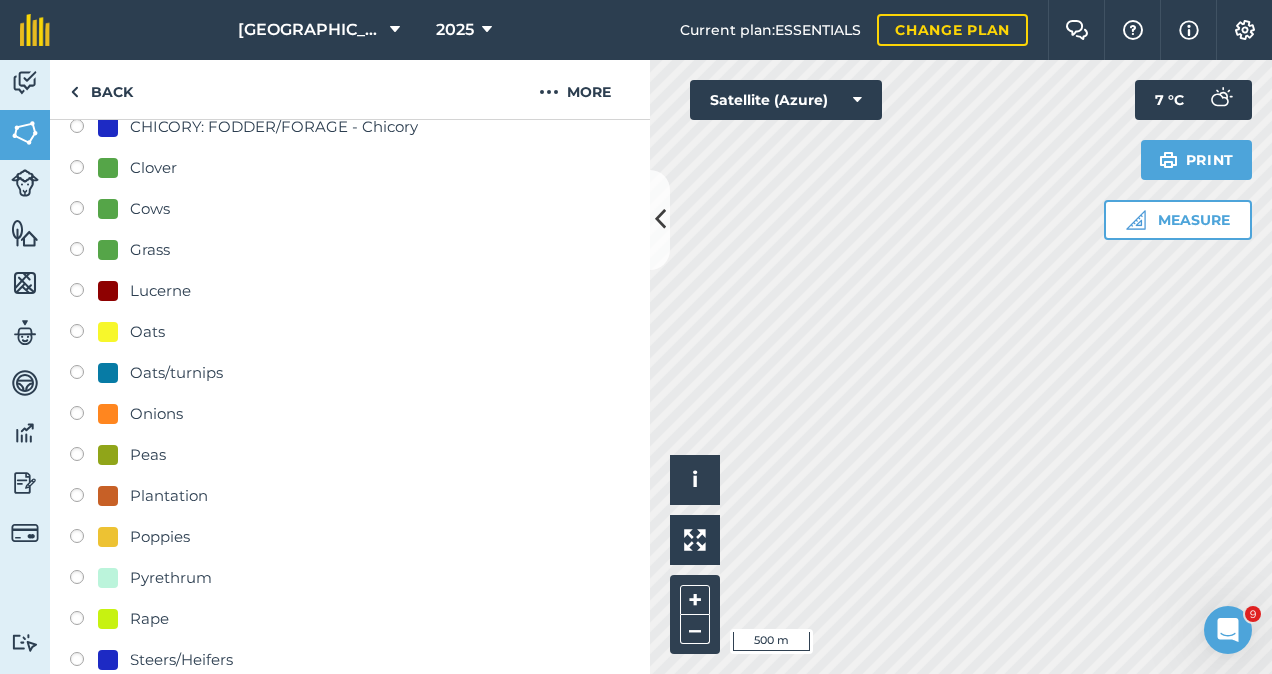 click on "Grass" at bounding box center [150, 250] 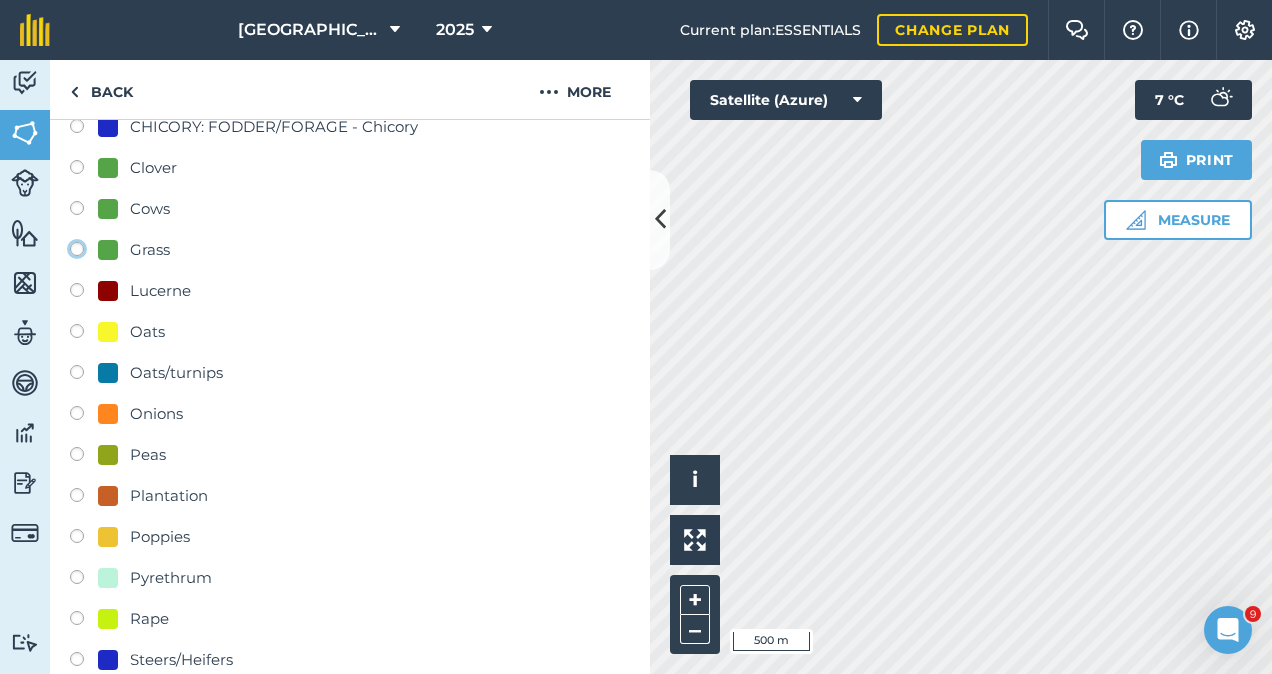 click on "Grass" at bounding box center (-9923, 248) 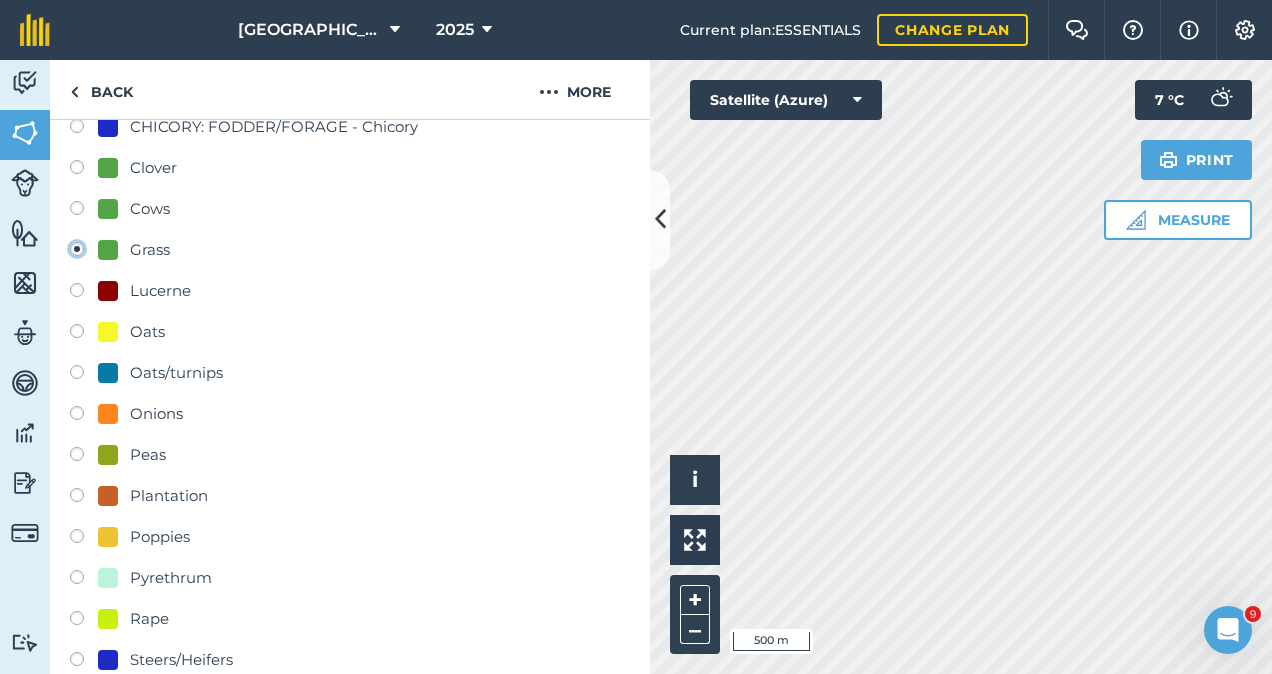 radio on "true" 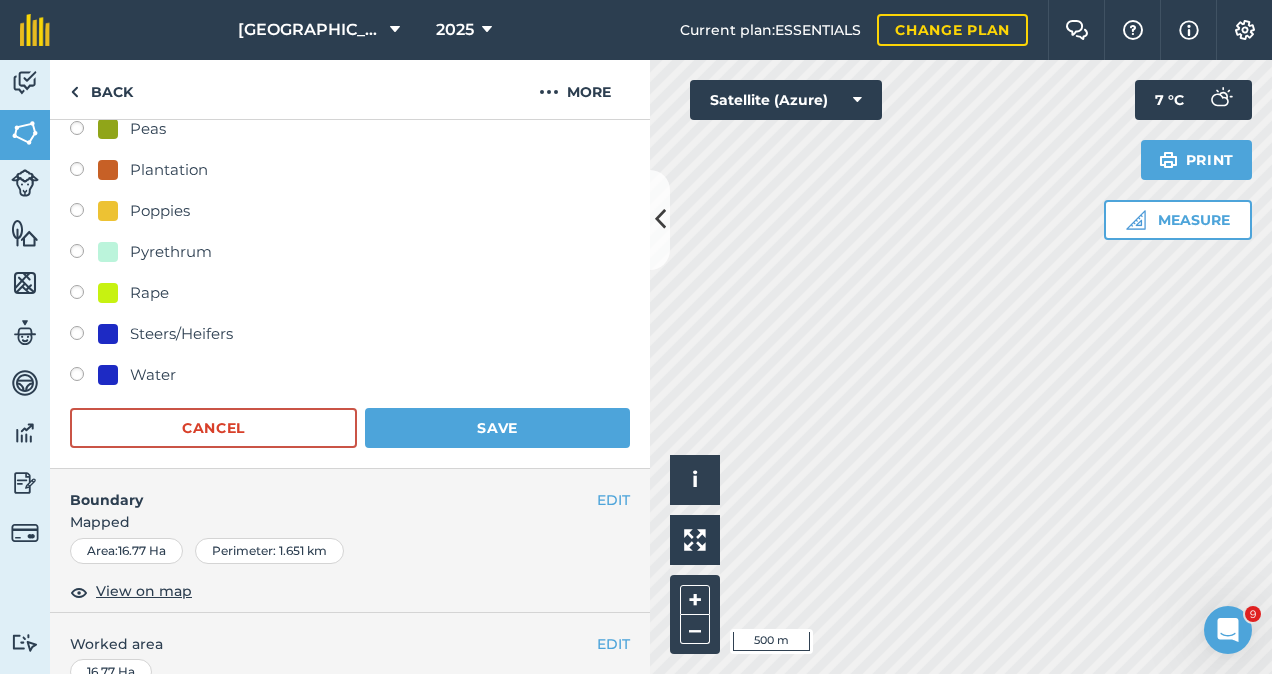 scroll, scrollTop: 798, scrollLeft: 0, axis: vertical 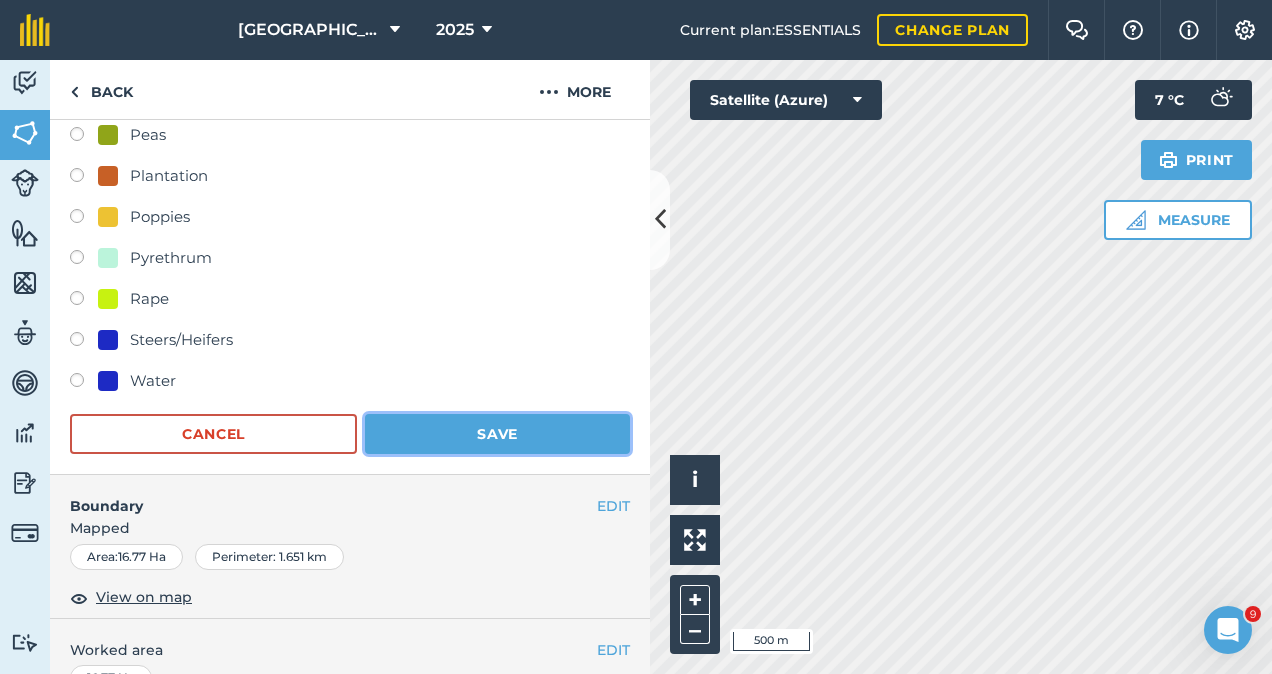 click on "Save" at bounding box center (497, 434) 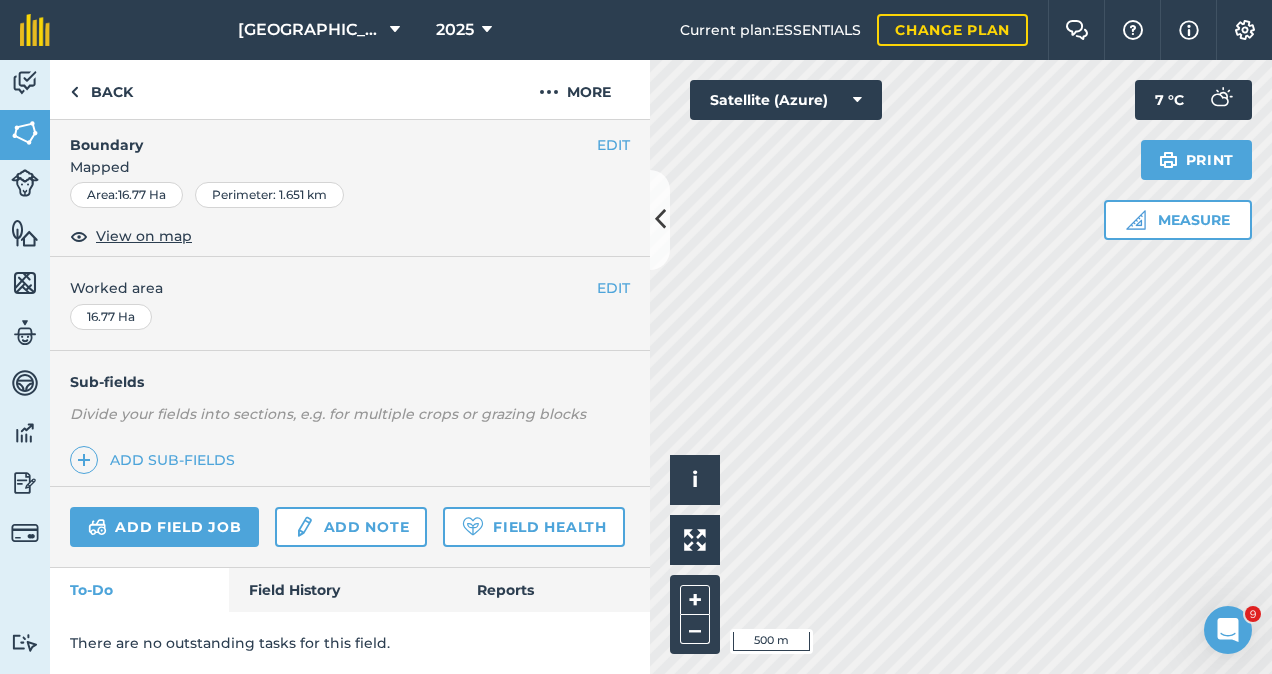 scroll, scrollTop: 318, scrollLeft: 0, axis: vertical 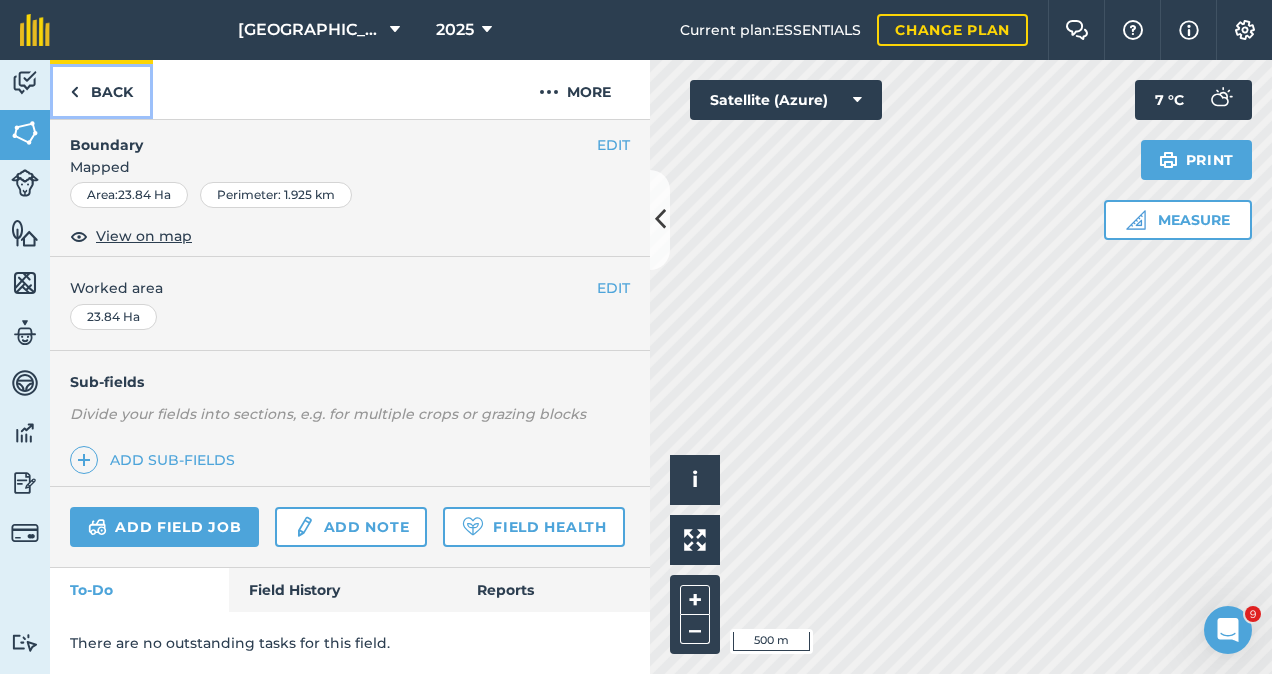 click at bounding box center (74, 92) 